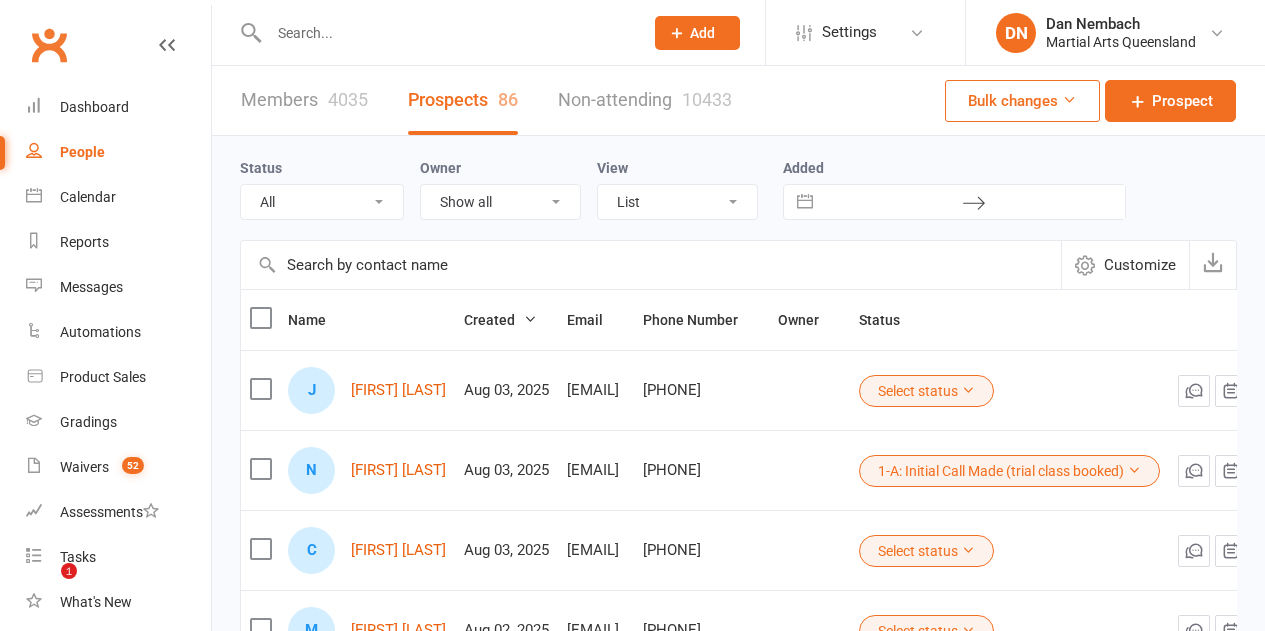 scroll, scrollTop: 0, scrollLeft: 0, axis: both 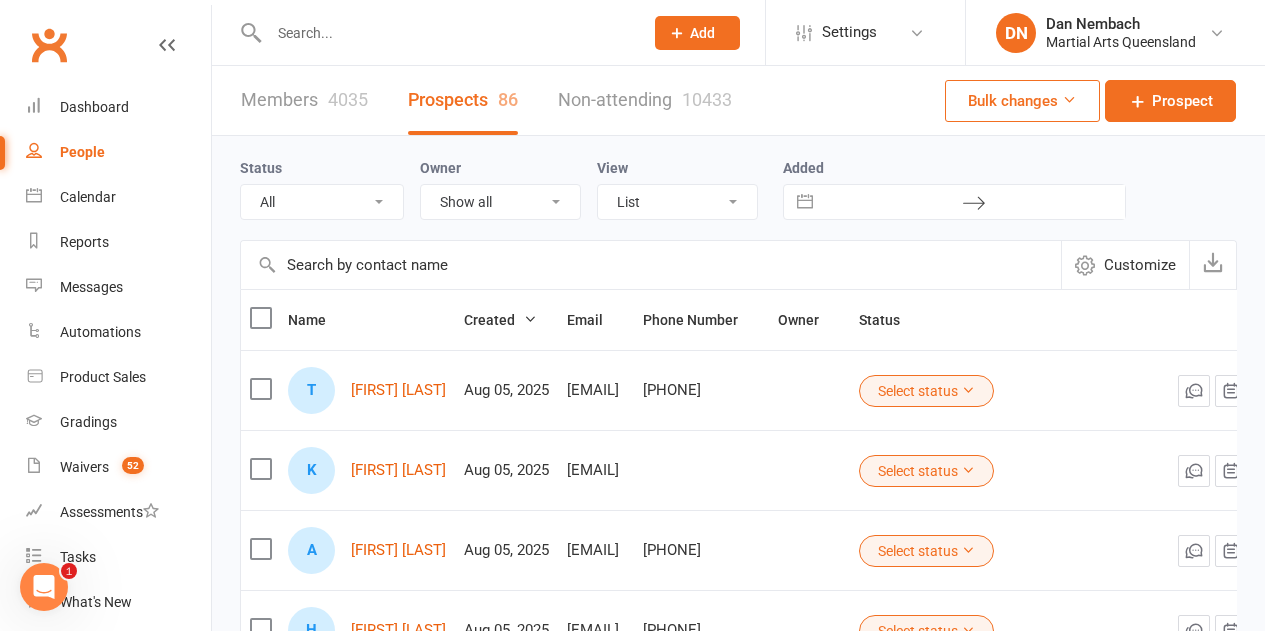 click at bounding box center [446, 33] 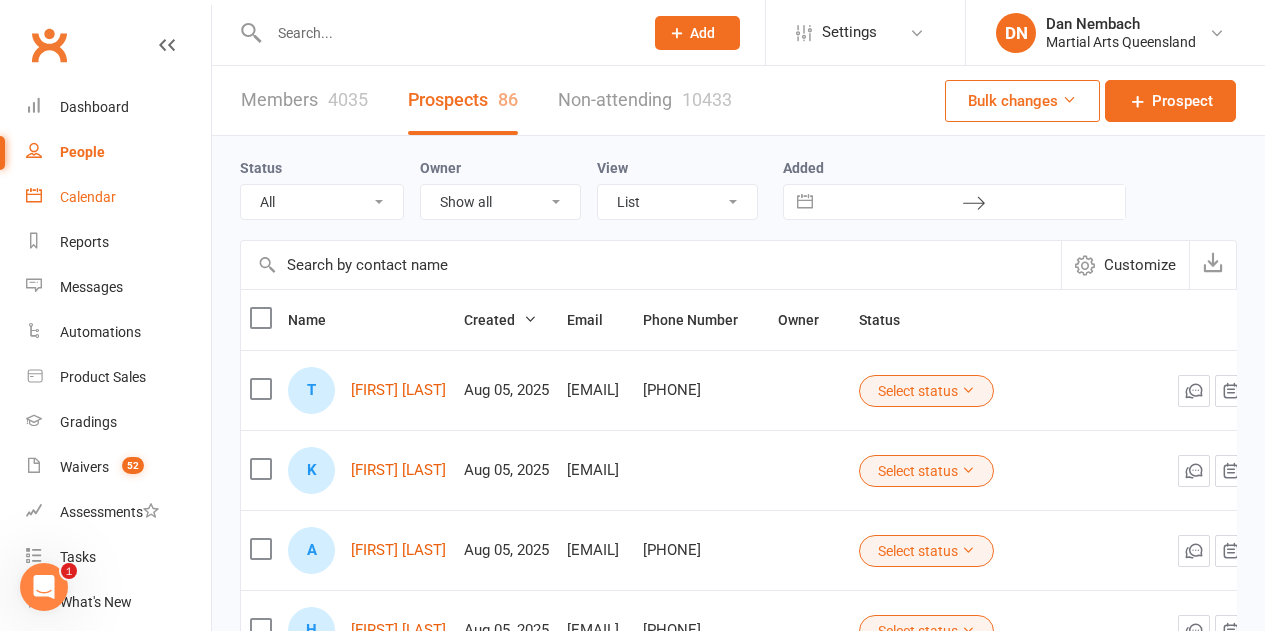 click on "Calendar" at bounding box center [88, 197] 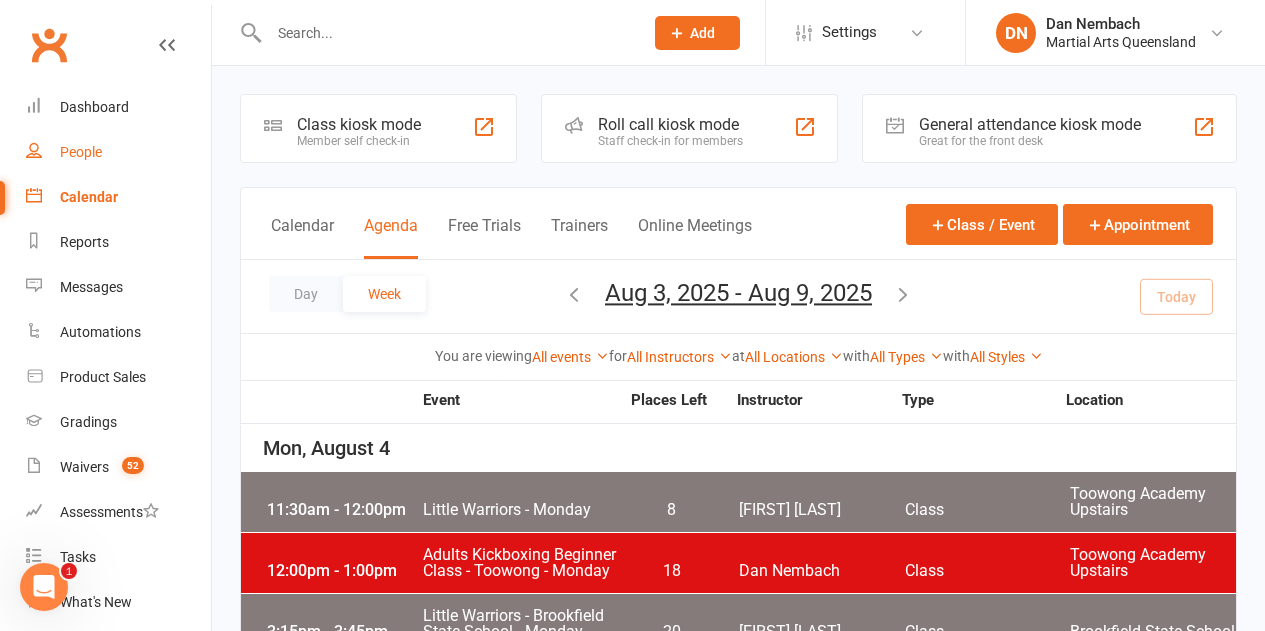 click on "People" at bounding box center [118, 152] 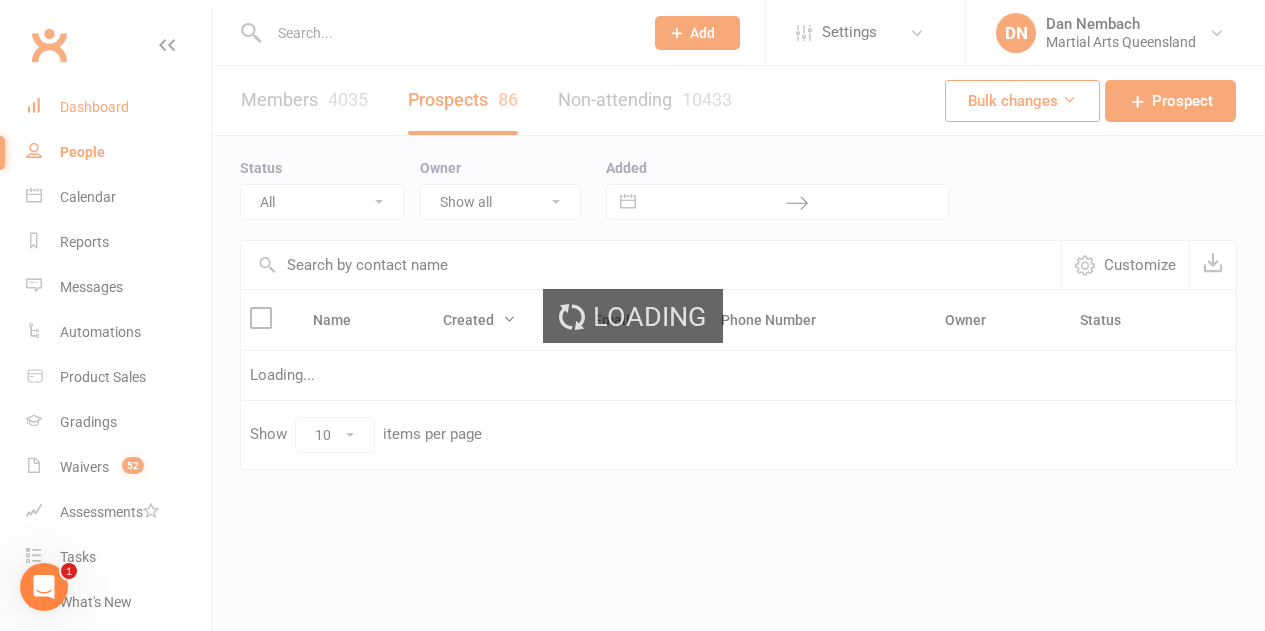 click on "Dashboard" at bounding box center [94, 107] 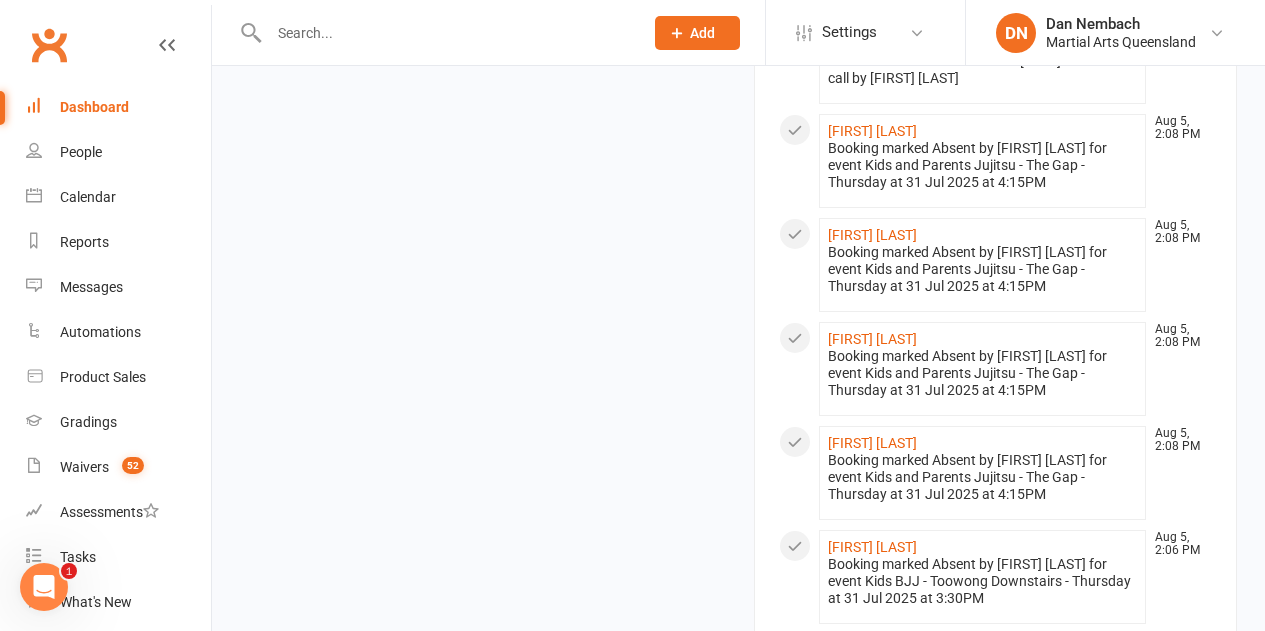 scroll, scrollTop: 2546, scrollLeft: 0, axis: vertical 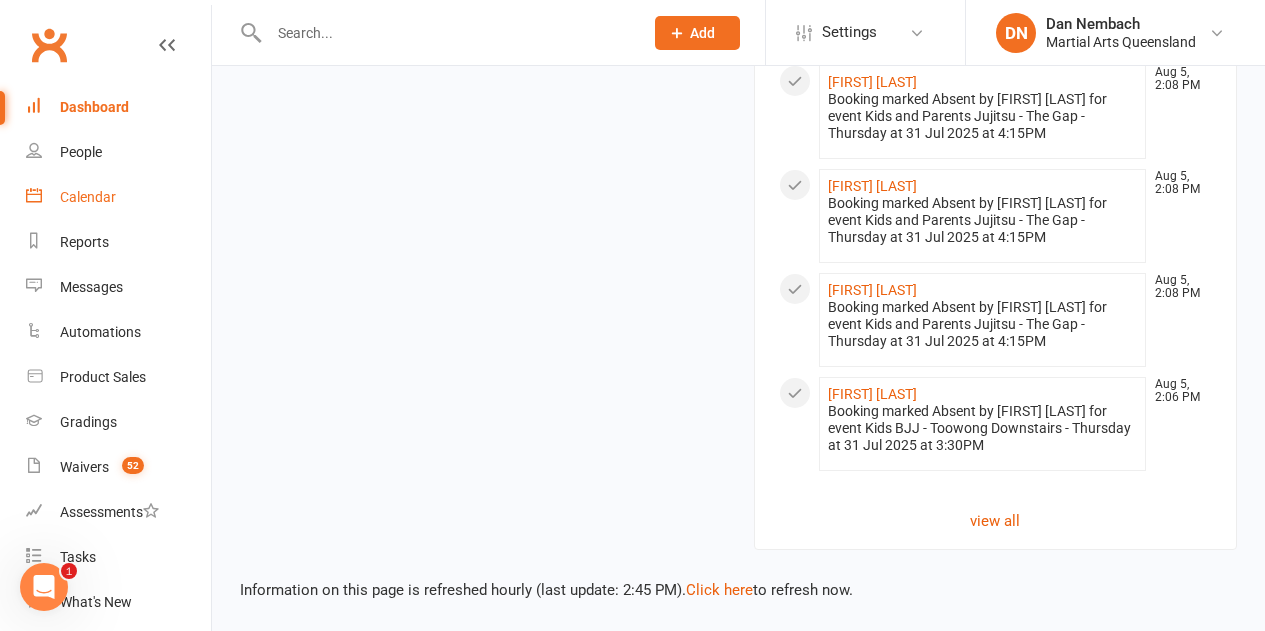 click on "Calendar" at bounding box center (88, 197) 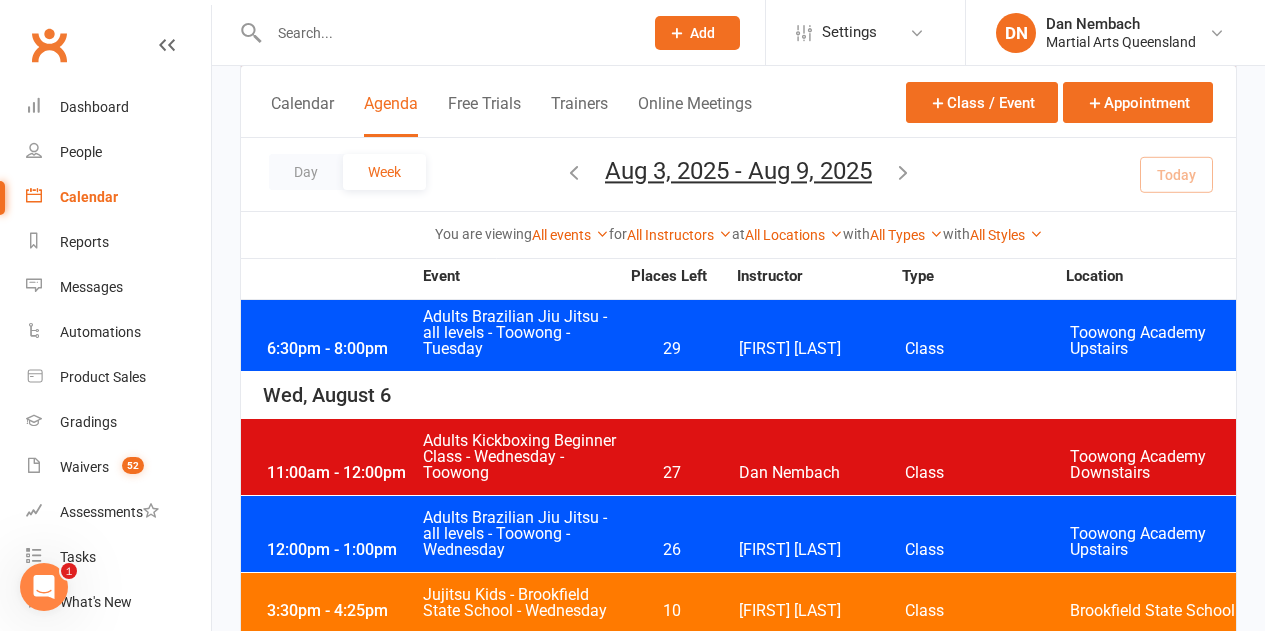 scroll, scrollTop: 2000, scrollLeft: 0, axis: vertical 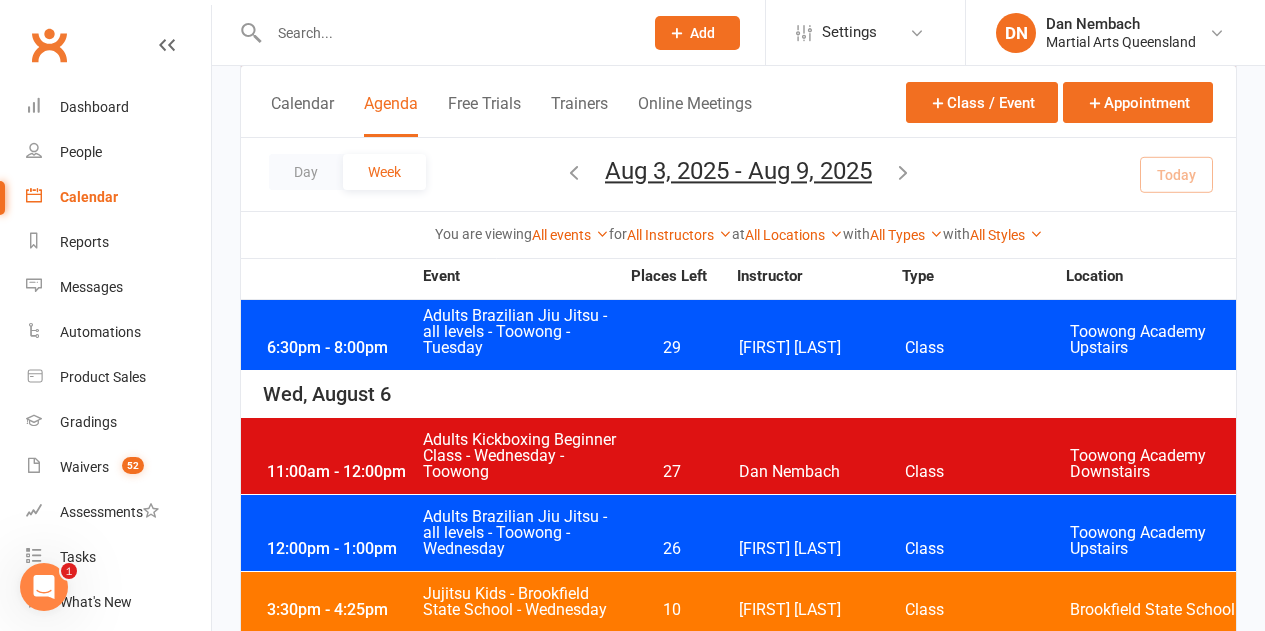 click at bounding box center [574, 172] 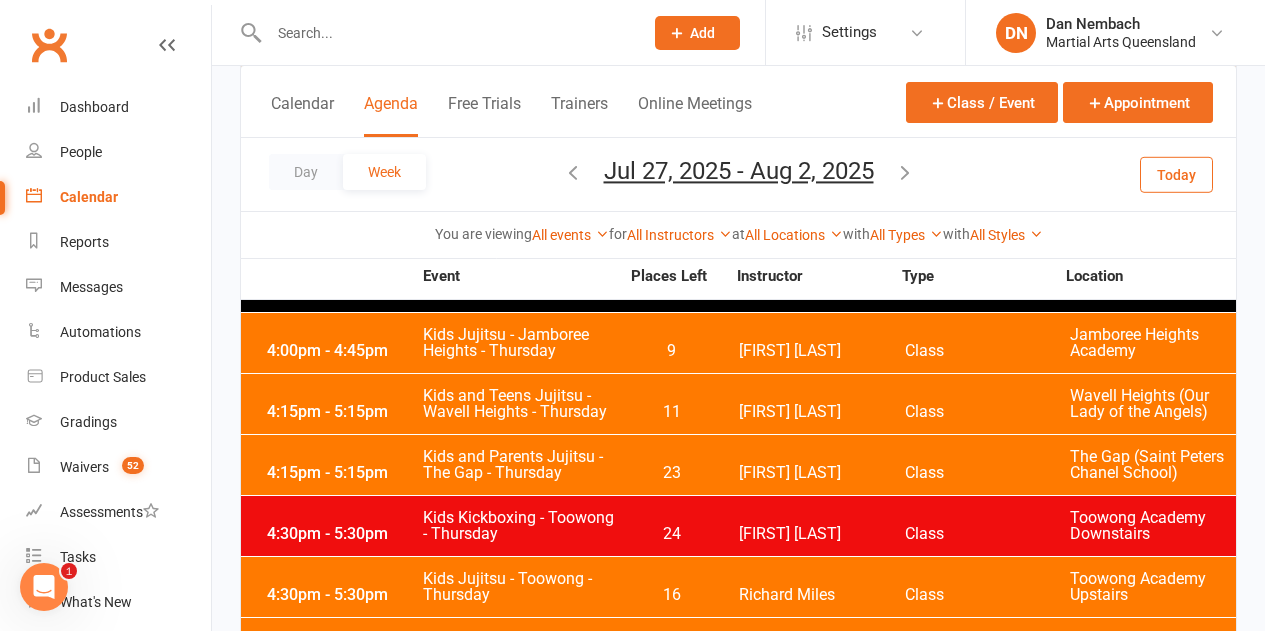 scroll, scrollTop: 4000, scrollLeft: 0, axis: vertical 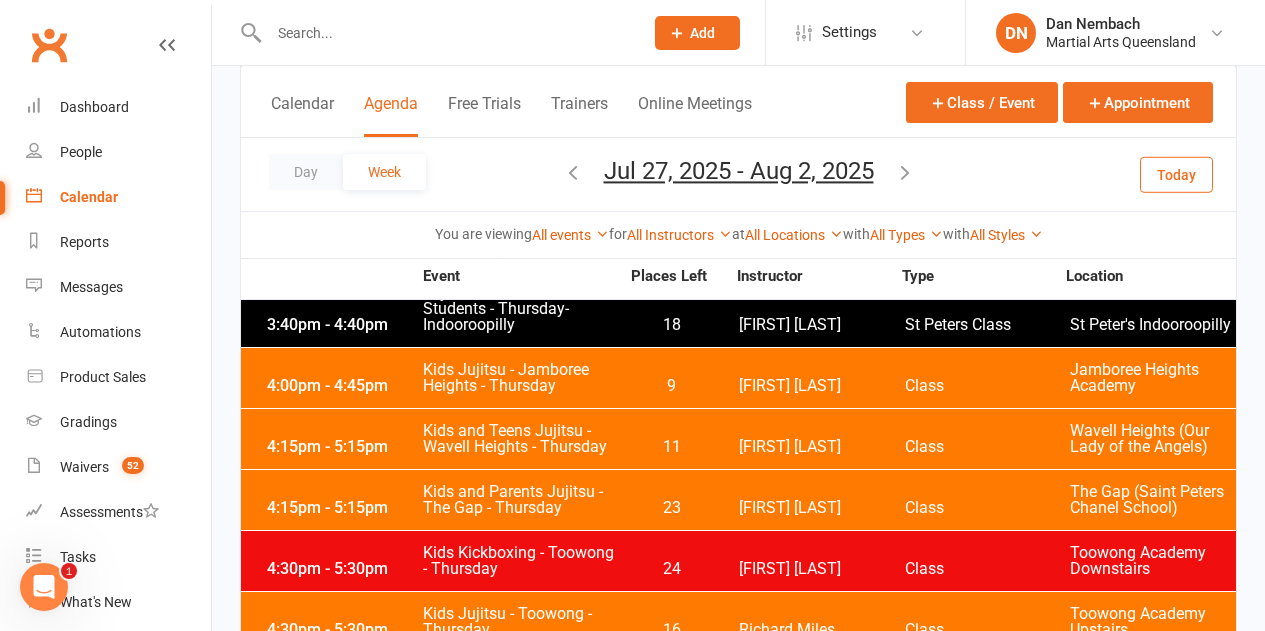 click on "[FIRST] [LAST]" at bounding box center (822, 508) 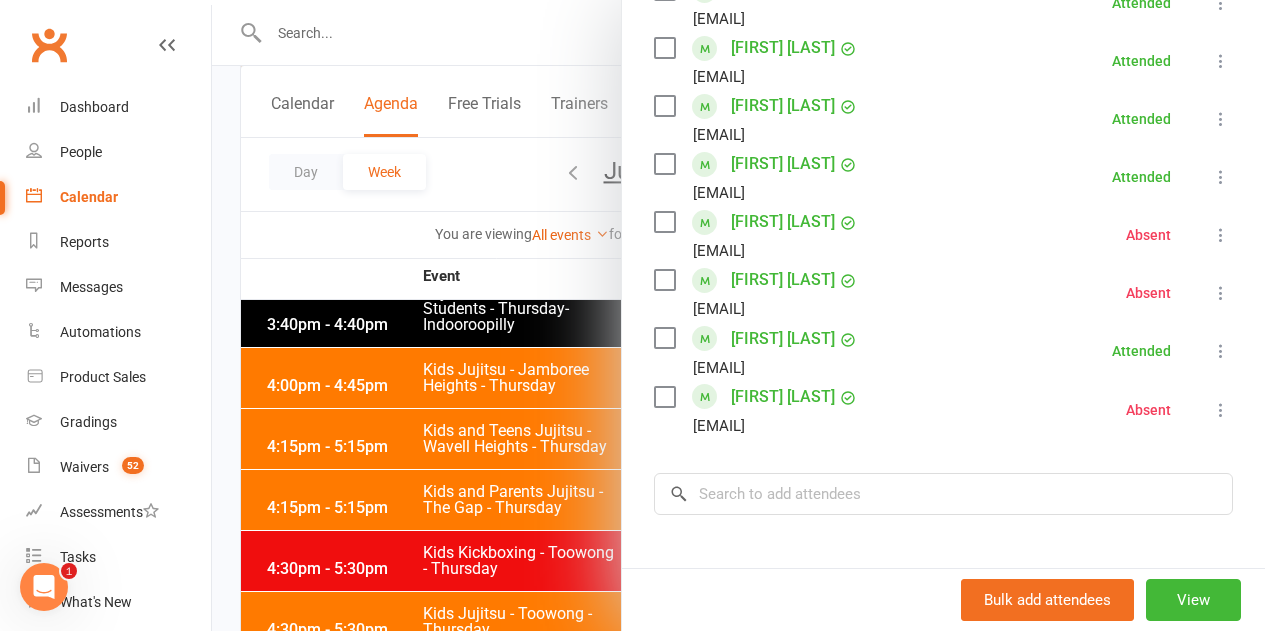 scroll, scrollTop: 1100, scrollLeft: 0, axis: vertical 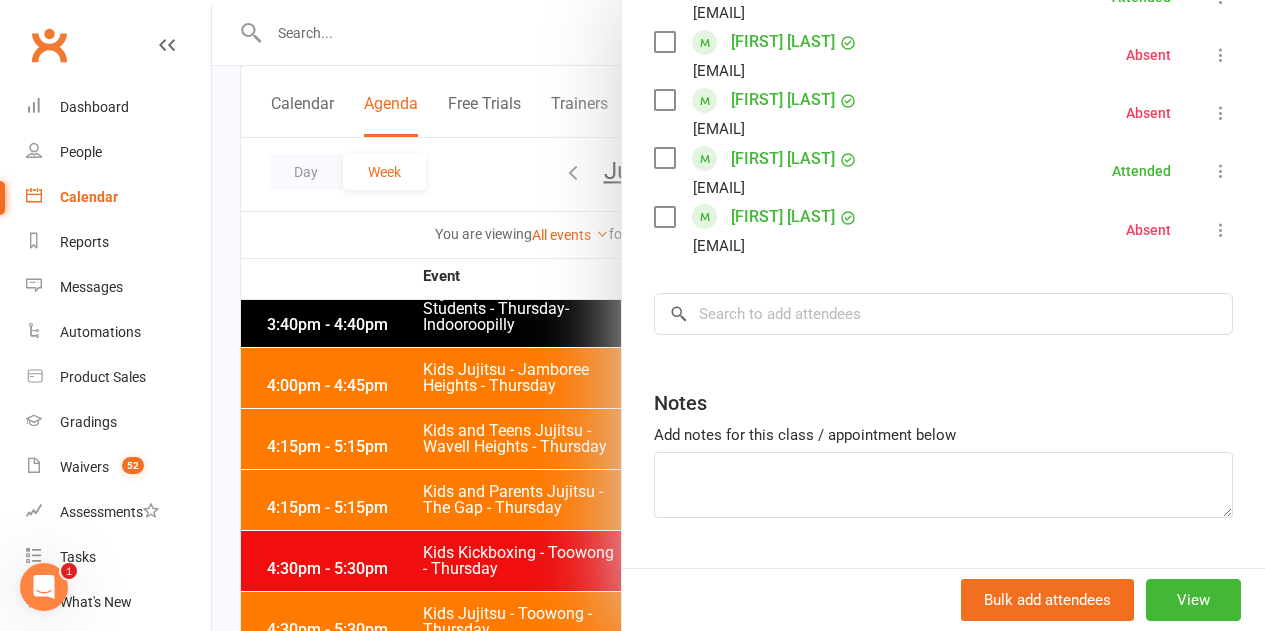 drag, startPoint x: 481, startPoint y: 454, endPoint x: 537, endPoint y: 451, distance: 56.0803 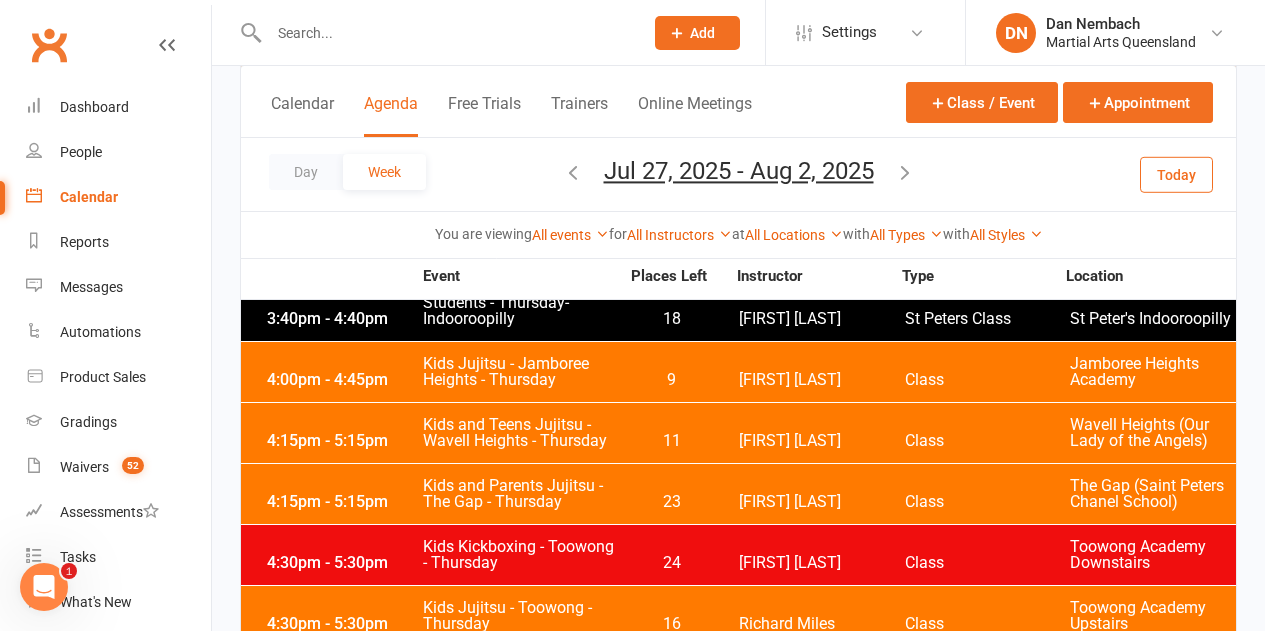 scroll, scrollTop: 4100, scrollLeft: 0, axis: vertical 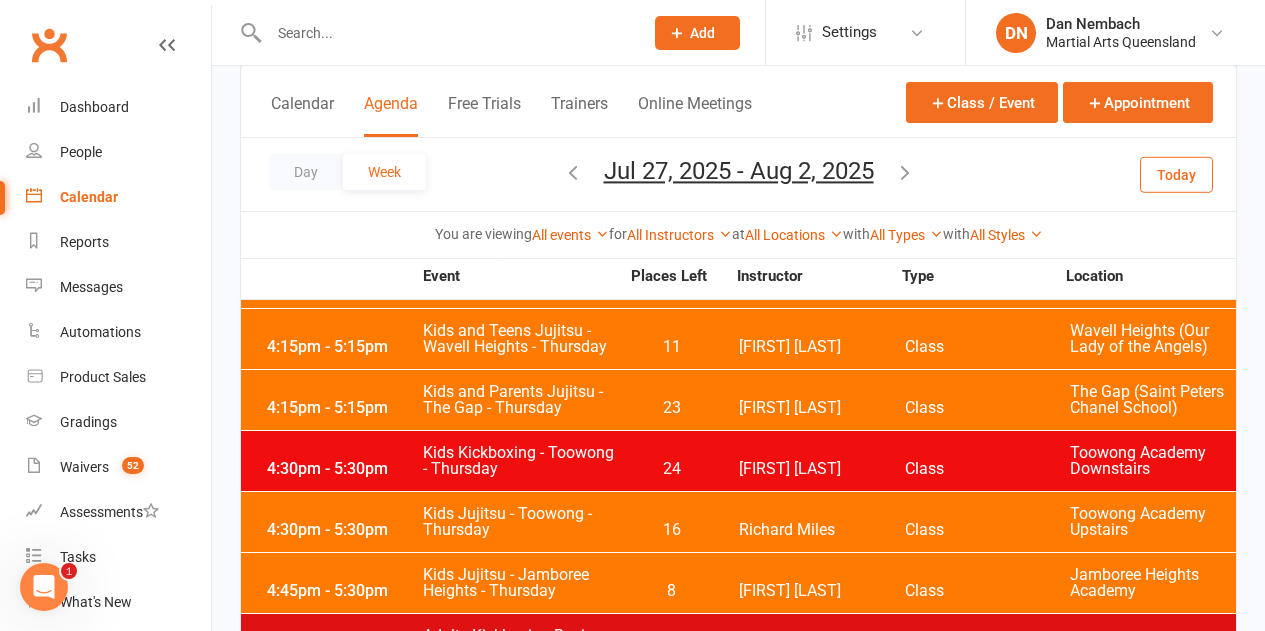 click on "Kids Kickboxing - Toowong - Thursday" at bounding box center [520, 461] 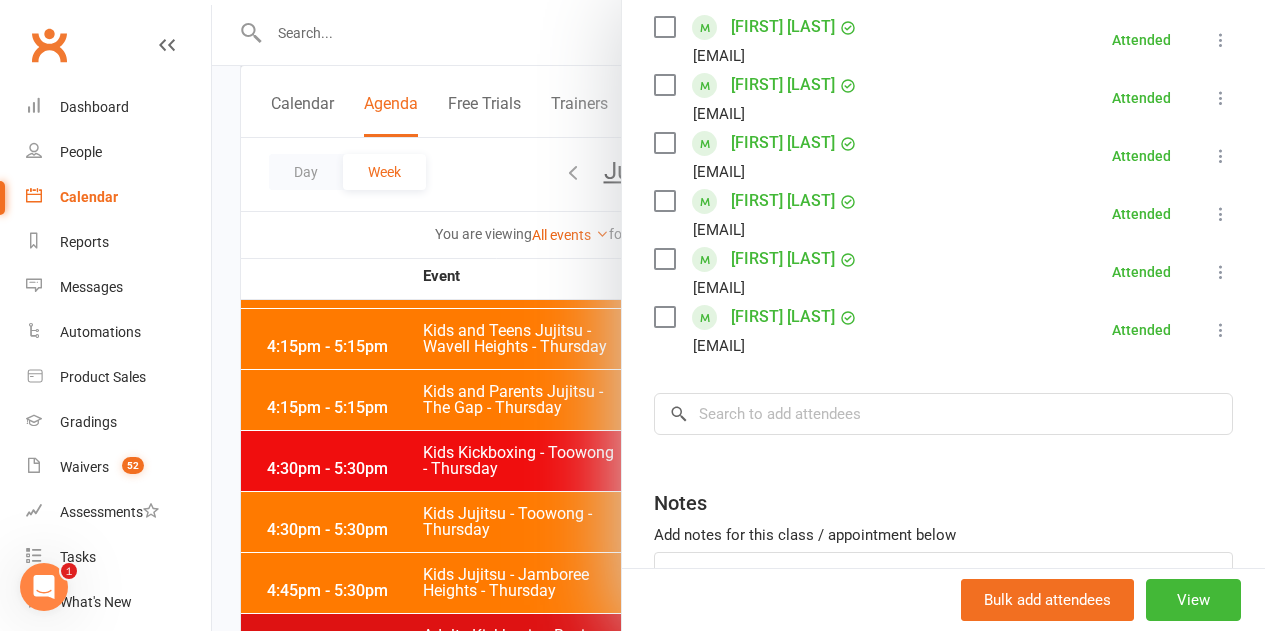 scroll, scrollTop: 500, scrollLeft: 0, axis: vertical 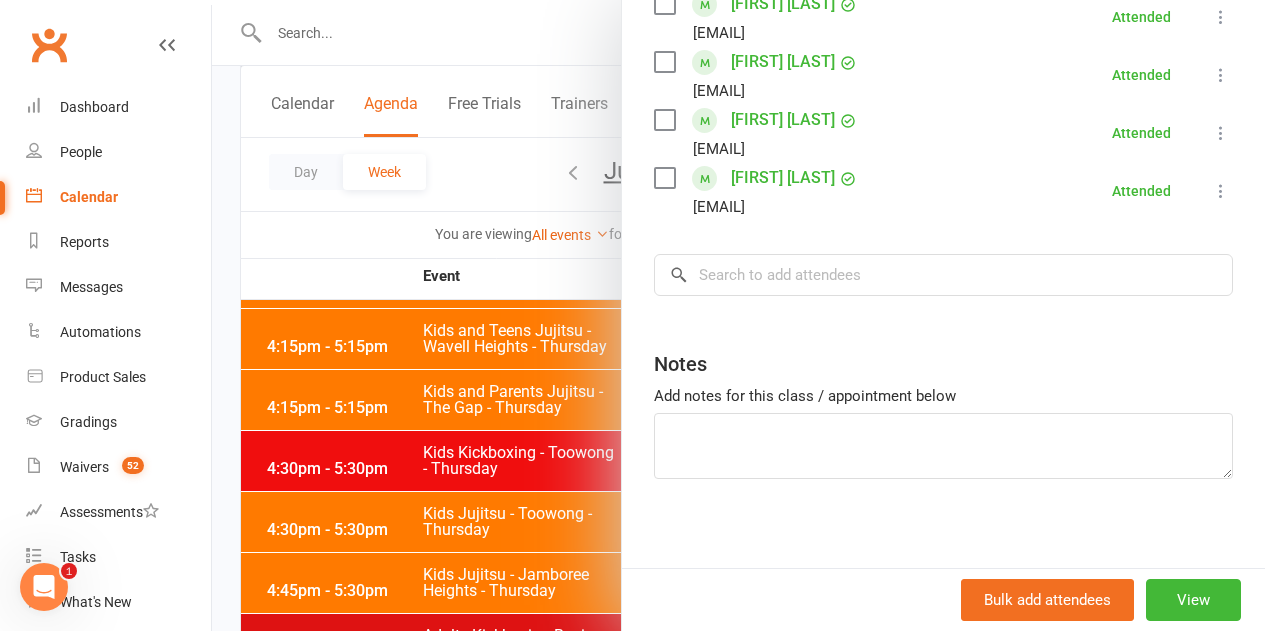 click at bounding box center (738, 315) 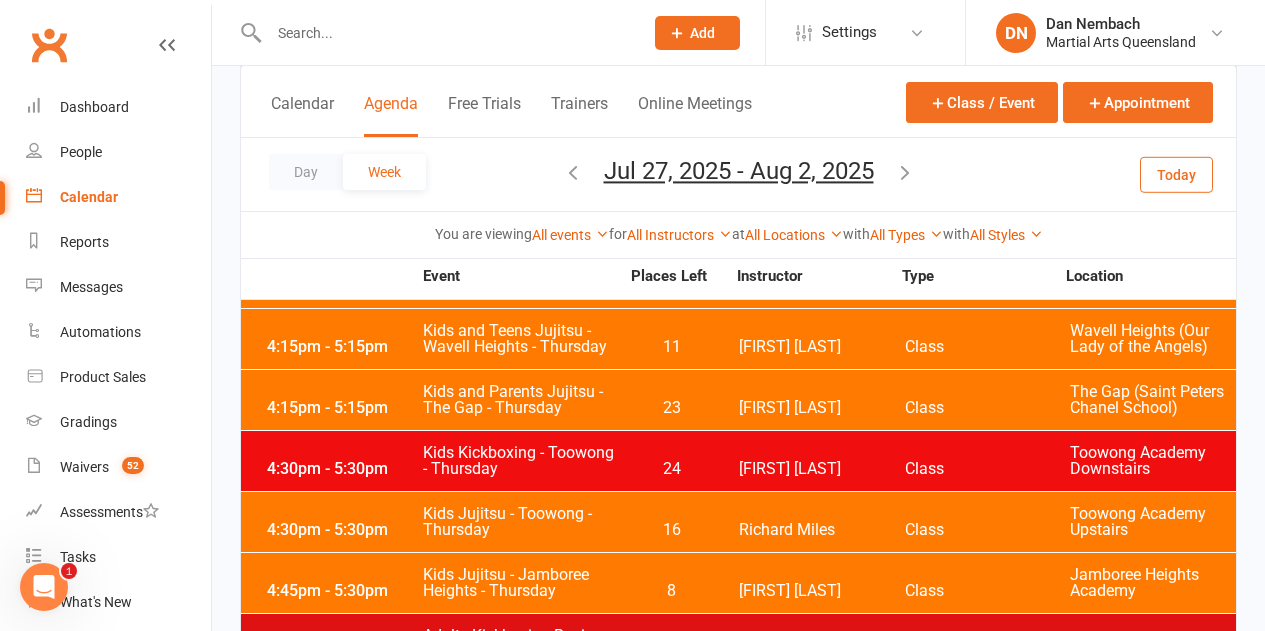 scroll, scrollTop: 4200, scrollLeft: 0, axis: vertical 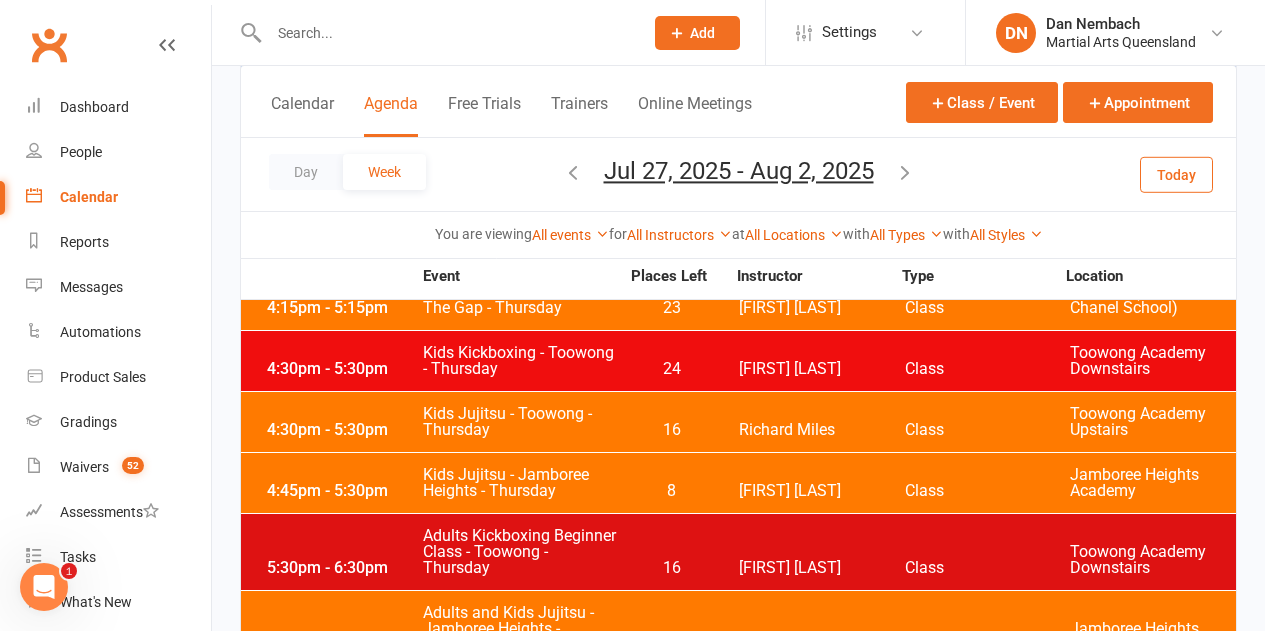 click on "16" at bounding box center (671, 430) 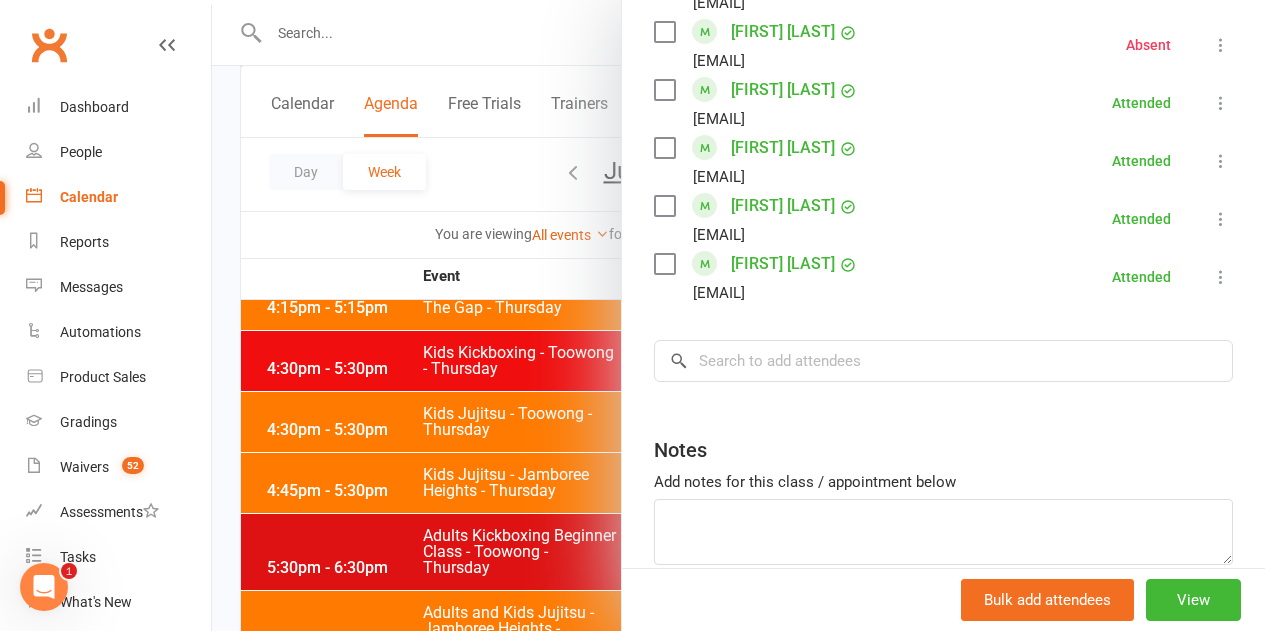 scroll, scrollTop: 3297, scrollLeft: 0, axis: vertical 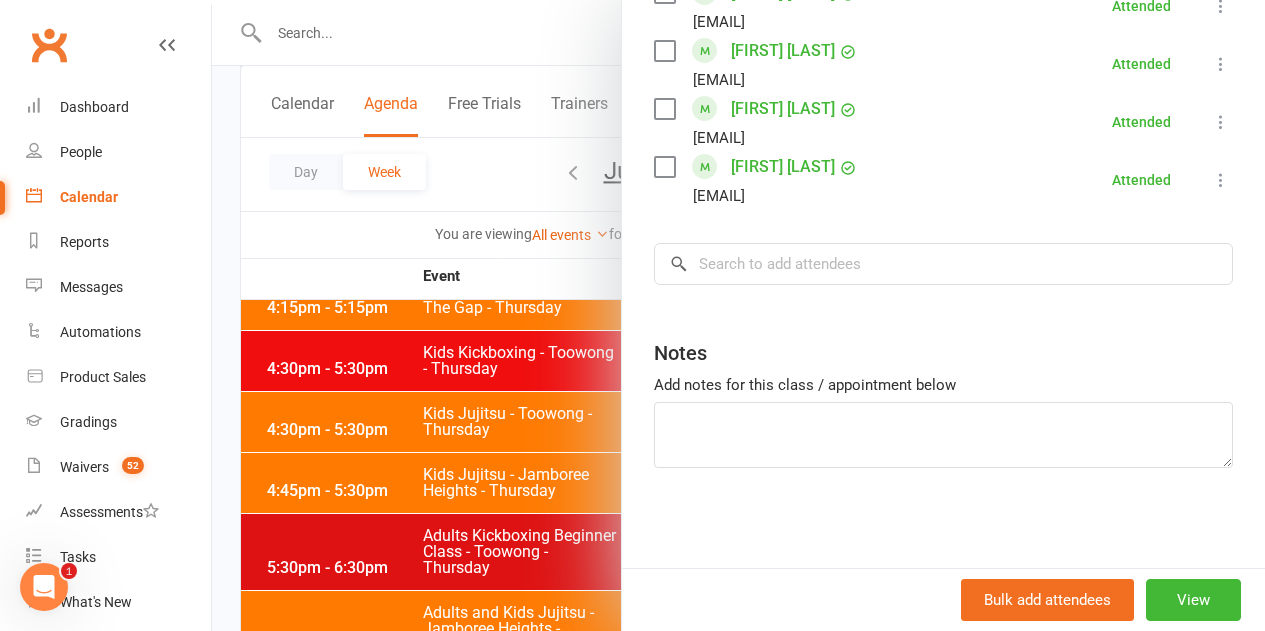 click at bounding box center [738, 315] 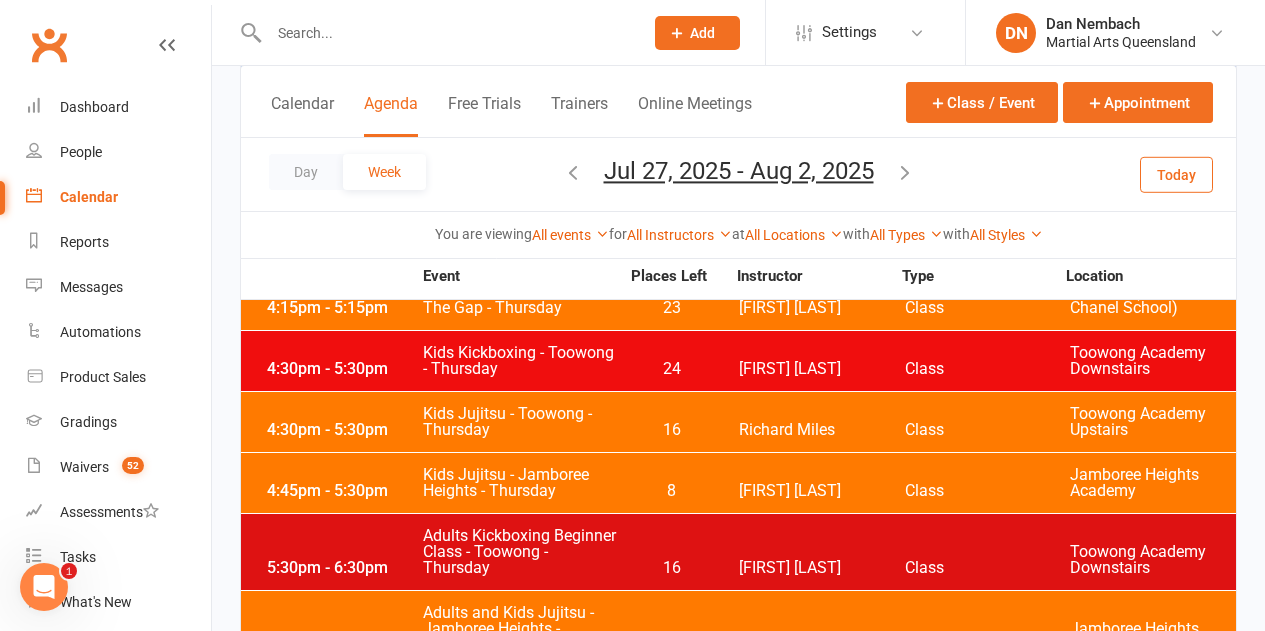 scroll, scrollTop: 4300, scrollLeft: 0, axis: vertical 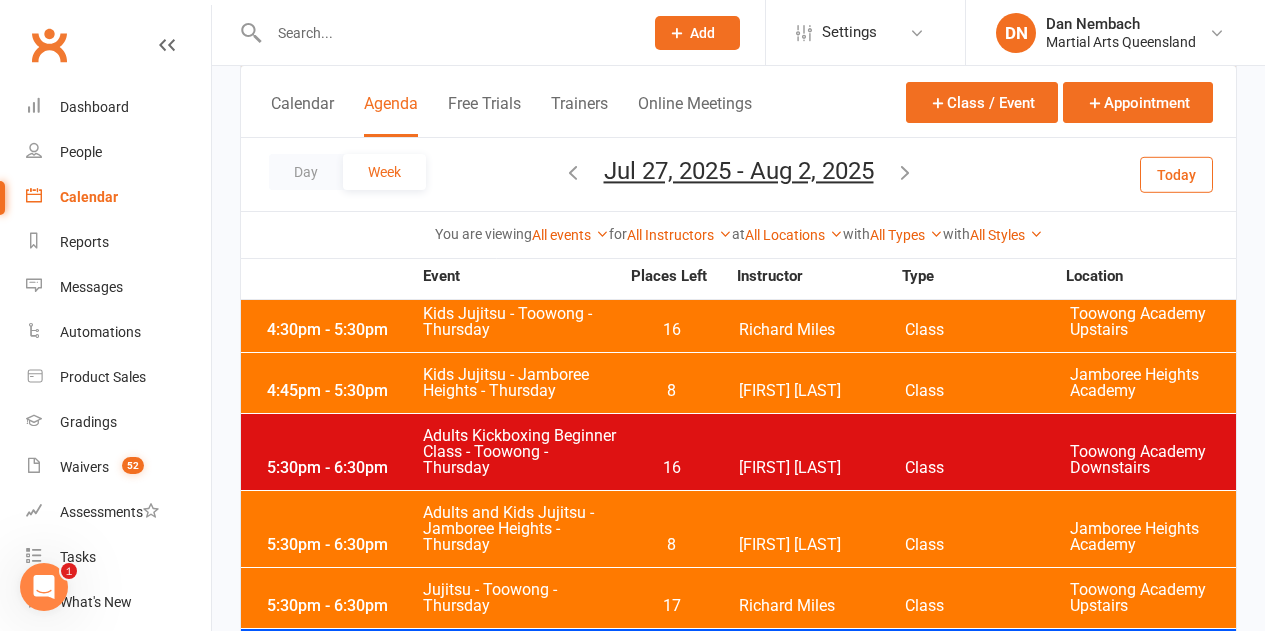 click on "[TIME] - [TIME] Kids Jujitsu - Jamboree Heights - Thursday [DATE] [FIRST] [LAST] Class Jamboree Heights Academy" at bounding box center [738, 383] 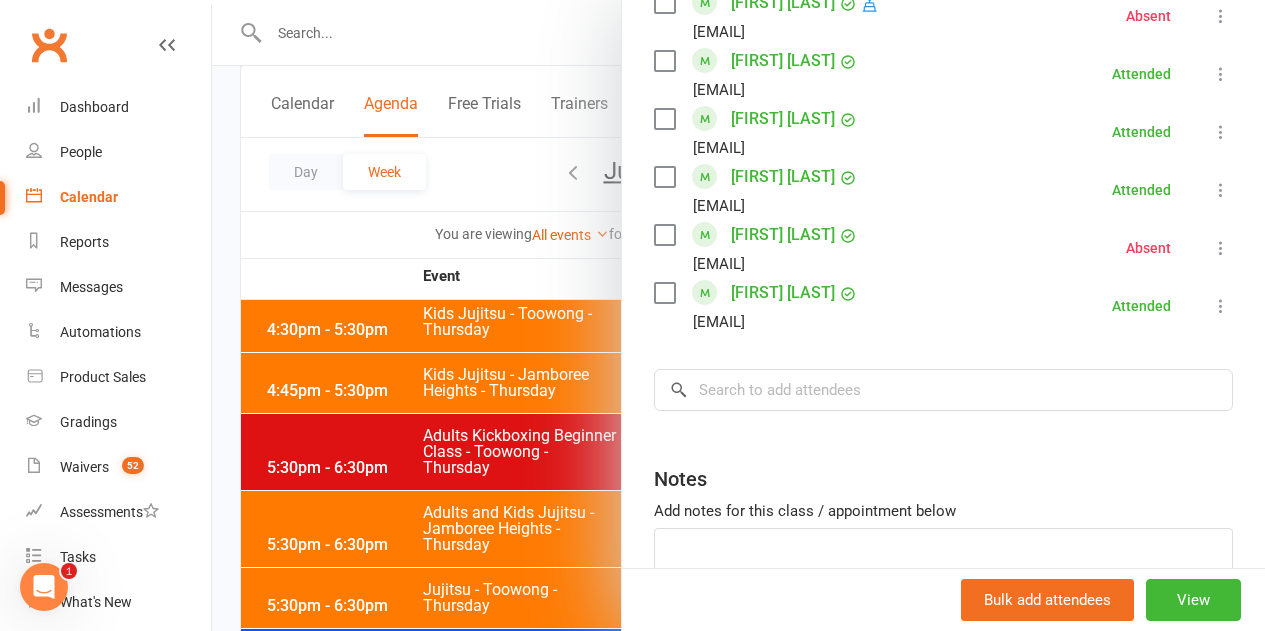 scroll, scrollTop: 1440, scrollLeft: 0, axis: vertical 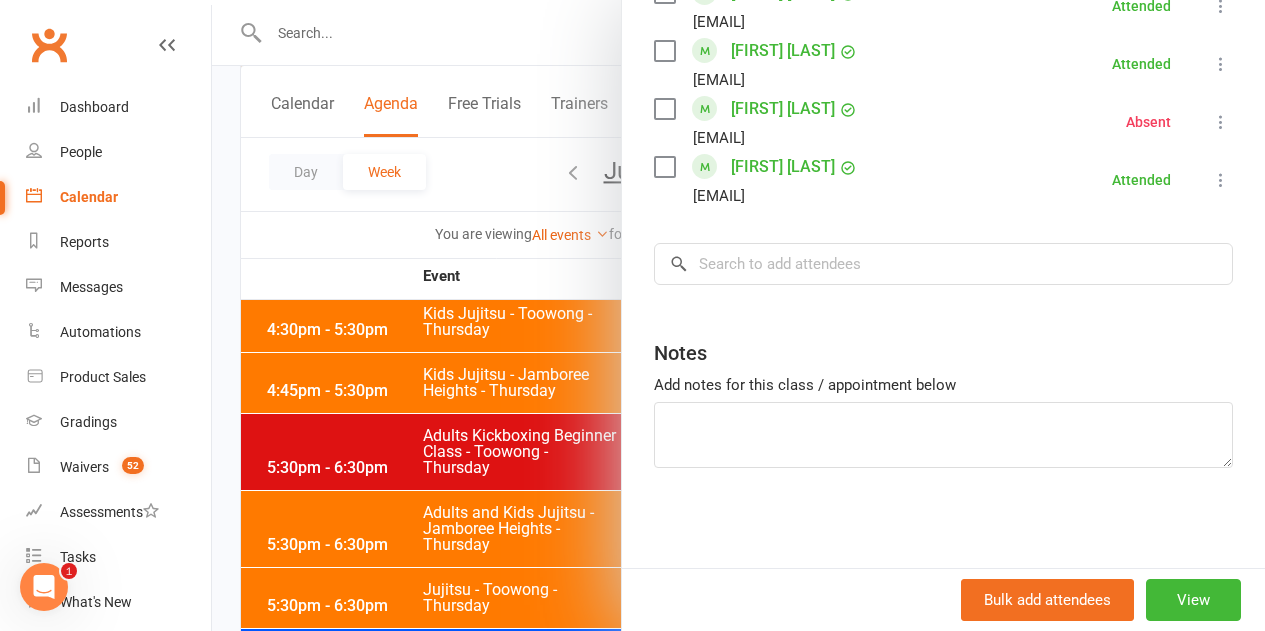 click at bounding box center [738, 315] 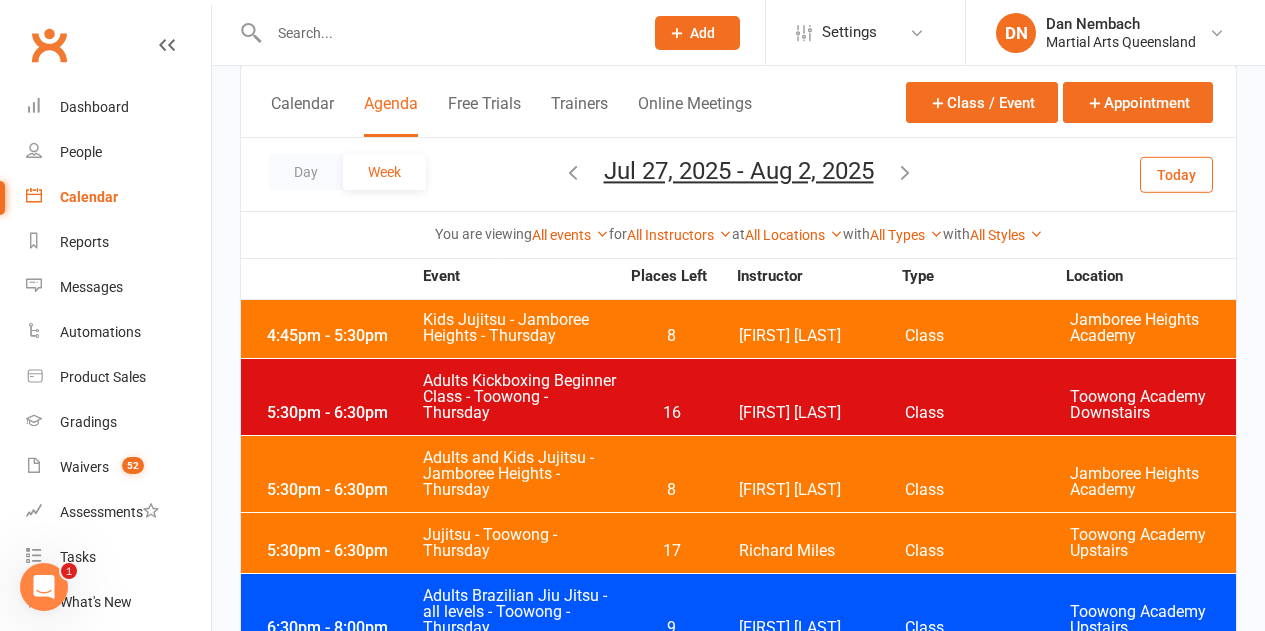 scroll, scrollTop: 4400, scrollLeft: 0, axis: vertical 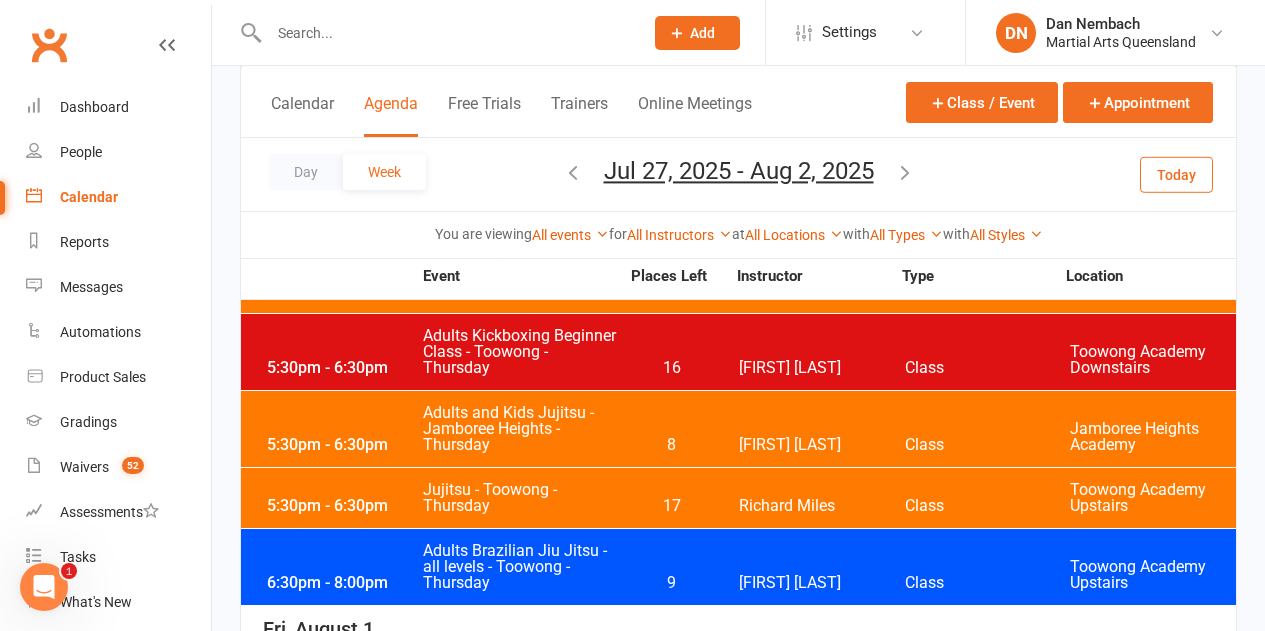 click on "16" at bounding box center (671, 368) 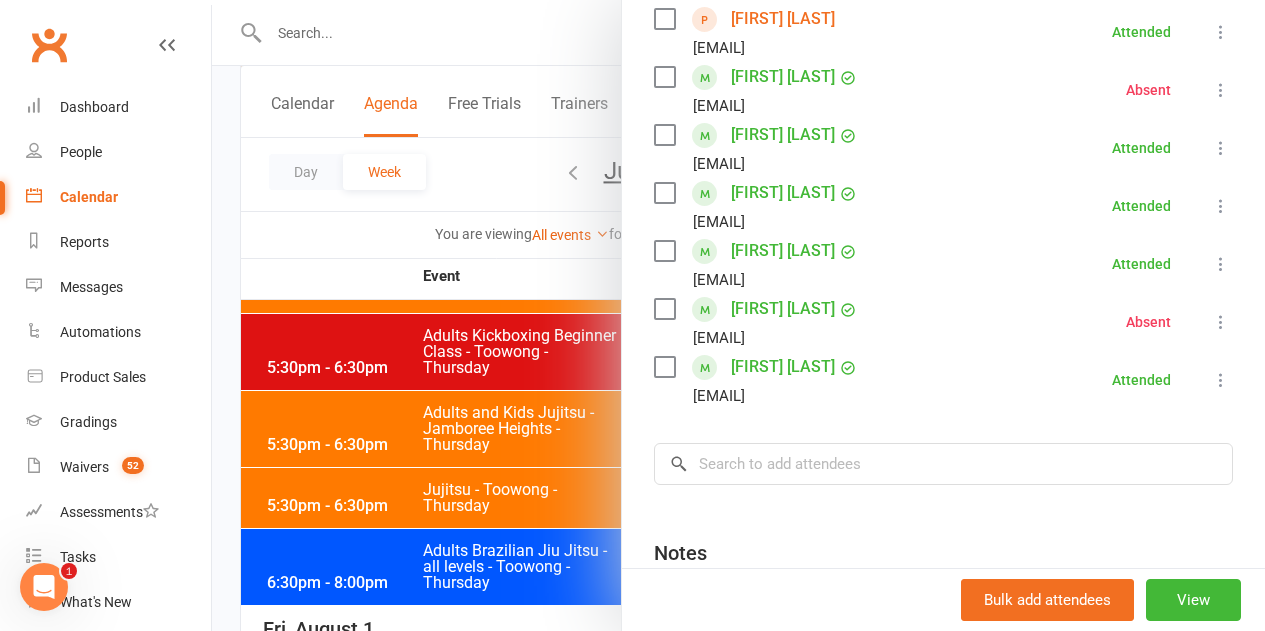 scroll, scrollTop: 975, scrollLeft: 0, axis: vertical 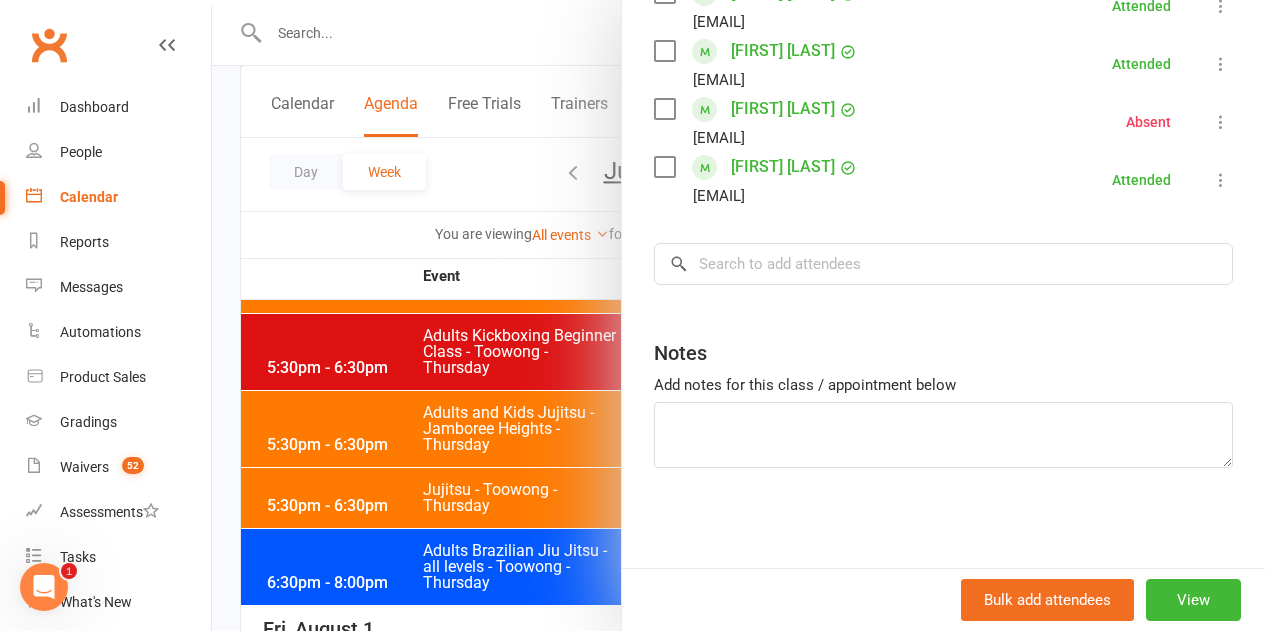 drag, startPoint x: 477, startPoint y: 473, endPoint x: 485, endPoint y: 461, distance: 14.422205 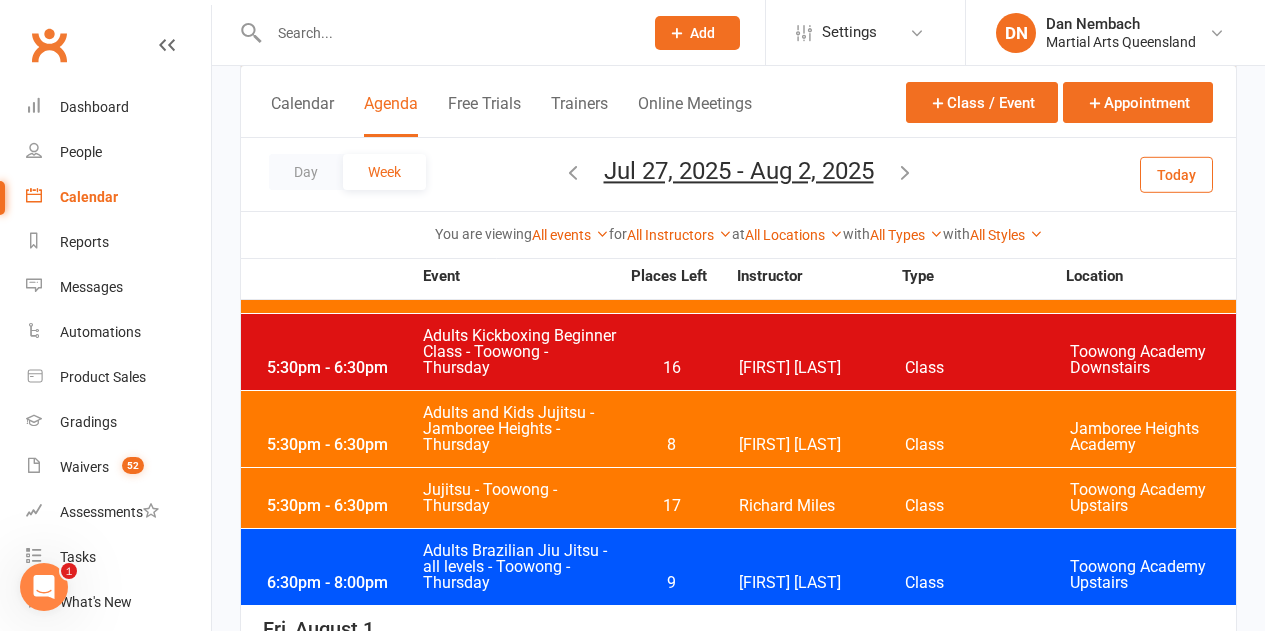 click on "5:30pm - 6:30pm Adults and Kids Jujitsu - Jamboree Heights - Thursday 8 [FIRST] [LAST] Class Jamboree Heights Academy" at bounding box center (738, 429) 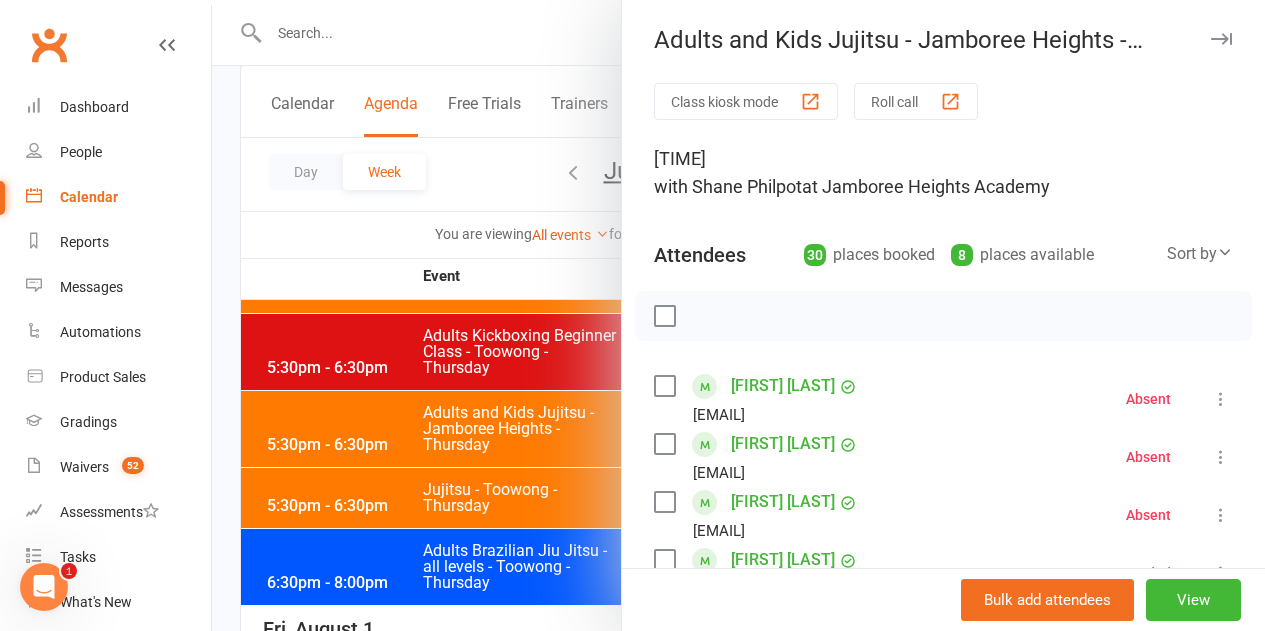 scroll, scrollTop: 0, scrollLeft: 0, axis: both 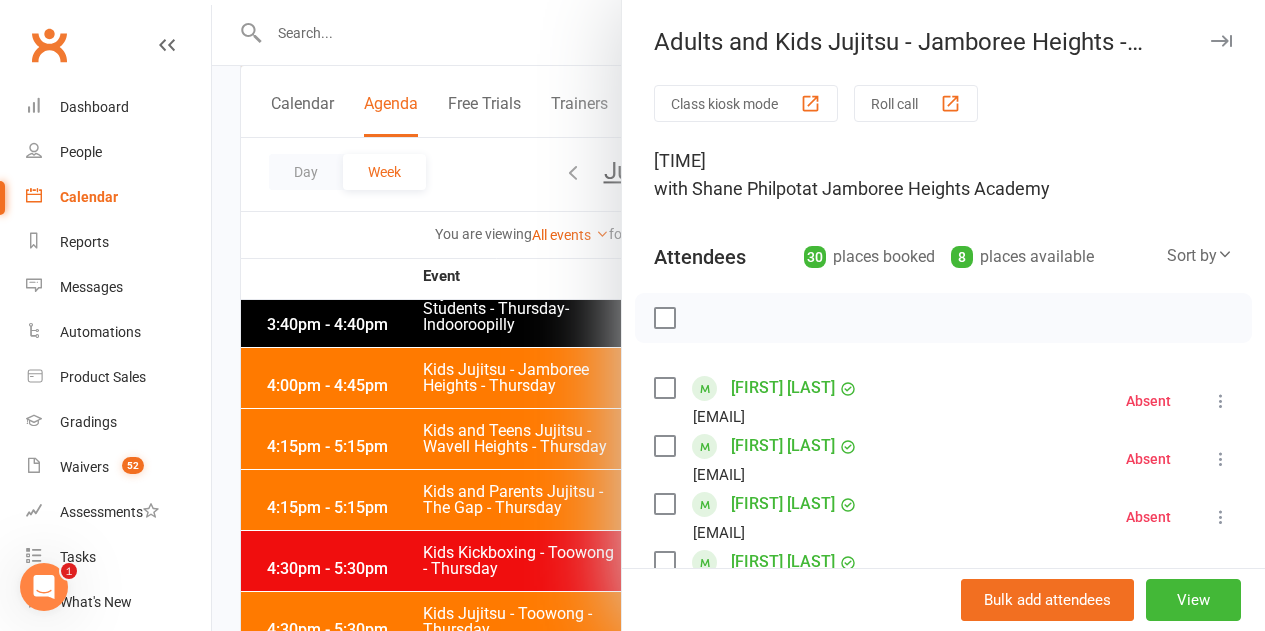 click at bounding box center [738, 315] 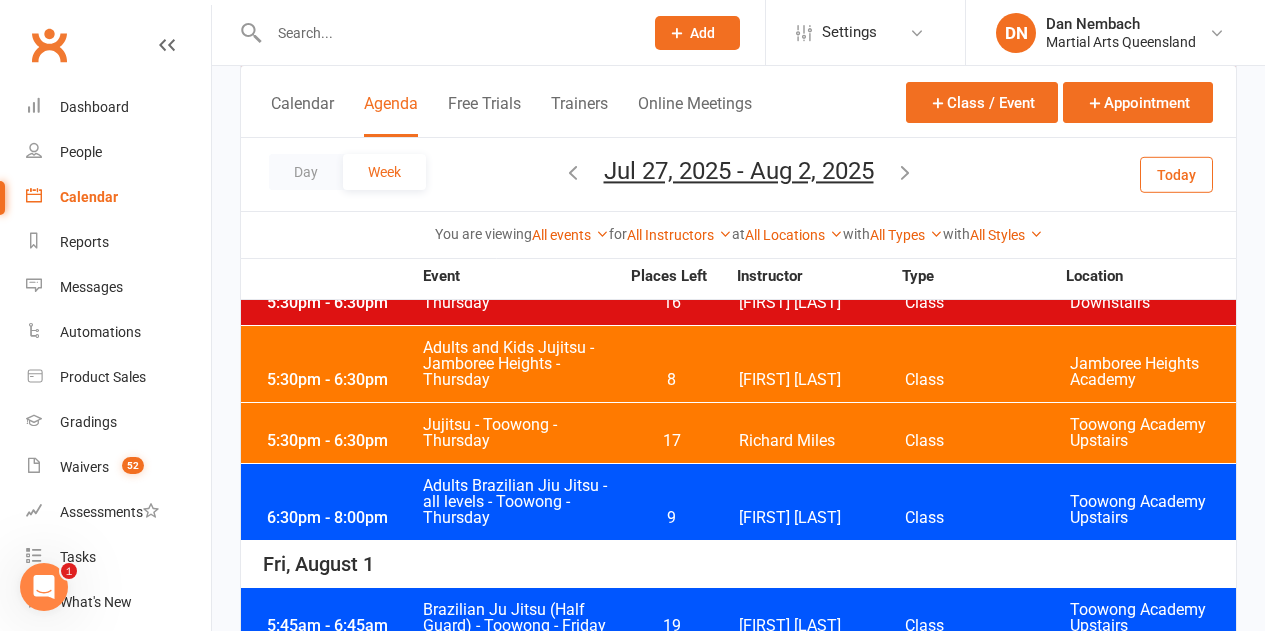 scroll, scrollTop: 4500, scrollLeft: 0, axis: vertical 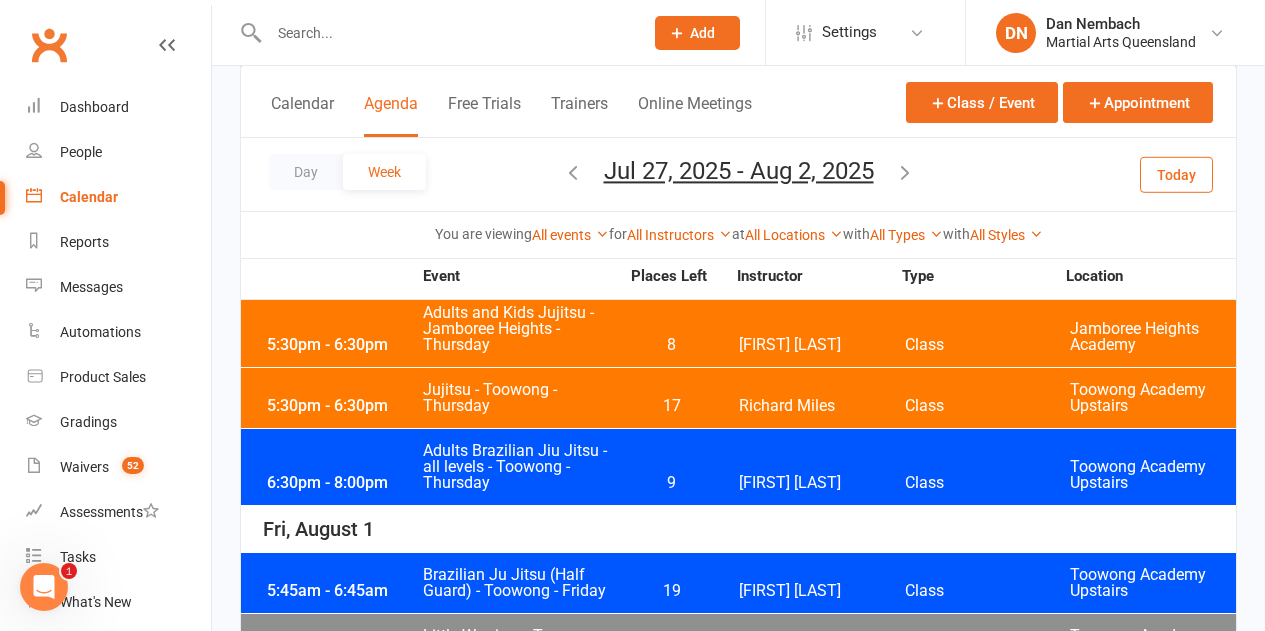 click on "5:30pm - 6:30pm Adults and Kids Jujitsu - Jamboree Heights - Thursday 8 [FIRST] [LAST] Class Jamboree Heights Academy" at bounding box center (738, 329) 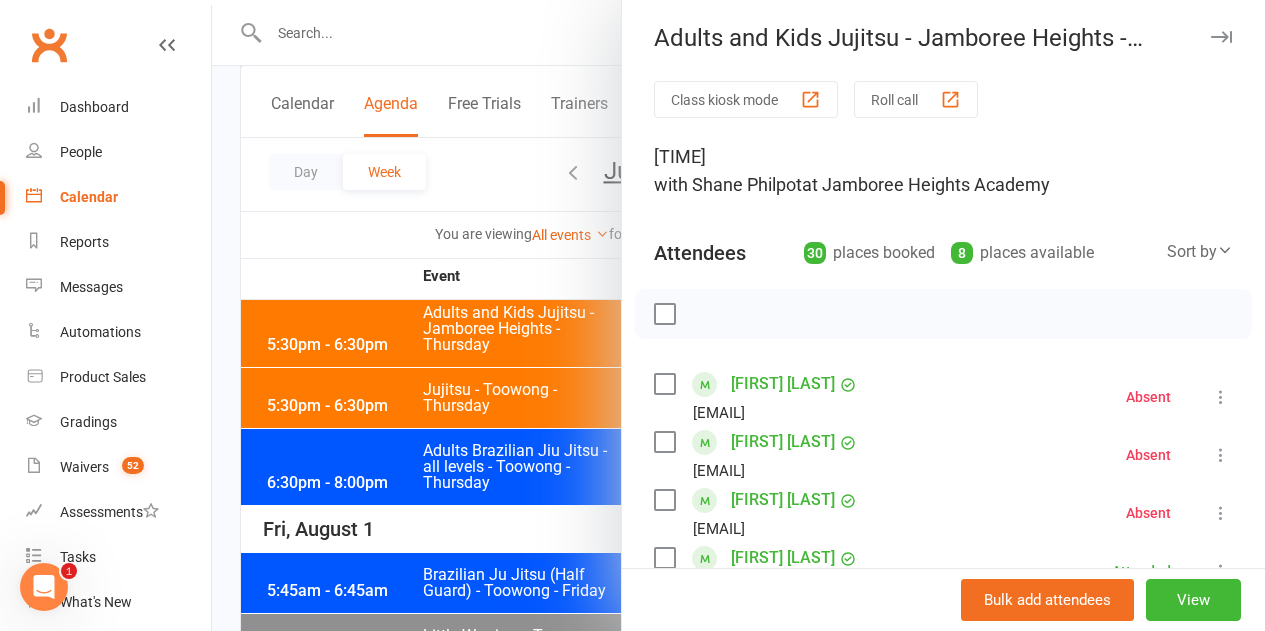 scroll, scrollTop: 0, scrollLeft: 0, axis: both 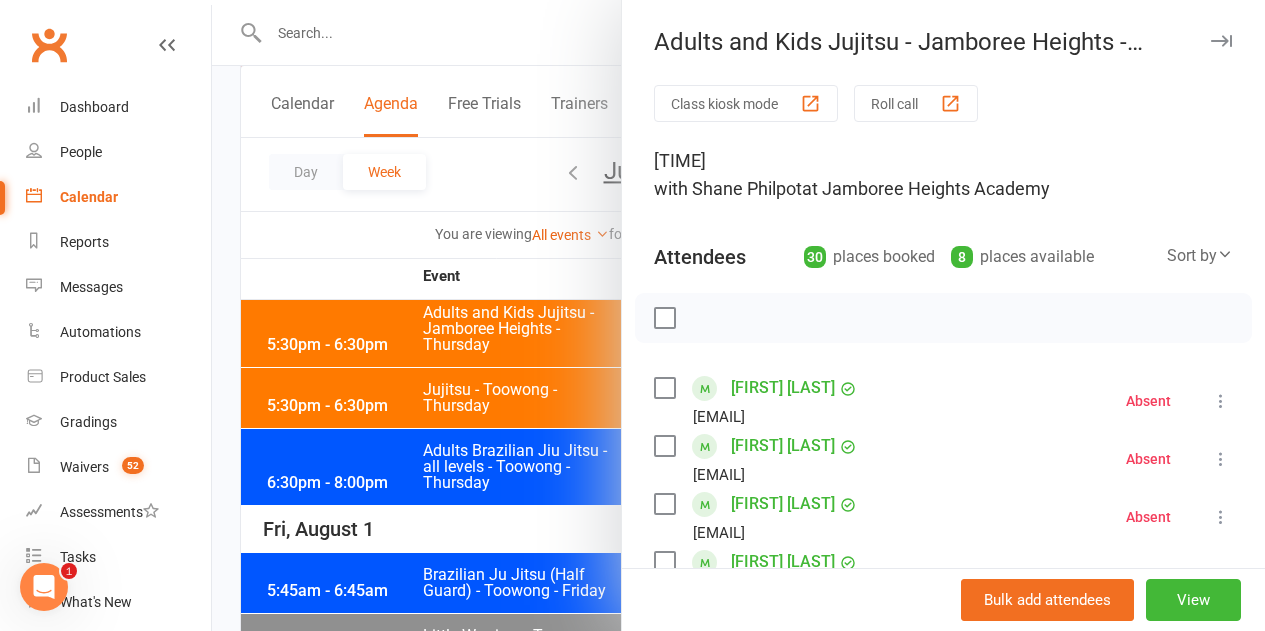 click at bounding box center (738, 315) 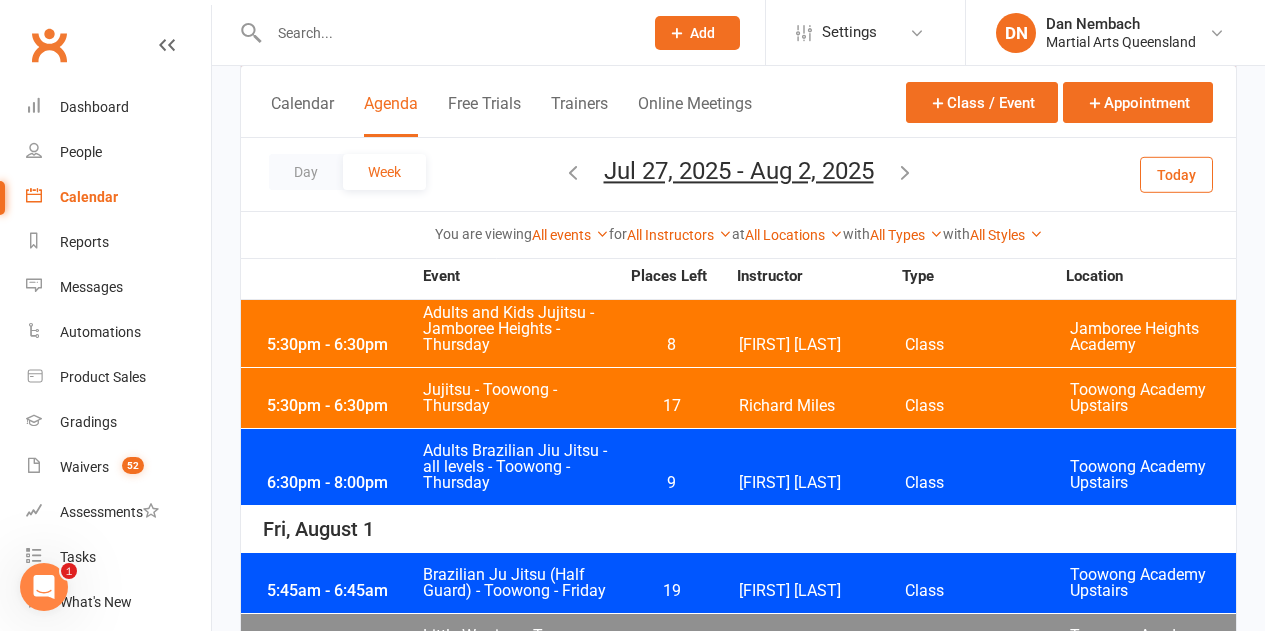 click on "[TIME] Adults Brazilian Jiu Jitsu - all levels - Toowong - Thursday [DATE] [FIRST] [LAST] Class Toowong Academy Upstairs" at bounding box center (738, 467) 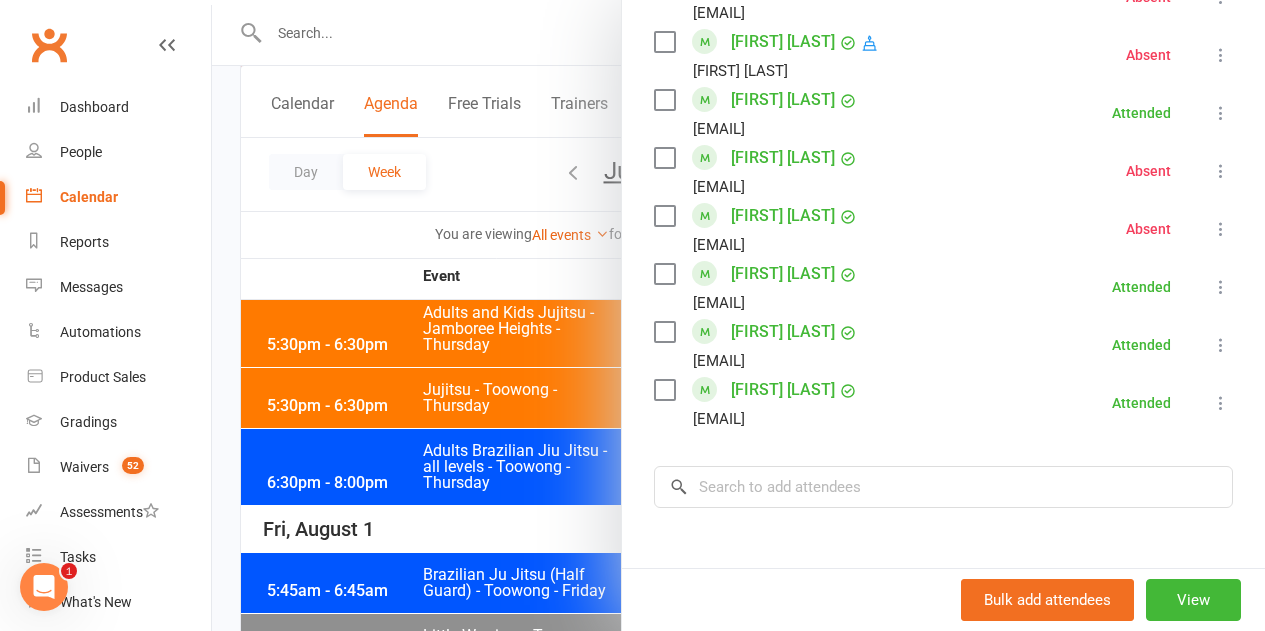 scroll, scrollTop: 1672, scrollLeft: 0, axis: vertical 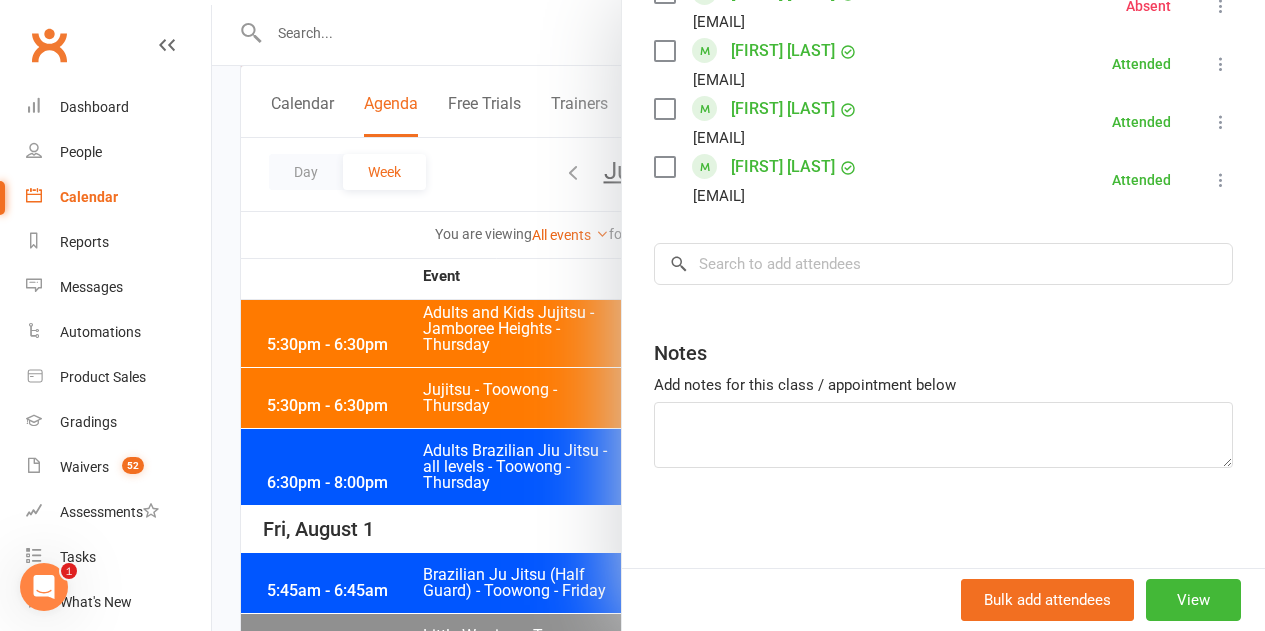 click at bounding box center (738, 315) 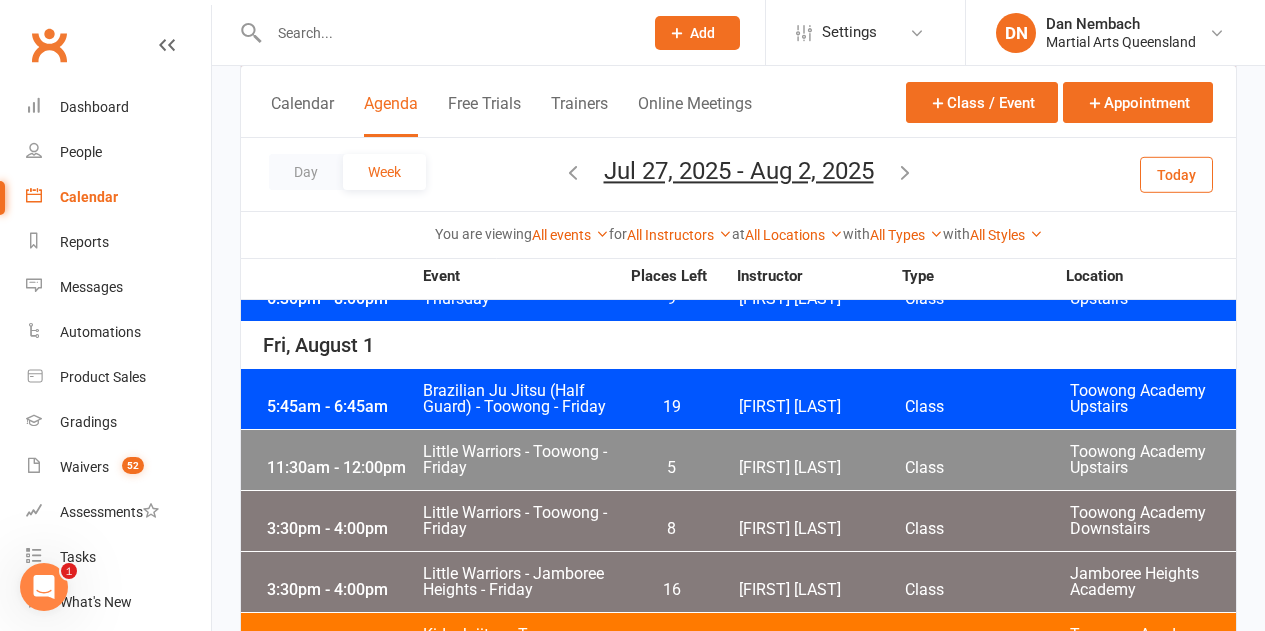 scroll, scrollTop: 4700, scrollLeft: 0, axis: vertical 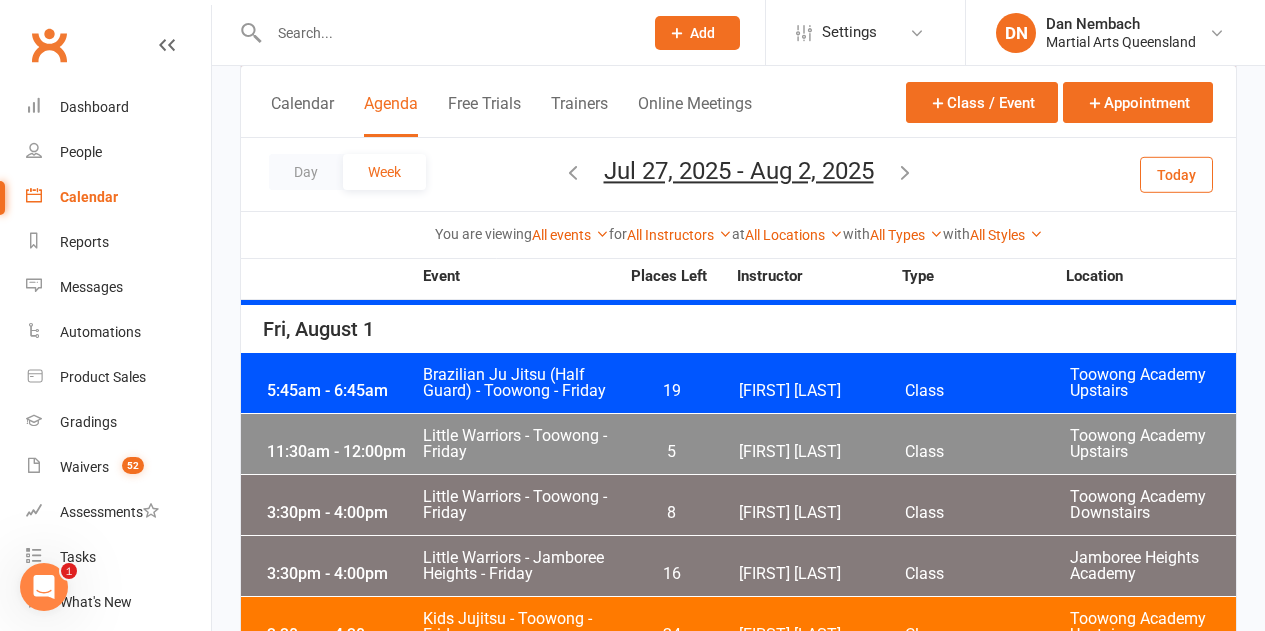 click on "Brazilian Ju Jitsu (Half Guard) - Toowong - Friday" at bounding box center [520, 383] 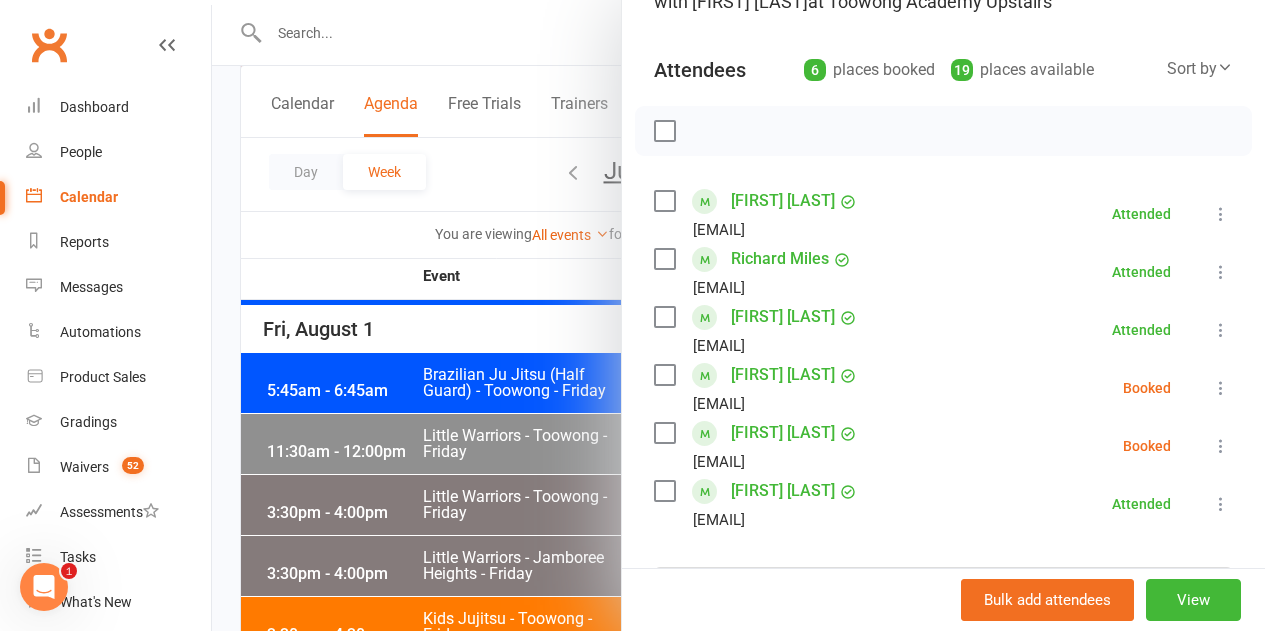 scroll, scrollTop: 400, scrollLeft: 0, axis: vertical 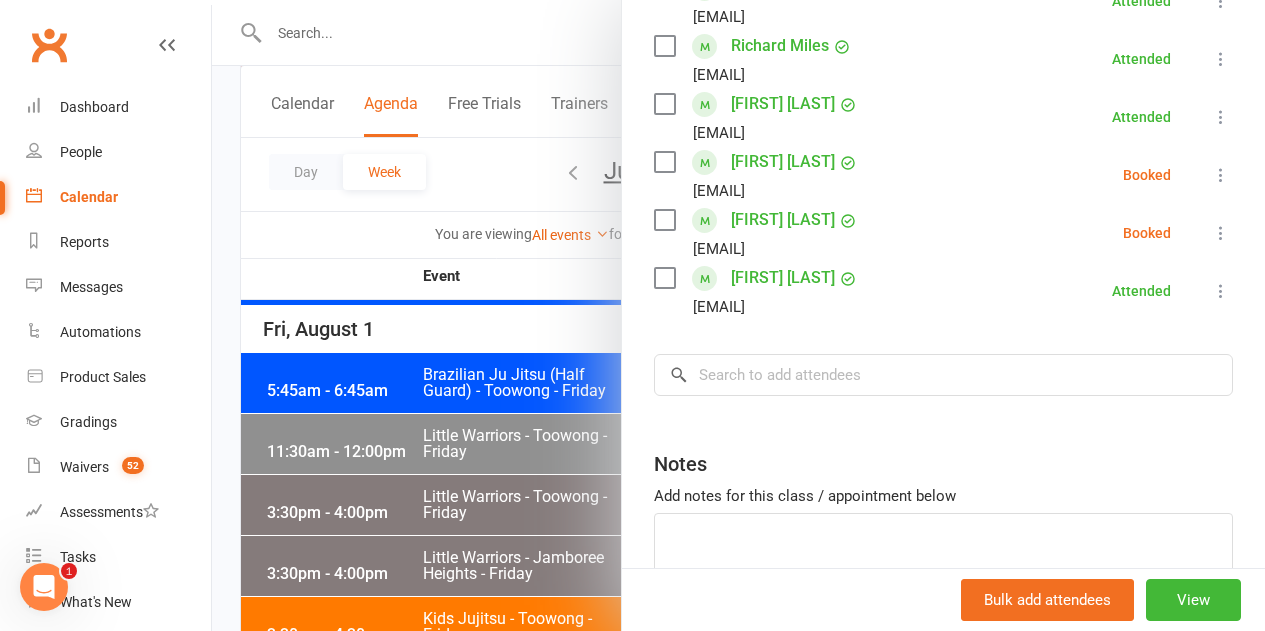 click at bounding box center (1221, 175) 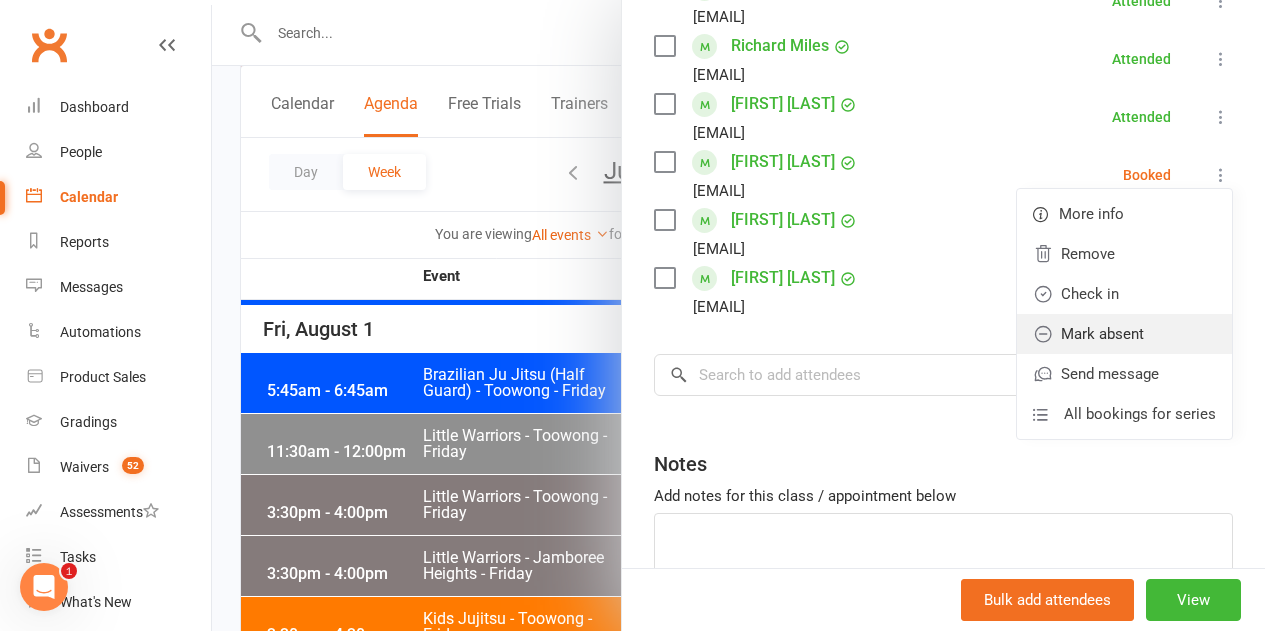 click on "Mark absent" at bounding box center (1124, 334) 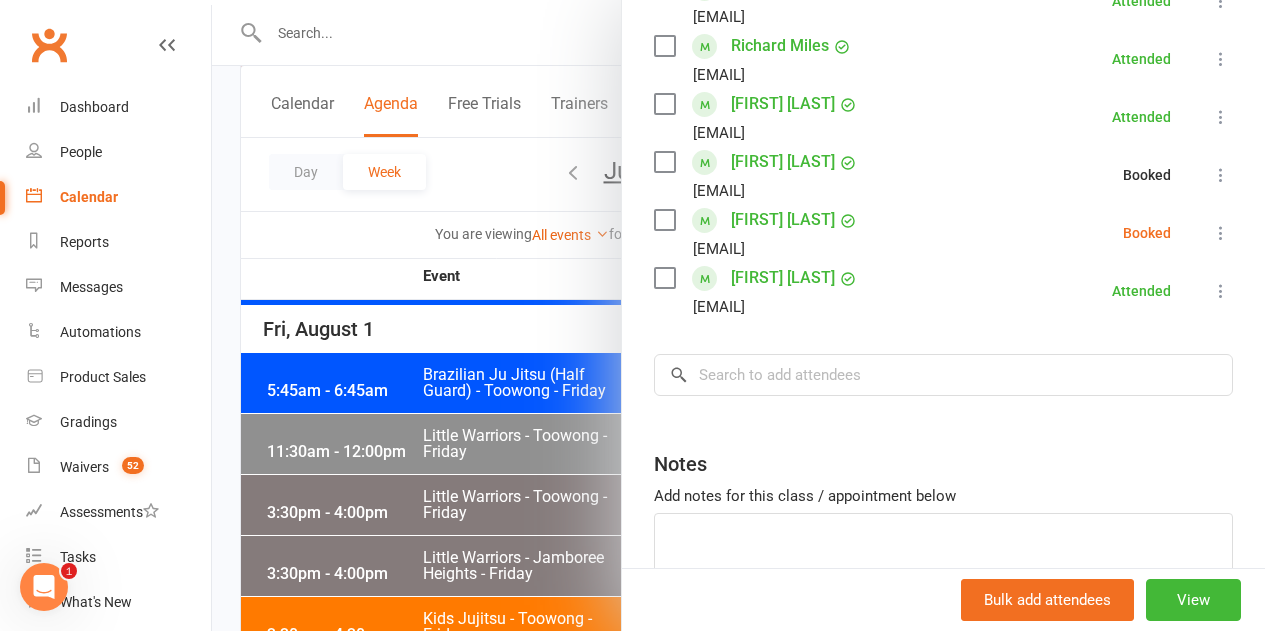 click at bounding box center (1221, 233) 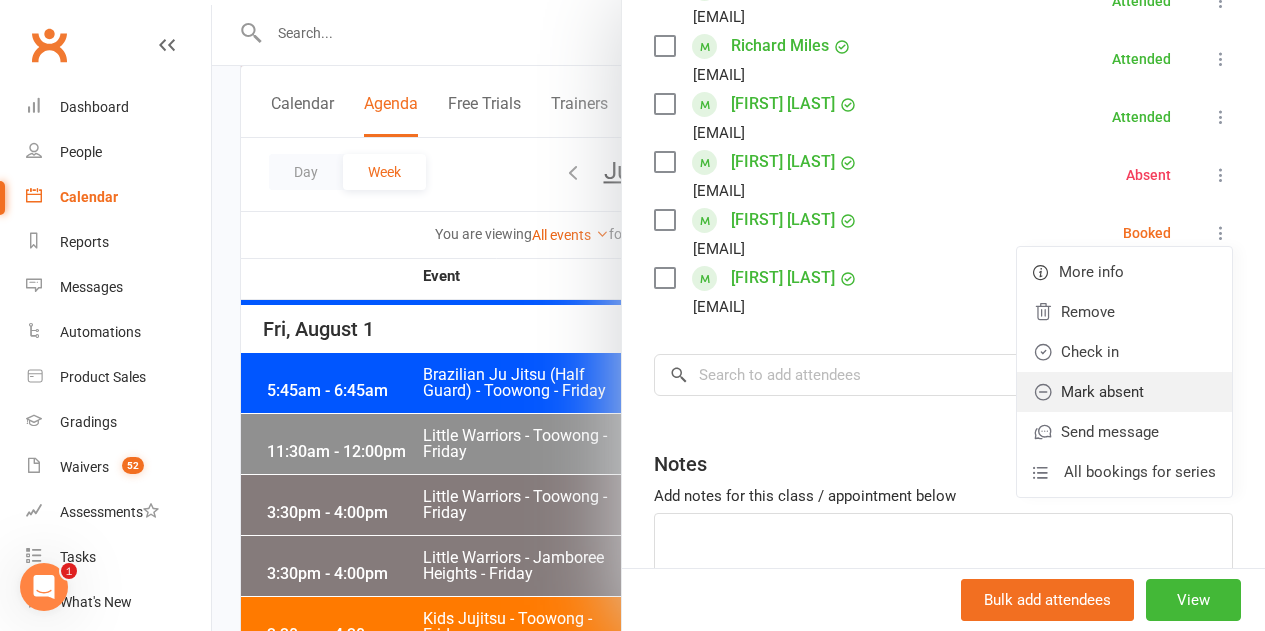 click on "Mark absent" at bounding box center (1124, 392) 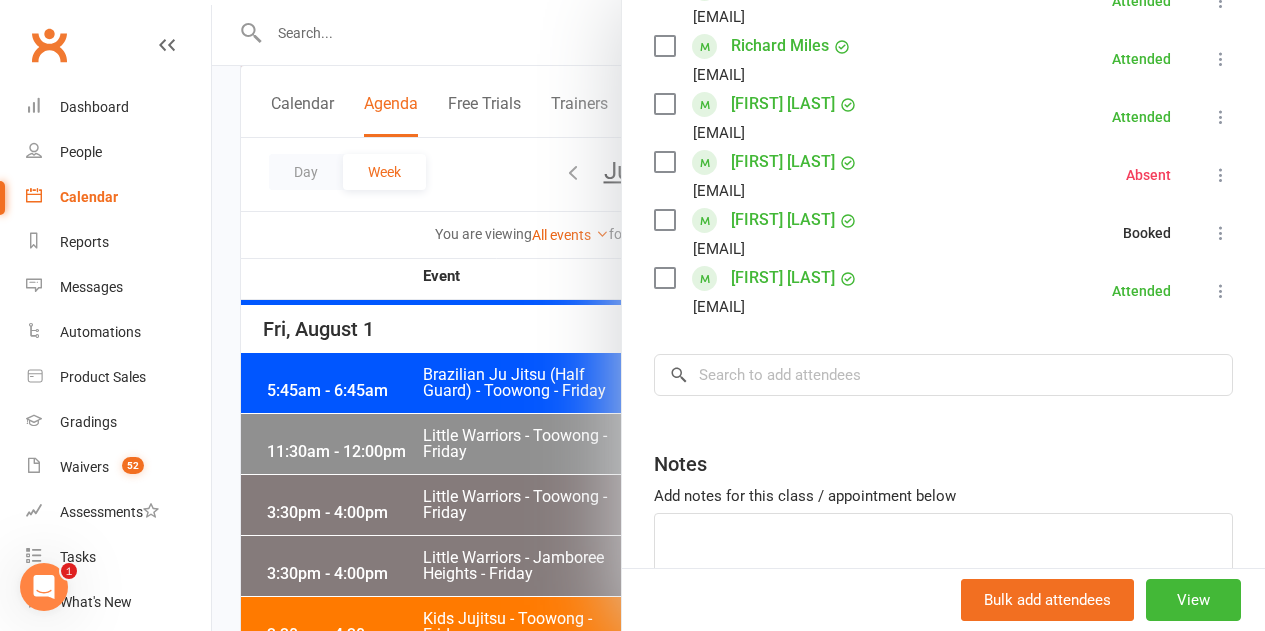 click at bounding box center (738, 315) 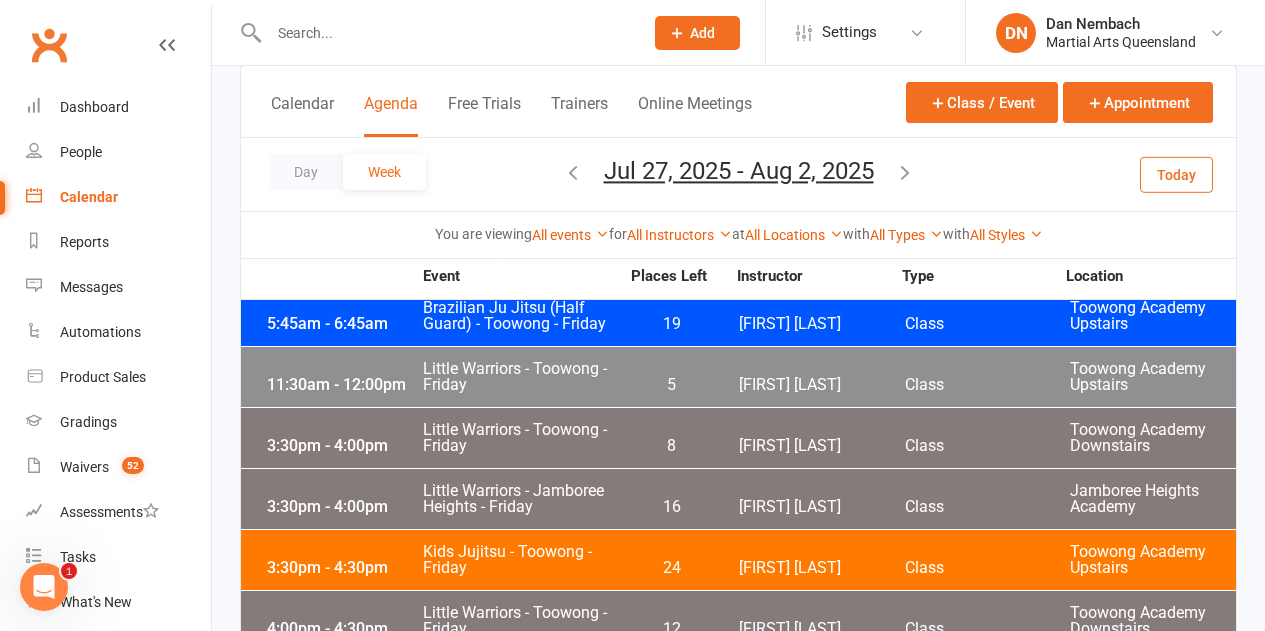 scroll, scrollTop: 4800, scrollLeft: 0, axis: vertical 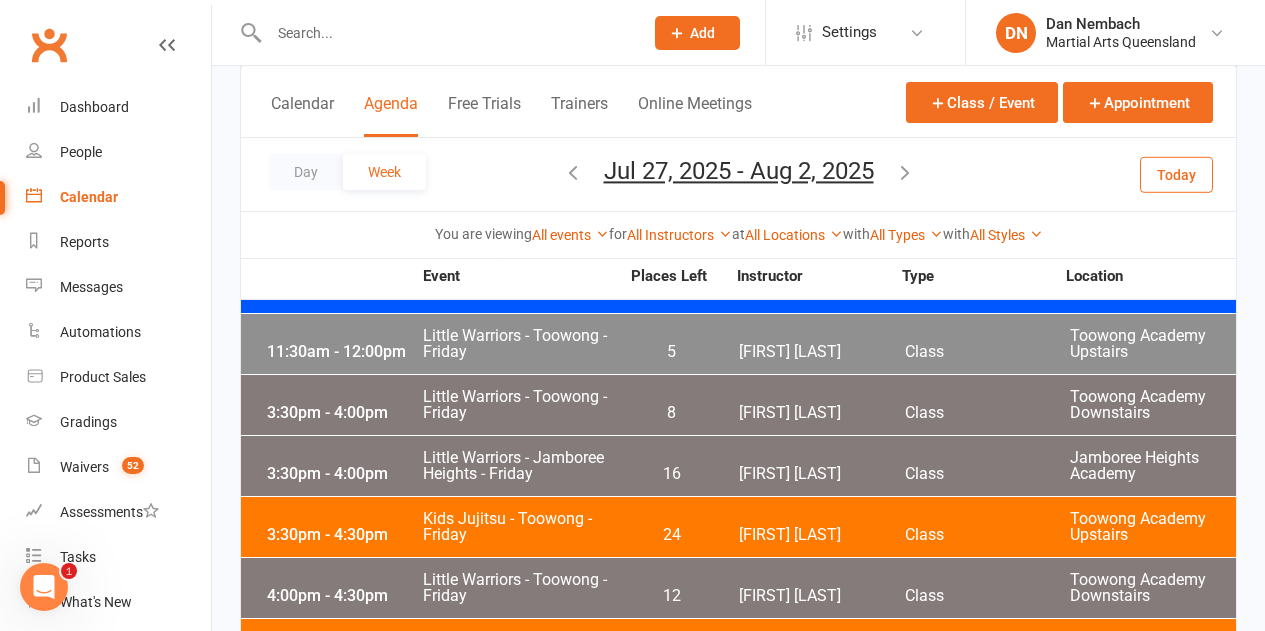 click on "5" at bounding box center (671, 352) 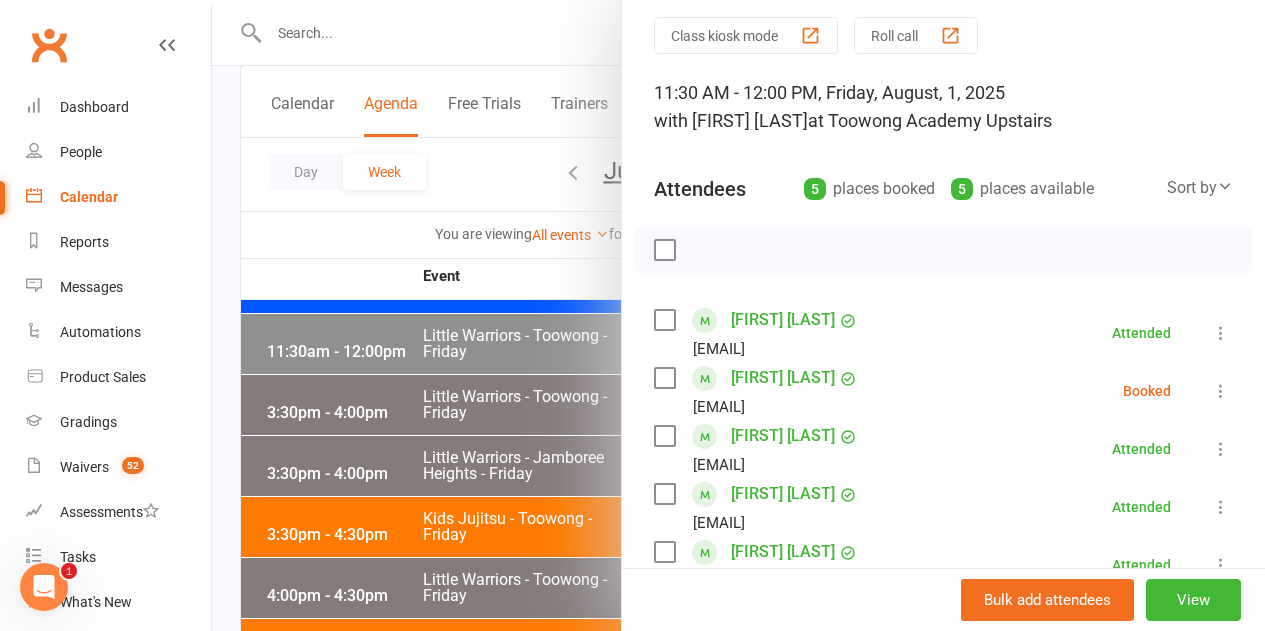 scroll, scrollTop: 100, scrollLeft: 0, axis: vertical 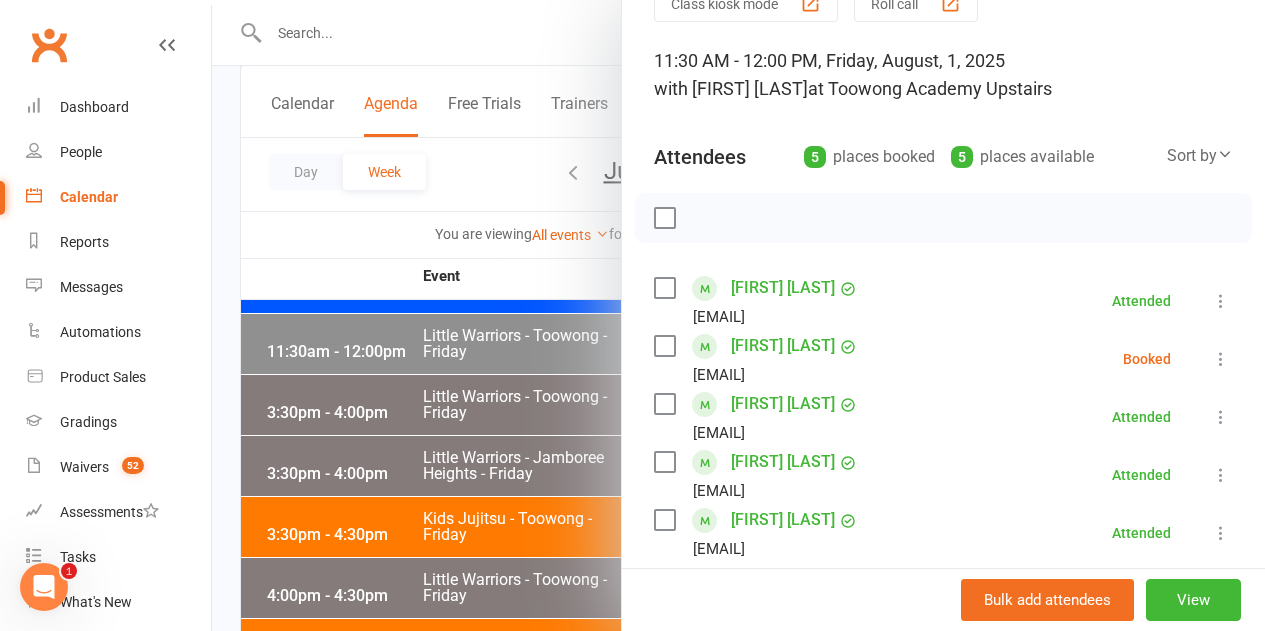 click at bounding box center [1221, 359] 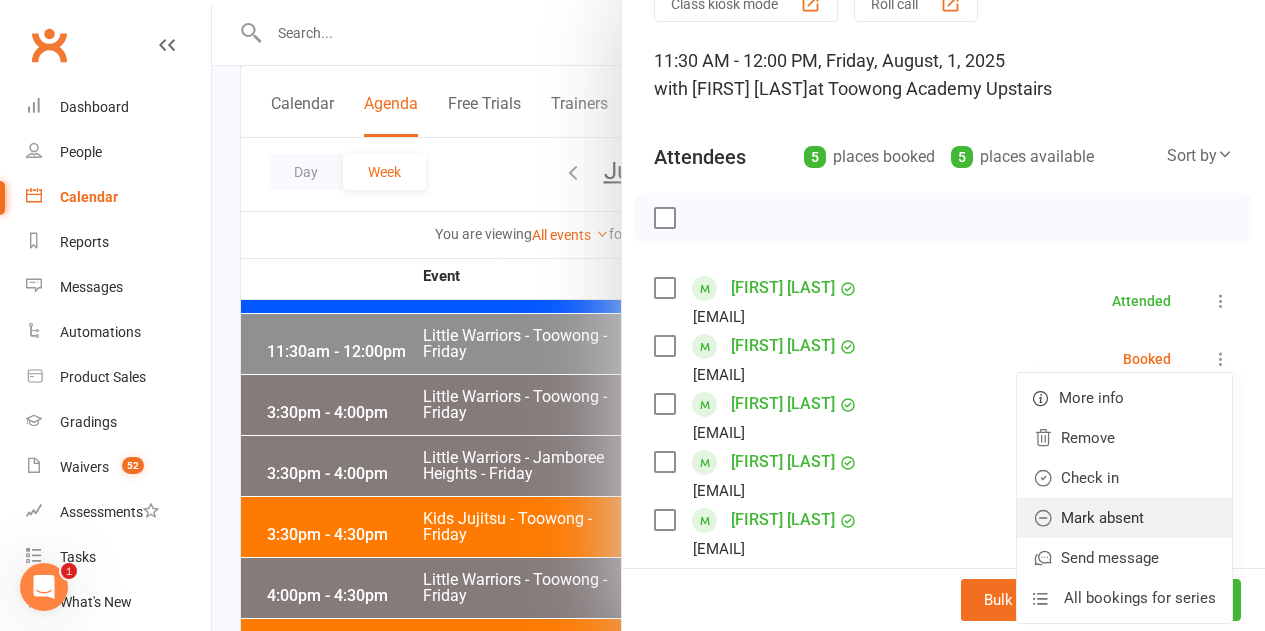 click on "Mark absent" at bounding box center (1124, 518) 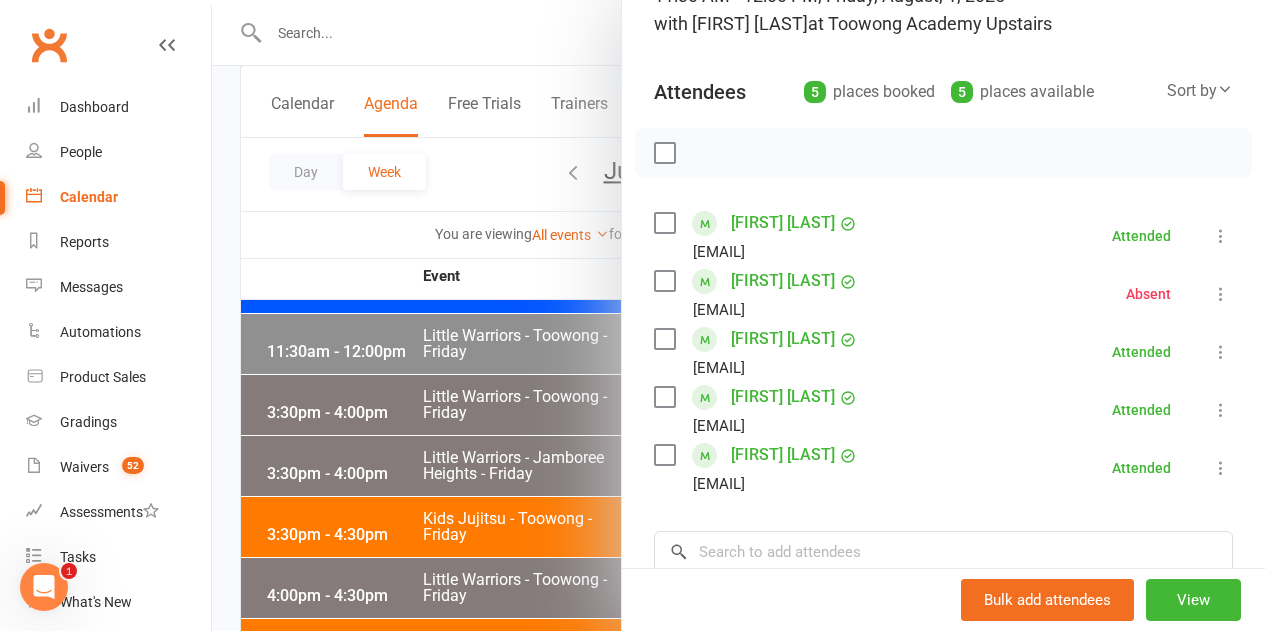 scroll, scrollTop: 0, scrollLeft: 0, axis: both 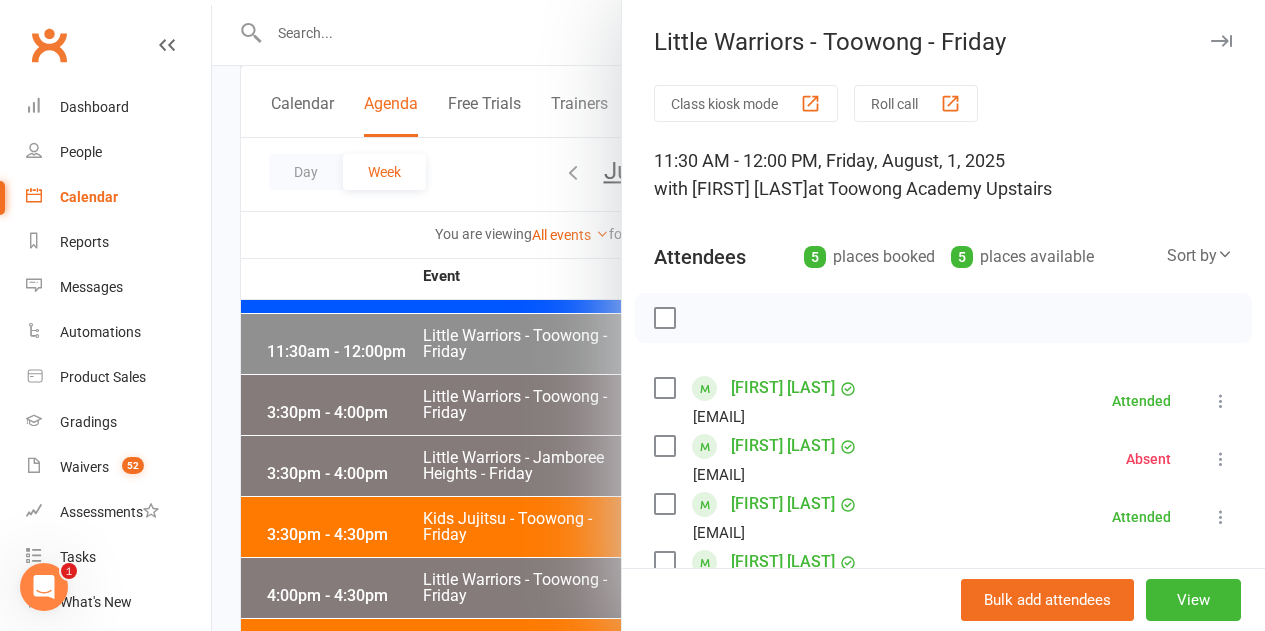 click at bounding box center (738, 315) 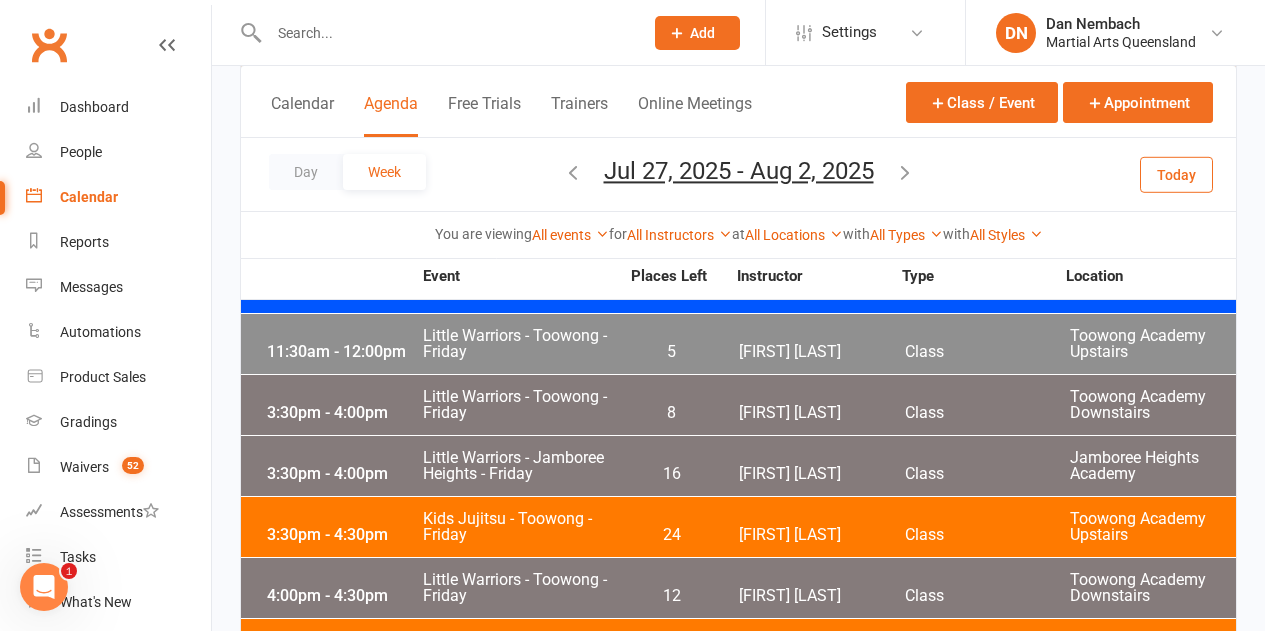 click on "[TIME] - [TIME] [FIRST] - Toowong - [DAY] [DATE] with [FIRST] [LAST] Class Toowong Academy Downstairs" at bounding box center [738, 405] 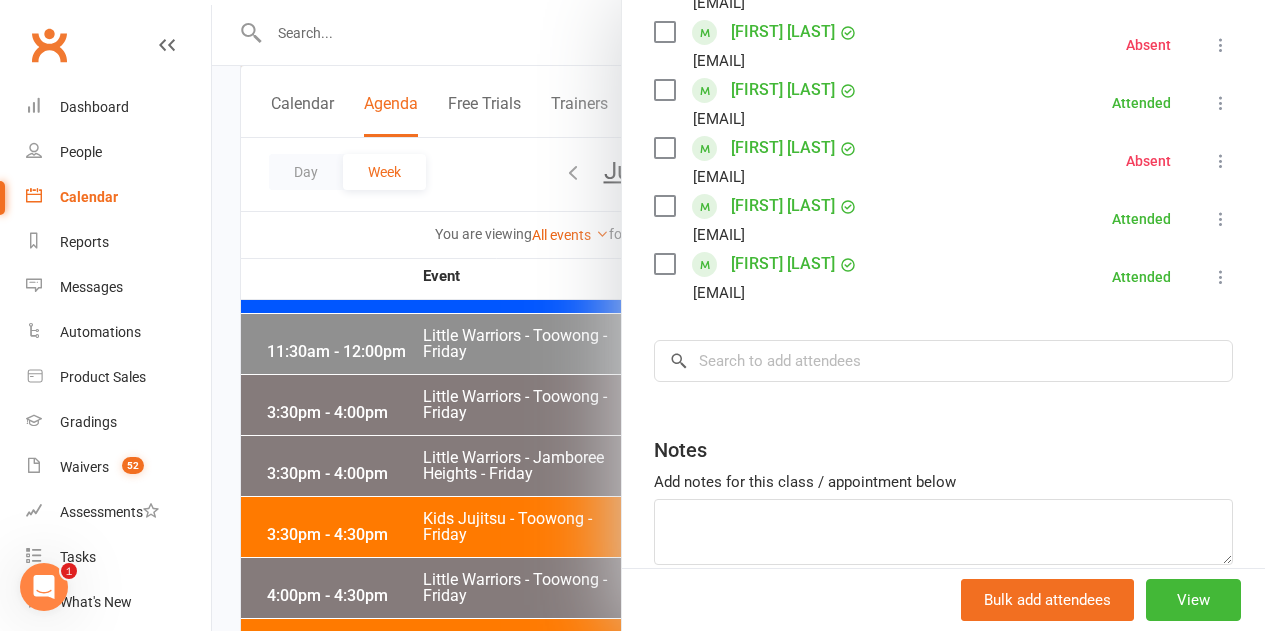scroll, scrollTop: 800, scrollLeft: 0, axis: vertical 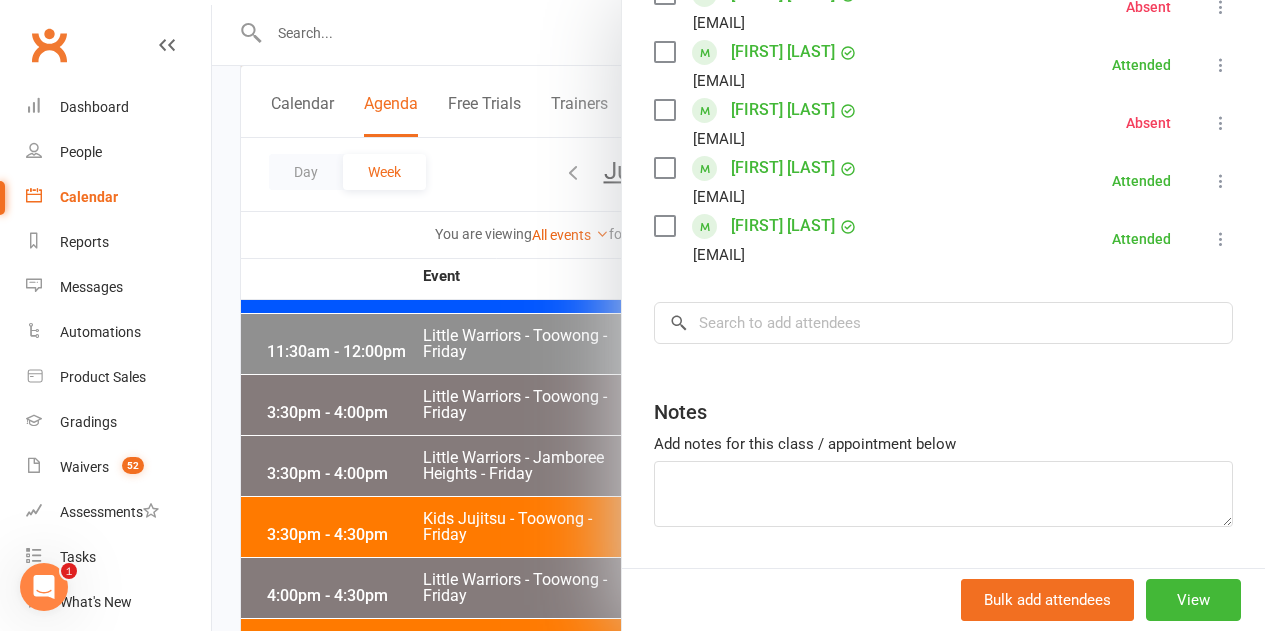 click at bounding box center (738, 315) 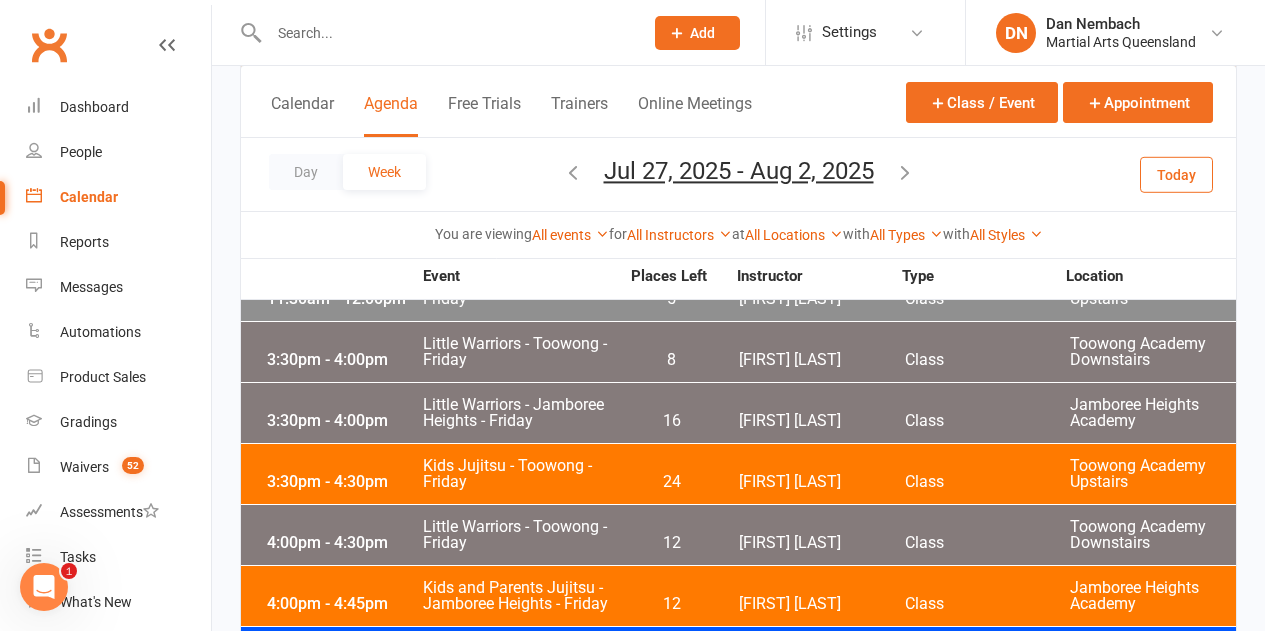 scroll, scrollTop: 4900, scrollLeft: 0, axis: vertical 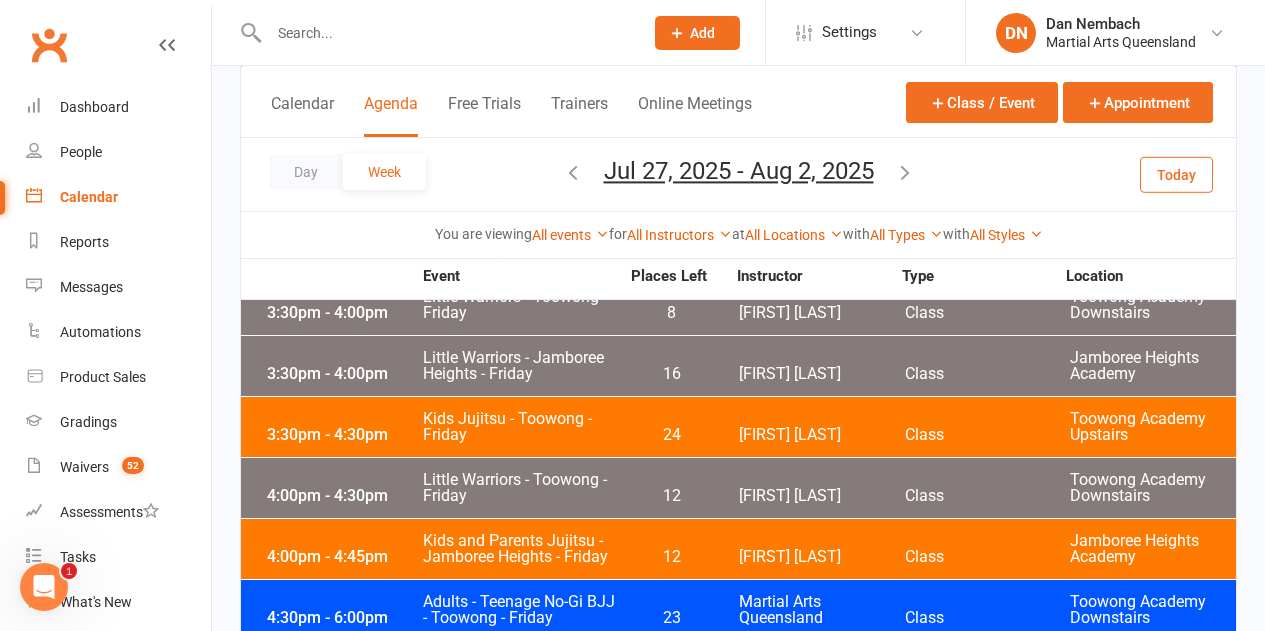 click on "16" at bounding box center (671, 374) 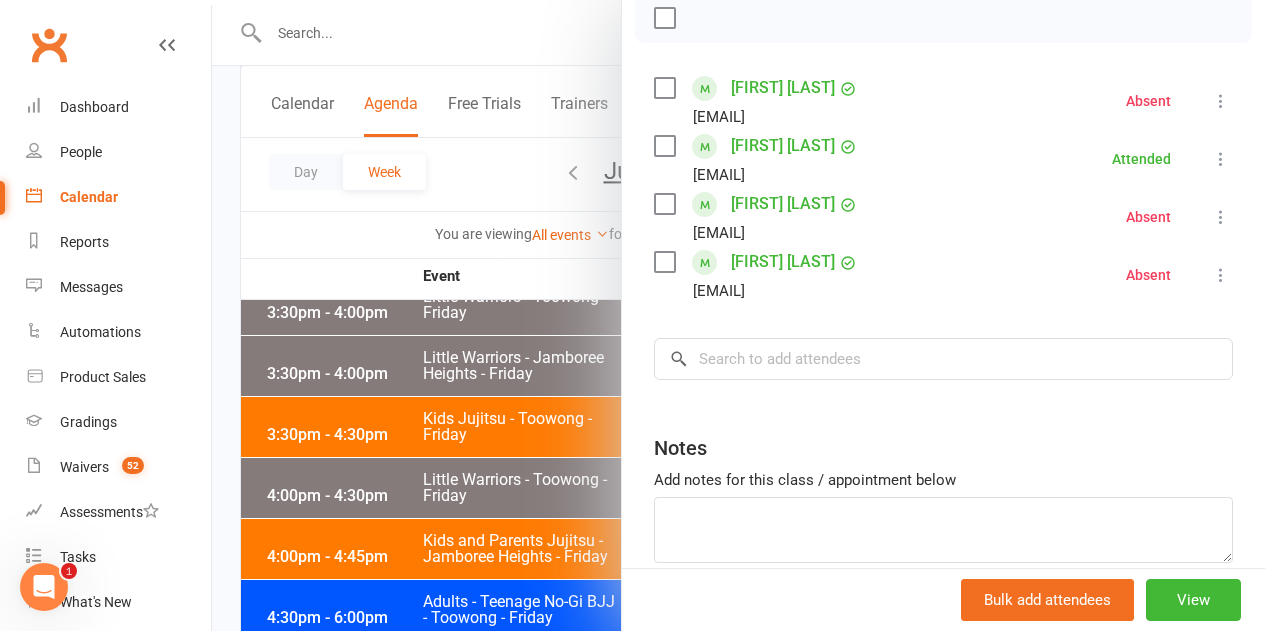 scroll, scrollTop: 395, scrollLeft: 0, axis: vertical 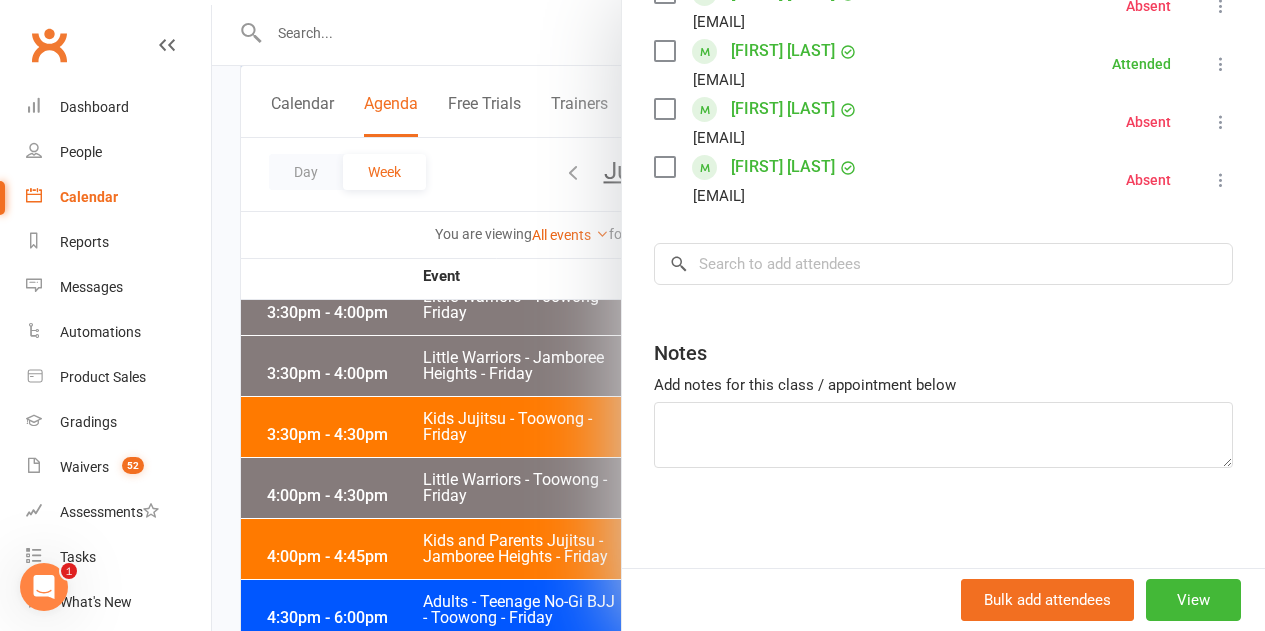 click at bounding box center [738, 315] 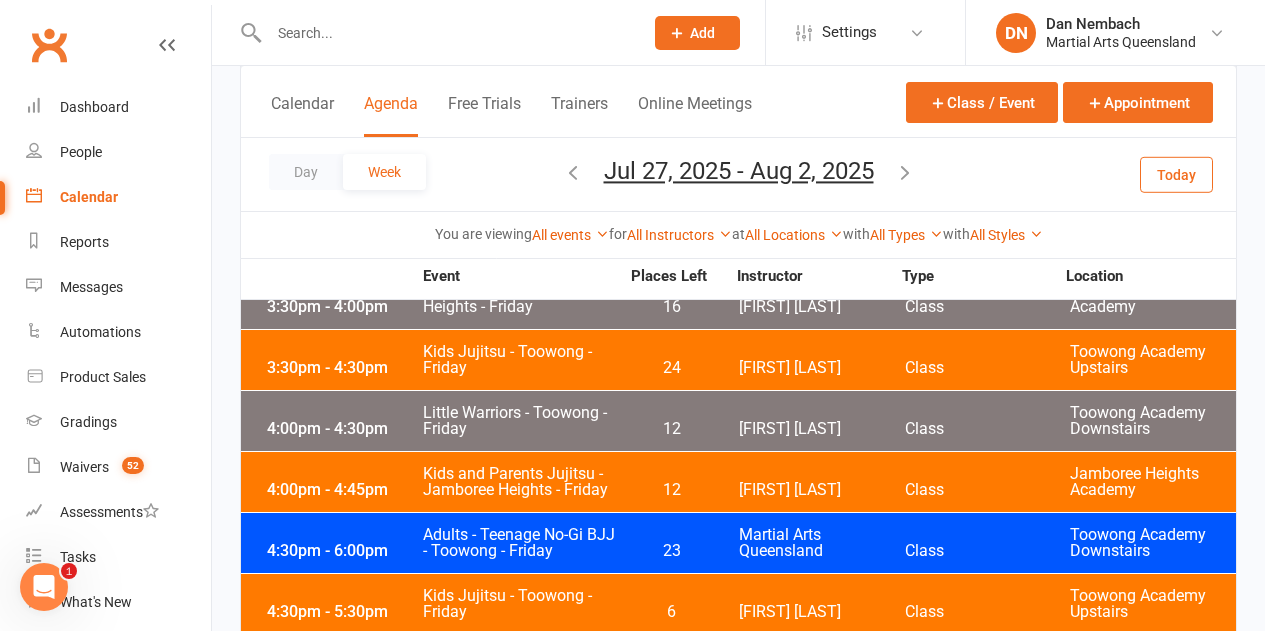 scroll, scrollTop: 5000, scrollLeft: 0, axis: vertical 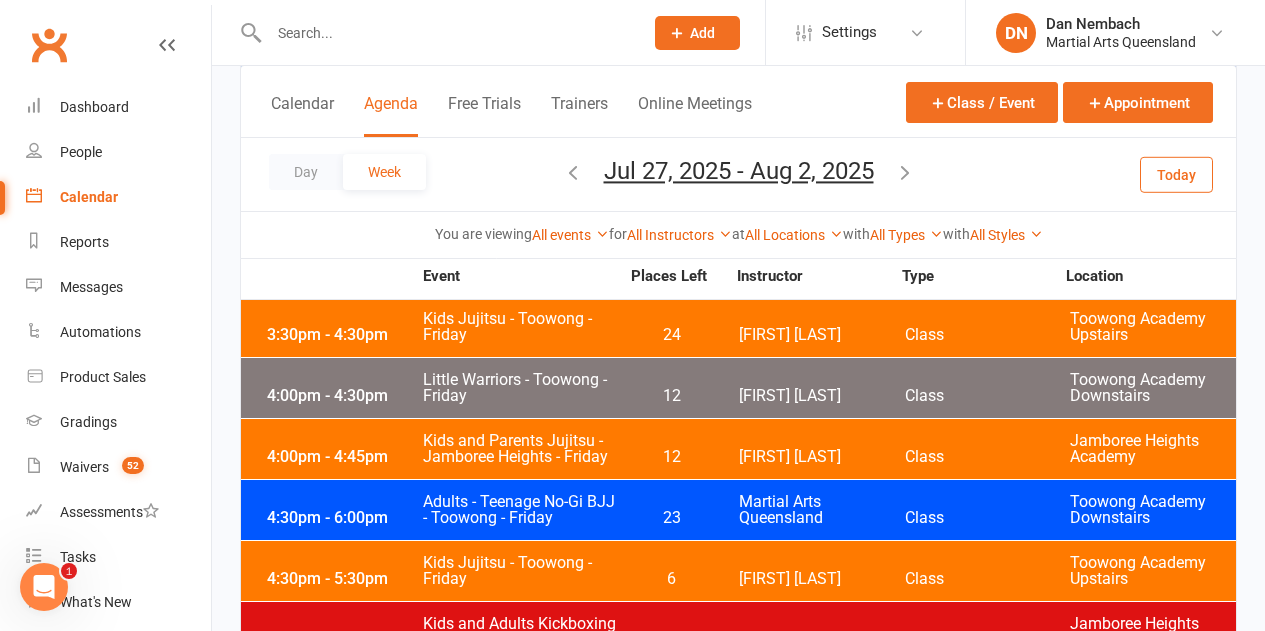 click on "[TIME] - [TIME] Kids Jujitsu - Toowong - Friday [DAY] [FIRST] [LAST] Class Toowong Academy Upstairs" at bounding box center [738, 327] 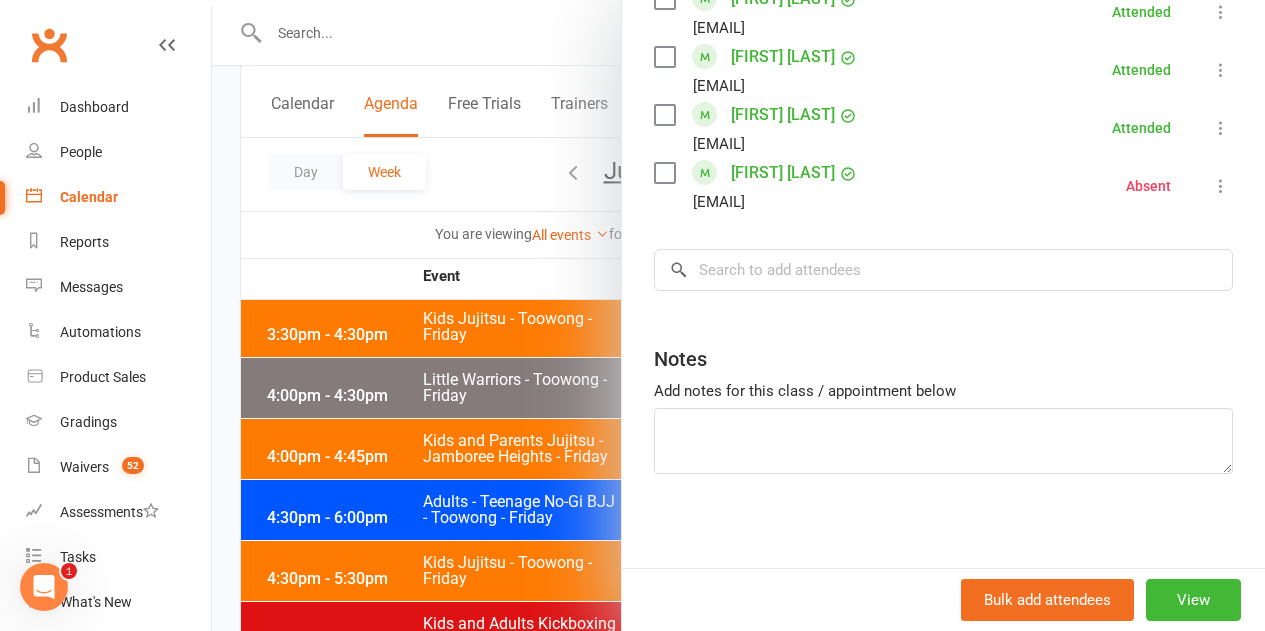 scroll, scrollTop: 1672, scrollLeft: 0, axis: vertical 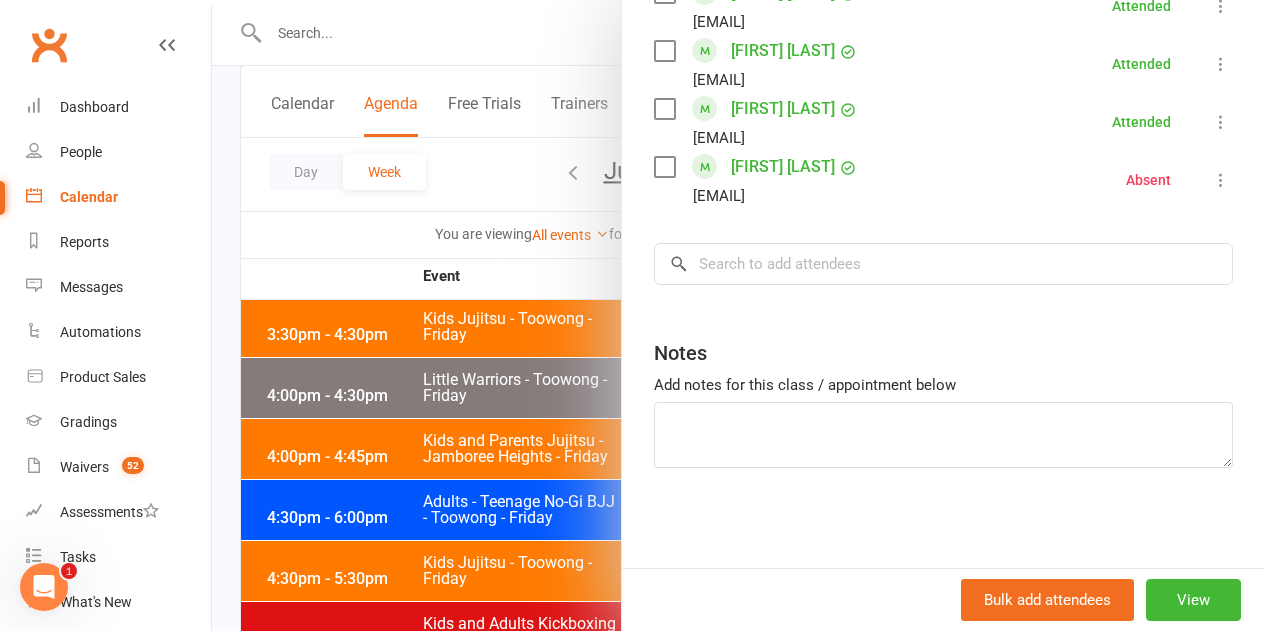 drag, startPoint x: 359, startPoint y: 385, endPoint x: 642, endPoint y: 402, distance: 283.51013 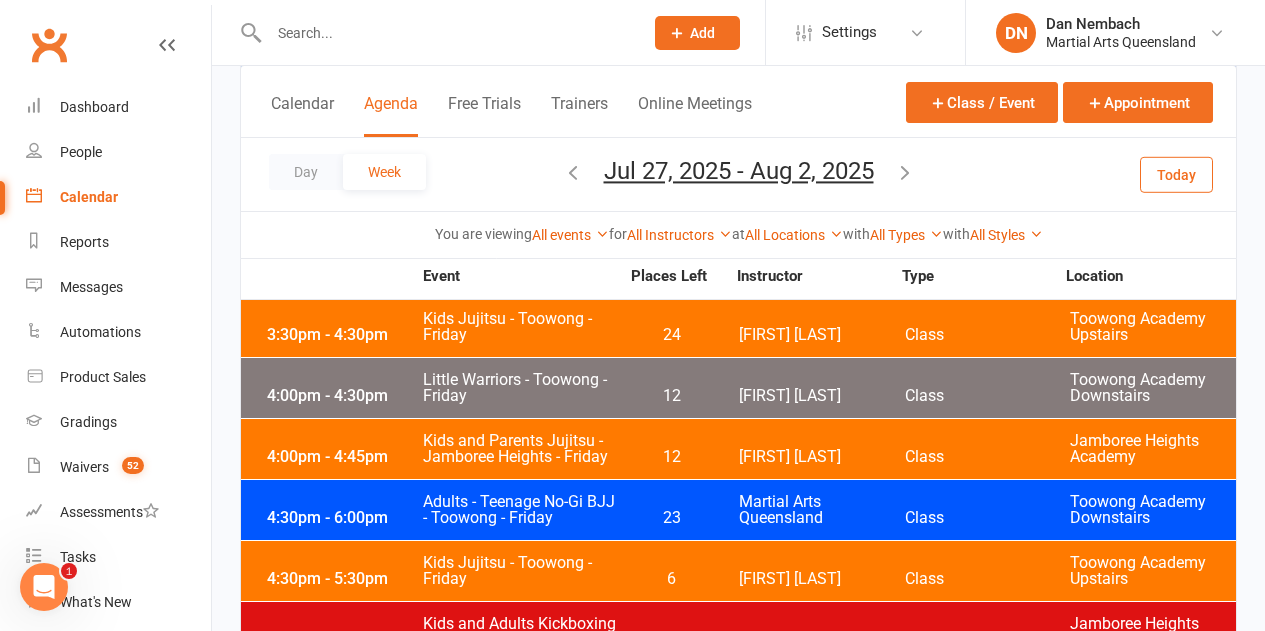 click on "12" at bounding box center (671, 396) 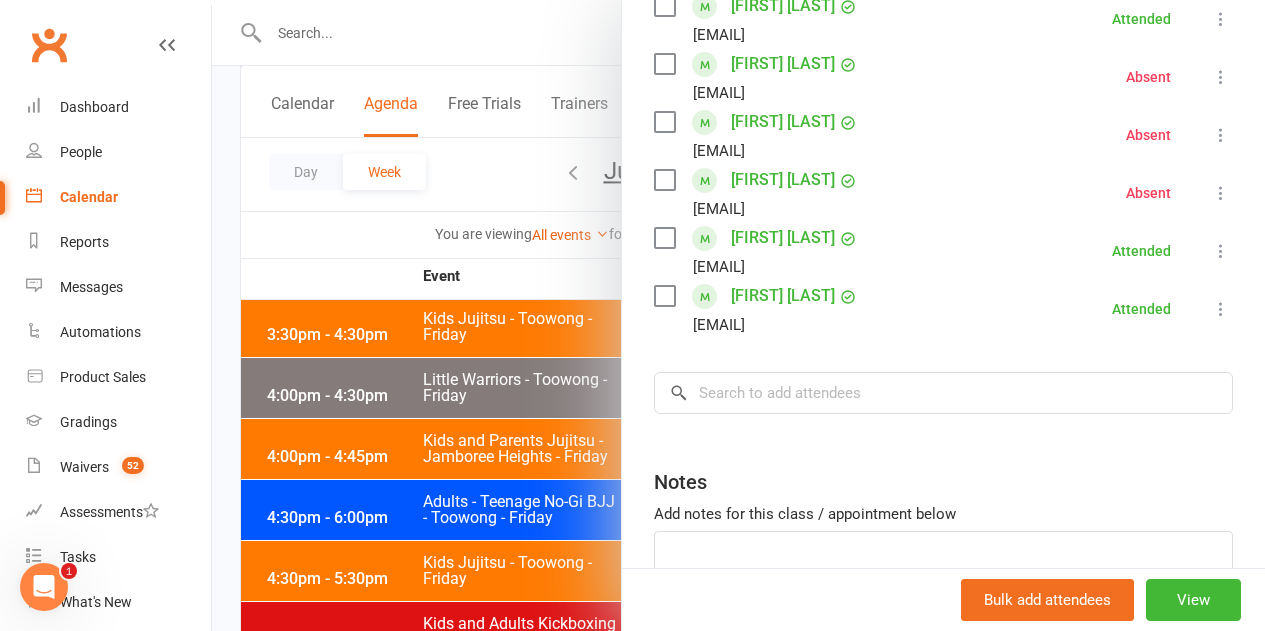 scroll, scrollTop: 500, scrollLeft: 0, axis: vertical 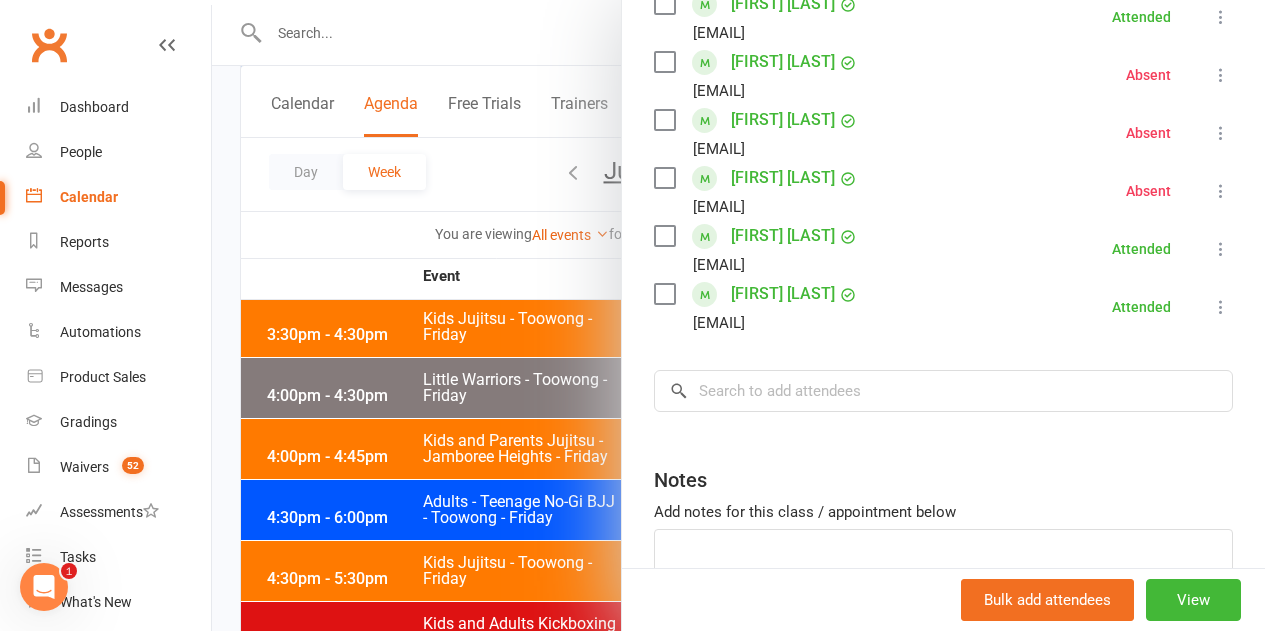 click at bounding box center (738, 315) 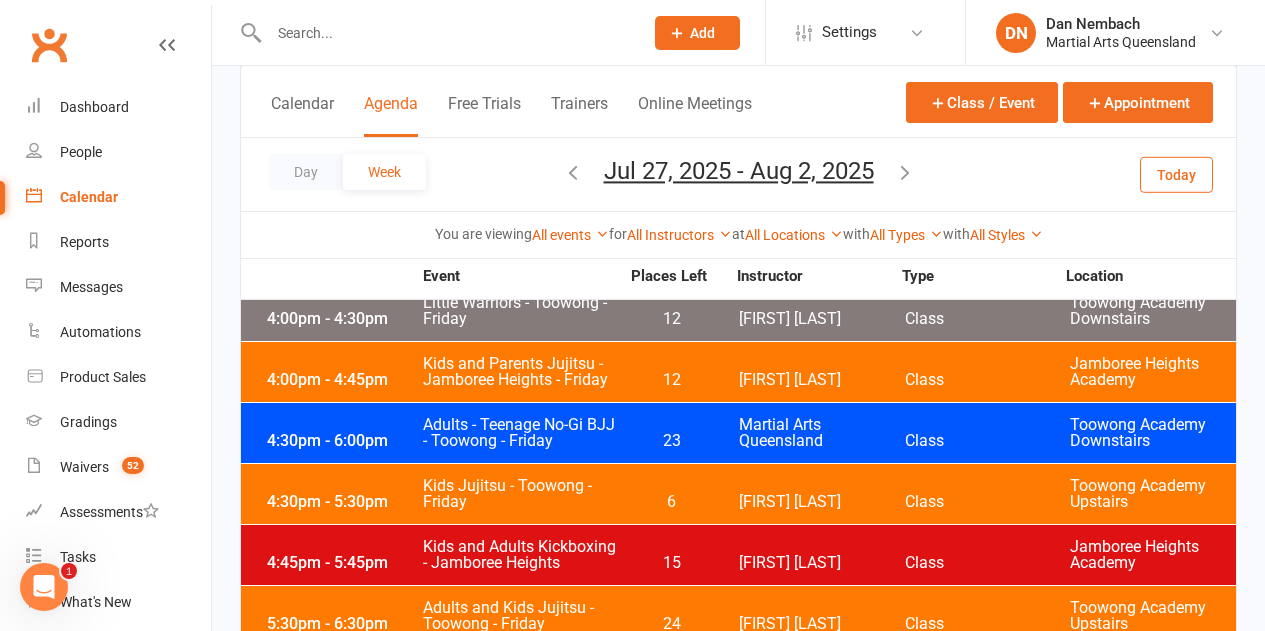 scroll, scrollTop: 5100, scrollLeft: 0, axis: vertical 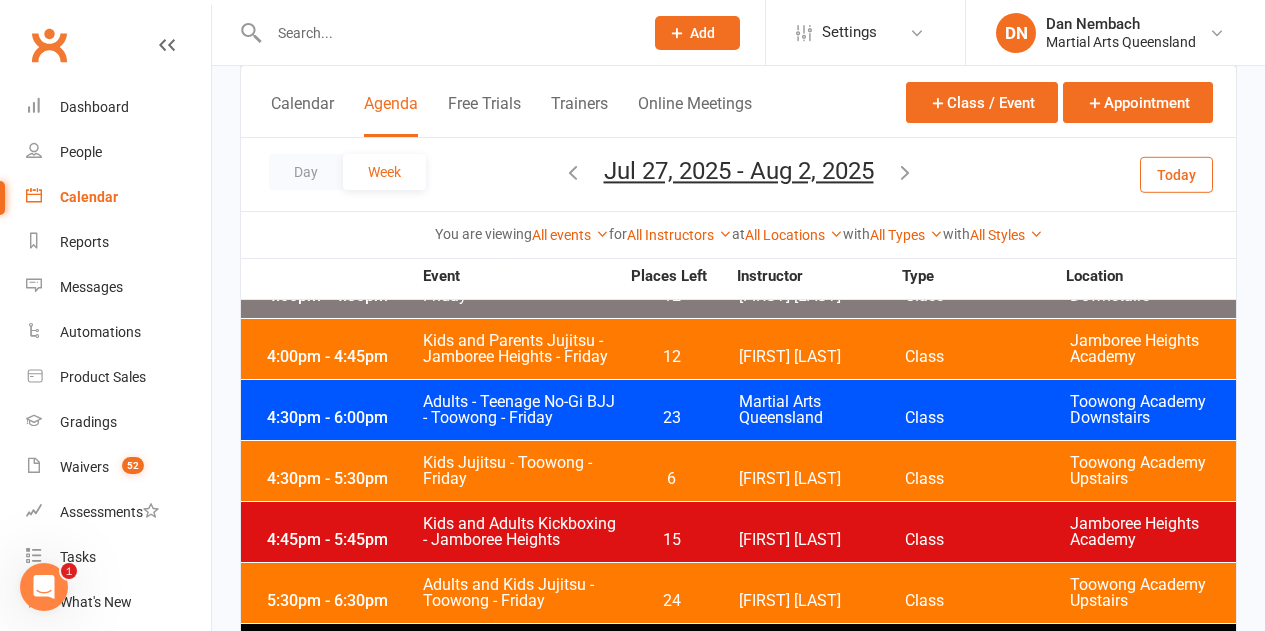 click on "[TIME] - [TIME] Kids and Parents Jujitsu - Jamboree Heights - Friday [DAY] [FIRST] [LAST] Class Jamboree Heights Academy" at bounding box center [738, 349] 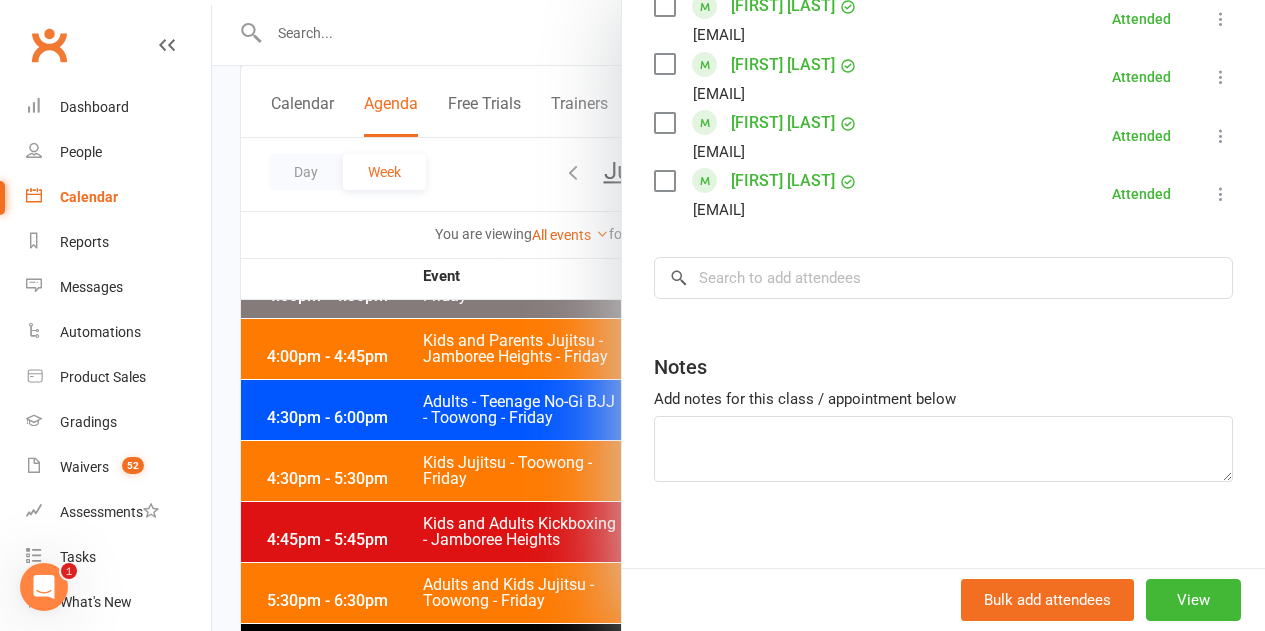 scroll, scrollTop: 1208, scrollLeft: 0, axis: vertical 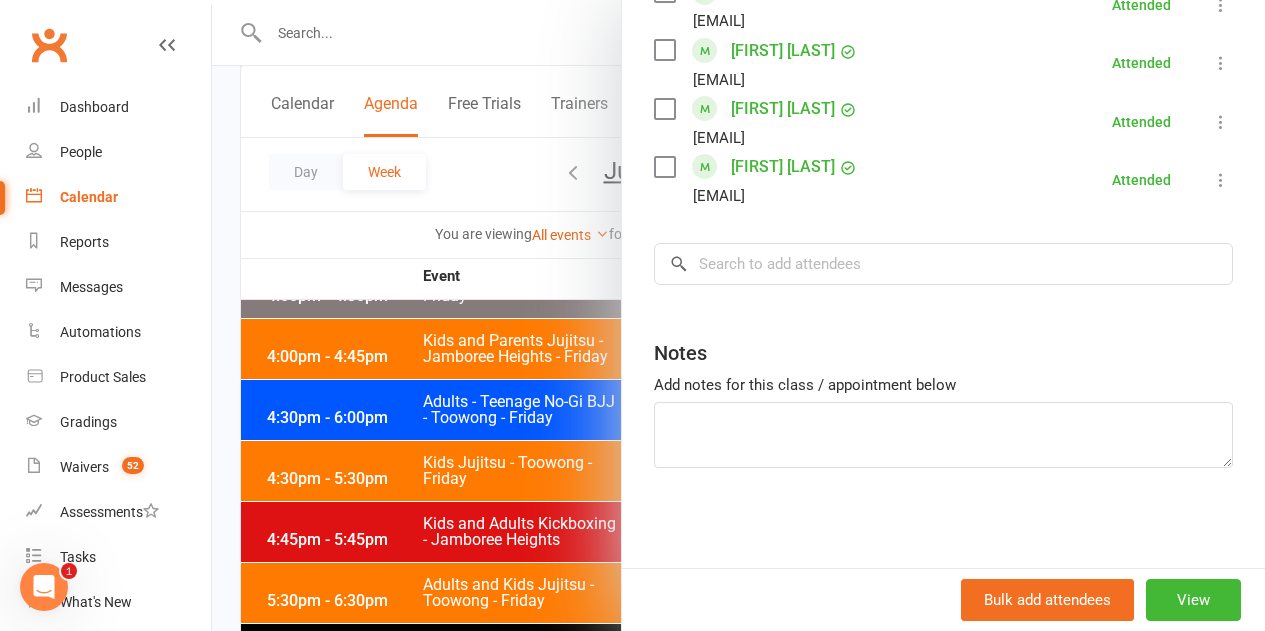 drag, startPoint x: 482, startPoint y: 454, endPoint x: 520, endPoint y: 426, distance: 47.201694 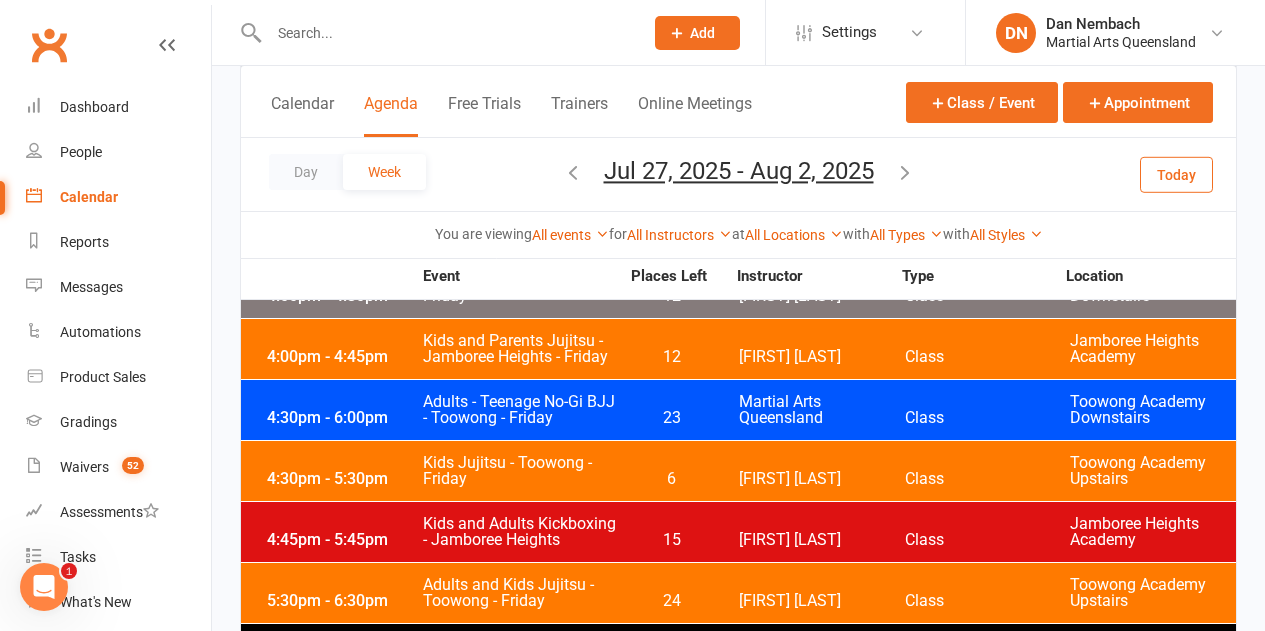 click on "23" at bounding box center (671, 418) 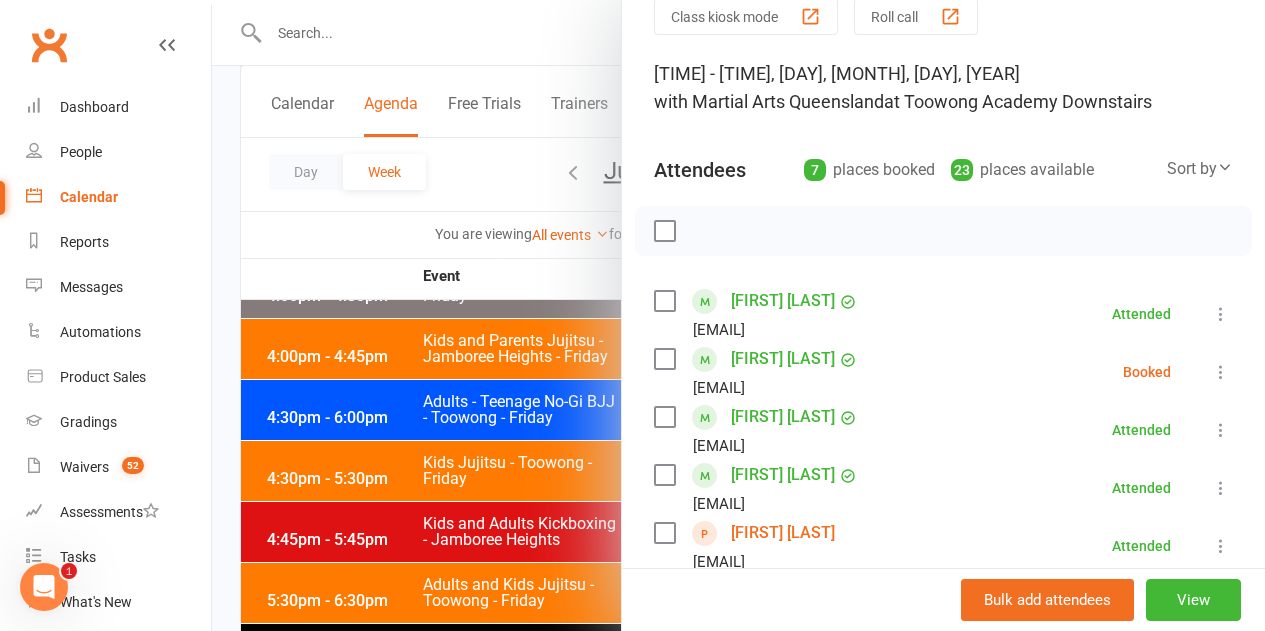 scroll, scrollTop: 200, scrollLeft: 0, axis: vertical 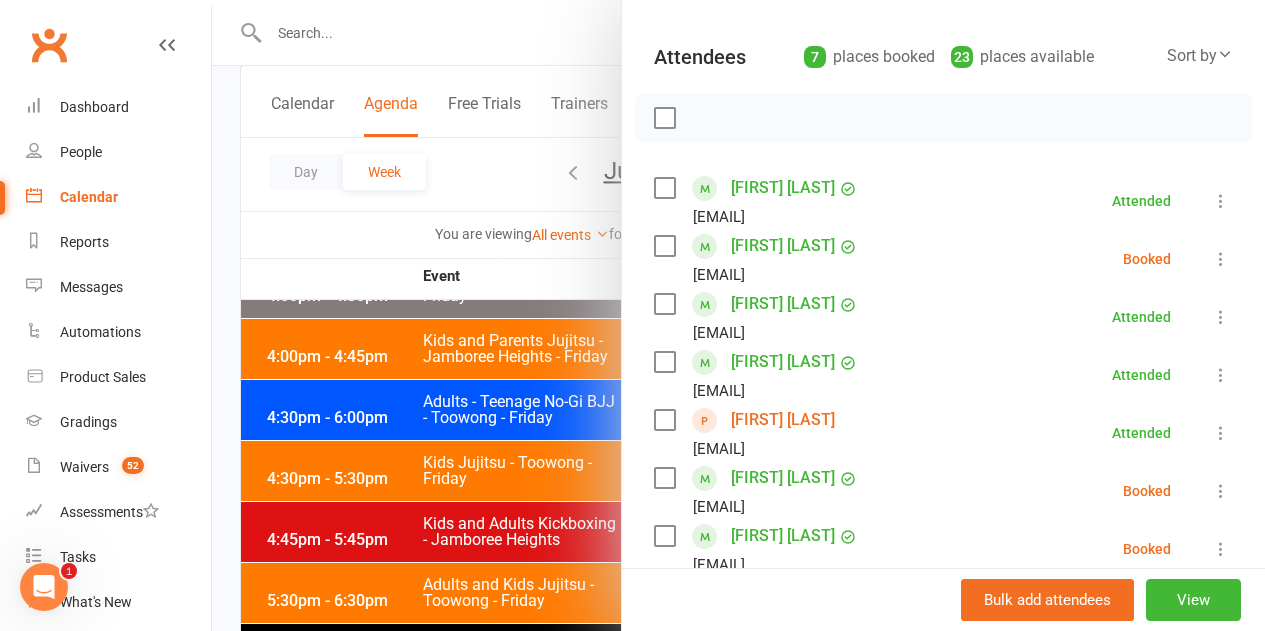 click at bounding box center [1221, 259] 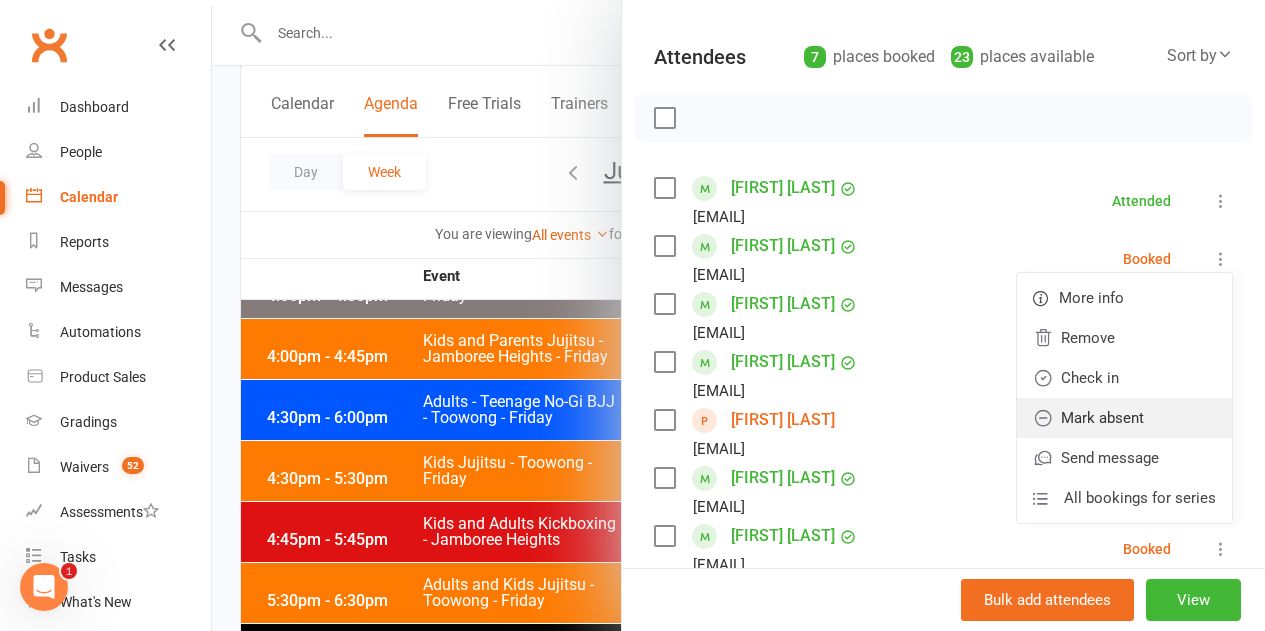 click on "Mark absent" at bounding box center [1124, 418] 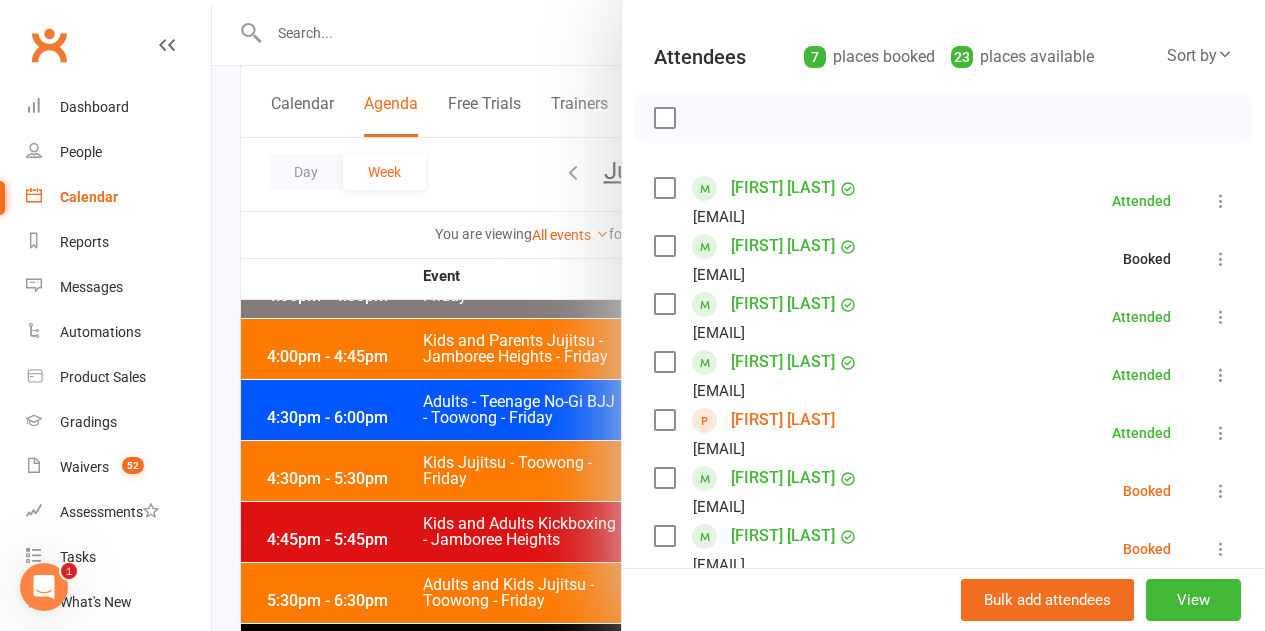 scroll, scrollTop: 400, scrollLeft: 0, axis: vertical 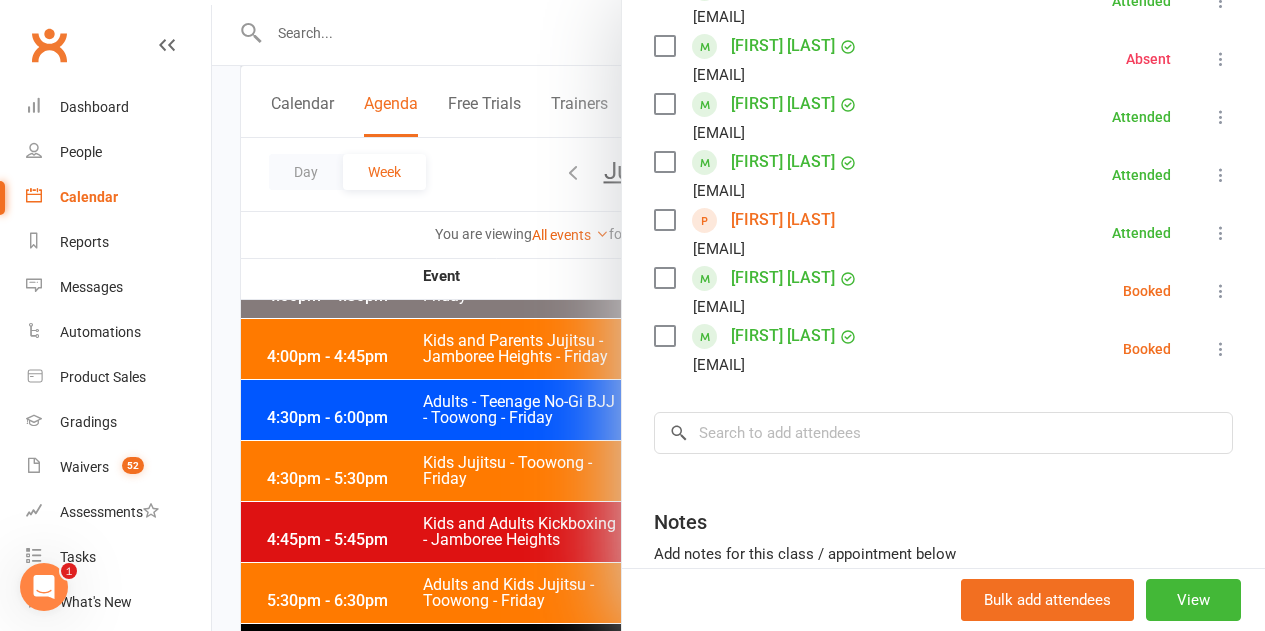 click at bounding box center [1221, 291] 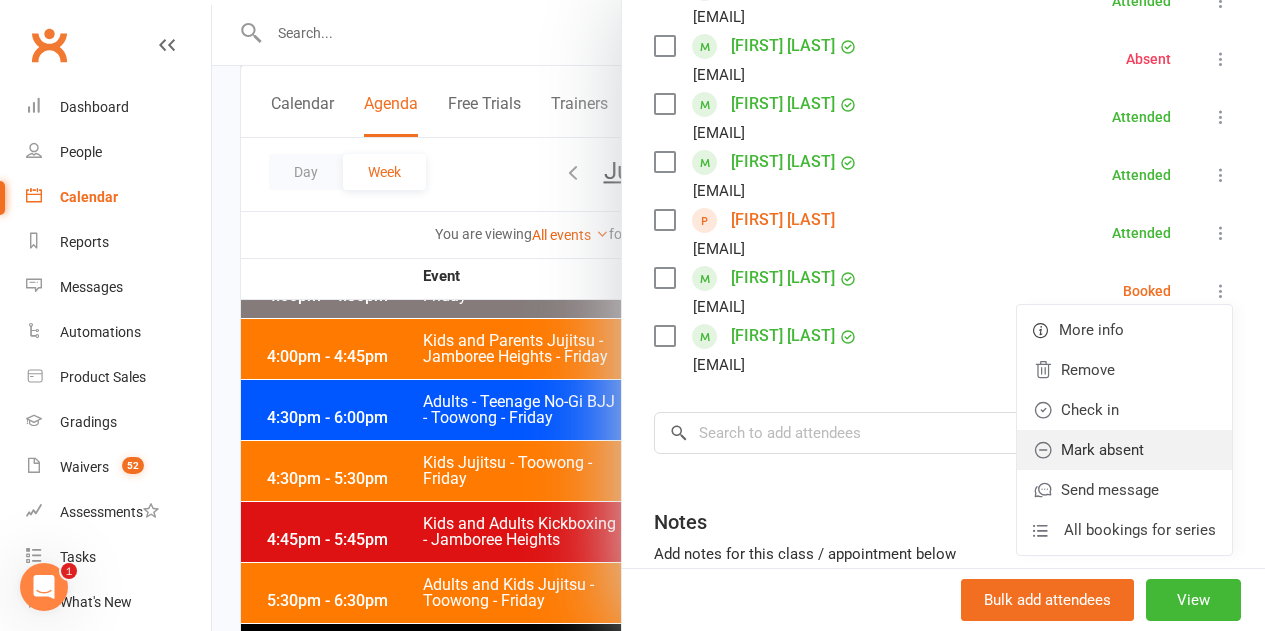 click on "Mark absent" at bounding box center [1124, 450] 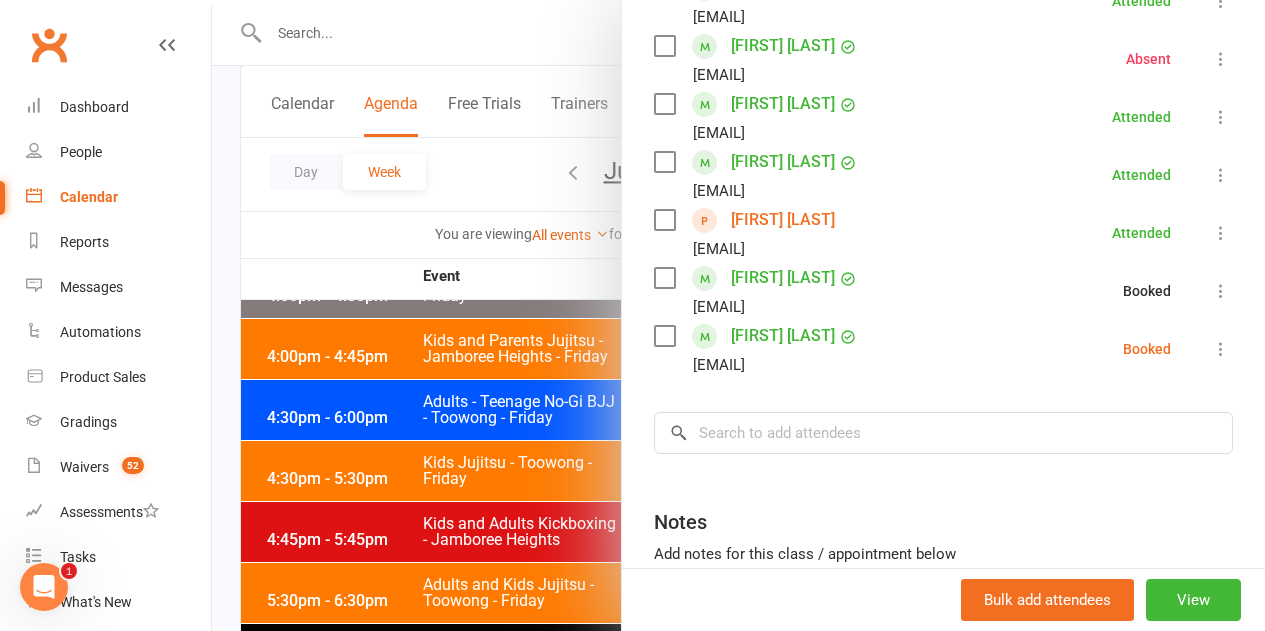 click at bounding box center (1221, 349) 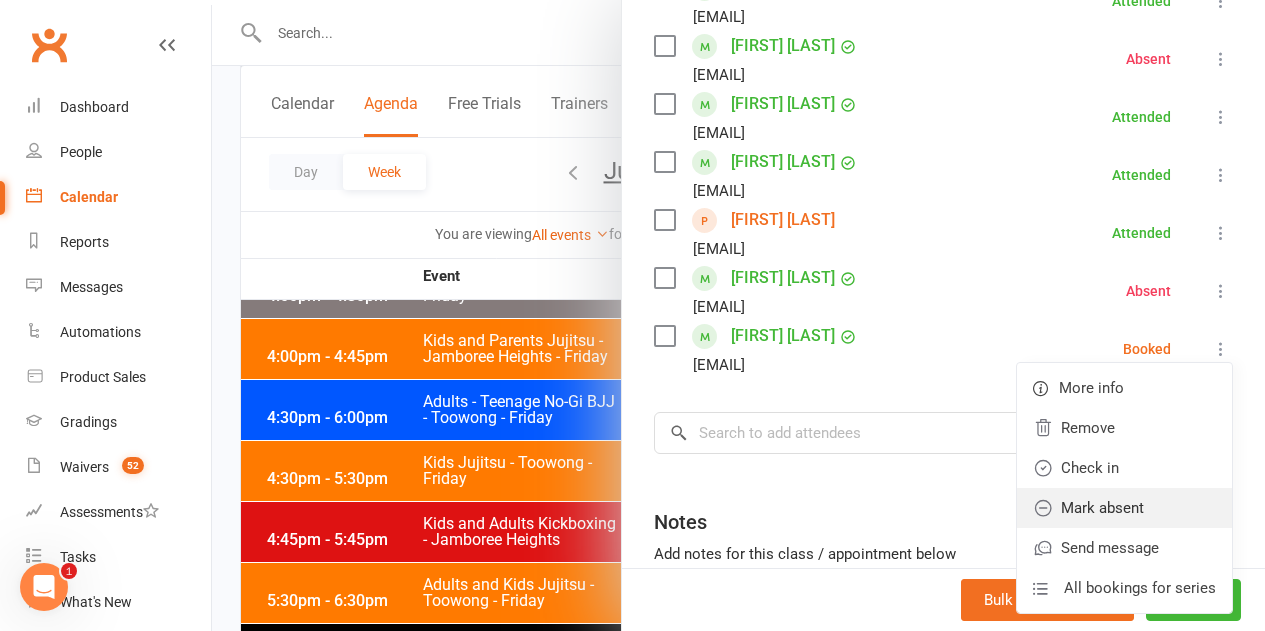 click on "Mark absent" at bounding box center (1124, 508) 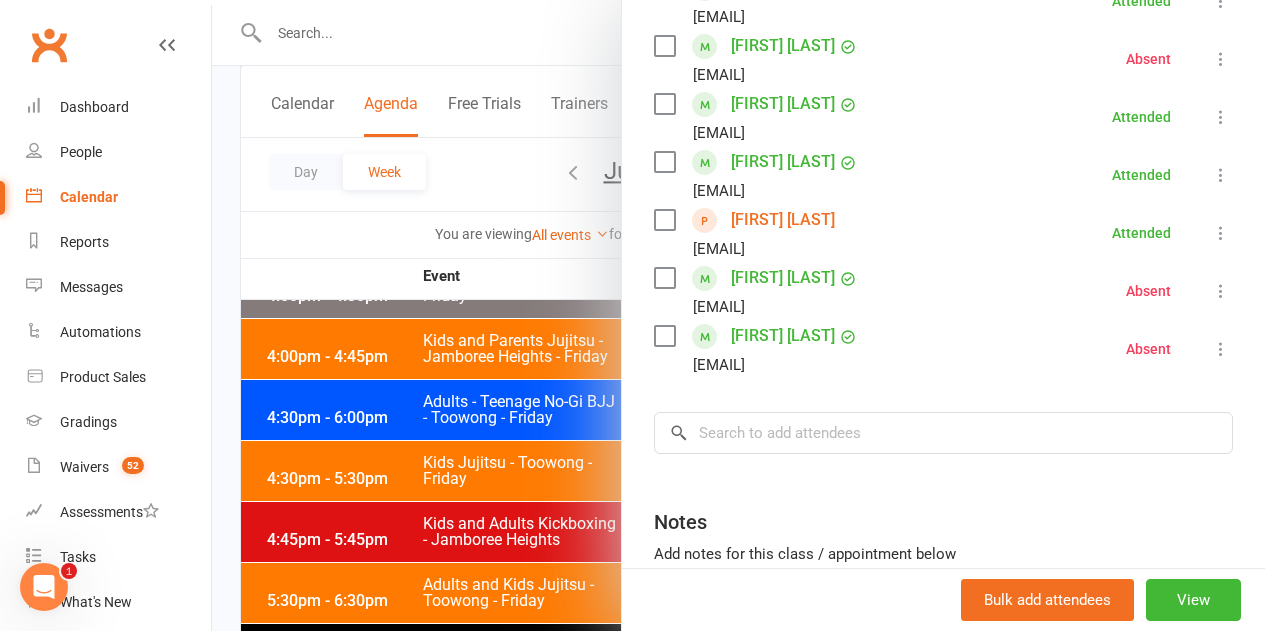 click at bounding box center [738, 315] 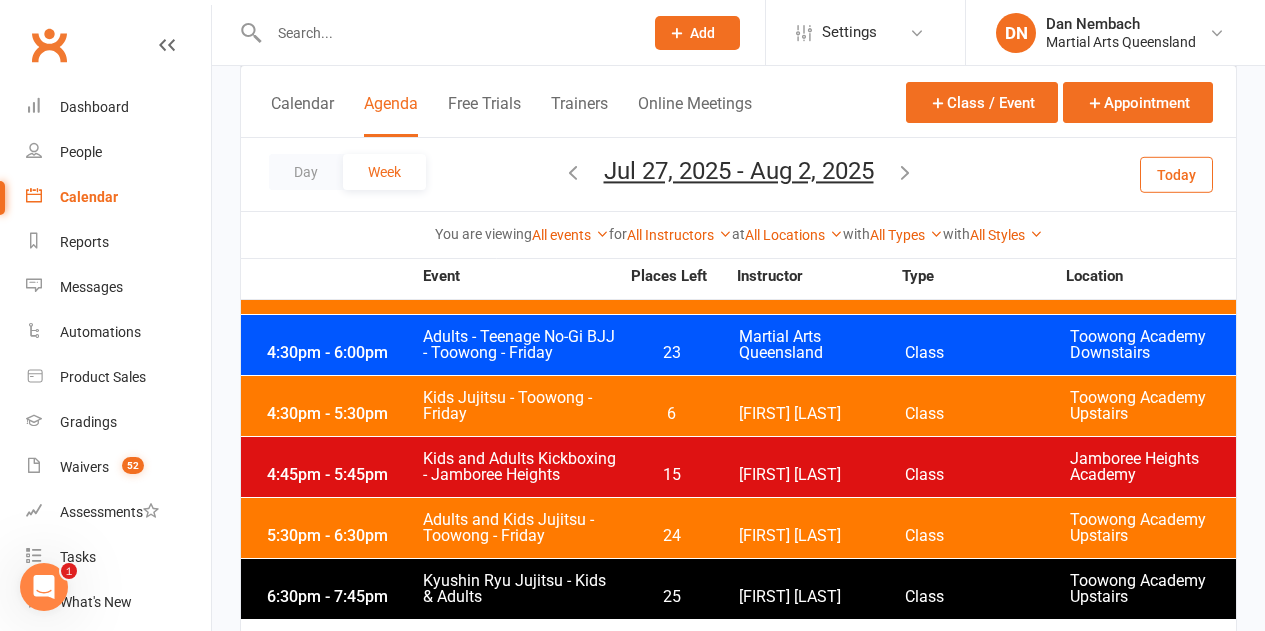 scroll, scrollTop: 5200, scrollLeft: 0, axis: vertical 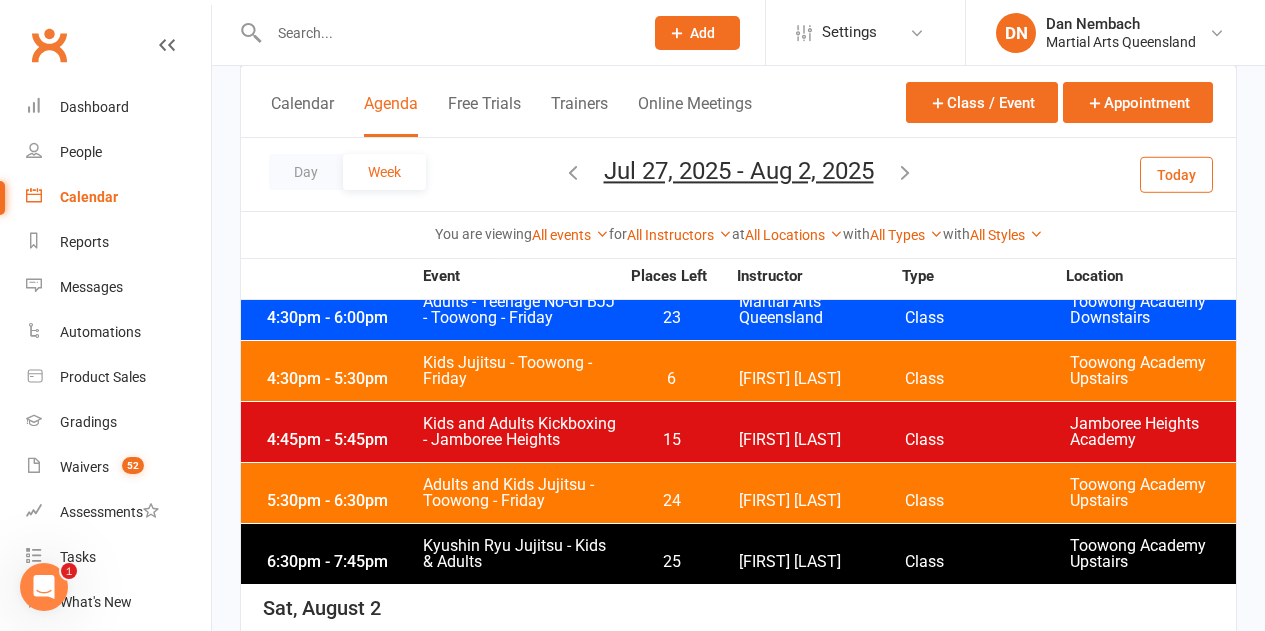 click on "[FIRST] [LAST]" at bounding box center (822, 379) 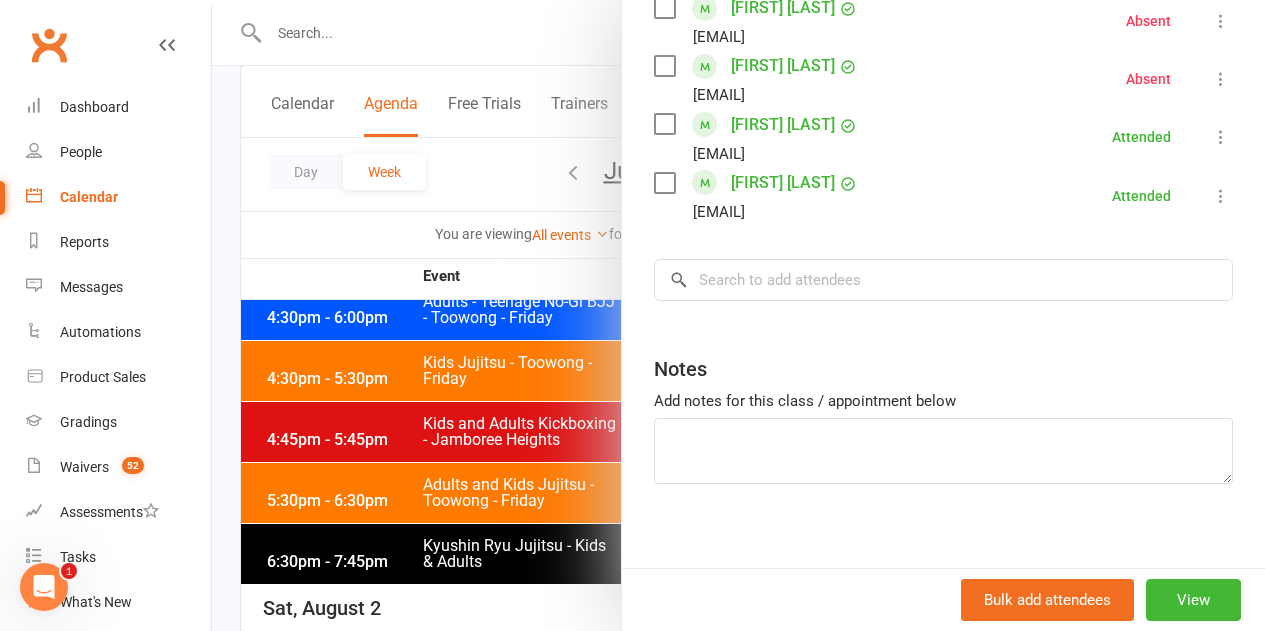 scroll, scrollTop: 3007, scrollLeft: 0, axis: vertical 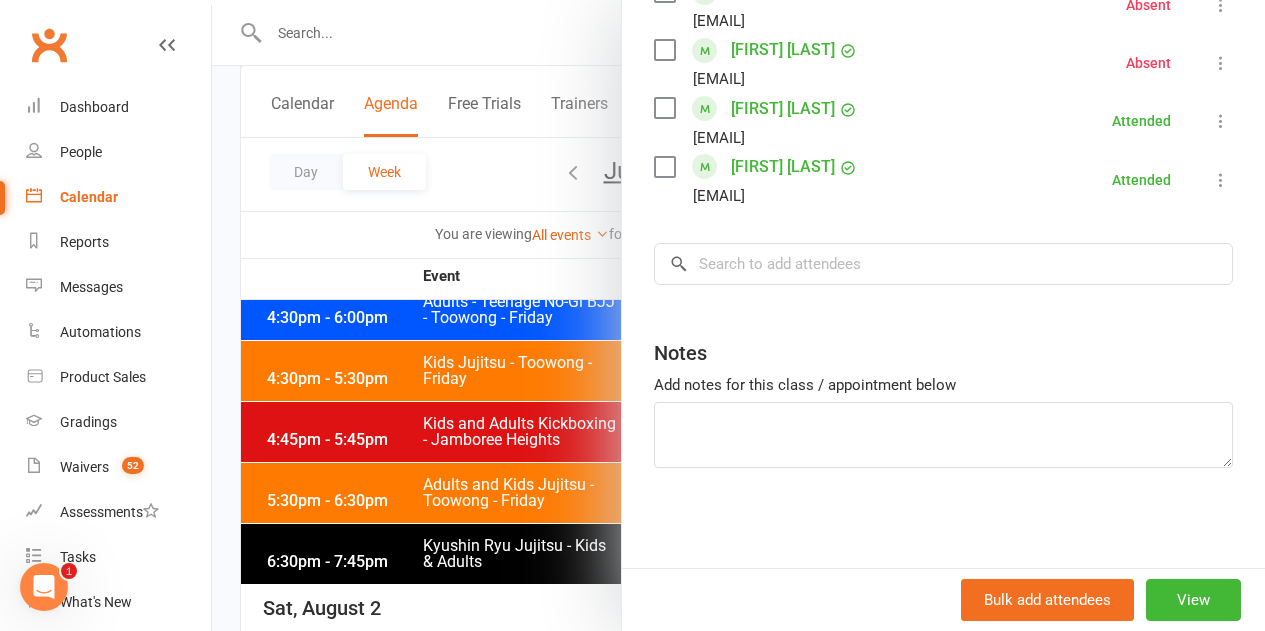drag, startPoint x: 313, startPoint y: 466, endPoint x: 590, endPoint y: 441, distance: 278.1259 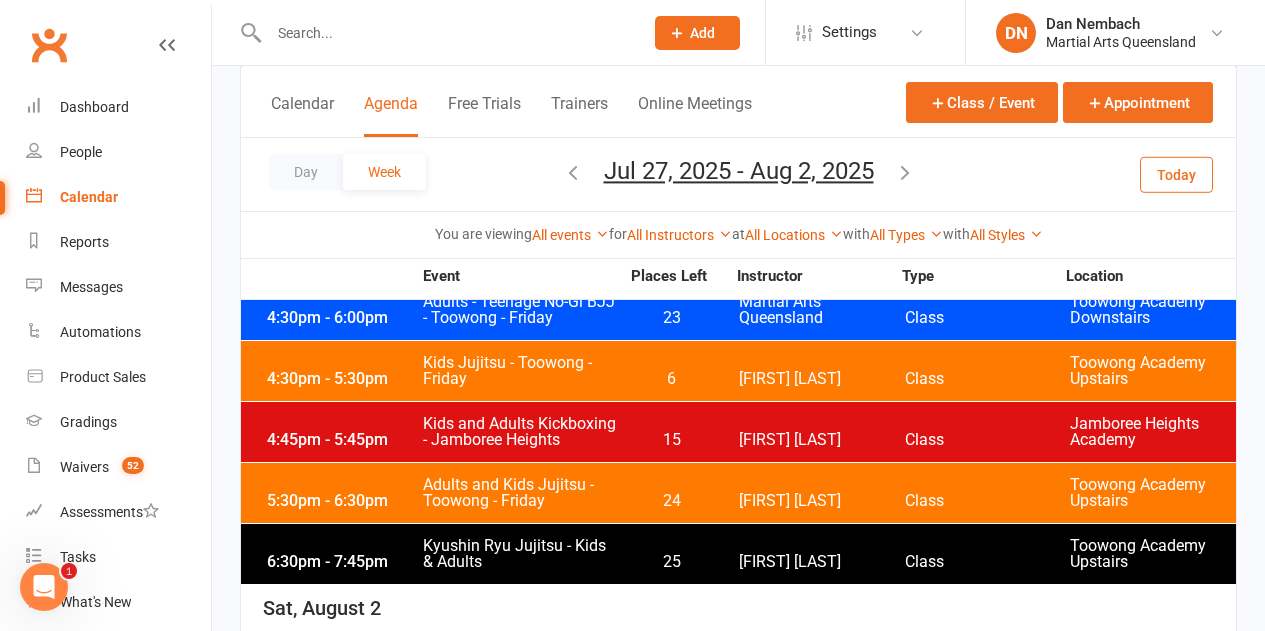 click on "Kids and Adults Kickboxing - Jamboree Heights" at bounding box center (520, 432) 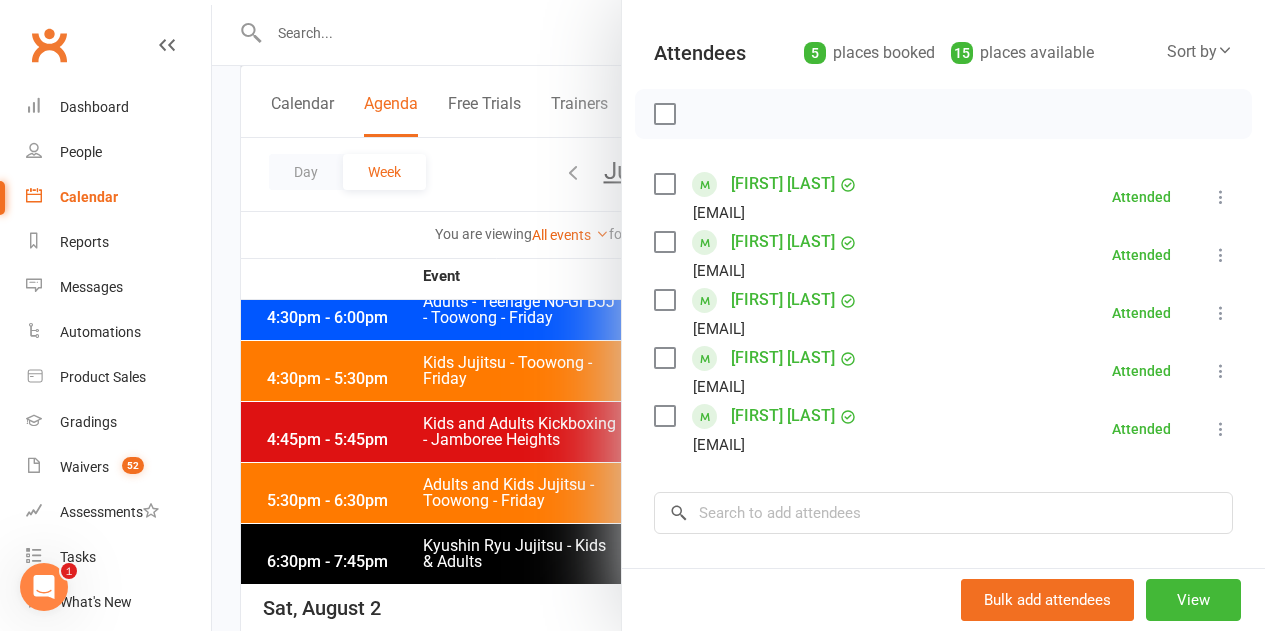 scroll, scrollTop: 300, scrollLeft: 0, axis: vertical 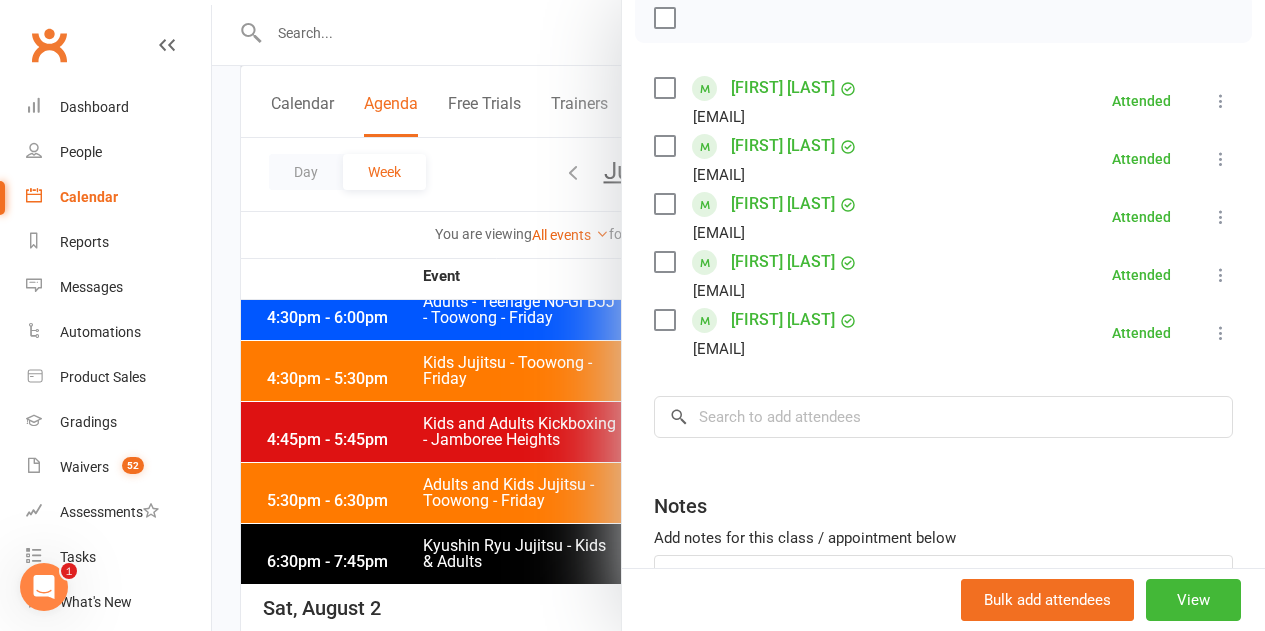 drag, startPoint x: 557, startPoint y: 410, endPoint x: 569, endPoint y: 435, distance: 27.730848 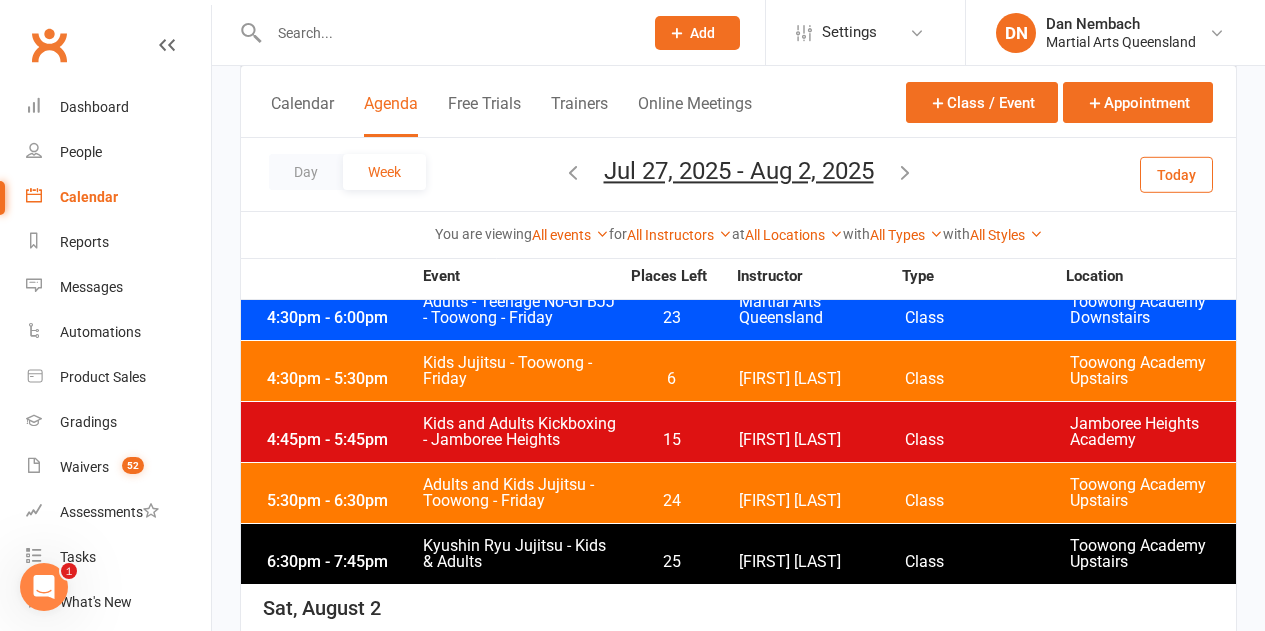 click on "5:30pm - 6:30pm Adults and Kids Jujitsu - Toowong - Friday 24 [FIRST] [LAST] Class Toowong Academy Upstairs" at bounding box center [738, 493] 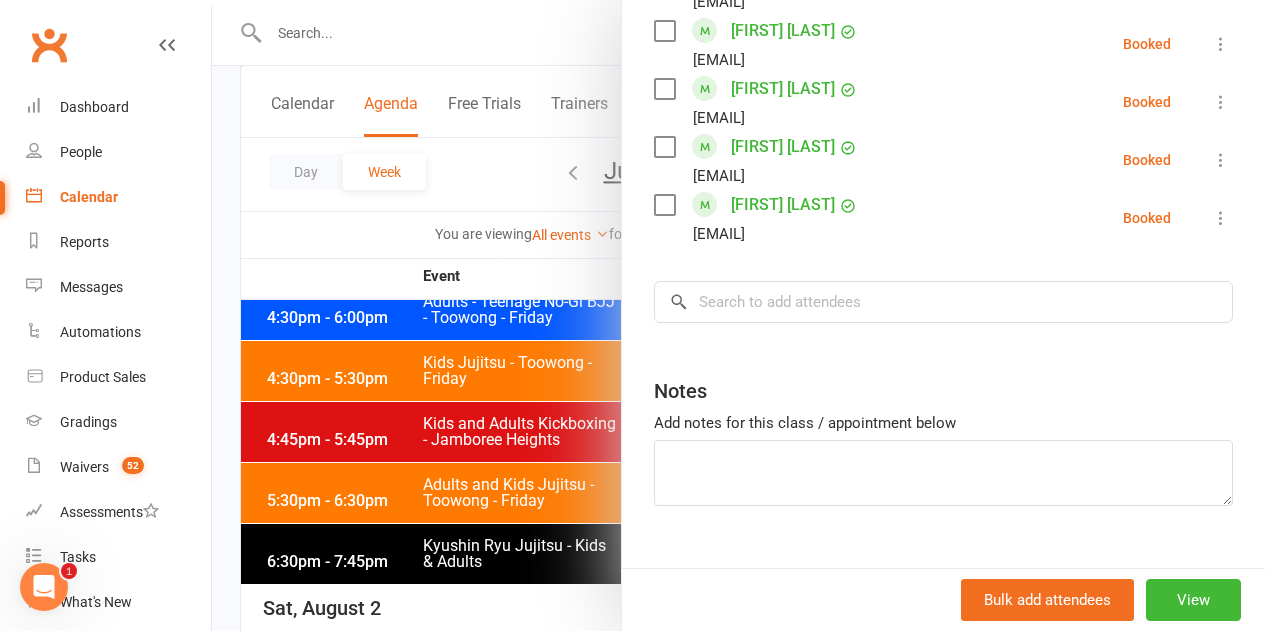 scroll, scrollTop: 1962, scrollLeft: 0, axis: vertical 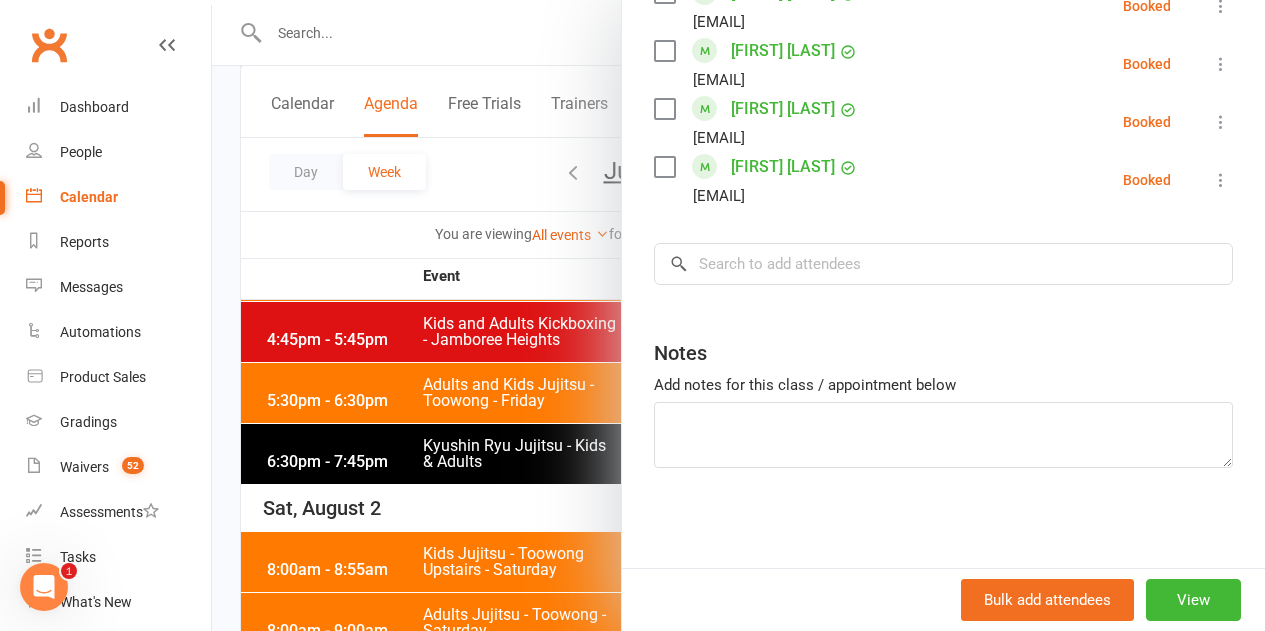 drag, startPoint x: 448, startPoint y: 416, endPoint x: 648, endPoint y: 435, distance: 200.90047 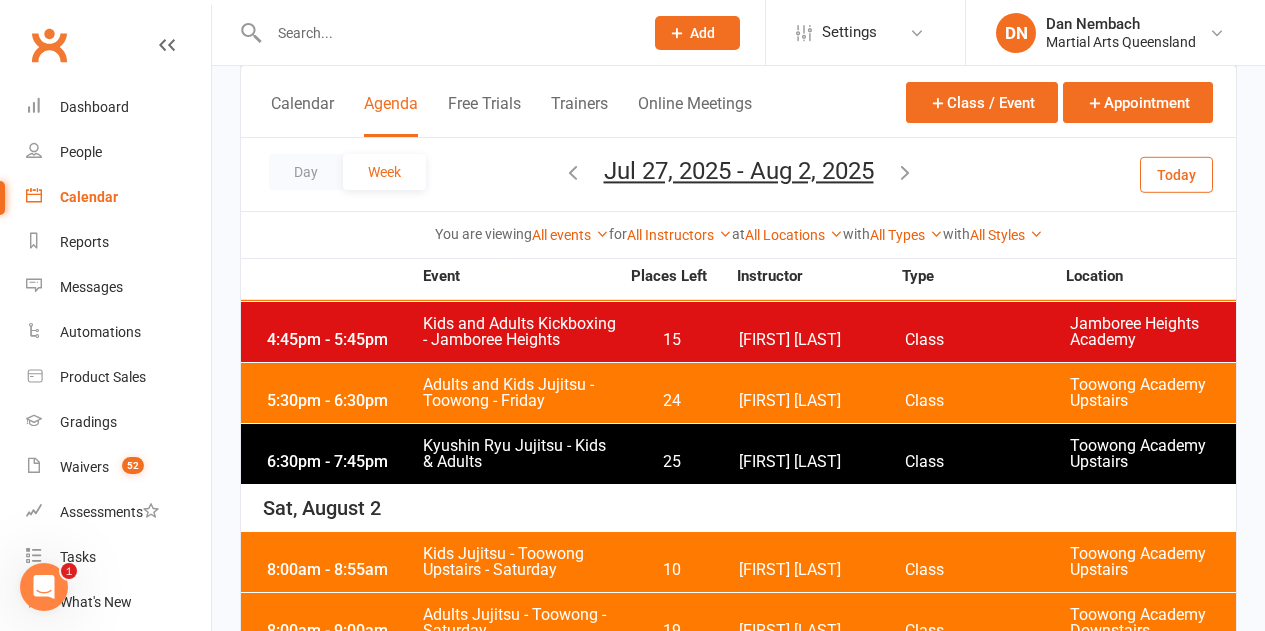click on "6:30pm - 7:45pm Kyushin Ryu Jujitsu - Kids & Adults 25 [FIRST] [LAST] Class Toowong Academy Upstairs" at bounding box center (738, 454) 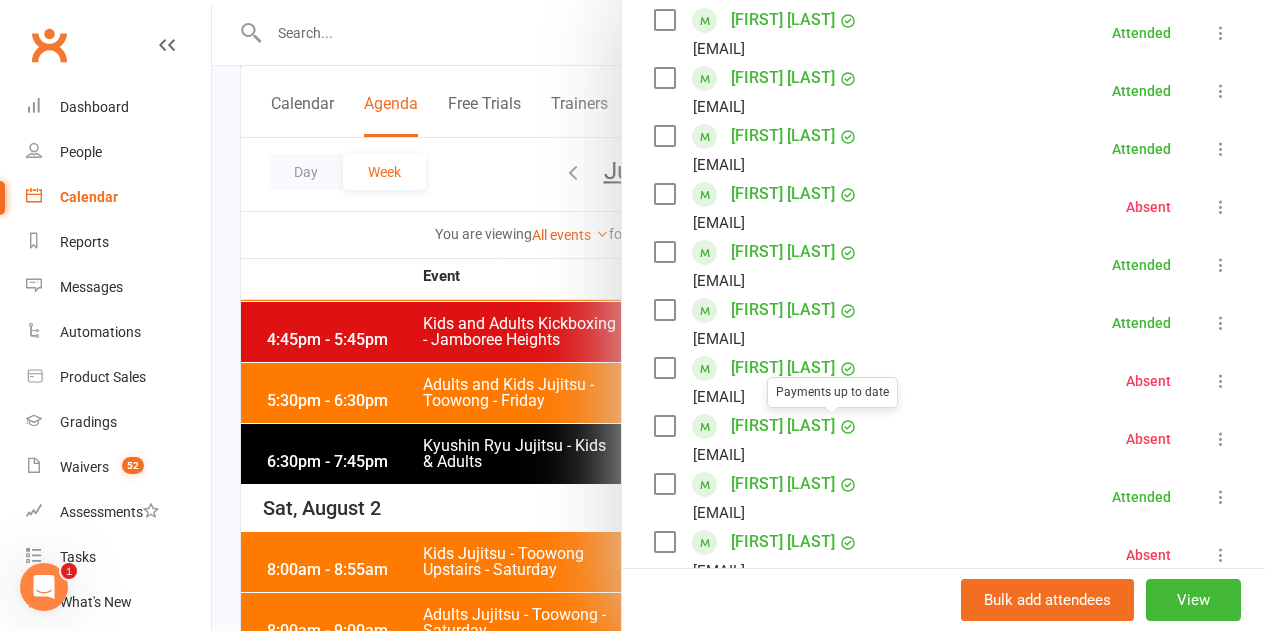 scroll, scrollTop: 1000, scrollLeft: 0, axis: vertical 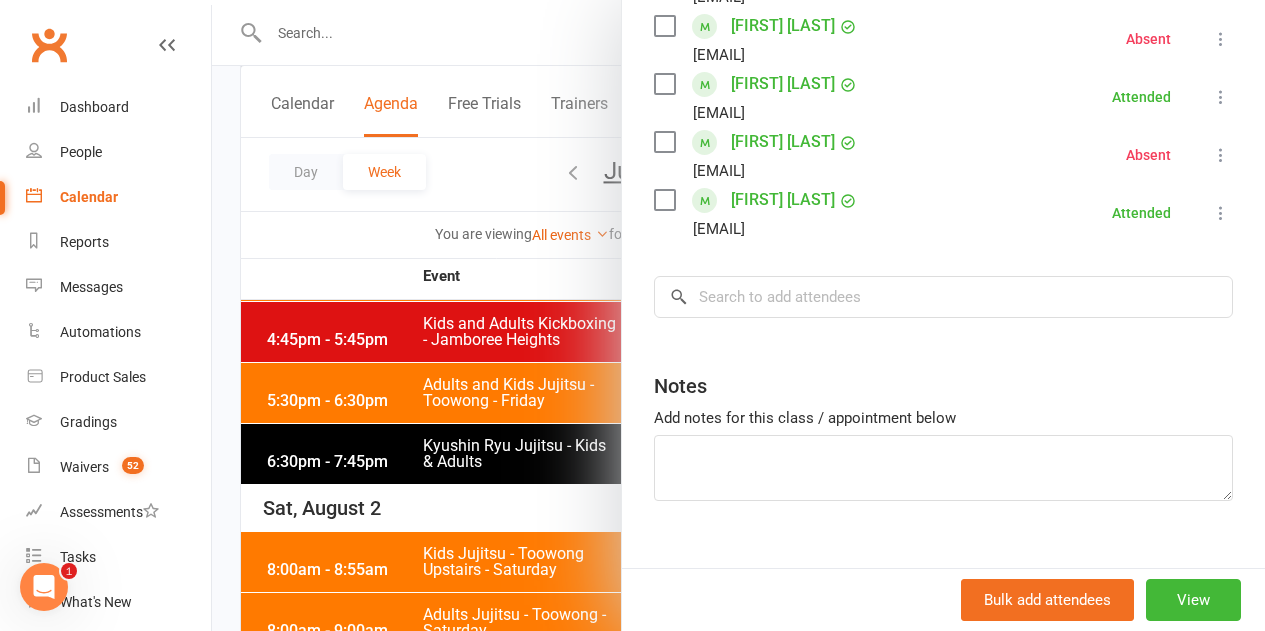 click at bounding box center (738, 315) 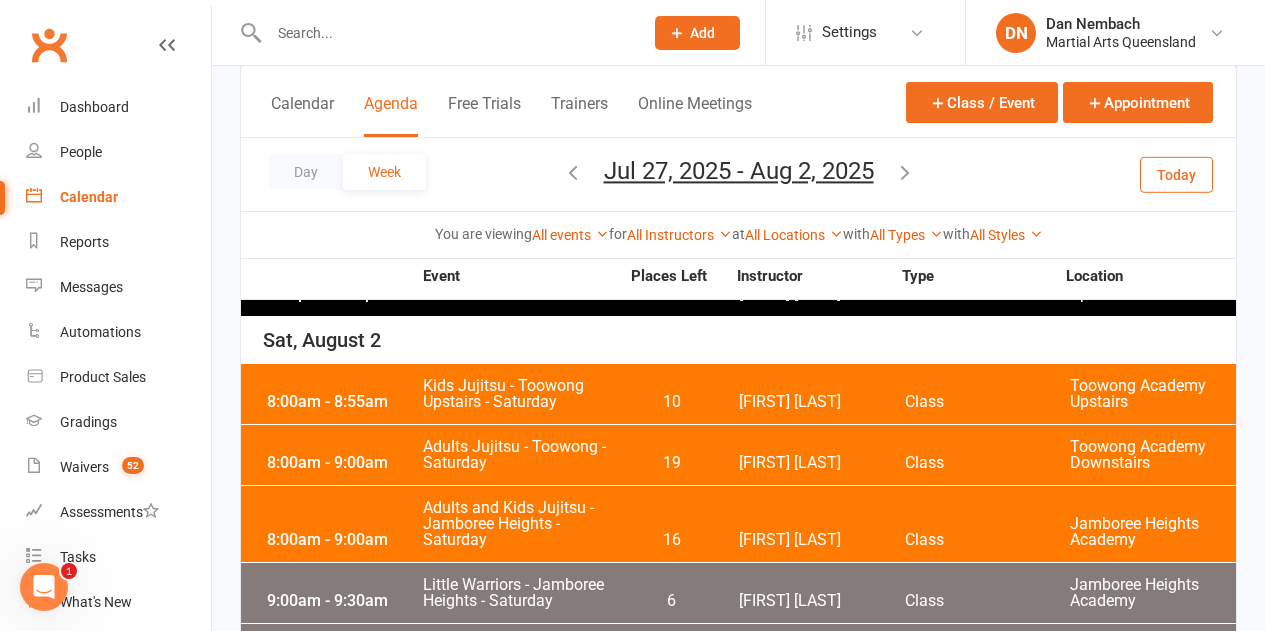 scroll, scrollTop: 5500, scrollLeft: 0, axis: vertical 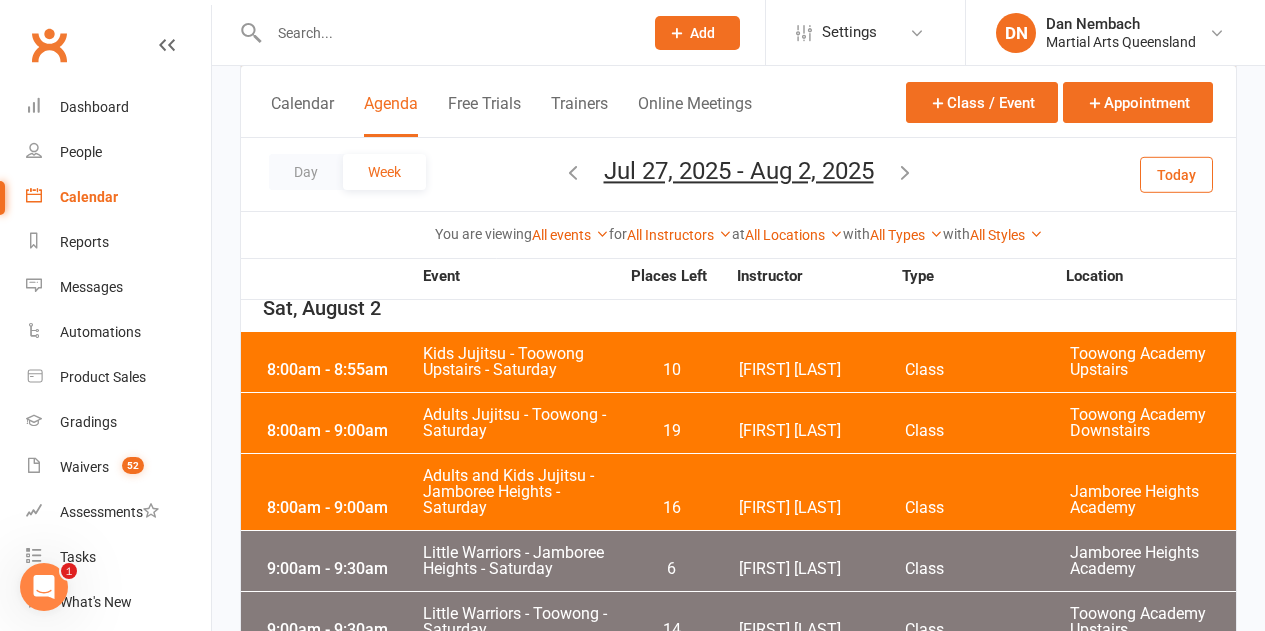 click on "Kids Jujitsu - Toowong Upstairs - Saturday" at bounding box center [520, 362] 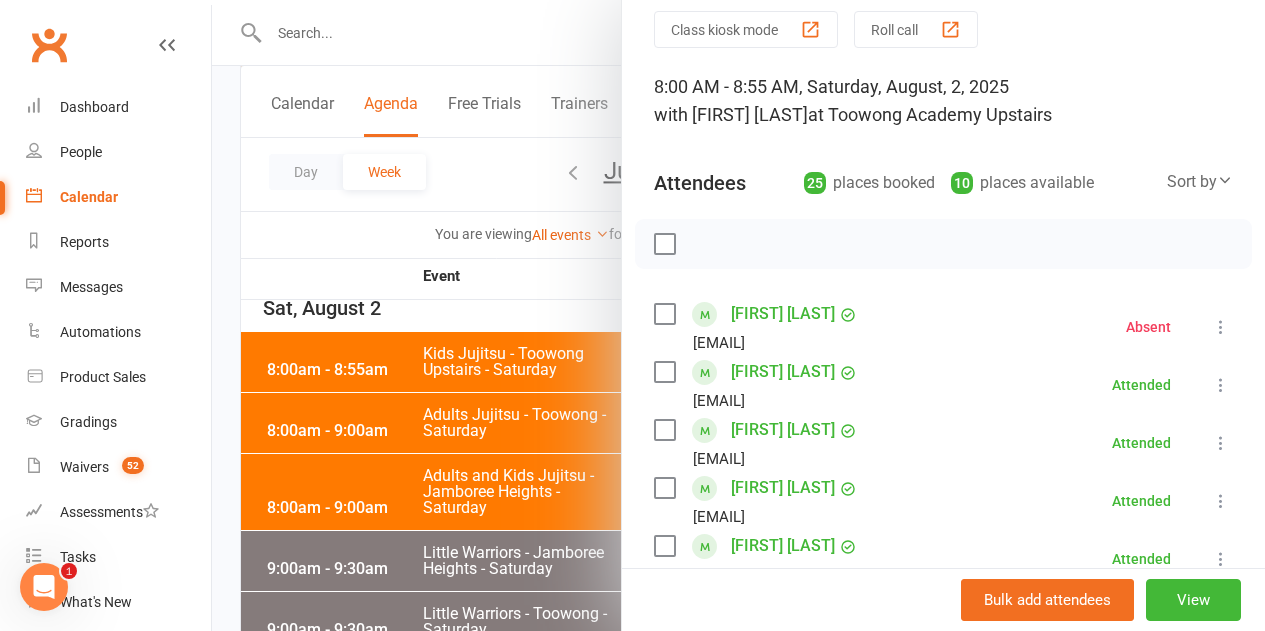 scroll, scrollTop: 0, scrollLeft: 0, axis: both 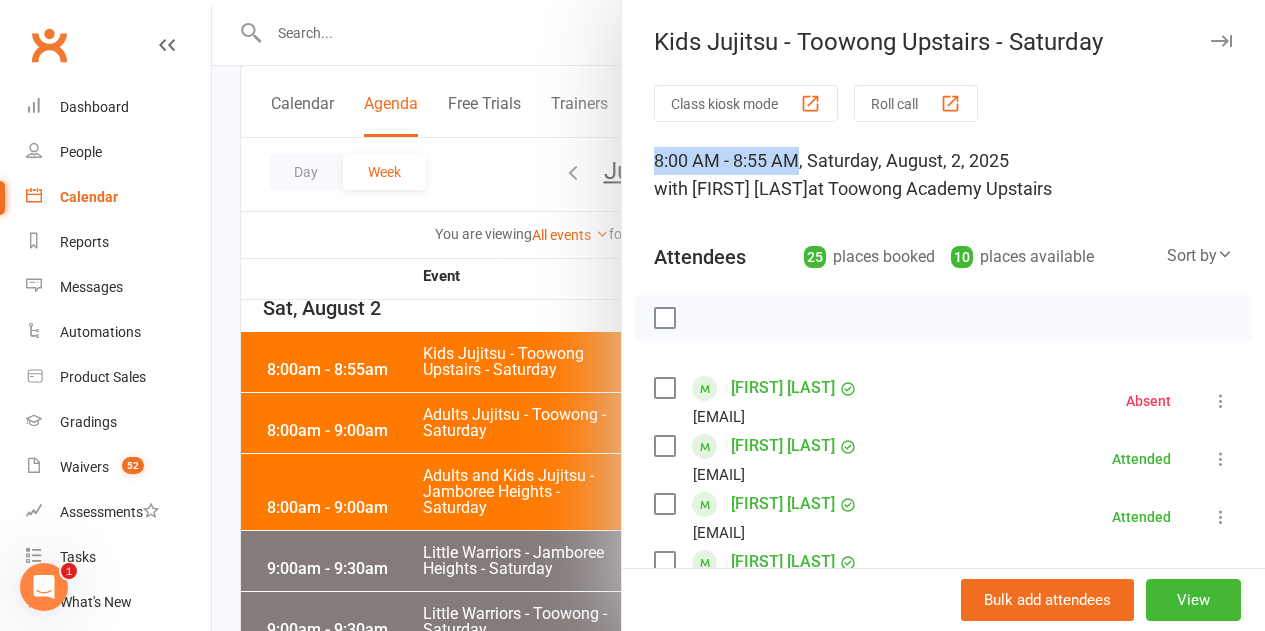 drag, startPoint x: 637, startPoint y: 156, endPoint x: 780, endPoint y: 172, distance: 143.89232 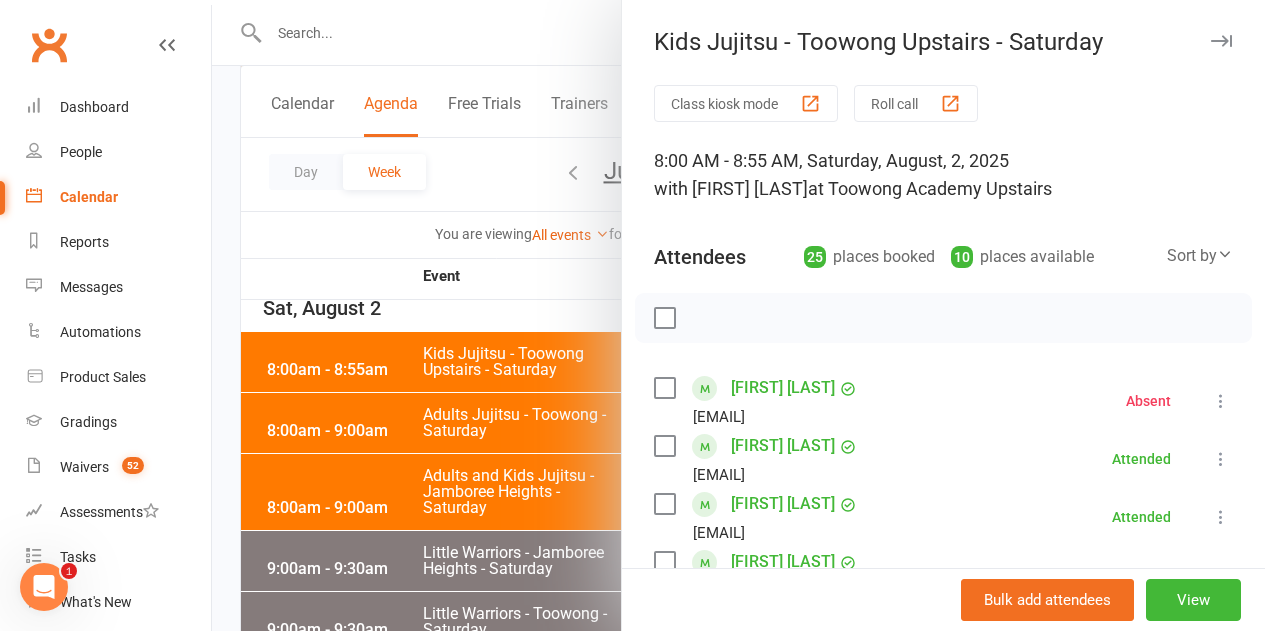 click at bounding box center (738, 315) 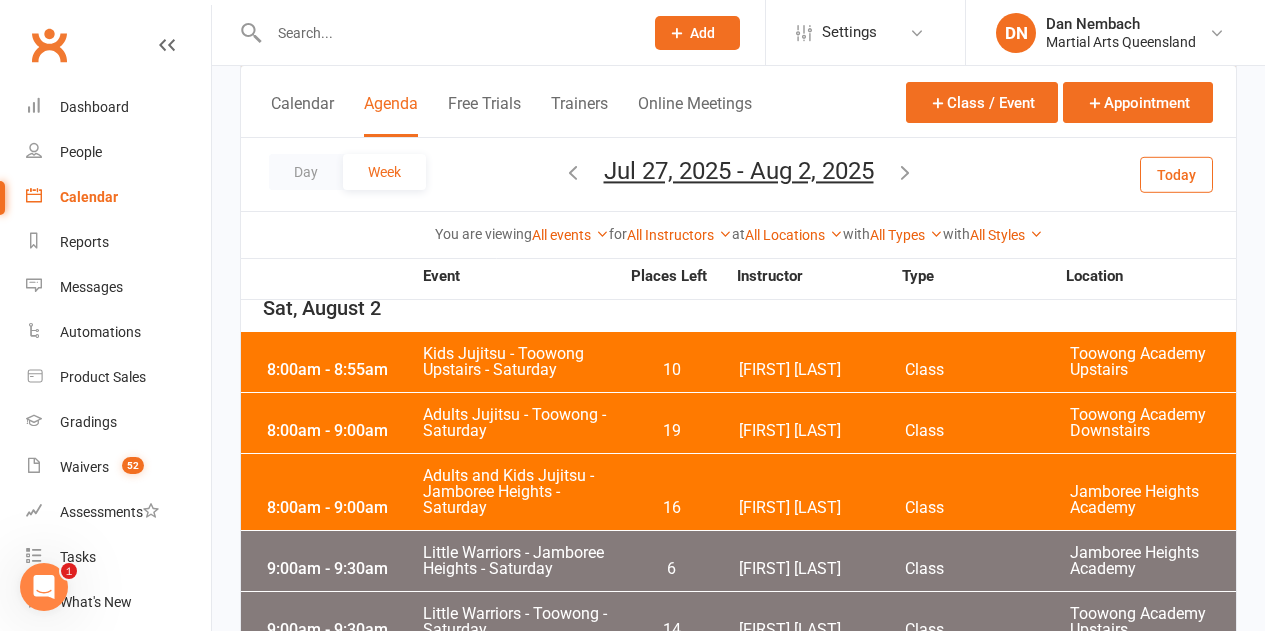 click on "19" at bounding box center (671, 431) 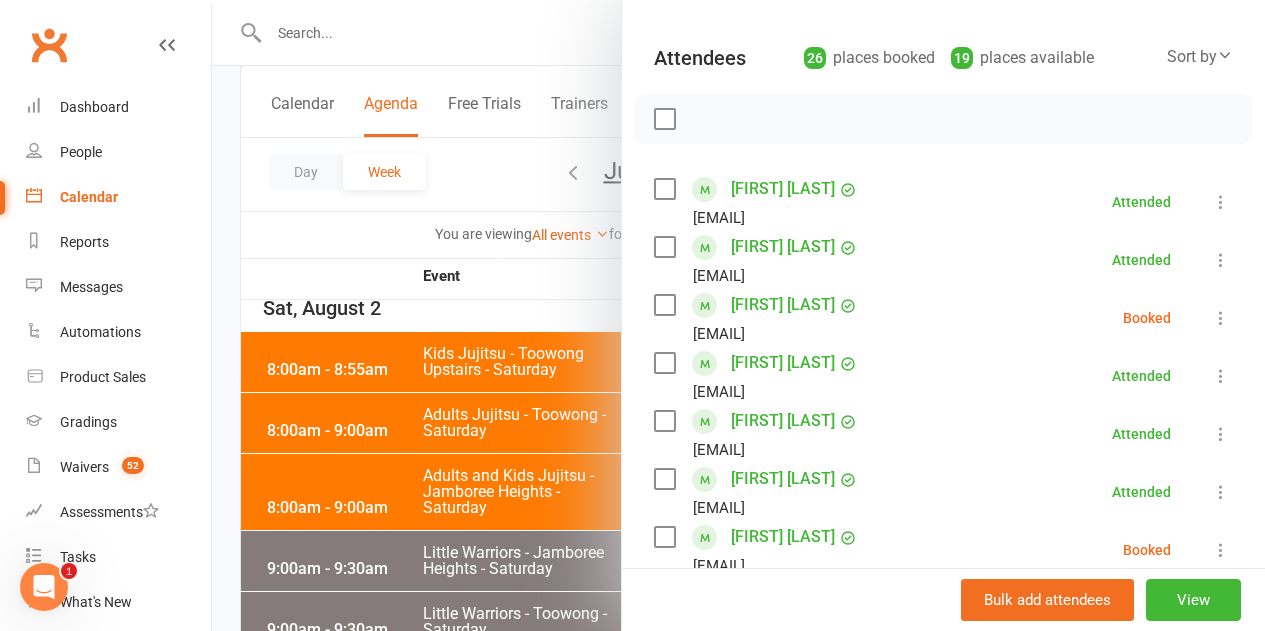 scroll, scrollTop: 200, scrollLeft: 0, axis: vertical 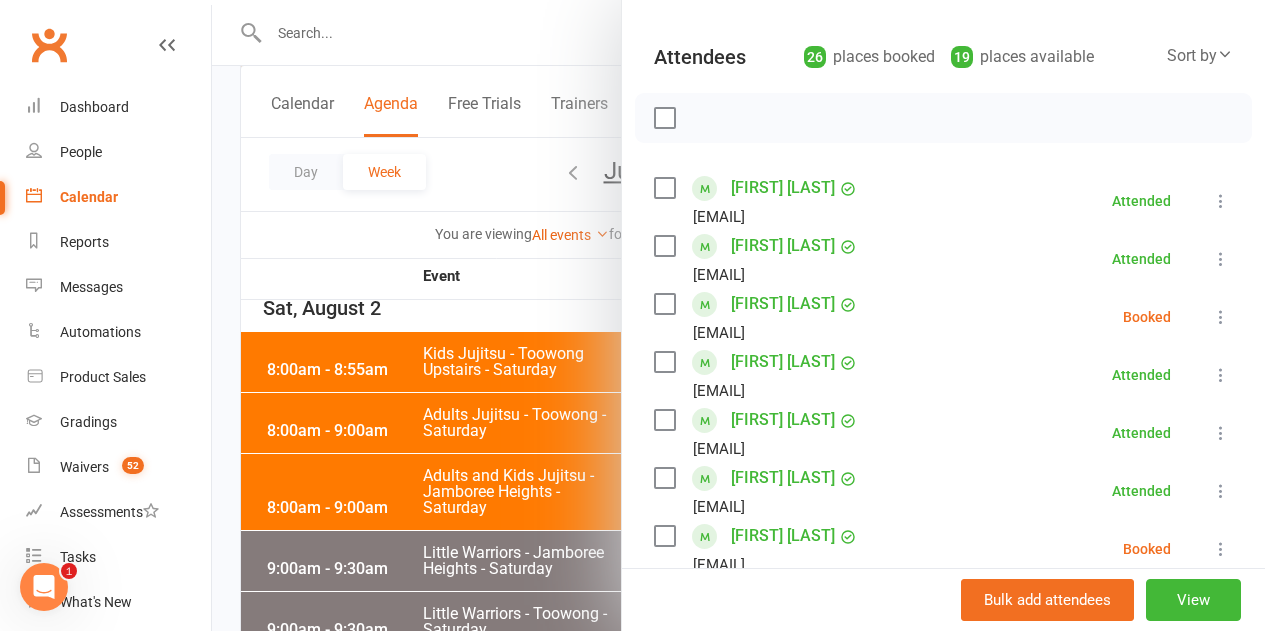 click at bounding box center [1221, 317] 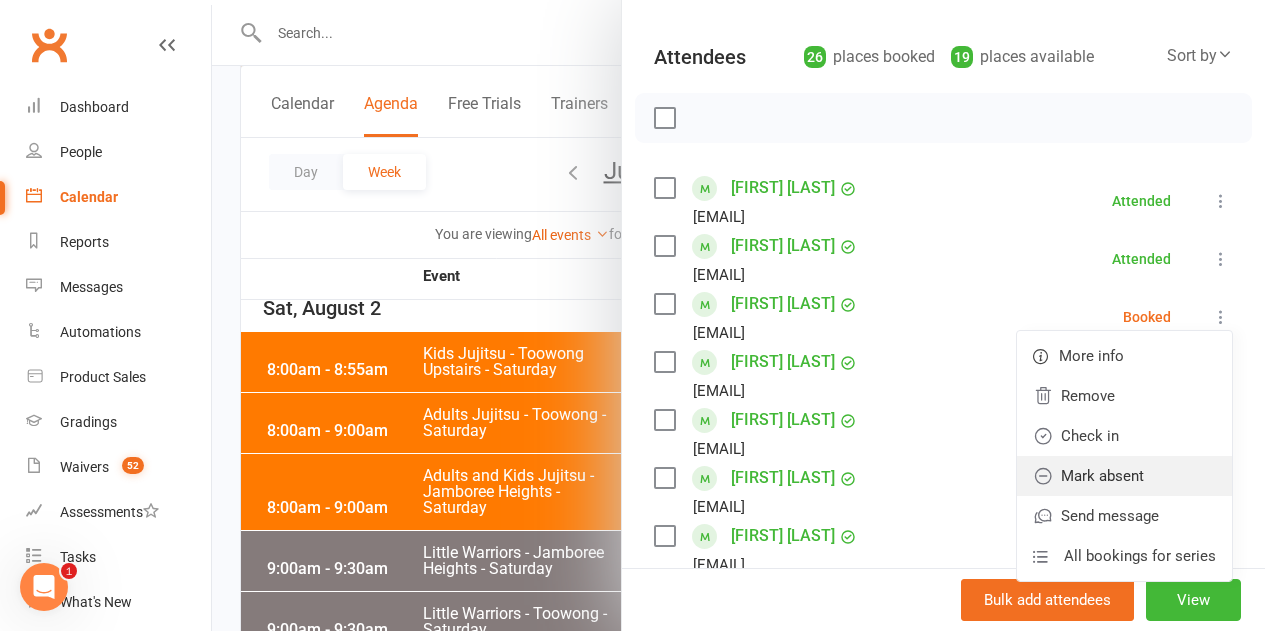 click on "Mark absent" at bounding box center (1124, 476) 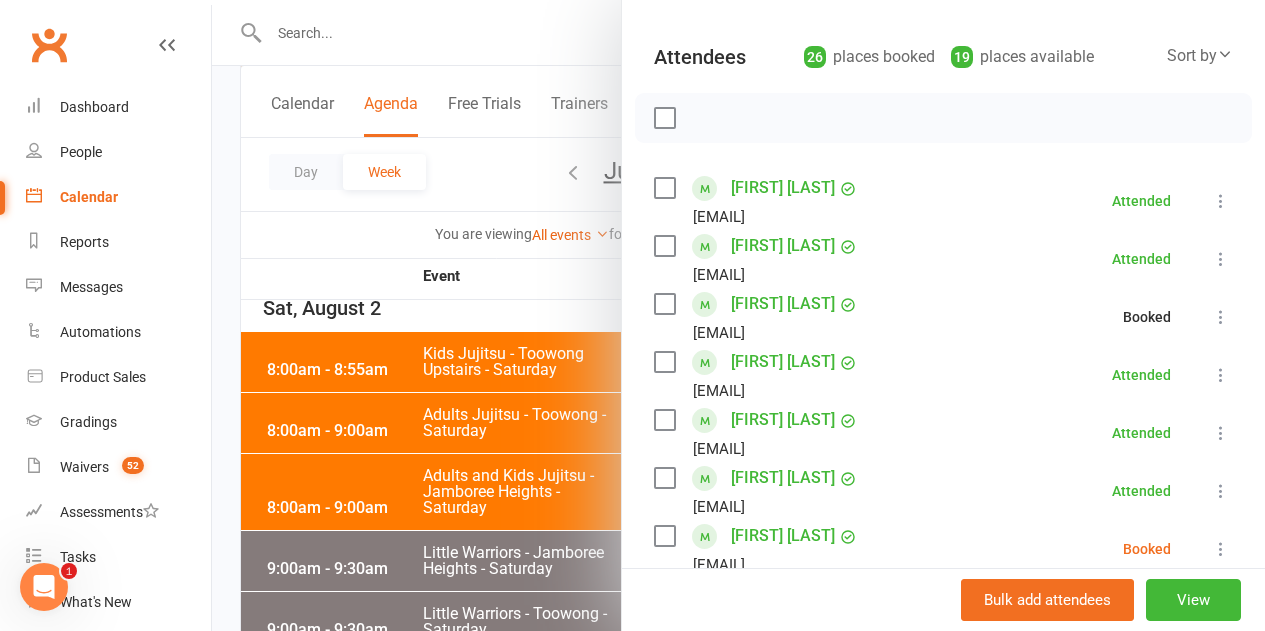 scroll, scrollTop: 400, scrollLeft: 0, axis: vertical 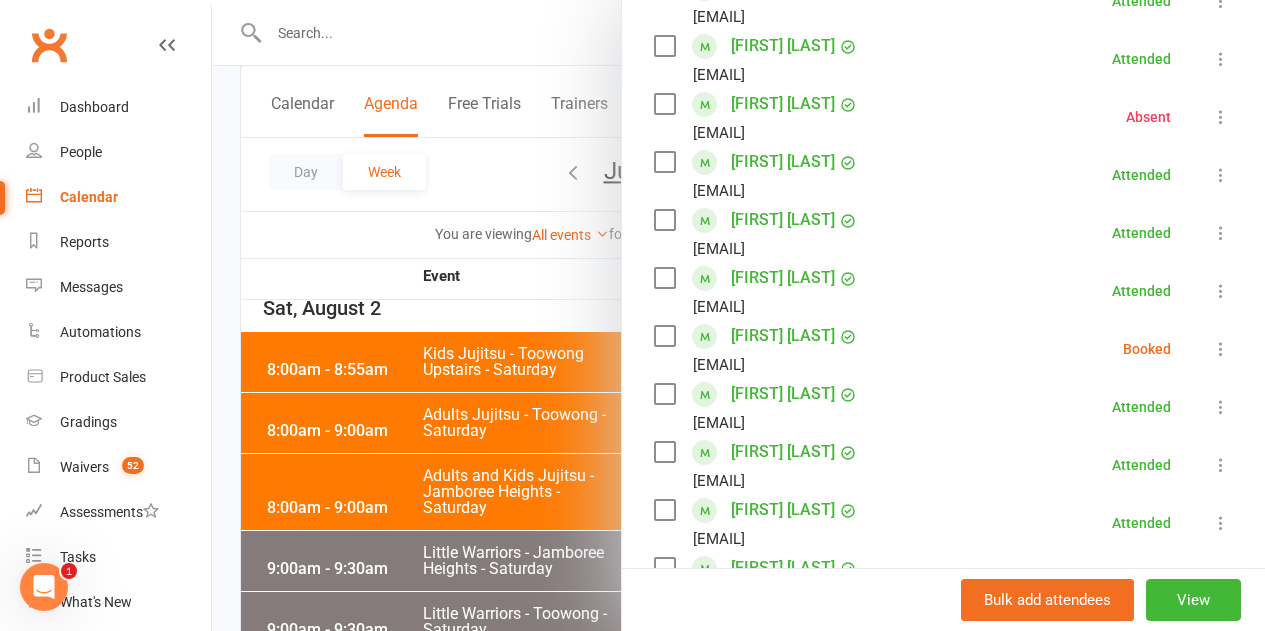click at bounding box center (1221, 349) 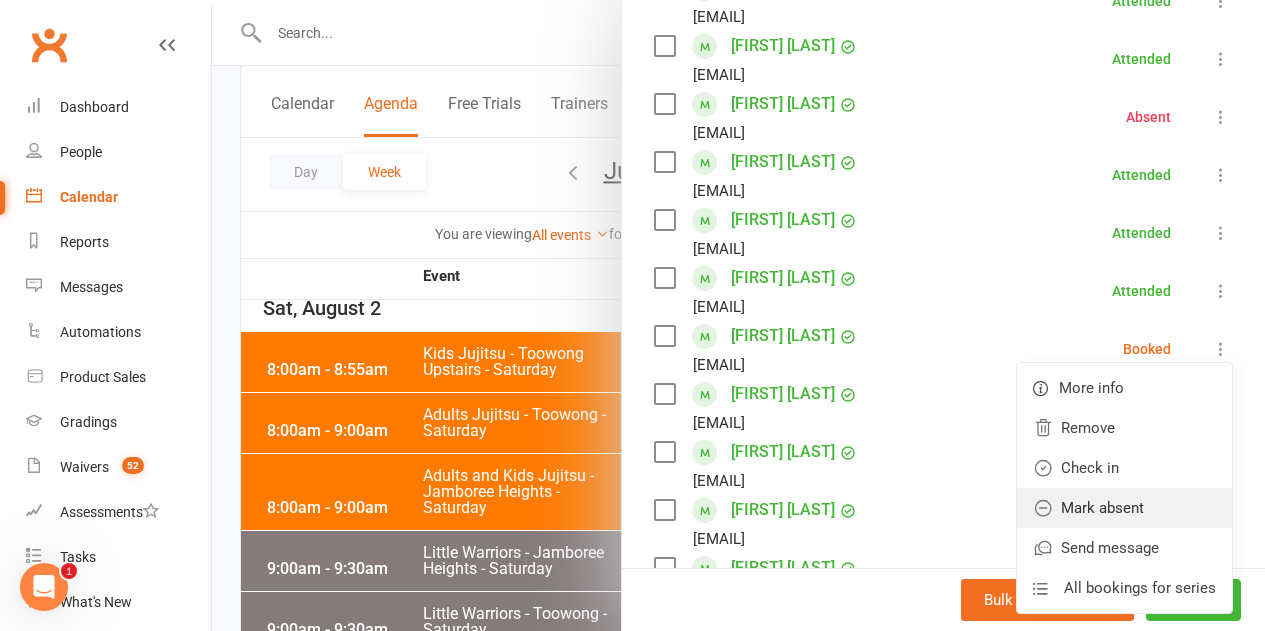 click on "Mark absent" at bounding box center (1124, 508) 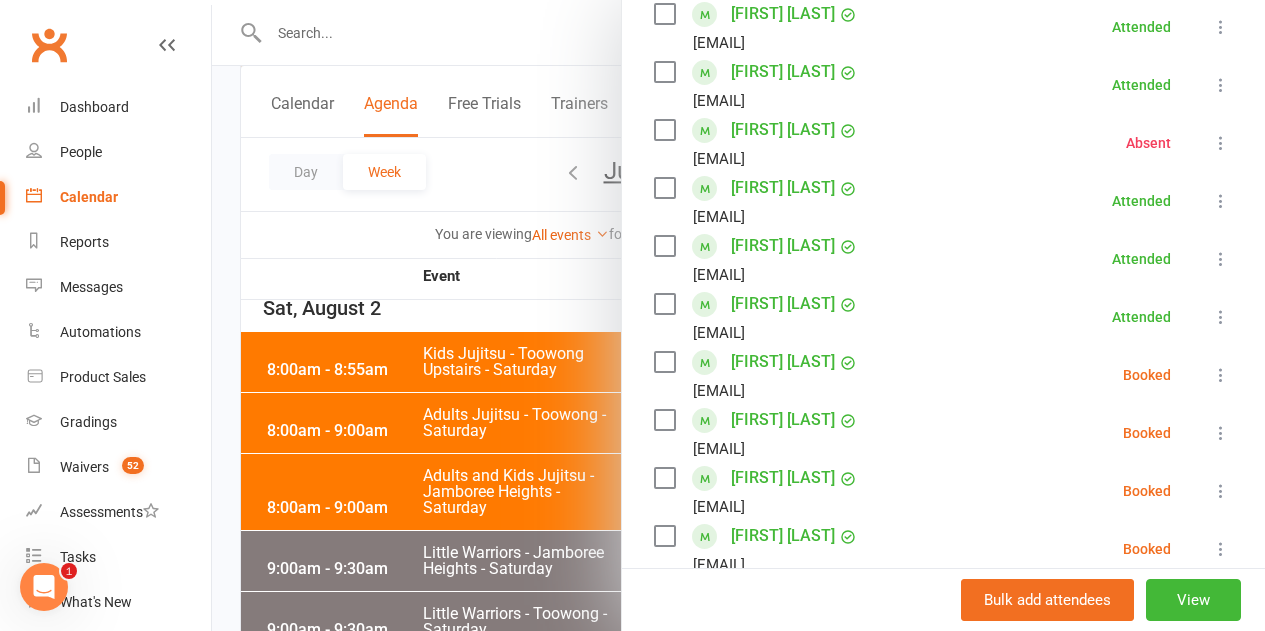 scroll, scrollTop: 800, scrollLeft: 0, axis: vertical 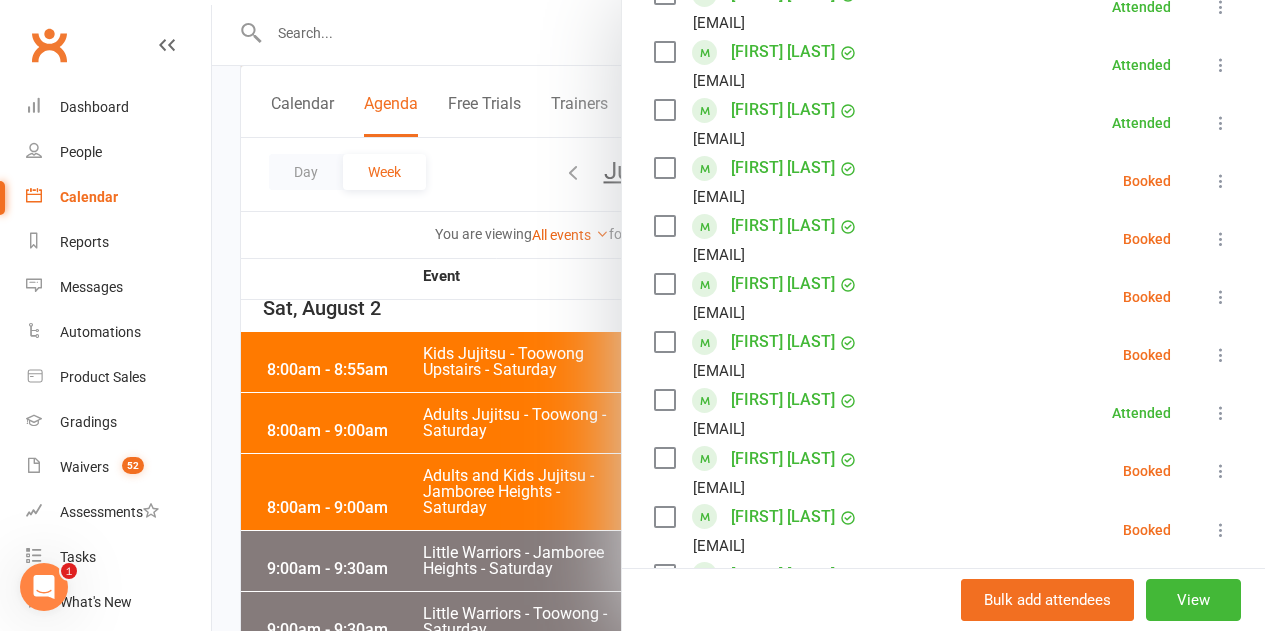 drag, startPoint x: 1181, startPoint y: 186, endPoint x: 1169, endPoint y: 212, distance: 28.635643 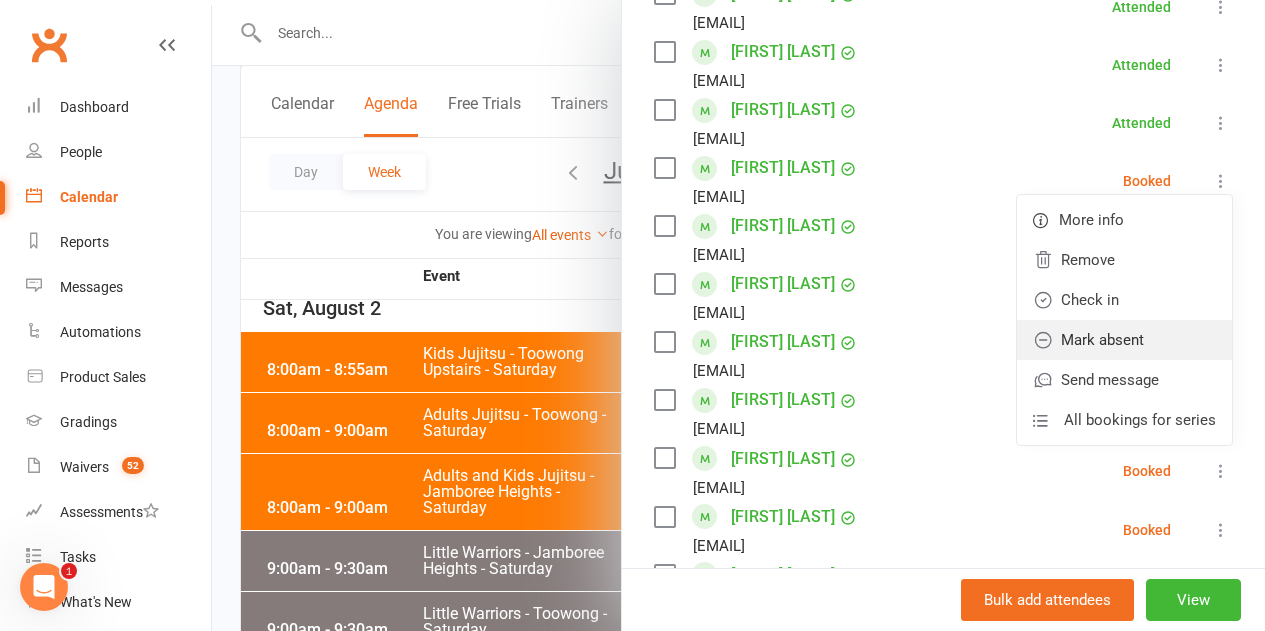 click on "Mark absent" at bounding box center [1124, 340] 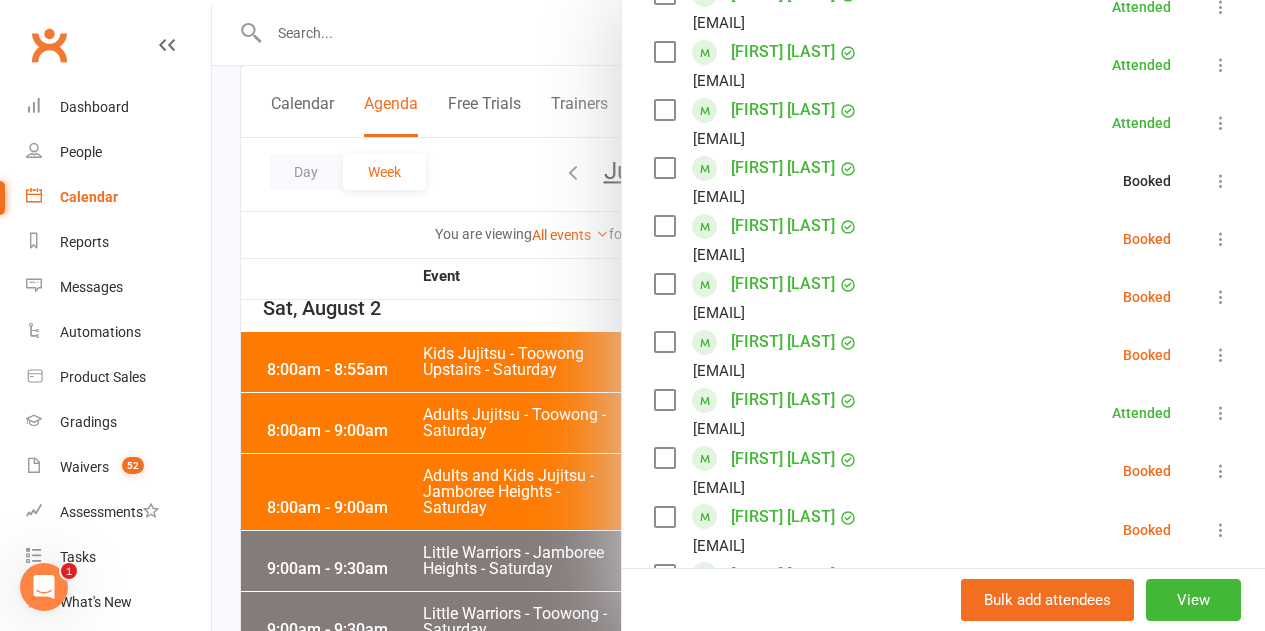 click on "[FIRST] [LAST] [EMAIL] Booked More info Remove Check in Mark absent Send message All bookings for series" at bounding box center [943, 239] 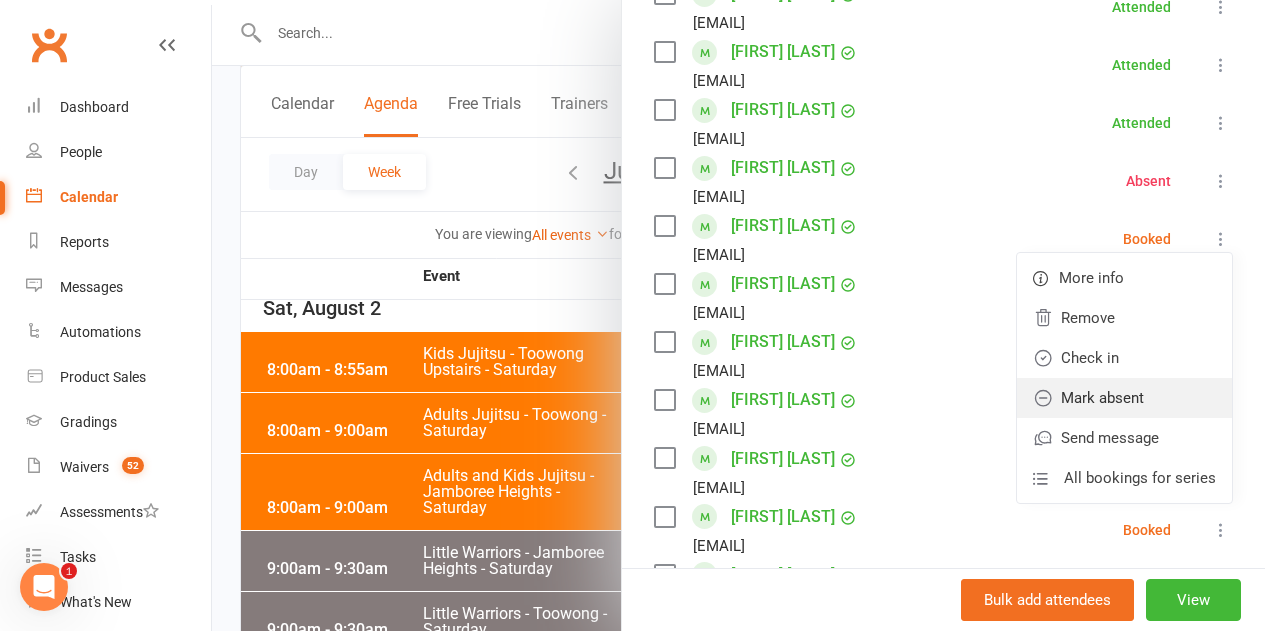 click on "Mark absent" at bounding box center [1124, 398] 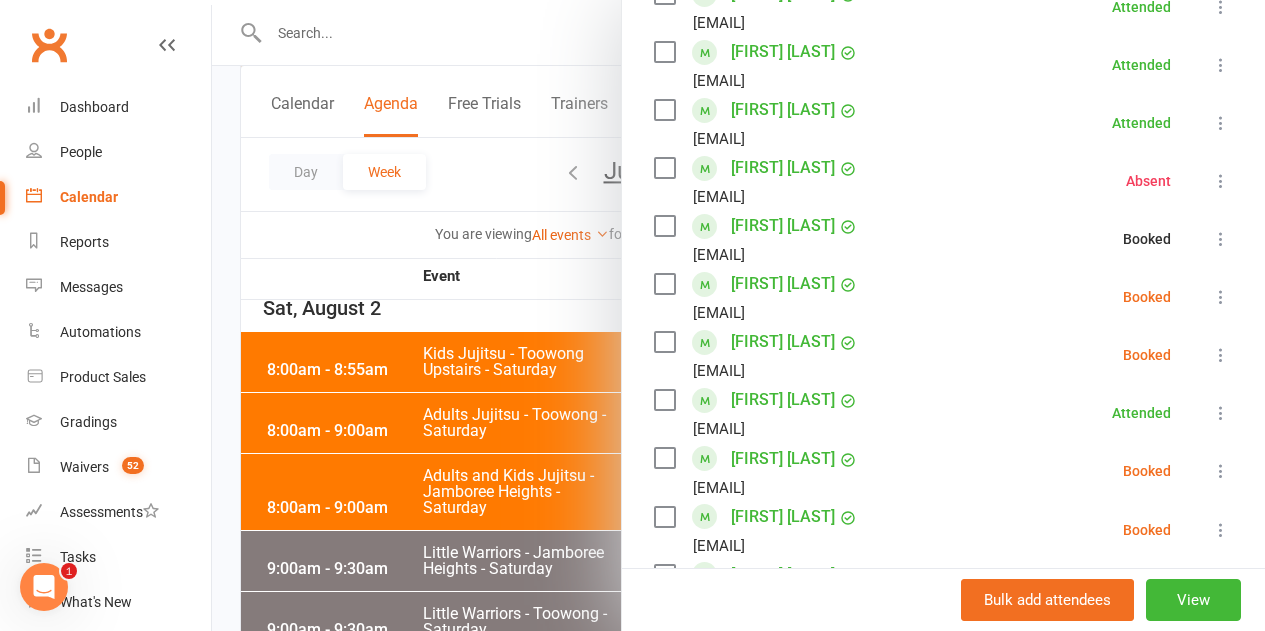 click at bounding box center (1221, 297) 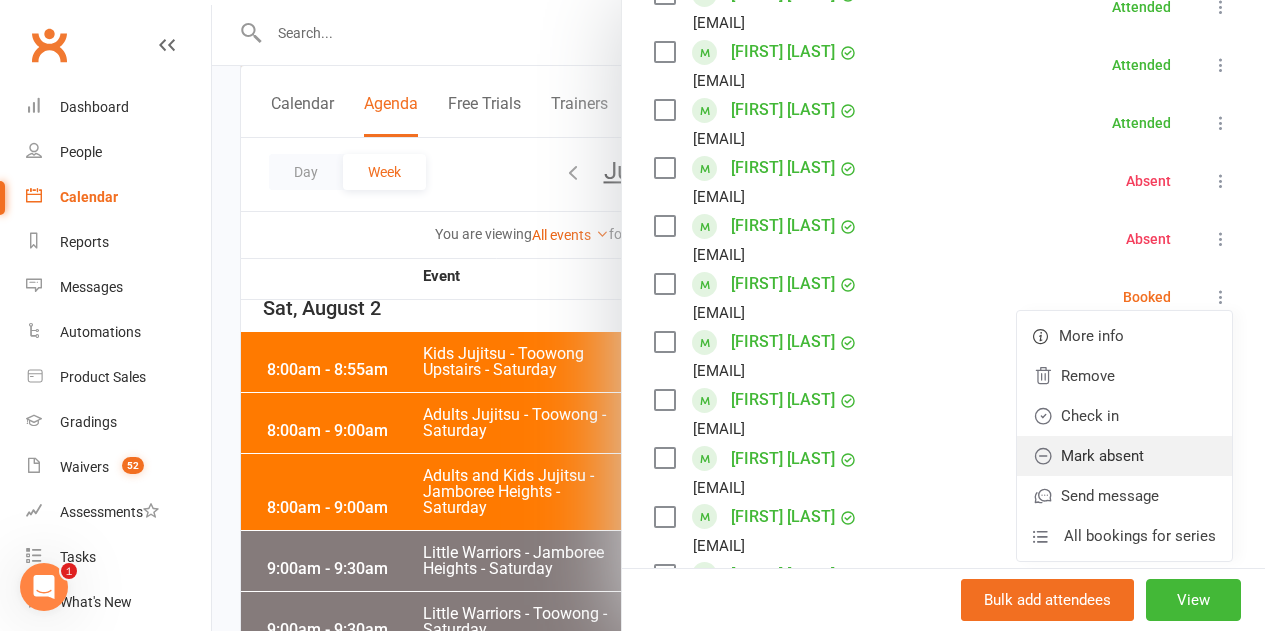 click on "Mark absent" at bounding box center (1124, 456) 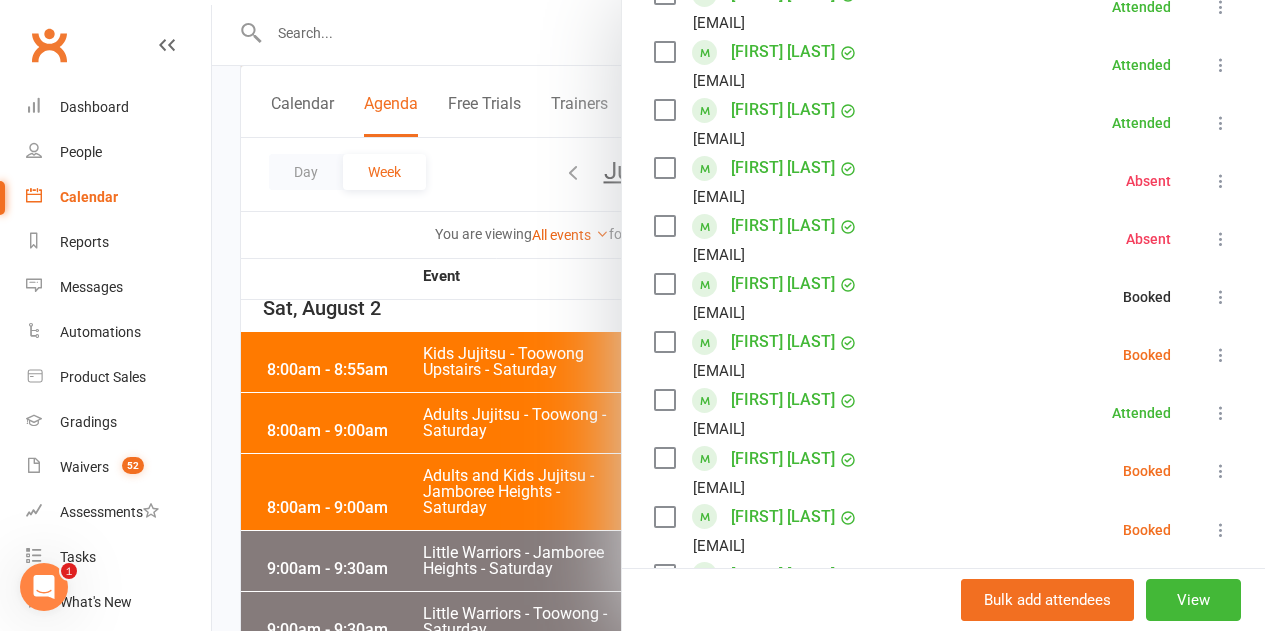 click at bounding box center (1221, 355) 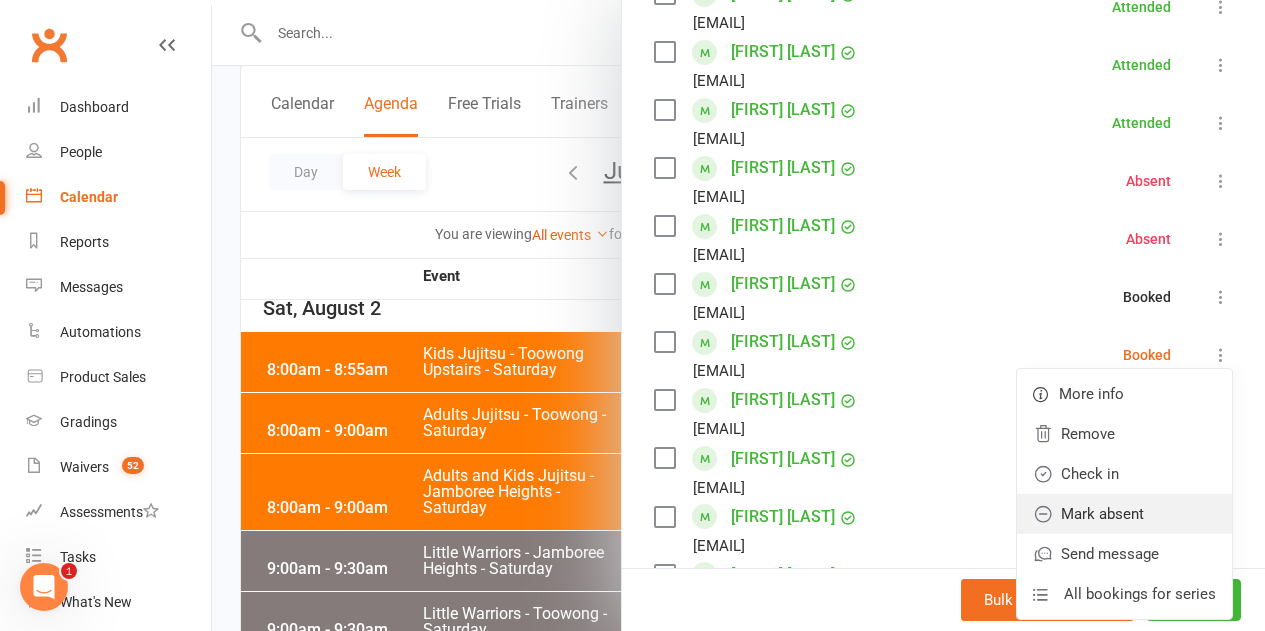 click on "Mark absent" at bounding box center [1124, 514] 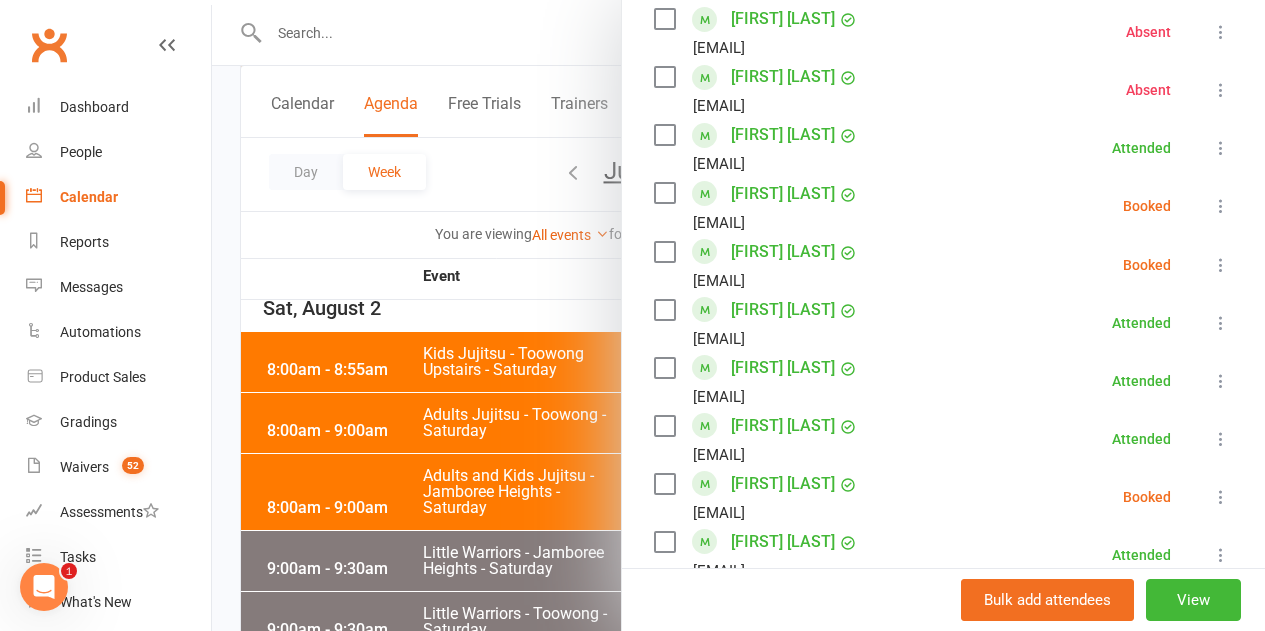 scroll, scrollTop: 1100, scrollLeft: 0, axis: vertical 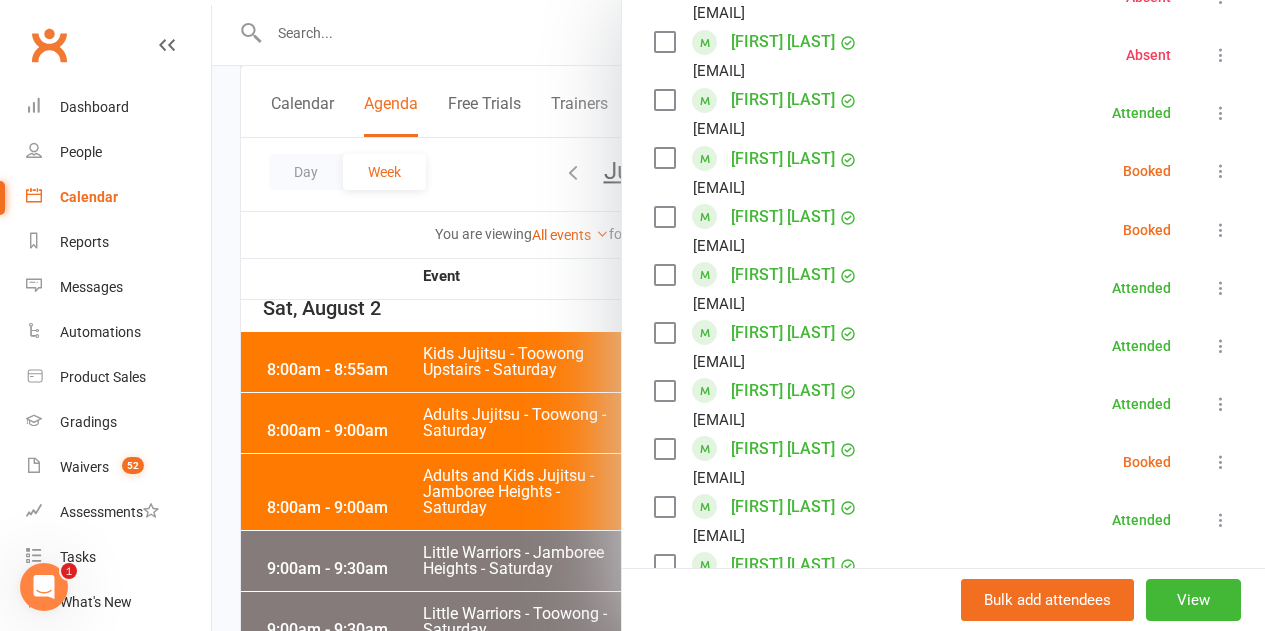 click on "Class kiosk mode  Roll call  8:00 AM - 9:00 AM, Saturday, August, 2, 2025 with [FIRST] [LAST]  at  Toowong Academy Downstairs  Attendees  26  places booked 19  places available Sort by  Last name  First name  Booking created    [FIRST] [LAST]  [EMAIL] Attended More info  Remove  Mark absent  Undo check-in  Send message  All bookings for series    [FIRST] [LAST]  [EMAIL] Attended More info  Remove  Mark absent  Undo check-in  Send message  All bookings for series    [FIRST] [LAST]  [EMAIL] Absent More info  Remove  Check in  Reset attendance  Send message  All bookings for series    [FIRST] [LAST]  [EMAIL] Attended More info  Remove  Mark absent  Undo check-in  Send message  All bookings for series    [FIRST] [LAST]  [EMAIL] Attended More info  Remove  Mark absent  Undo check-in  Send message  All bookings for series    [FIRST] [LAST]  [EMAIL] Attended More info  Remove  Mark absent  Undo check-in  Send message  All bookings for series    [FIRST] [LAST]" at bounding box center (943, 62) 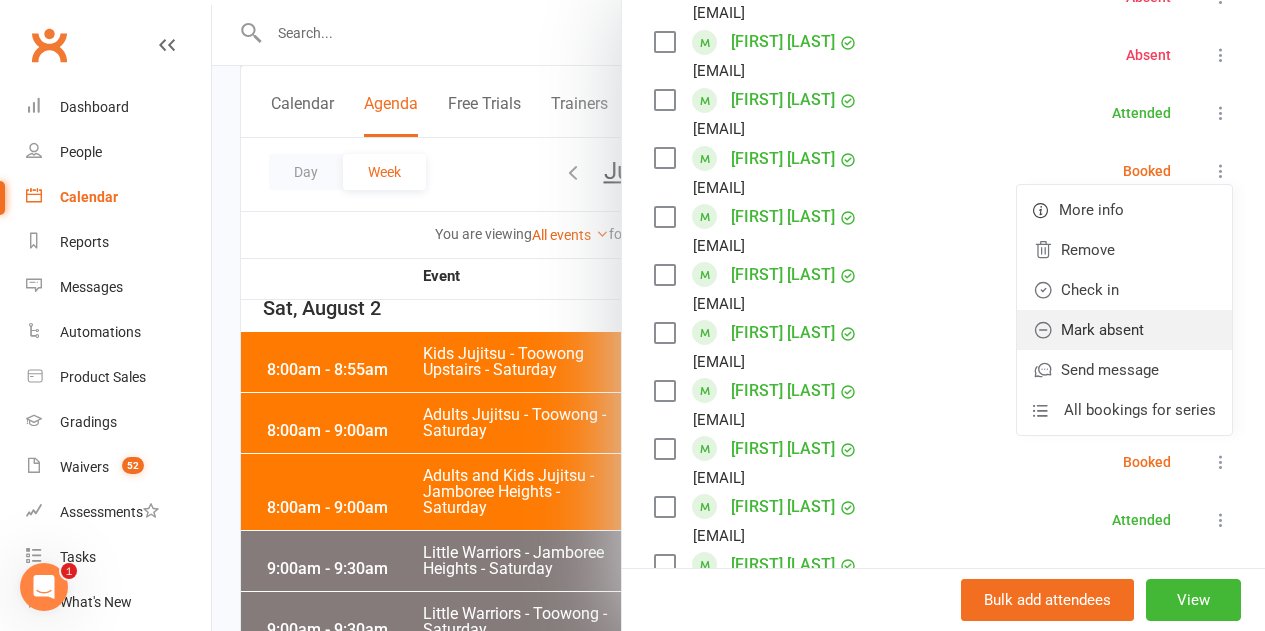 click on "Mark absent" at bounding box center (1124, 330) 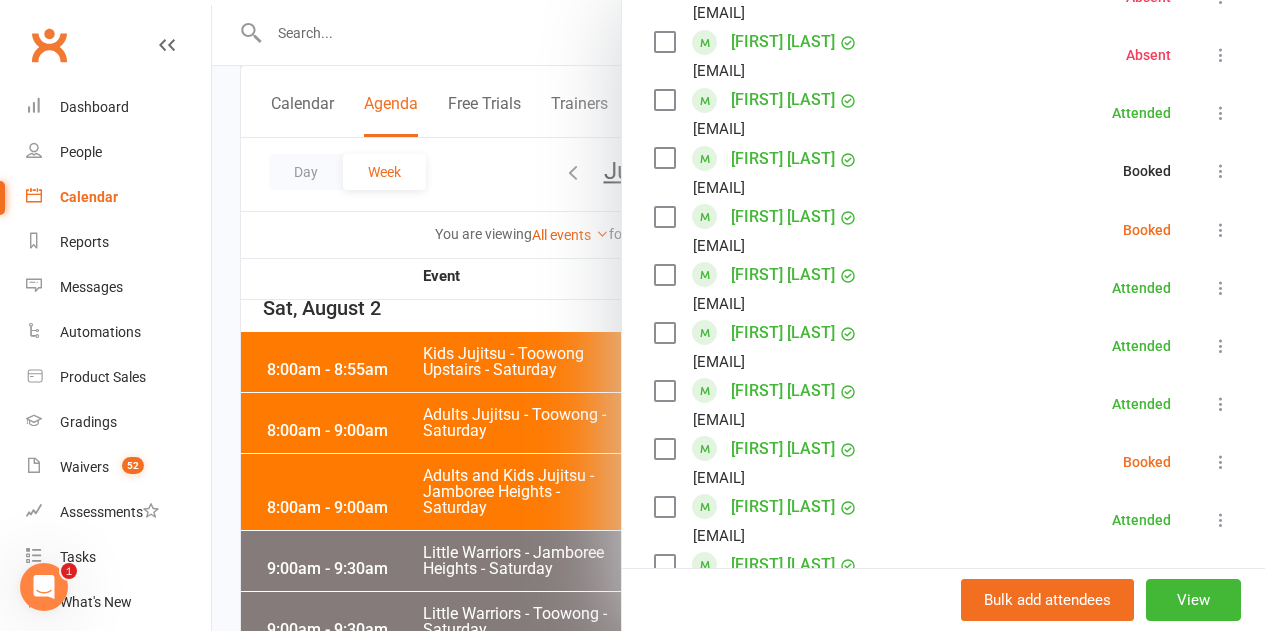 click at bounding box center (1221, 230) 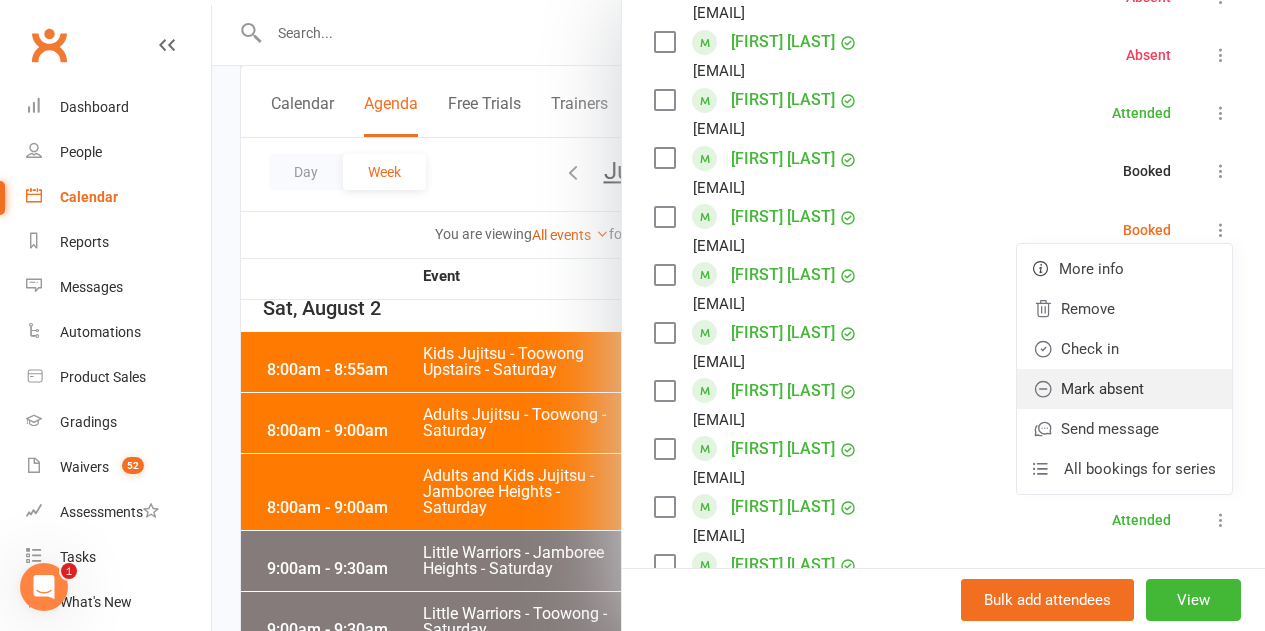 click on "Mark absent" at bounding box center (1124, 389) 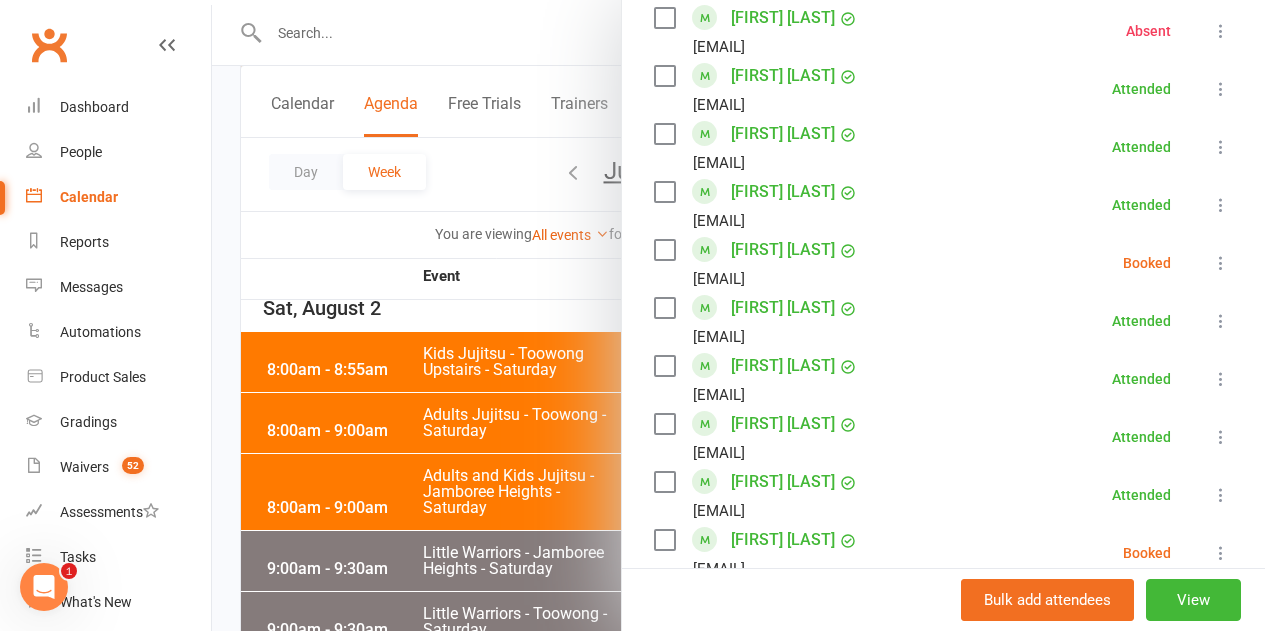 scroll, scrollTop: 1300, scrollLeft: 0, axis: vertical 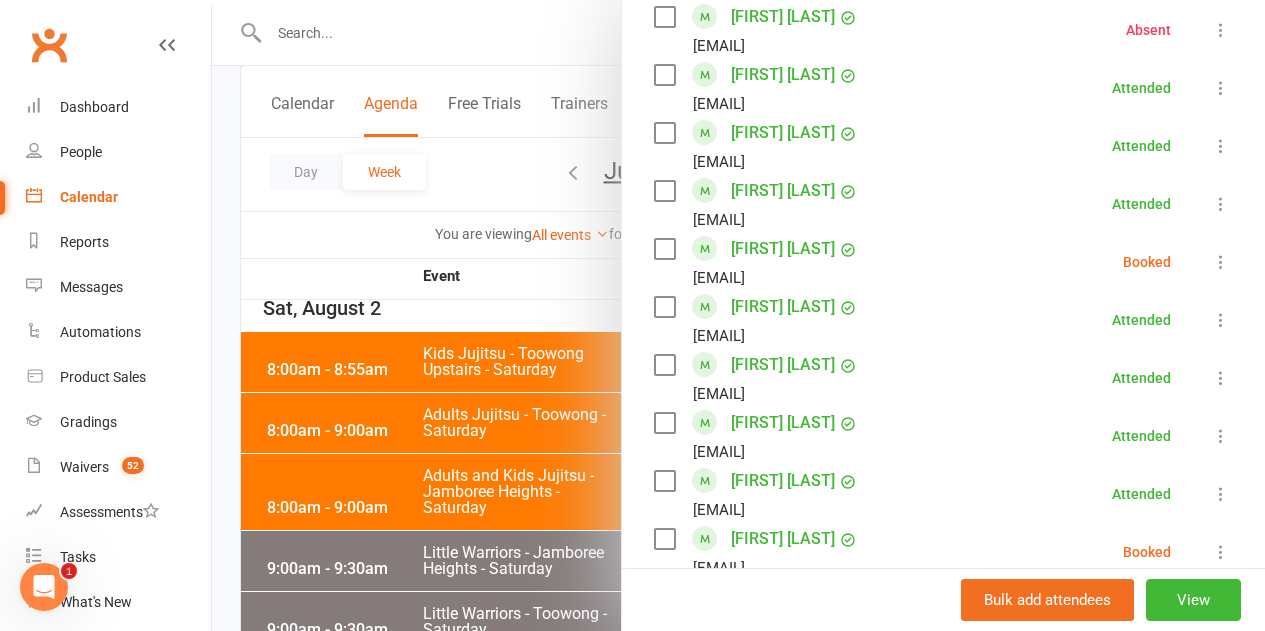 click at bounding box center (1221, 262) 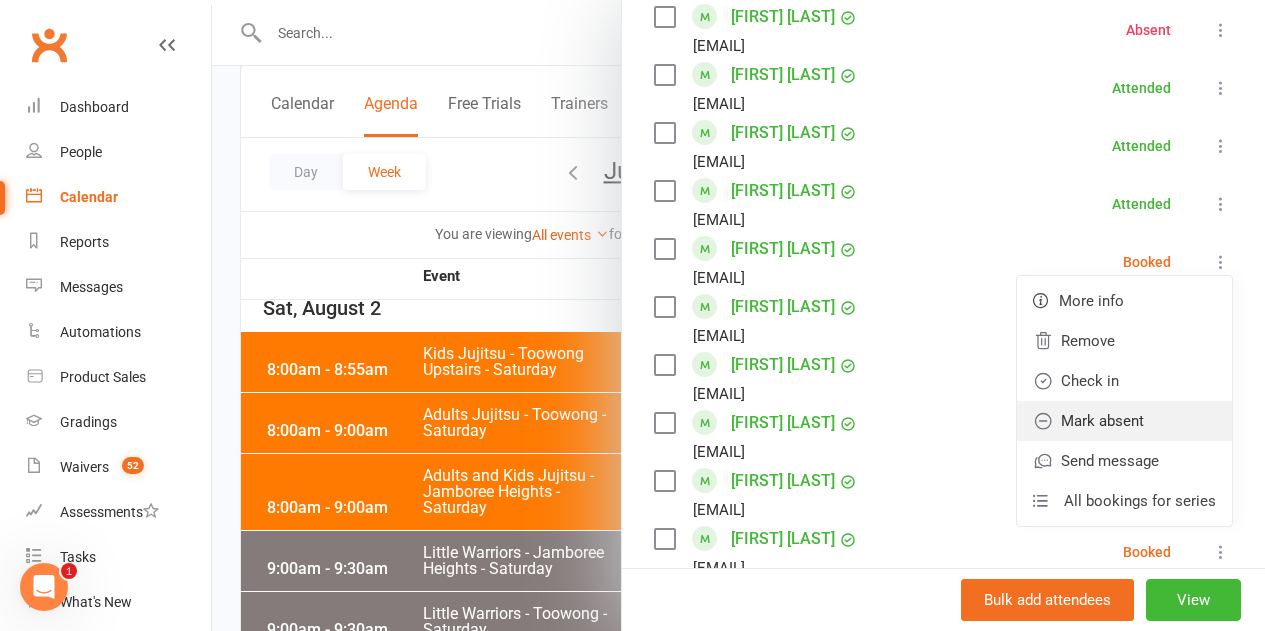 click on "Mark absent" at bounding box center [1124, 421] 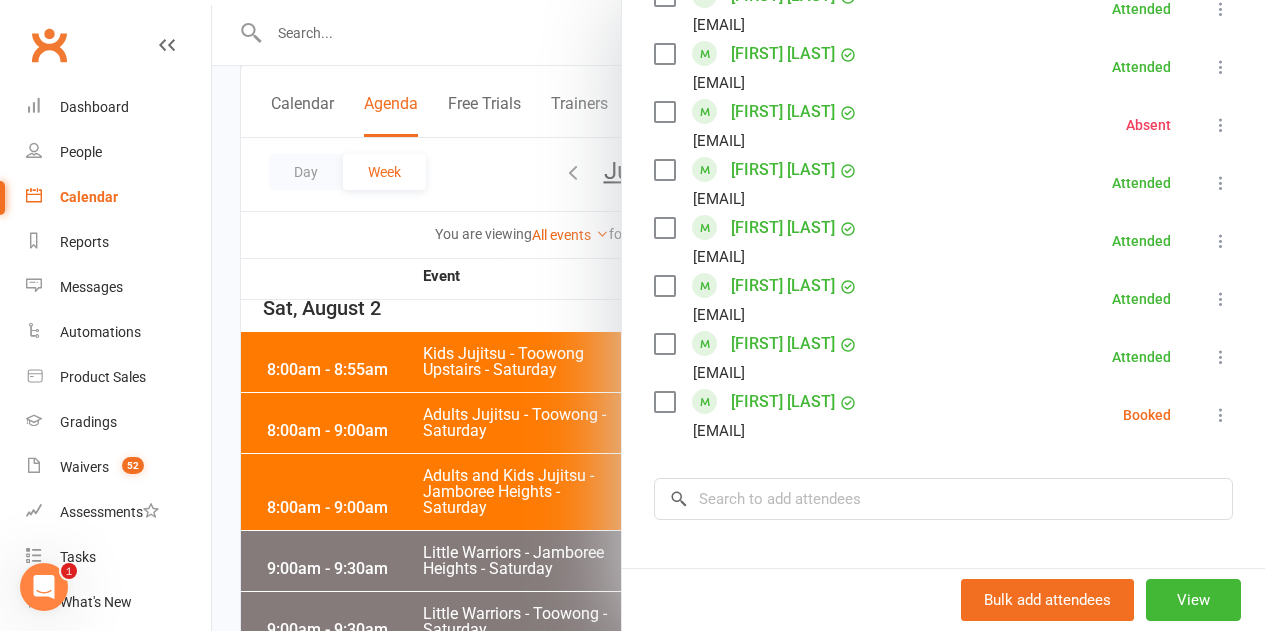 scroll, scrollTop: 1500, scrollLeft: 0, axis: vertical 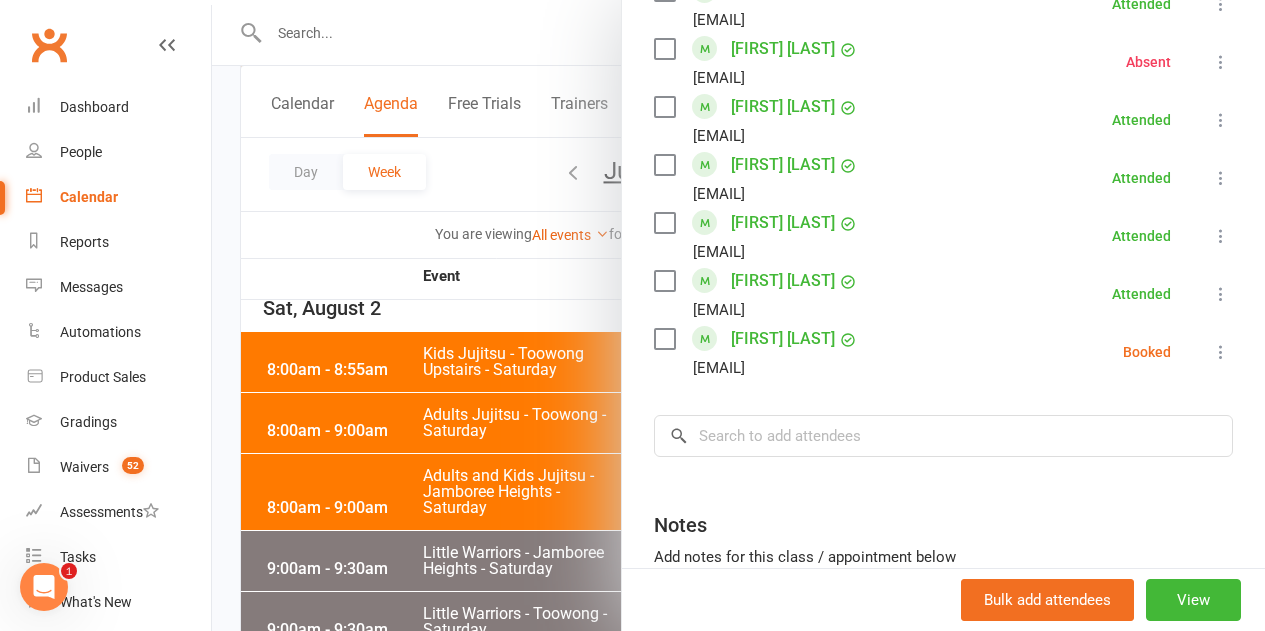 click at bounding box center [1221, 352] 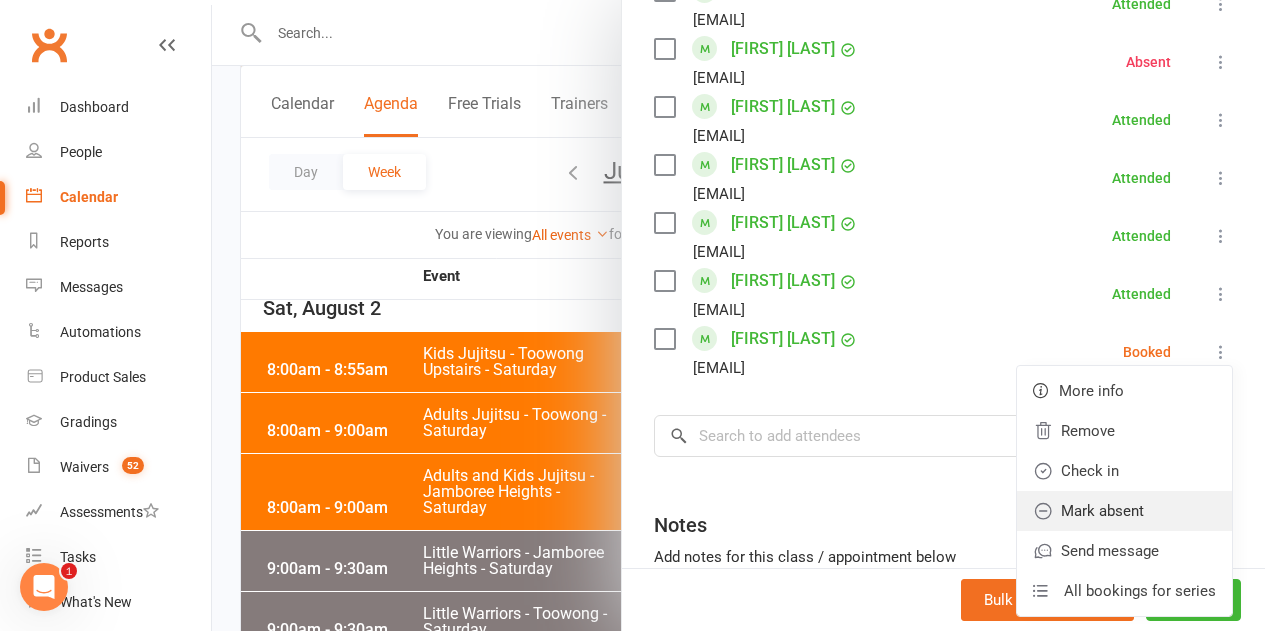 click on "Mark absent" at bounding box center (1124, 511) 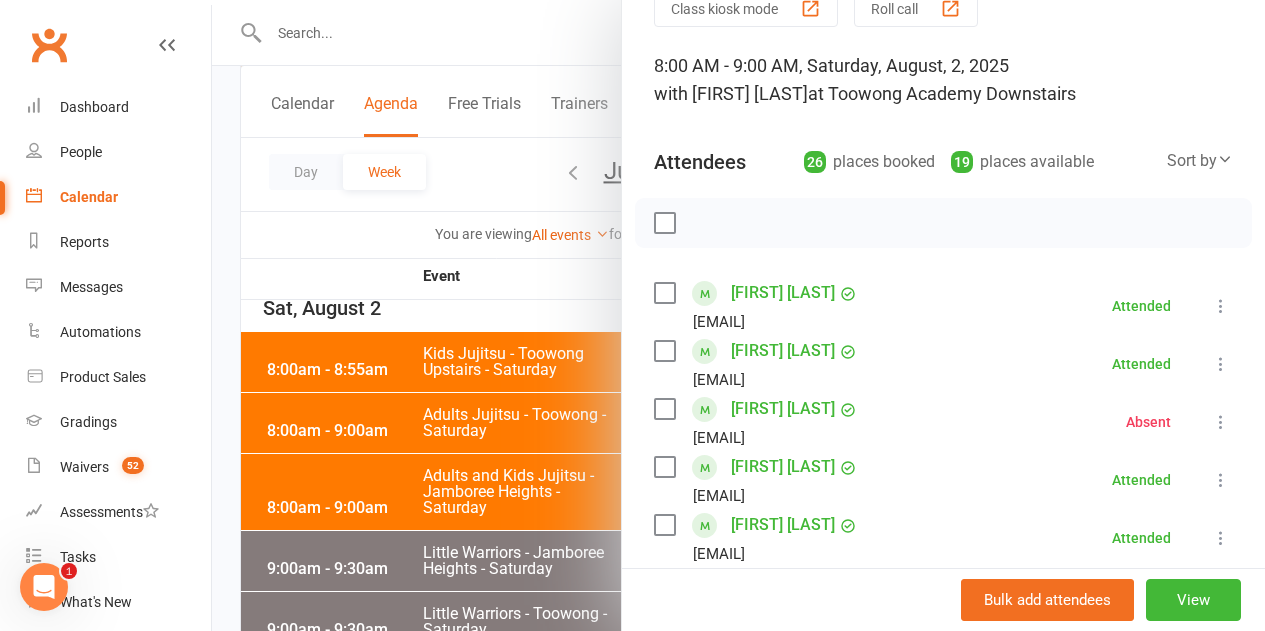scroll, scrollTop: 0, scrollLeft: 0, axis: both 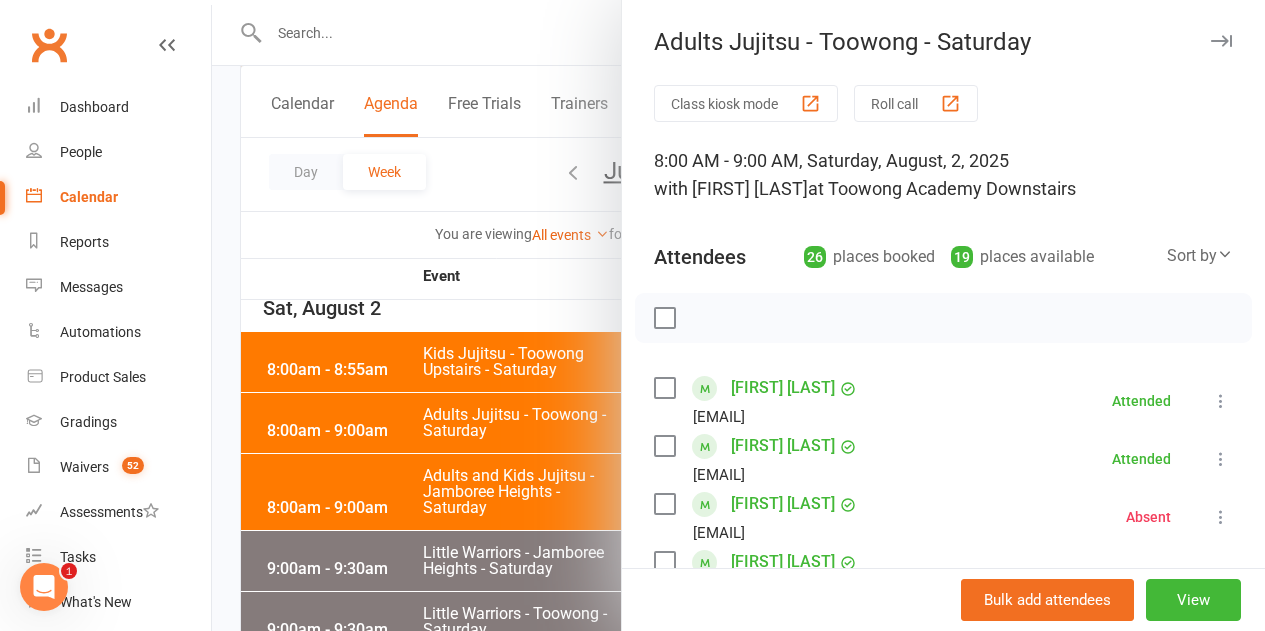 click at bounding box center (738, 315) 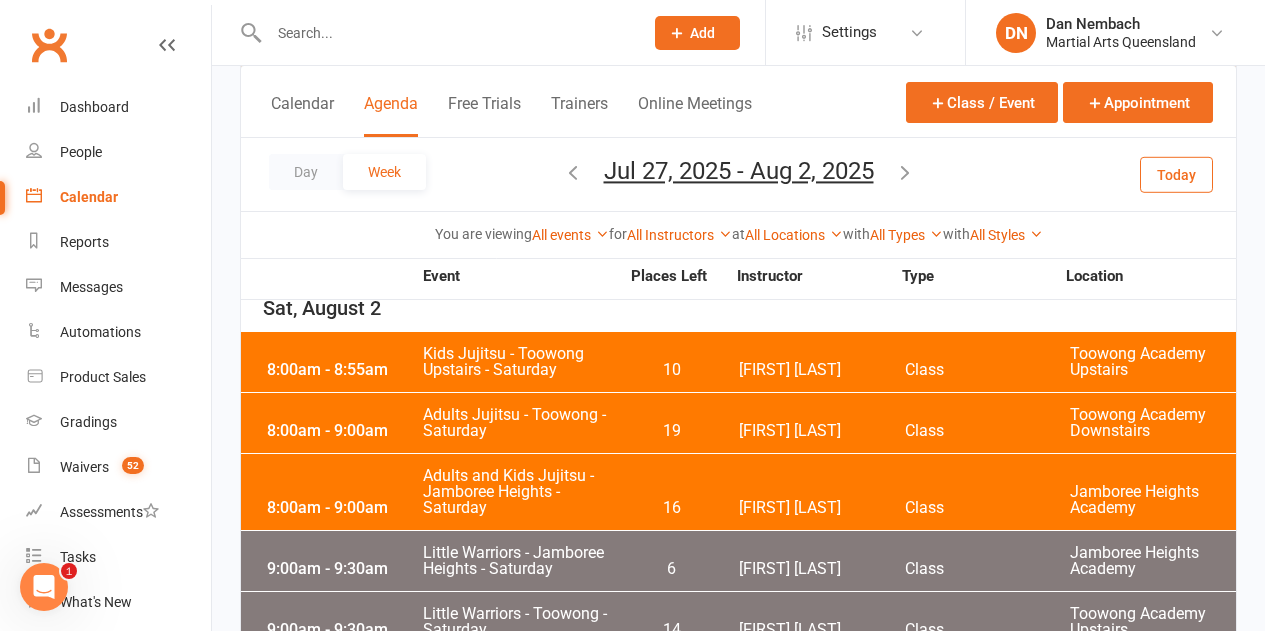 click on "8:00am - 9:00am Adults and Kids Jujitsu - Jamboree Heights - Saturday 16 [FIRST] [LAST] Class Jamboree Heights Academy" at bounding box center [738, 492] 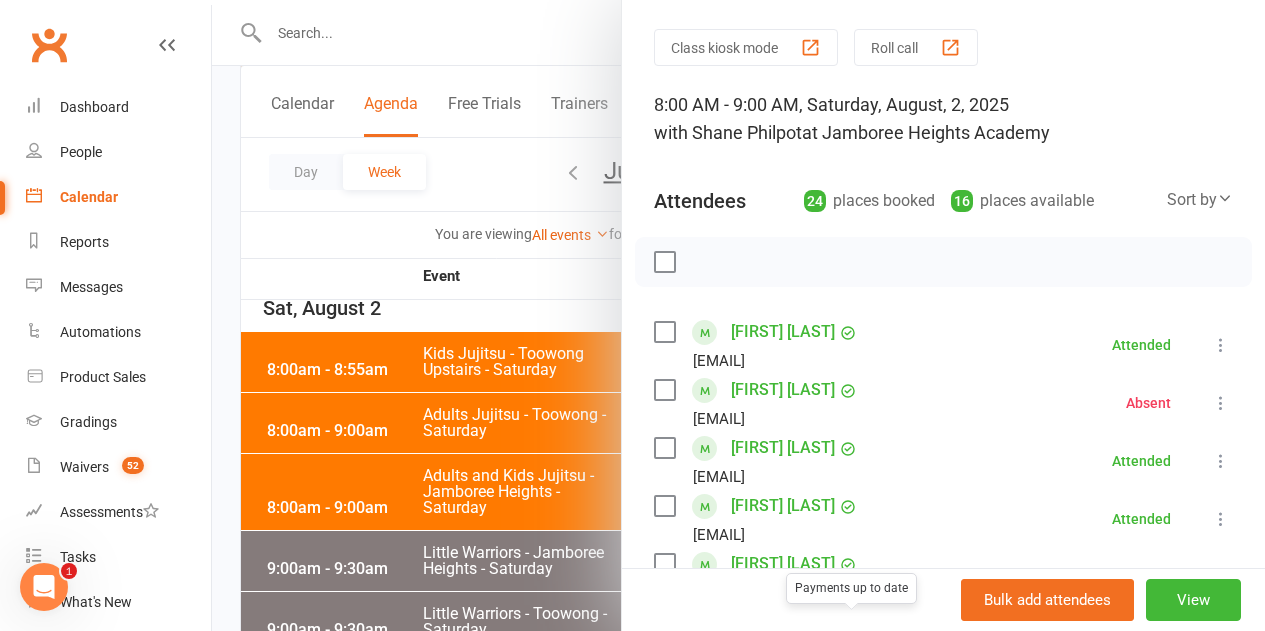 scroll, scrollTop: 0, scrollLeft: 0, axis: both 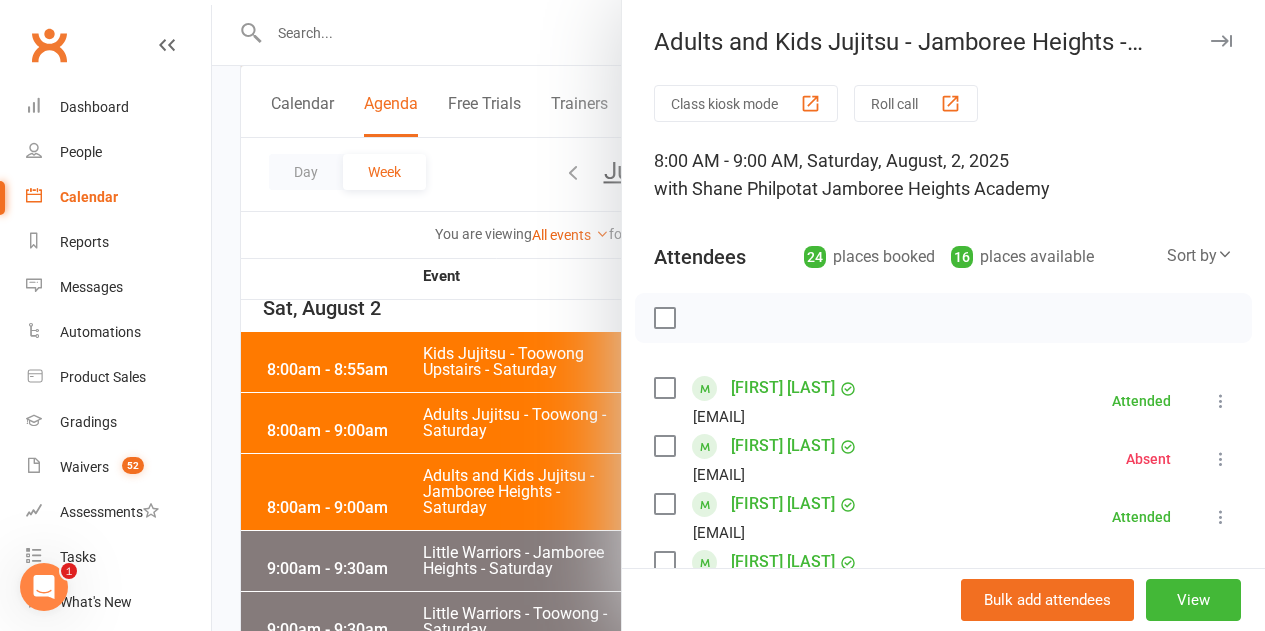 click at bounding box center (738, 315) 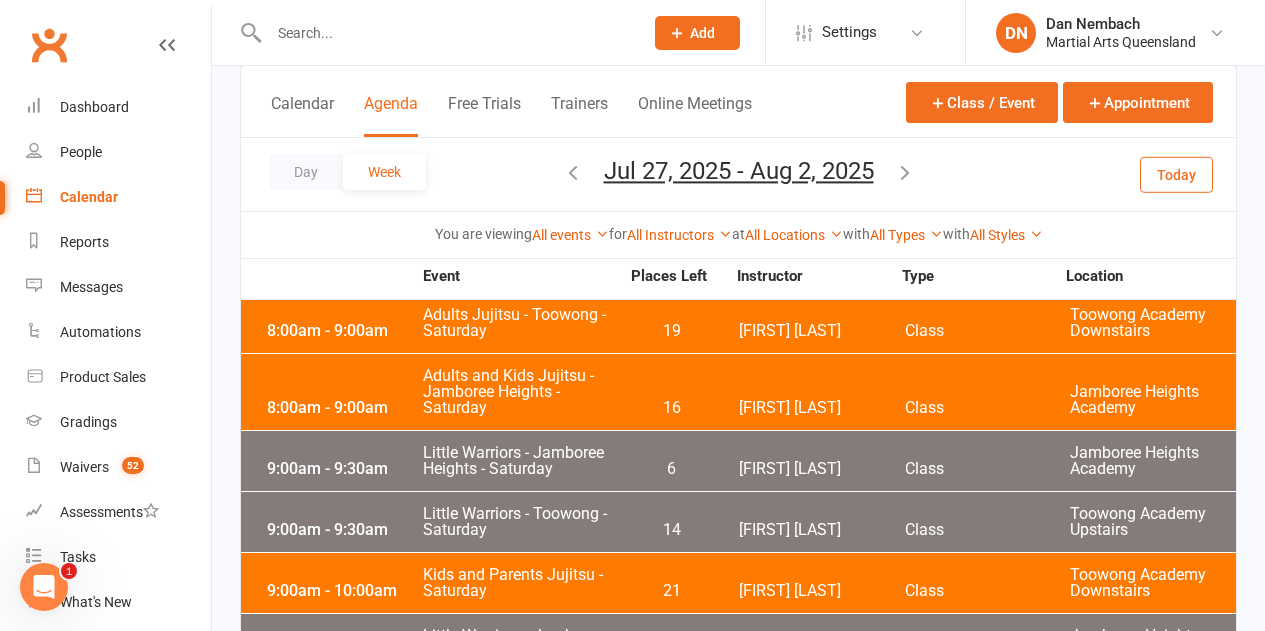 scroll, scrollTop: 5700, scrollLeft: 0, axis: vertical 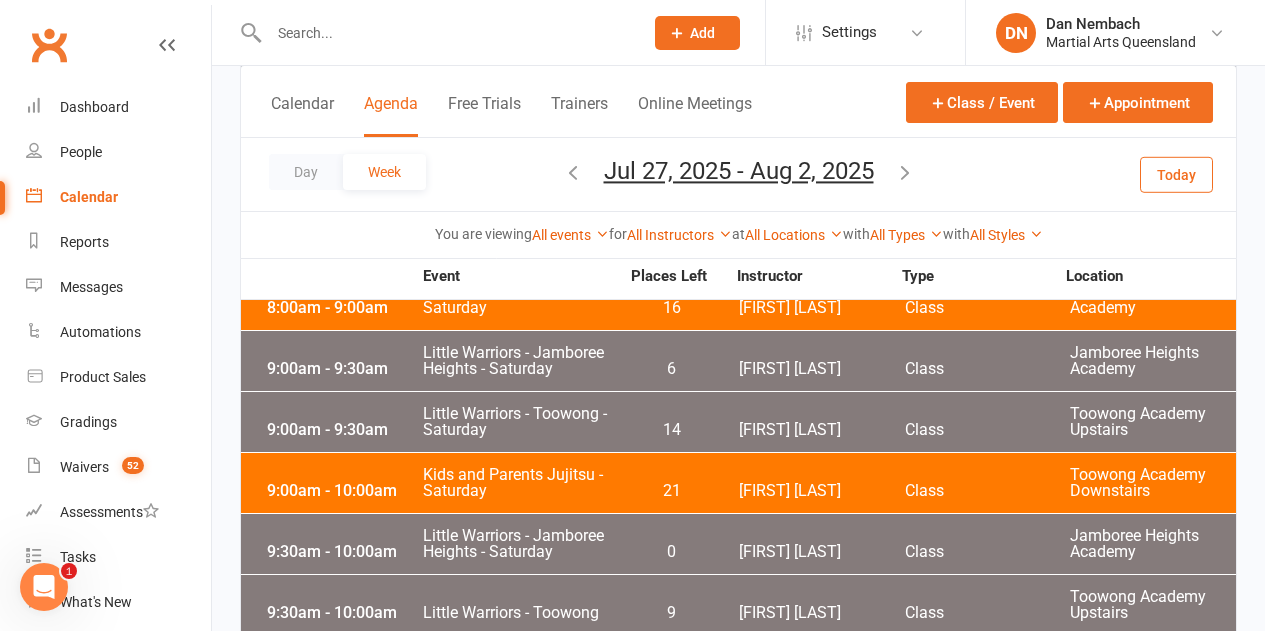 click on "[FIRST] [LAST]" at bounding box center [822, 369] 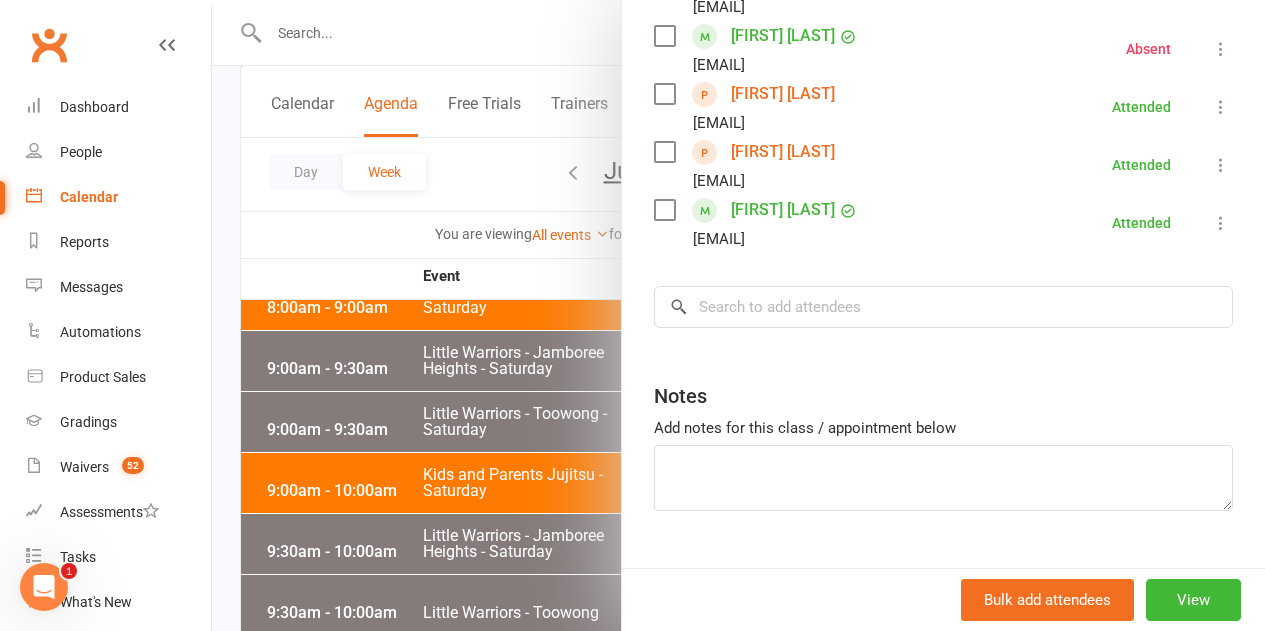scroll, scrollTop: 975, scrollLeft: 0, axis: vertical 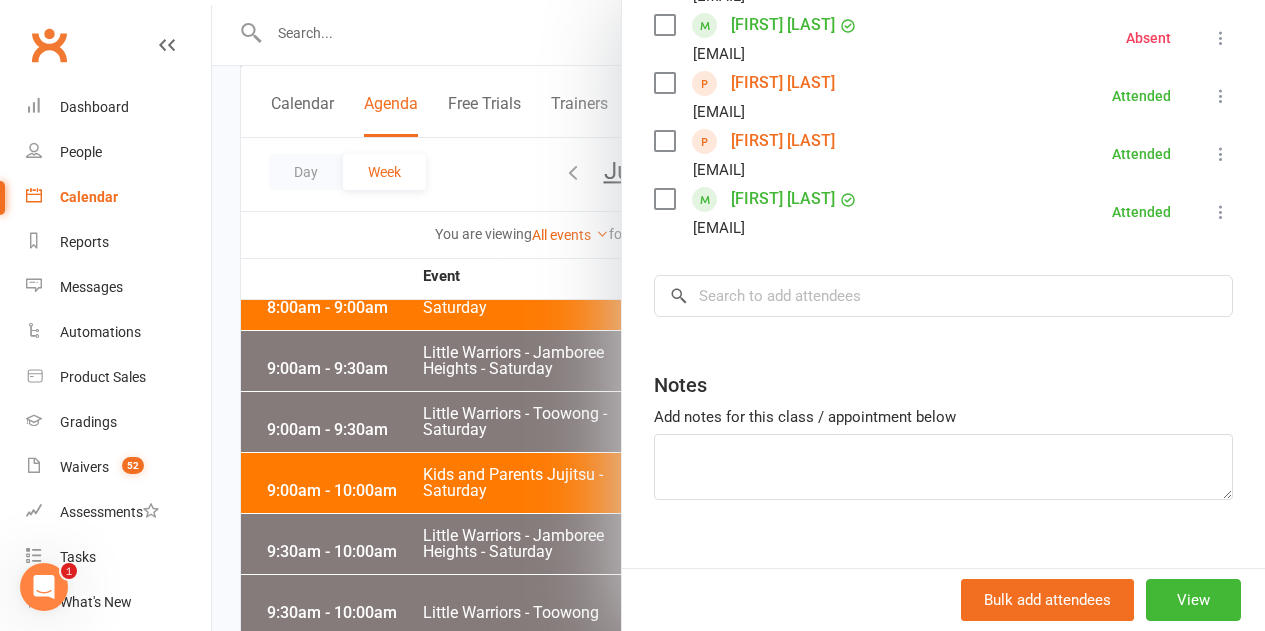 click at bounding box center [738, 315] 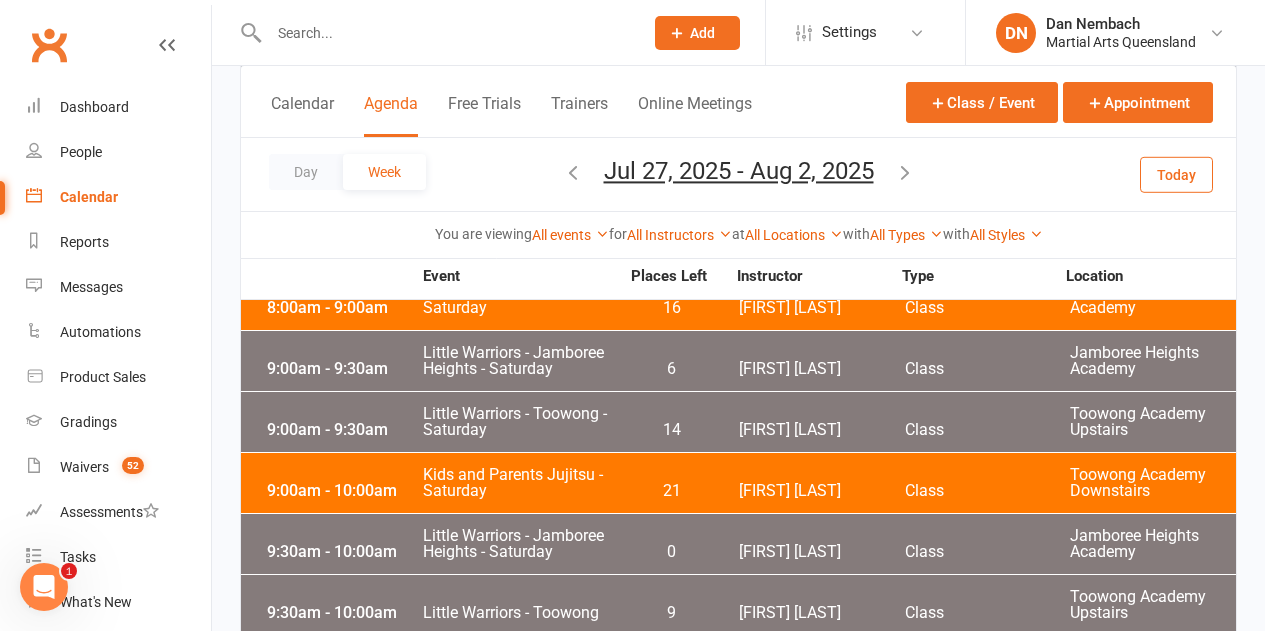 click on "9:00am - 9:30am Little Warriors - Toowong - Saturday 14 [FIRST] [LAST] Class Toowong Academy Upstairs" at bounding box center (738, 422) 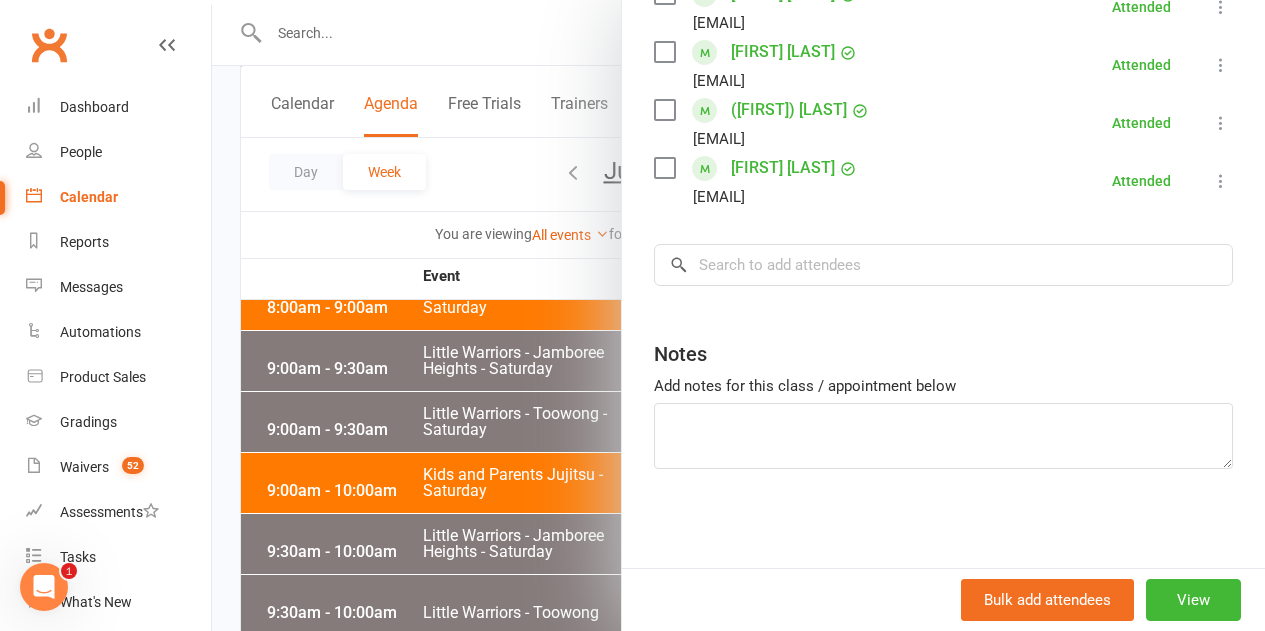 scroll, scrollTop: 801, scrollLeft: 0, axis: vertical 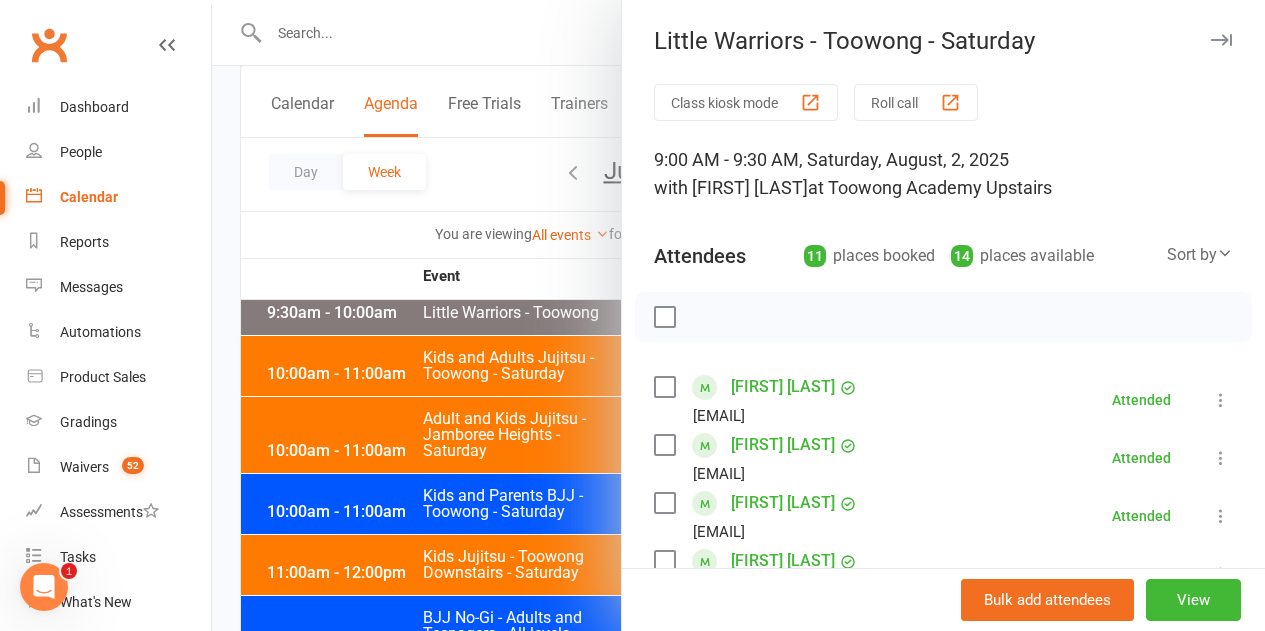 click at bounding box center (738, 315) 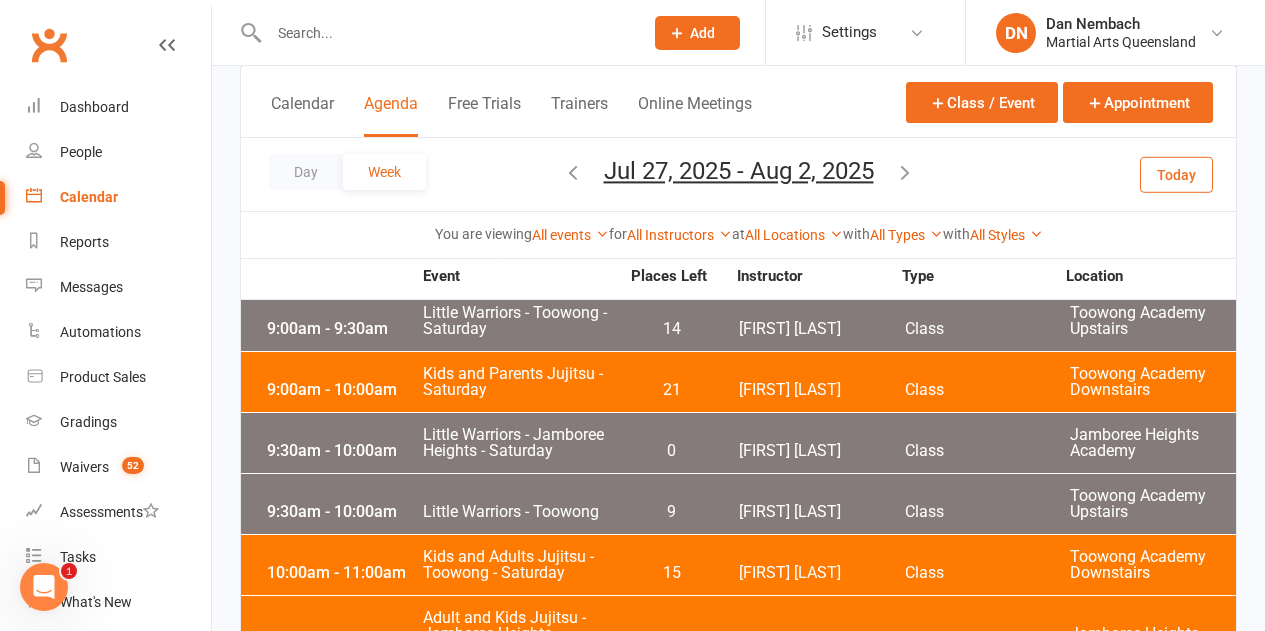 scroll, scrollTop: 5800, scrollLeft: 0, axis: vertical 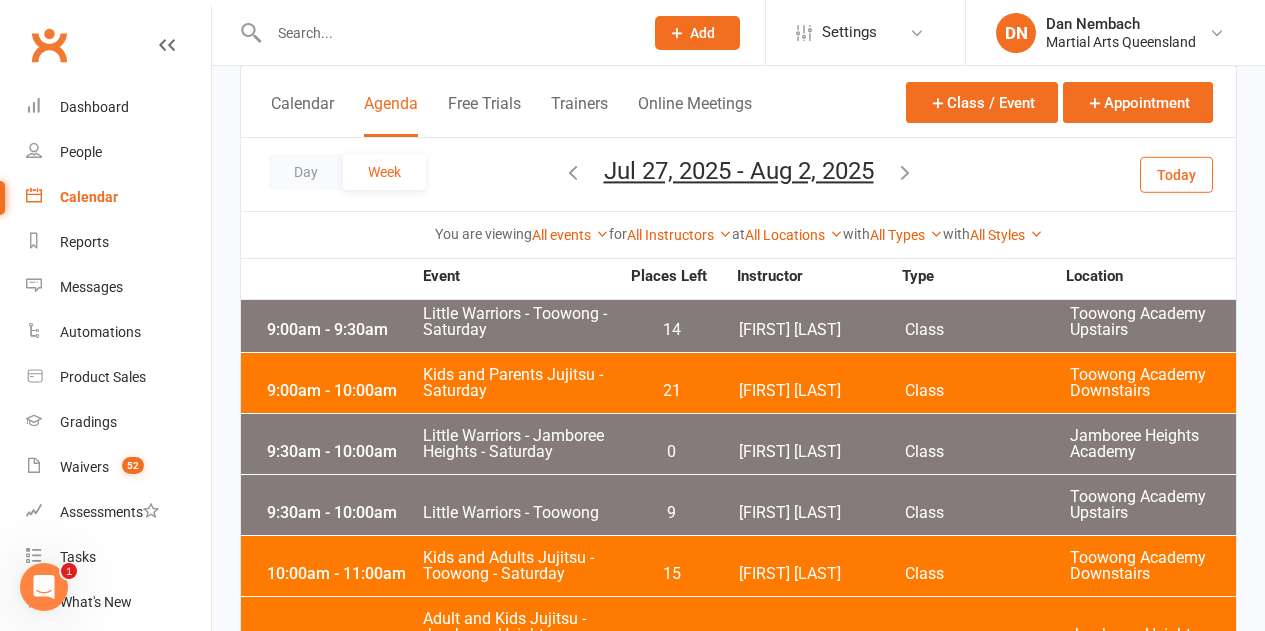 click on "[FIRST] [LAST]" at bounding box center [822, 391] 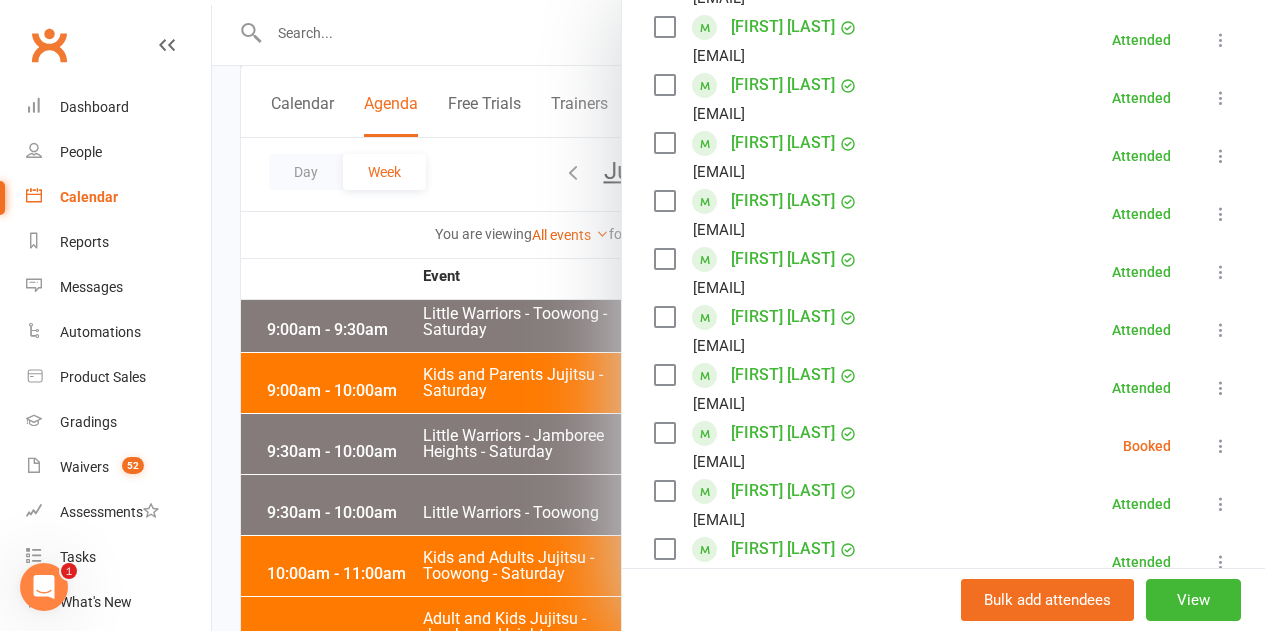 scroll, scrollTop: 600, scrollLeft: 0, axis: vertical 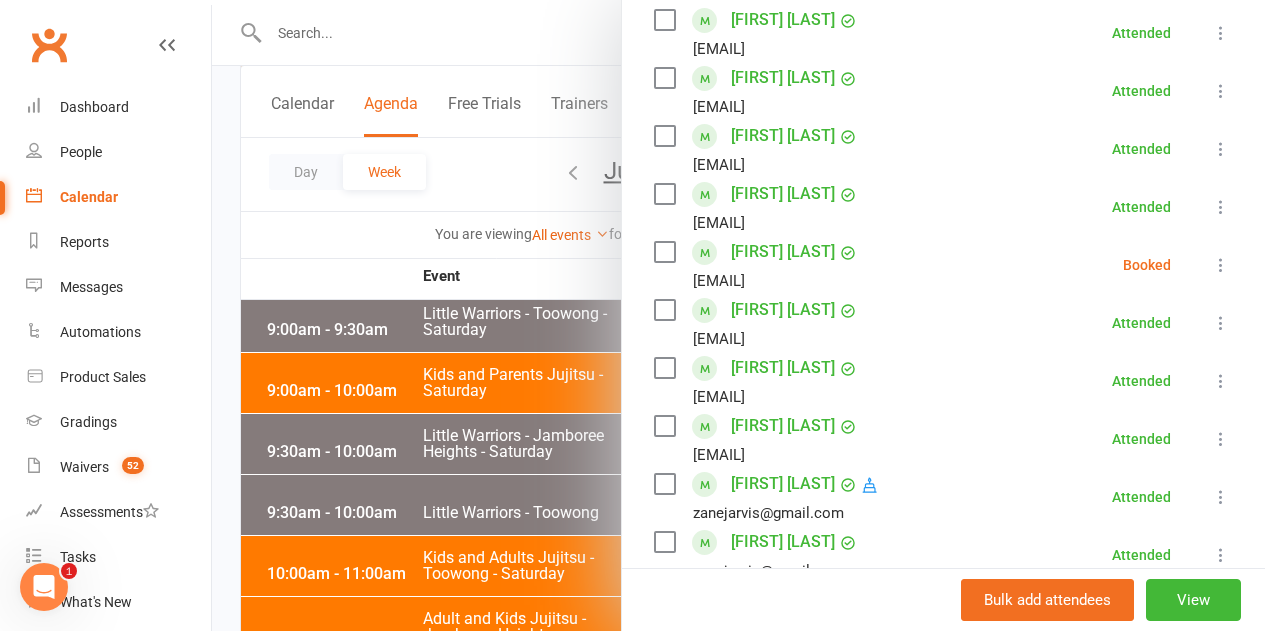 click at bounding box center (1221, 265) 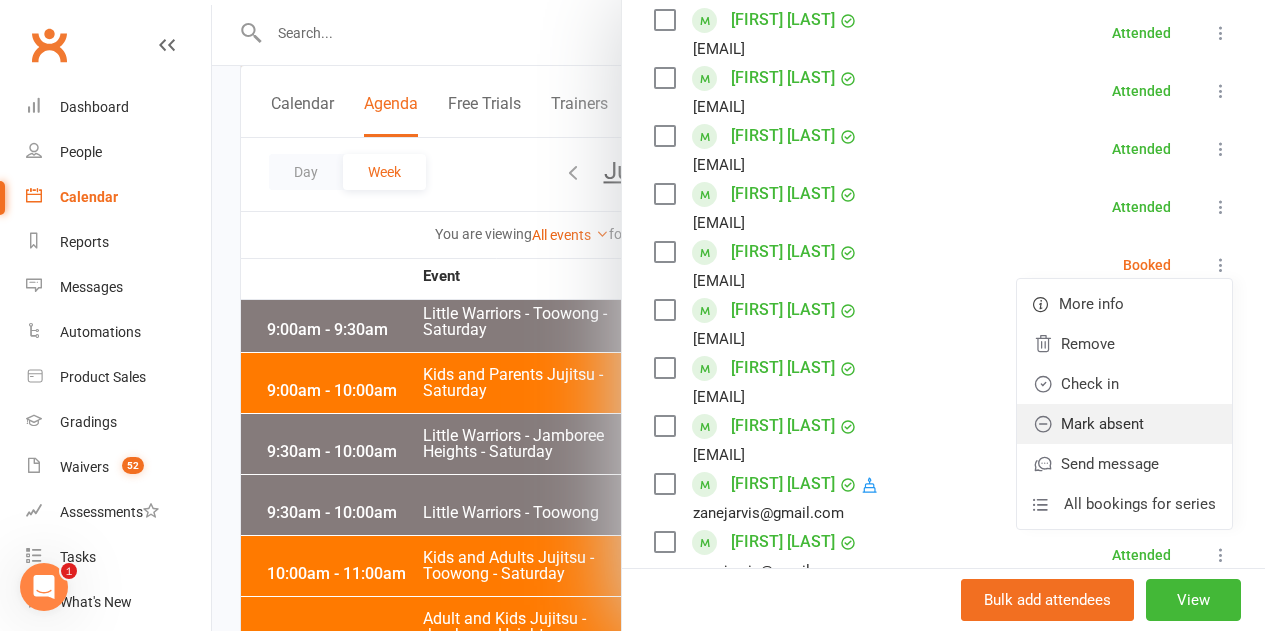 click on "Mark absent" at bounding box center [1124, 424] 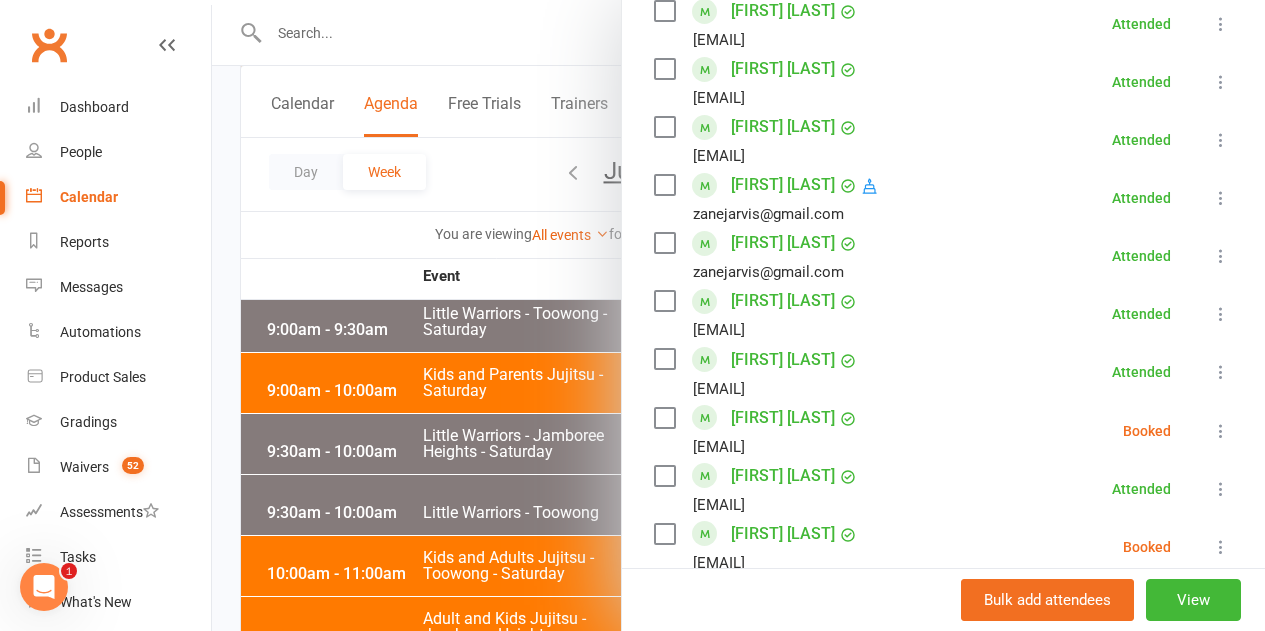 scroll, scrollTop: 900, scrollLeft: 0, axis: vertical 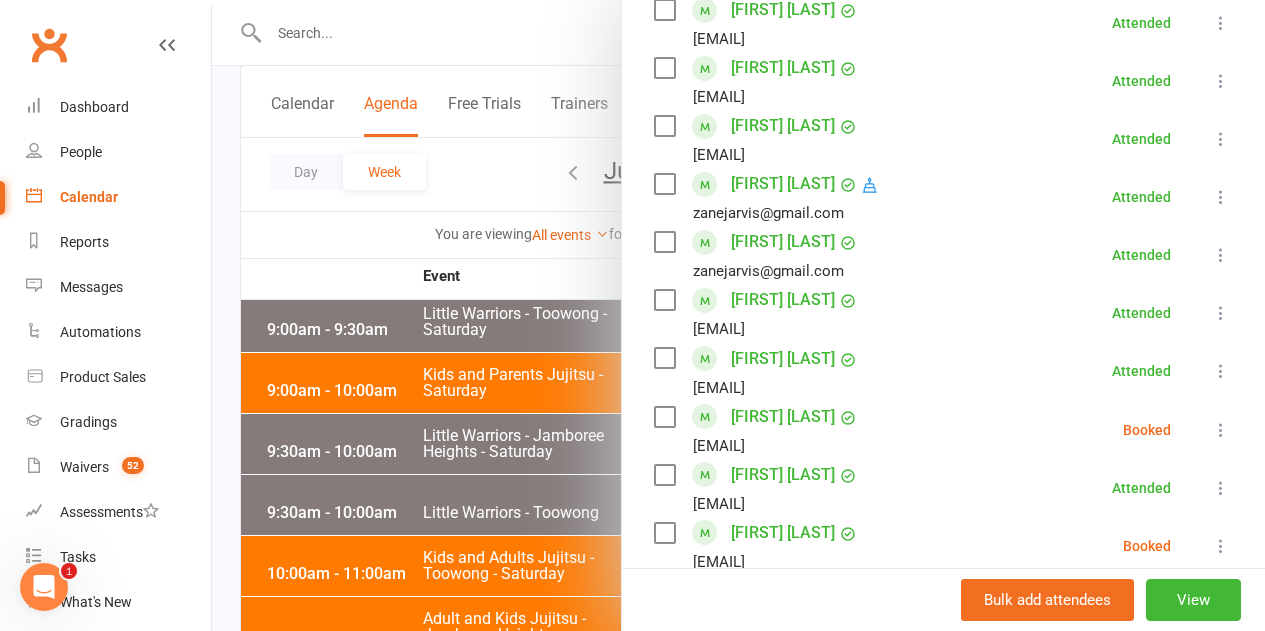 click at bounding box center (1221, 430) 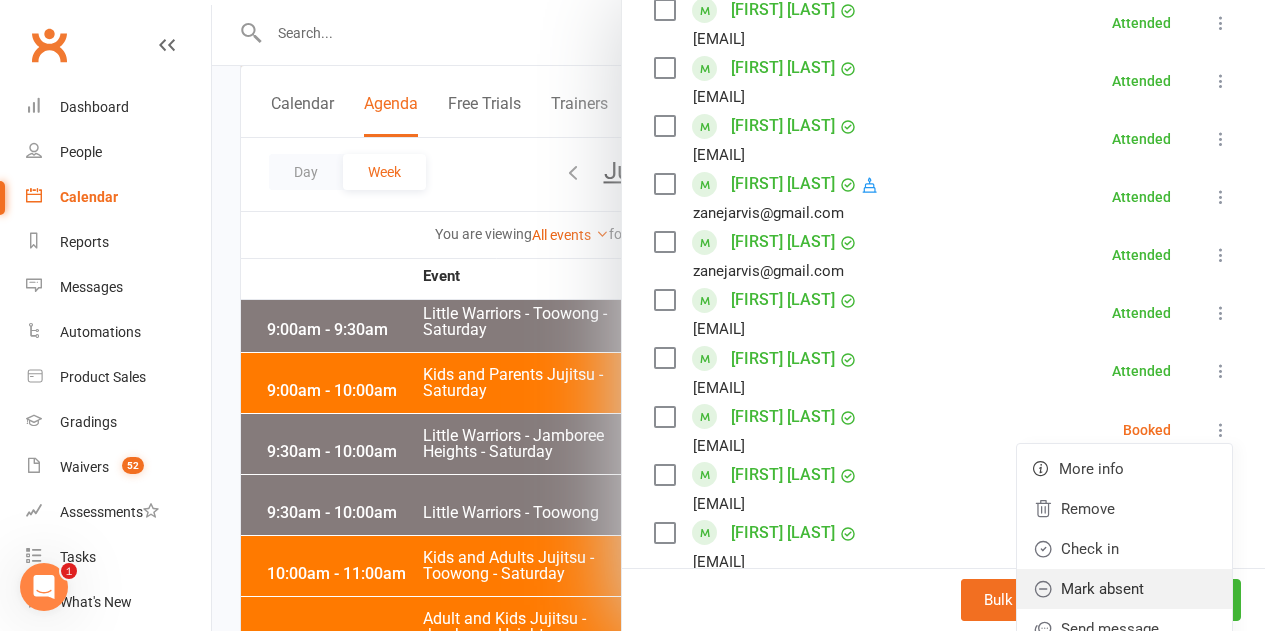 click on "Mark absent" at bounding box center [1124, 589] 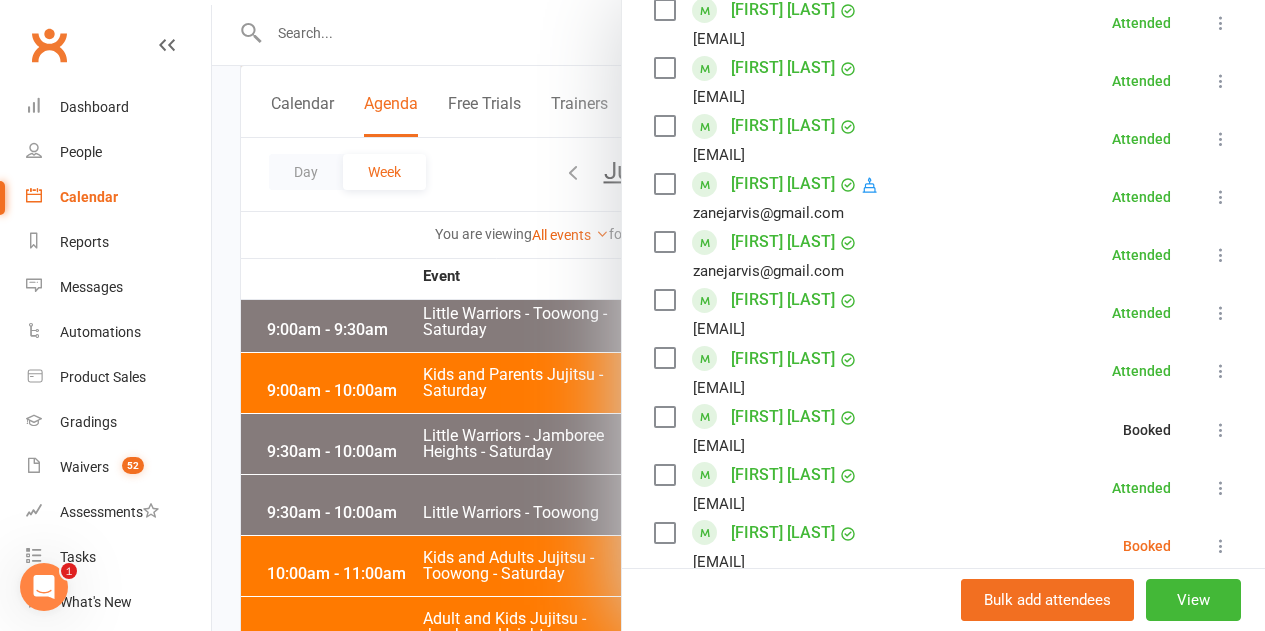 scroll, scrollTop: 1200, scrollLeft: 0, axis: vertical 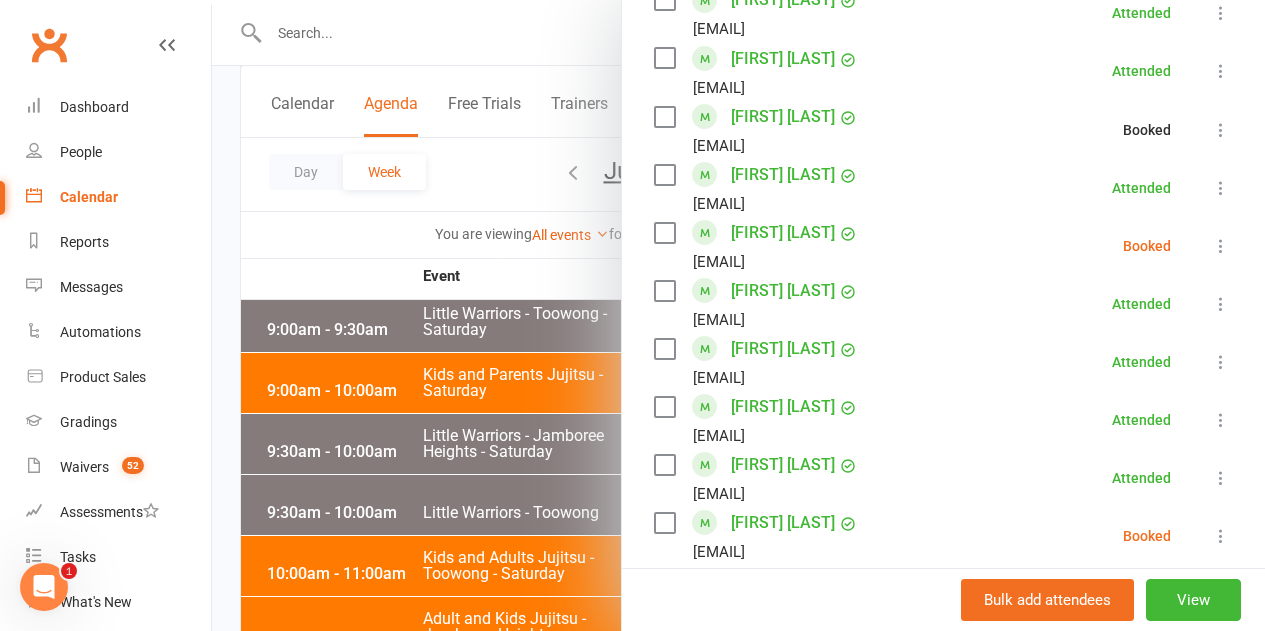 click on "[FIRST] [LAST]  [EMAIL] Booked More info  Remove  Check in  Mark absent  Send message  All bookings for series" at bounding box center [943, 246] 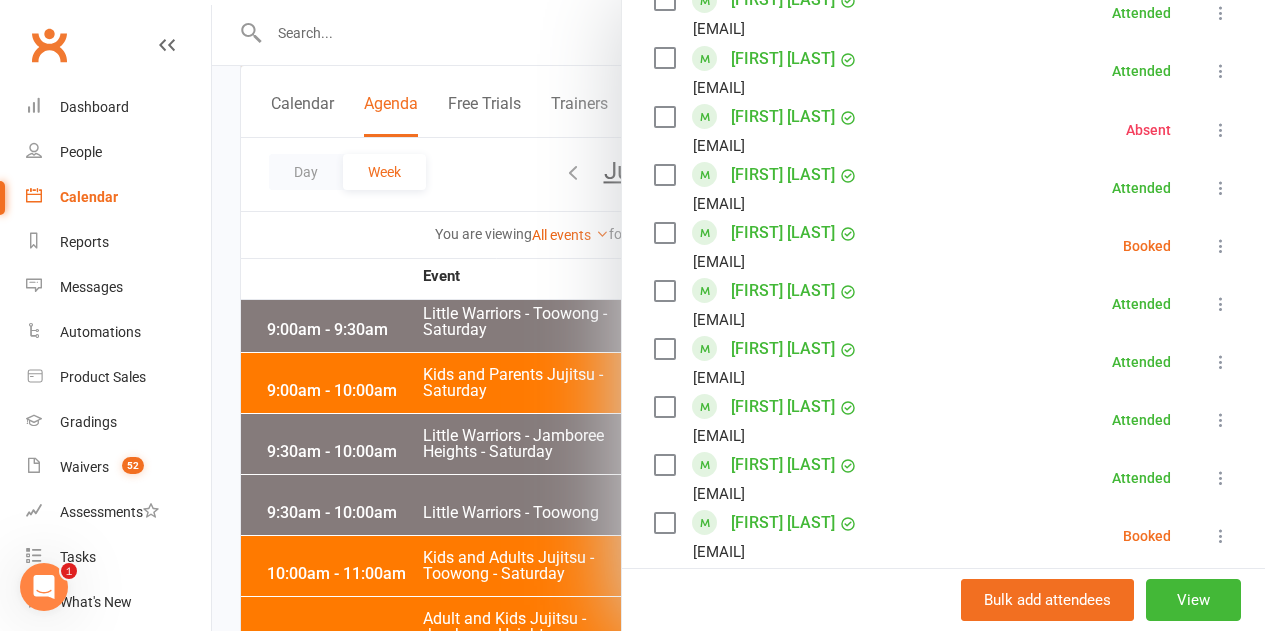 drag, startPoint x: 1198, startPoint y: 232, endPoint x: 1196, endPoint y: 246, distance: 14.142136 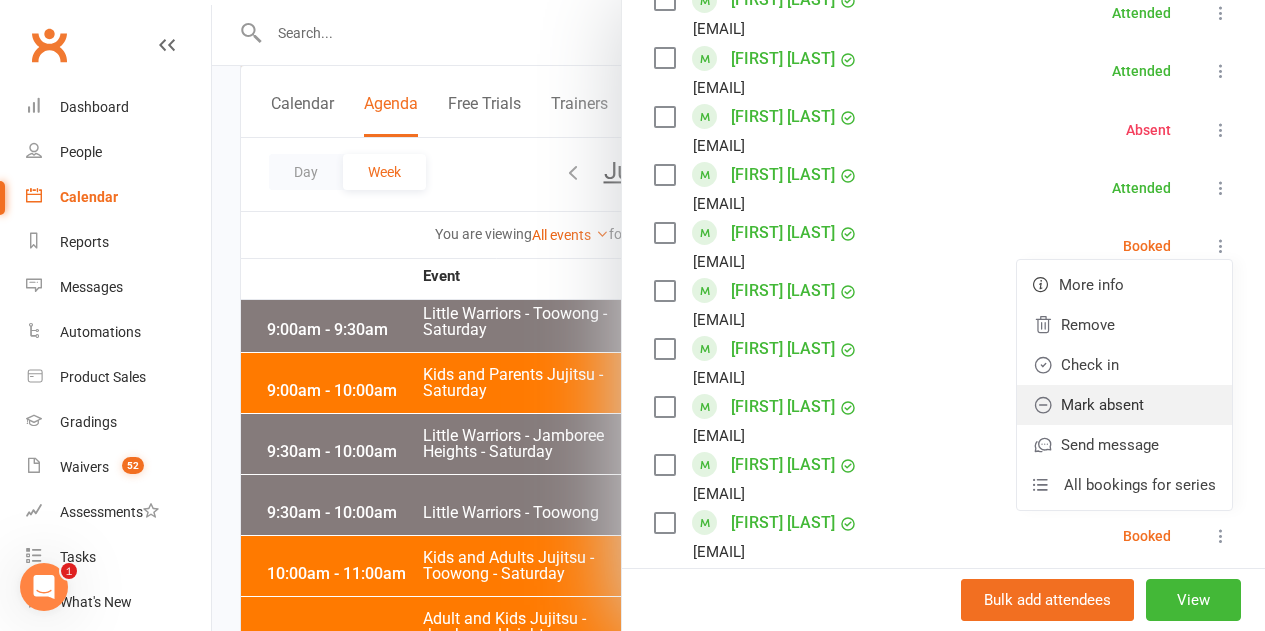 click on "Mark absent" at bounding box center [1124, 405] 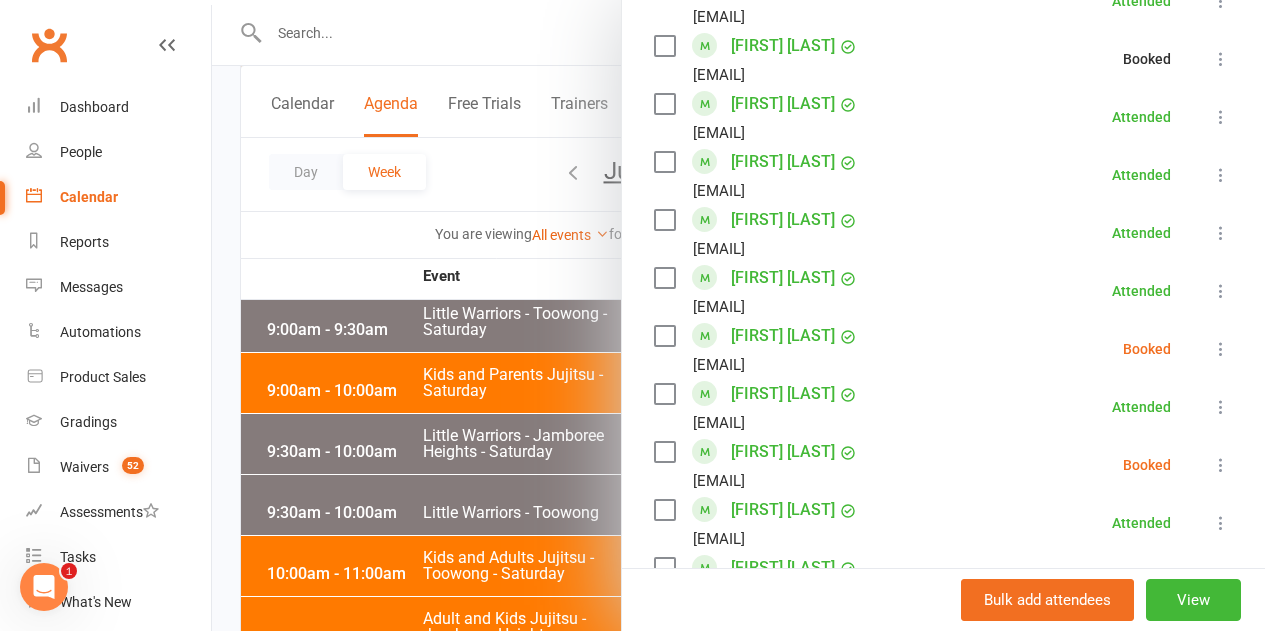 scroll, scrollTop: 1400, scrollLeft: 0, axis: vertical 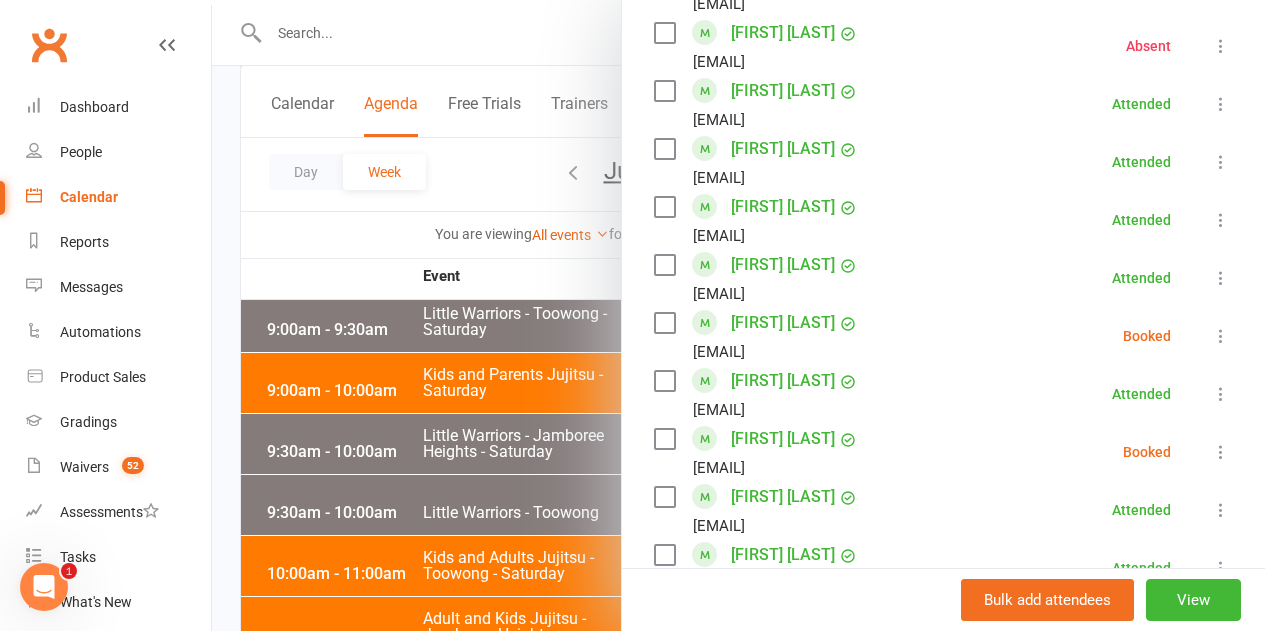 click at bounding box center (1221, 336) 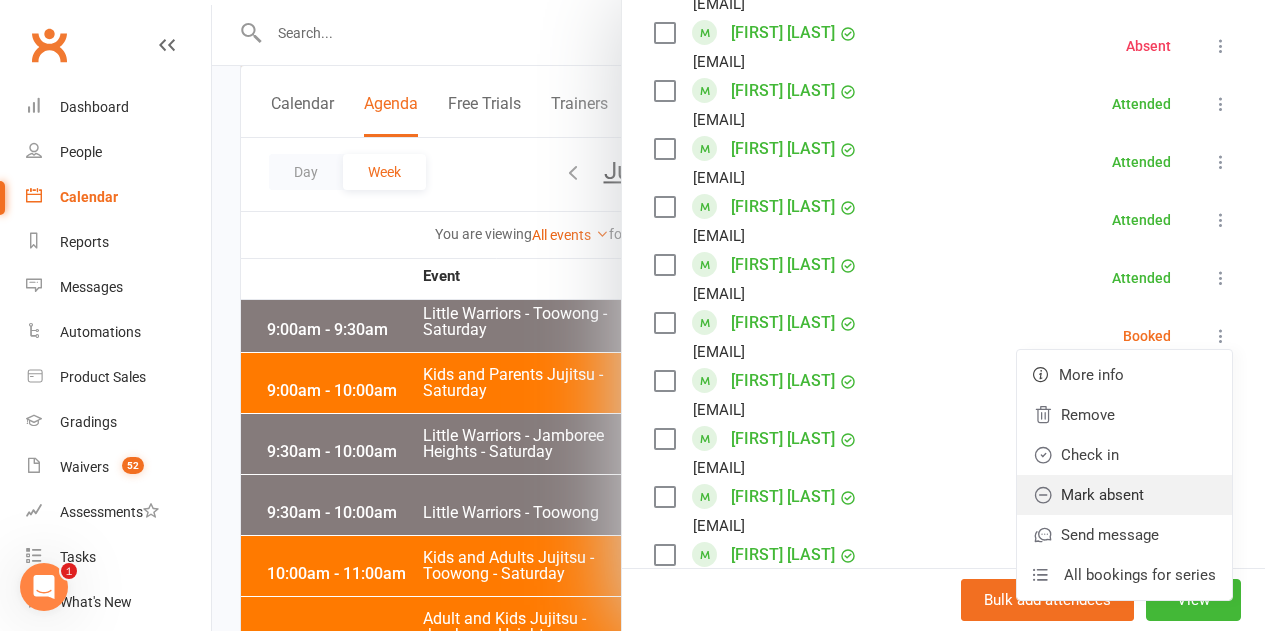 click on "Mark absent" at bounding box center [1124, 495] 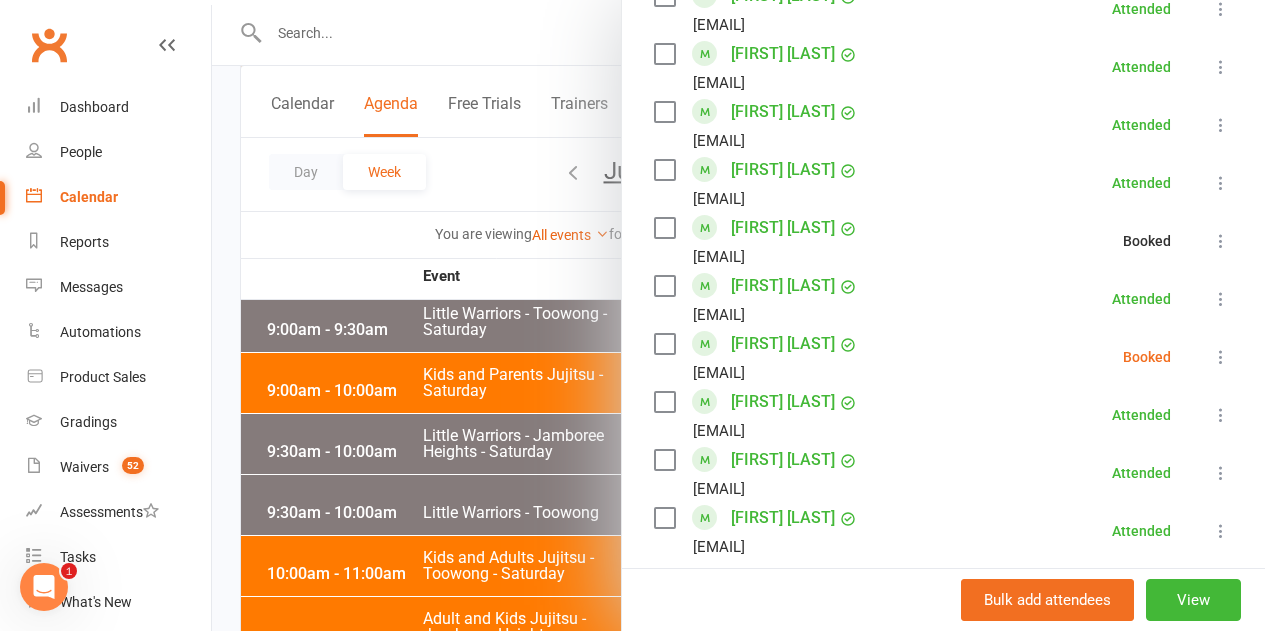 scroll, scrollTop: 1600, scrollLeft: 0, axis: vertical 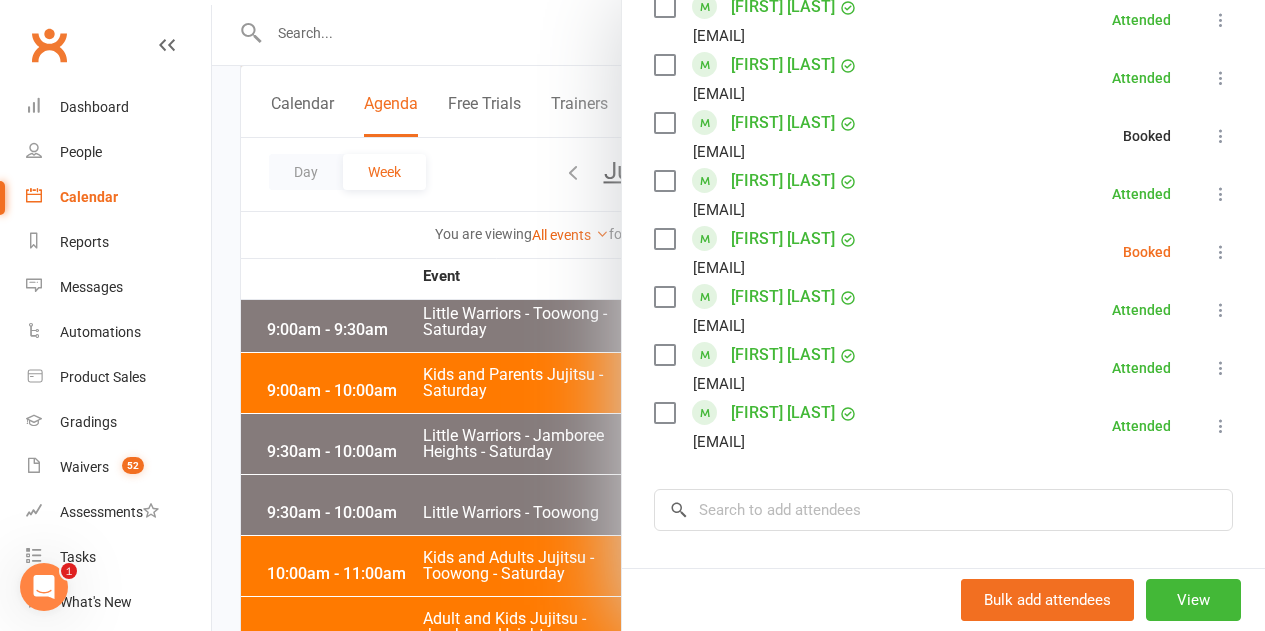click at bounding box center [1221, 252] 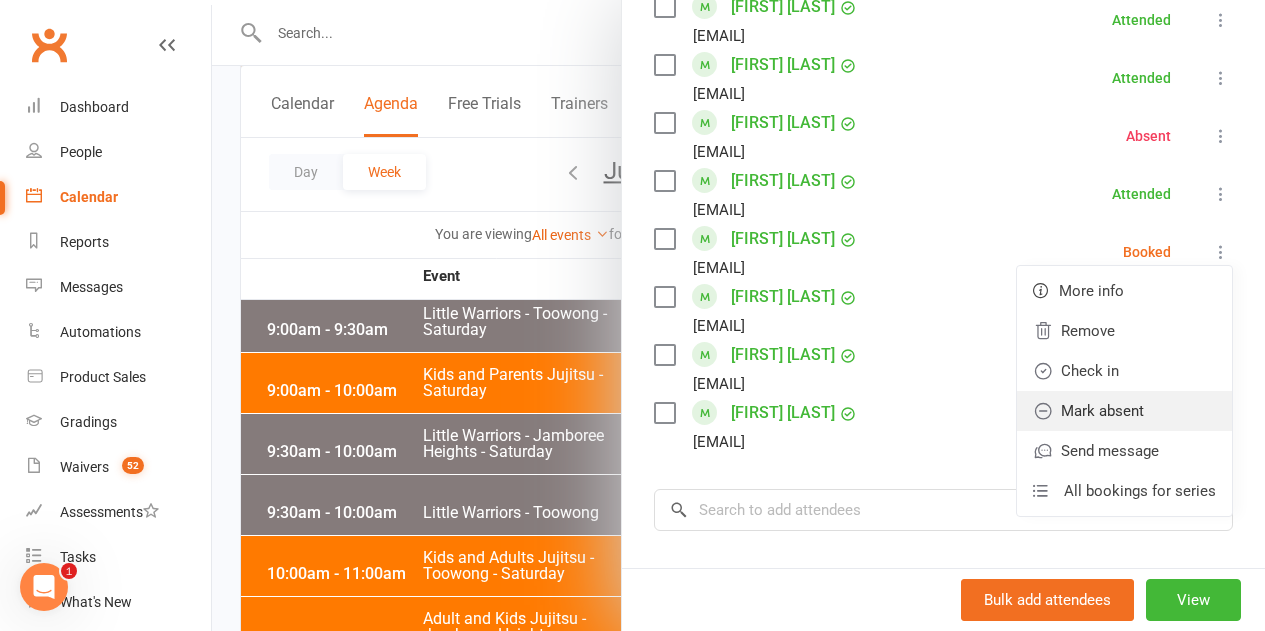 click on "Mark absent" at bounding box center [1124, 411] 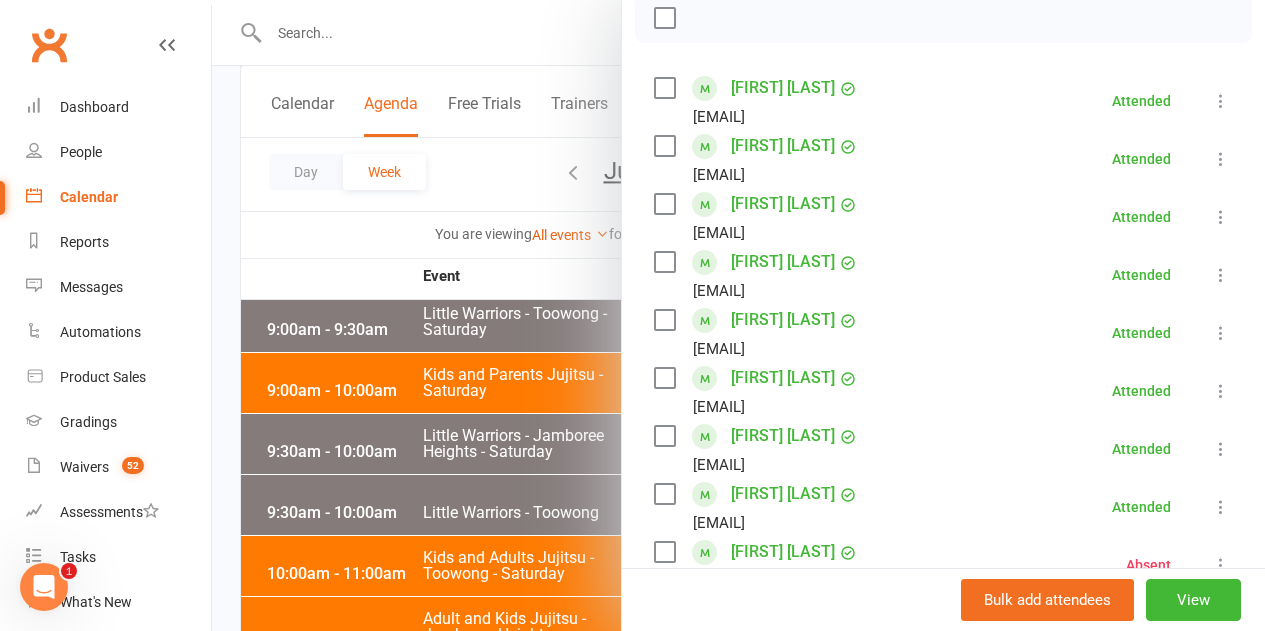 scroll, scrollTop: 0, scrollLeft: 0, axis: both 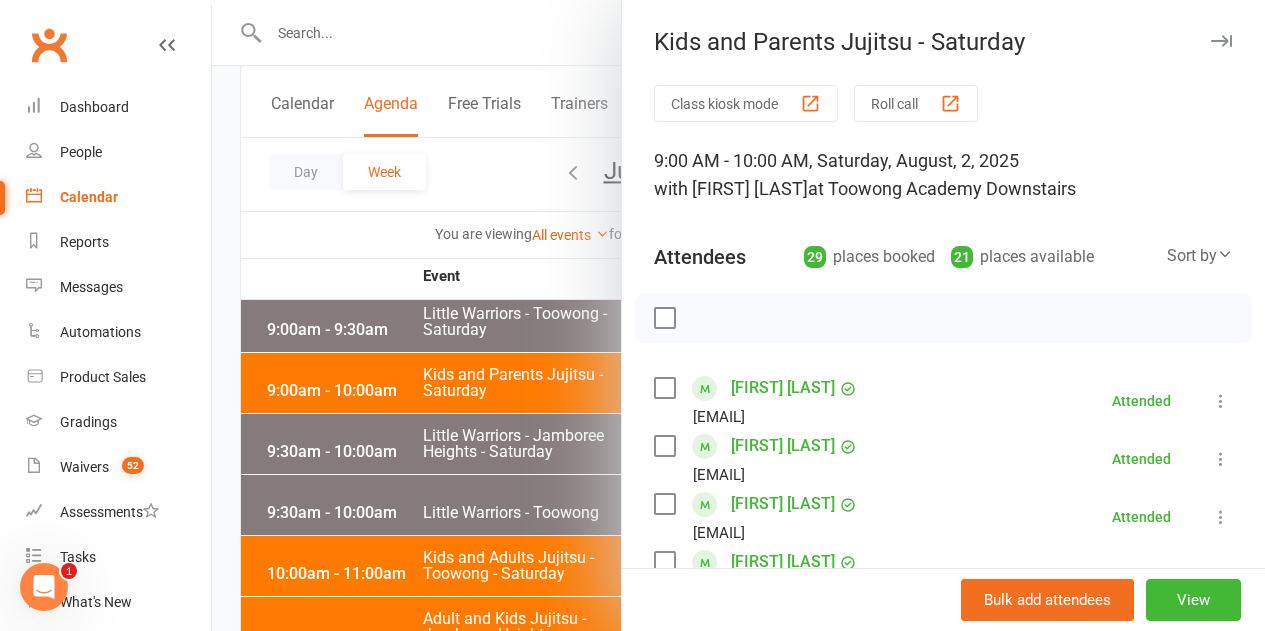 click at bounding box center [738, 315] 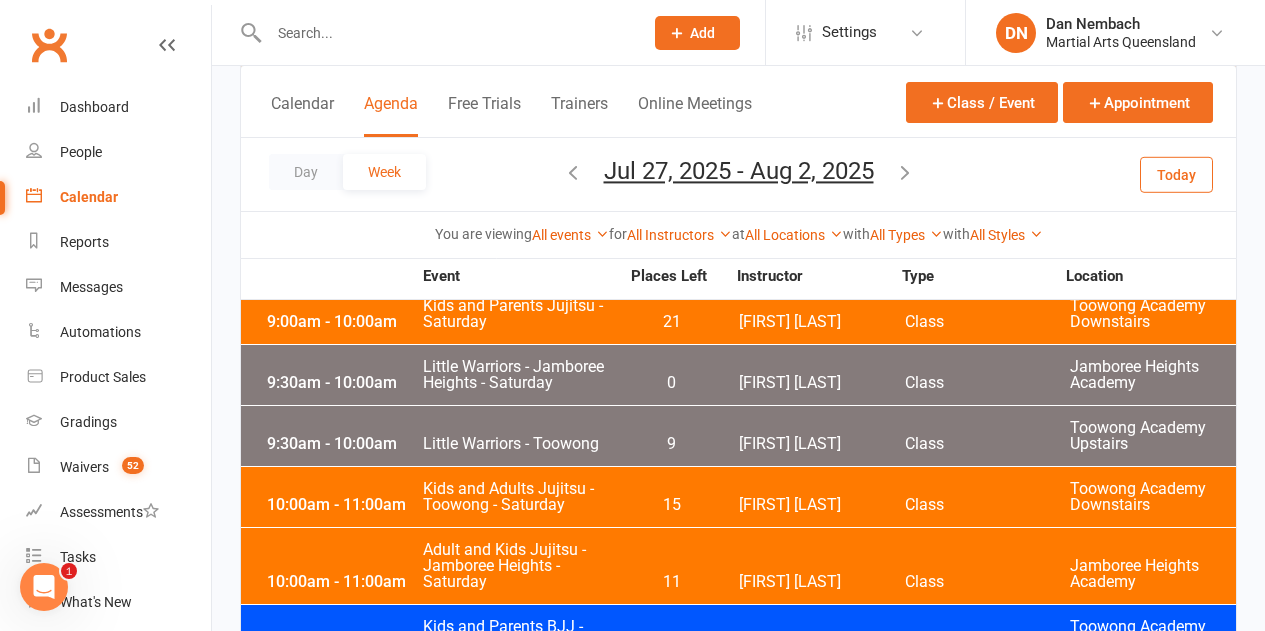 scroll, scrollTop: 5900, scrollLeft: 0, axis: vertical 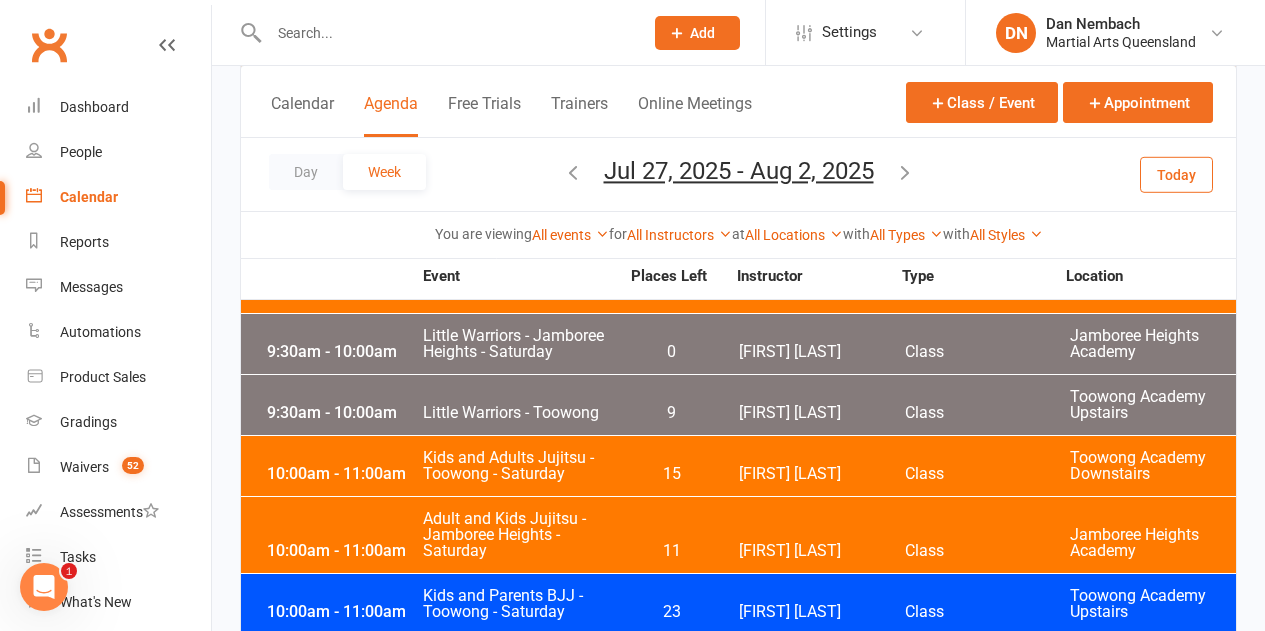 click on "0" at bounding box center [671, 352] 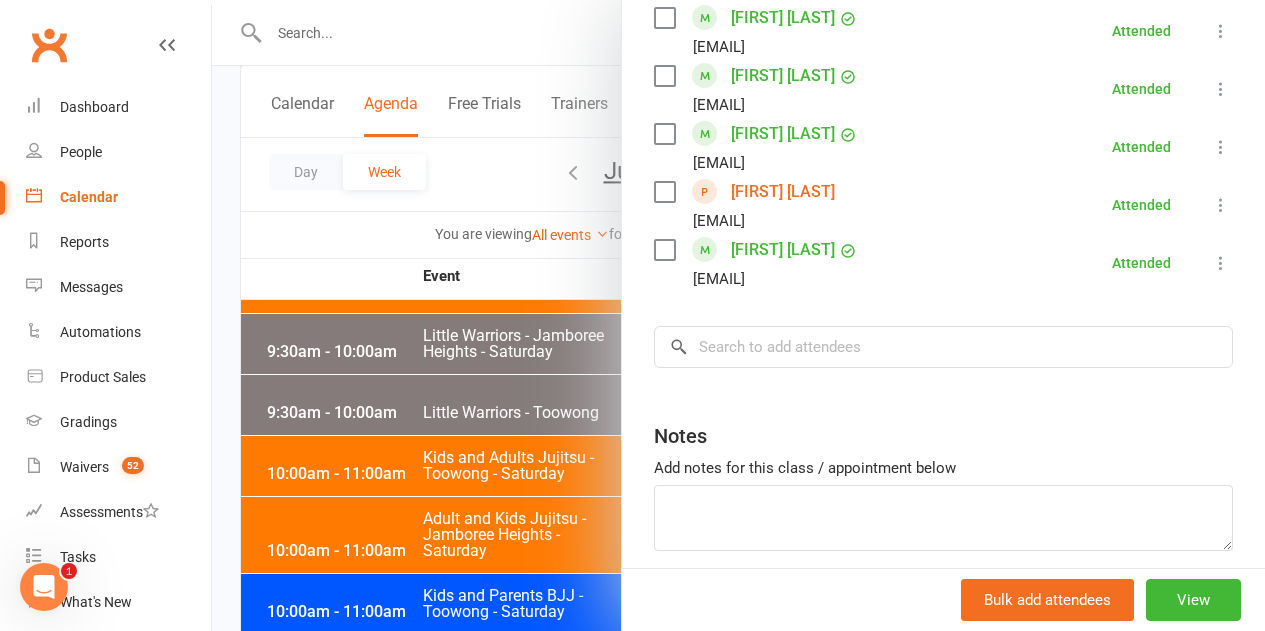 scroll, scrollTop: 1300, scrollLeft: 0, axis: vertical 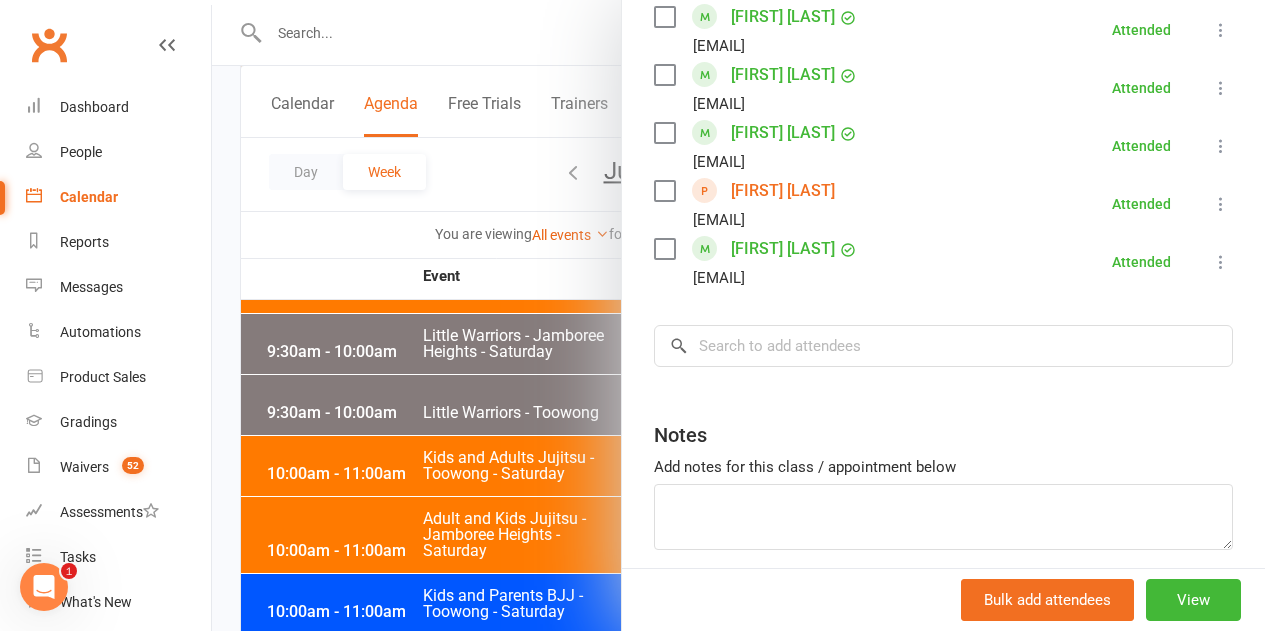 click at bounding box center [738, 315] 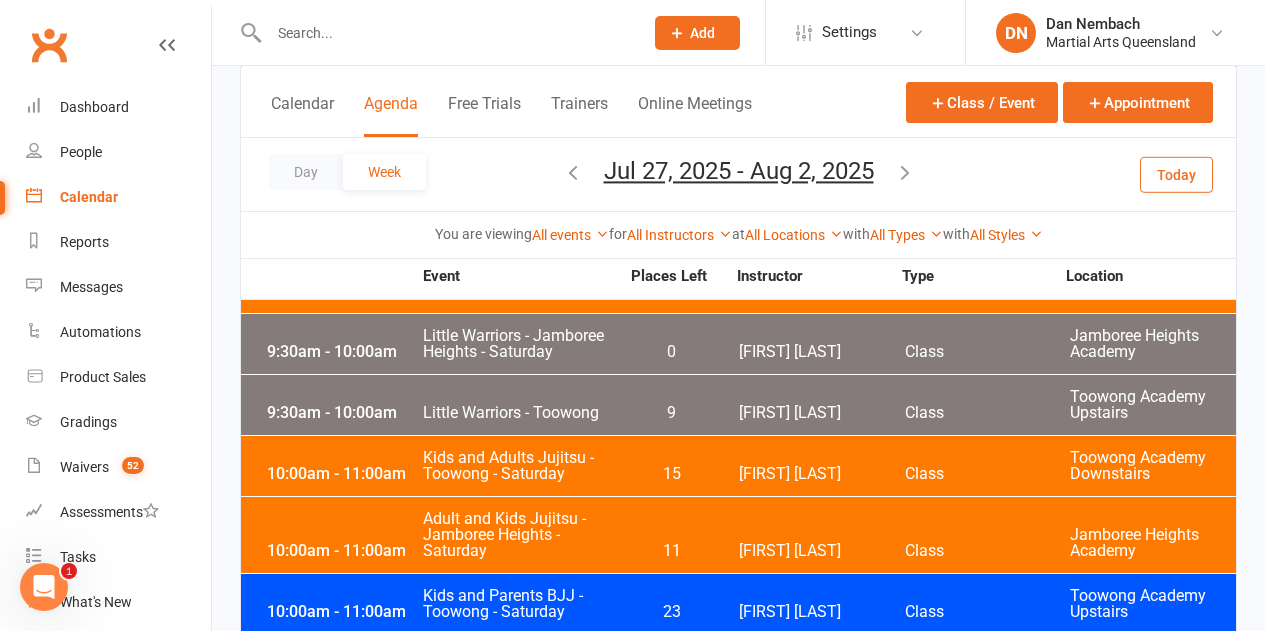 click on "[TIME] - [TIME] Little Warriors - Toowong [NUMBER] [FIRST] [LAST] Class Toowong Academy Upstairs" at bounding box center (738, 405) 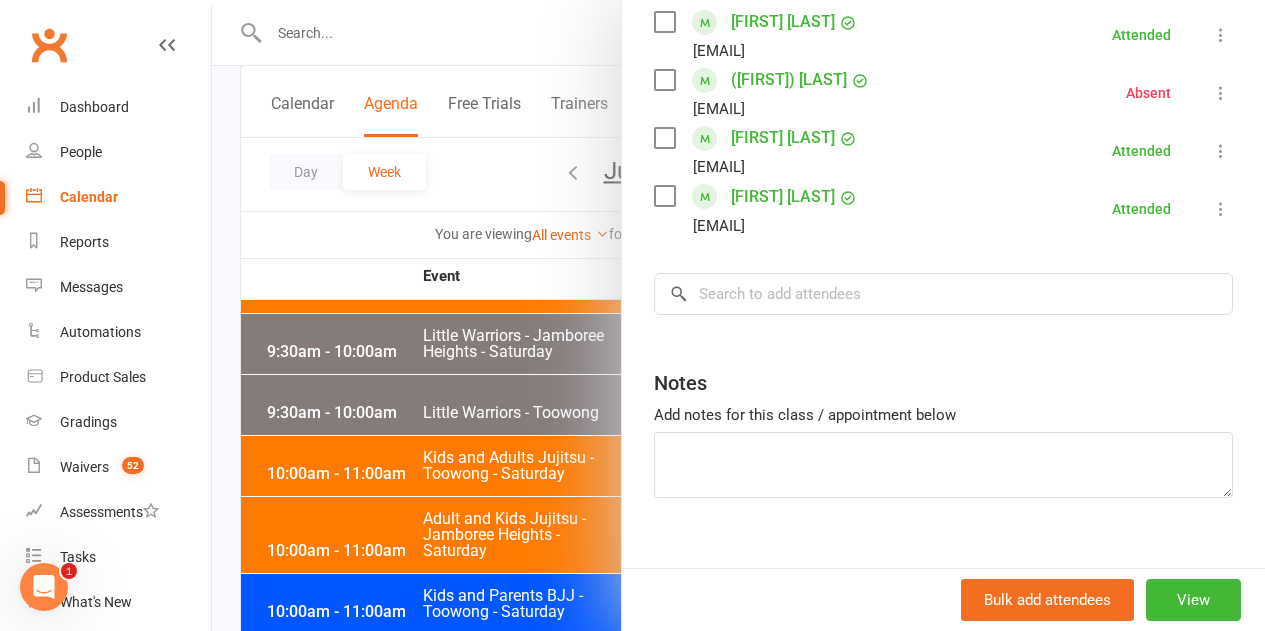 scroll, scrollTop: 1092, scrollLeft: 0, axis: vertical 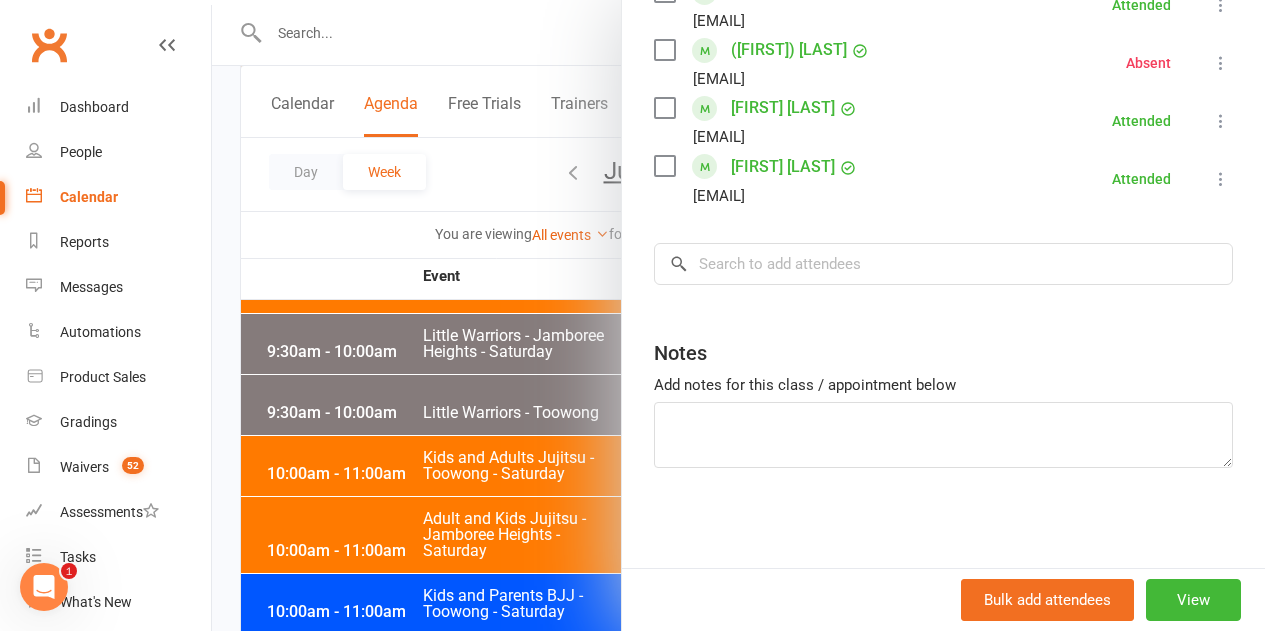 click at bounding box center [738, 315] 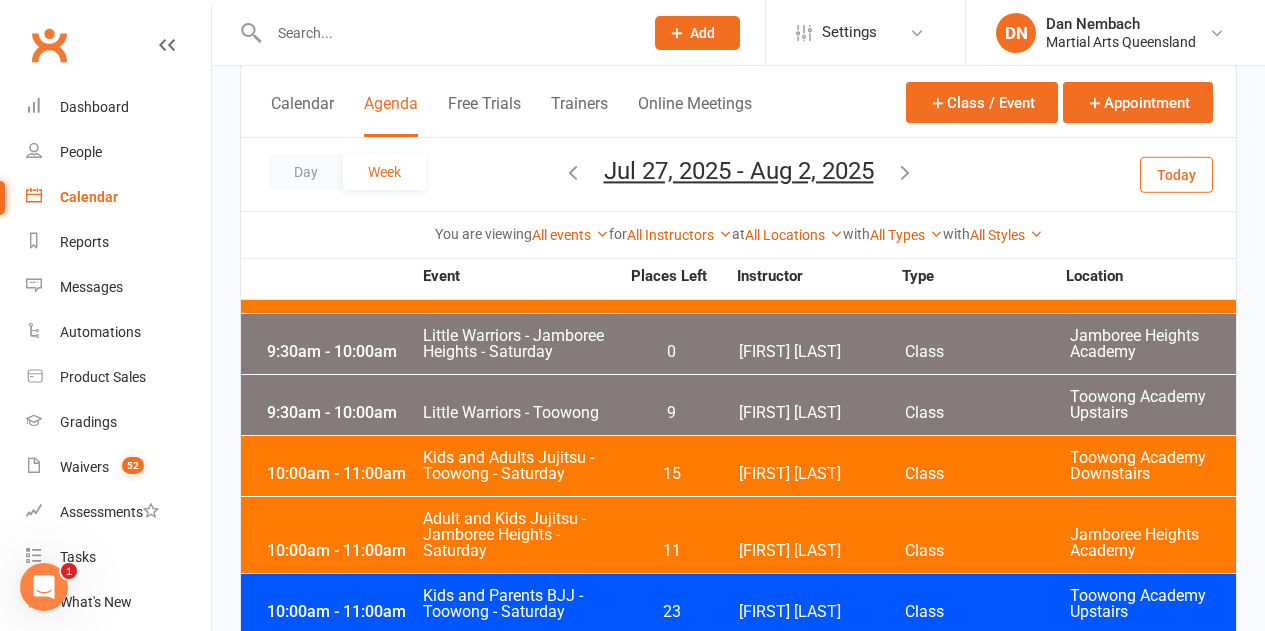 scroll, scrollTop: 6000, scrollLeft: 0, axis: vertical 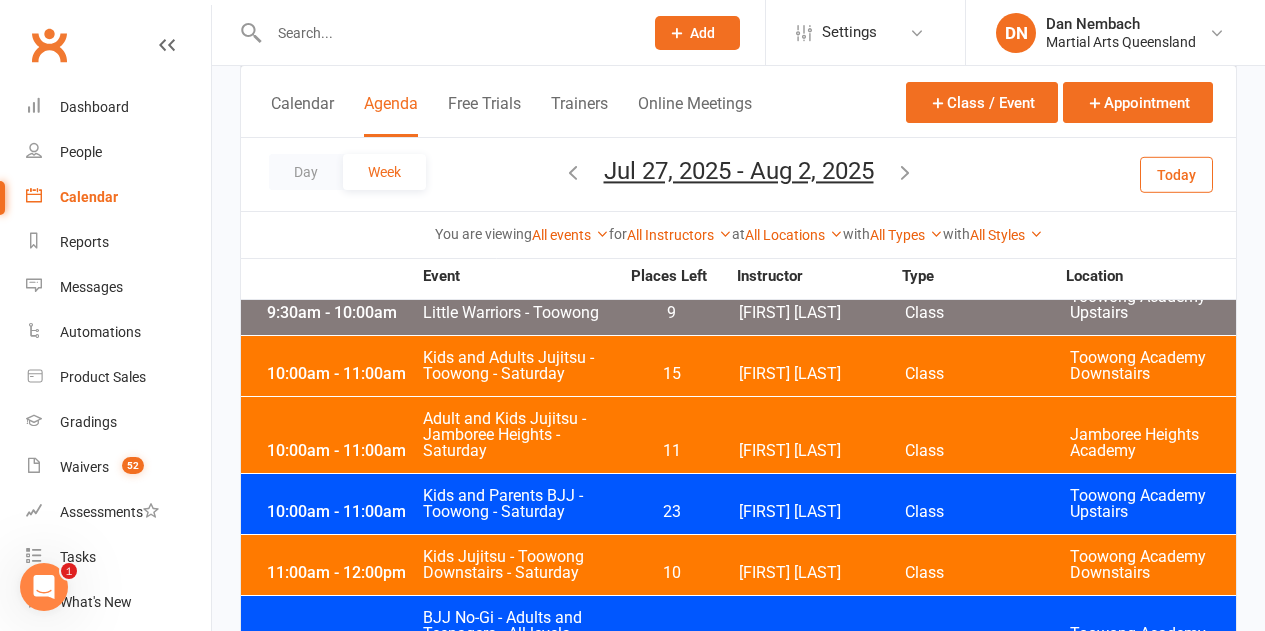 click on "15" at bounding box center (671, 374) 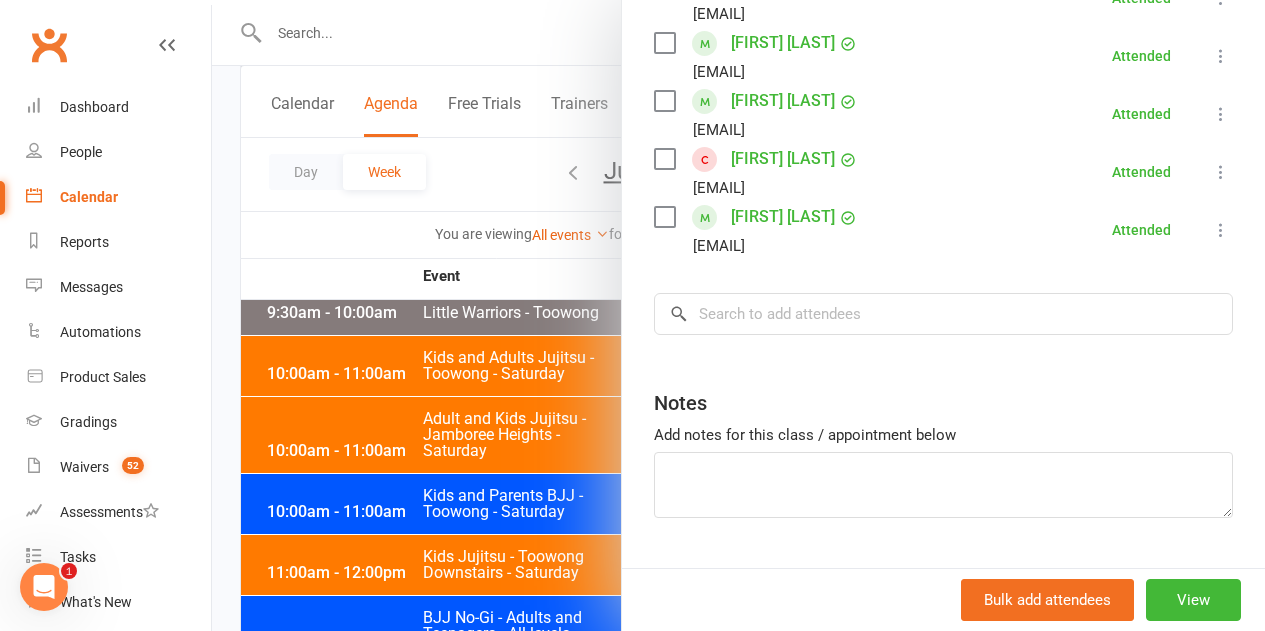 scroll, scrollTop: 1065, scrollLeft: 0, axis: vertical 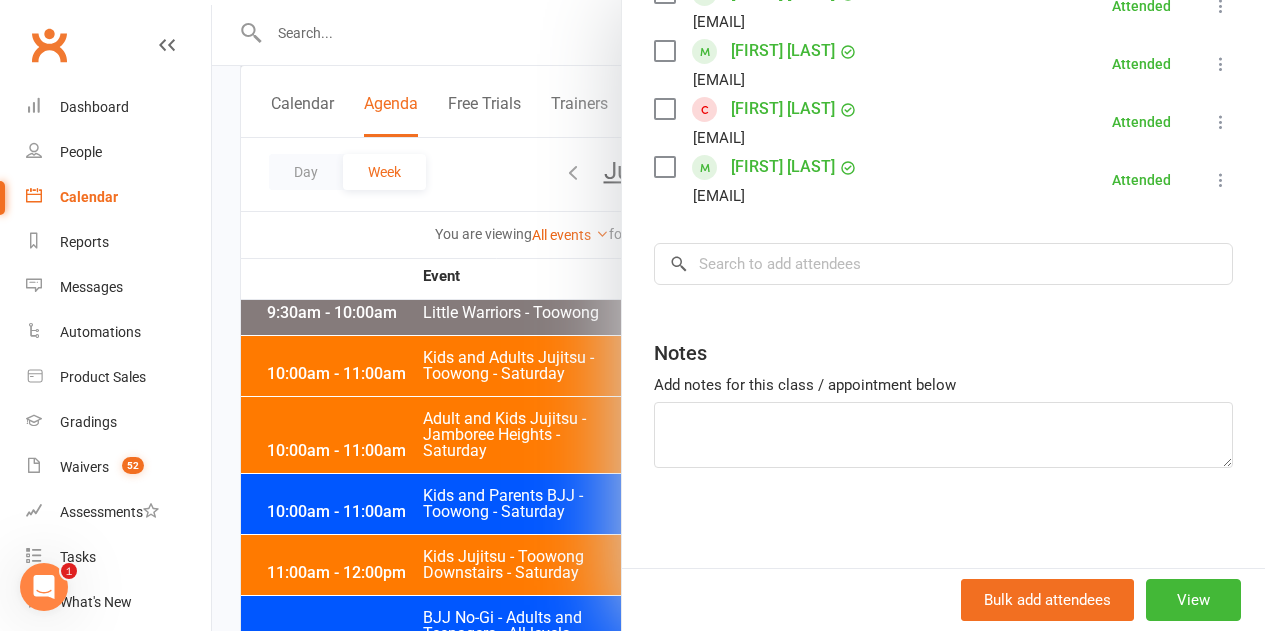 drag, startPoint x: 293, startPoint y: 402, endPoint x: 535, endPoint y: 417, distance: 242.46443 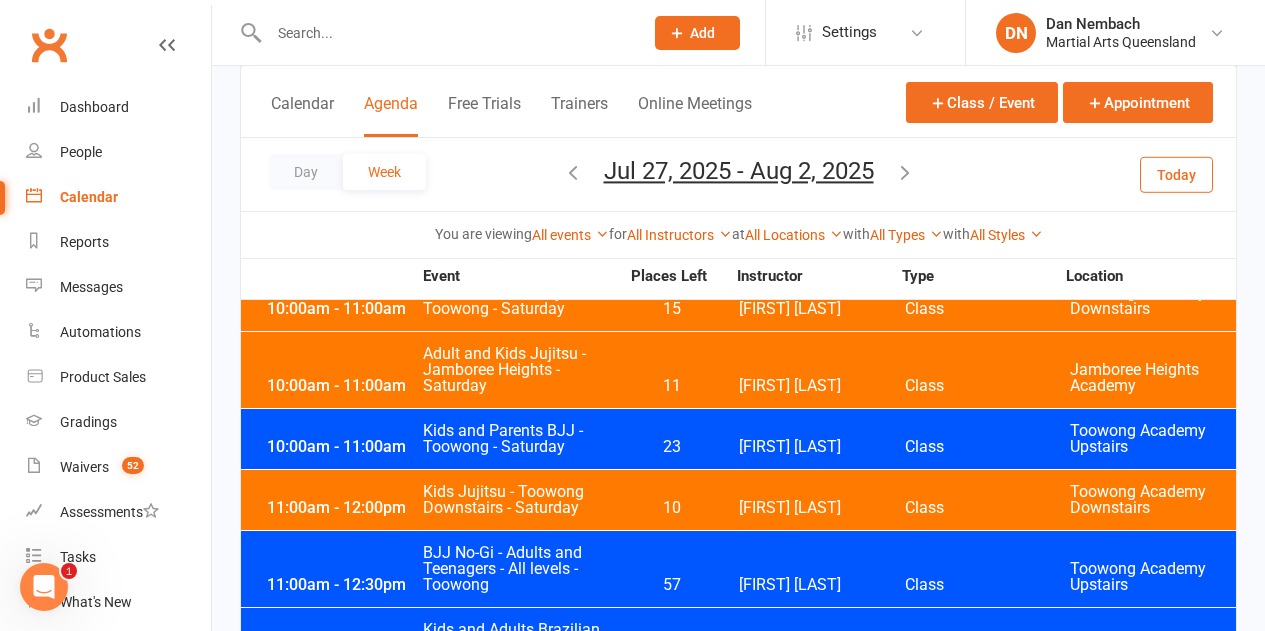 scroll, scrollTop: 6100, scrollLeft: 0, axis: vertical 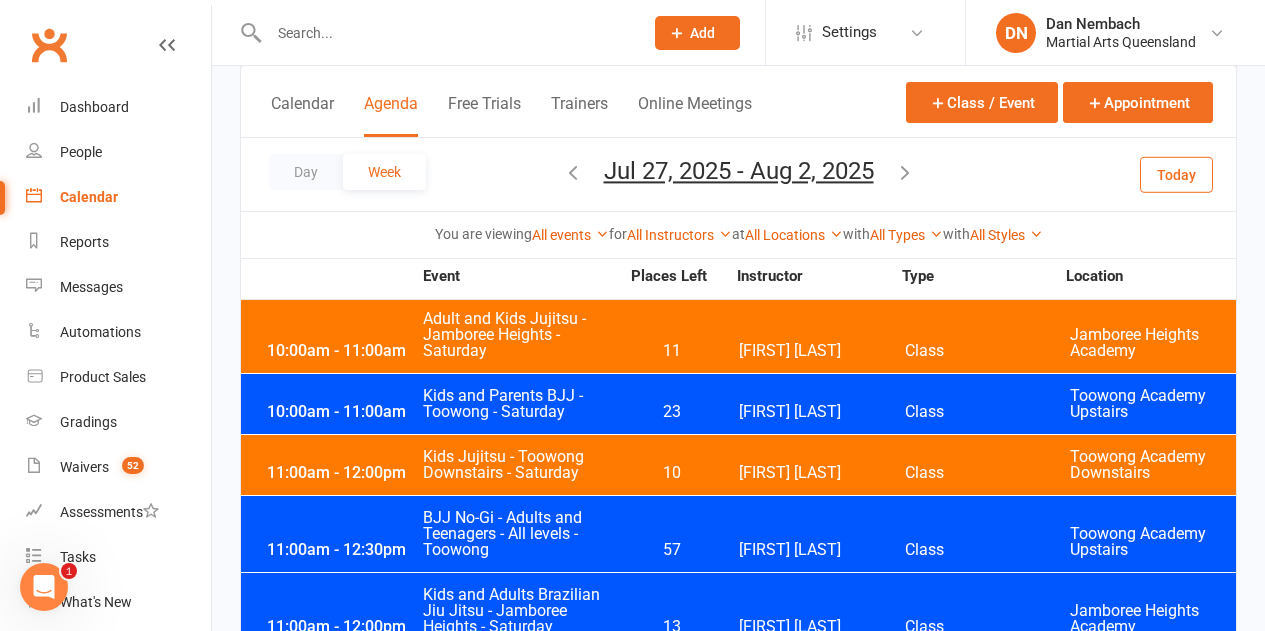 click on "11" at bounding box center (671, 351) 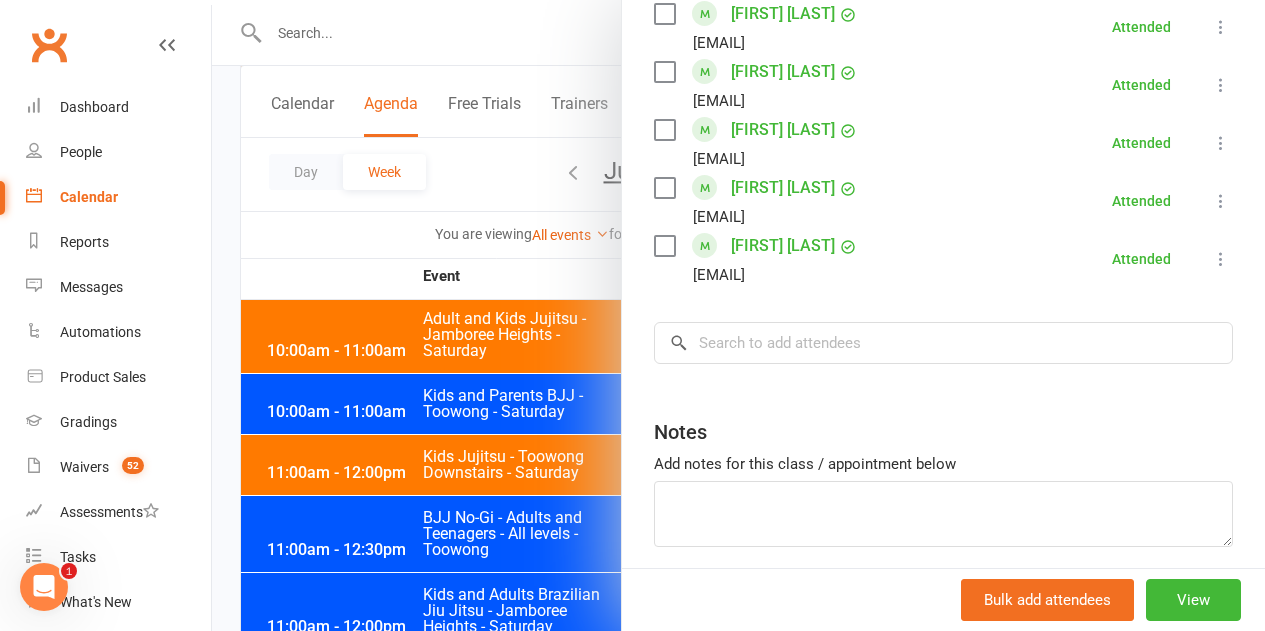 scroll, scrollTop: 1846, scrollLeft: 0, axis: vertical 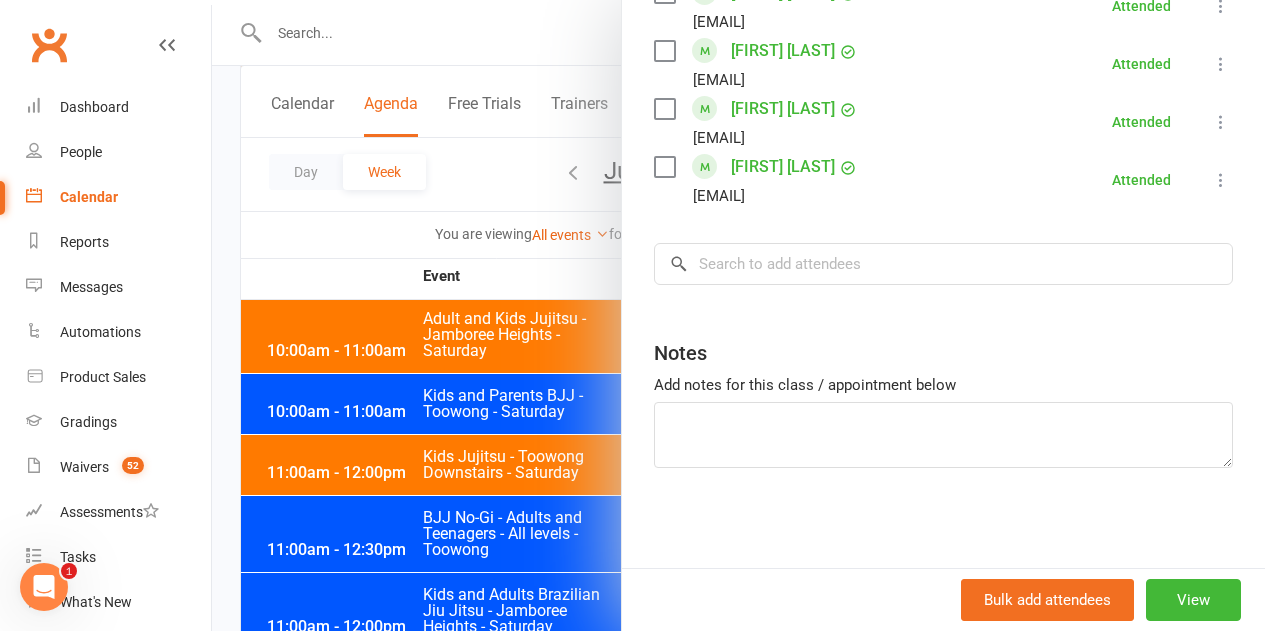 click at bounding box center (738, 315) 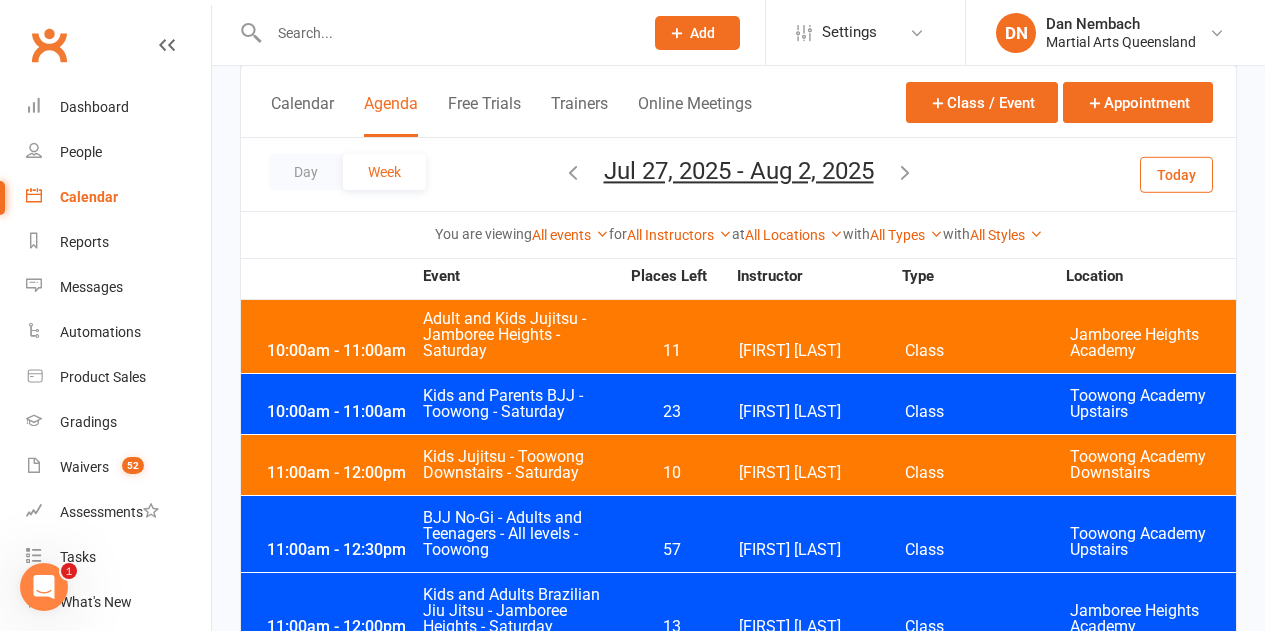 click on "[TIME] Kids and Parents BJJ - Toowong - Saturday [DATE] [FIRST] [LAST] Class Toowong Academy Upstairs" at bounding box center [738, 404] 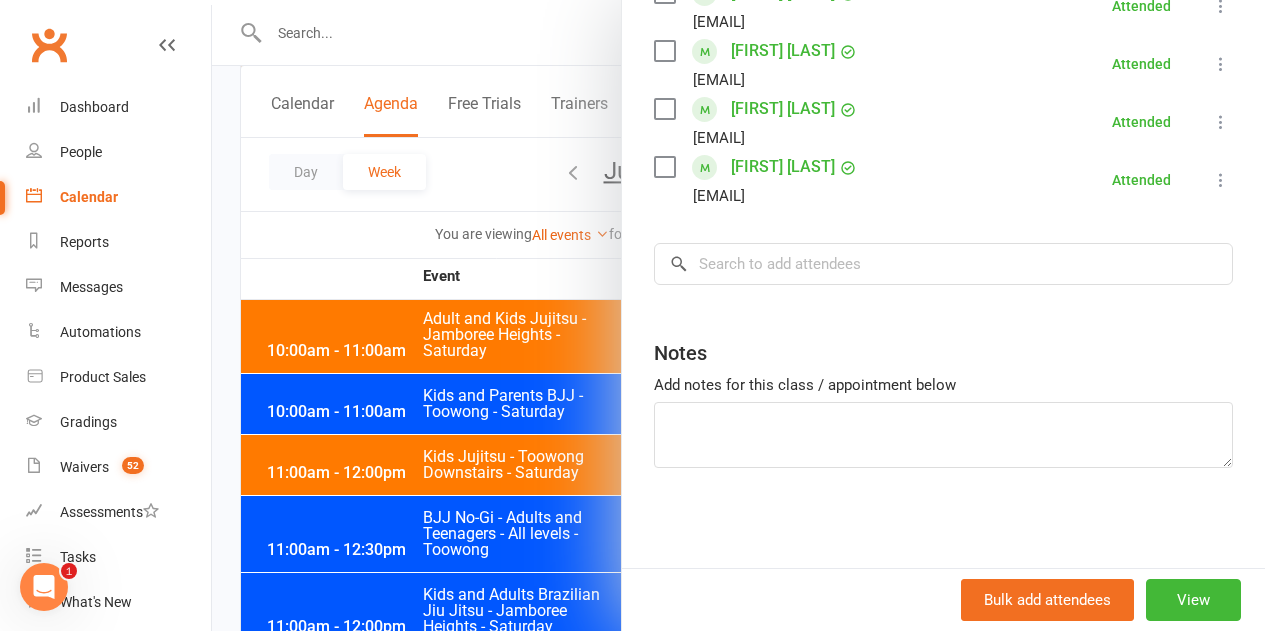 scroll, scrollTop: 601, scrollLeft: 0, axis: vertical 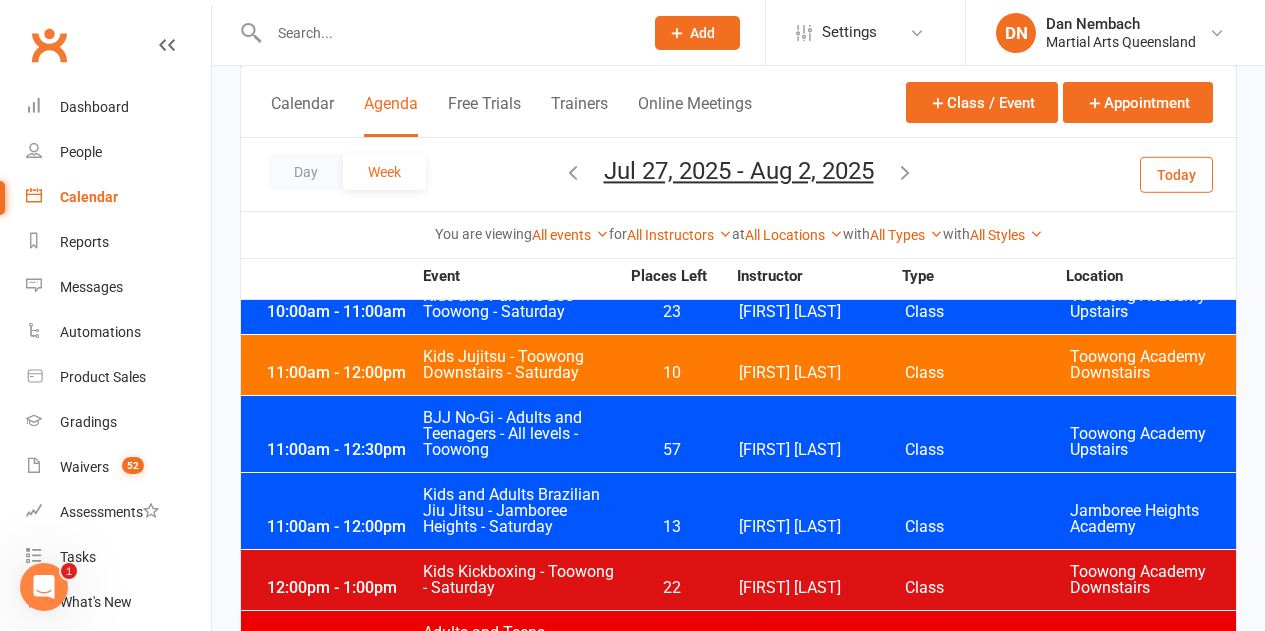 click on "Kids Jujitsu - Toowong Downstairs - Saturday" at bounding box center (520, 365) 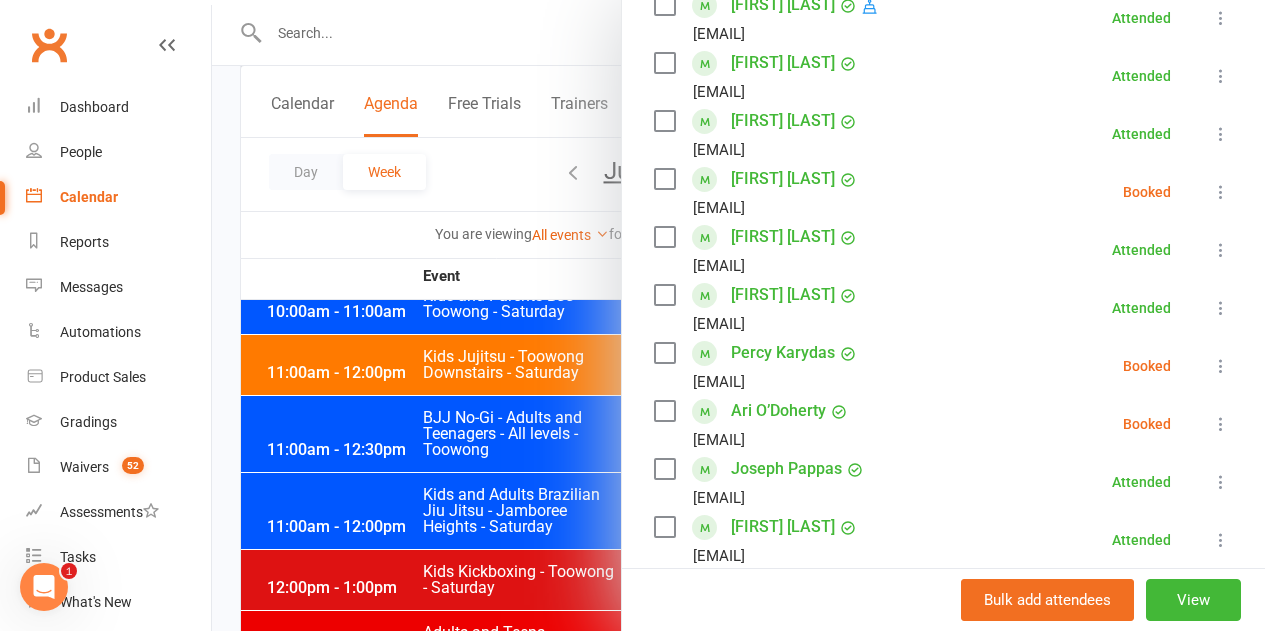 scroll, scrollTop: 500, scrollLeft: 0, axis: vertical 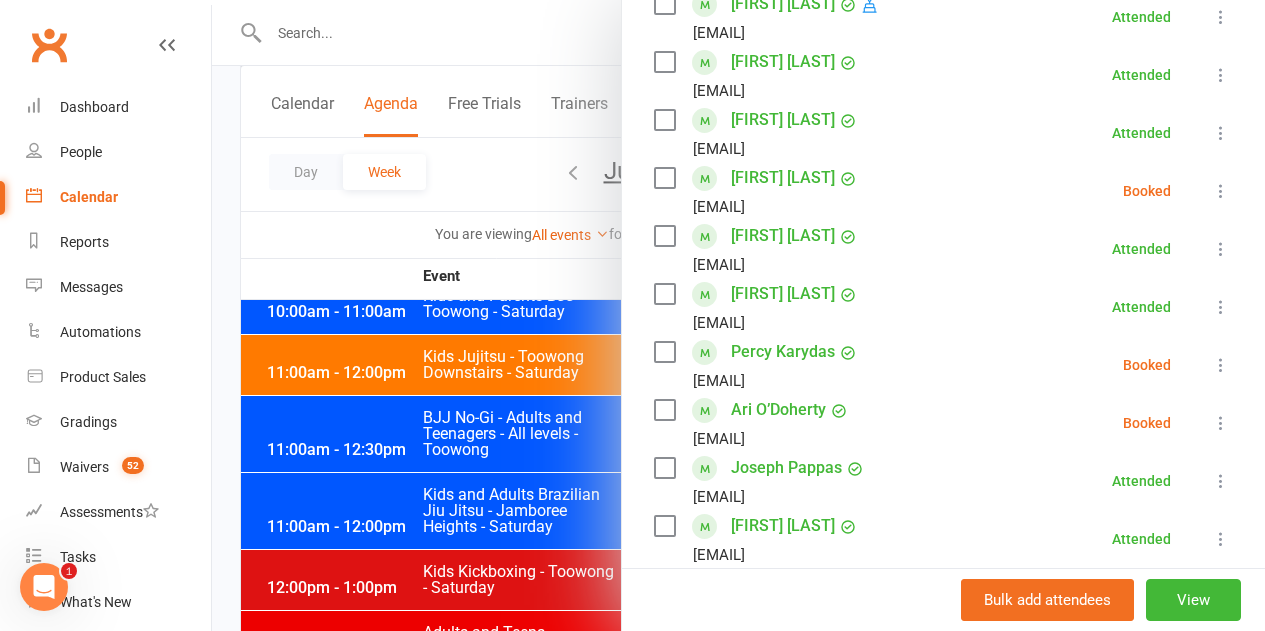 click at bounding box center (1221, 191) 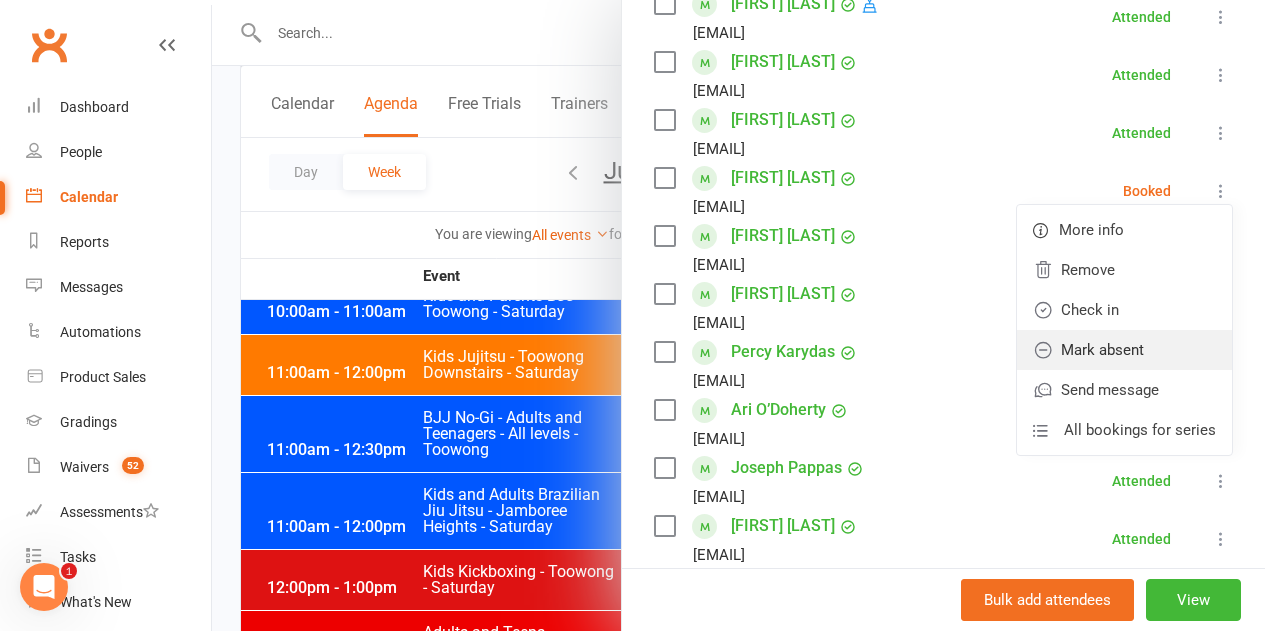 click on "Mark absent" at bounding box center (1124, 350) 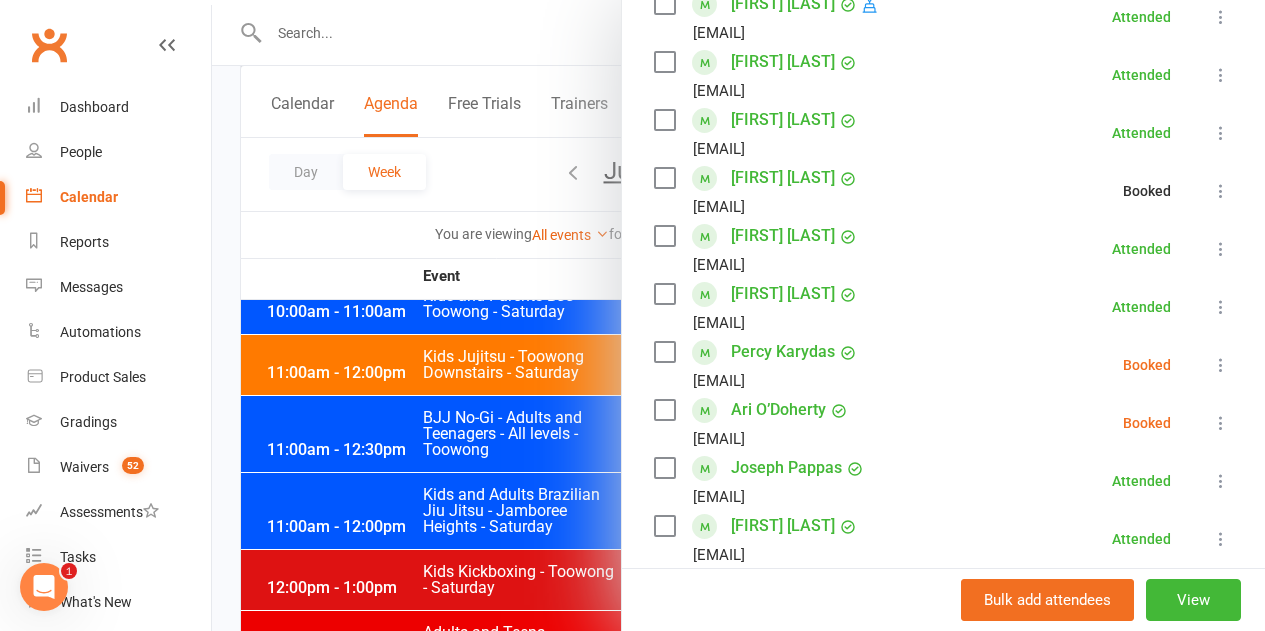 click at bounding box center [1221, 365] 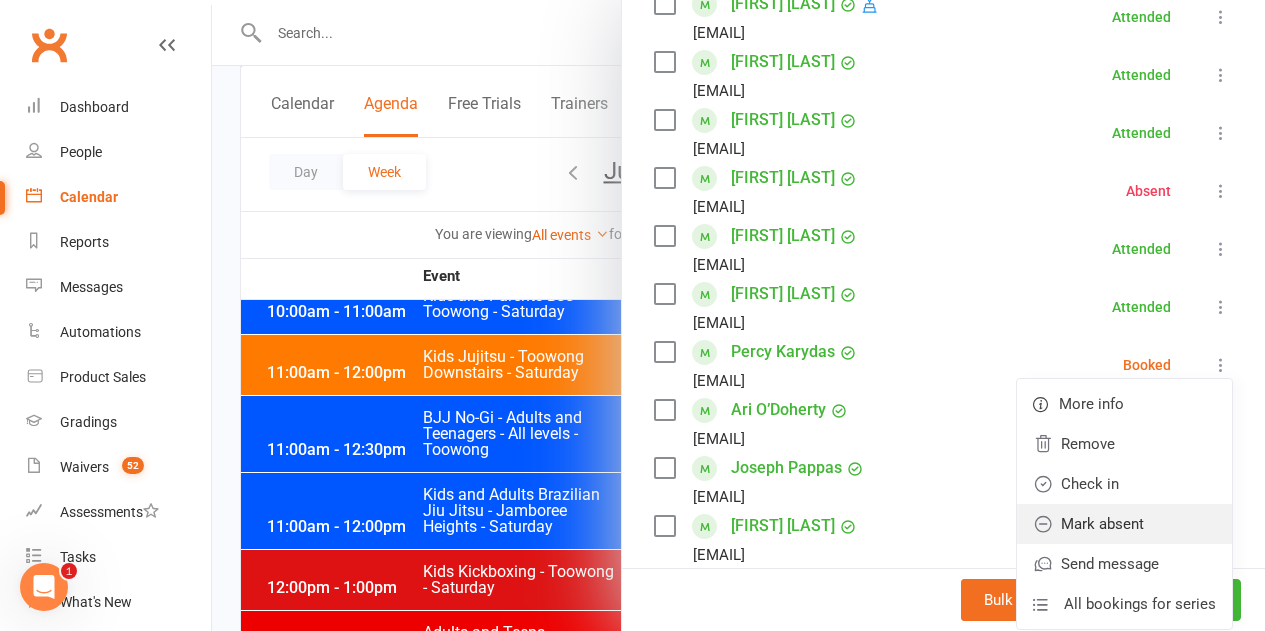click on "Mark absent" at bounding box center (1124, 524) 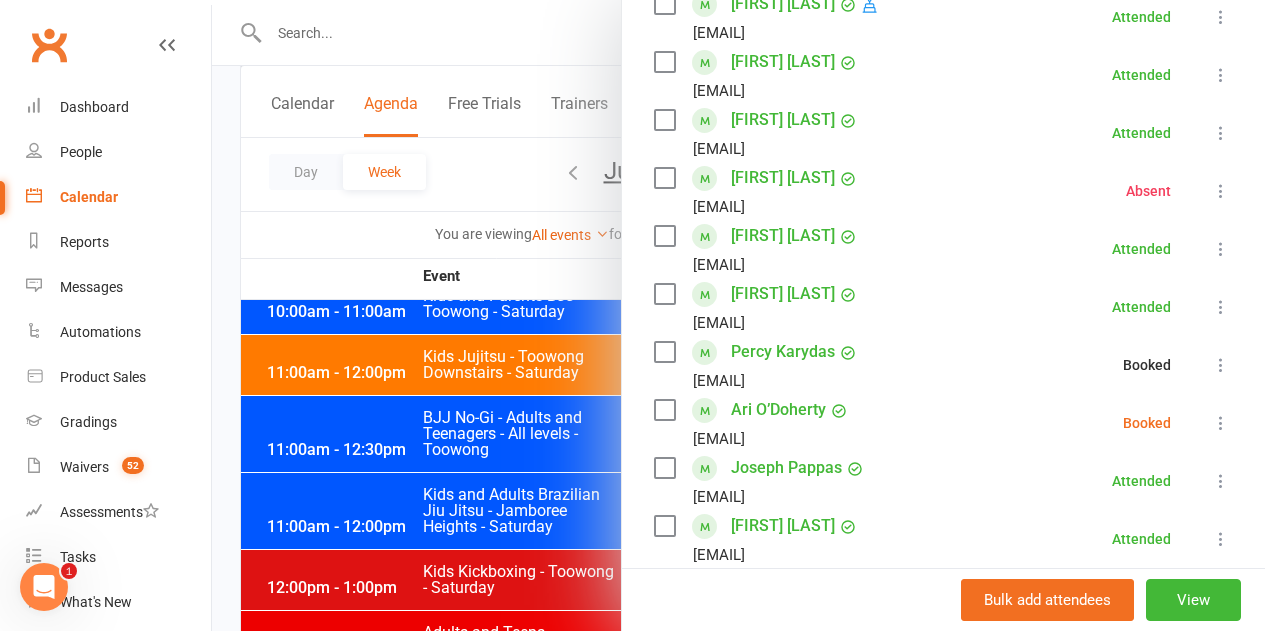 click at bounding box center [1221, 423] 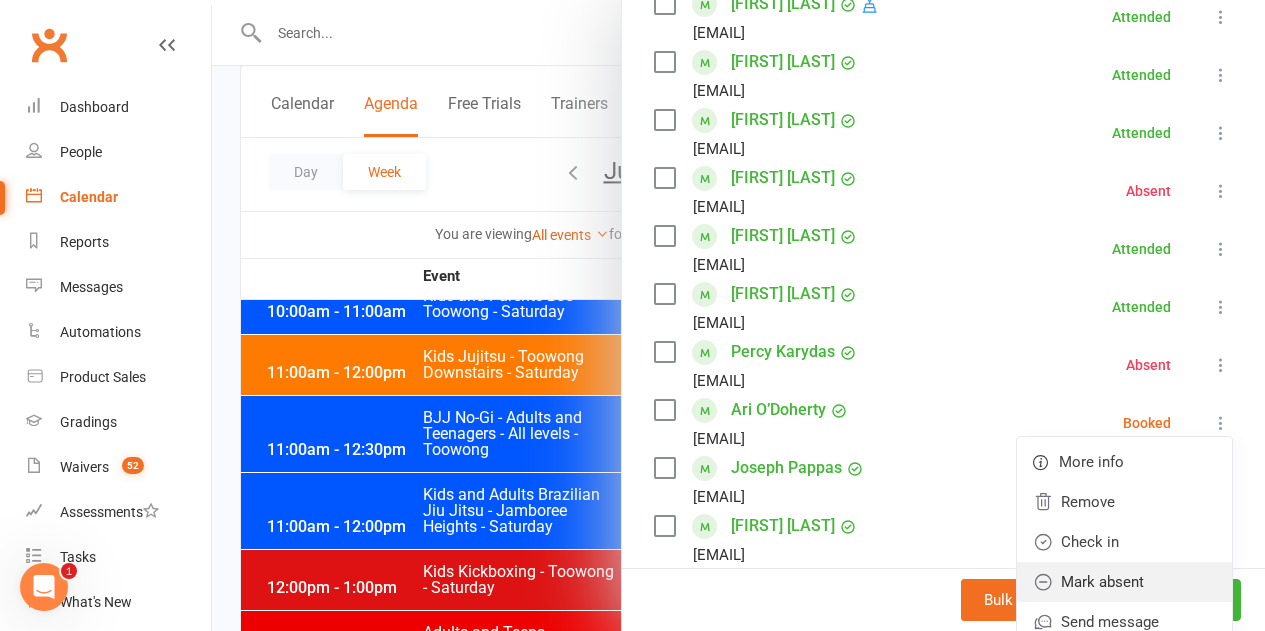 click on "Mark absent" at bounding box center [1124, 582] 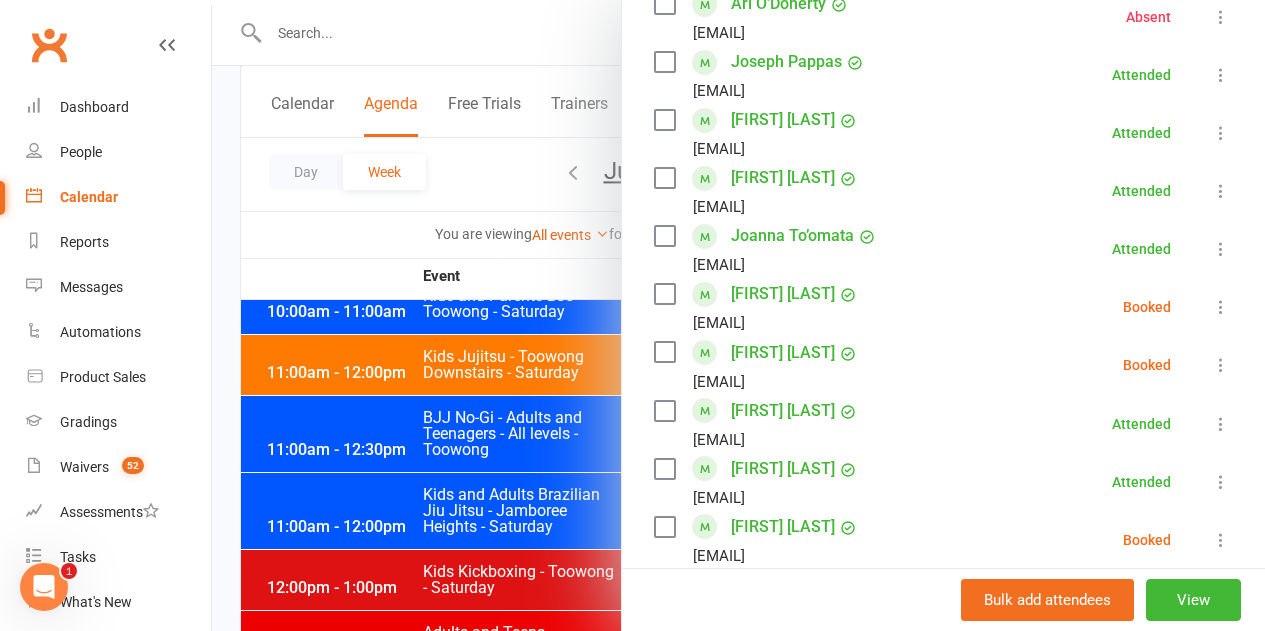scroll, scrollTop: 1000, scrollLeft: 0, axis: vertical 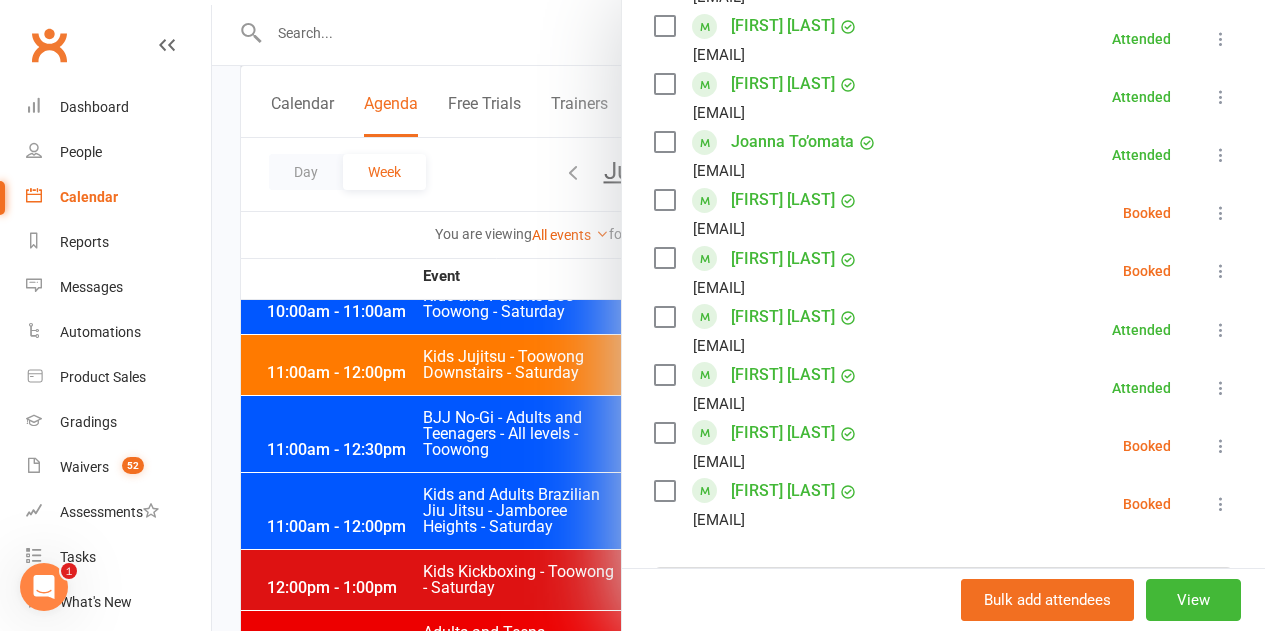 click at bounding box center [1221, 213] 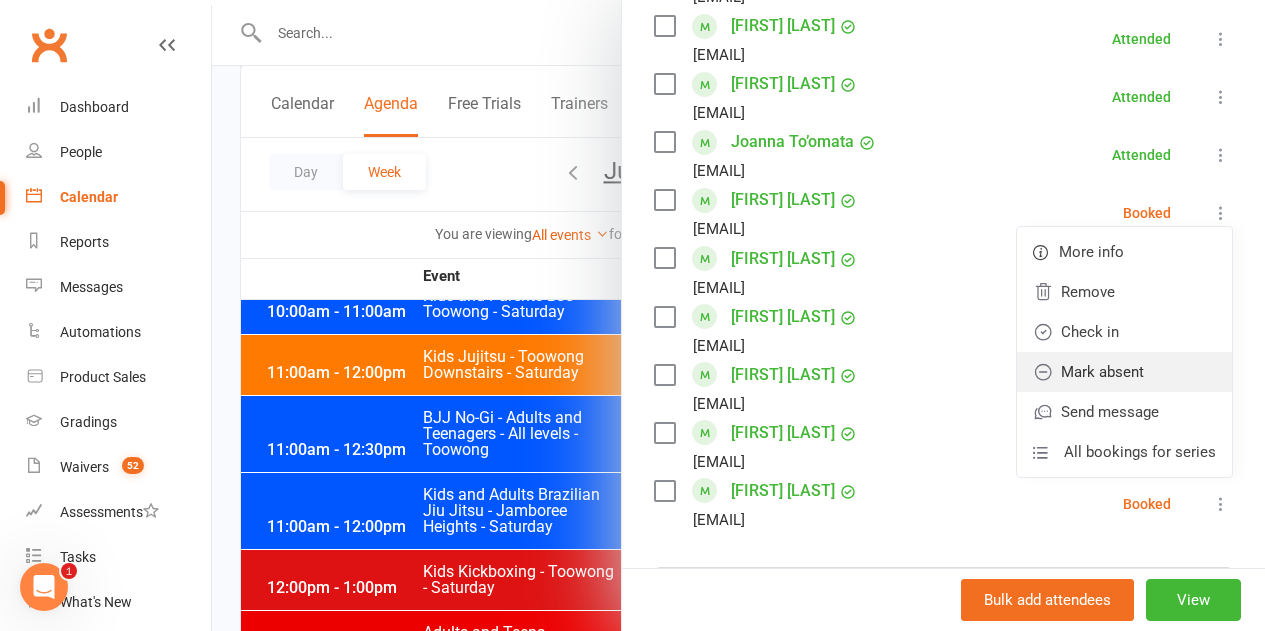 click on "Mark absent" at bounding box center (1124, 372) 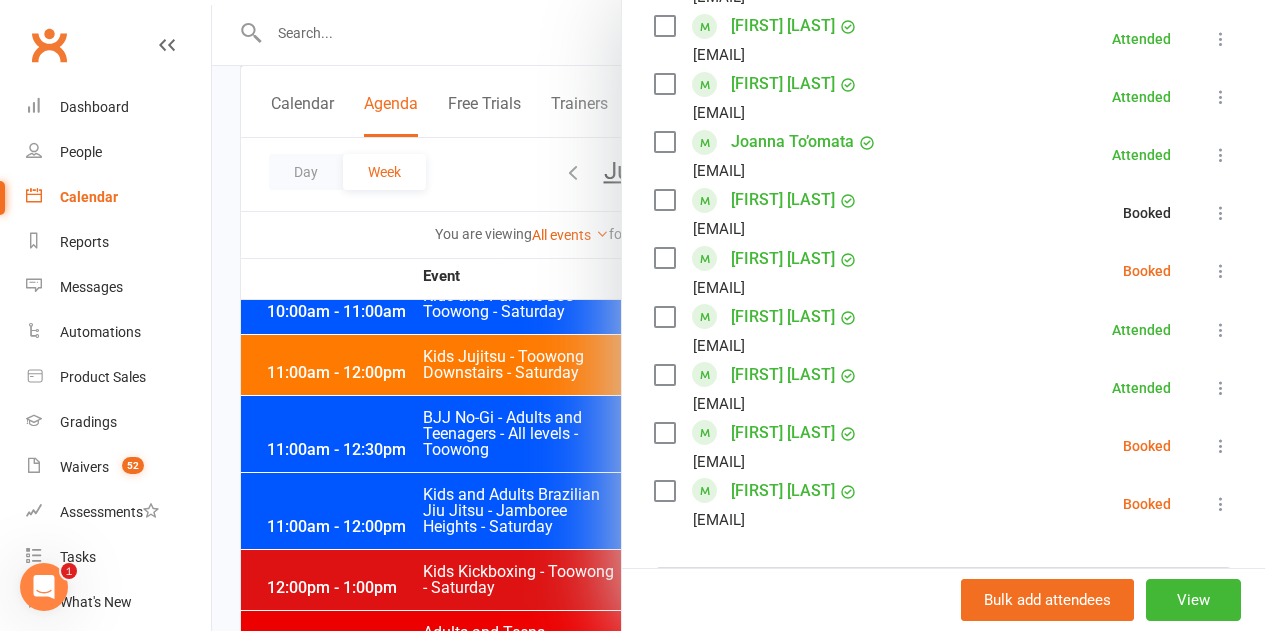 click on "Class kiosk mode  Roll call  [TIME] - [TIME], [DAY], [MONTH], [NUMBER], [YEAR] with [FIRST] [LAST]  at  Toowong Academy Downstairs  Attendees  20  places booked 10  places available Sort by  Last name  First name  Booking created    [FIRST] [LAST]  [EMAIL] Attended More info  Remove  Mark absent  Undo check-in  Send message  All bookings for series    [FIRST] [LAST]  [EMAIL] Attended More info  Remove  Mark absent  Undo check-in  Send message  All bookings for series    [FIRST] [LAST]  [EMAIL] Attended More info  Remove  Mark absent  Undo check-in  Send message  All bookings for series    [FIRST] [LAST]  [EMAIL] Attended More info  Remove  Mark absent  Undo check-in  Send message  All bookings for series    [FIRST] [LAST]  [EMAIL] Attended More info  Remove  Mark absent  Undo check-in  Send message  All bookings for series    [FIRST] [LAST]  [EMAIL] Absent More info  Remove  Check in  Reset attendance  Send message" at bounding box center (943, -12) 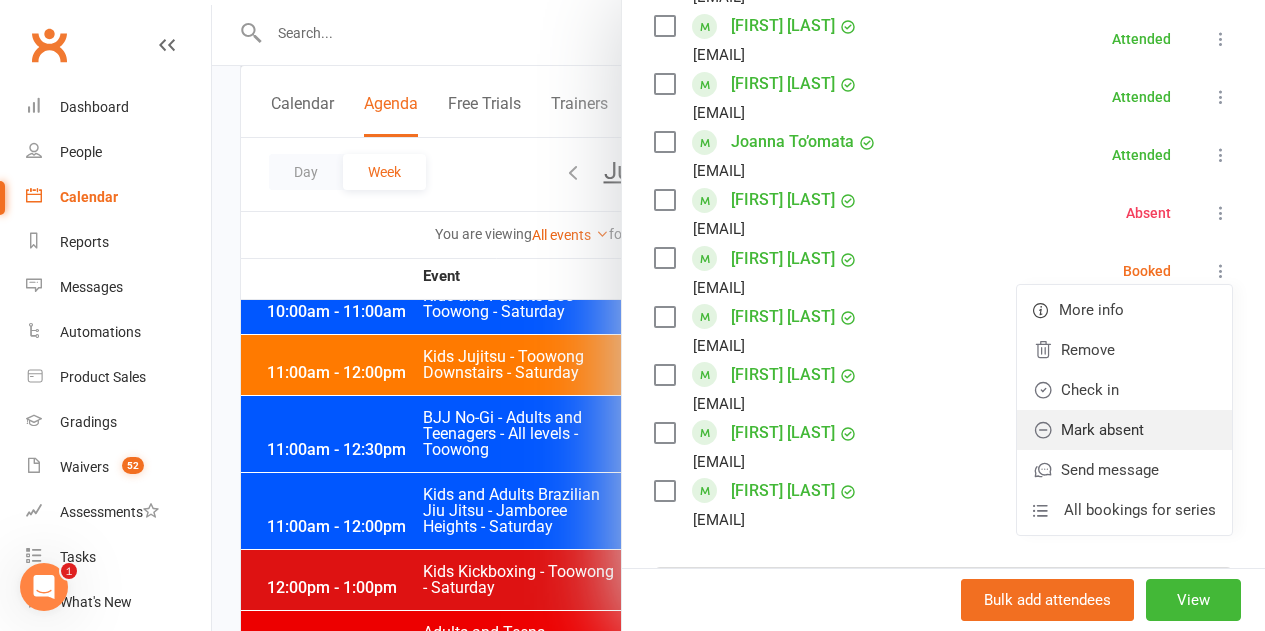 click on "Mark absent" at bounding box center [1124, 430] 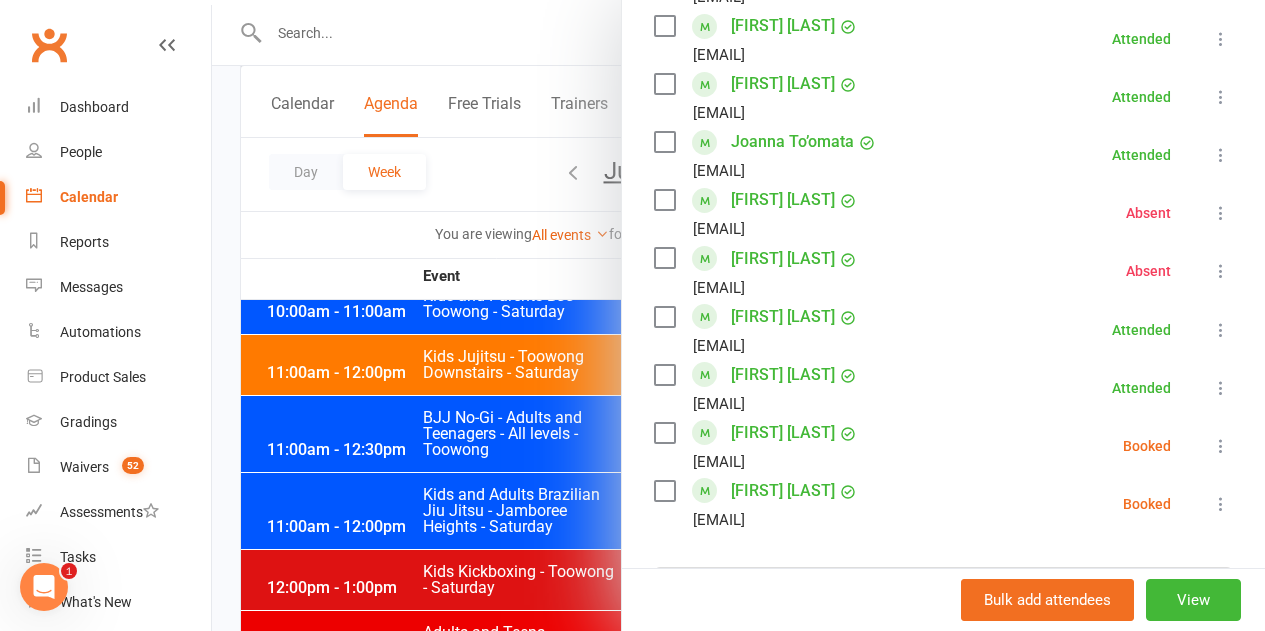 scroll, scrollTop: 1100, scrollLeft: 0, axis: vertical 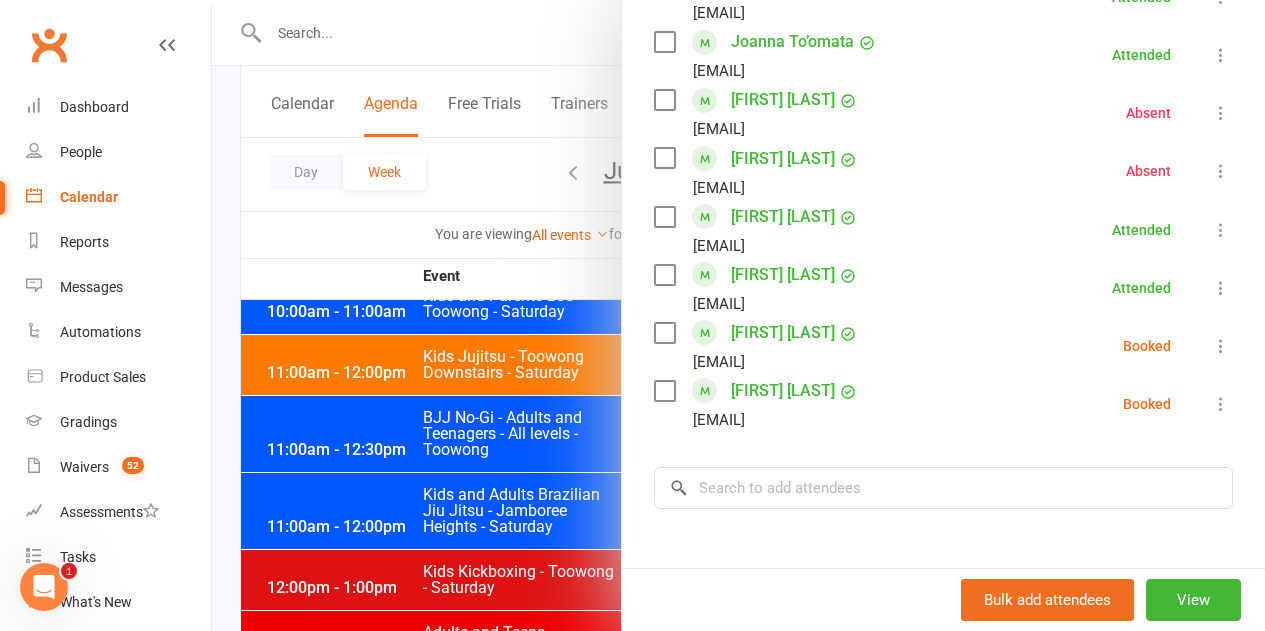 click at bounding box center [1221, 346] 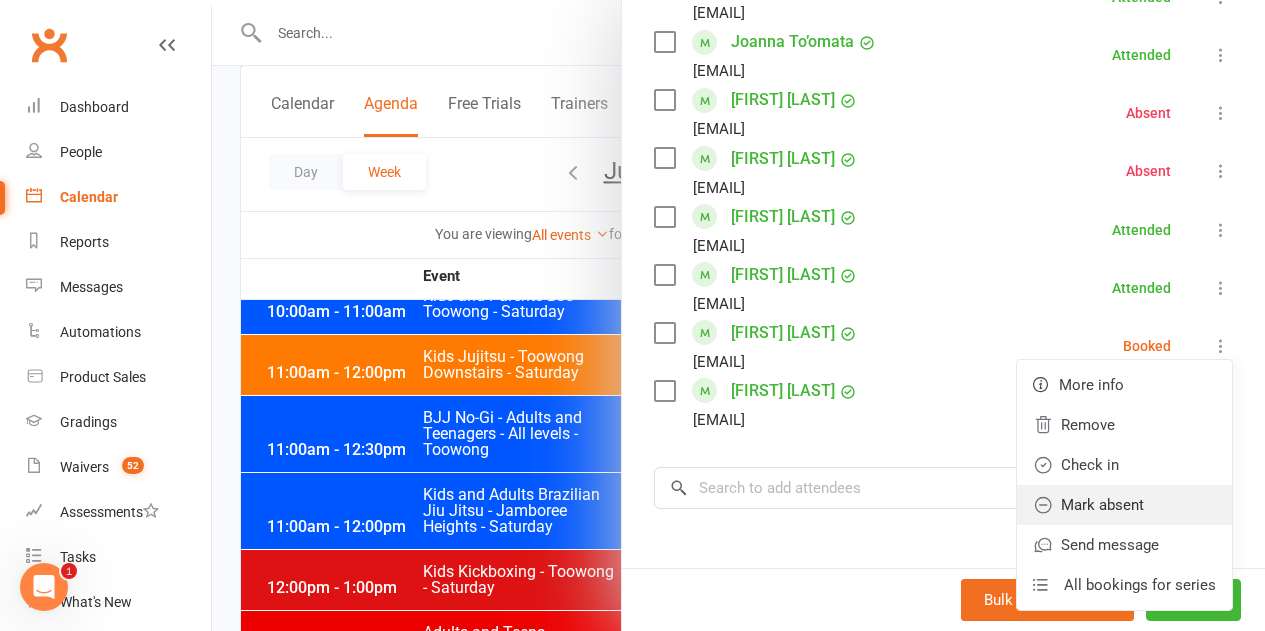 click on "Mark absent" at bounding box center [1124, 505] 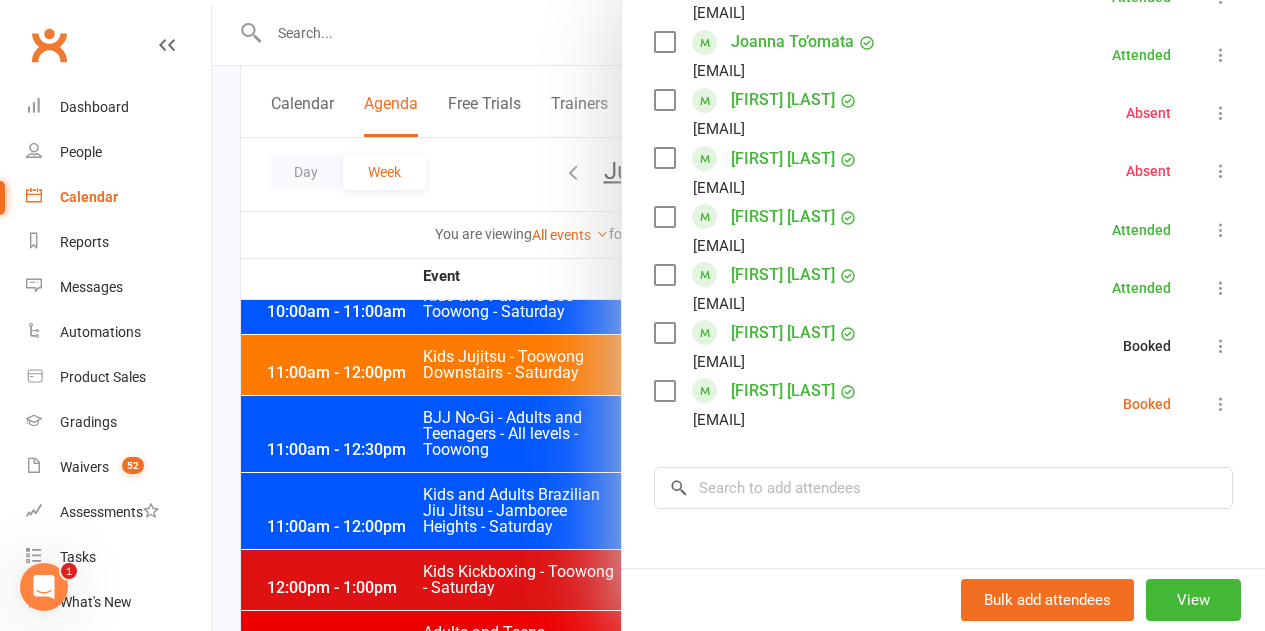 click at bounding box center (1221, 404) 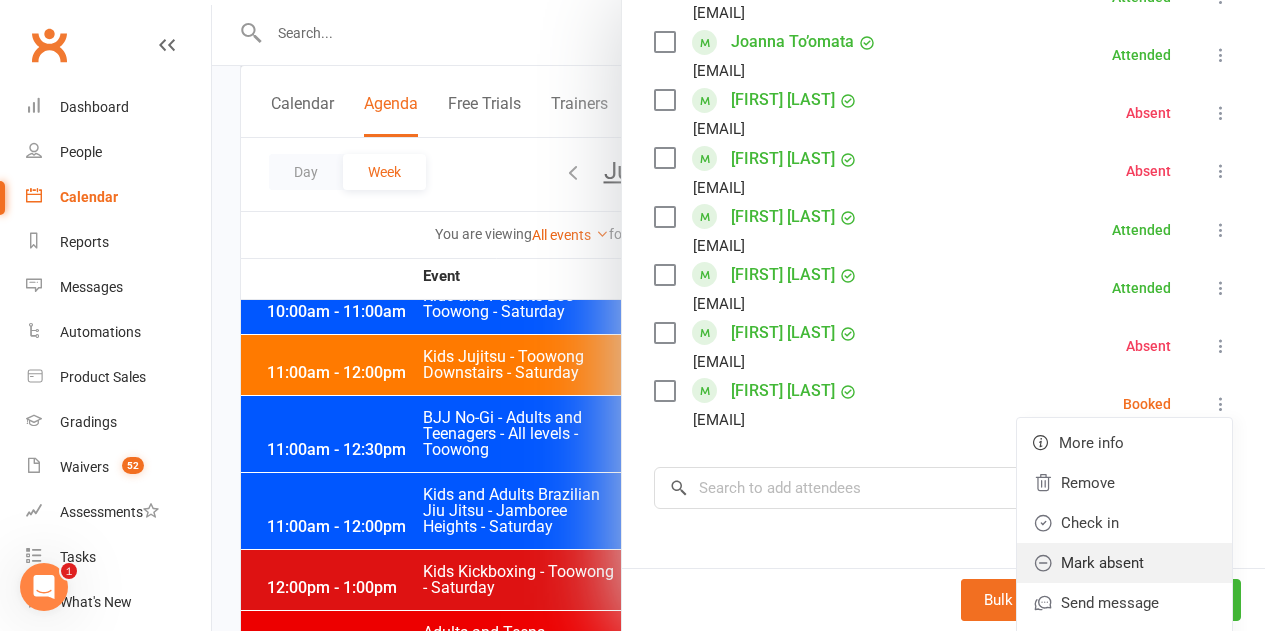 click on "Mark absent" at bounding box center [1124, 563] 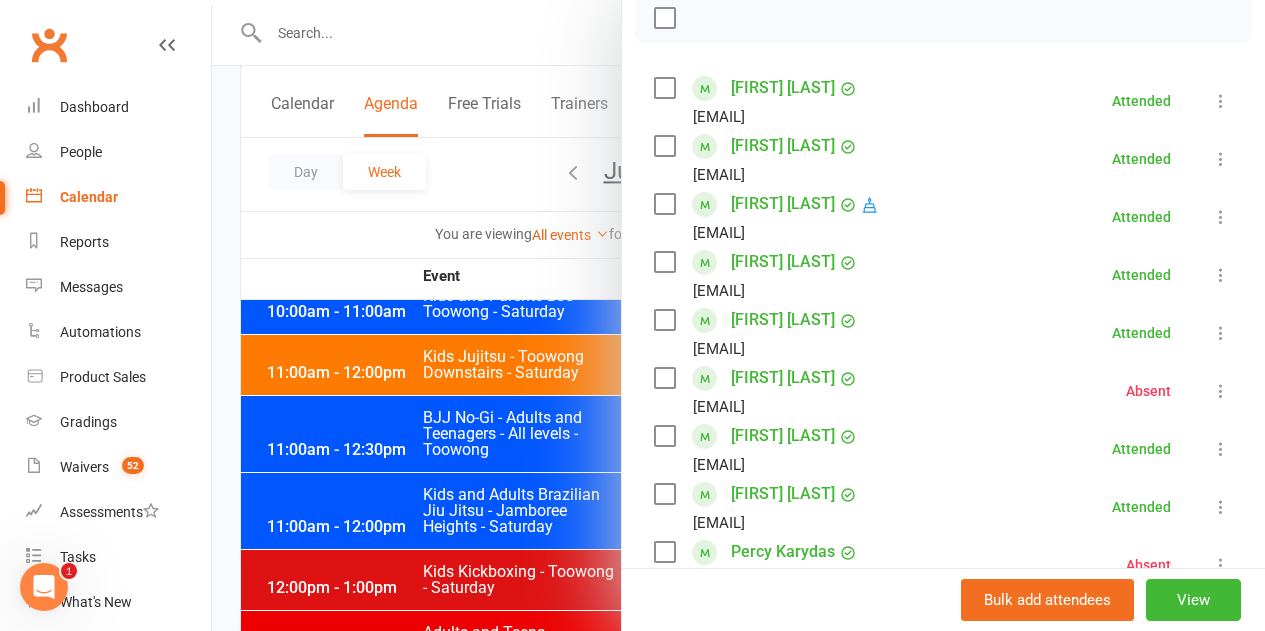 scroll, scrollTop: 0, scrollLeft: 0, axis: both 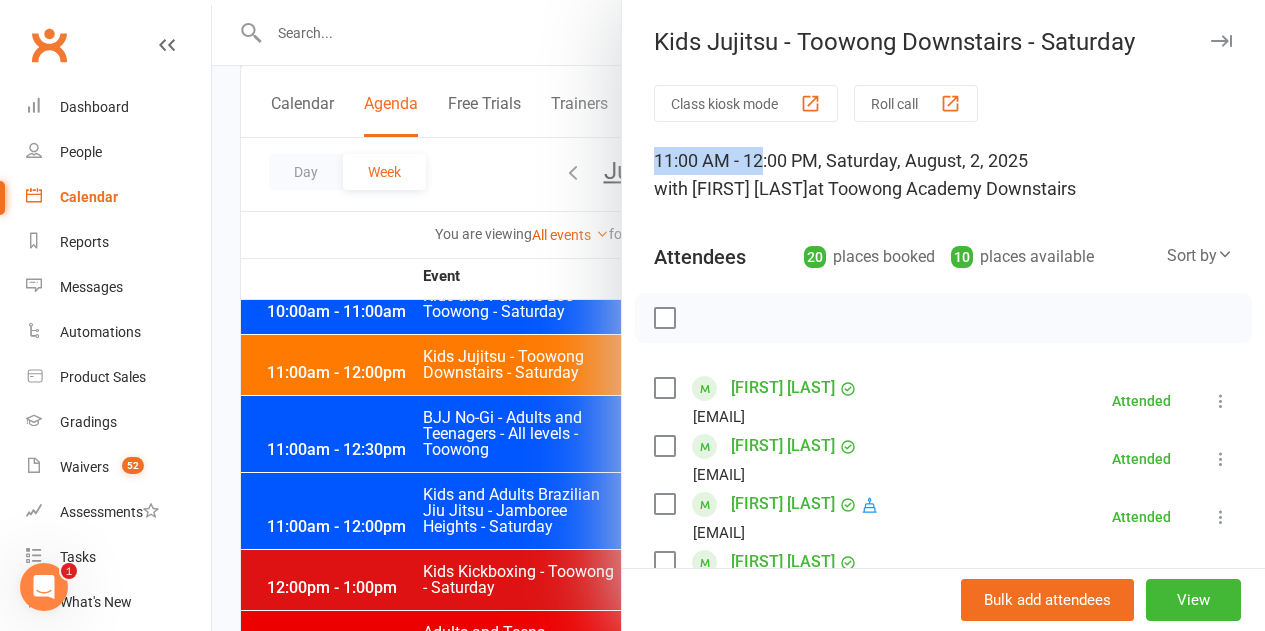 drag, startPoint x: 639, startPoint y: 161, endPoint x: 787, endPoint y: 152, distance: 148.27339 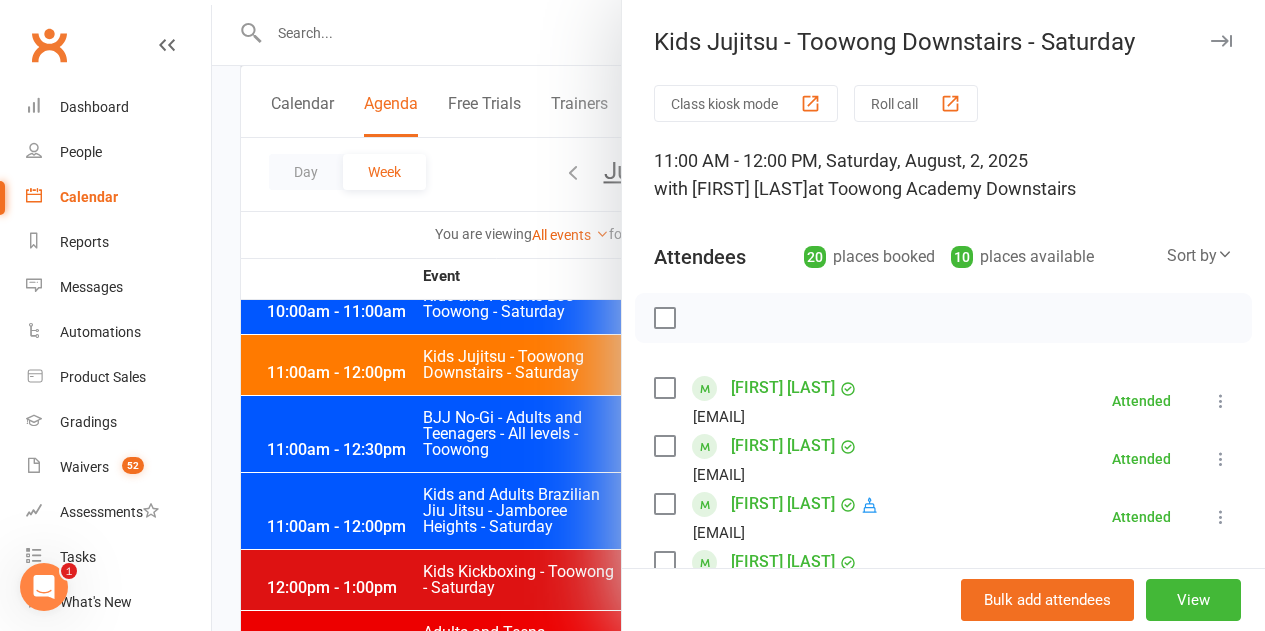 click on "Class kiosk mode  Roll call  [TIME] - [TIME], [DAY], [MONTH], [NUMBER], [YEAR] with [FIRST] [LAST]  at  Toowong Academy Downstairs  Attendees  20  places booked 10  places available Sort by  Last name  First name  Booking created    [FIRST] [LAST]  [EMAIL] Attended More info  Remove  Mark absent  Undo check-in  Send message  All bookings for series    [FIRST] [LAST]  [EMAIL] Attended More info  Remove  Mark absent  Undo check-in  Send message  All bookings for series    [FIRST] [LAST]  [EMAIL] Attended More info  Remove  Mark absent  Undo check-in  Send message  All bookings for series    [FIRST] [LAST]  [EMAIL] Attended More info  Remove  Mark absent  Undo check-in  Send message  All bookings for series    [FIRST] [LAST]  [EMAIL] Attended More info  Remove  Mark absent  Undo check-in  Send message  All bookings for series    [FIRST] [LAST]  [EMAIL] Absent More info  Remove  Check in  Reset attendance  Send message" at bounding box center [943, 988] 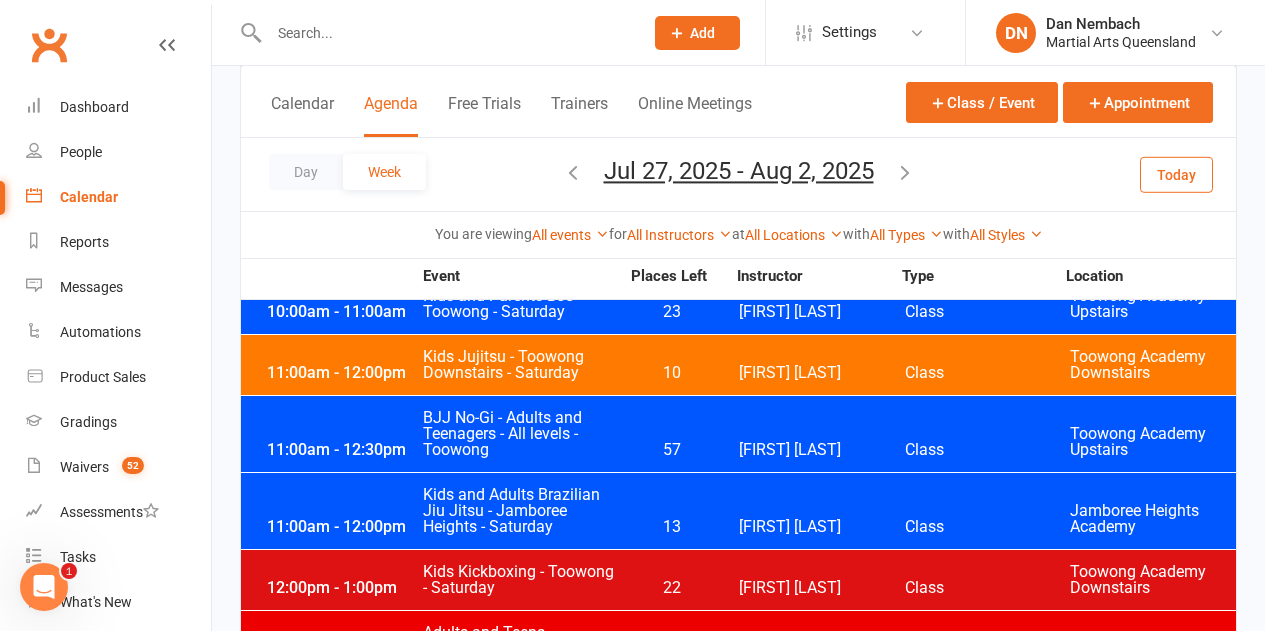 scroll, scrollTop: 6300, scrollLeft: 0, axis: vertical 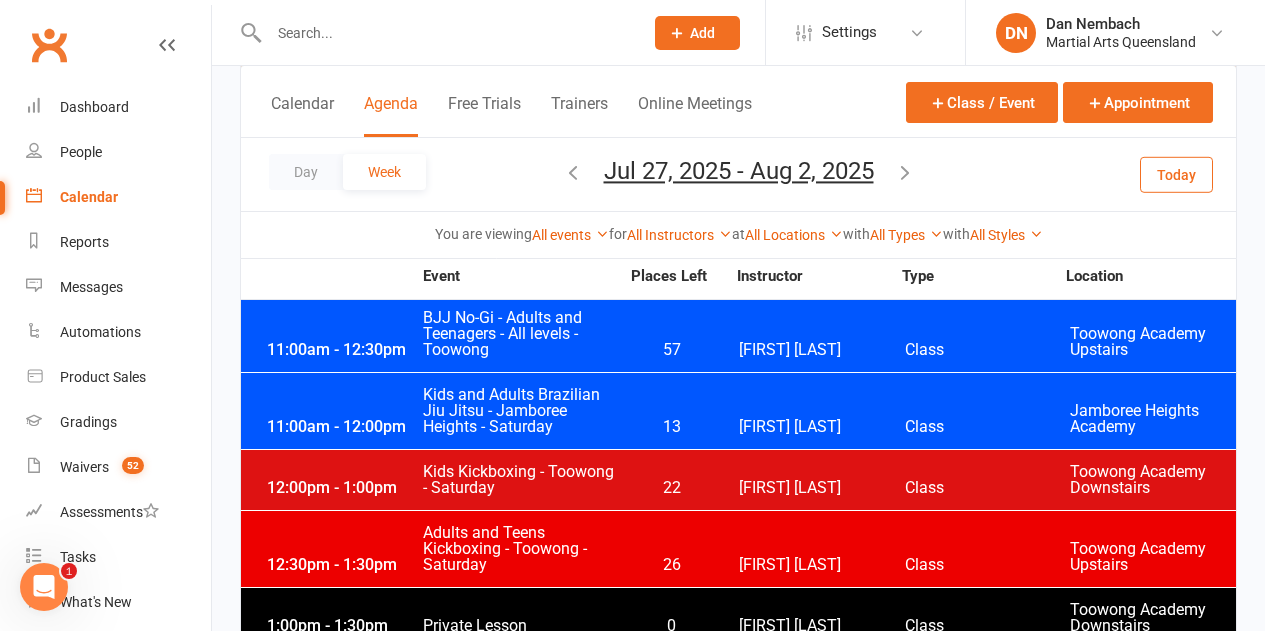click on "BJJ No-Gi - Adults and Teenagers - All levels - Toowong" at bounding box center [520, 334] 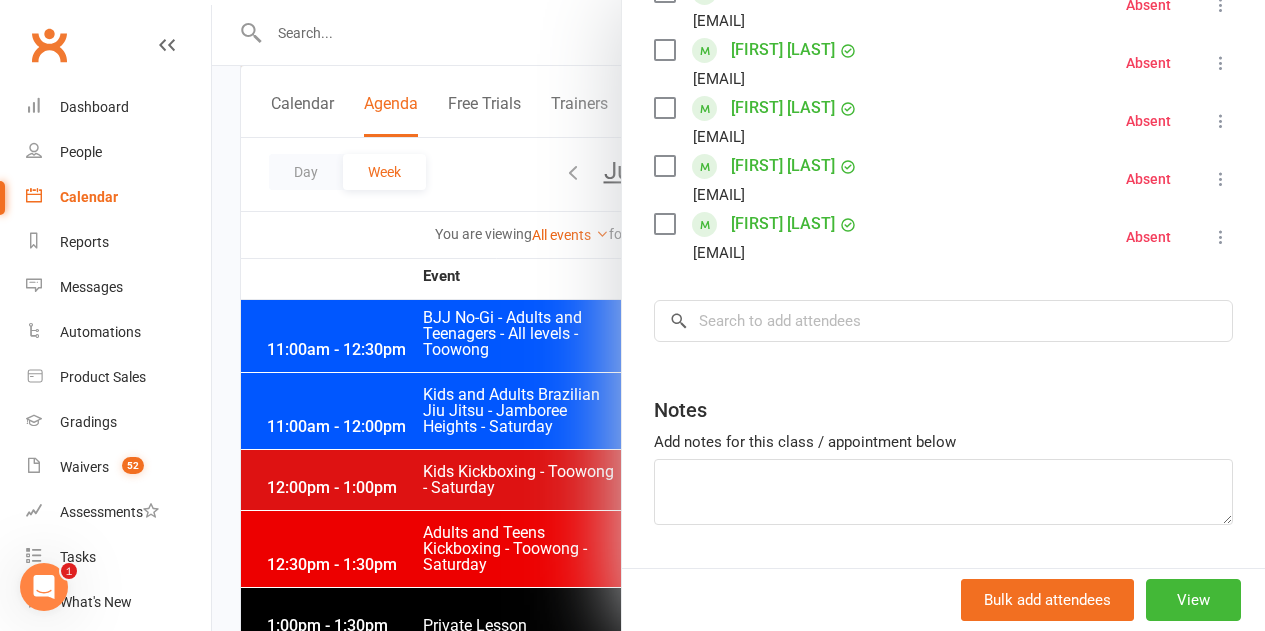 scroll, scrollTop: 917, scrollLeft: 0, axis: vertical 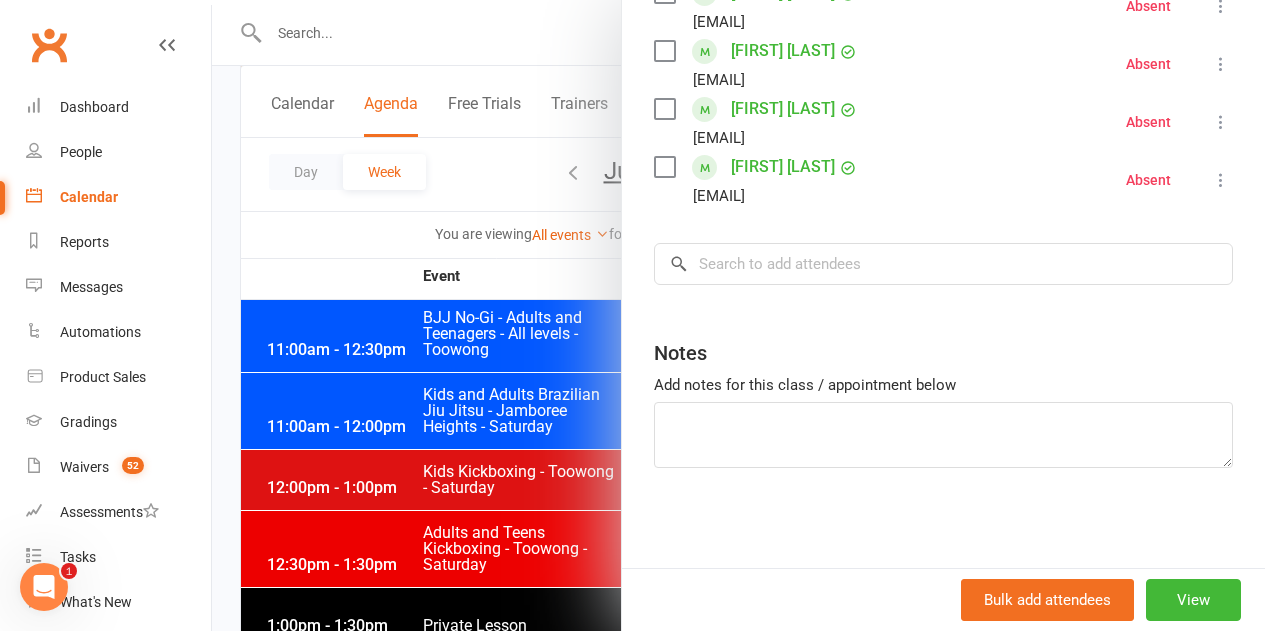 click at bounding box center (738, 315) 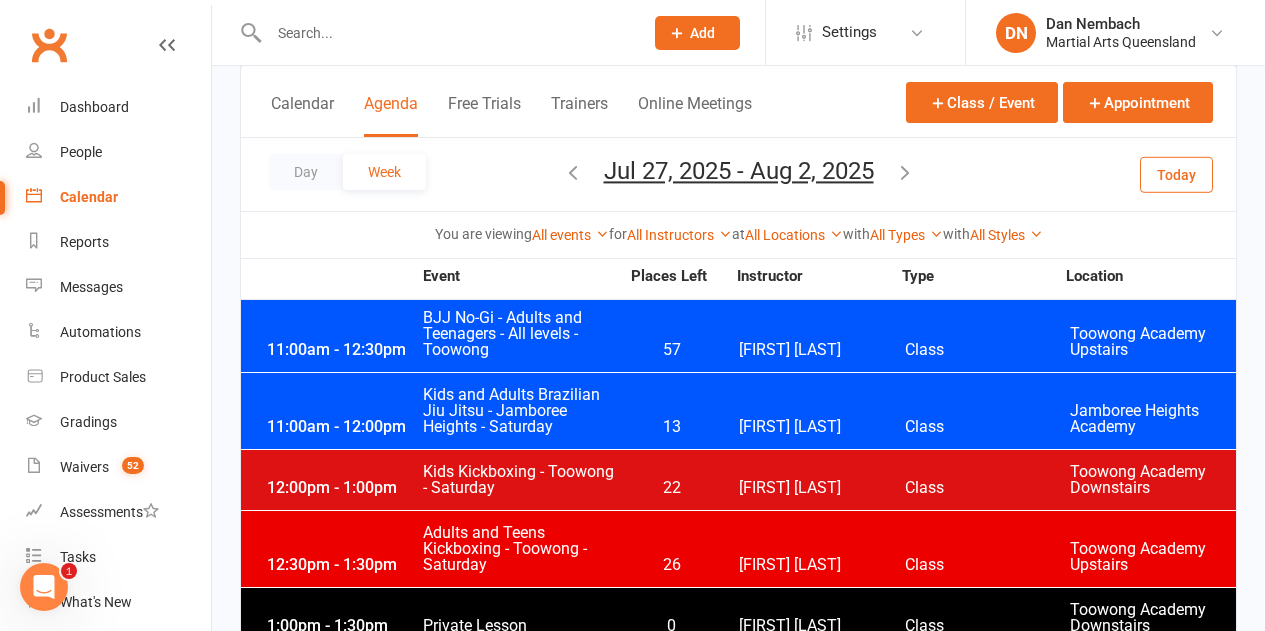 click on "Kids and Adults Brazilian Jiu Jitsu - Jamboree Heights - Saturday" at bounding box center (520, 411) 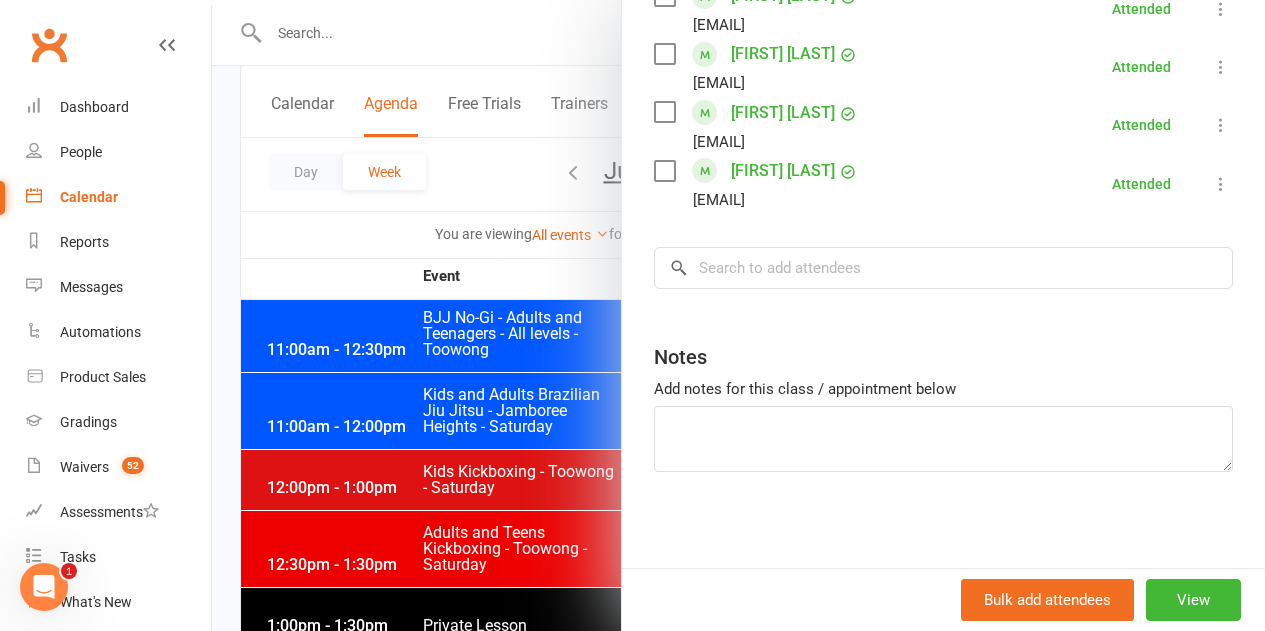 scroll, scrollTop: 1150, scrollLeft: 0, axis: vertical 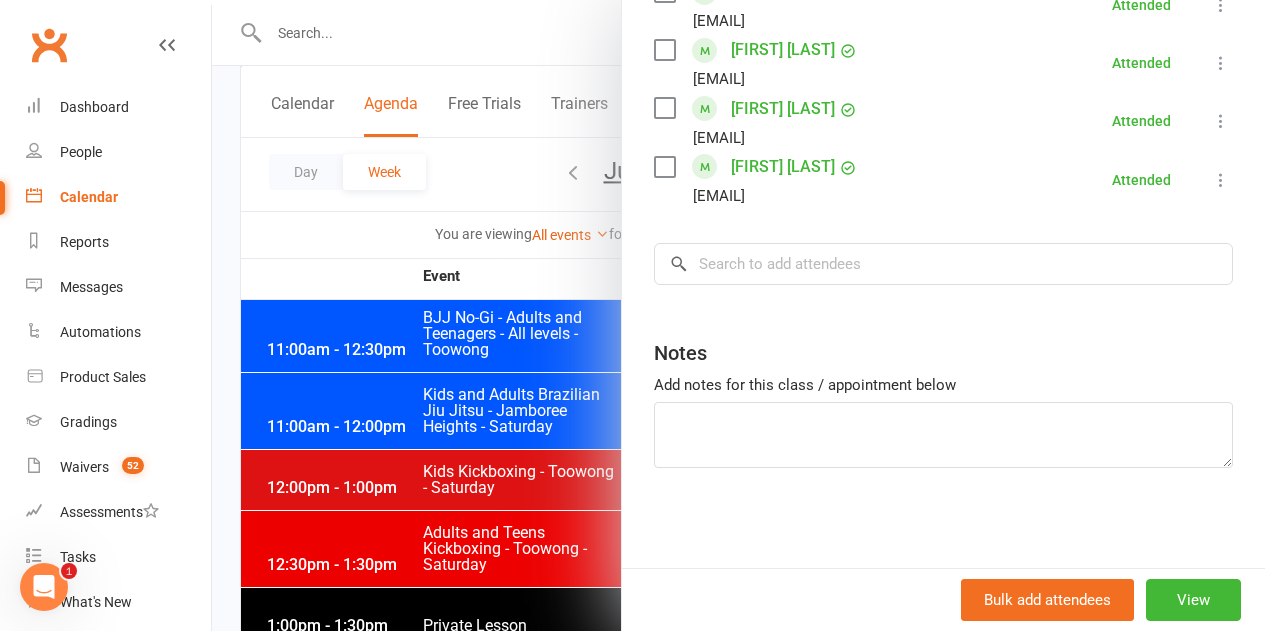 click at bounding box center (738, 315) 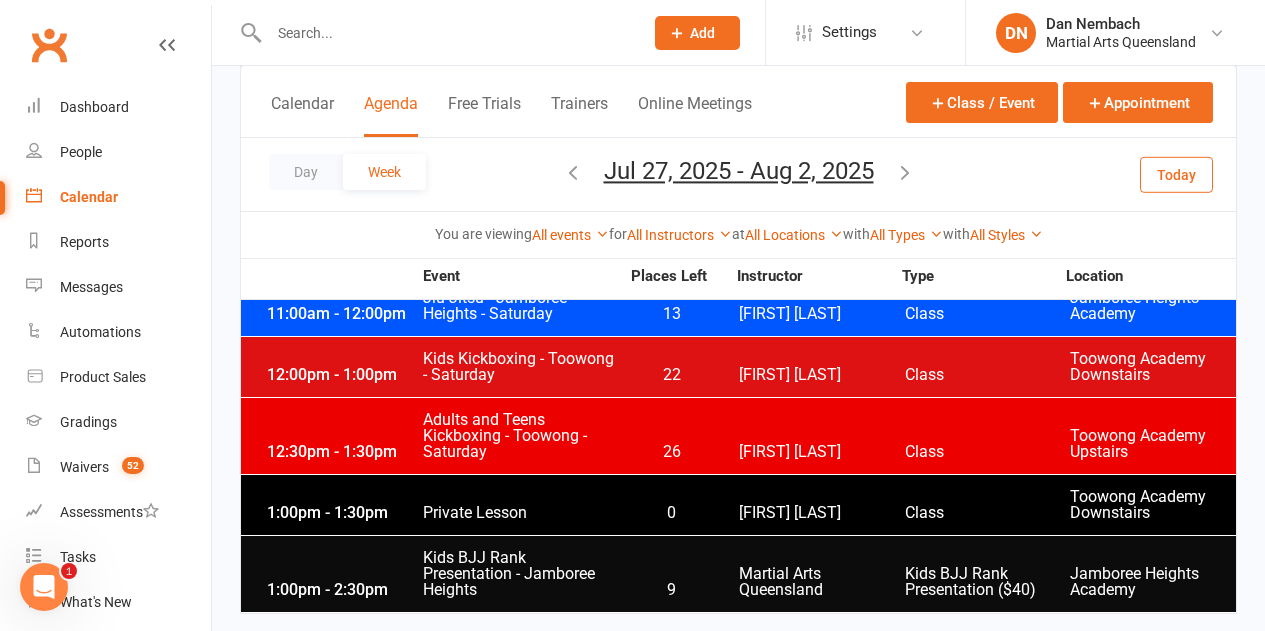 scroll, scrollTop: 6425, scrollLeft: 0, axis: vertical 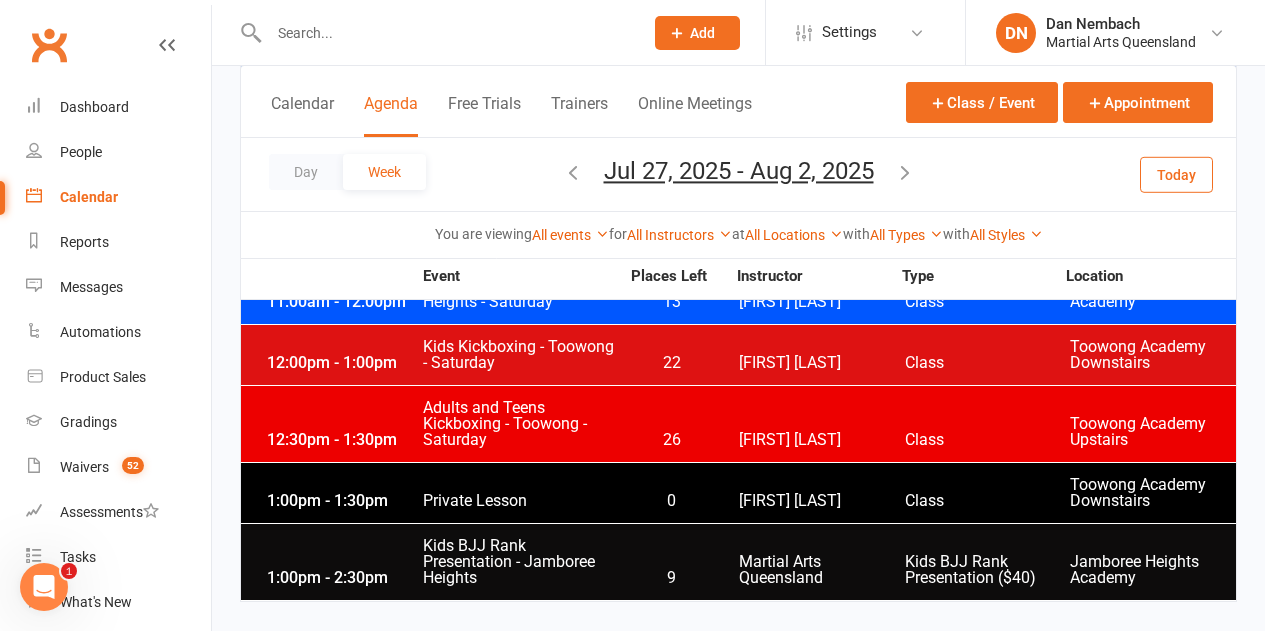 click on "22" at bounding box center [671, 363] 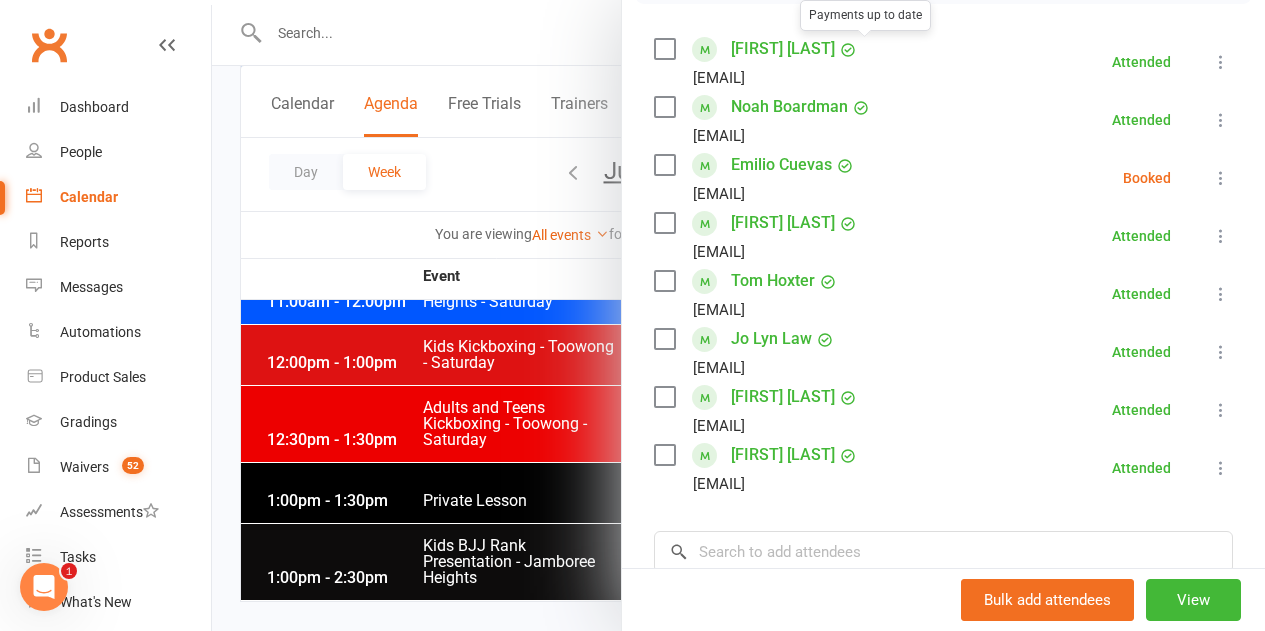scroll, scrollTop: 400, scrollLeft: 0, axis: vertical 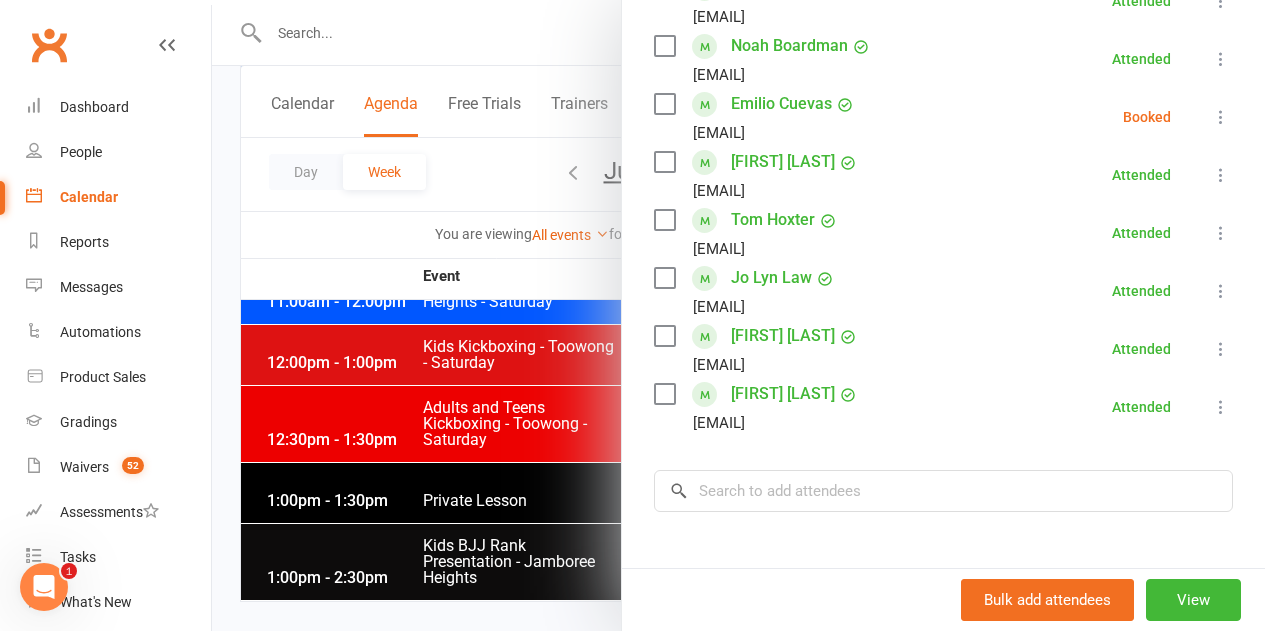 click at bounding box center (1221, 117) 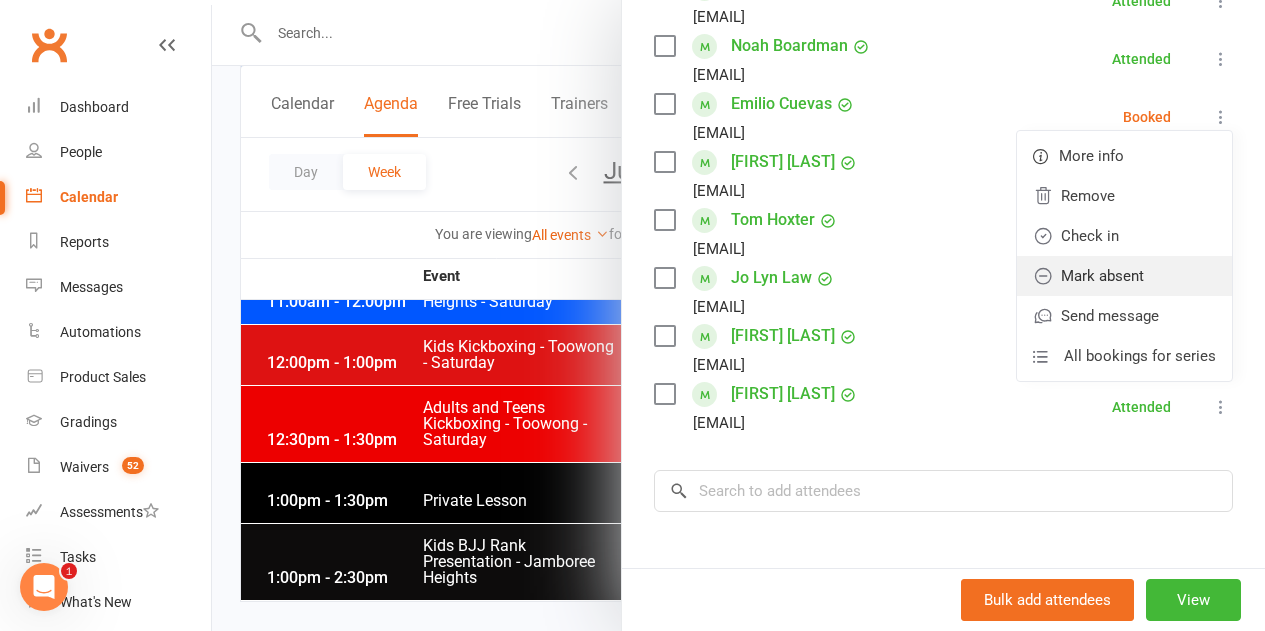 click on "Mark absent" at bounding box center [1124, 276] 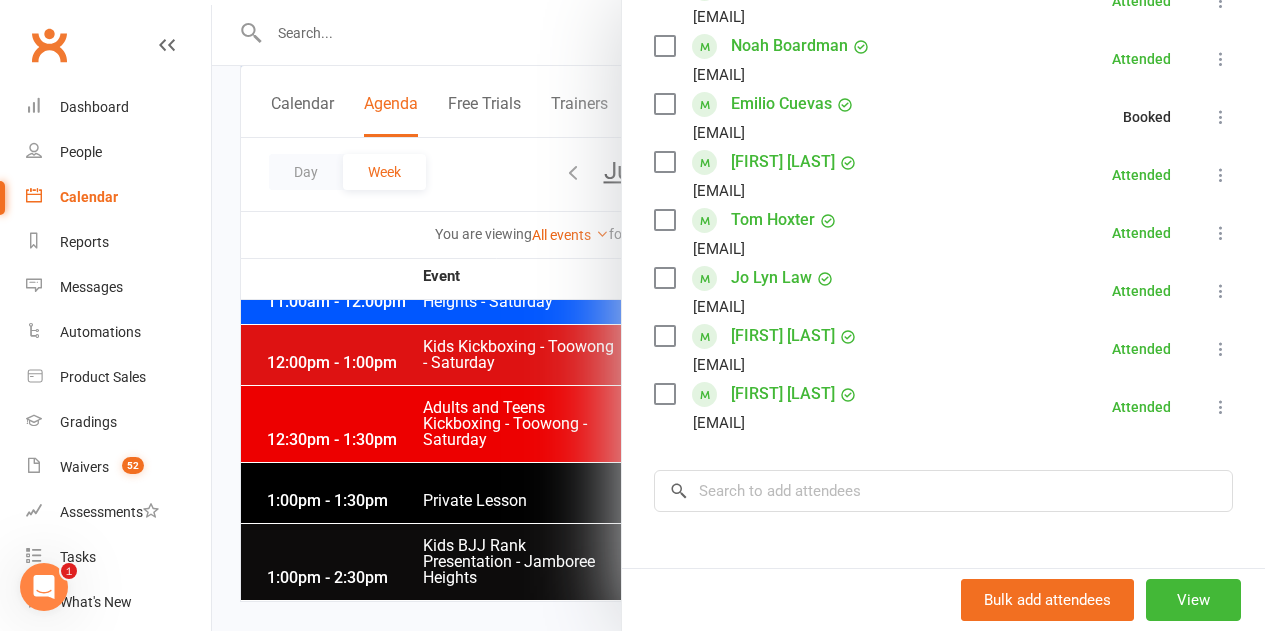 click at bounding box center (738, 315) 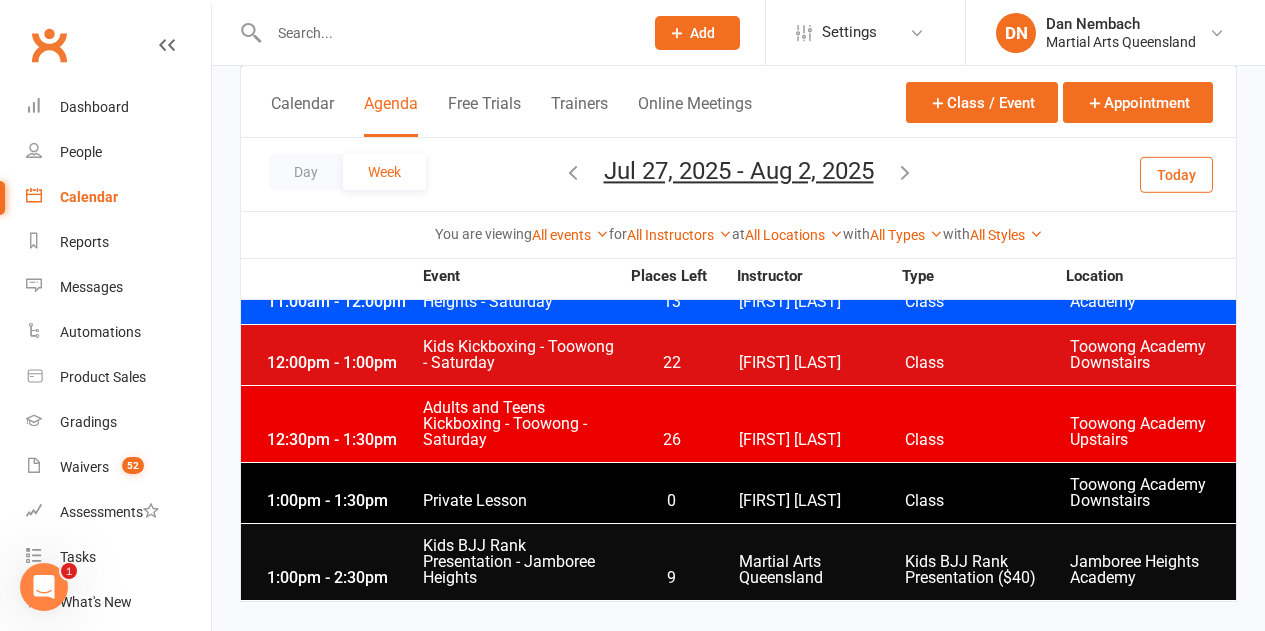 click on "[TIME] - [TIME] Adults and Teens Kickboxing - Toowong - Saturday [DATE] [FIRST] [LAST] Class Toowong Academy Upstairs" at bounding box center [738, 424] 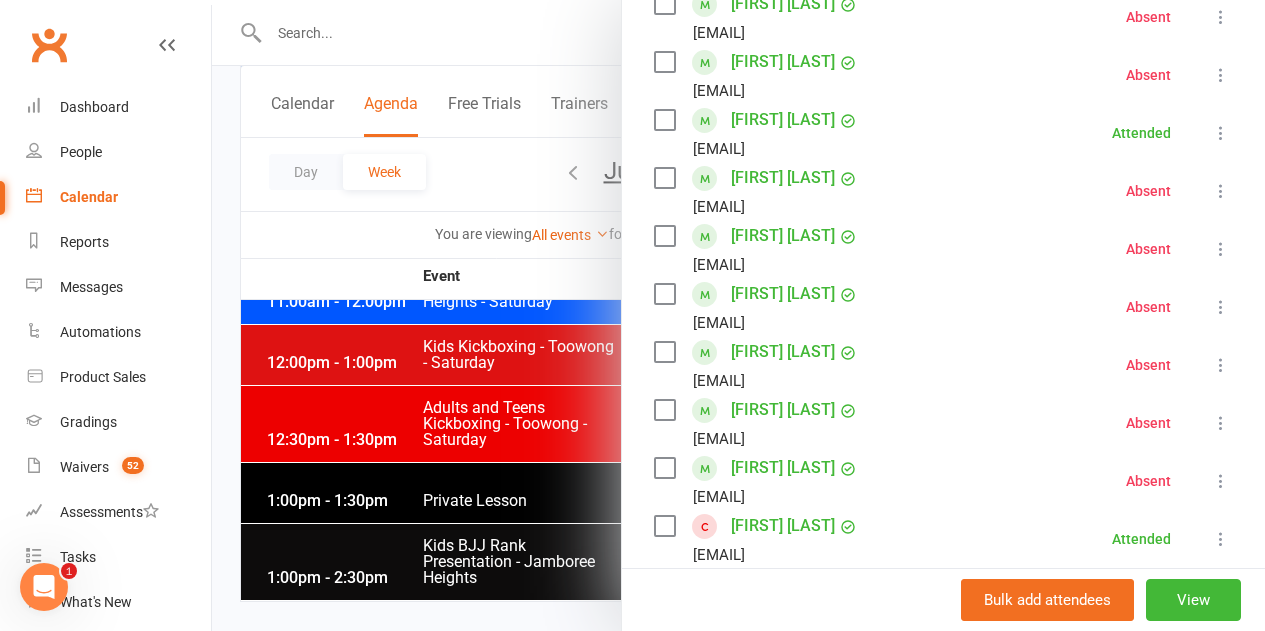 scroll, scrollTop: 975, scrollLeft: 0, axis: vertical 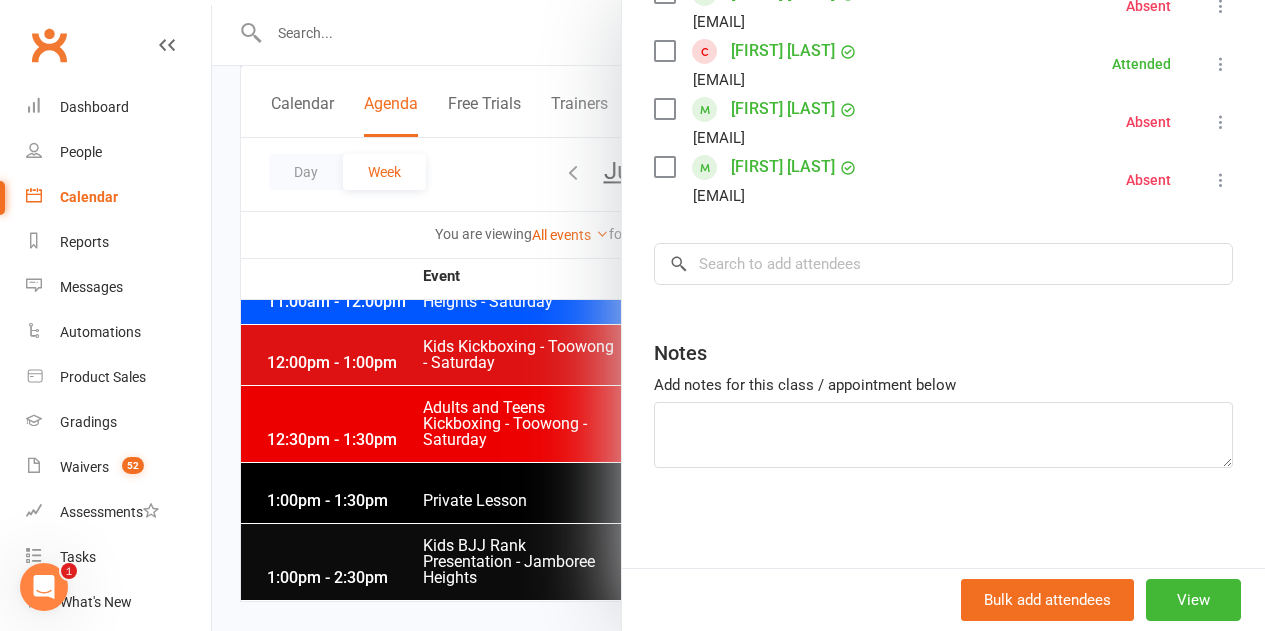 click at bounding box center (738, 315) 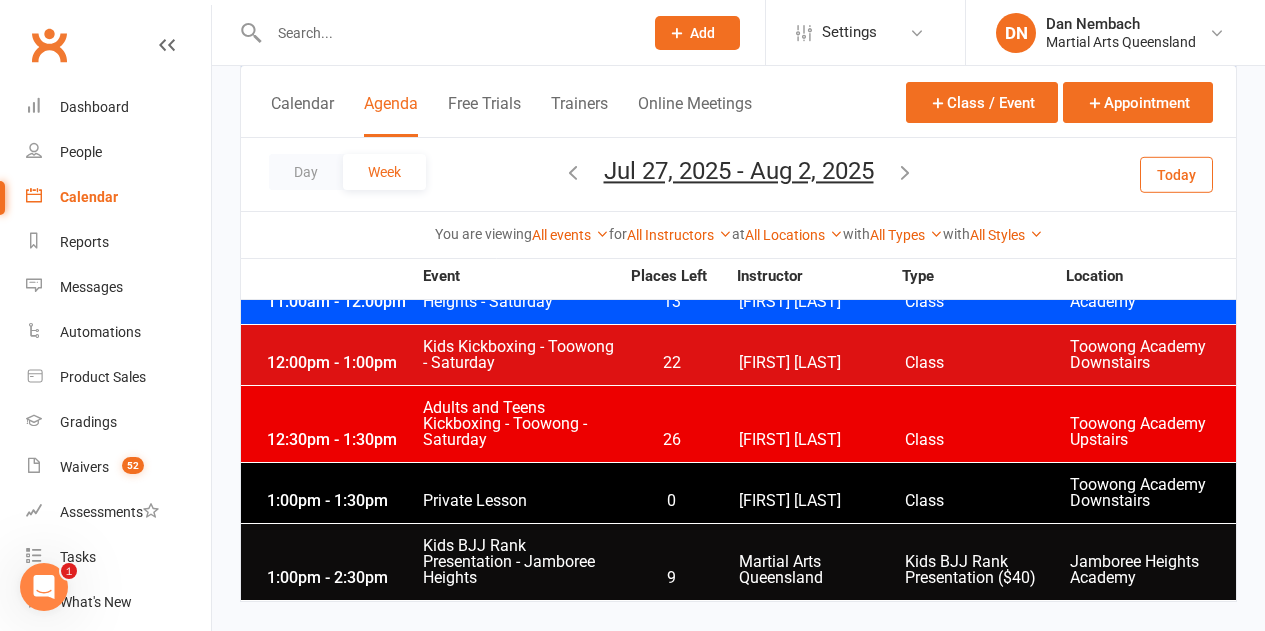 click on "Today" at bounding box center [1176, 174] 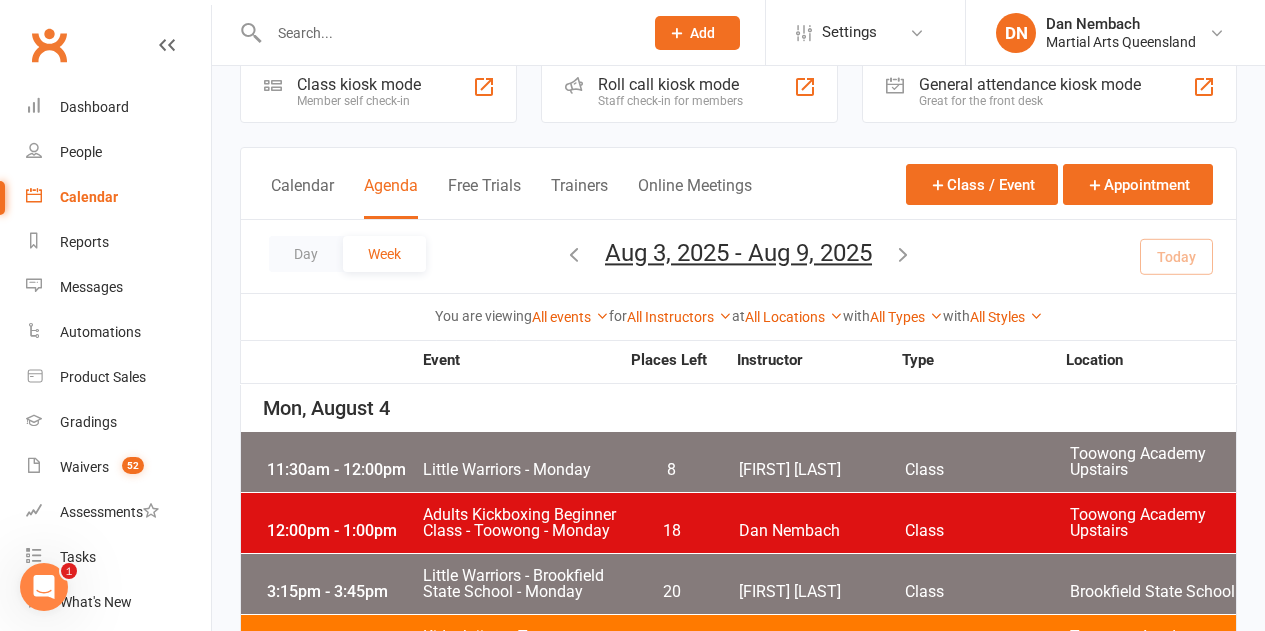 scroll, scrollTop: 0, scrollLeft: 0, axis: both 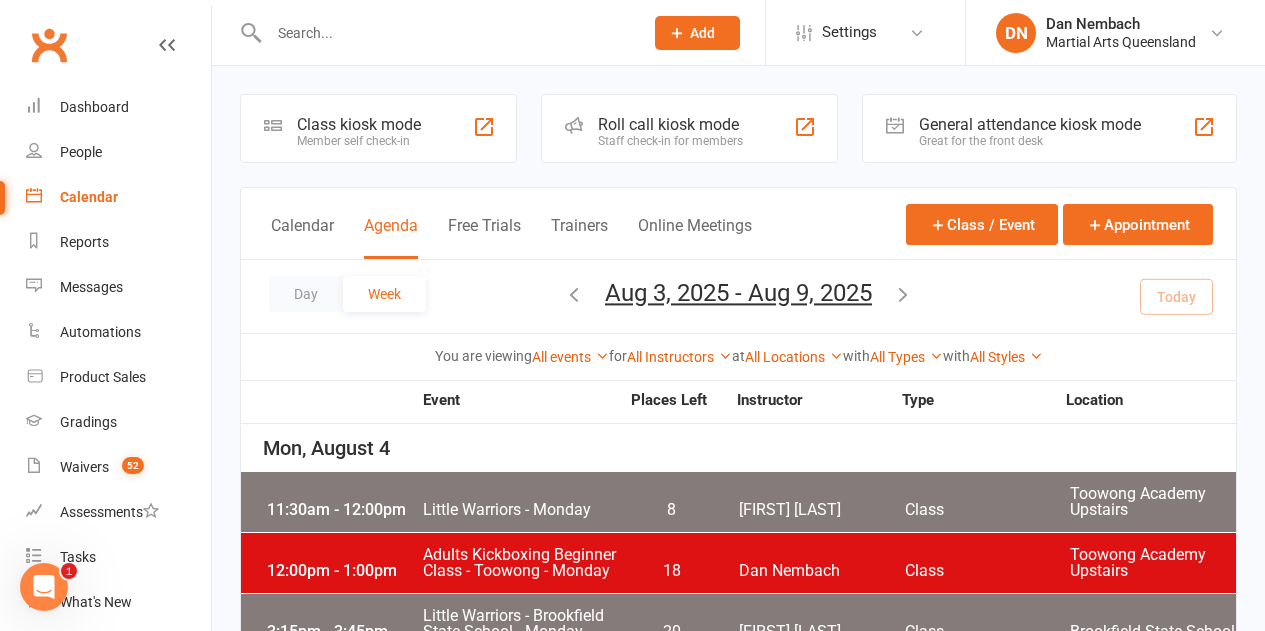 click on "[TIME] - [TIME] [FIRST] - [DAY] [DATE] with [FIRST] [LAST] Class Toowong Academy Upstairs" at bounding box center [738, 502] 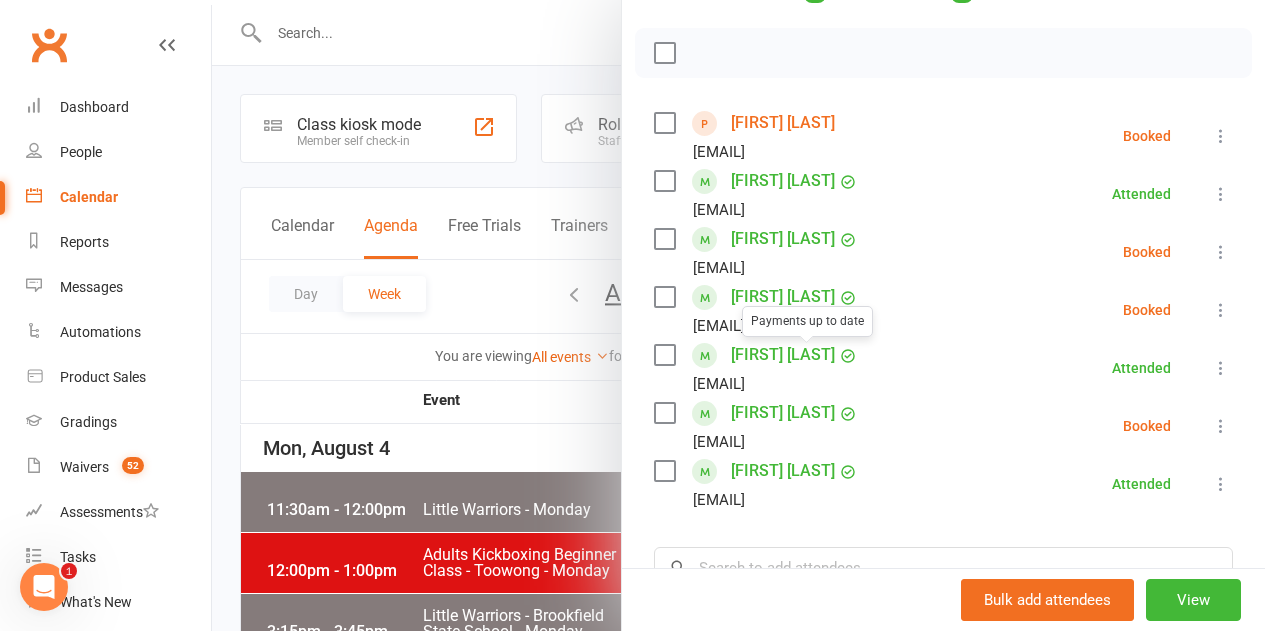 scroll, scrollTop: 300, scrollLeft: 0, axis: vertical 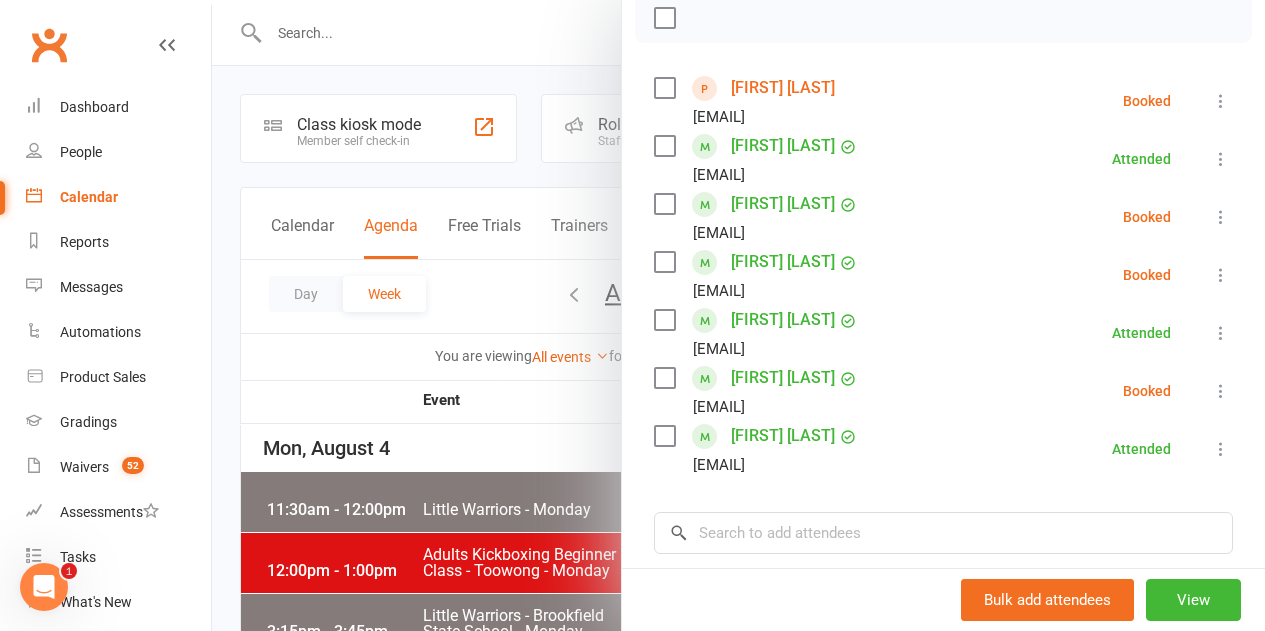 drag, startPoint x: 285, startPoint y: 550, endPoint x: 439, endPoint y: 559, distance: 154.26276 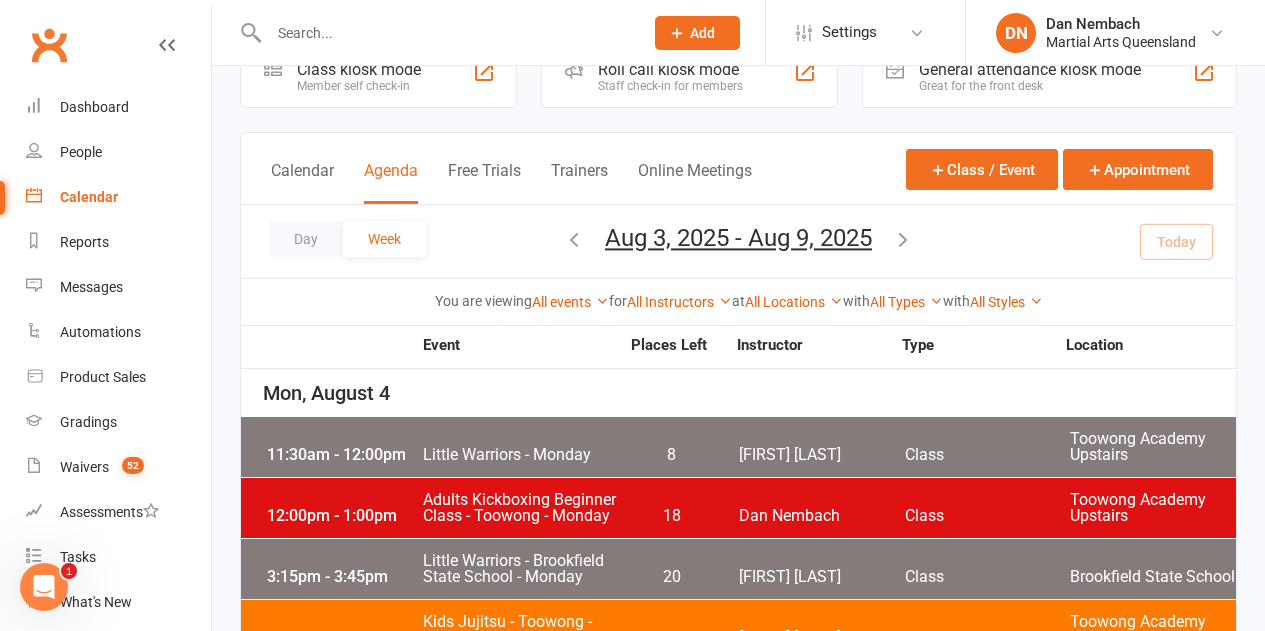 scroll, scrollTop: 100, scrollLeft: 0, axis: vertical 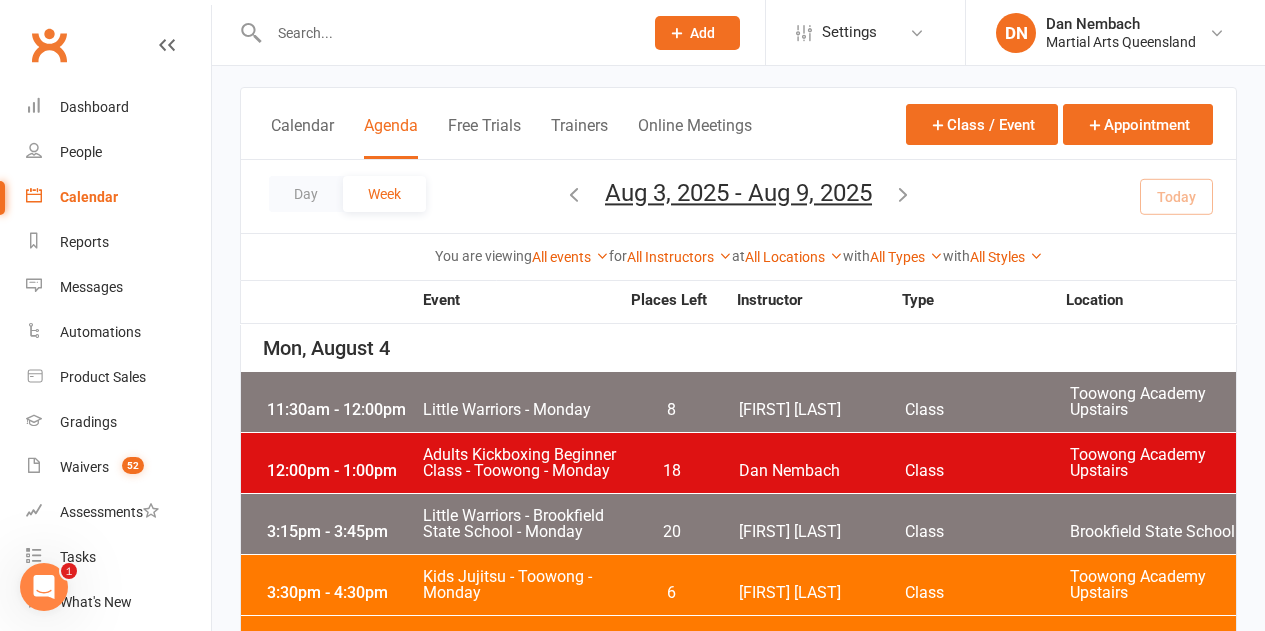 click on "[TIME] - [TIME] Adults Kickboxing Beginner Class - Toowong - Monday [DAY] [FIRST] [LAST] Class Toowong Academy Upstairs" at bounding box center [738, 463] 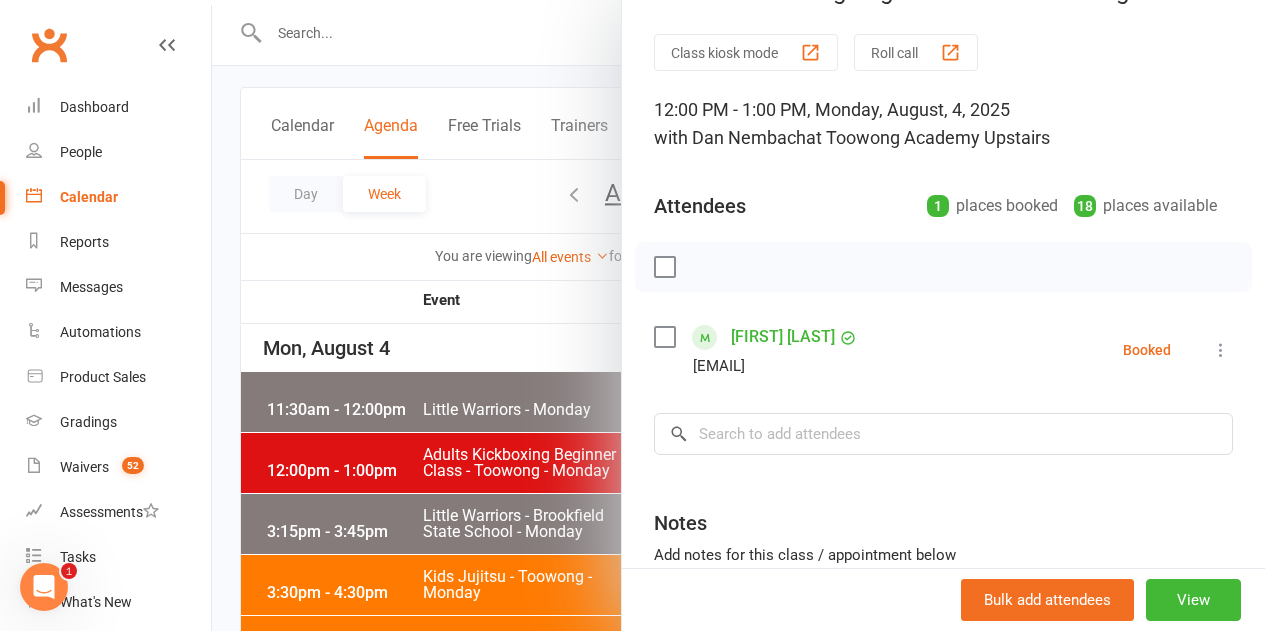 scroll, scrollTop: 100, scrollLeft: 0, axis: vertical 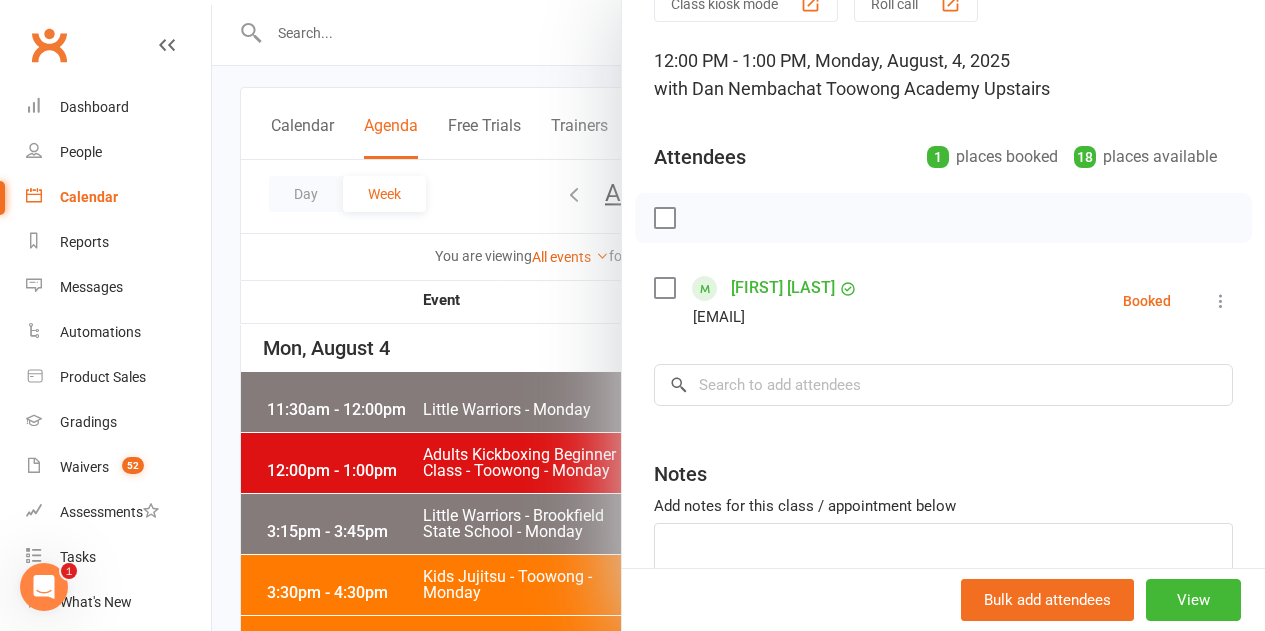 click on "Class kiosk mode Roll call [TIME] - [TIME], [DAY], [MONTH], [DAY], [YEAR] with [FIRST] [LAST] at Toowong Academy Upstairs Attendees 1 places booked 18 places available [FIRST] [LAST] [EMAIL] Booked More info Remove Check in Mark absent Send message All bookings for series × No results Notes Add notes for this class / appointment below" at bounding box center (943, 337) 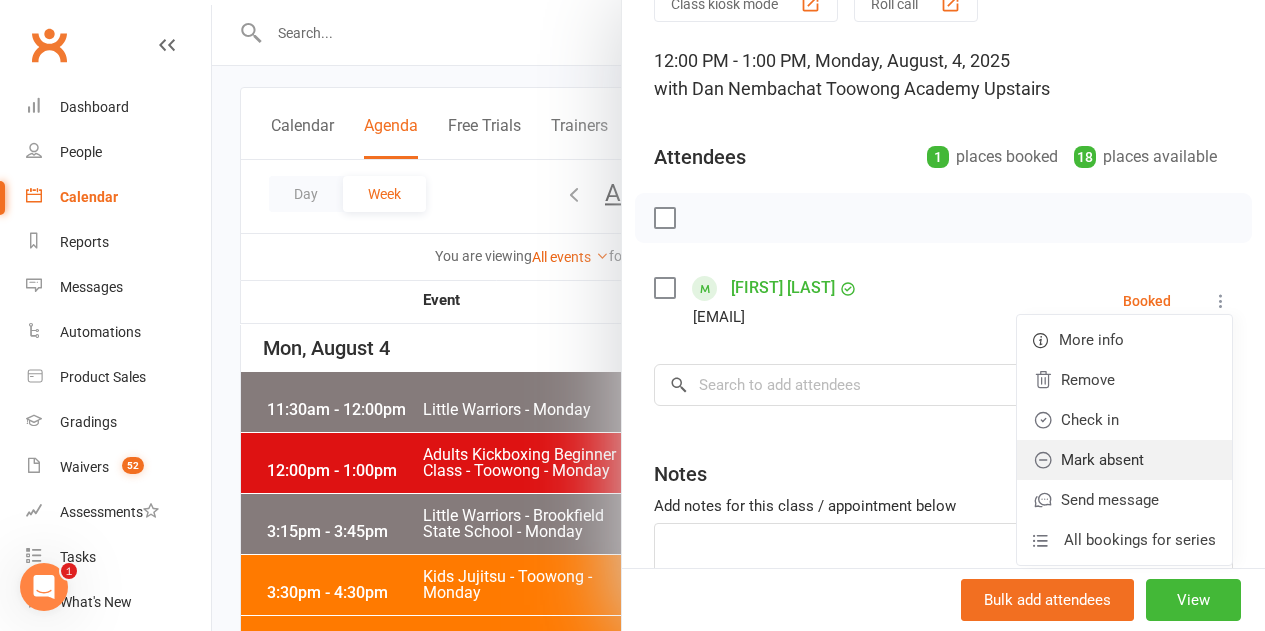 click on "Mark absent" at bounding box center [1124, 460] 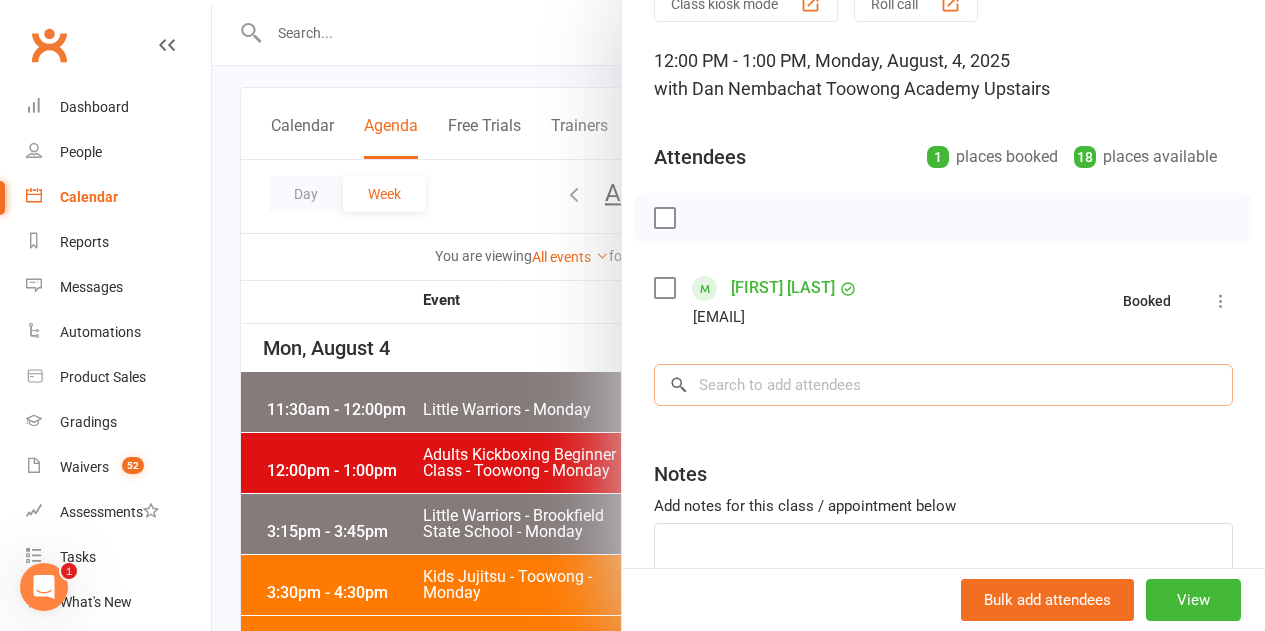 click at bounding box center (943, 385) 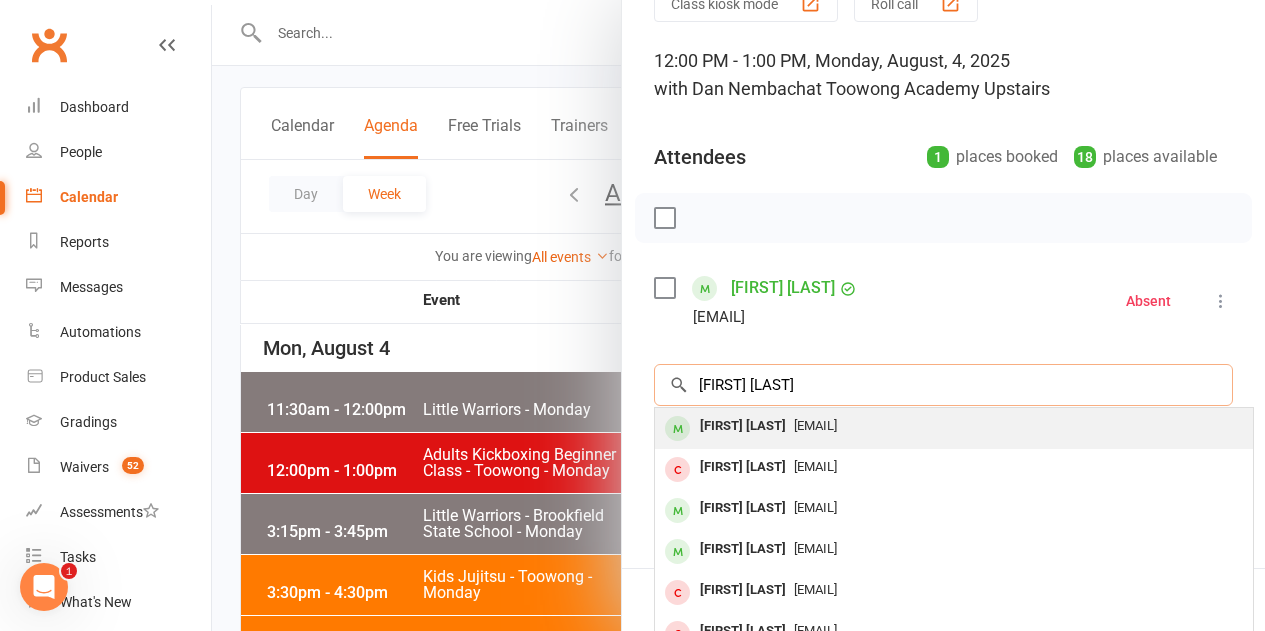 type on "[FIRST] [LAST]" 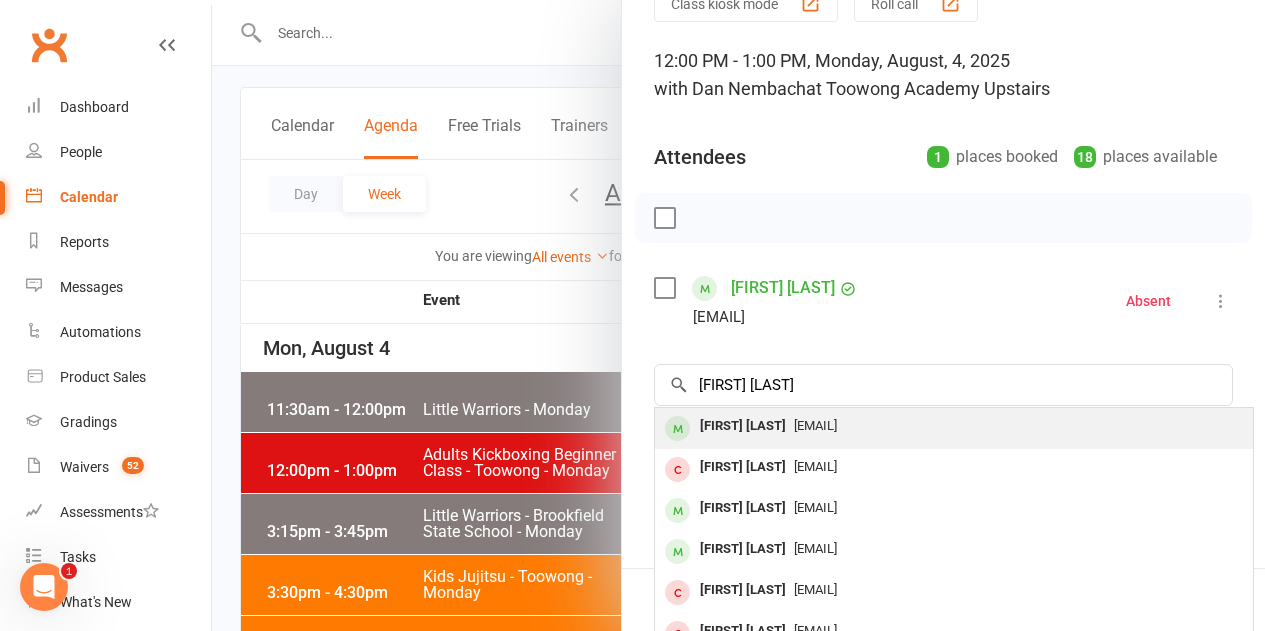 click on "[EMAIL]" at bounding box center (954, 426) 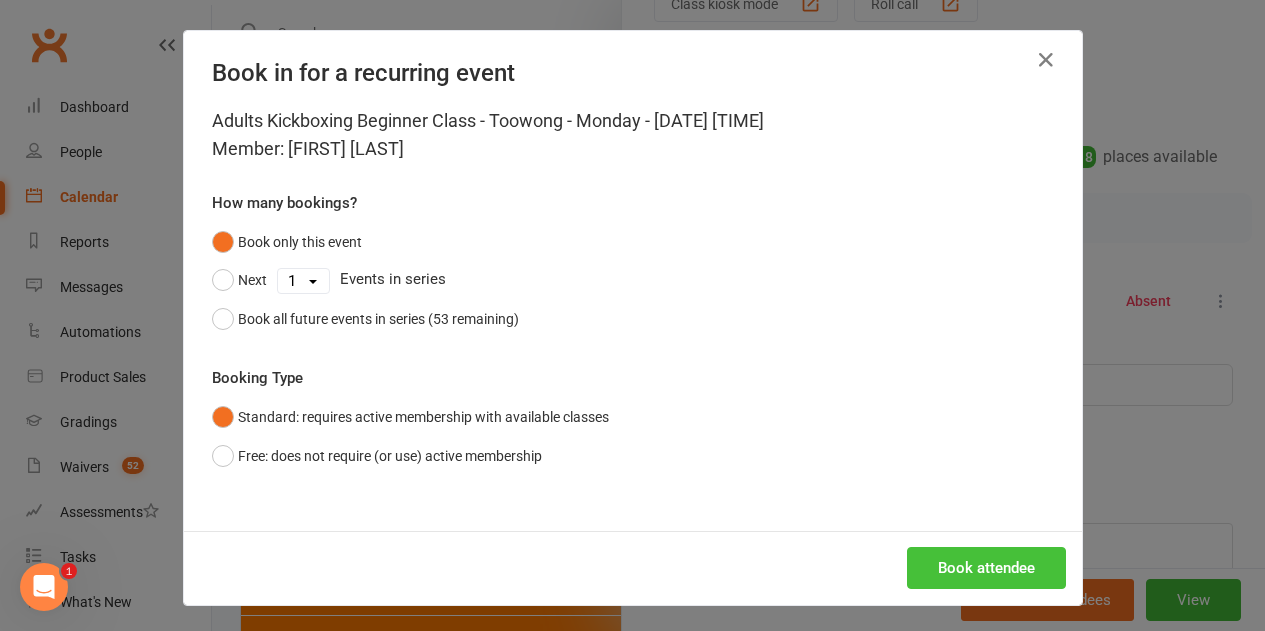 click on "Book attendee" at bounding box center (986, 568) 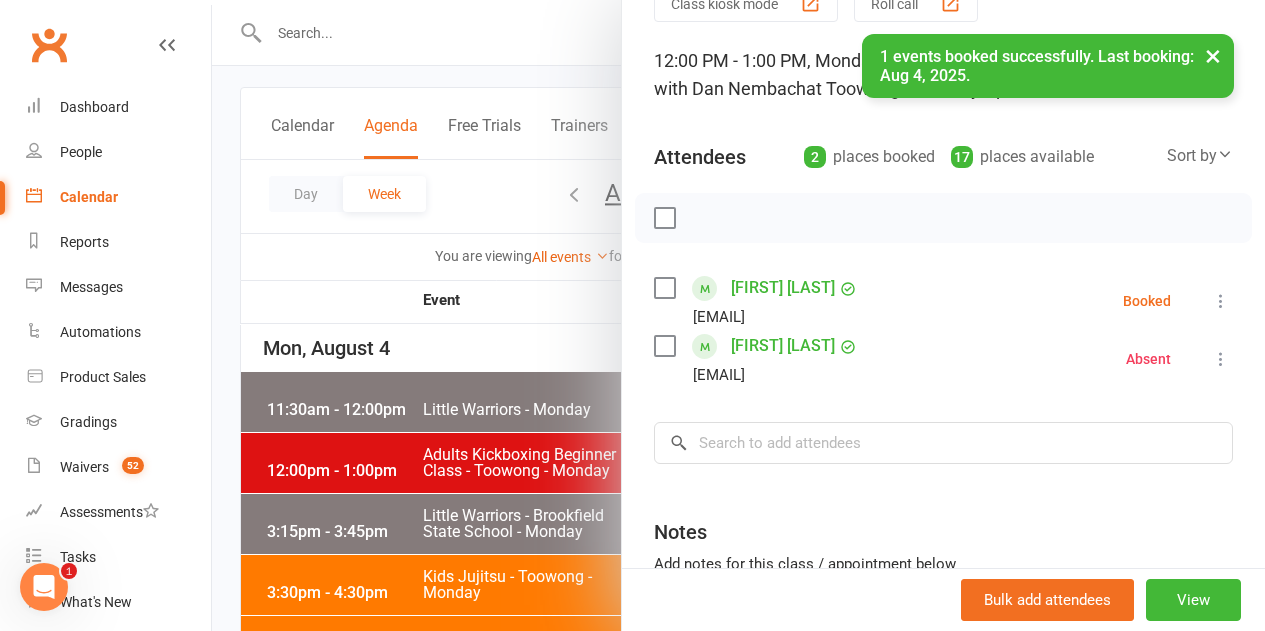 click at bounding box center [1221, 301] 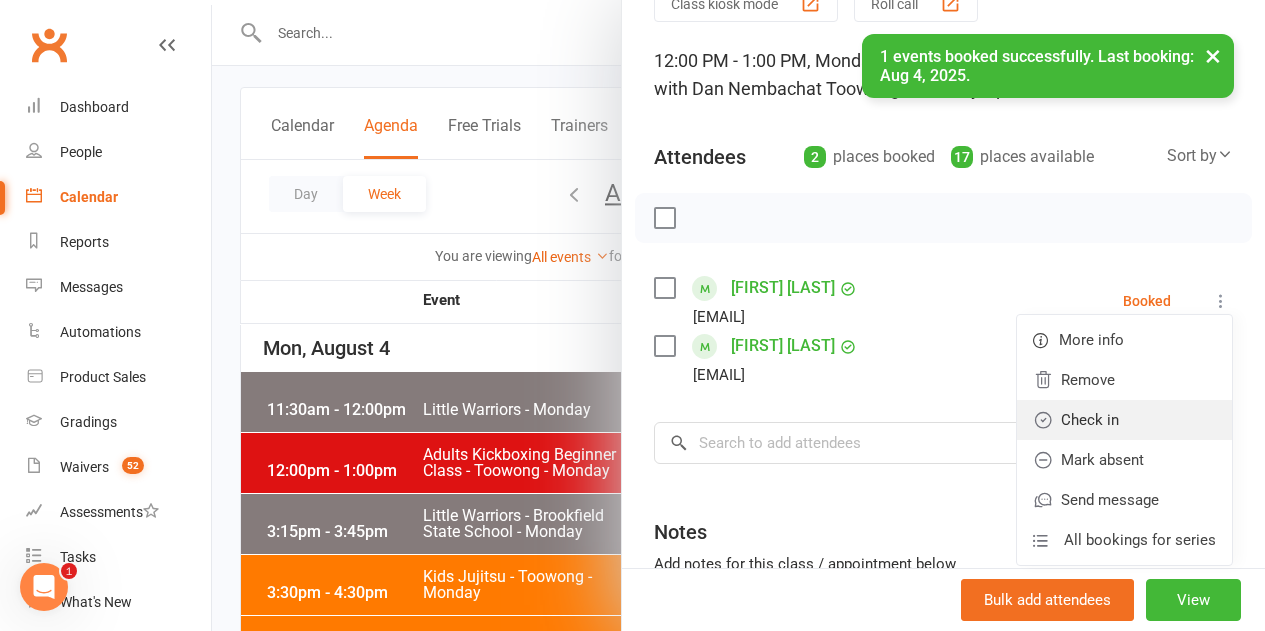 click on "Check in" at bounding box center [1124, 420] 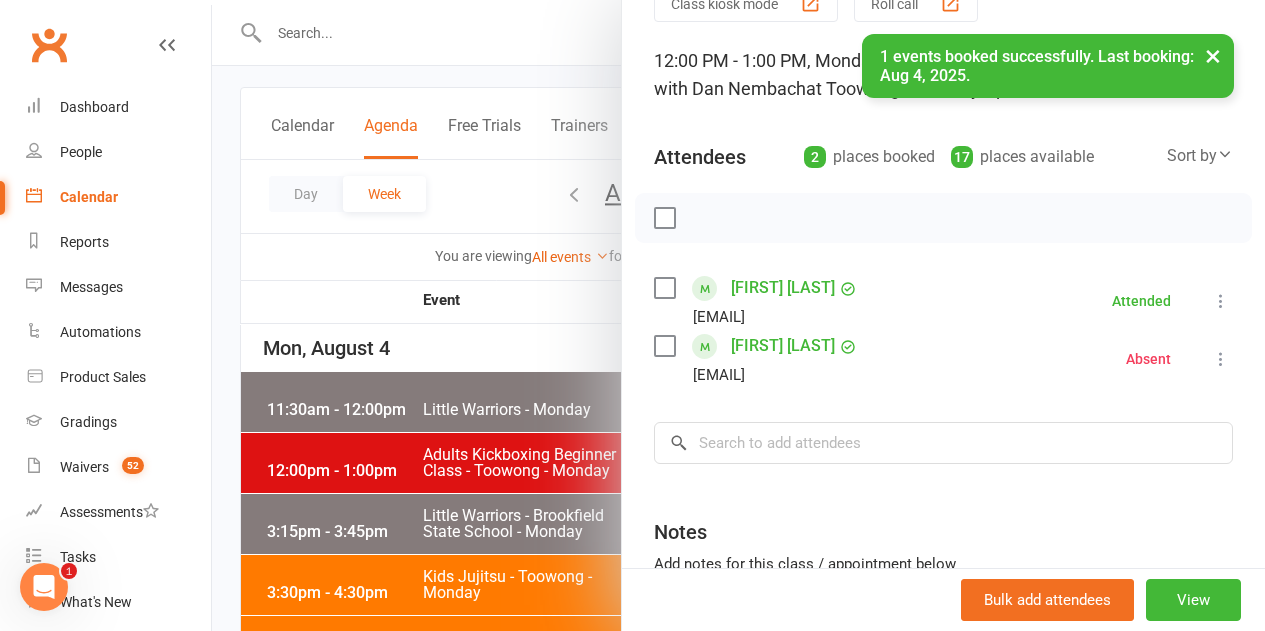 click at bounding box center (738, 315) 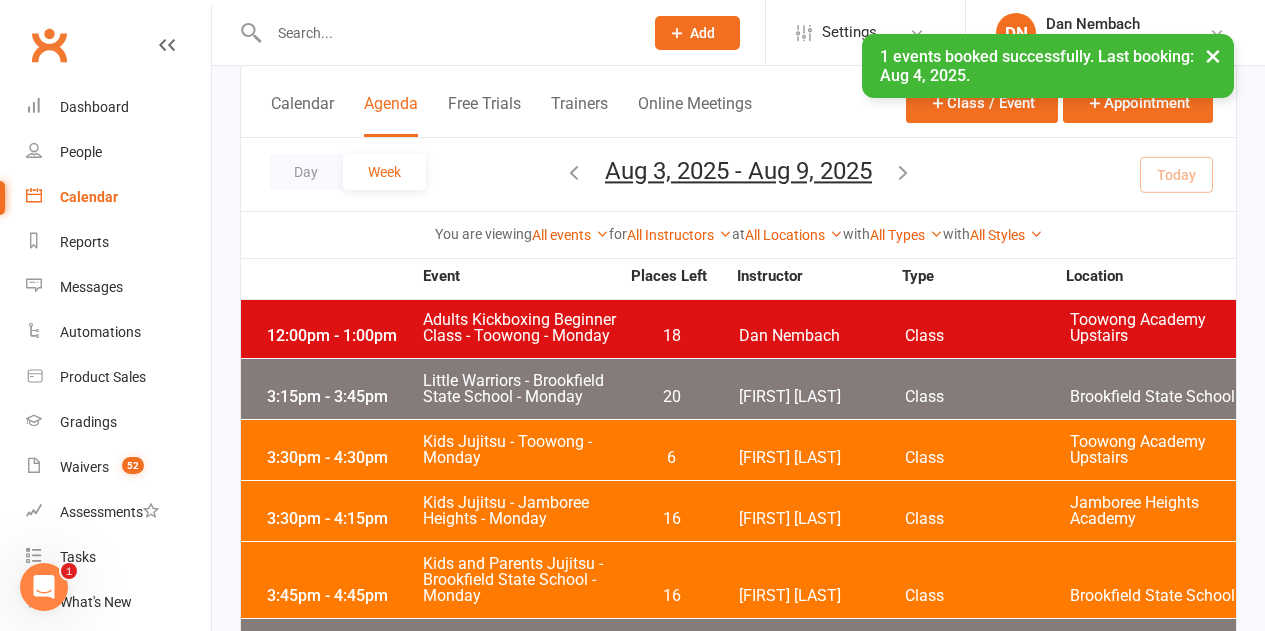 scroll, scrollTop: 200, scrollLeft: 0, axis: vertical 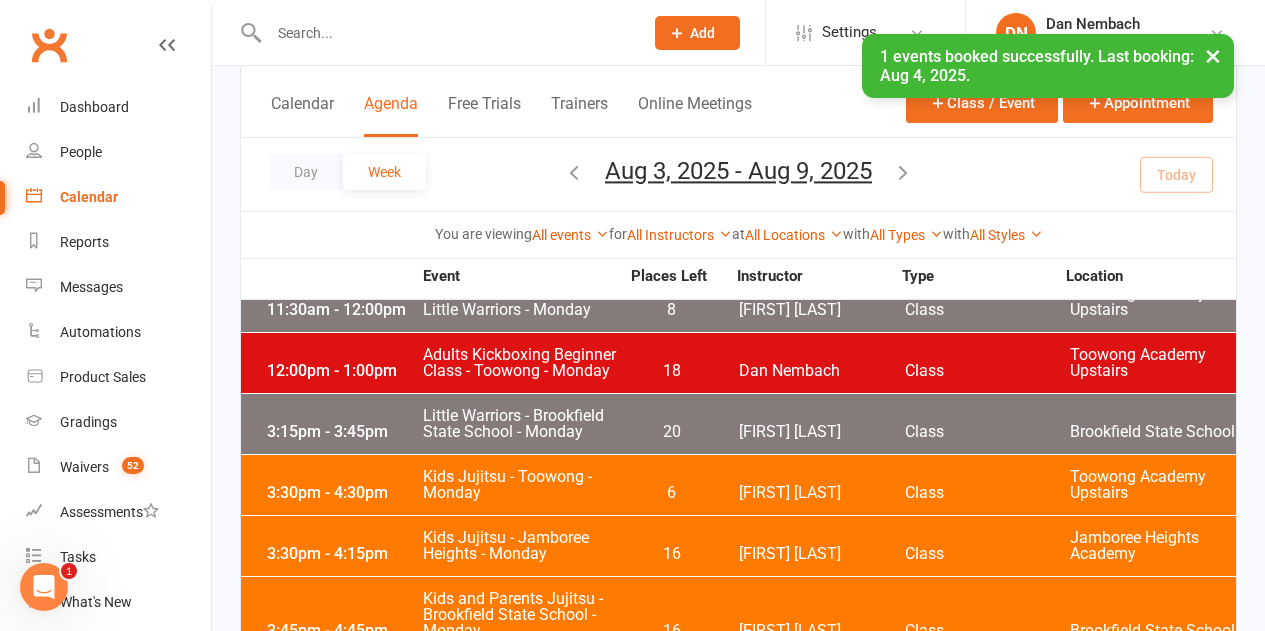 click on "20" at bounding box center (671, 432) 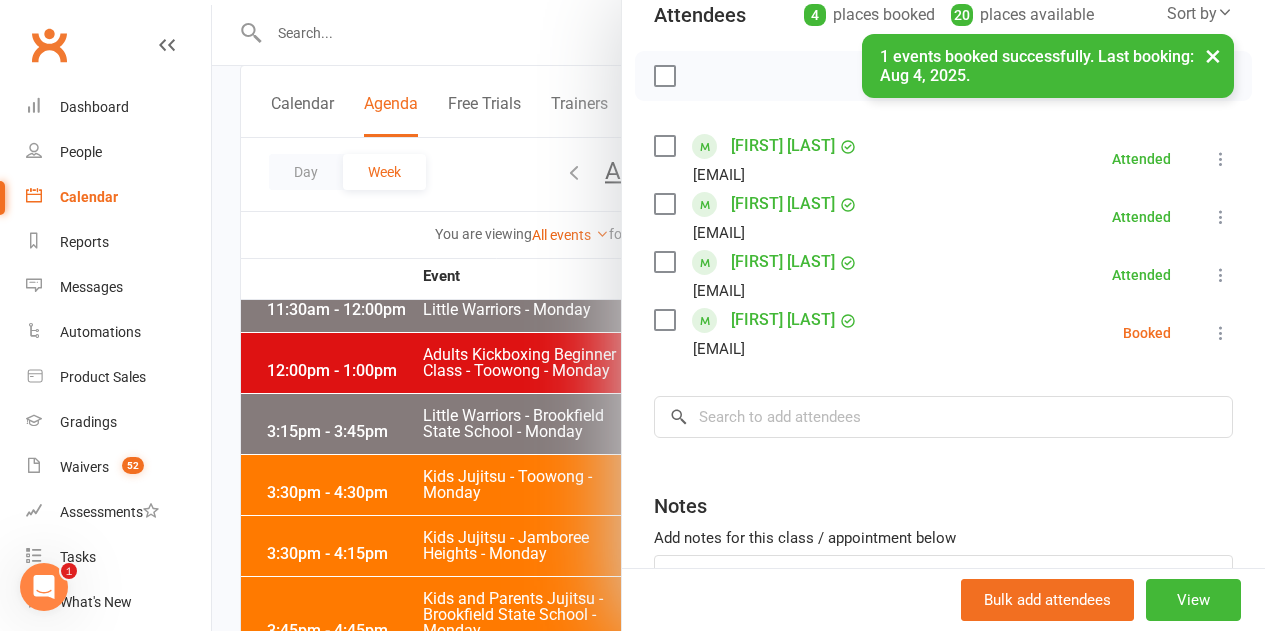 scroll, scrollTop: 395, scrollLeft: 0, axis: vertical 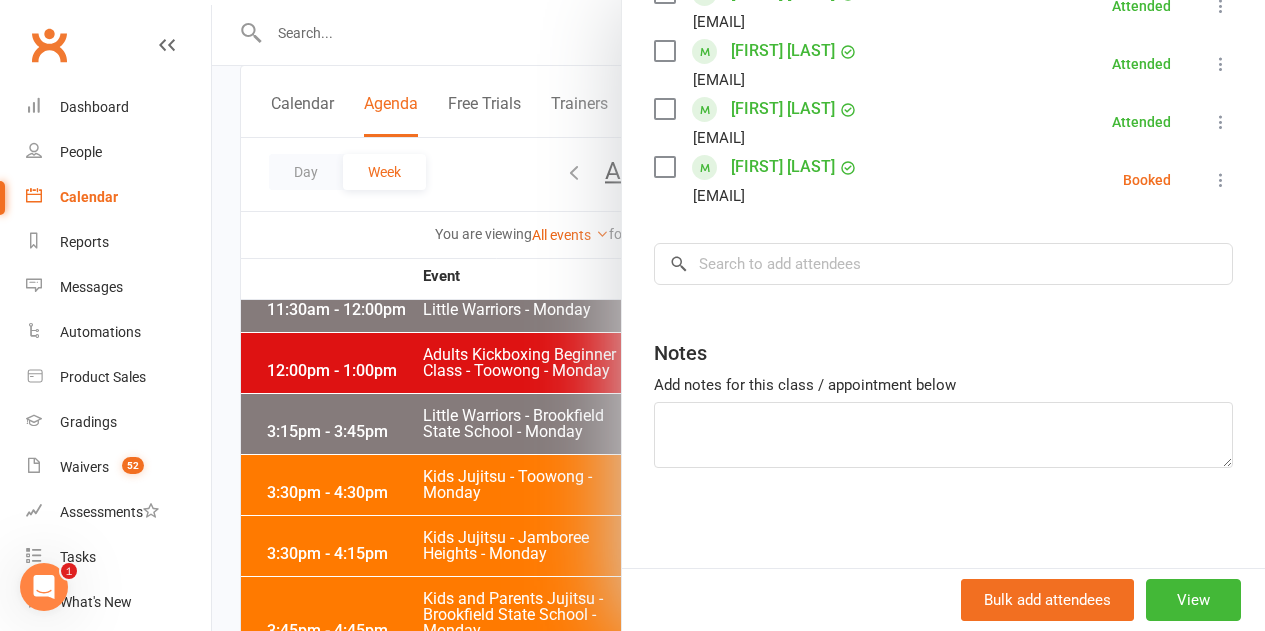 click at bounding box center (1221, 180) 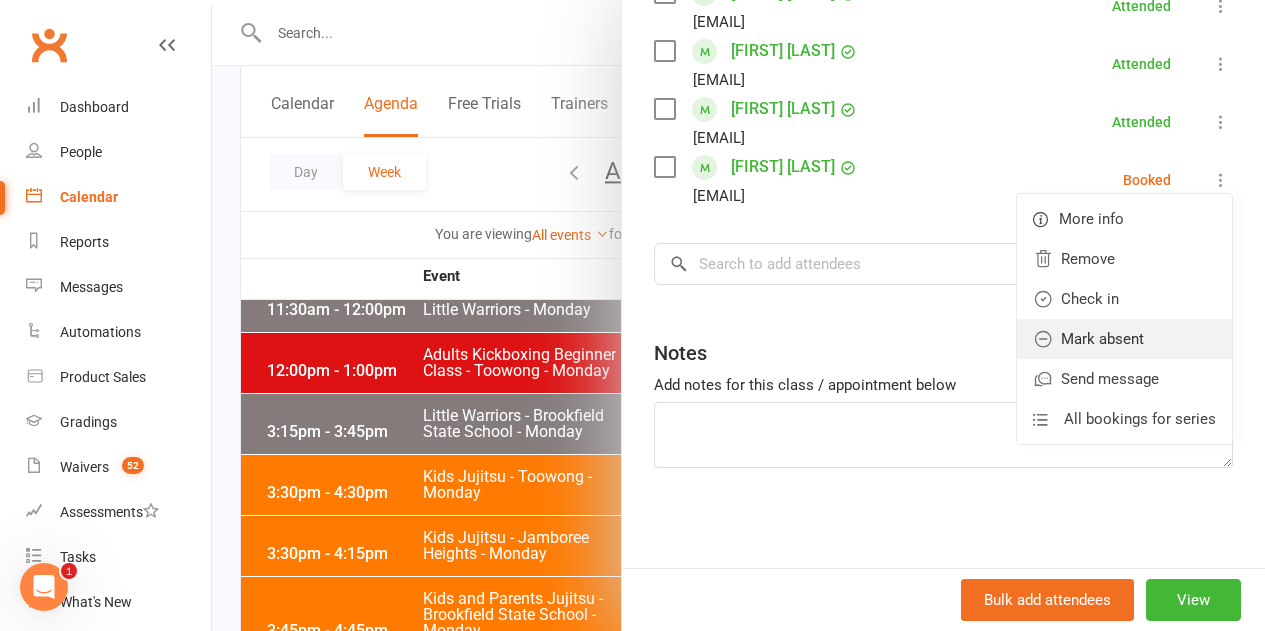 click on "Mark absent" at bounding box center (1124, 339) 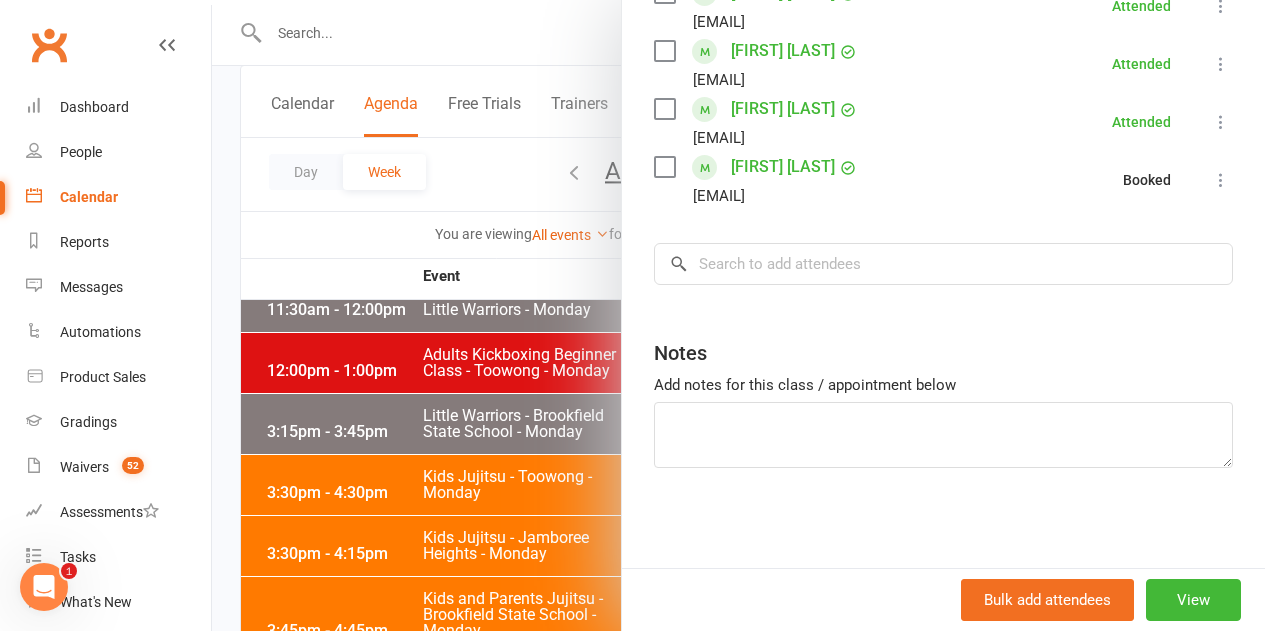 click at bounding box center (738, 315) 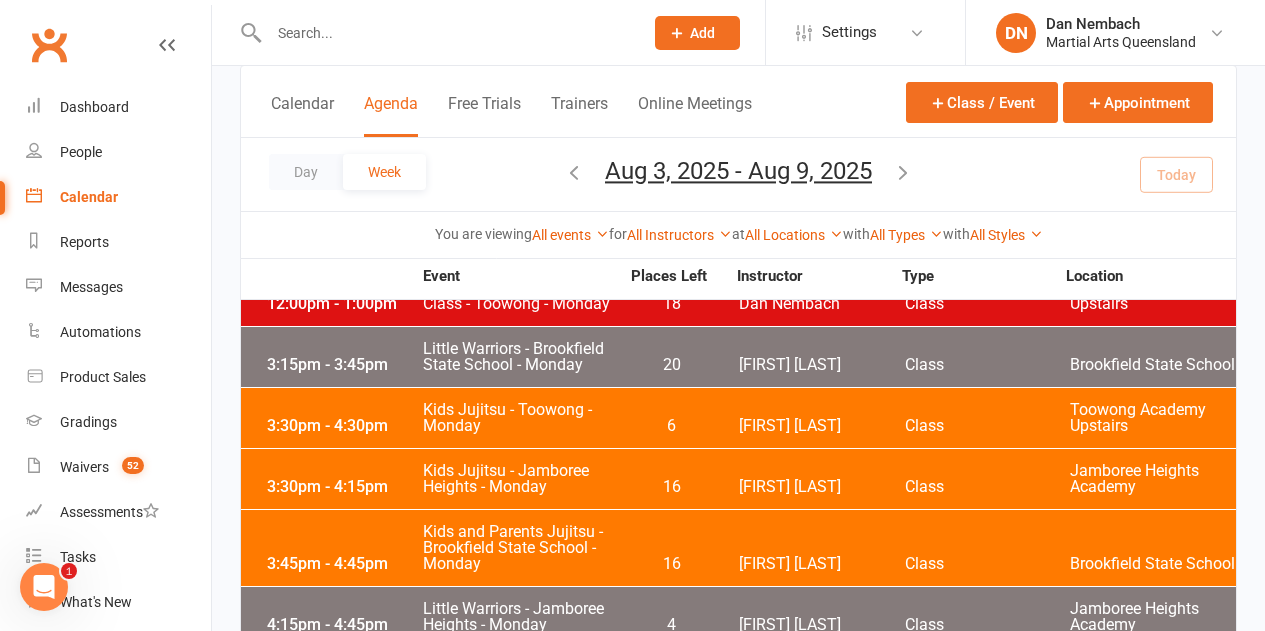 scroll, scrollTop: 300, scrollLeft: 0, axis: vertical 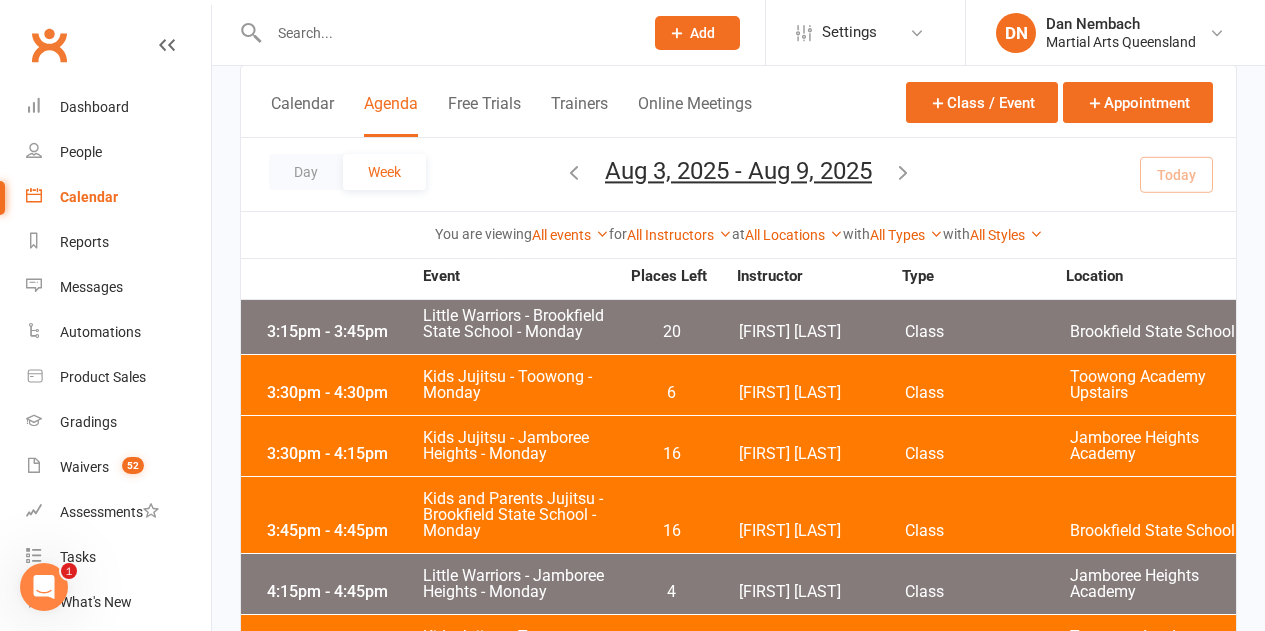 click on "[TIME] - [TIME] Kids Jujitsu - Toowong - Monday [DAY] [FIRST] [LAST] Class Toowong Academy Upstairs" at bounding box center [738, 385] 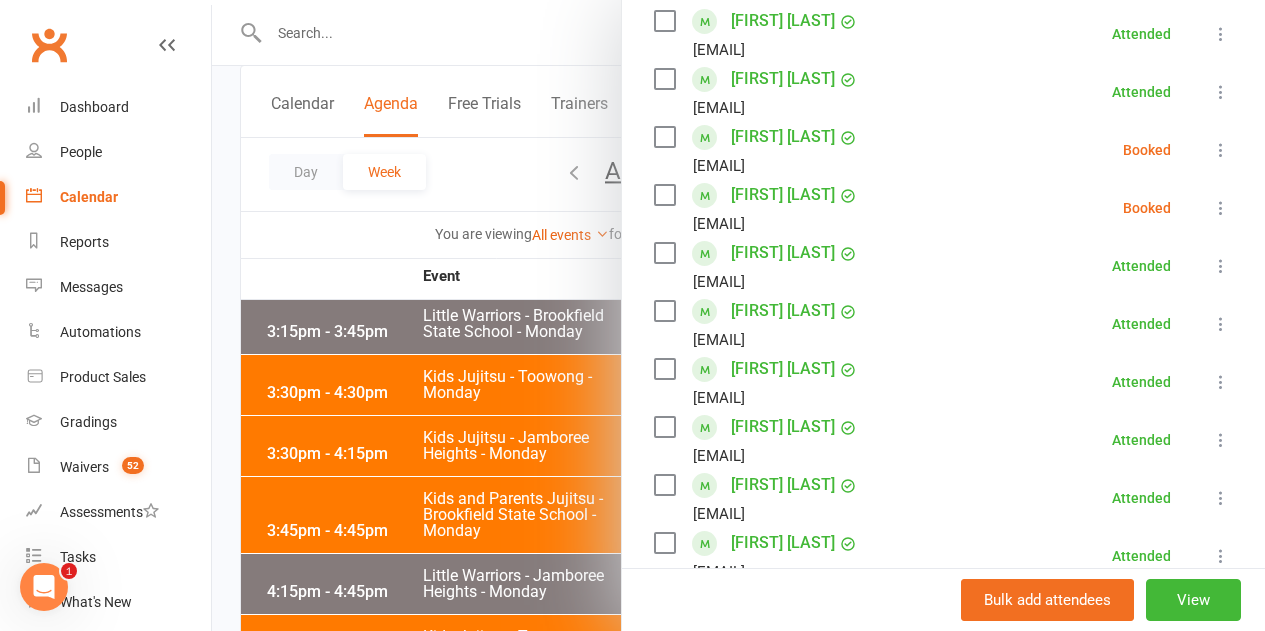 scroll, scrollTop: 562, scrollLeft: 0, axis: vertical 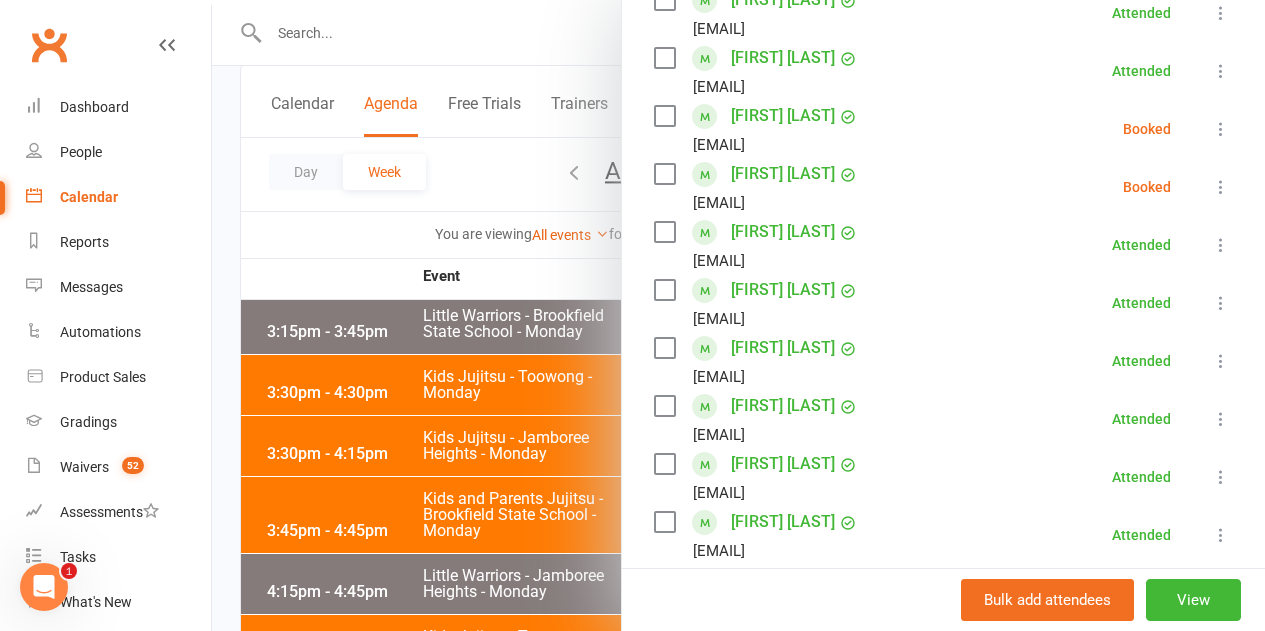 click at bounding box center (1221, 129) 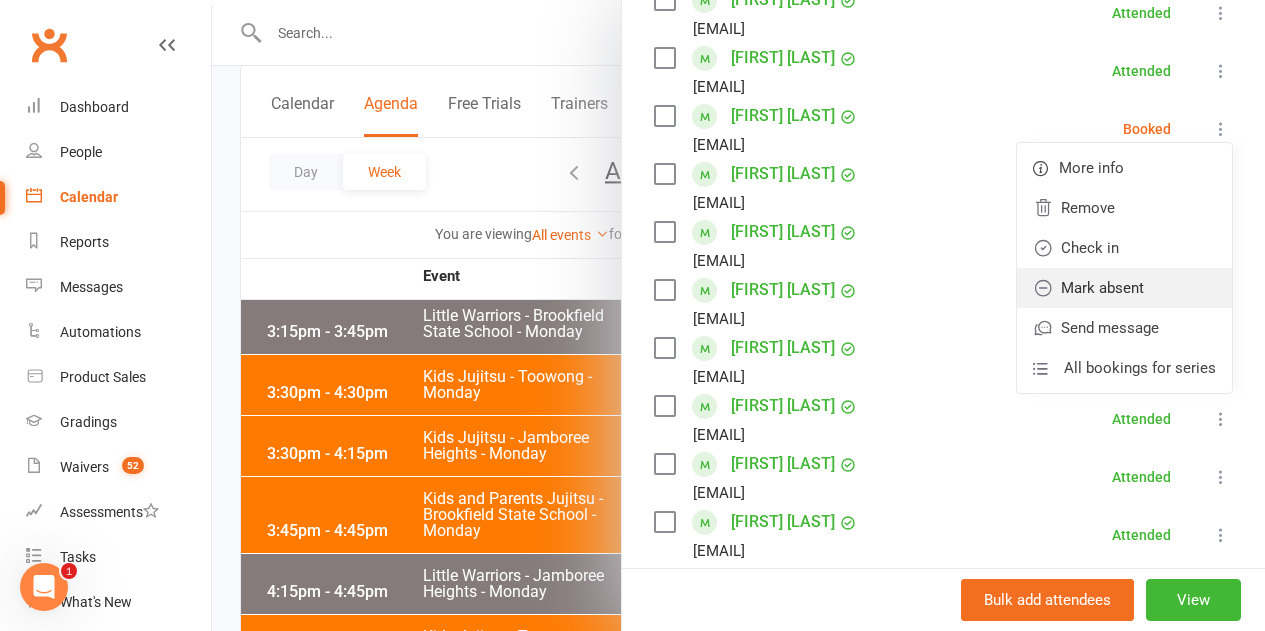 click on "Mark absent" at bounding box center [1124, 288] 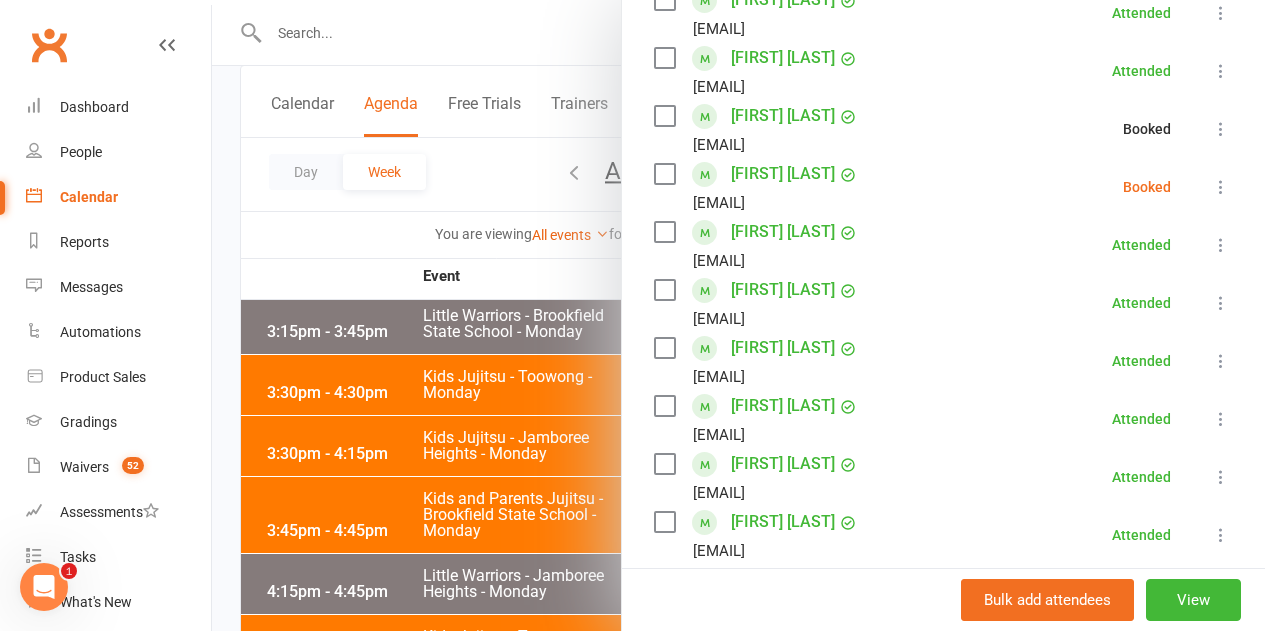 click at bounding box center [1221, 187] 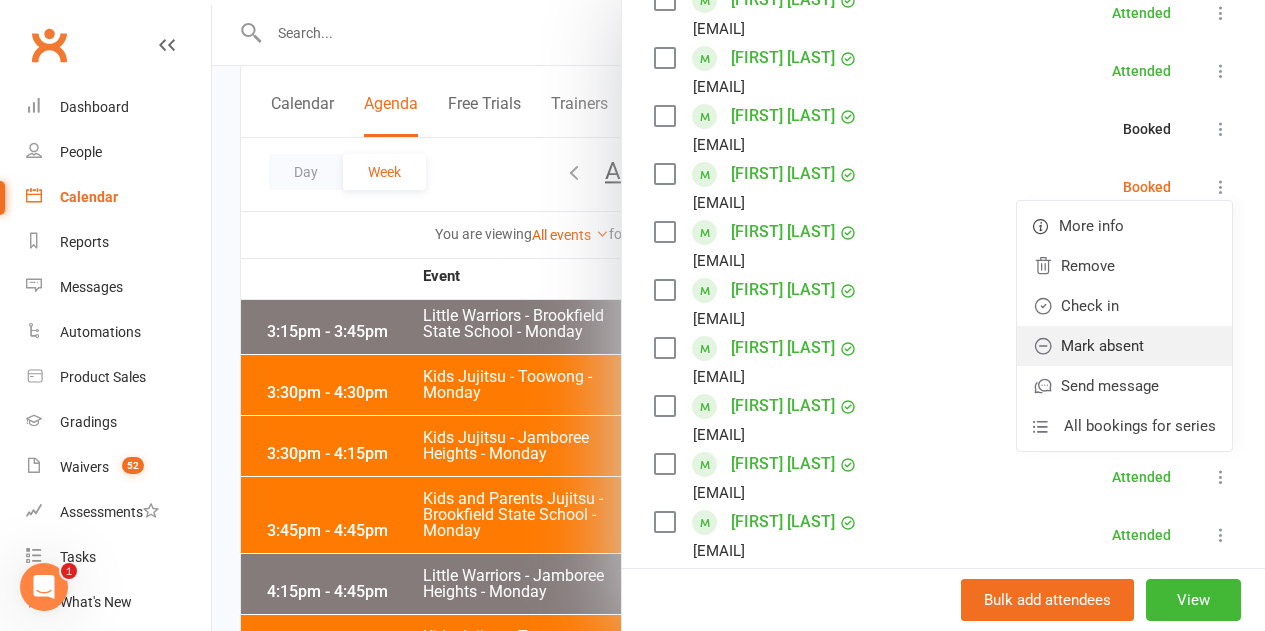 click on "Mark absent" at bounding box center (1124, 346) 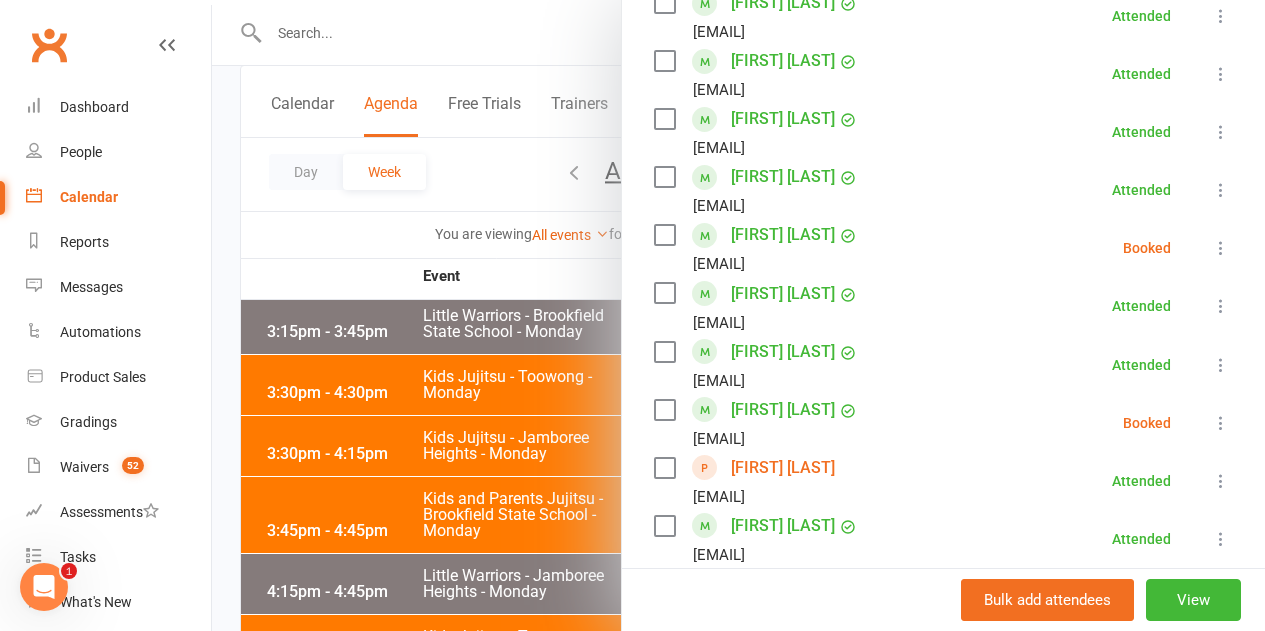 scroll, scrollTop: 1062, scrollLeft: 0, axis: vertical 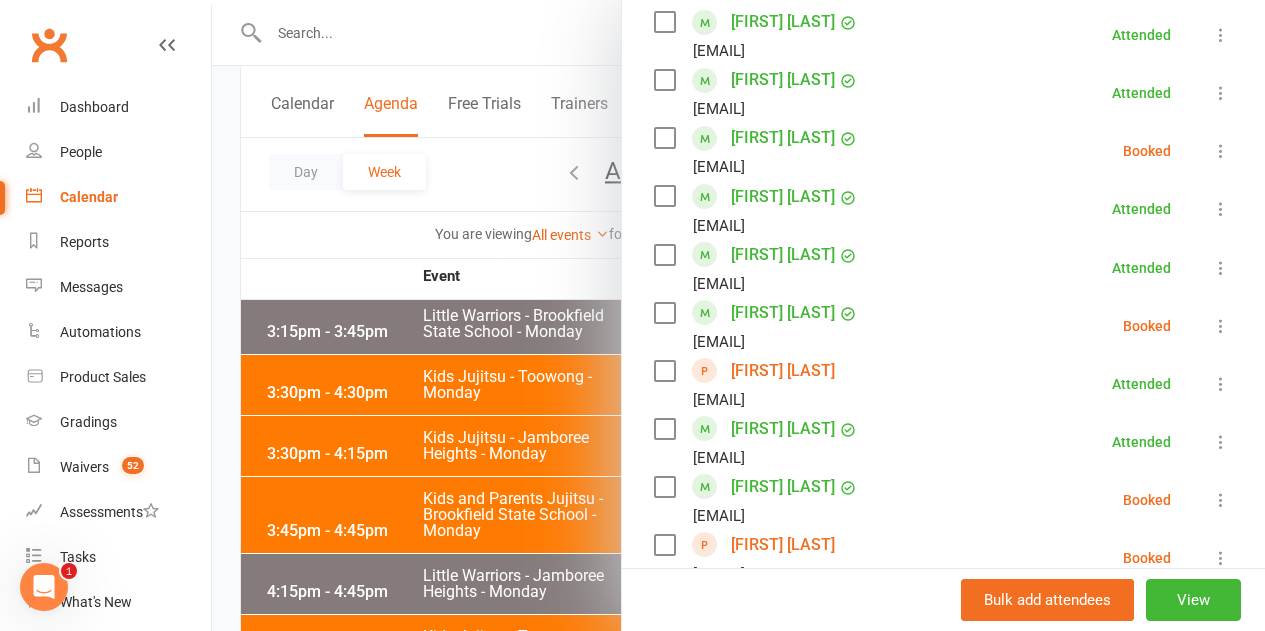 click on "Class kiosk mode  Roll call  3:30 PM - 4:30 PM, Monday, August, 4, 2025 with [FIRST] [LAST]  at  Toowong Academy Upstairs  Attendees  34  places booked 6  places available Sort by  Last name  First name  Booking created    [FIRST] [LAST]  [EMAIL] Attended More info  Remove  Mark absent  Undo check-in  Send message  All bookings for series    [FIRST] [LAST]  [EMAIL] Attended More info  Remove  Mark absent  Undo check-in  Send message  All bookings for series    [FIRST] [LAST]  [EMAIL] Attended More info  Remove  Mark absent  Undo check-in  Send message  All bookings for series    [FIRST] [LAST]  [EMAIL] Attended More info  Remove  Mark absent  Undo check-in  Send message  All bookings for series    [FIRST] [LAST]  [EMAIL] Attended More info  Remove  Mark absent  Undo check-in  Send message  All bookings for series    [FIRST] [LAST]  [EMAIL] Absent More info  Remove  Check in  Reset attendance  Send message  All bookings for series  Absent" at bounding box center [943, 332] 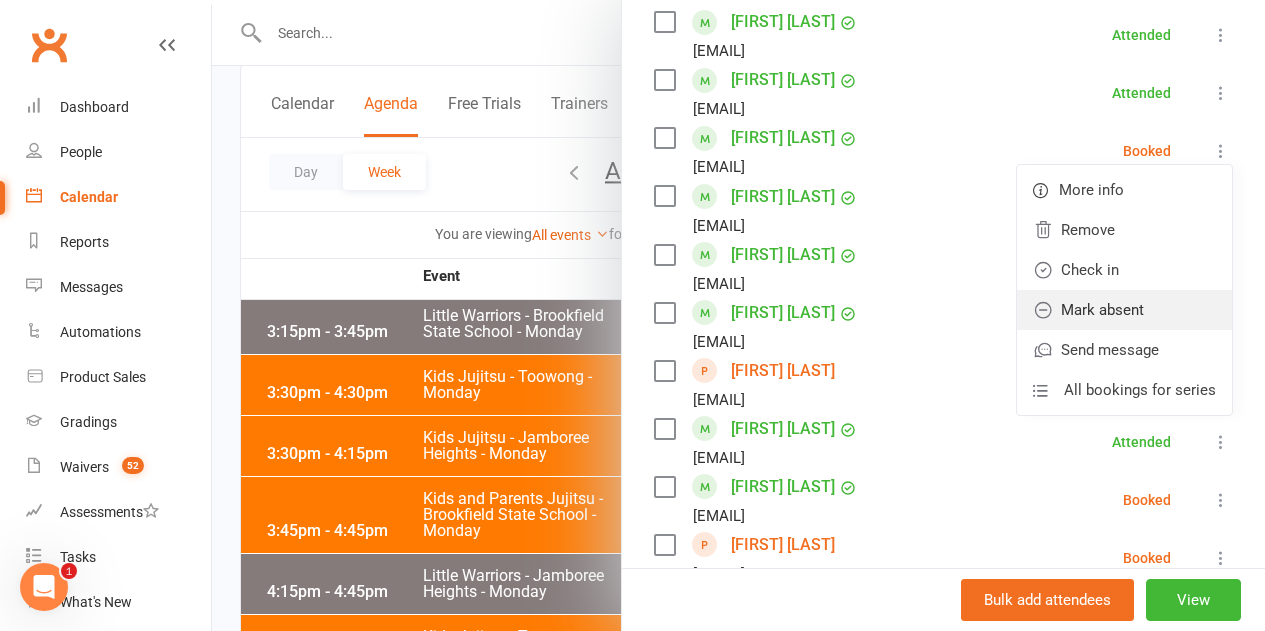 click on "Mark absent" at bounding box center (1124, 310) 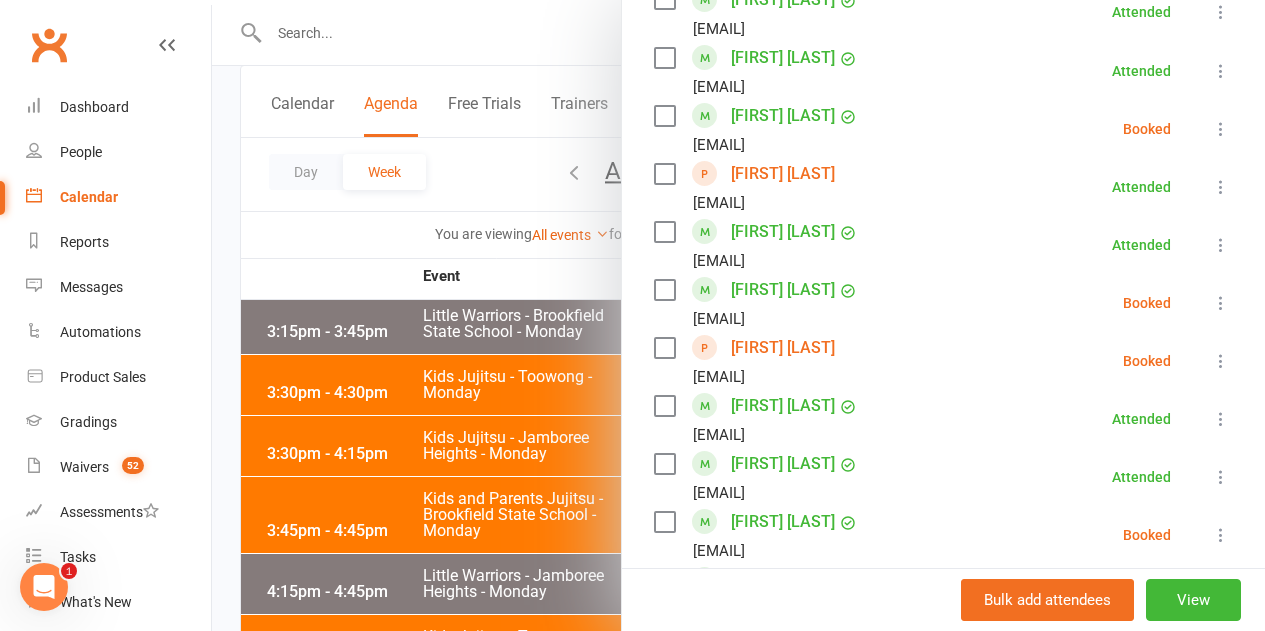 scroll, scrollTop: 1262, scrollLeft: 0, axis: vertical 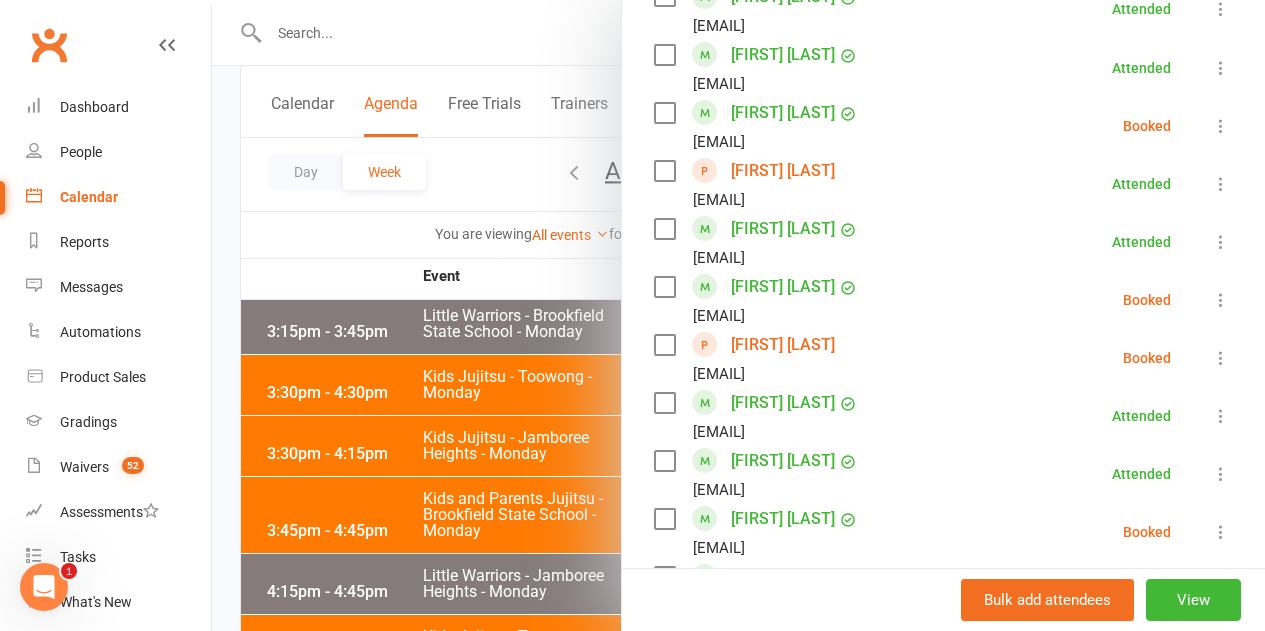 click on "[FIRST] [LAST]  [EMAIL] Booked More info  Remove  Check in  Mark absent  Send message  All bookings for series" at bounding box center (943, 126) 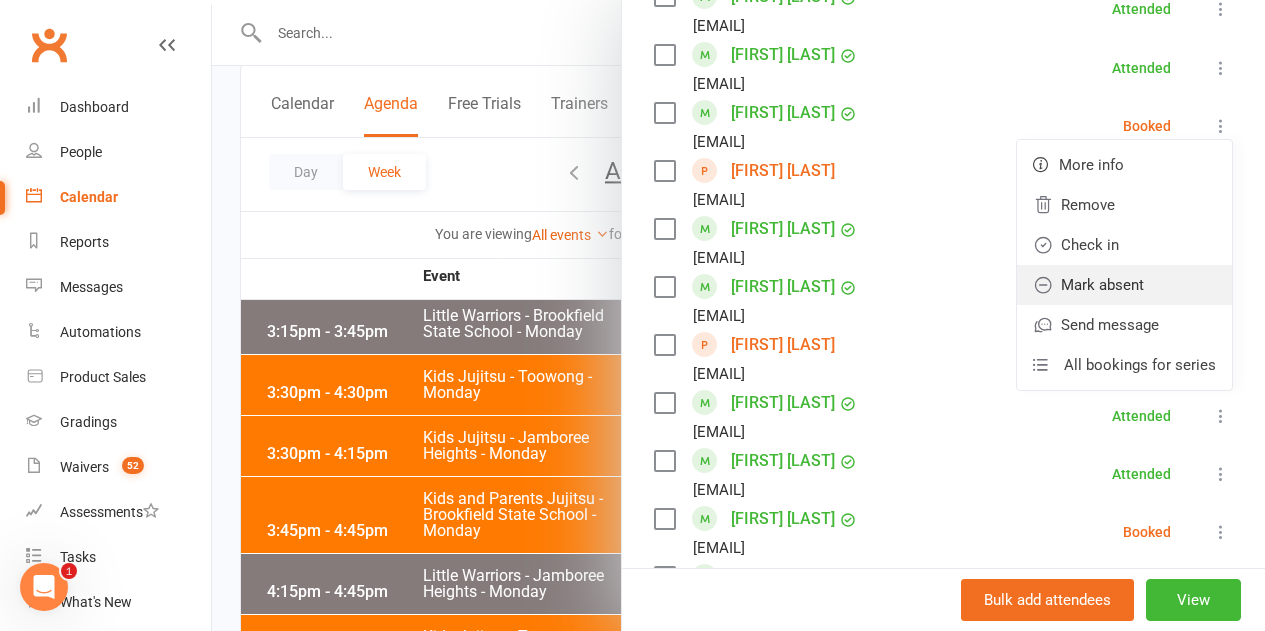 click on "Mark absent" at bounding box center (1124, 285) 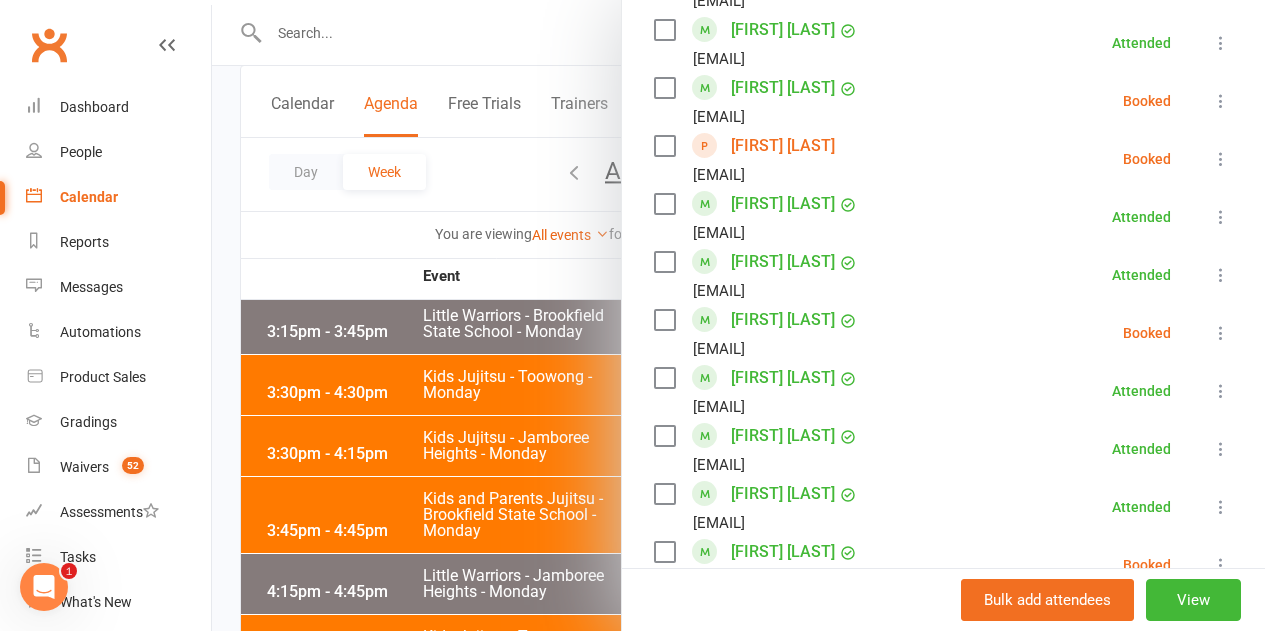 scroll, scrollTop: 1462, scrollLeft: 0, axis: vertical 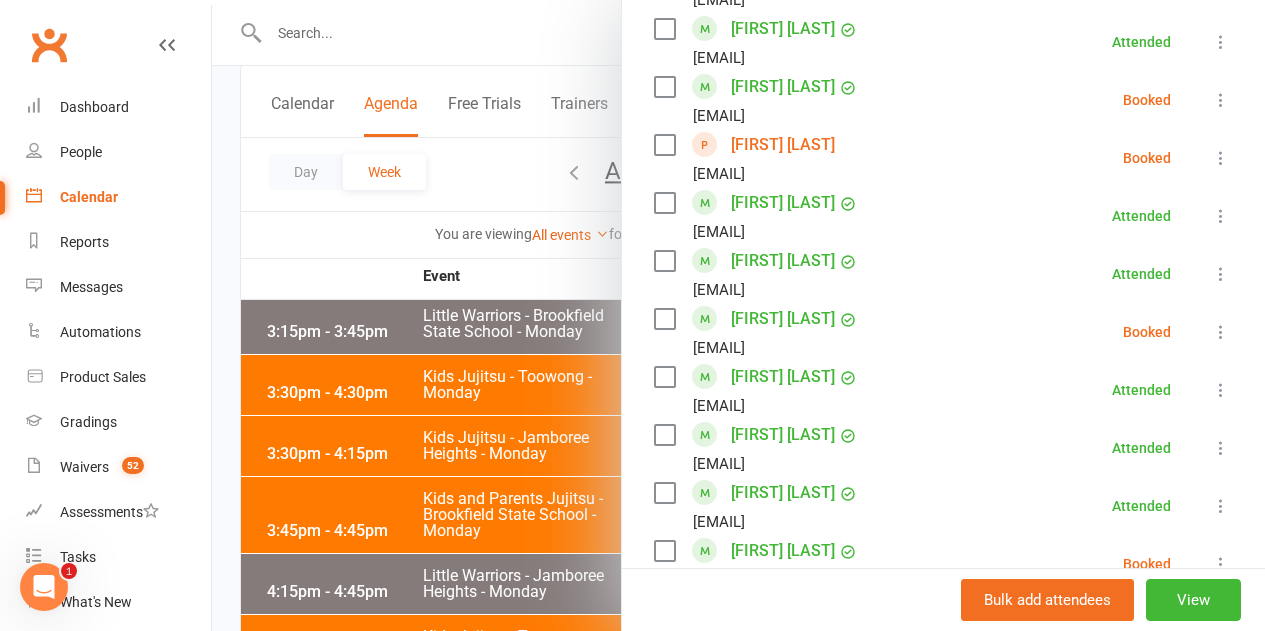 click at bounding box center [1221, 100] 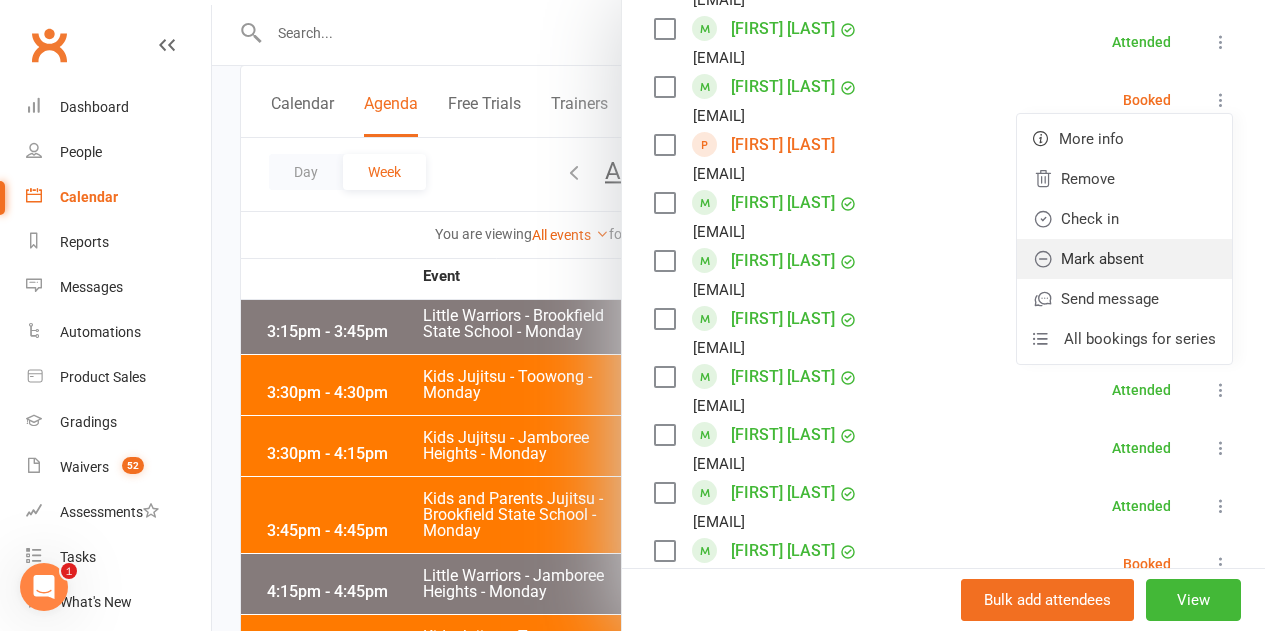 click on "Mark absent" at bounding box center (1124, 259) 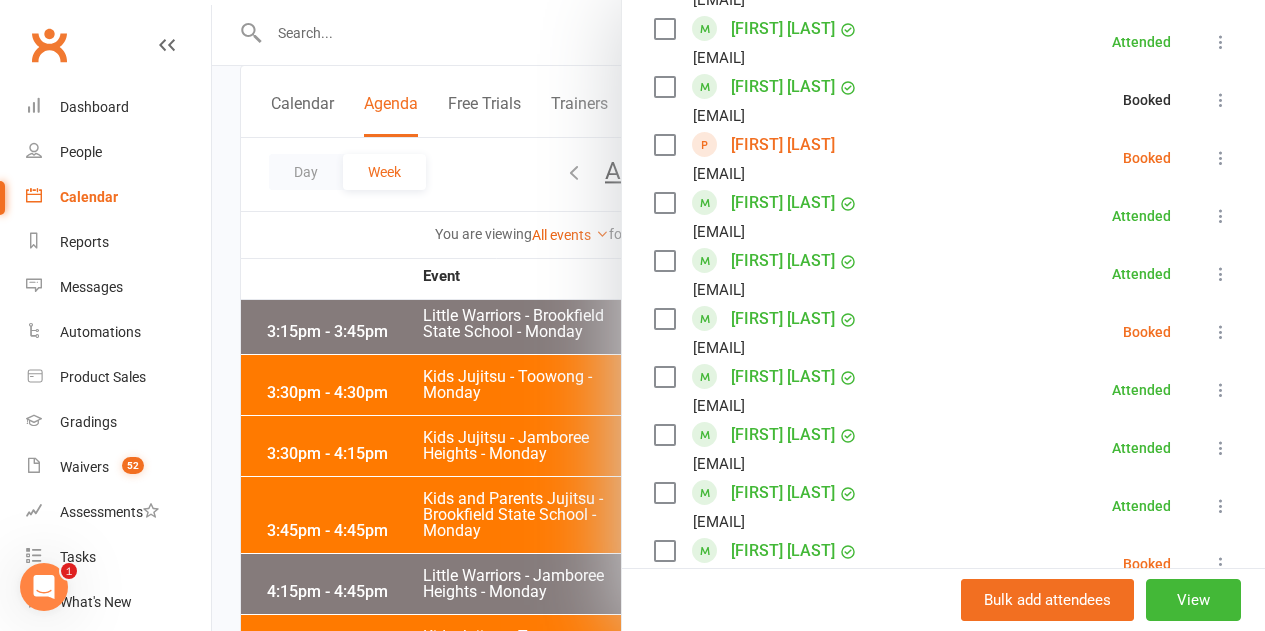 click at bounding box center [1221, 158] 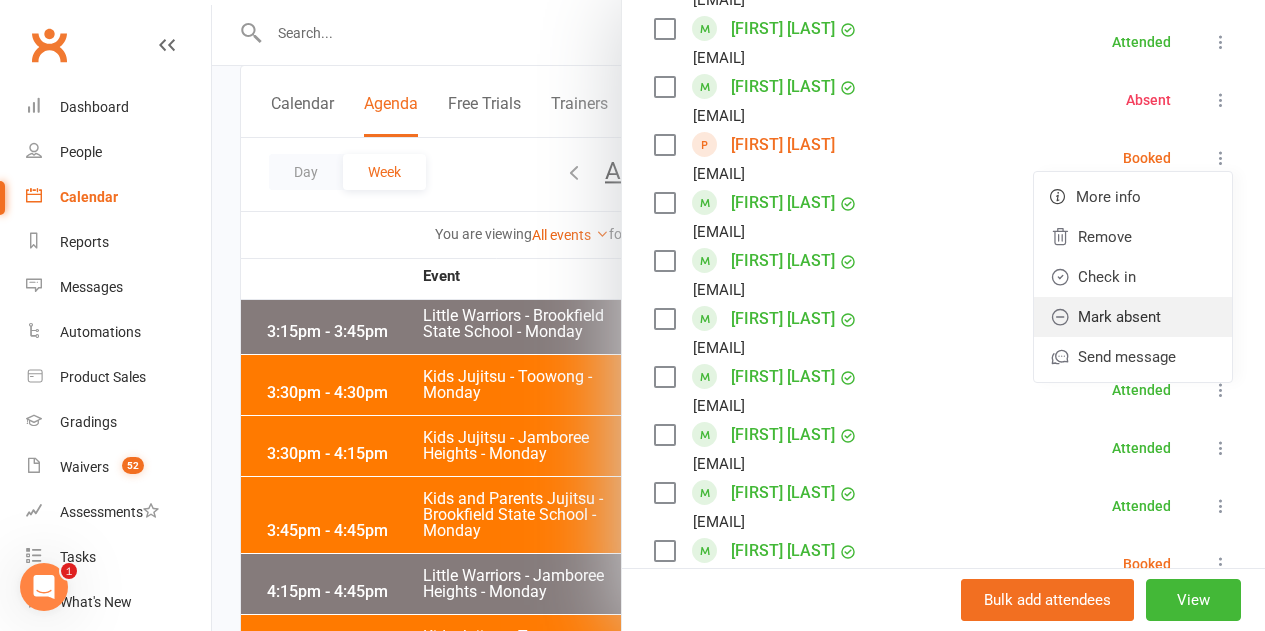 drag, startPoint x: 1112, startPoint y: 310, endPoint x: 1128, endPoint y: 302, distance: 17.888544 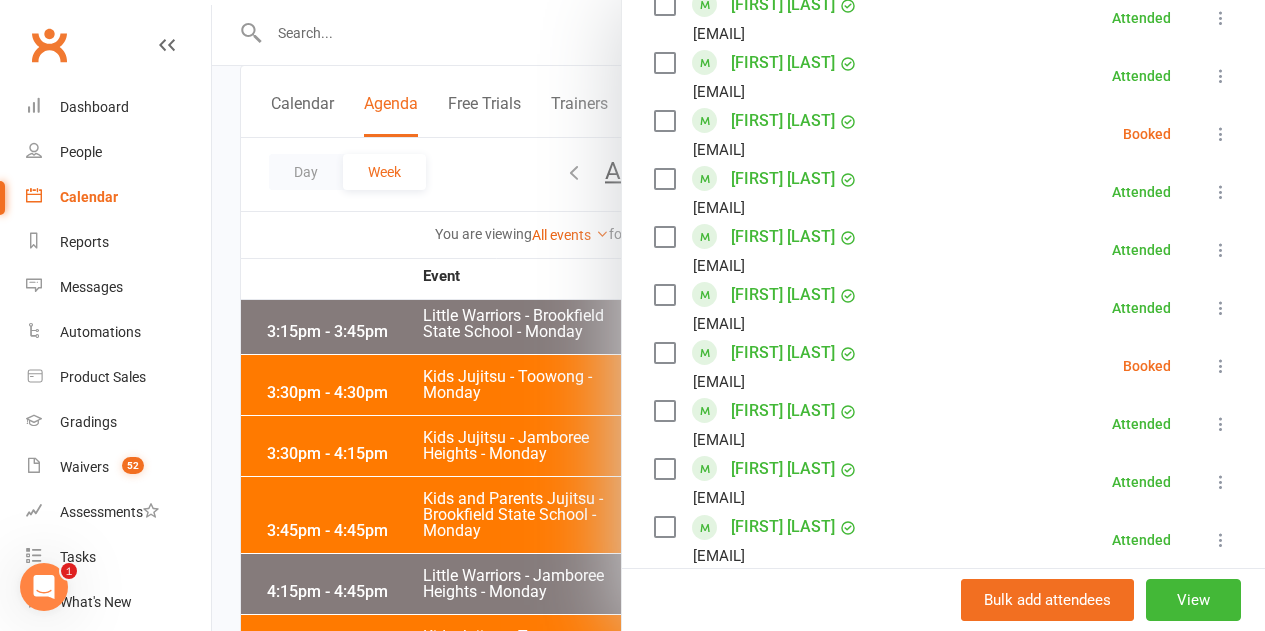 scroll, scrollTop: 1662, scrollLeft: 0, axis: vertical 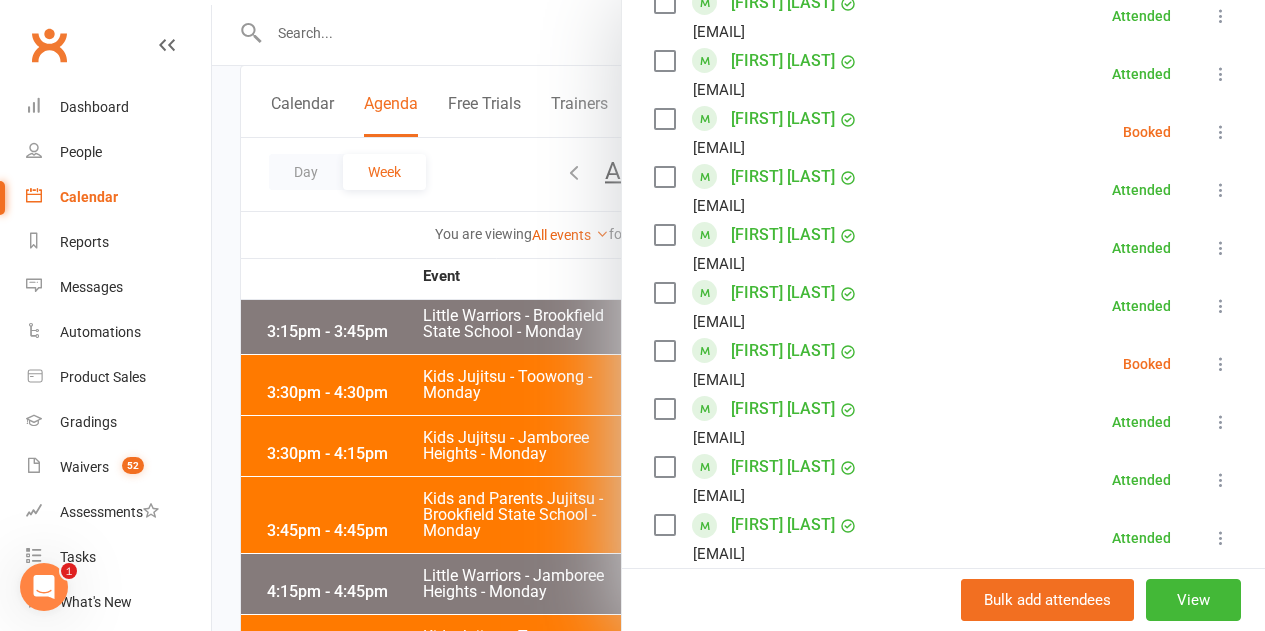 drag, startPoint x: 1184, startPoint y: 132, endPoint x: 1173, endPoint y: 184, distance: 53.15073 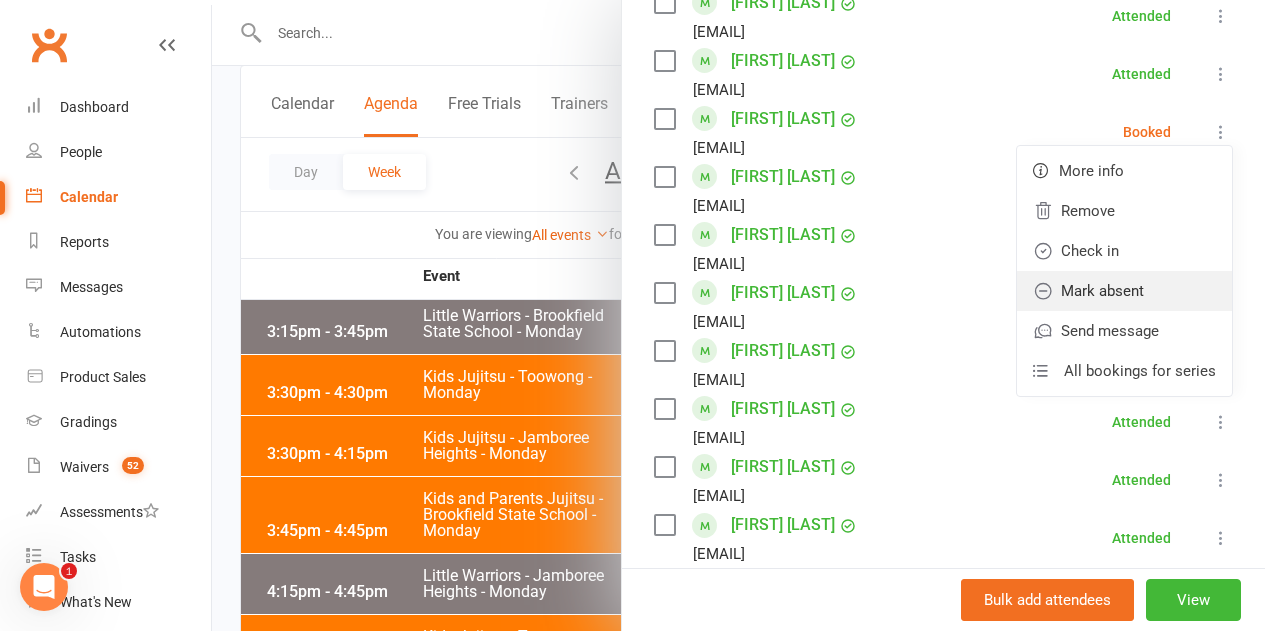 click on "Mark absent" at bounding box center (1124, 291) 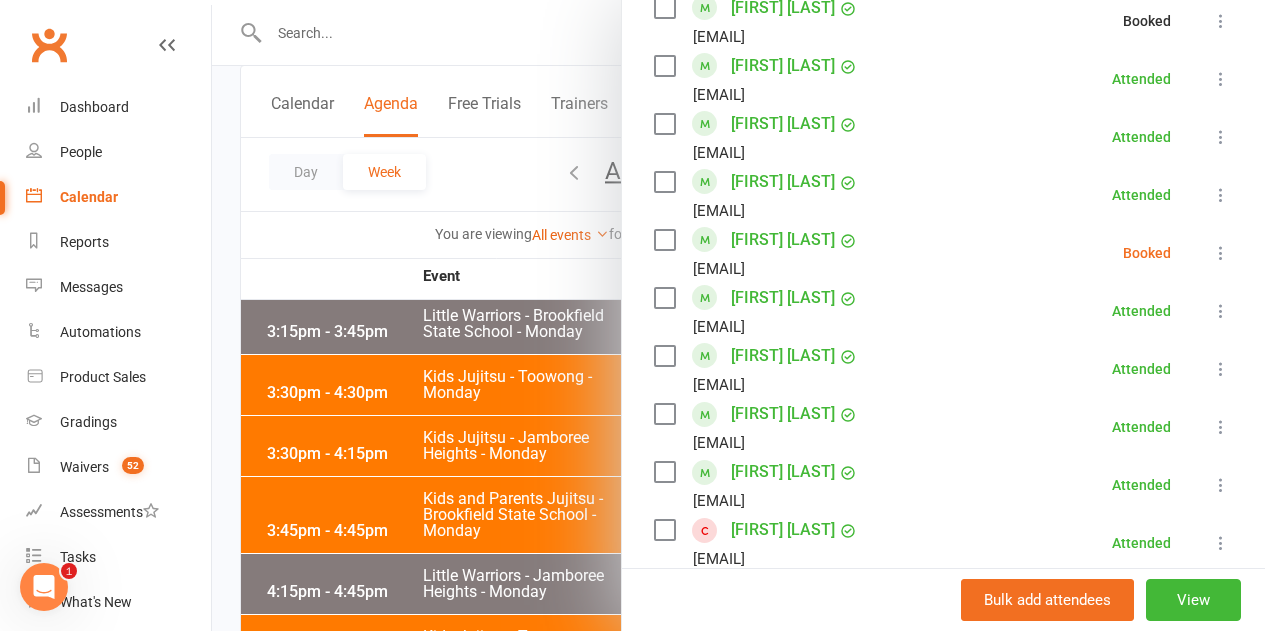 scroll, scrollTop: 1862, scrollLeft: 0, axis: vertical 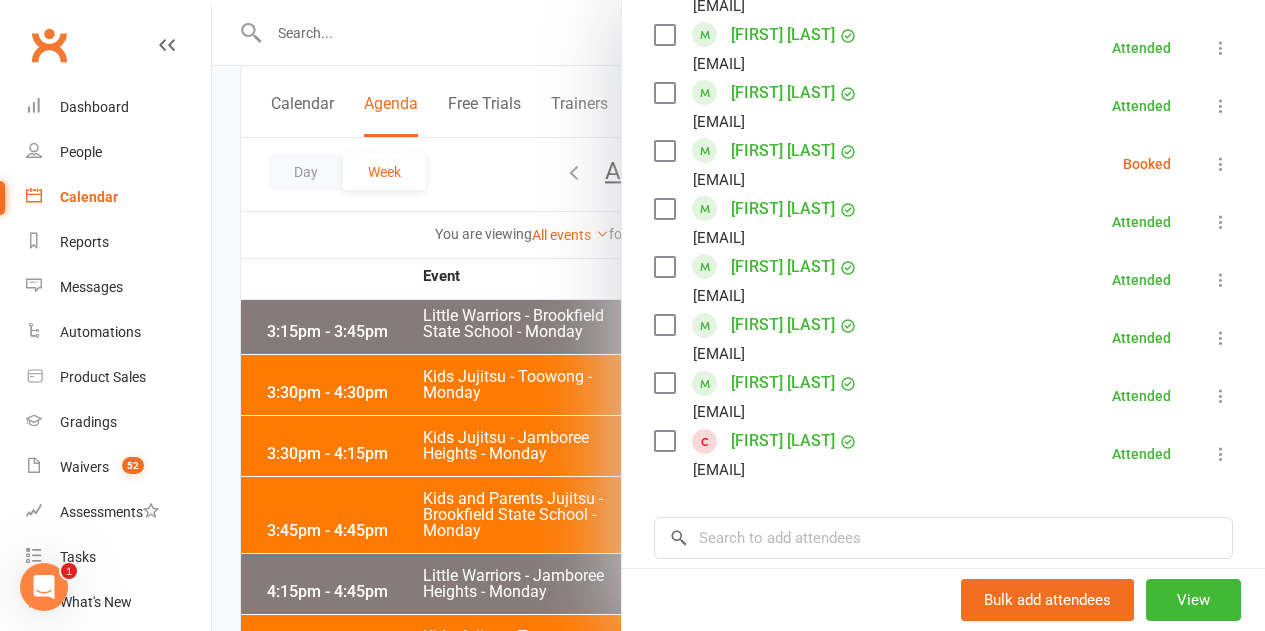 click at bounding box center [1221, 164] 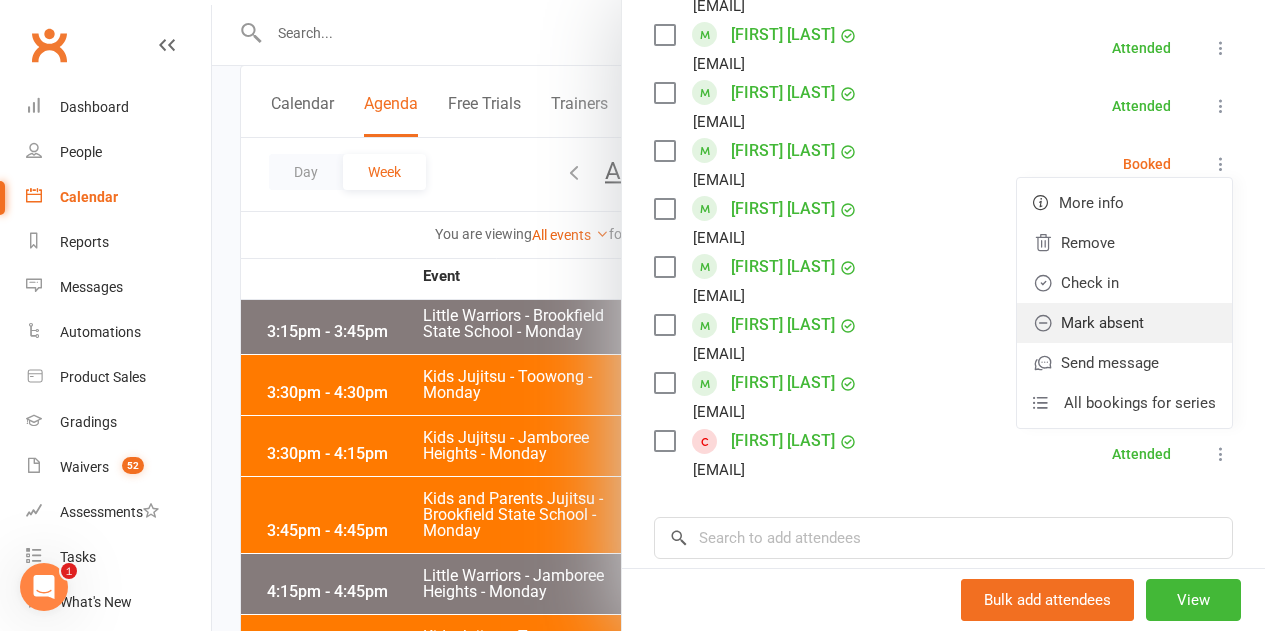 click on "Mark absent" at bounding box center [1124, 323] 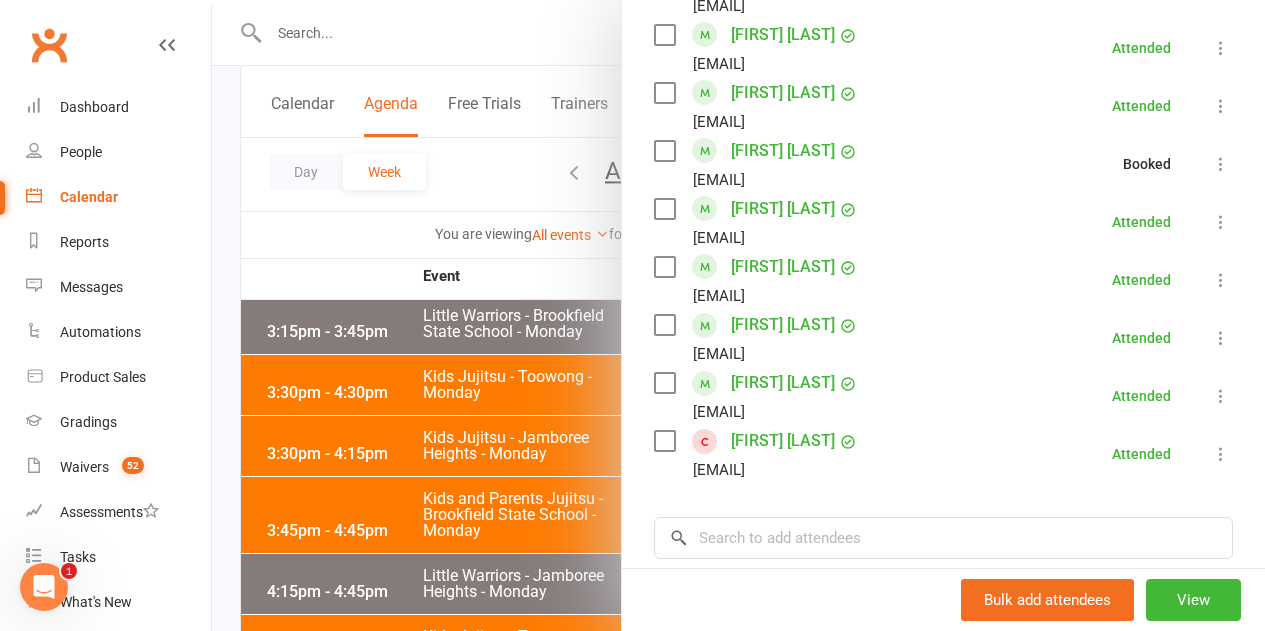 scroll, scrollTop: 2062, scrollLeft: 0, axis: vertical 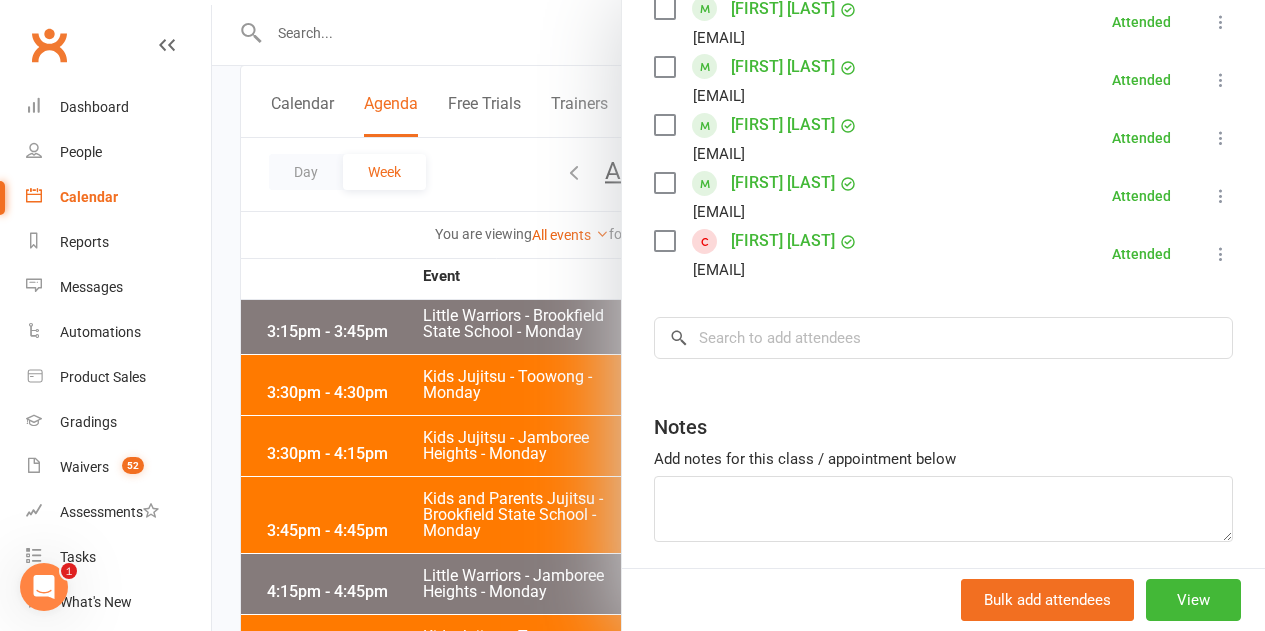 drag, startPoint x: 408, startPoint y: 427, endPoint x: 578, endPoint y: 438, distance: 170.35551 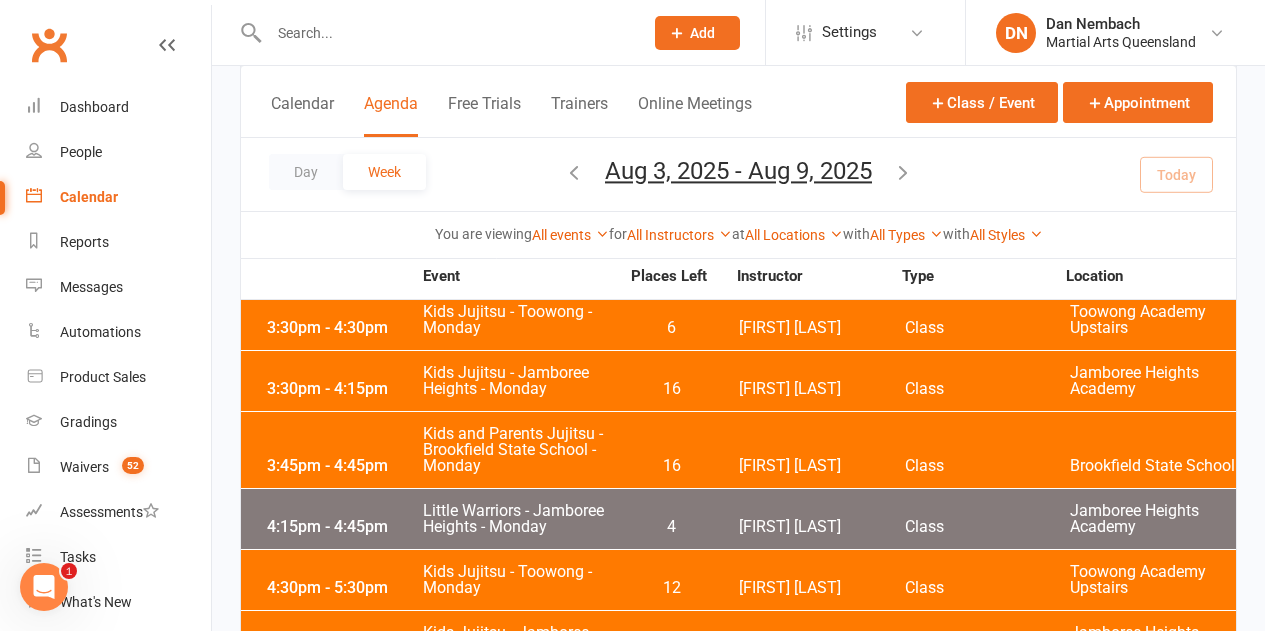scroll, scrollTop: 400, scrollLeft: 0, axis: vertical 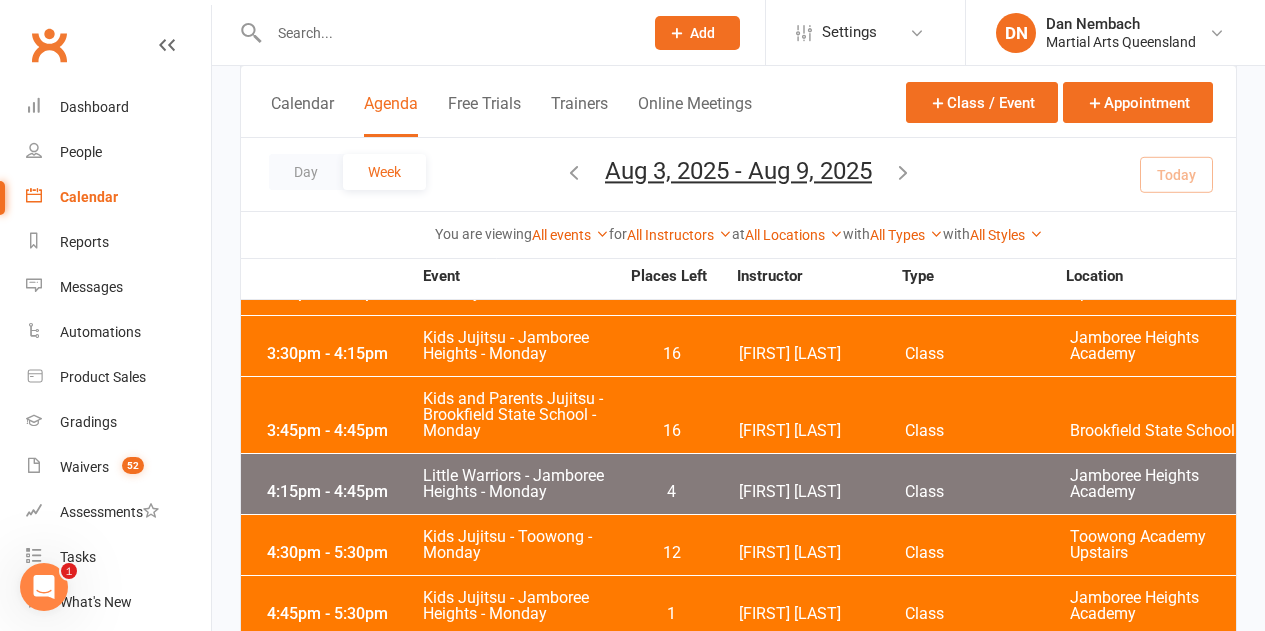 click on "16" at bounding box center (671, 354) 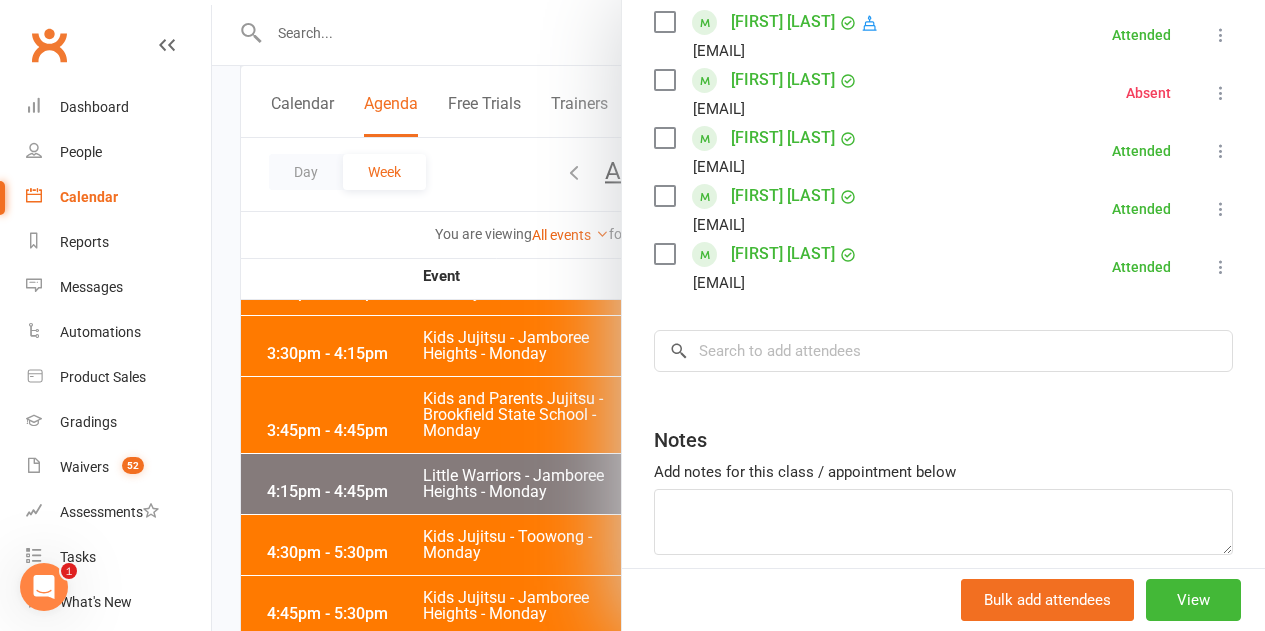 scroll, scrollTop: 975, scrollLeft: 0, axis: vertical 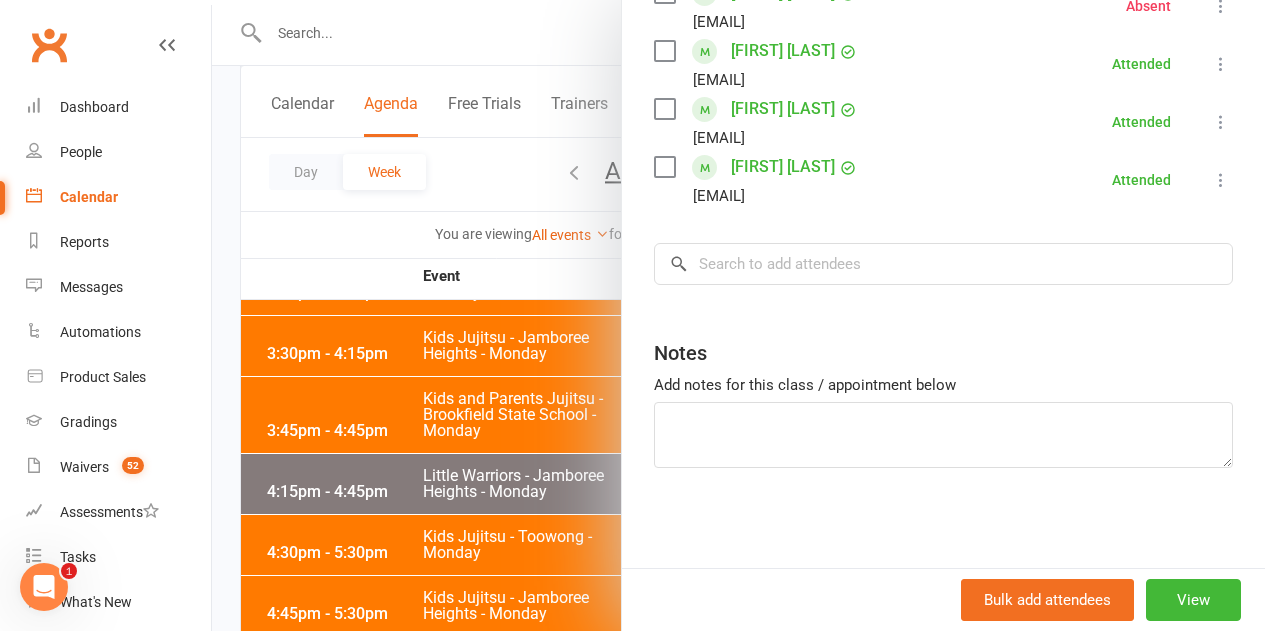 drag, startPoint x: 512, startPoint y: 417, endPoint x: 598, endPoint y: 414, distance: 86.05231 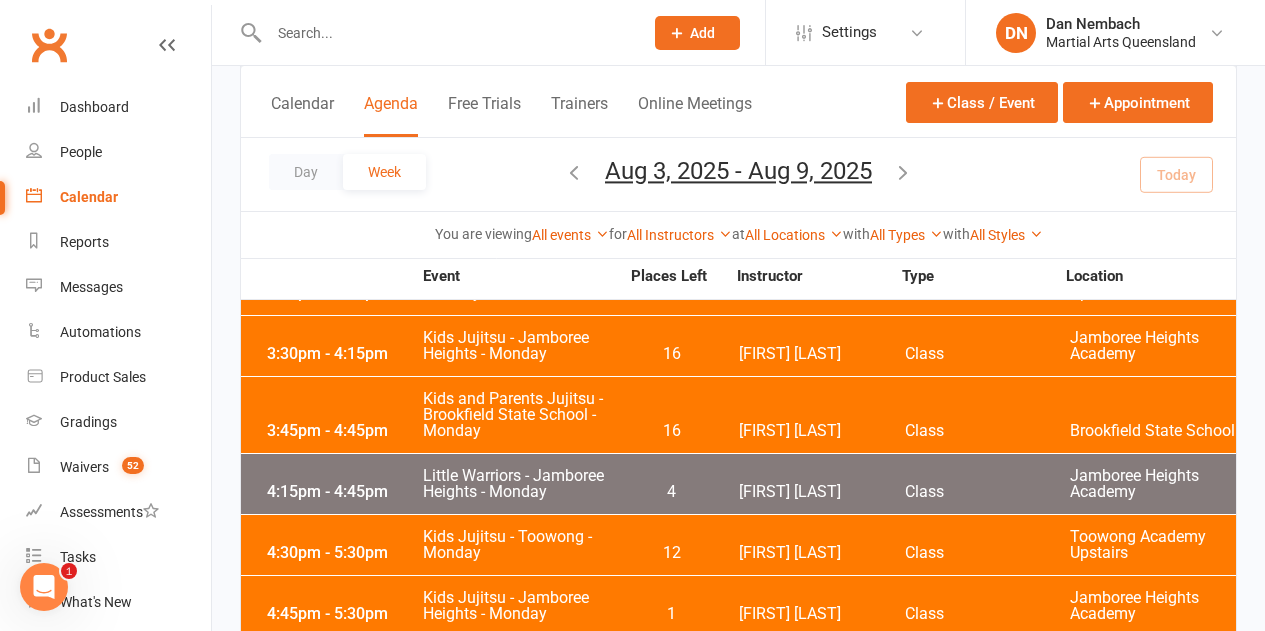 click on "[TIME] - [TIME] Kids and Parents Jujitsu - Brookfield State School - Monday [DAY] [FIRST] [LAST] Class Brookfield State School" at bounding box center [738, 415] 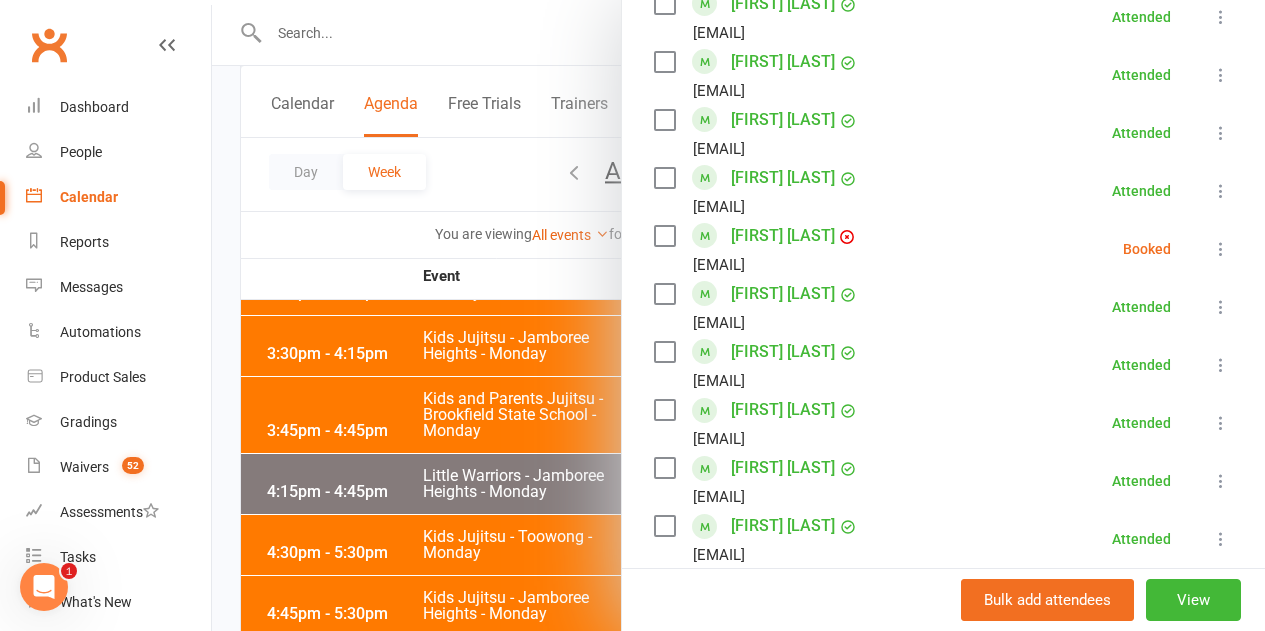 scroll, scrollTop: 1862, scrollLeft: 0, axis: vertical 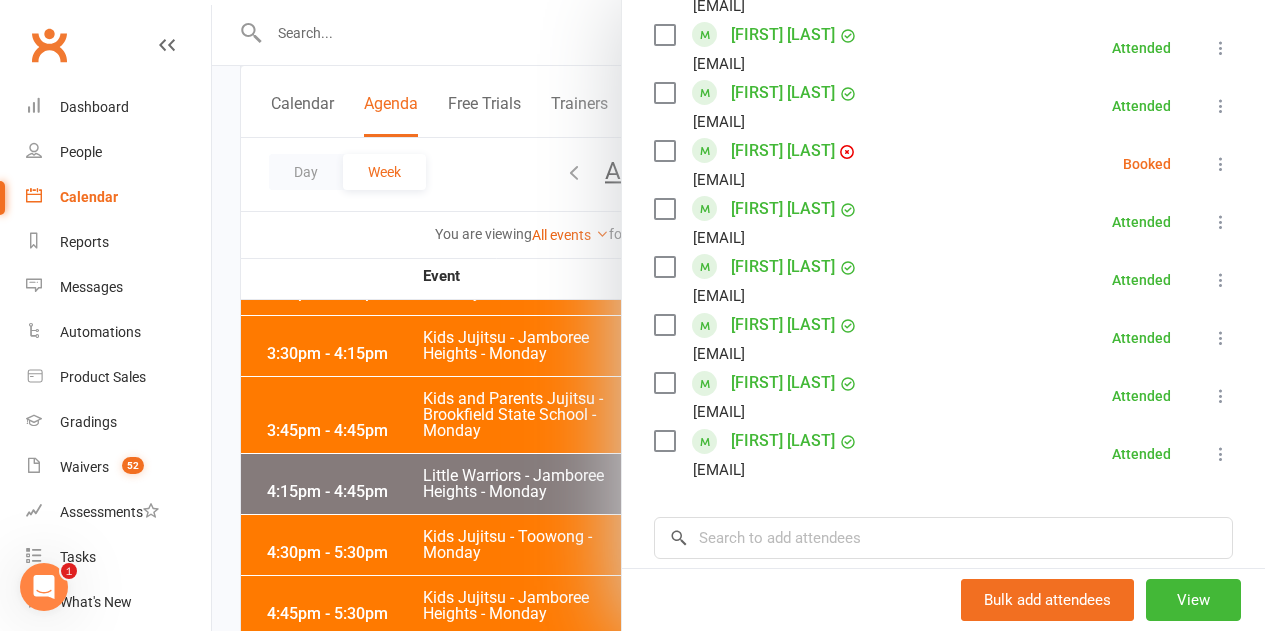 click at bounding box center [1221, 164] 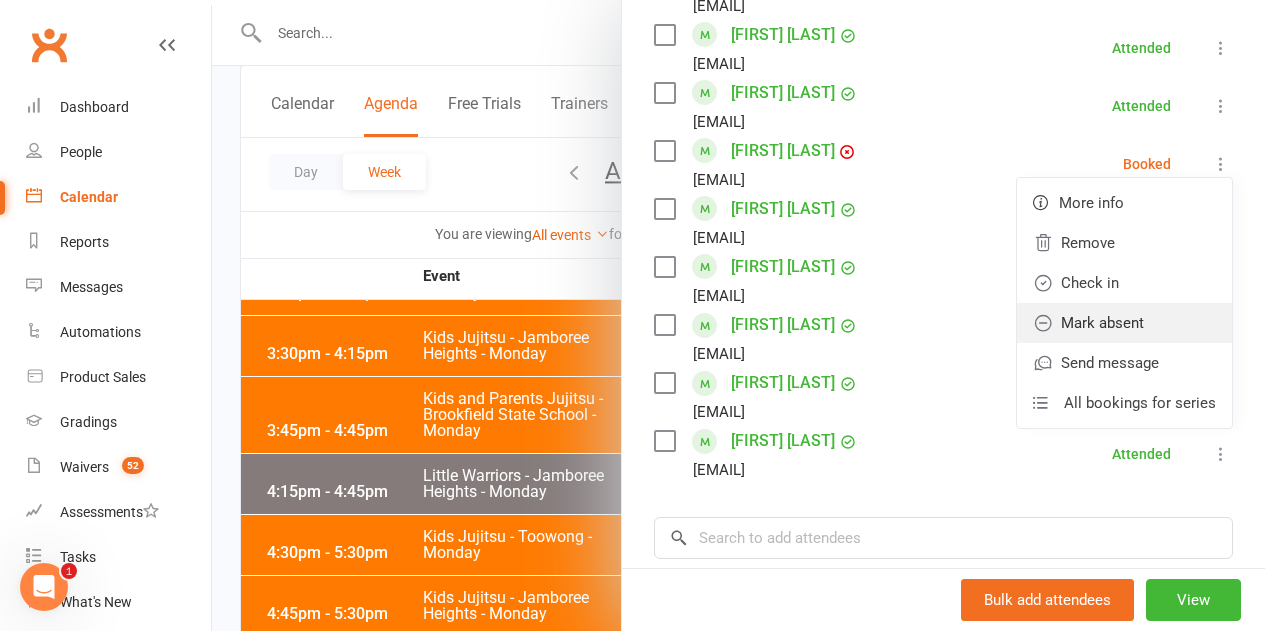 click on "Mark absent" at bounding box center (1124, 323) 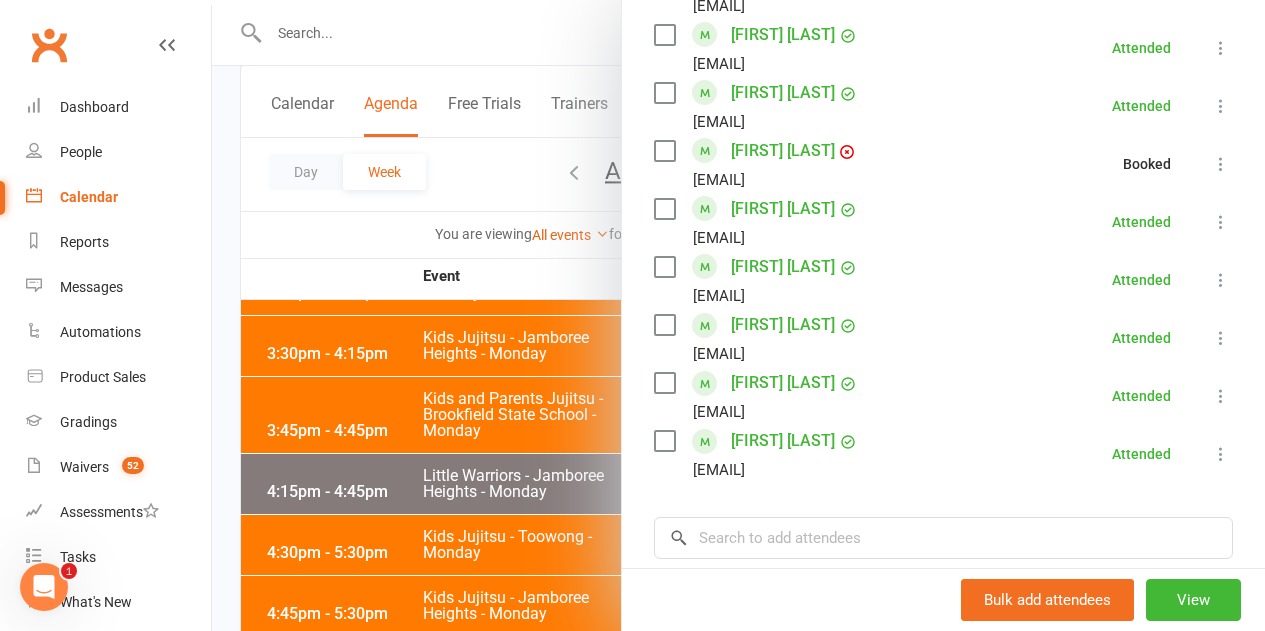 scroll, scrollTop: 2062, scrollLeft: 0, axis: vertical 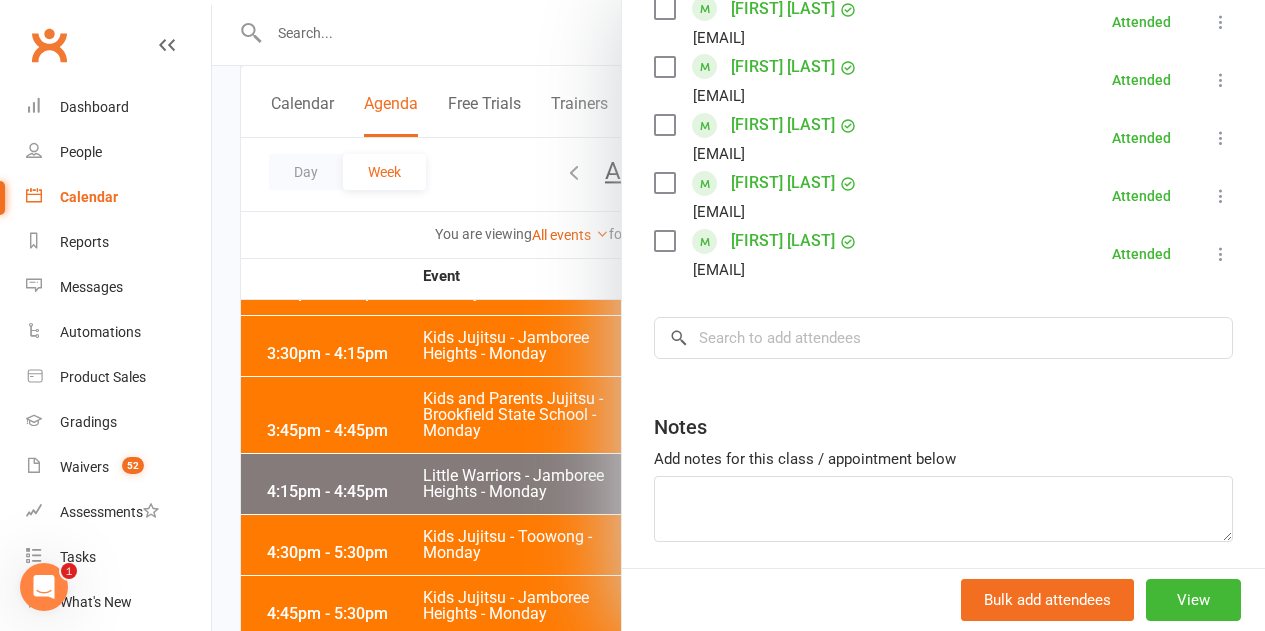click at bounding box center [738, 315] 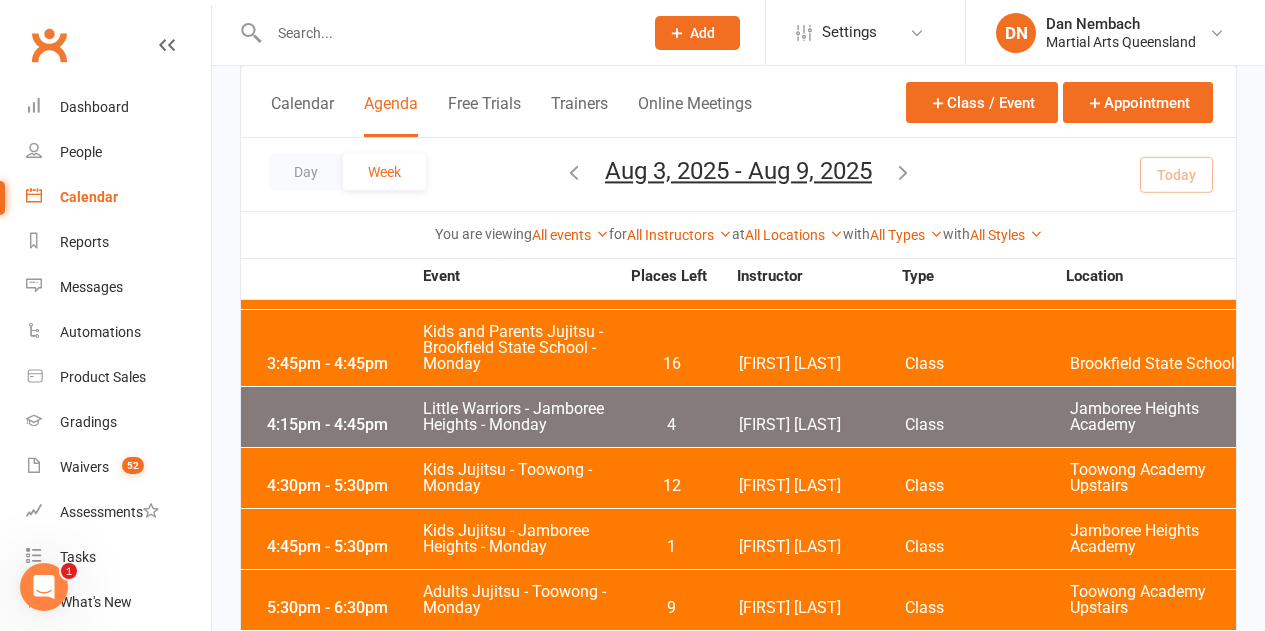scroll, scrollTop: 500, scrollLeft: 0, axis: vertical 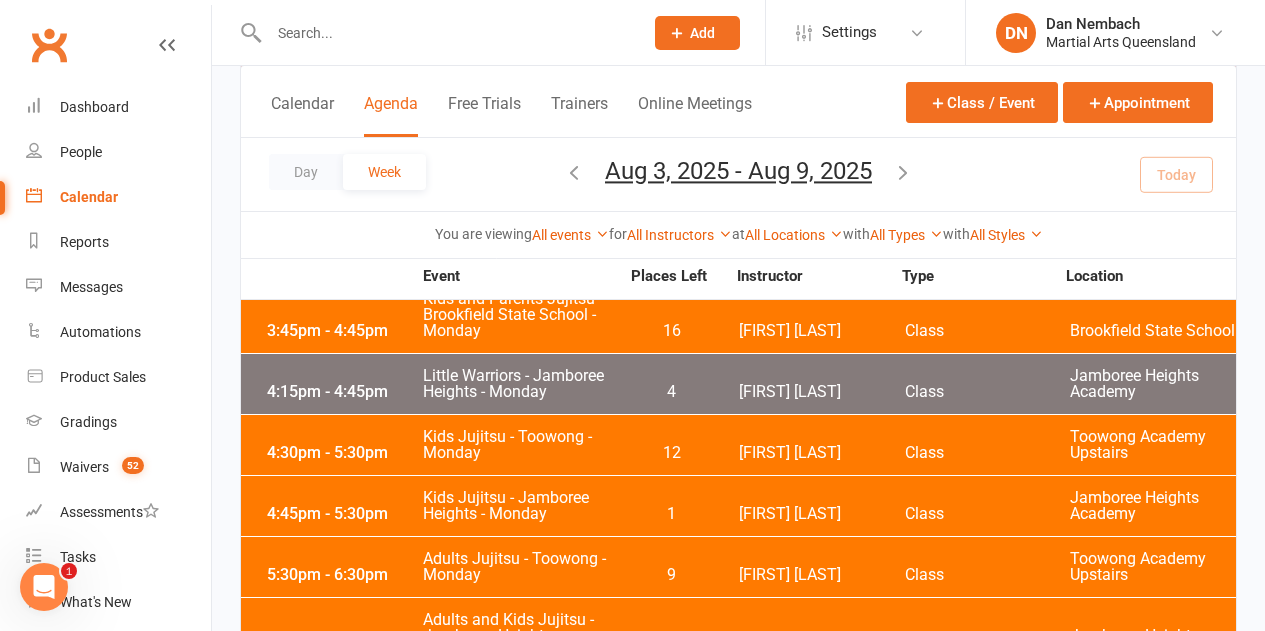 click on "4" at bounding box center [671, 392] 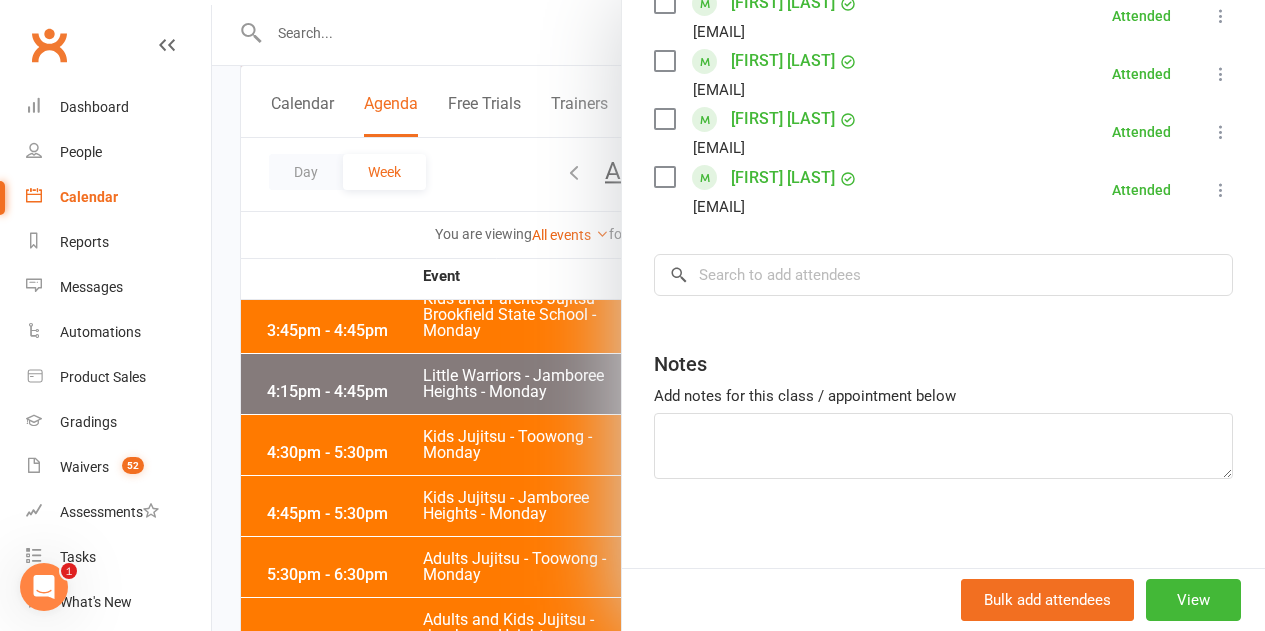 scroll, scrollTop: 1092, scrollLeft: 0, axis: vertical 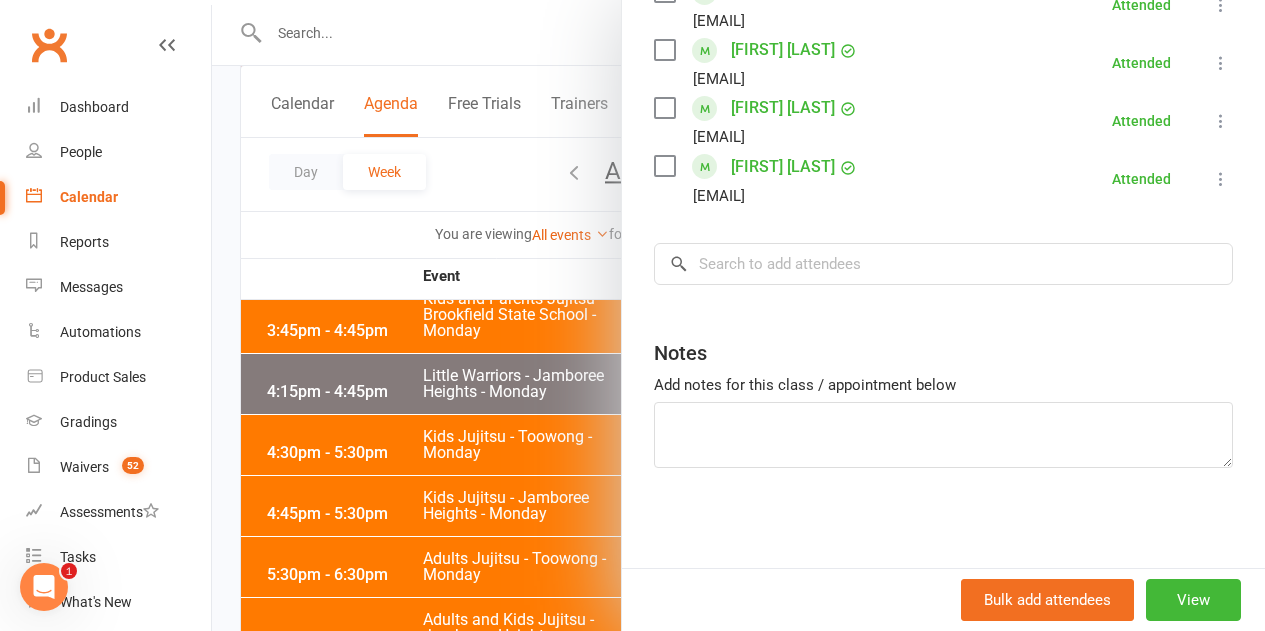 click at bounding box center (738, 315) 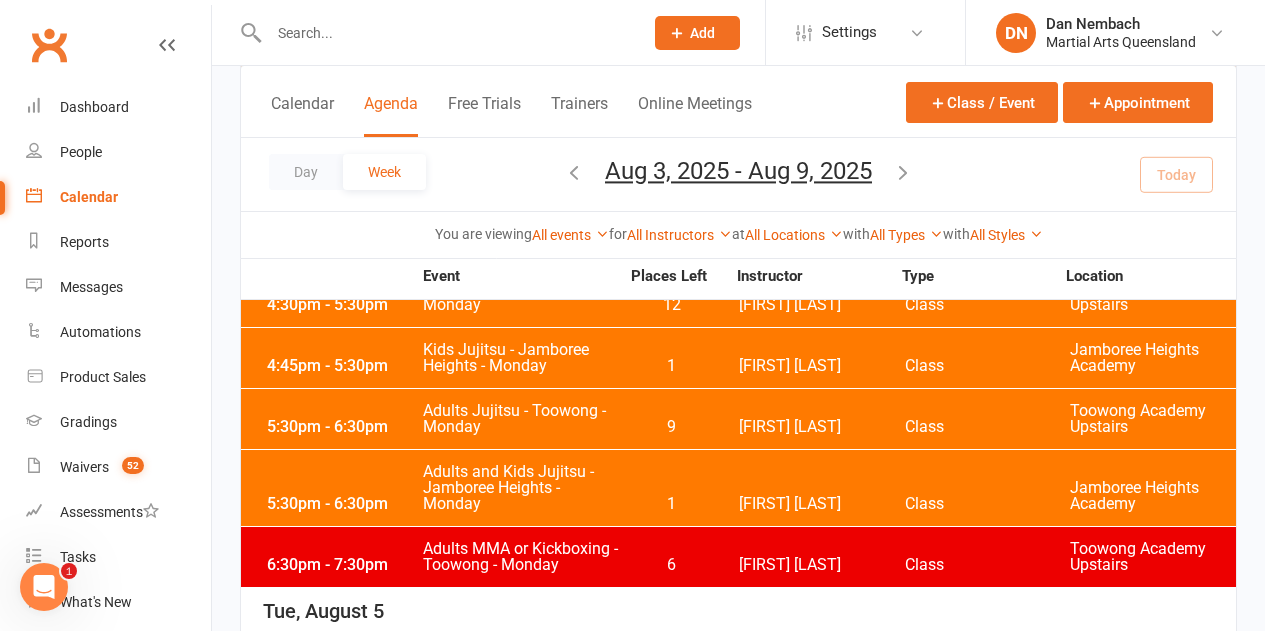 scroll, scrollTop: 600, scrollLeft: 0, axis: vertical 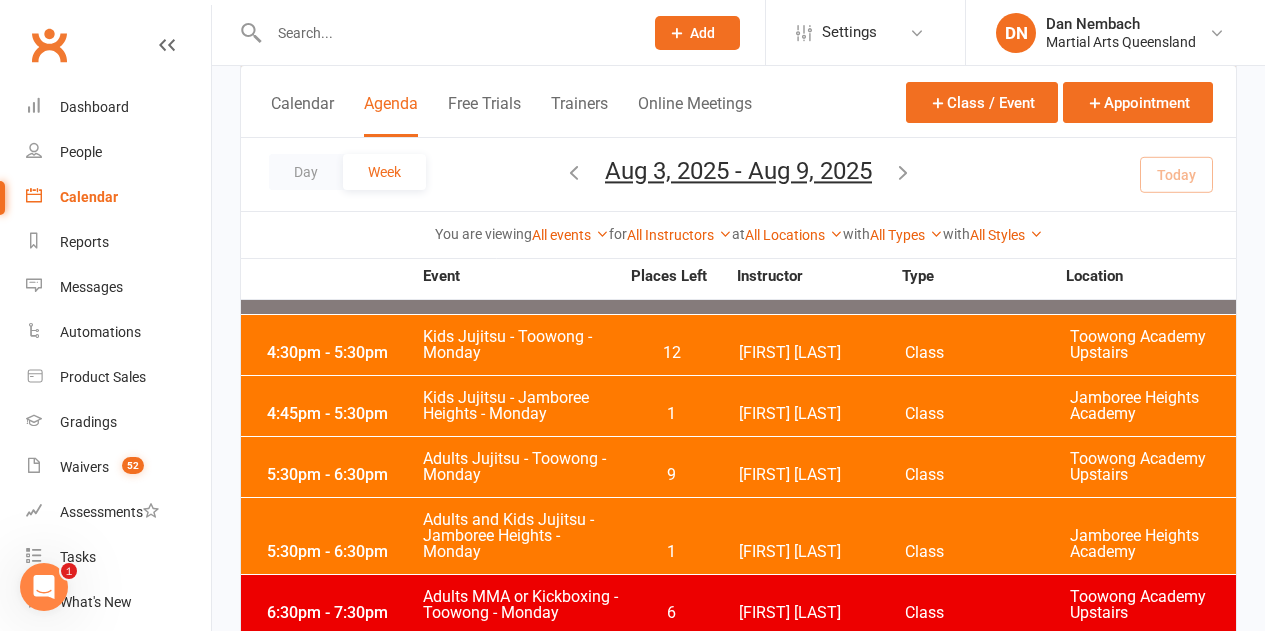 click on "4:30pm - 5:30pm Kids Jujitsu - Toowong - Monday 12 [FIRST] [LAST] Class Toowong Academy Upstairs" at bounding box center (738, 345) 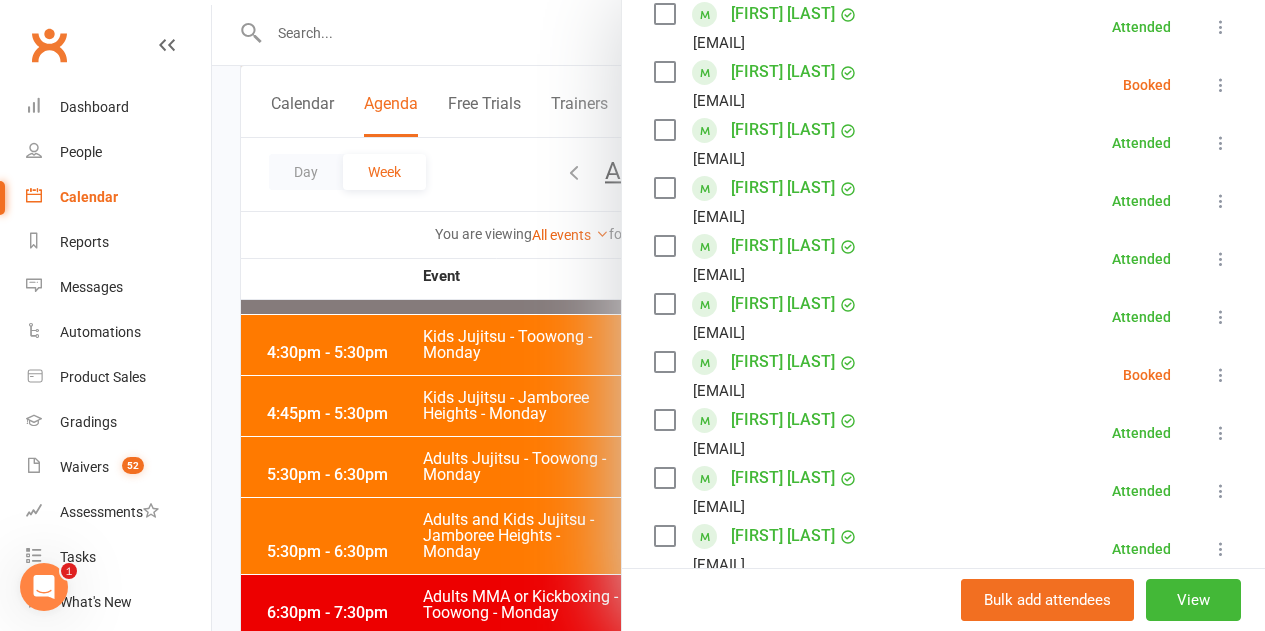scroll, scrollTop: 400, scrollLeft: 0, axis: vertical 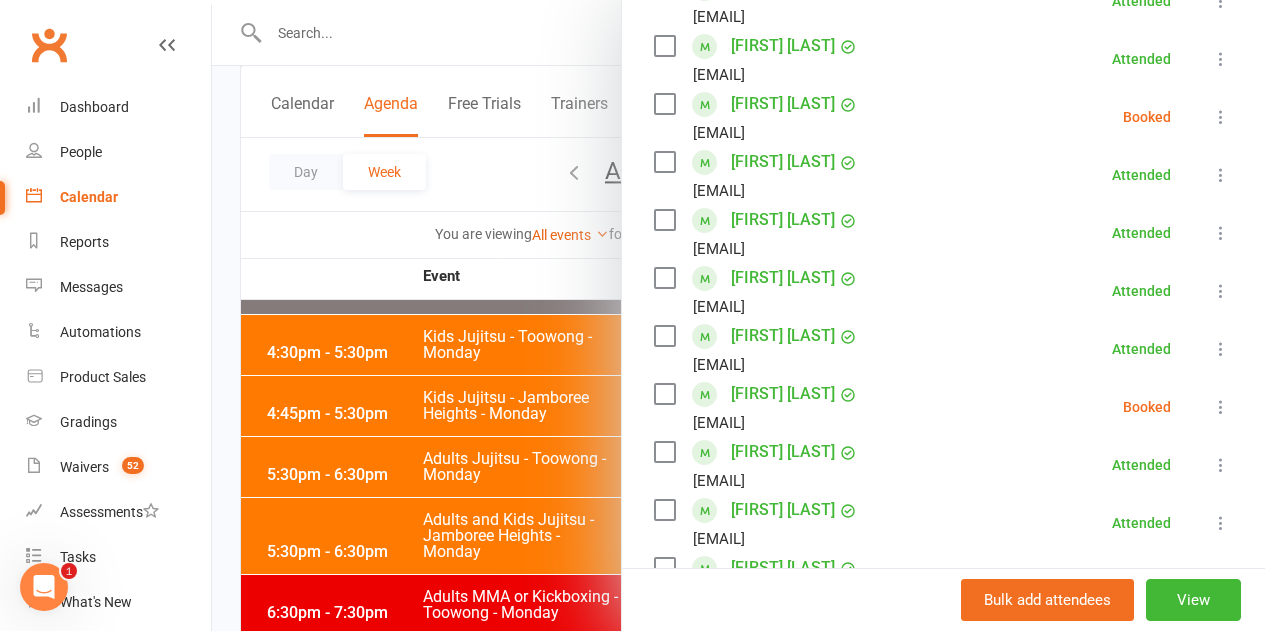 click at bounding box center [1221, 117] 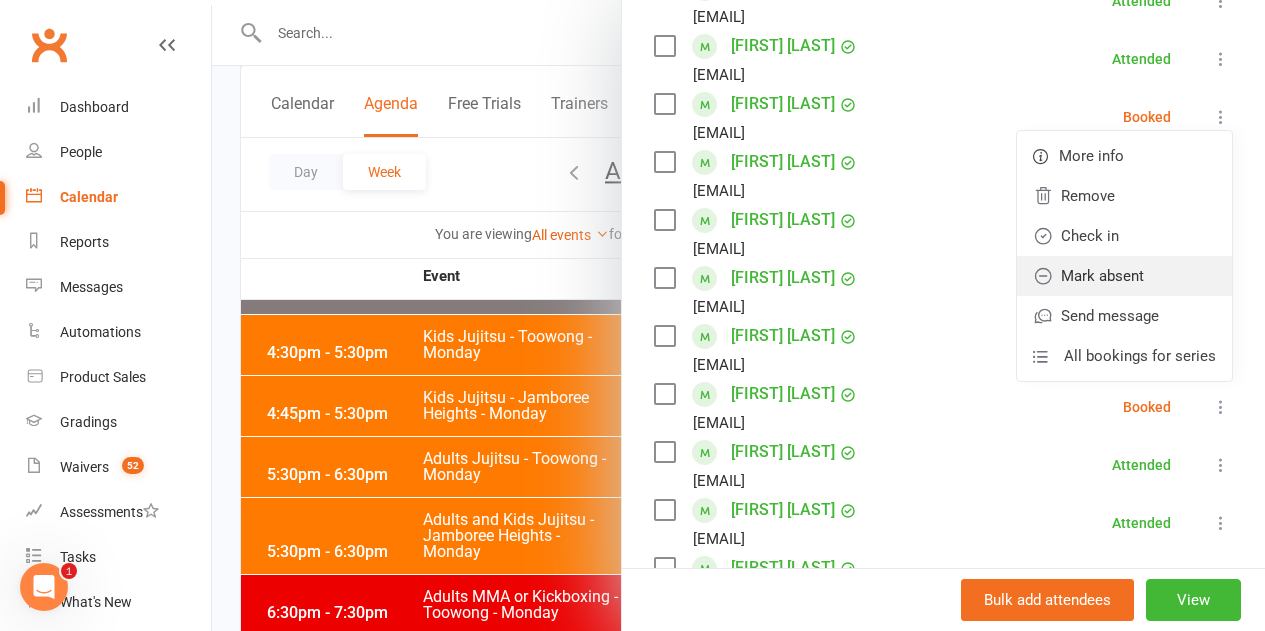 click on "Mark absent" at bounding box center (1124, 276) 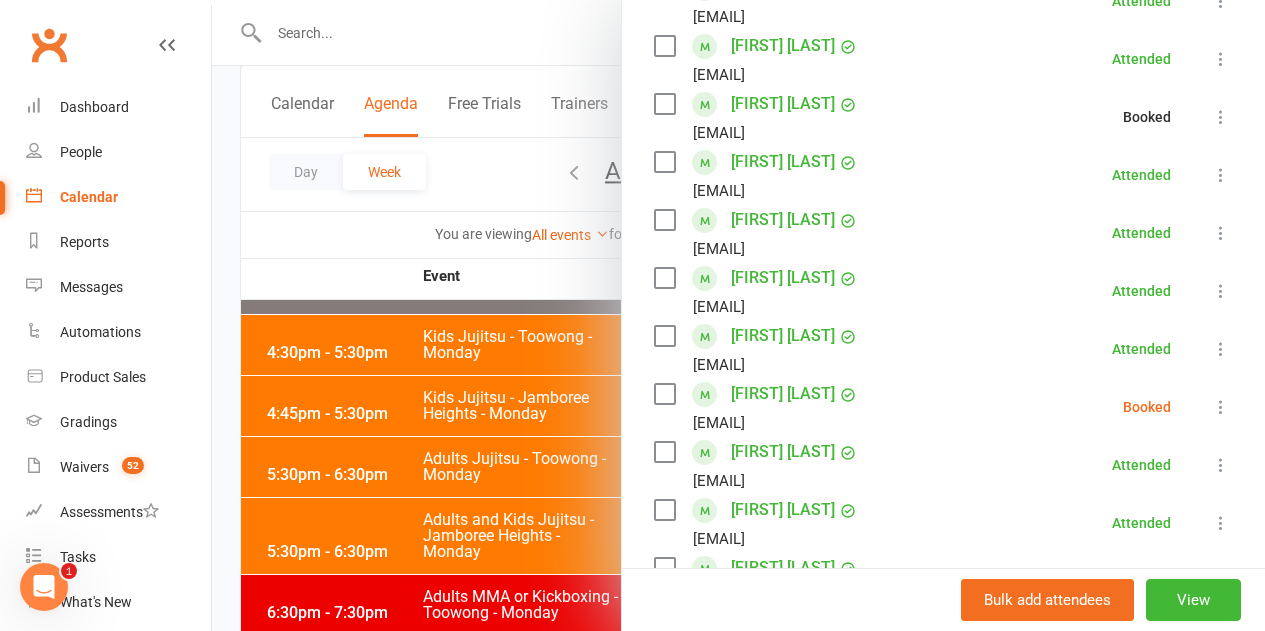 scroll, scrollTop: 500, scrollLeft: 0, axis: vertical 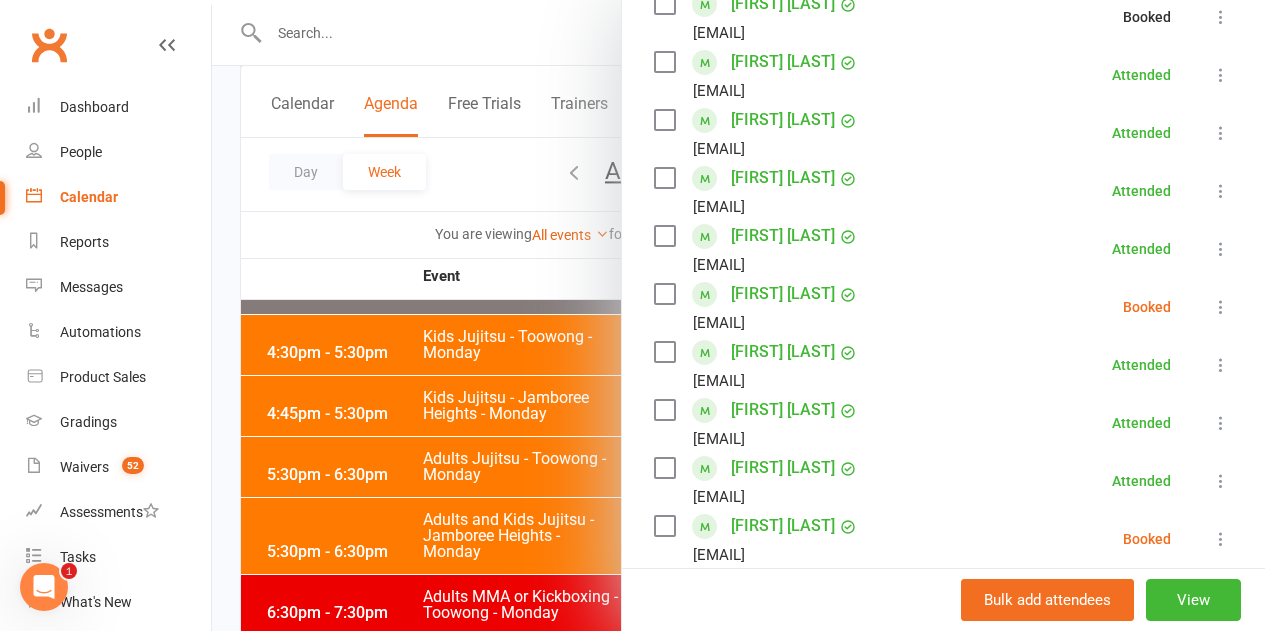 click on "Class kiosk mode  Roll call  [TIME] - [TIME], [DAY], [MONTH], [DAY], [YEAR] with [FIRST] [LAST]  at  Toowong Academy Upstairs  Attendees  39  places booked 12  places available Sort by  Last name  First name  Booking created    [FIRST] [LAST]  [EMAIL] Attended More info  Remove  Mark absent  Undo check-in  Send message  All bookings for series    [FIRST] [LAST]  [EMAIL] Attended More info  Remove  Mark absent  Undo check-in  Send message  All bookings for series    [FIRST] [LAST]  [EMAIL] Booked More info  Remove  Check in  Reset attendance  Send message  All bookings for series    [FIRST] [LAST]  [EMAIL] Attended More info  Remove  Mark absent  Undo check-in  Send message  All bookings for series    [FIRST] [LAST]  [EMAIL] Attended More info  Remove  Mark absent  Undo check-in  Send message  All bookings for series    [FIRST] [LAST]" at bounding box center [943, 1039] 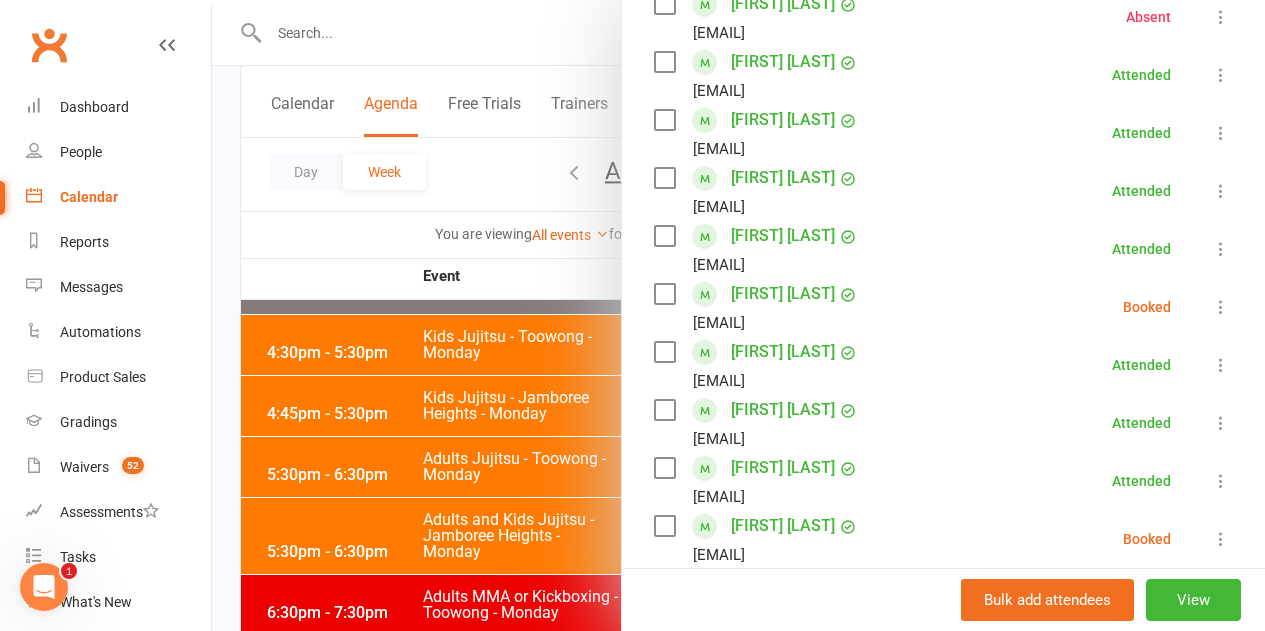 click at bounding box center [1221, 307] 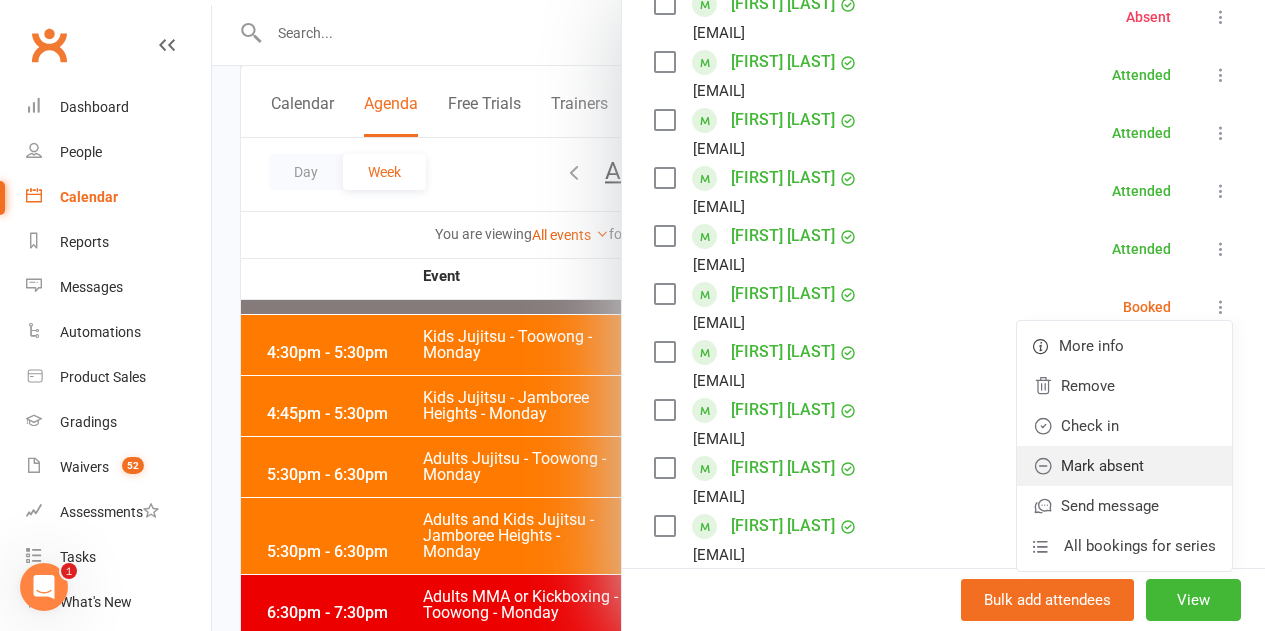 click on "Mark absent" at bounding box center [1124, 466] 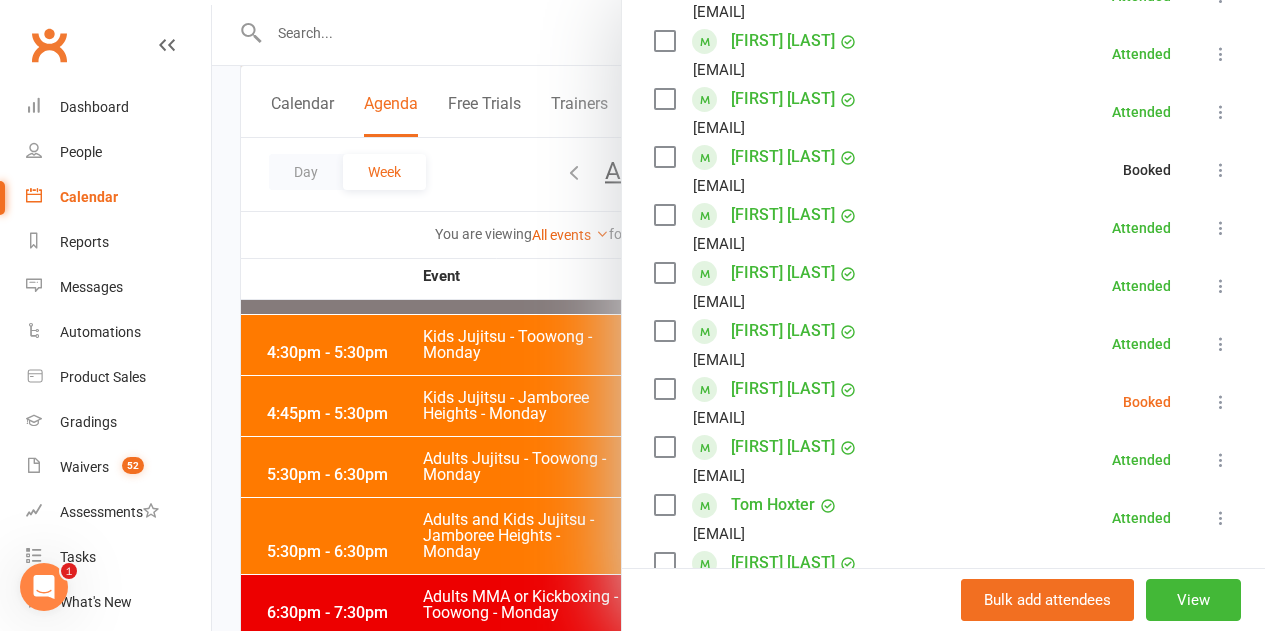 scroll, scrollTop: 800, scrollLeft: 0, axis: vertical 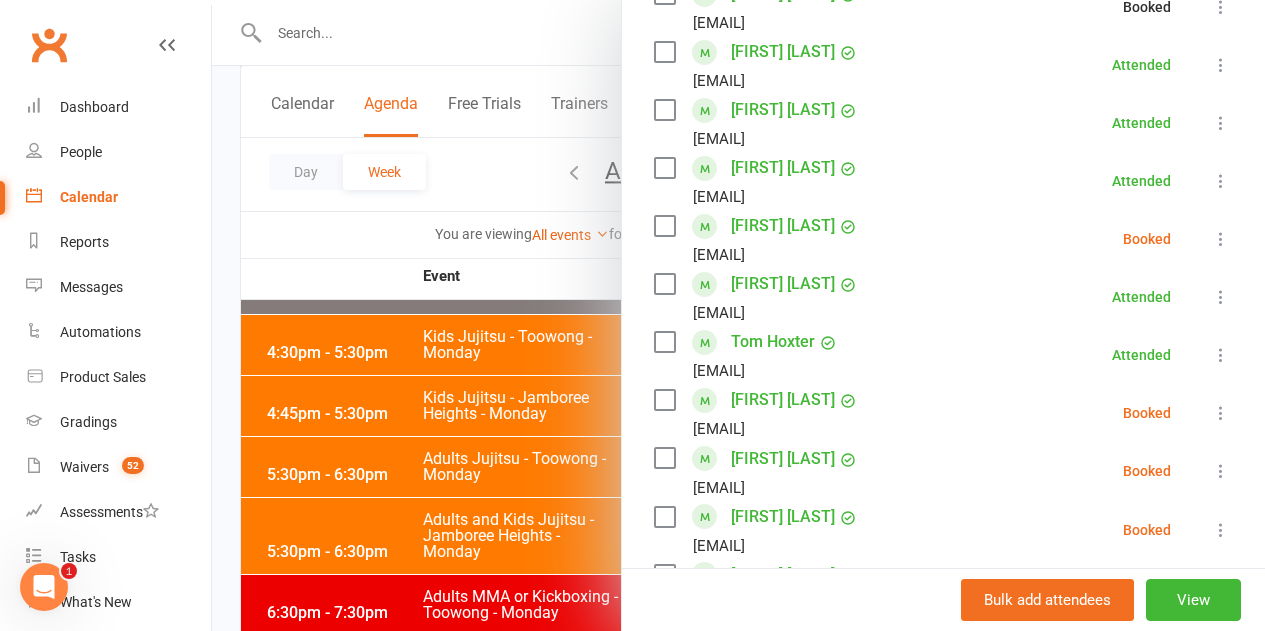 click at bounding box center (1221, 239) 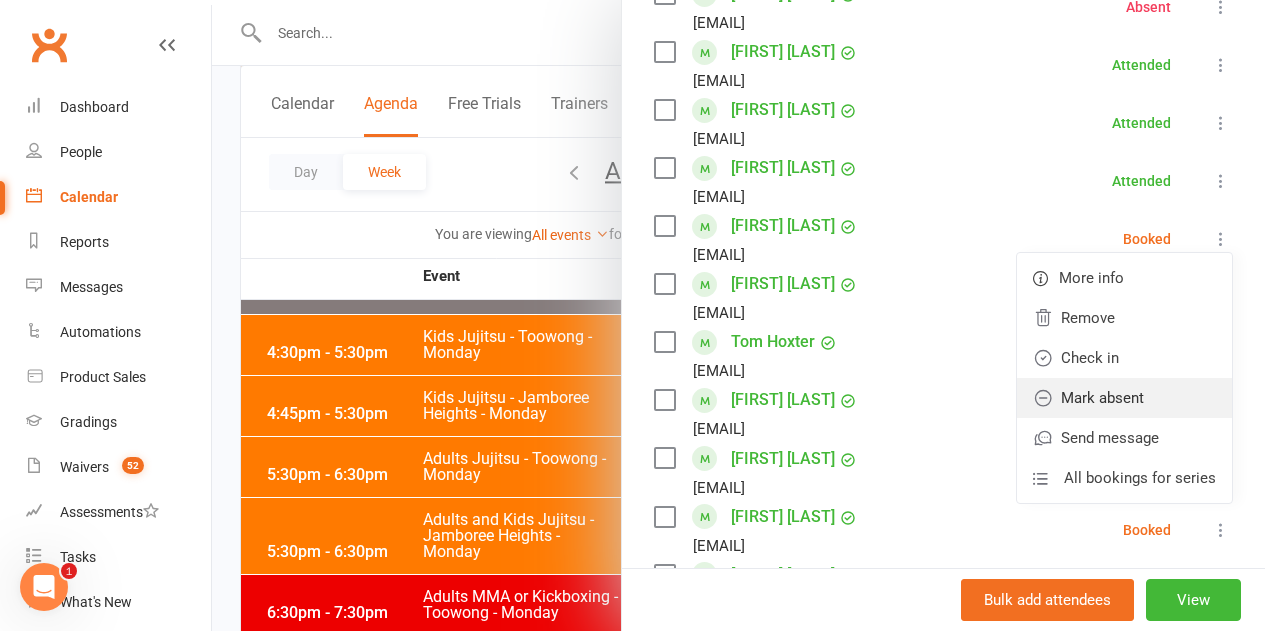 click on "Mark absent" at bounding box center [1124, 398] 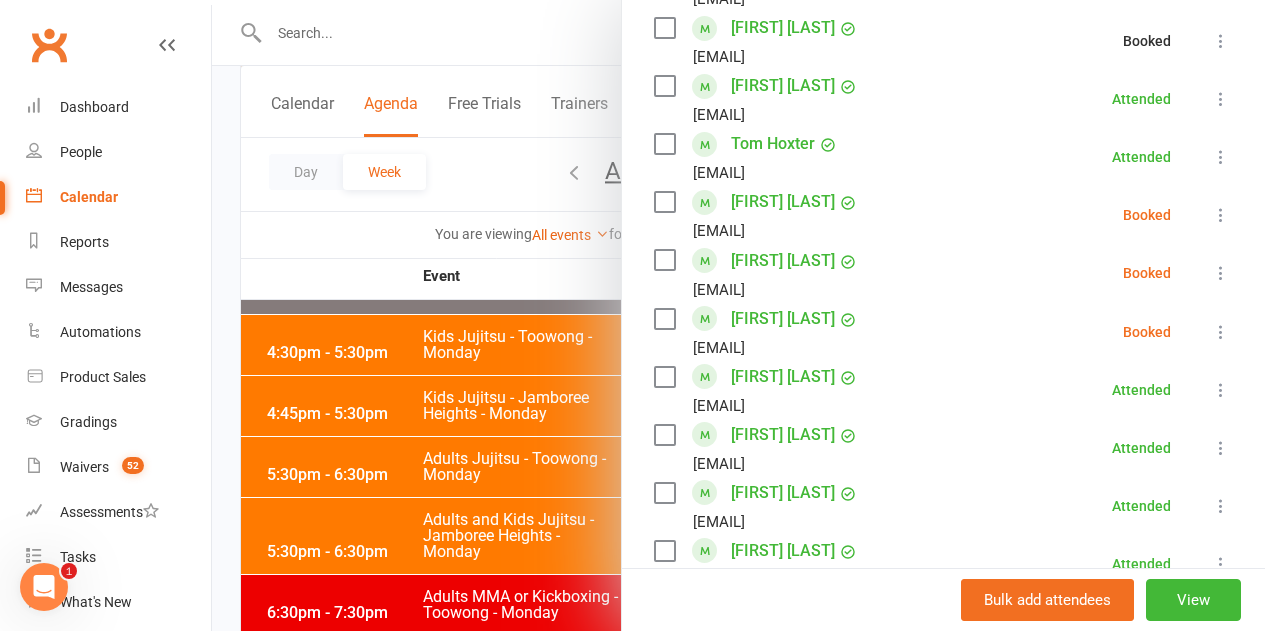 scroll, scrollTop: 1000, scrollLeft: 0, axis: vertical 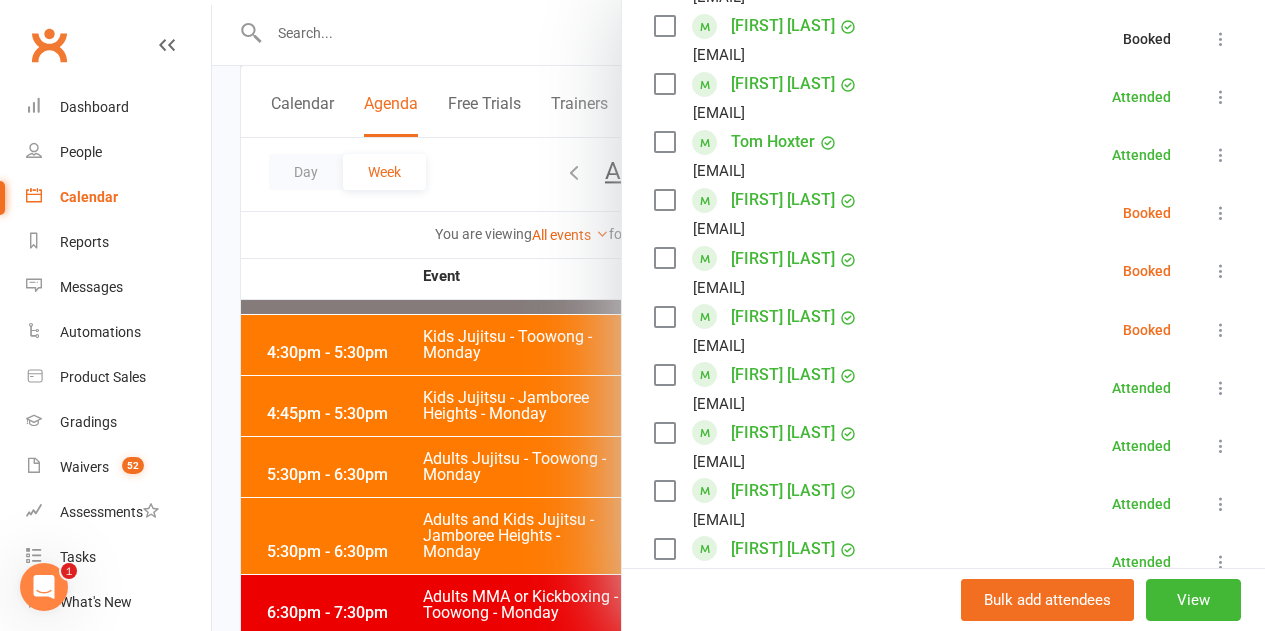 click at bounding box center (1221, 213) 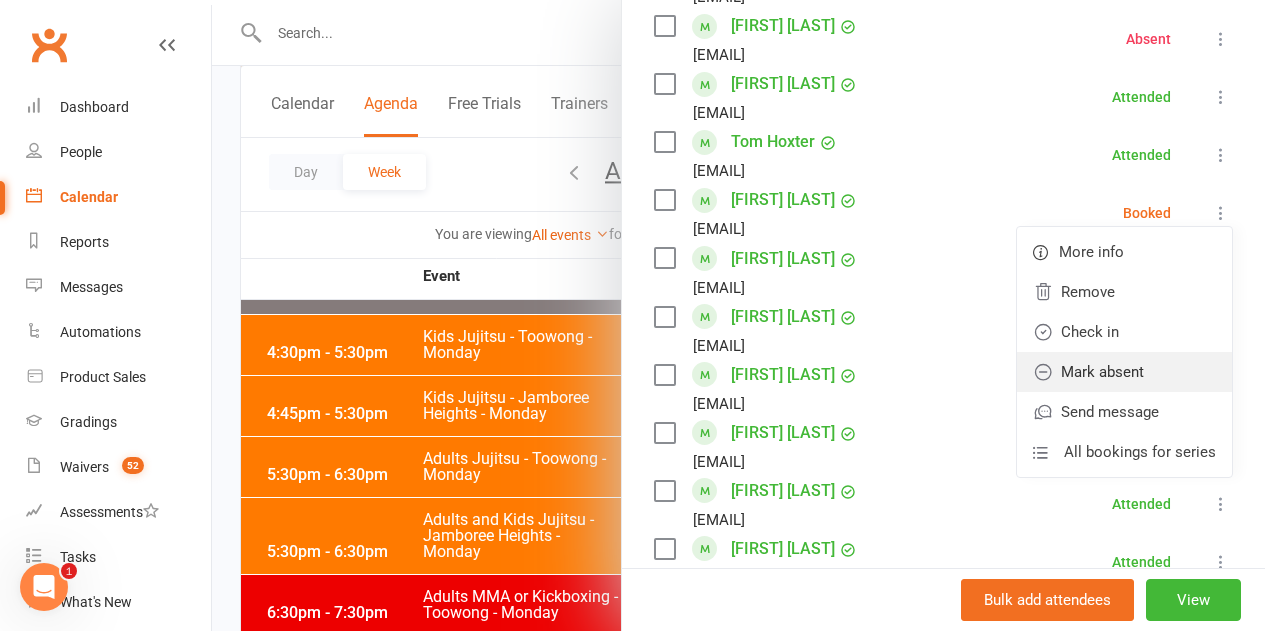 click on "Mark absent" at bounding box center [1124, 372] 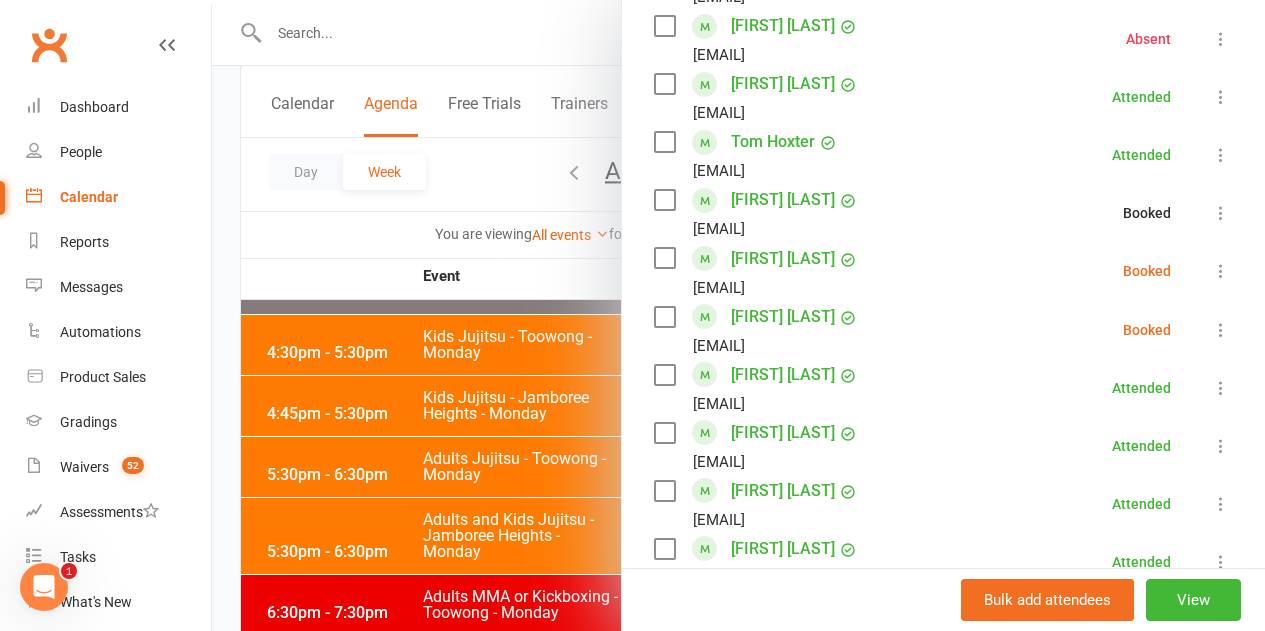 click at bounding box center [1221, 271] 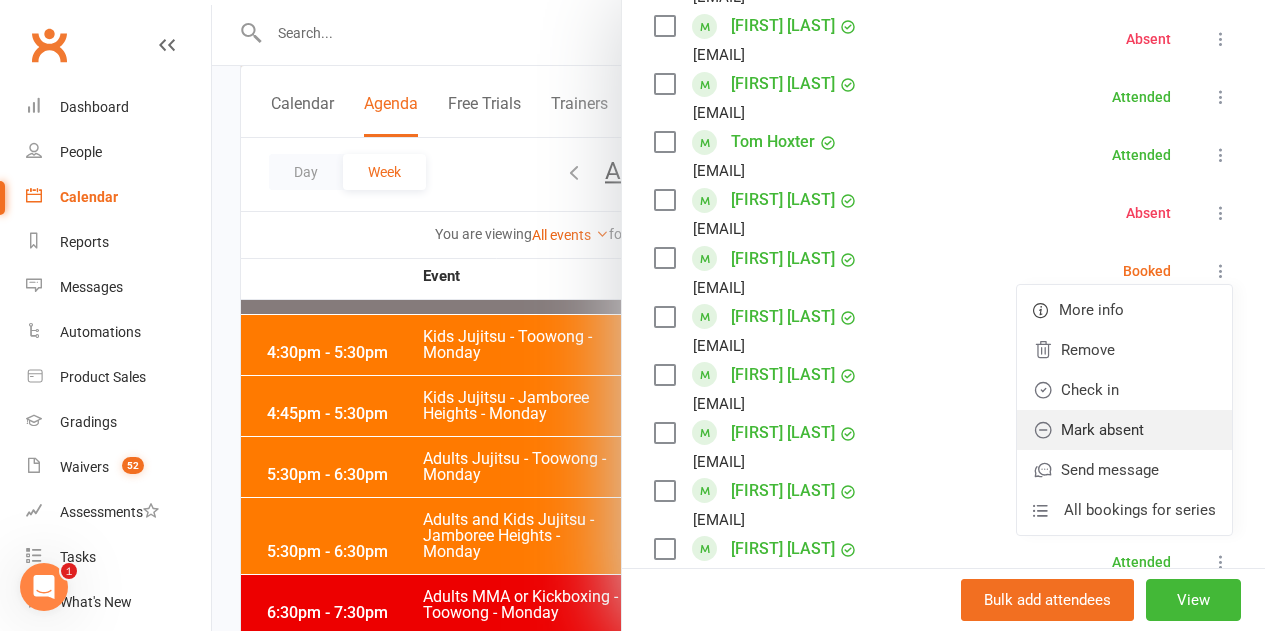 click on "Mark absent" at bounding box center [1124, 430] 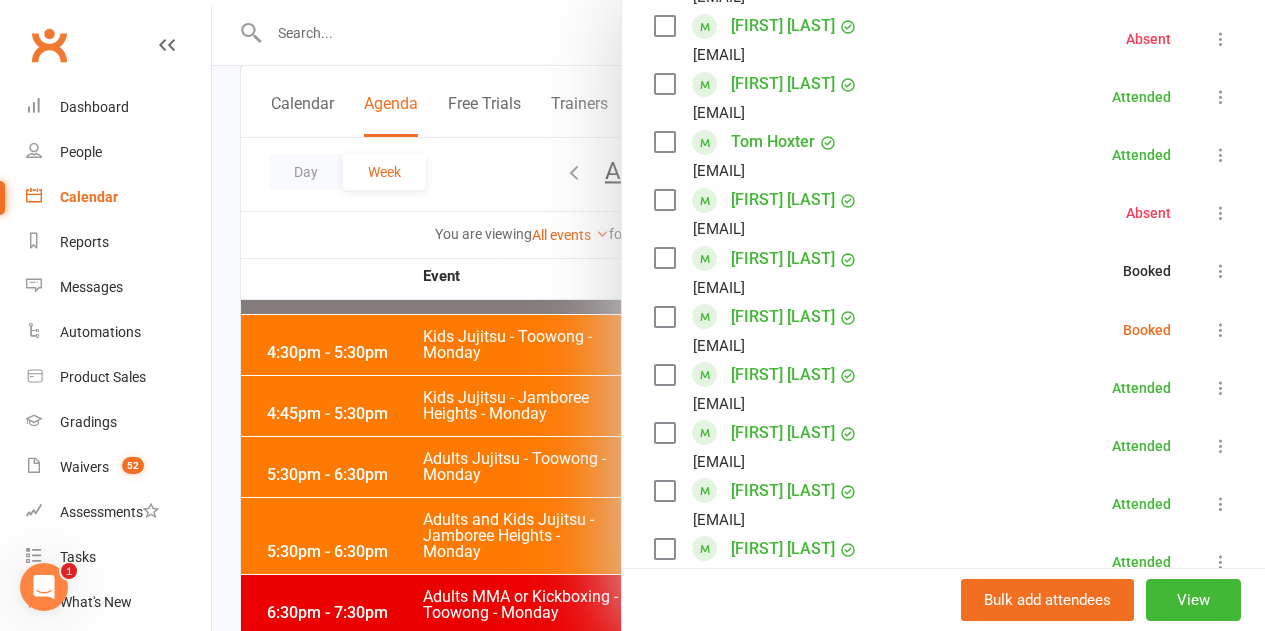 click at bounding box center (1221, 330) 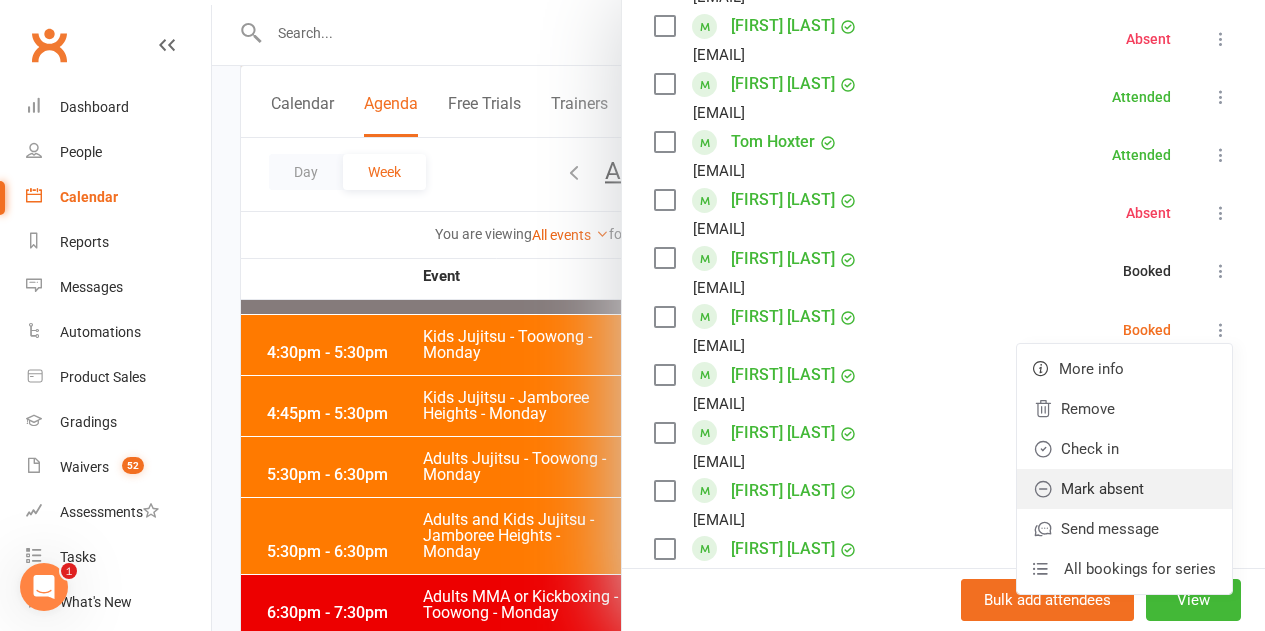 click on "Mark absent" at bounding box center [1124, 489] 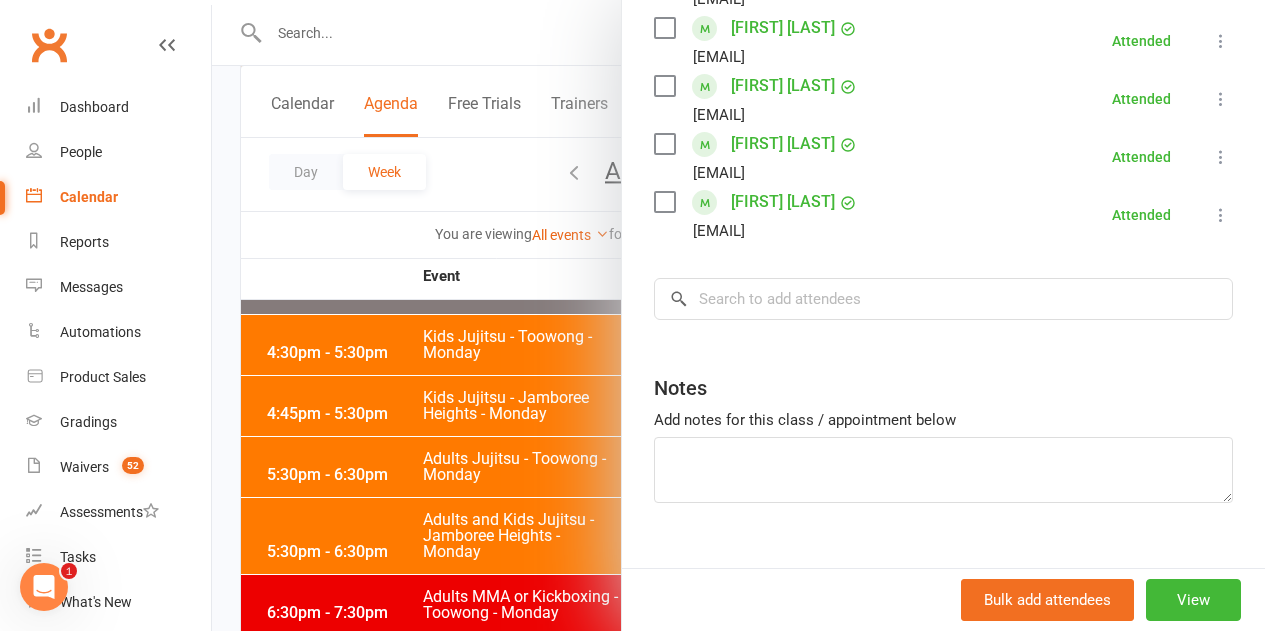 scroll, scrollTop: 2400, scrollLeft: 0, axis: vertical 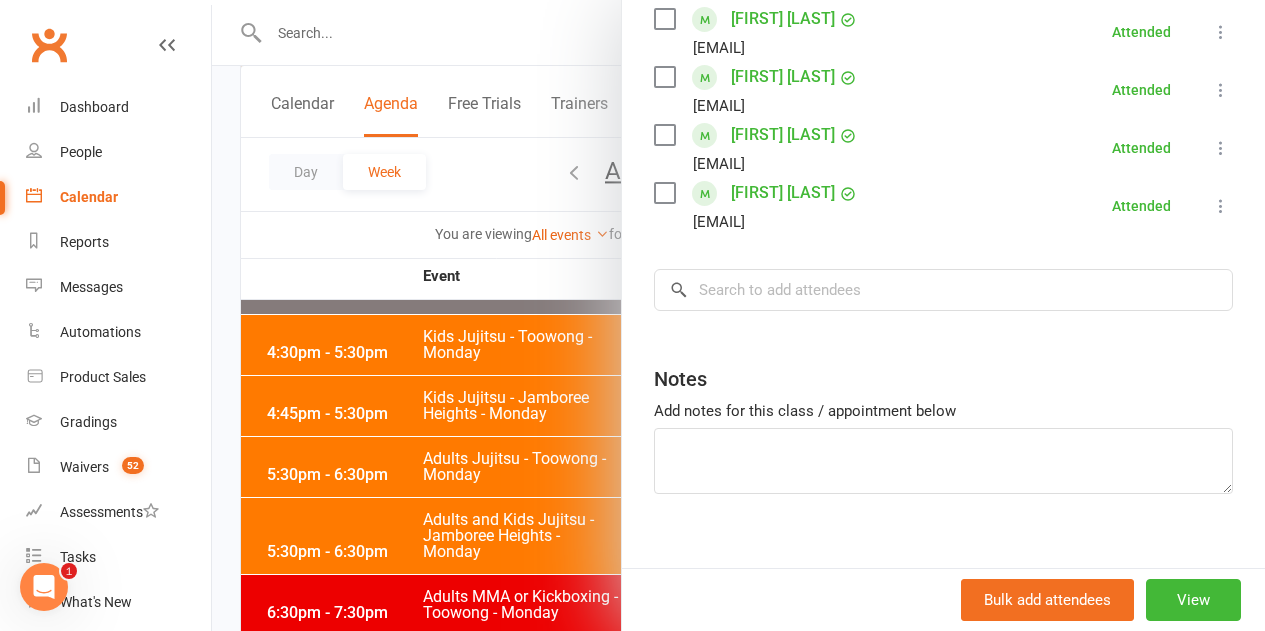 click at bounding box center [738, 315] 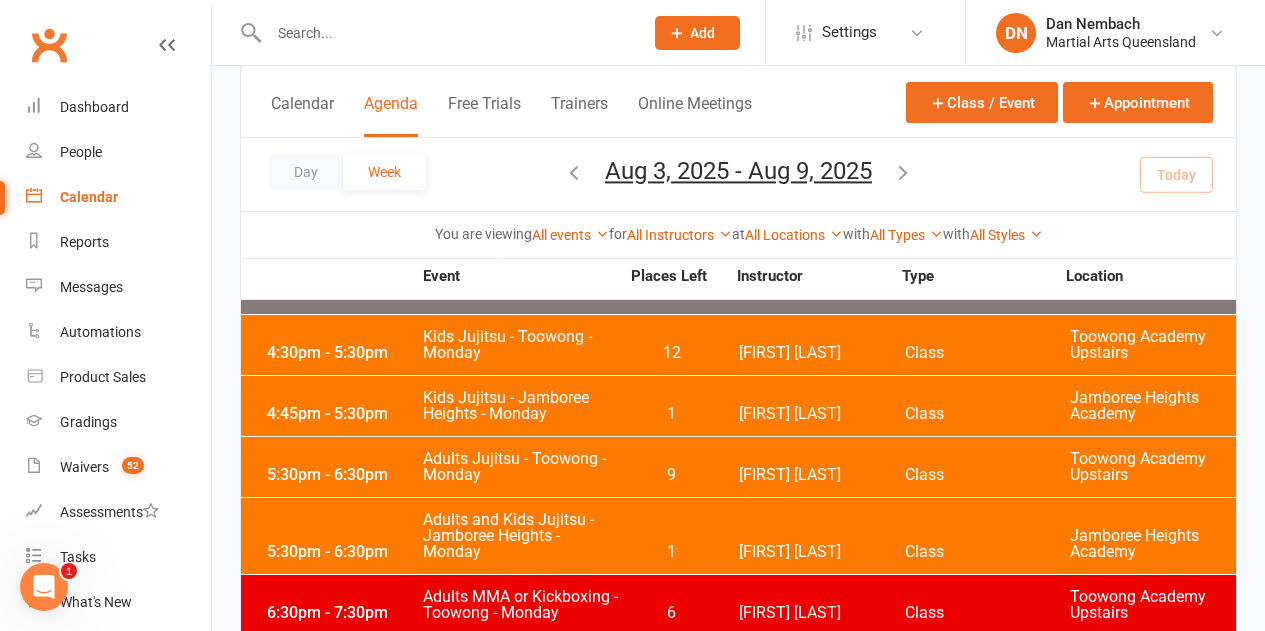 click on "[FIRST] [LAST]" at bounding box center [822, 414] 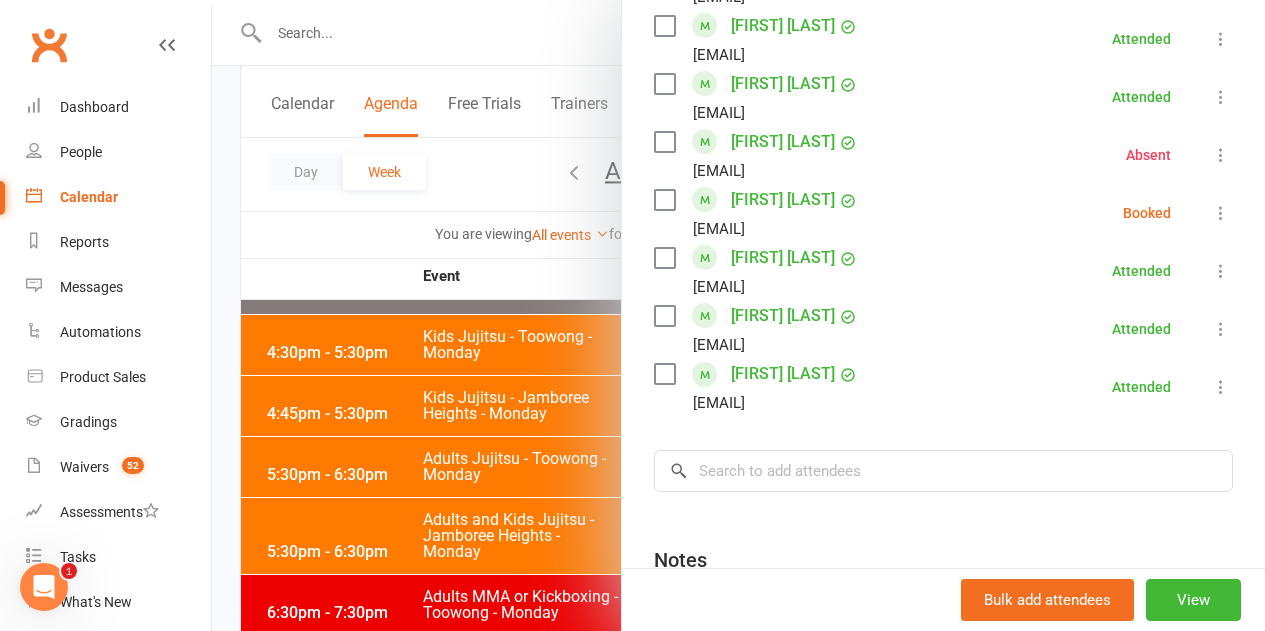 scroll, scrollTop: 1778, scrollLeft: 0, axis: vertical 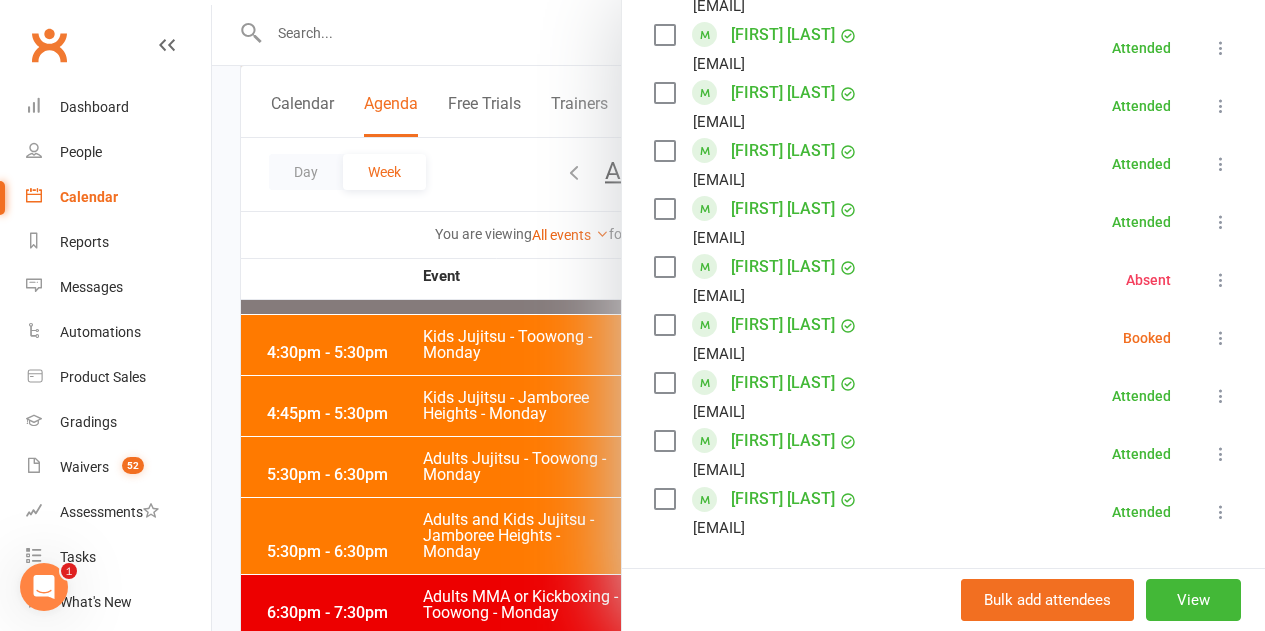 drag, startPoint x: 1171, startPoint y: 305, endPoint x: 1187, endPoint y: 304, distance: 16.03122 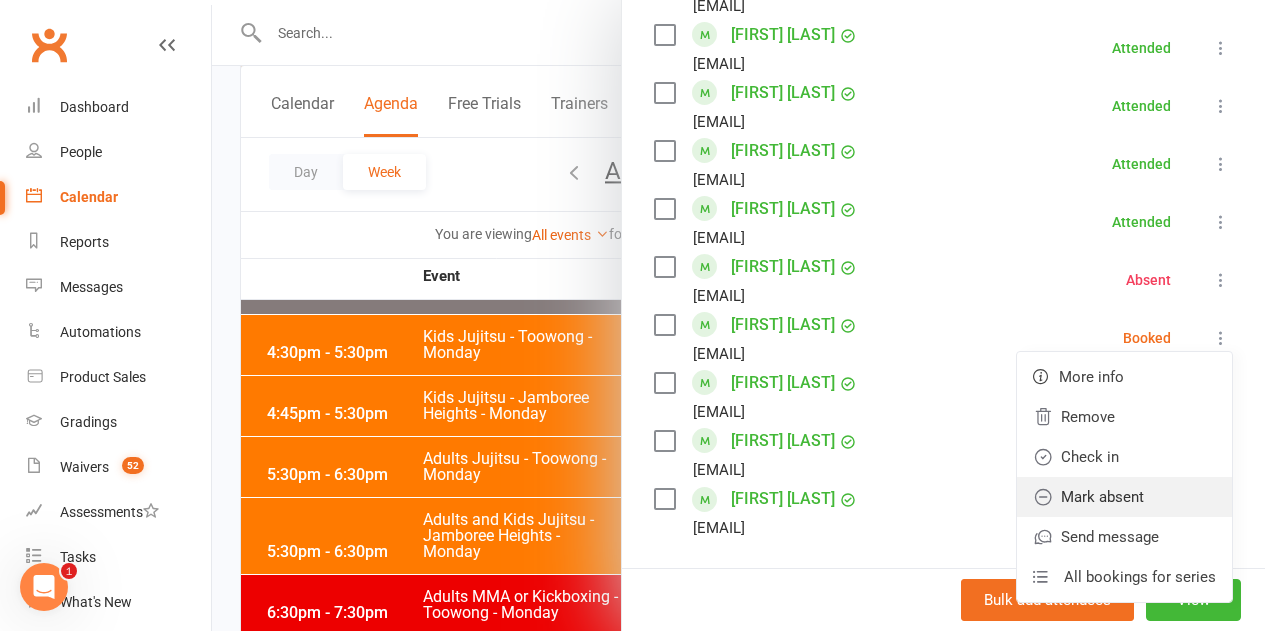 click on "Mark absent" at bounding box center (1124, 497) 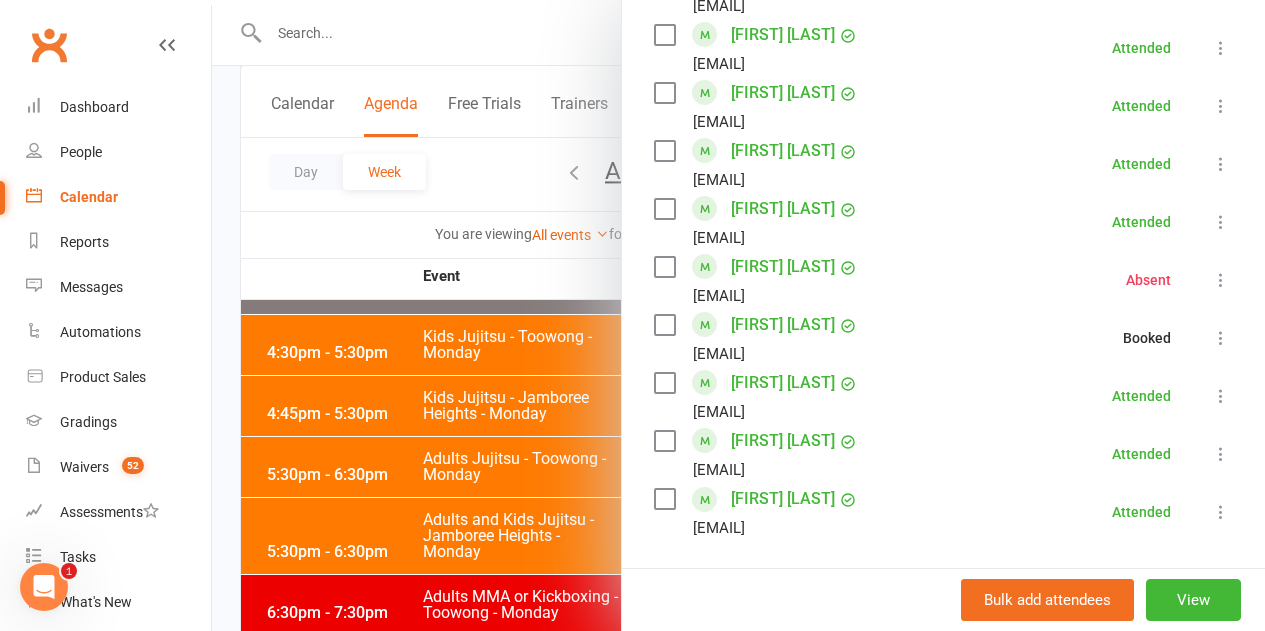 click at bounding box center [738, 315] 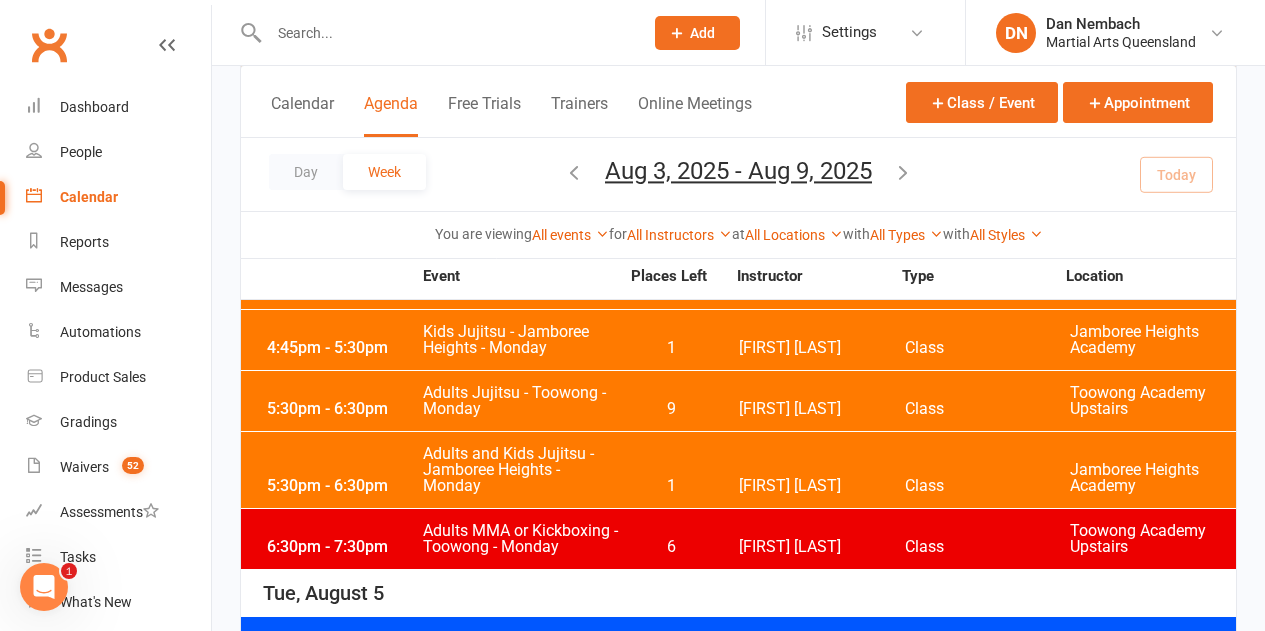 scroll, scrollTop: 700, scrollLeft: 0, axis: vertical 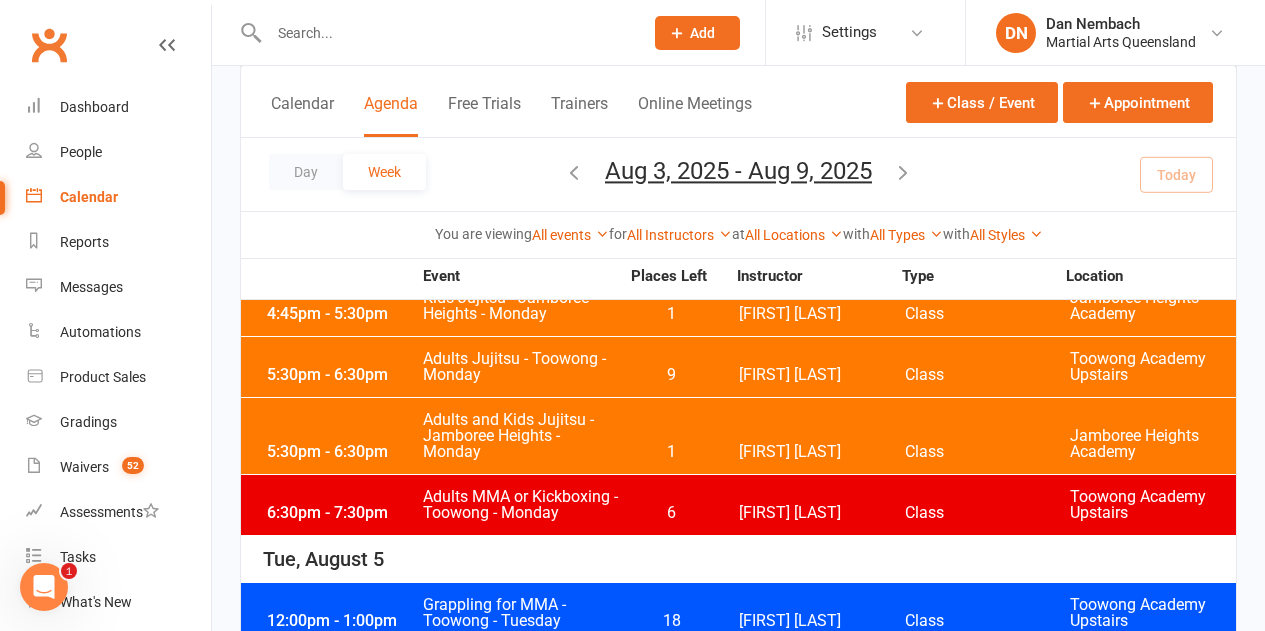 click on "[TIME] - [TIME] Adults and Kids Jujitsu - Jamboree Heights - Monday [NUMBER] [FIRST] [LAST] Class Jamboree Heights Academy" at bounding box center (738, 436) 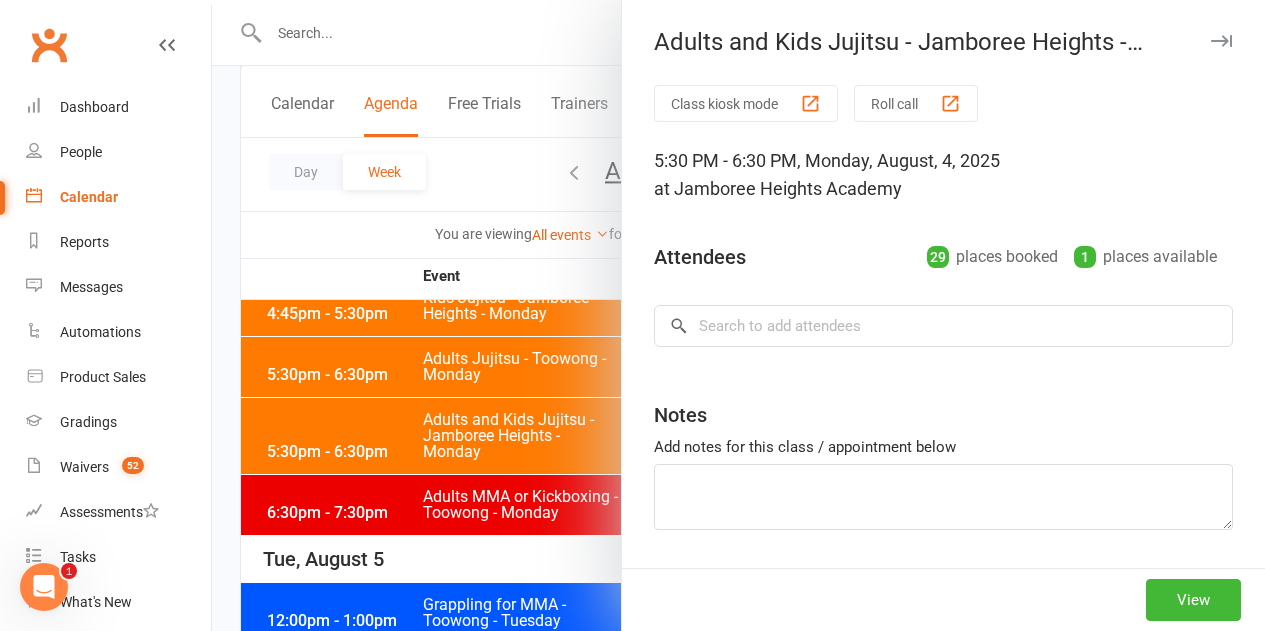 click at bounding box center [738, 315] 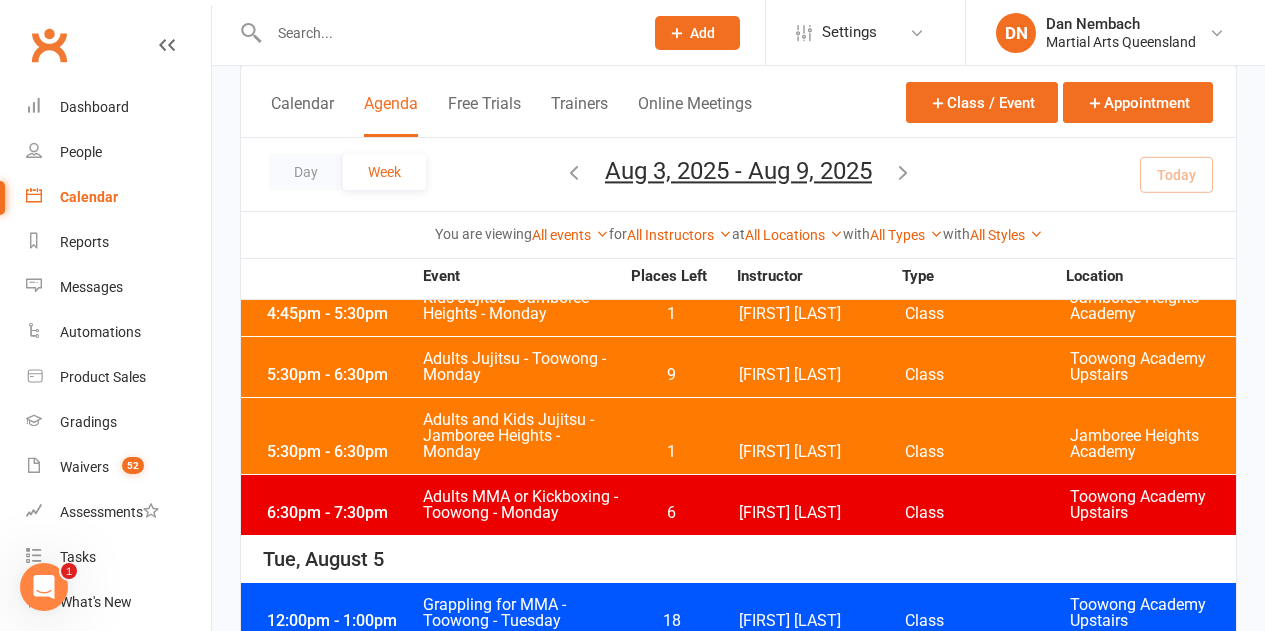 click on "5:30pm - 6:30pm Adults Jujitsu - Toowong - Monday 9 [FIRST] [LAST] Class Toowong Academy Upstairs" at bounding box center [738, 367] 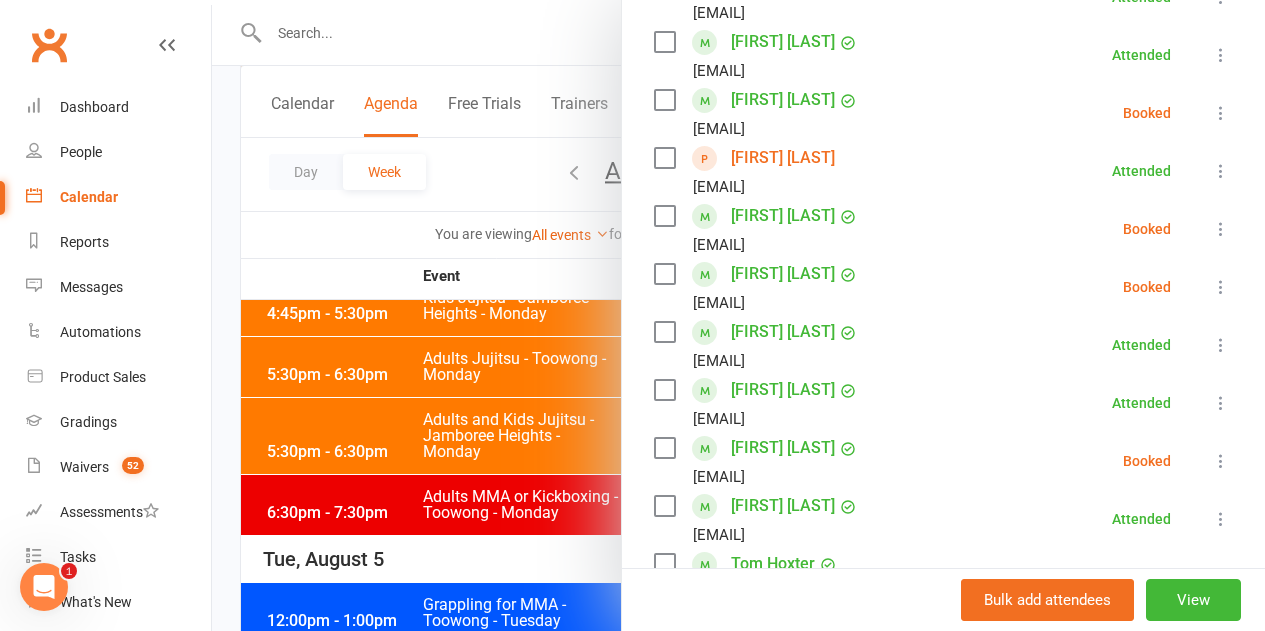 scroll, scrollTop: 600, scrollLeft: 0, axis: vertical 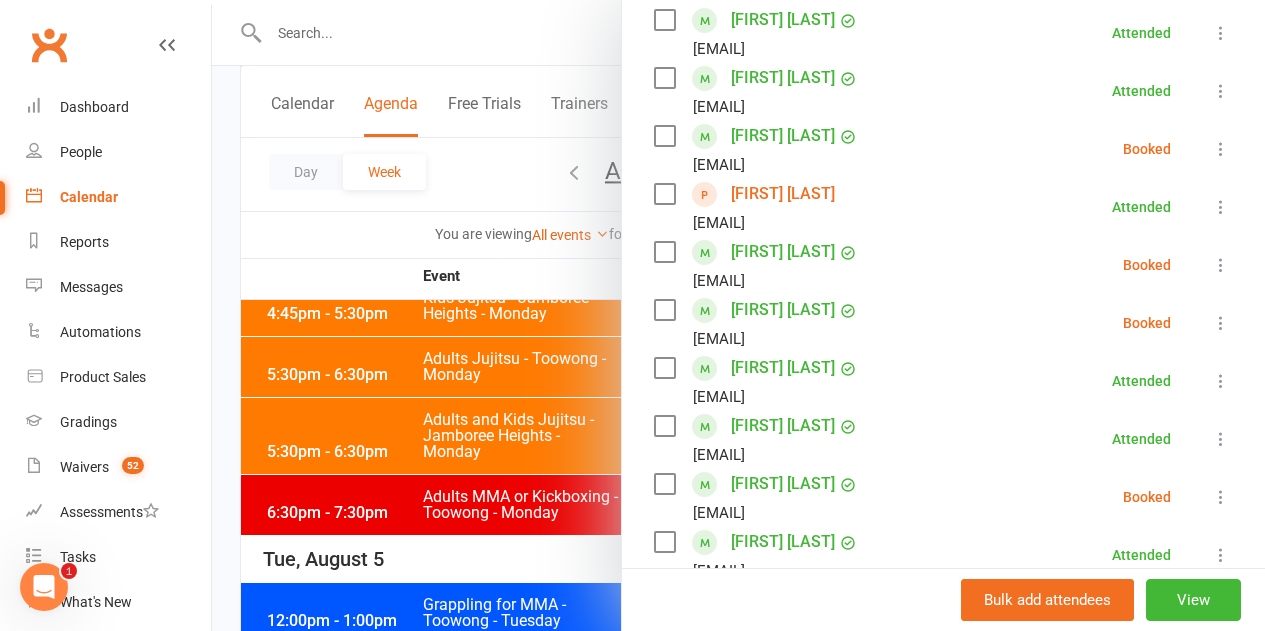 click at bounding box center (1221, 149) 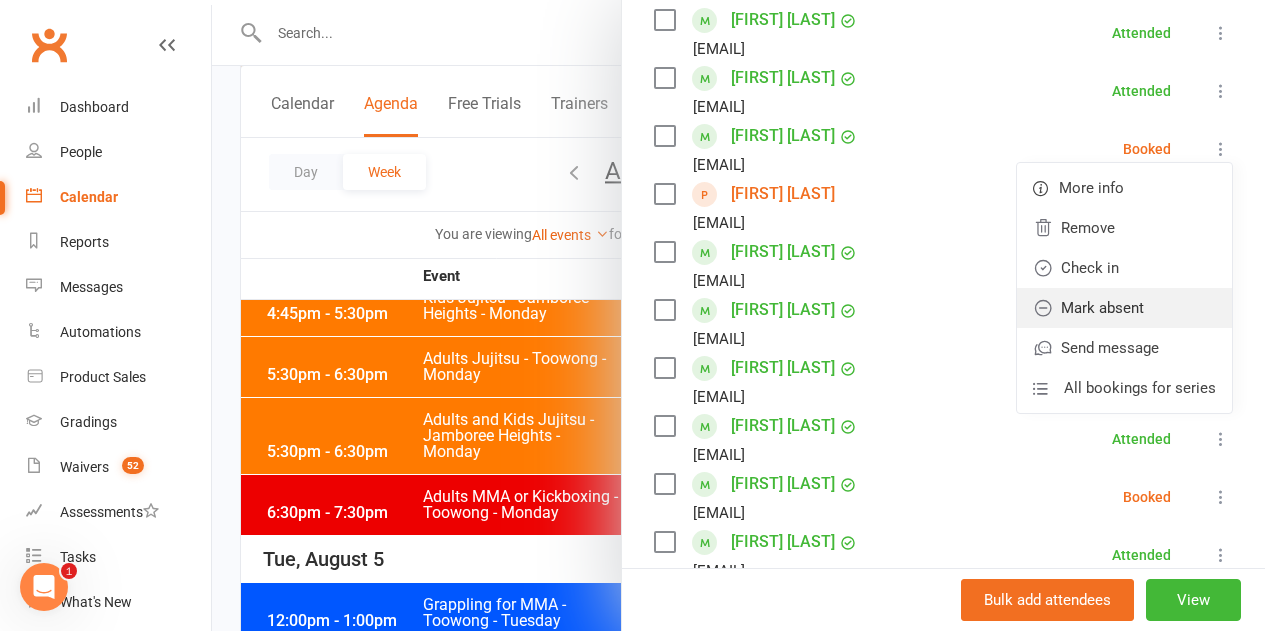 click on "Mark absent" at bounding box center (1124, 308) 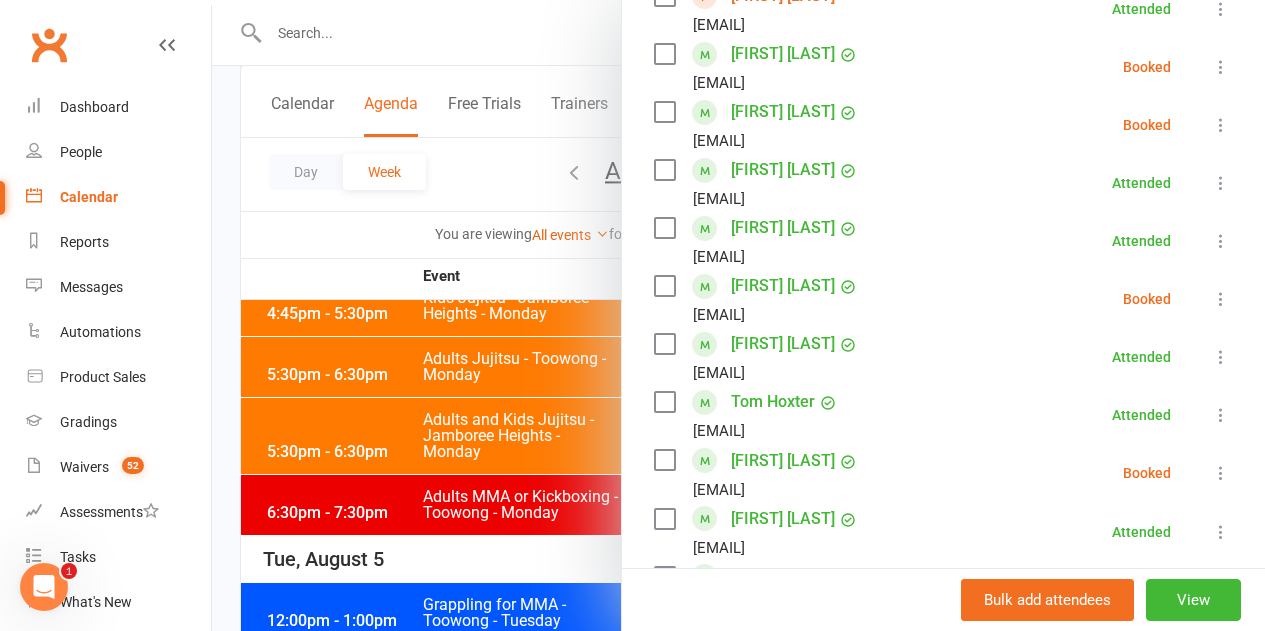 scroll, scrollTop: 800, scrollLeft: 0, axis: vertical 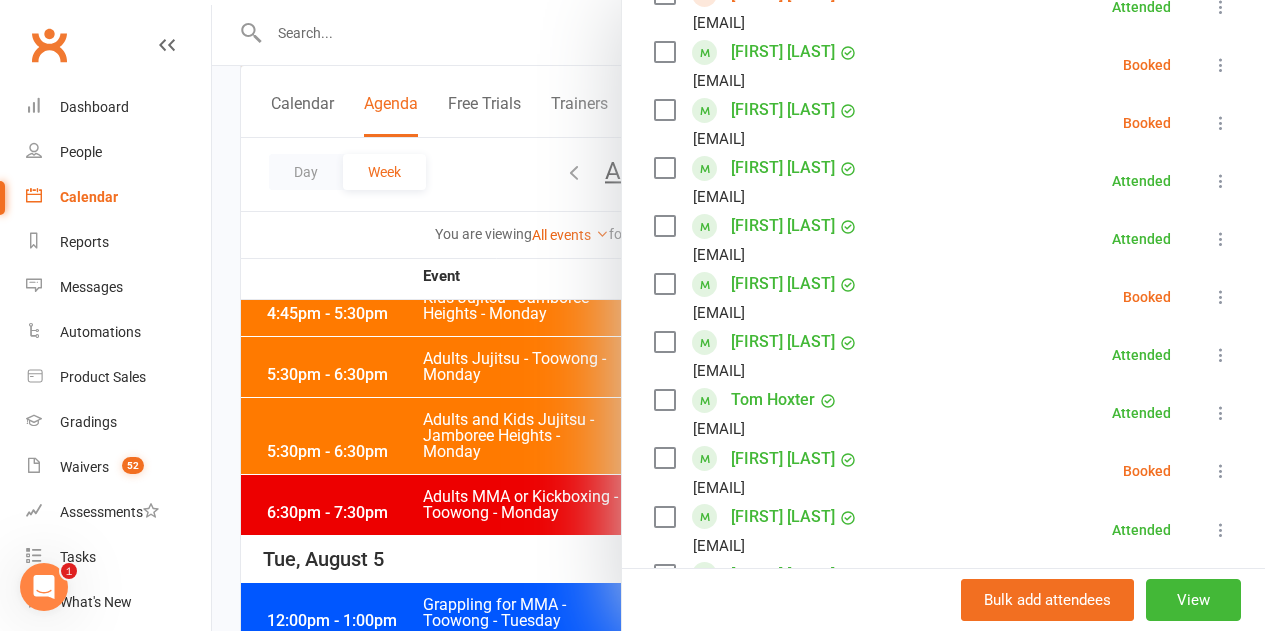 click at bounding box center (1221, 65) 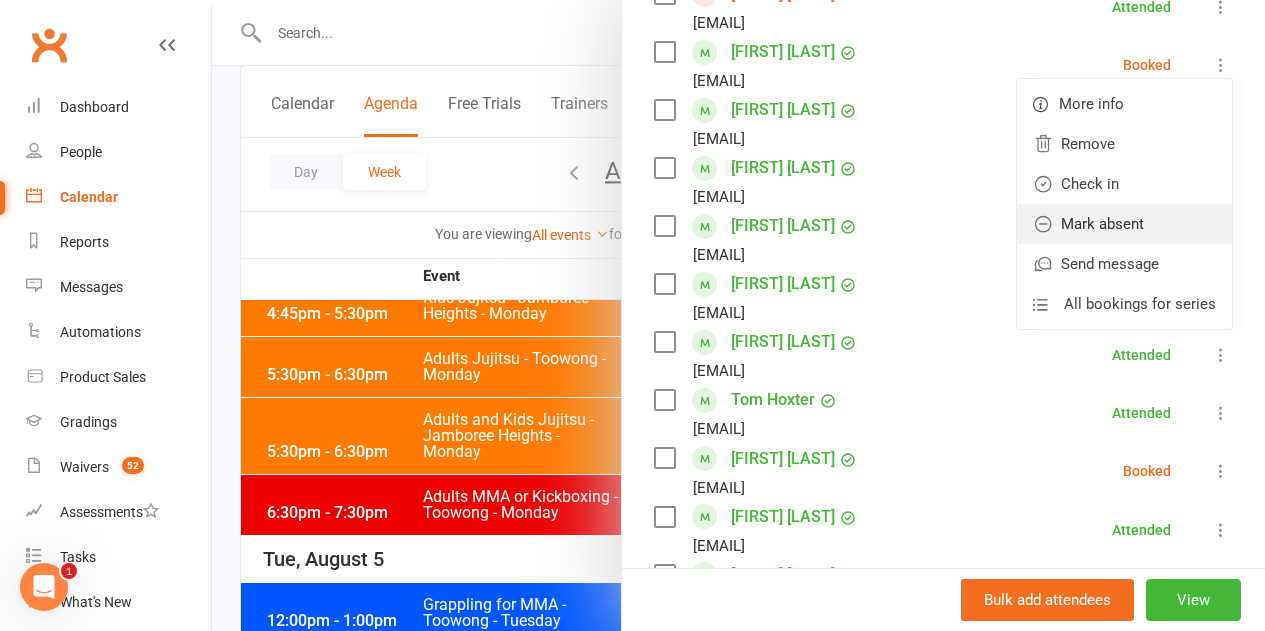 click on "Mark absent" at bounding box center [1124, 224] 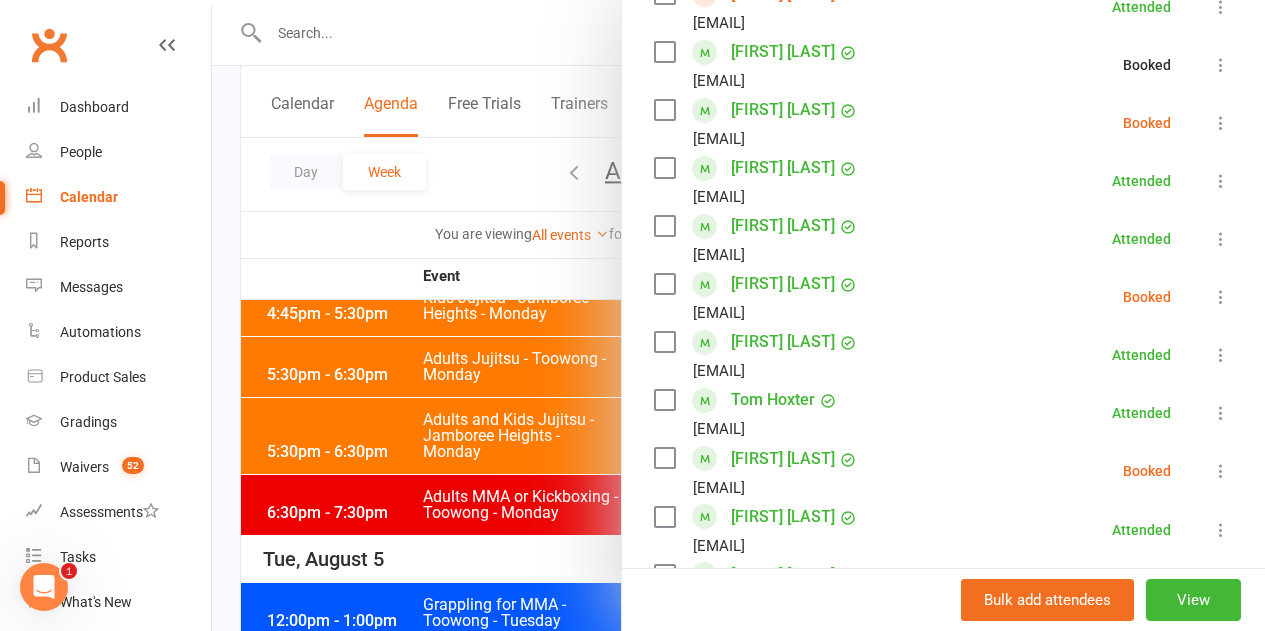 drag, startPoint x: 1190, startPoint y: 128, endPoint x: 1185, endPoint y: 150, distance: 22.561028 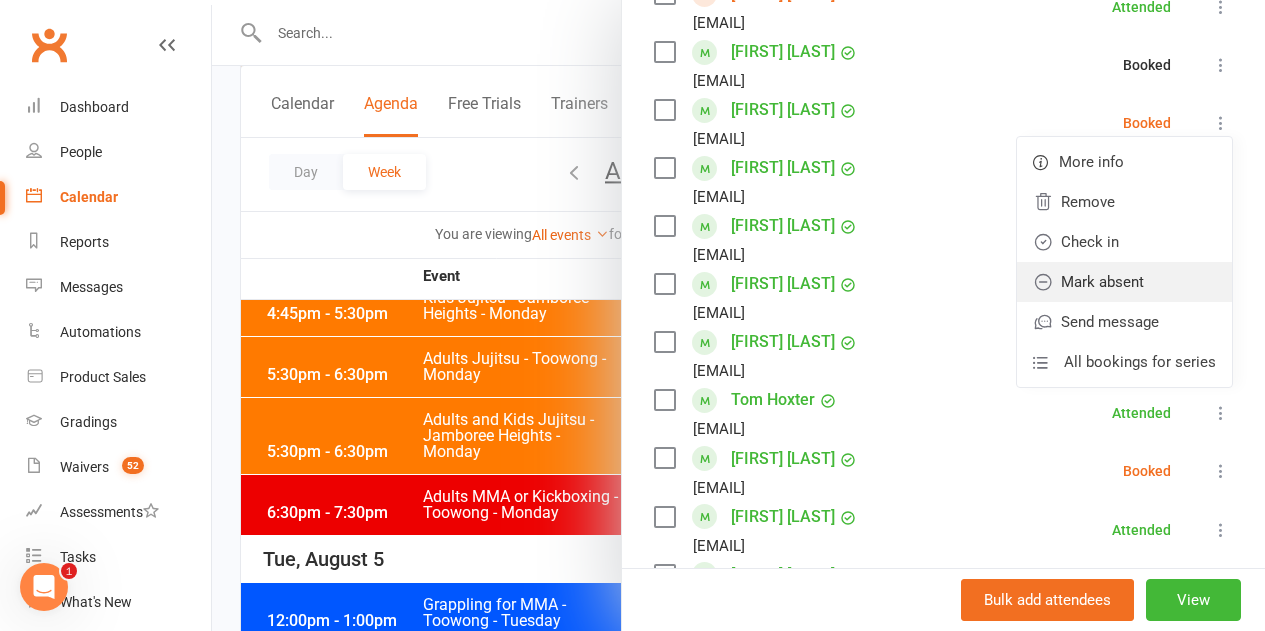 click on "Mark absent" at bounding box center (1124, 282) 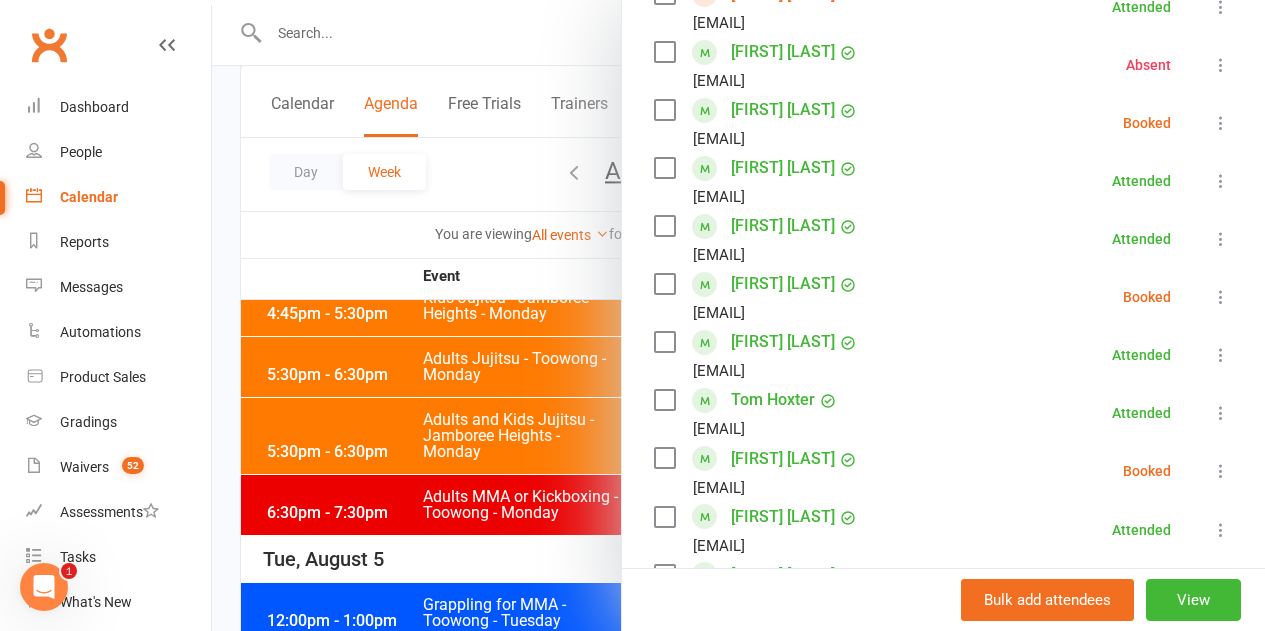 scroll, scrollTop: 900, scrollLeft: 0, axis: vertical 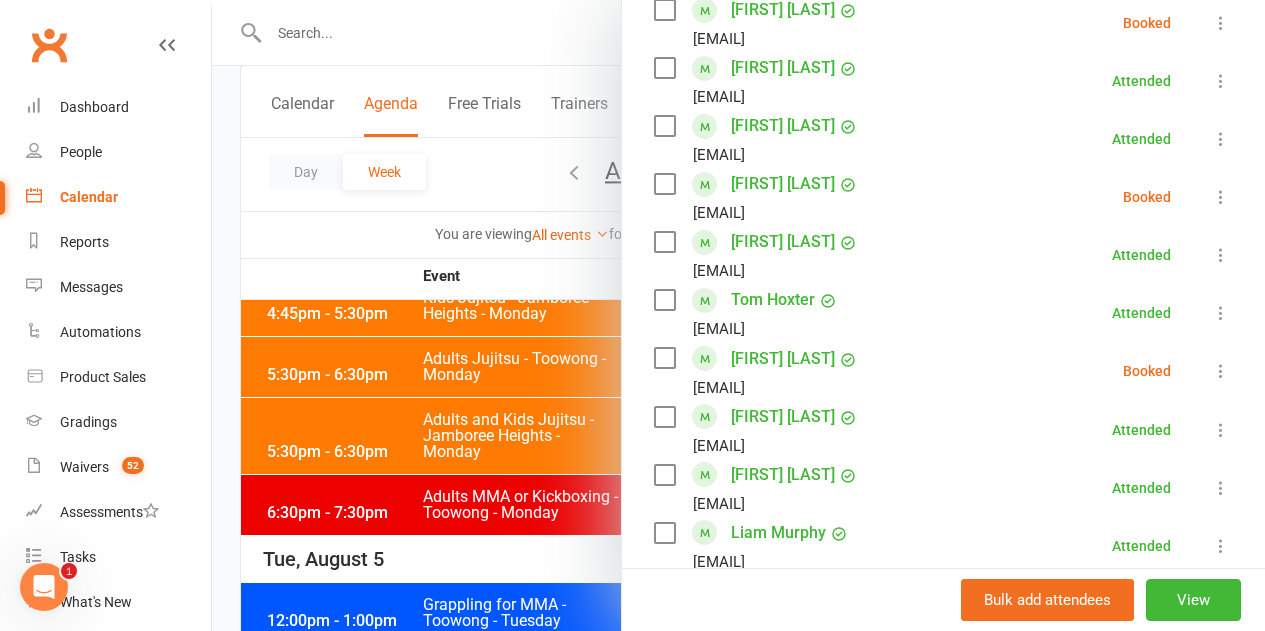 click at bounding box center [1221, 197] 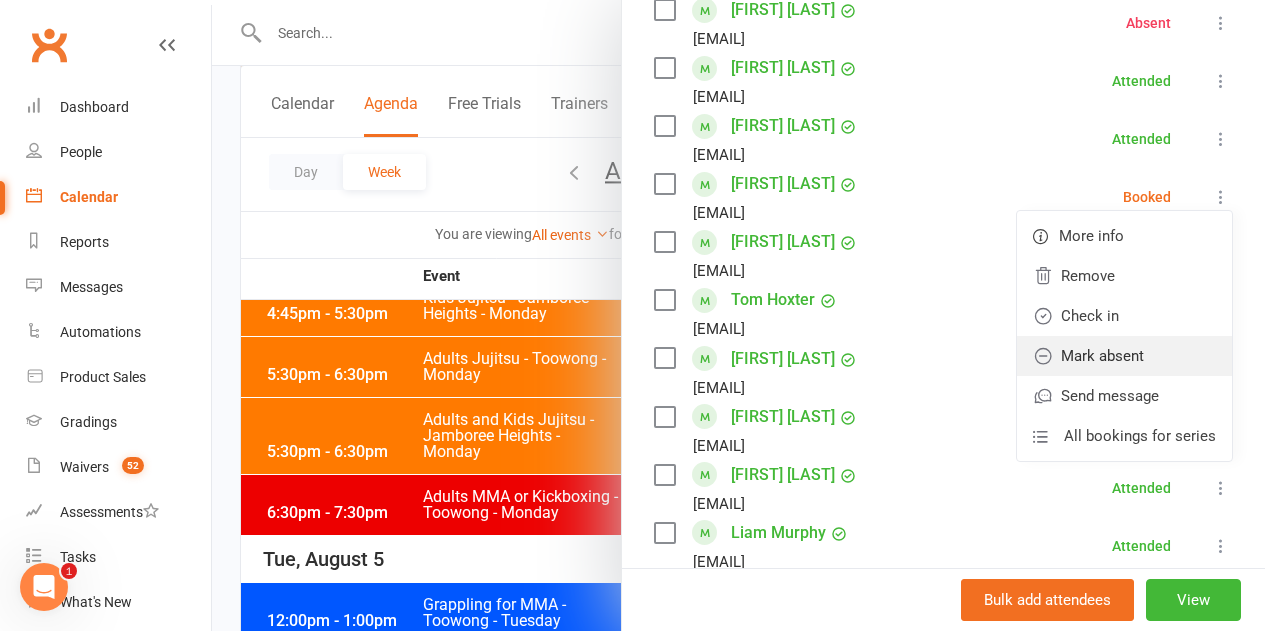 click on "Mark absent" at bounding box center (1124, 356) 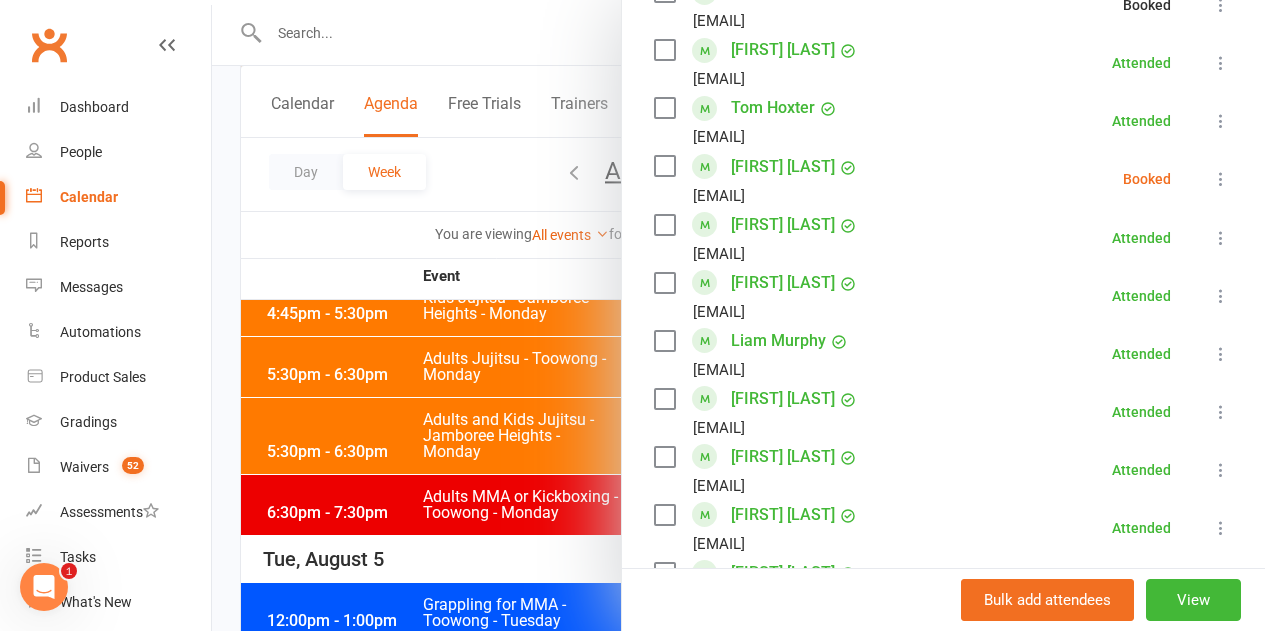 scroll, scrollTop: 1100, scrollLeft: 0, axis: vertical 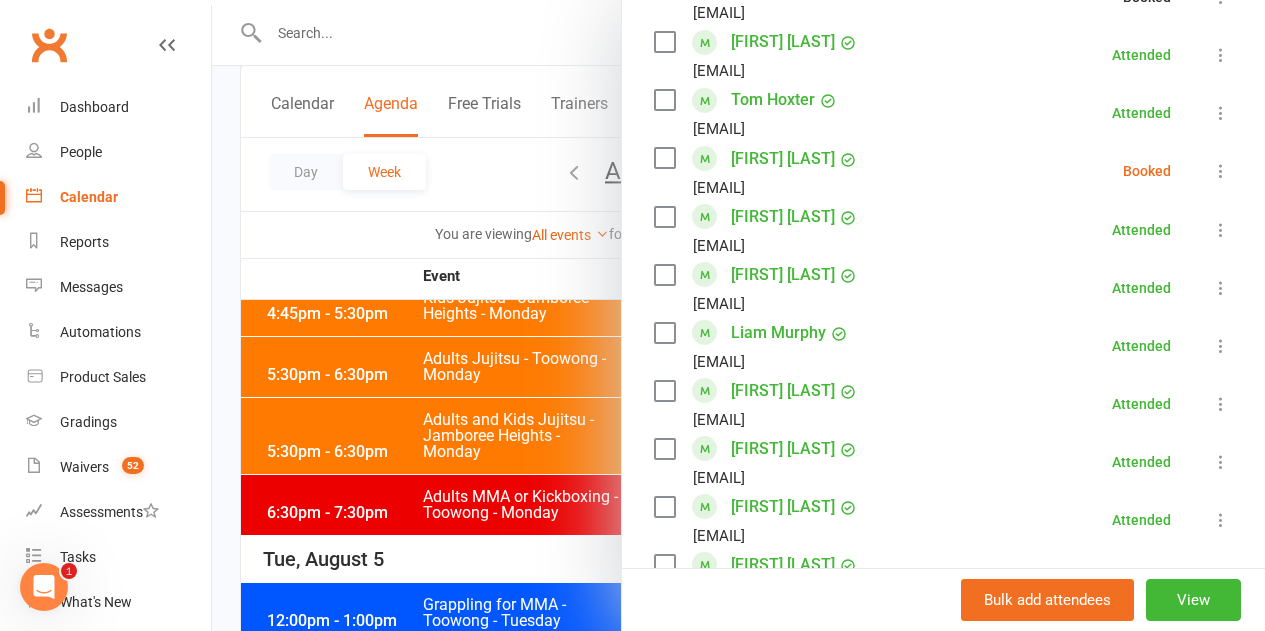 click on "[FIRST] [LAST] [EMAIL] Booked More info  Remove  Check in  Mark absent  Send message  All bookings for series" at bounding box center (943, 171) 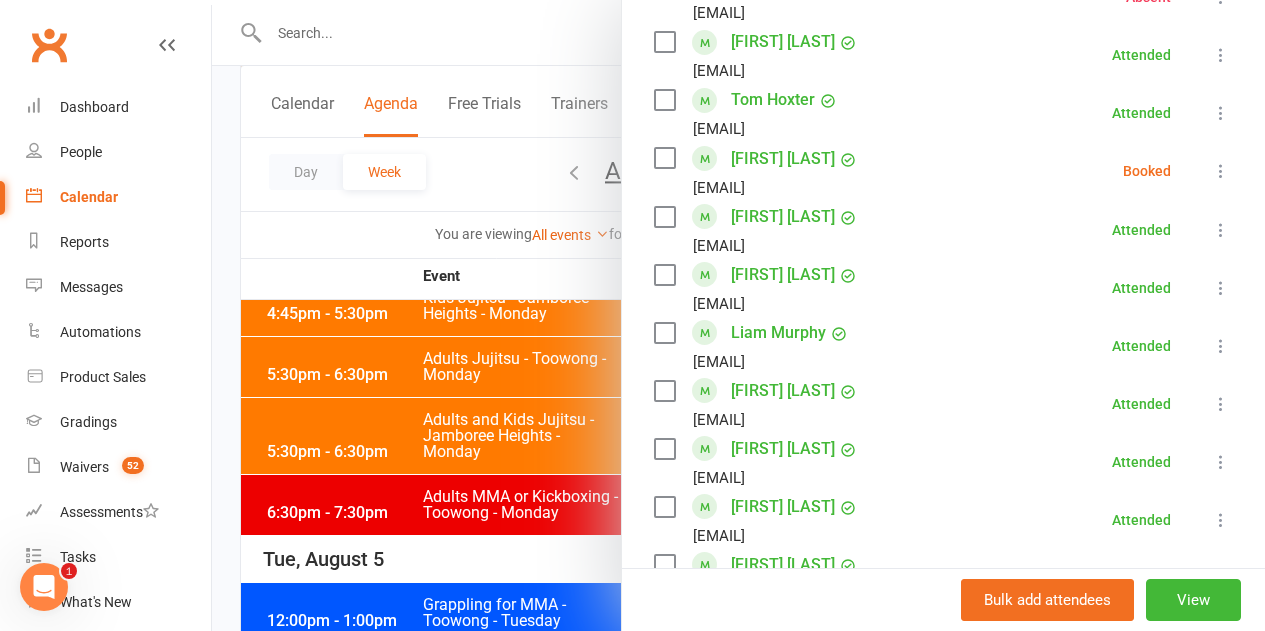 click at bounding box center (1221, 171) 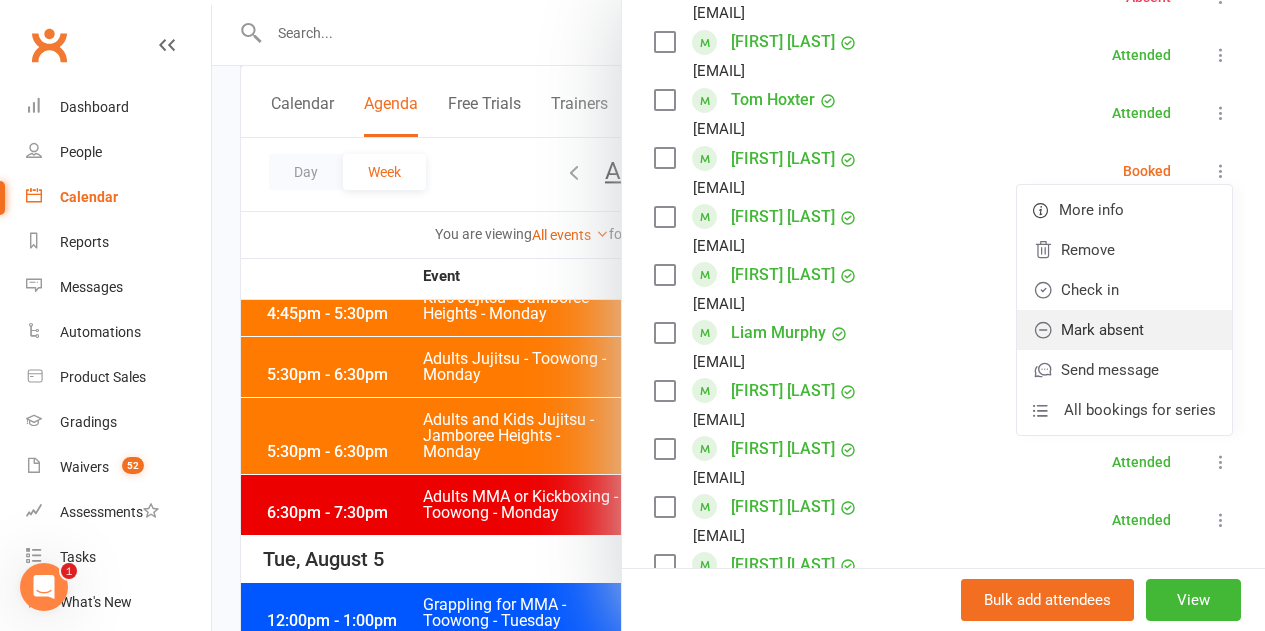 click on "Mark absent" at bounding box center [1124, 330] 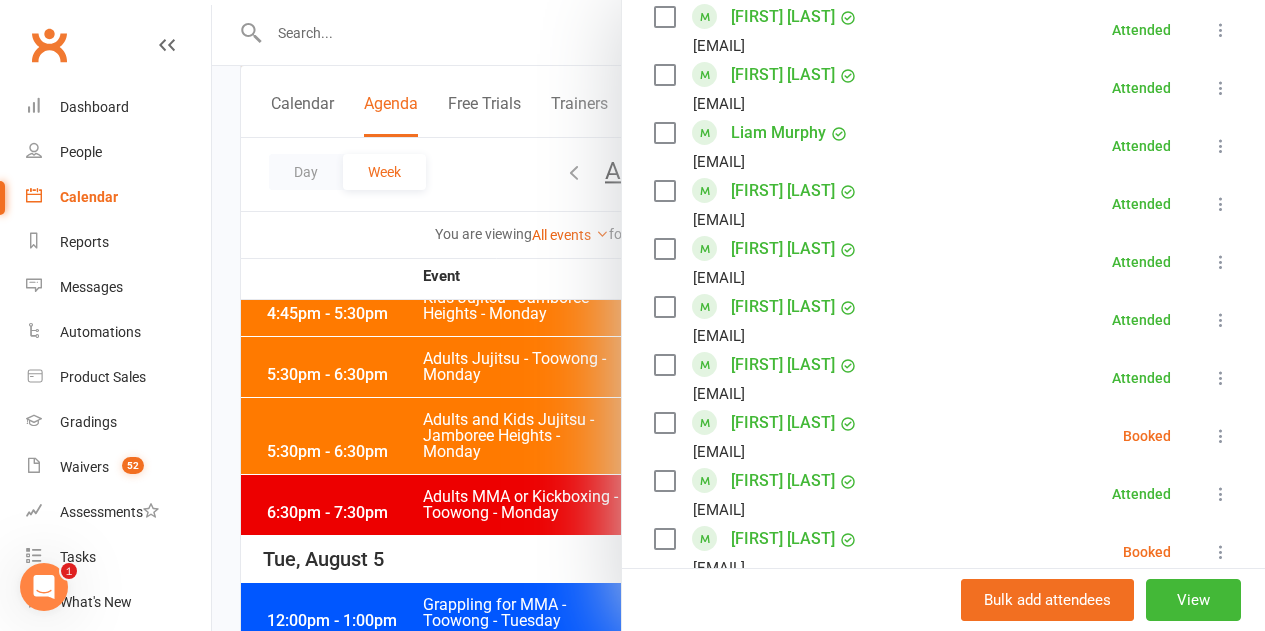 scroll, scrollTop: 1500, scrollLeft: 0, axis: vertical 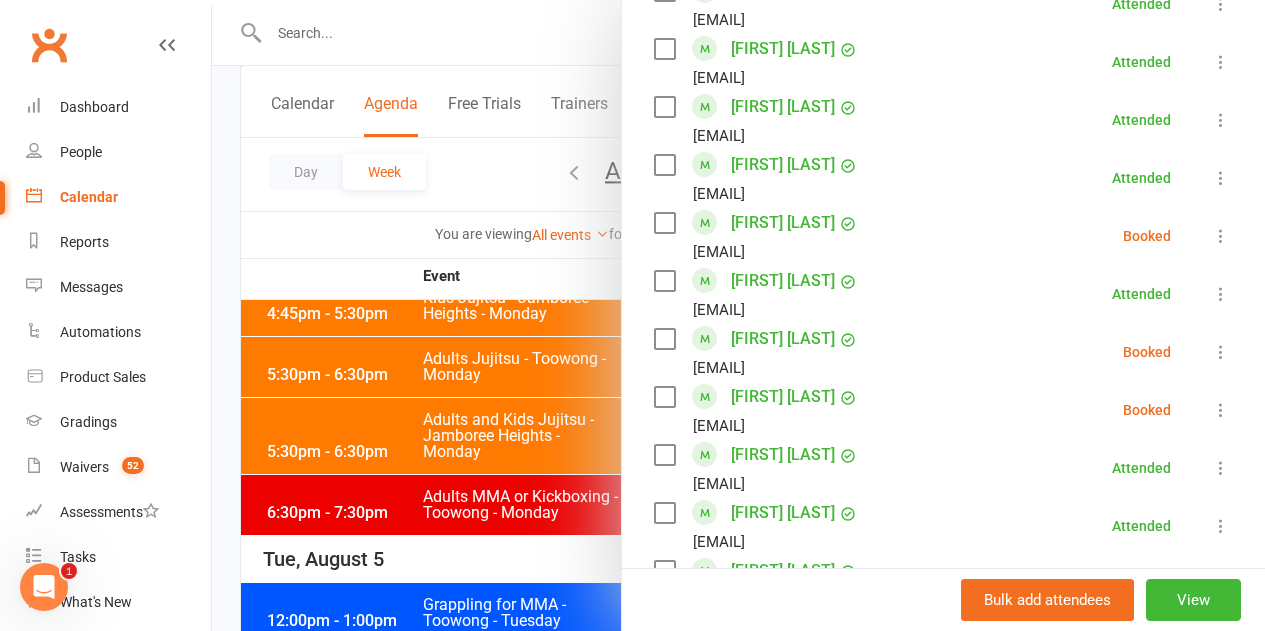 click at bounding box center (1221, 236) 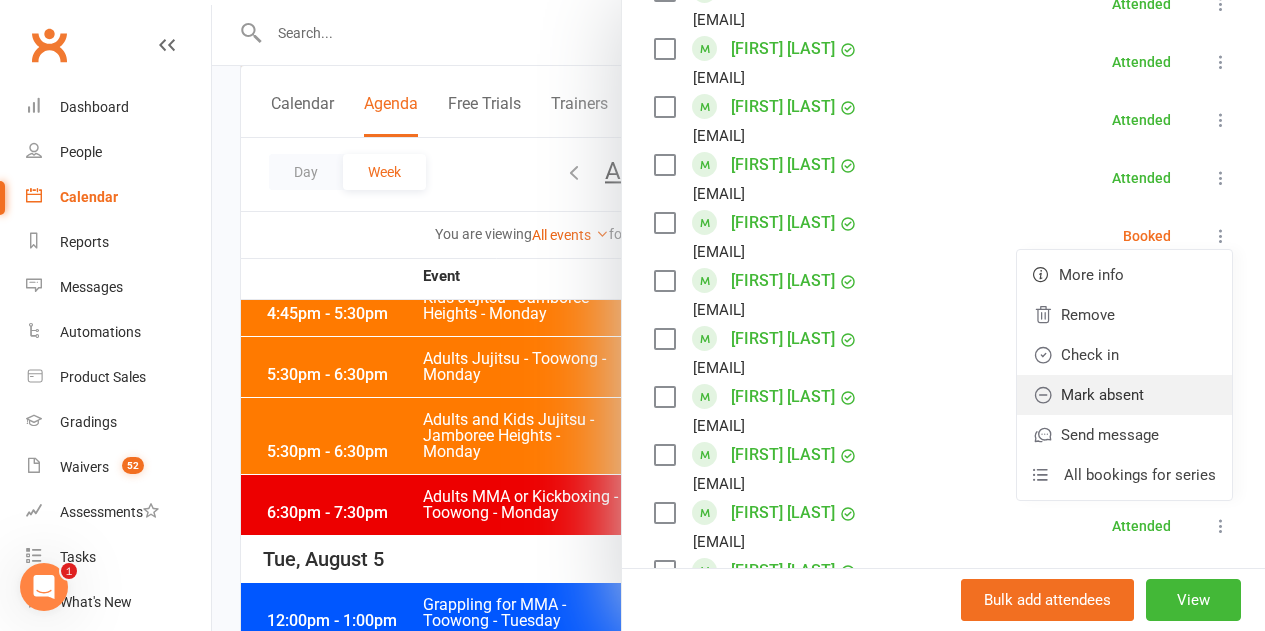 click on "Mark absent" at bounding box center (1124, 395) 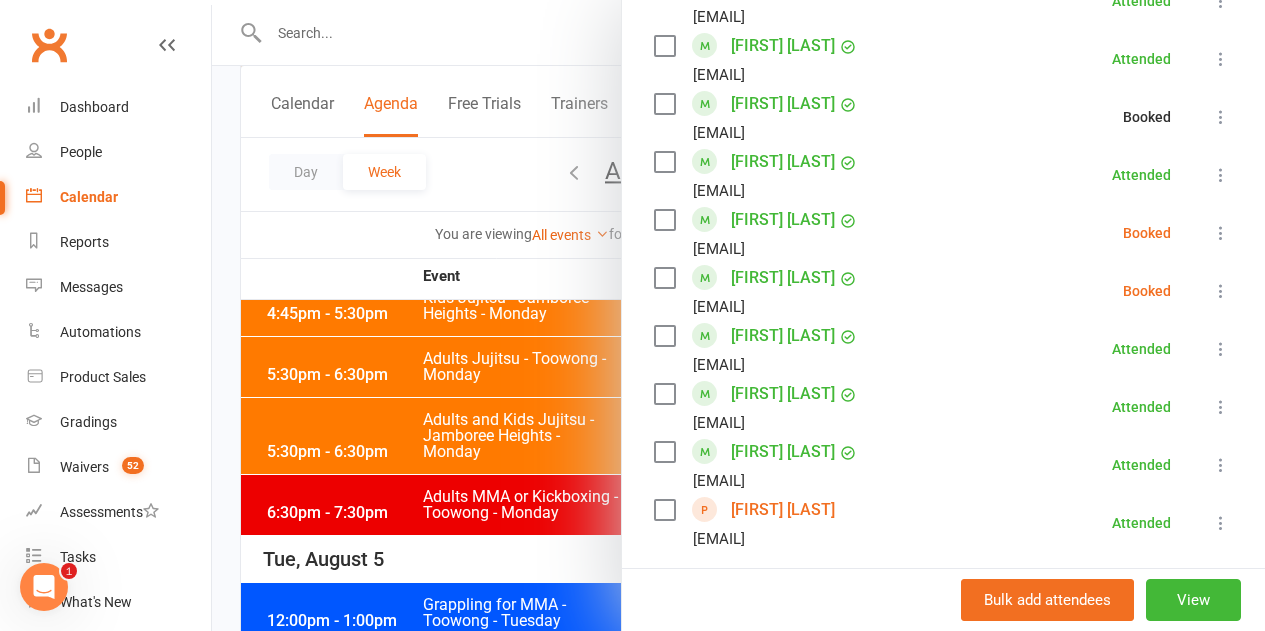 scroll, scrollTop: 1700, scrollLeft: 0, axis: vertical 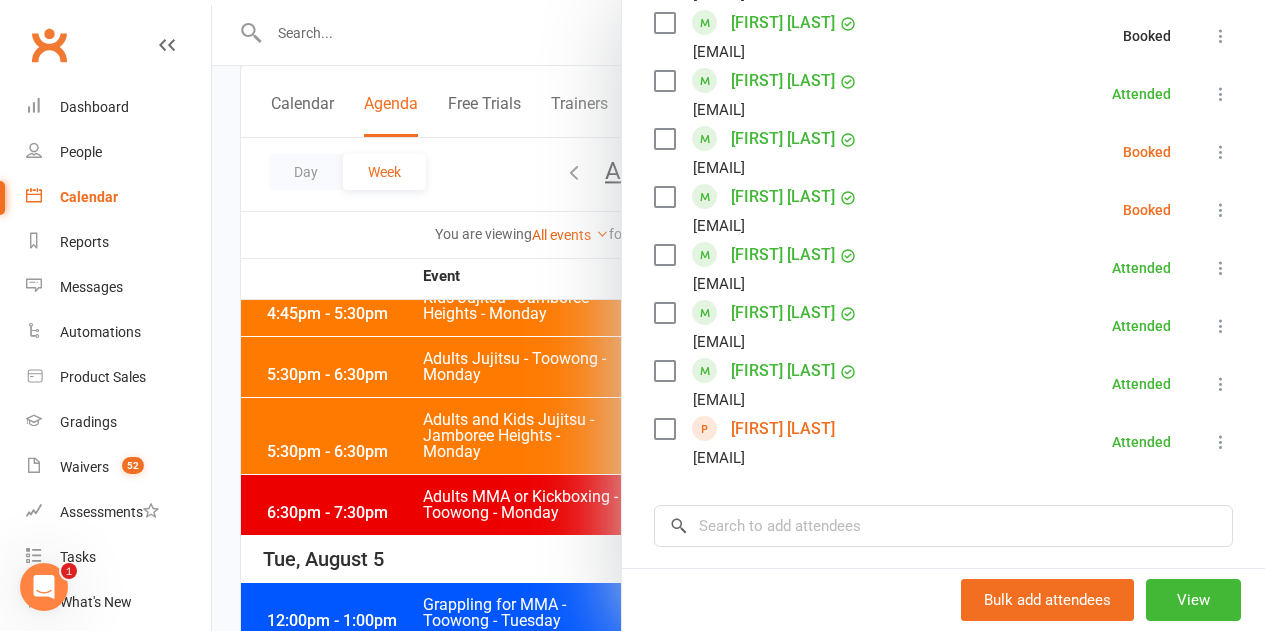 click at bounding box center [1221, 152] 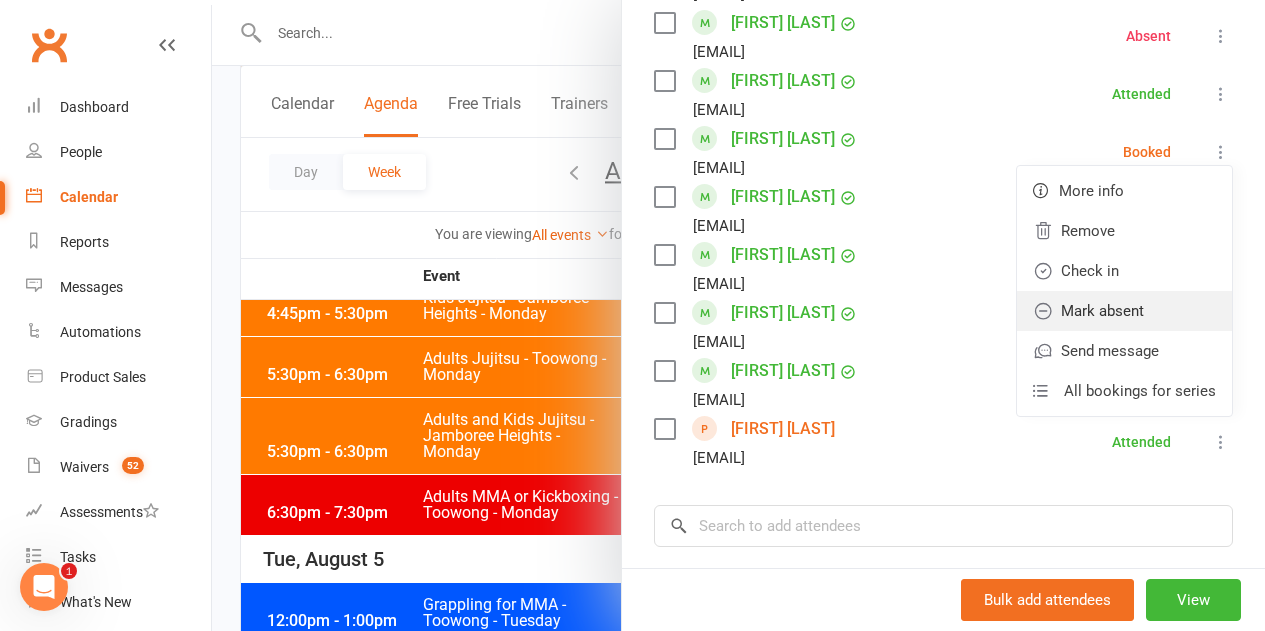 click on "Mark absent" at bounding box center (1124, 311) 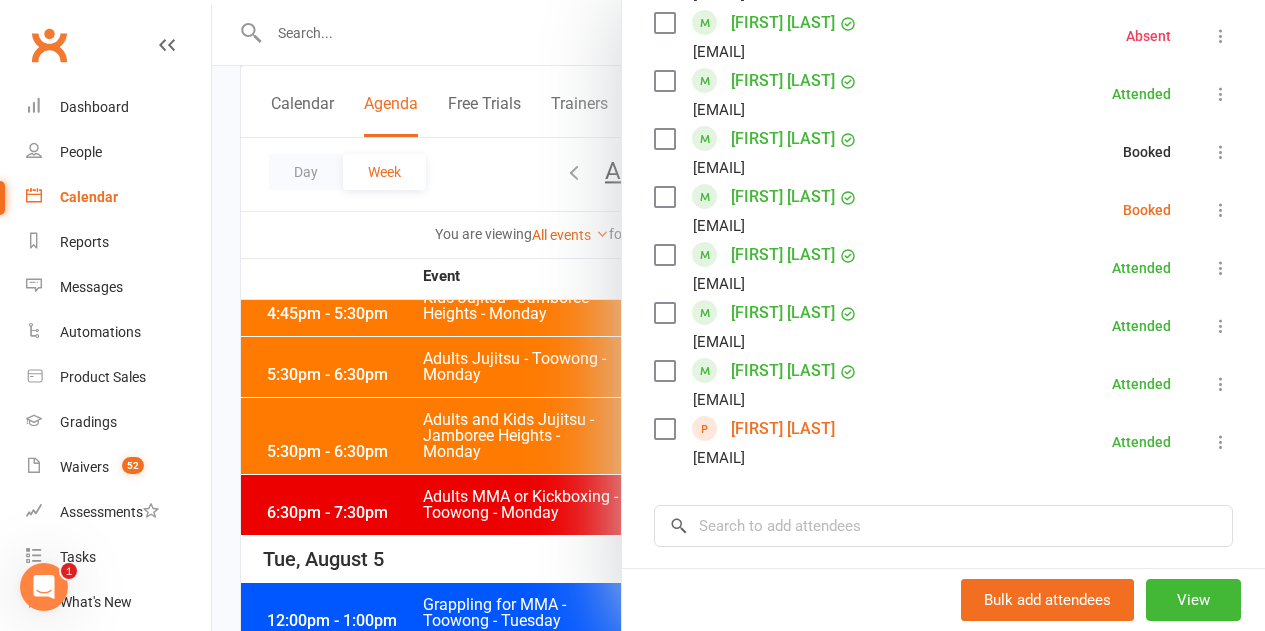 click at bounding box center (1221, 210) 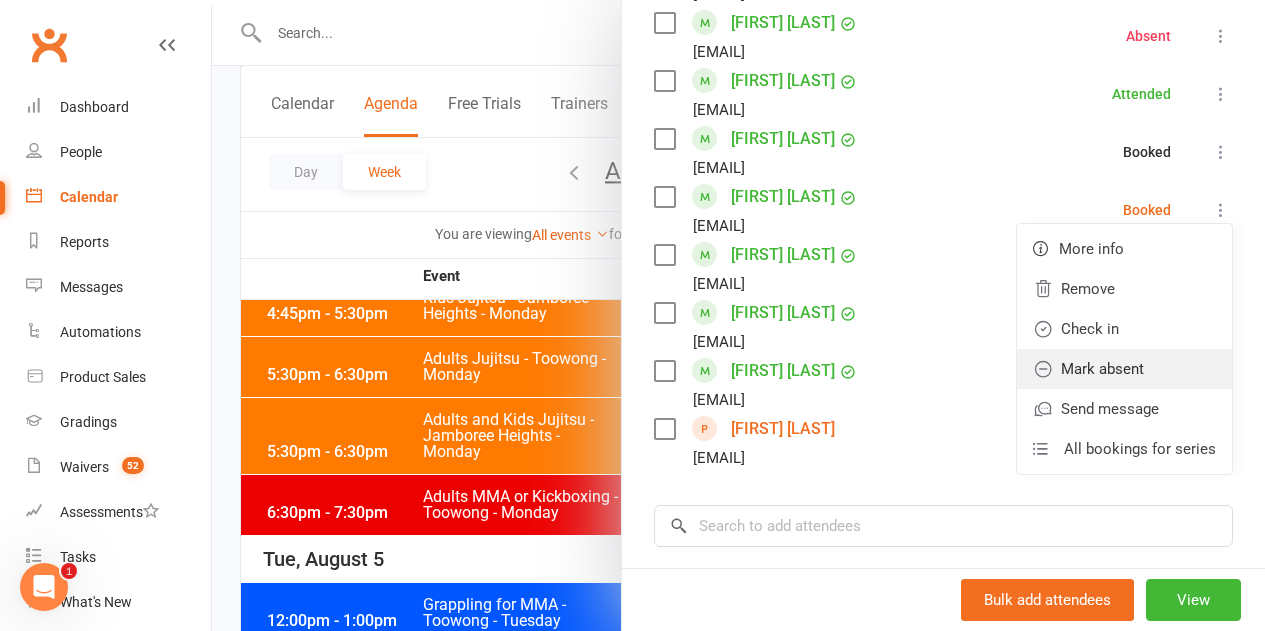 click on "Mark absent" at bounding box center [1124, 369] 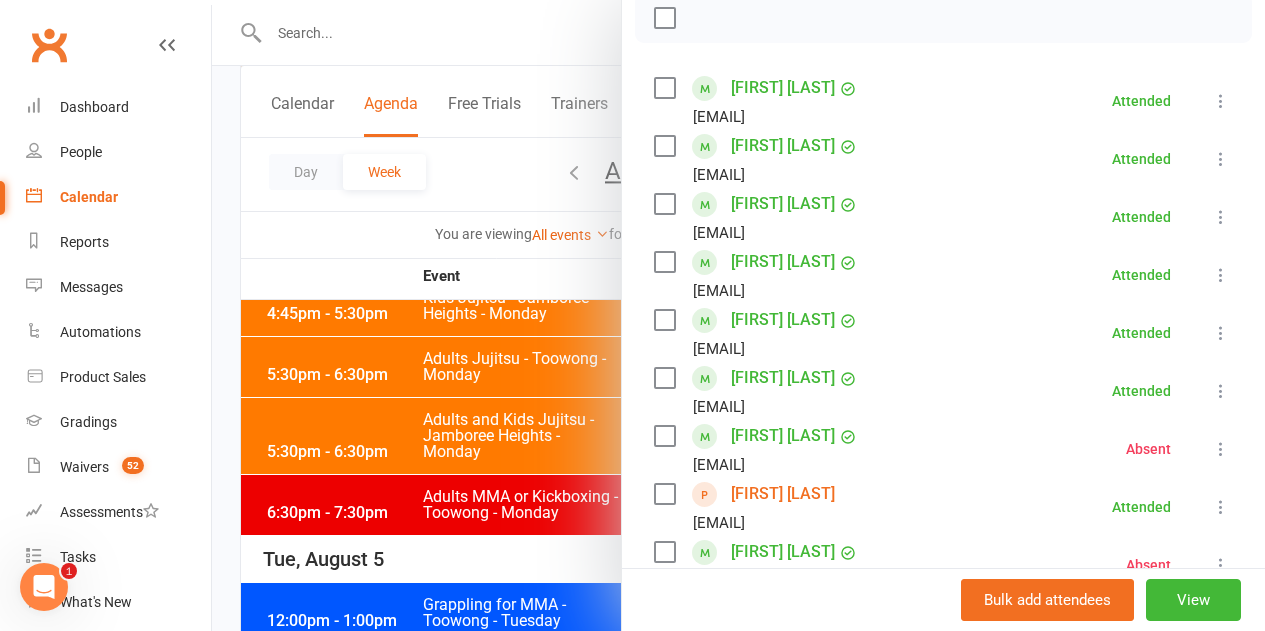 scroll, scrollTop: 0, scrollLeft: 0, axis: both 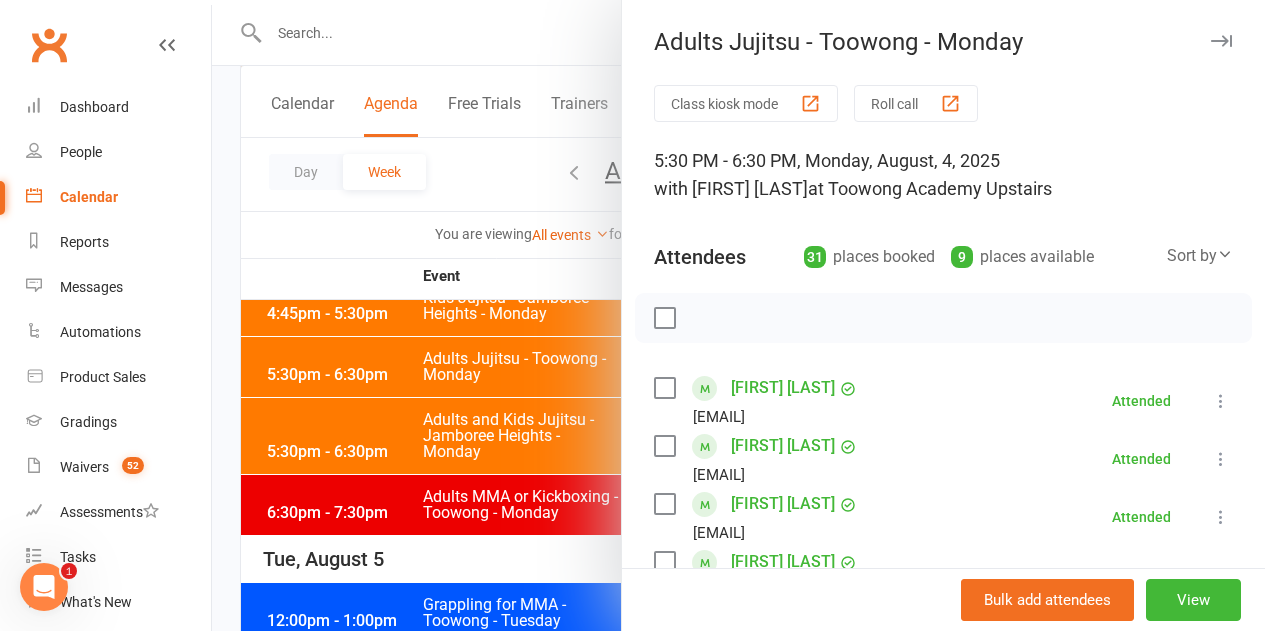click at bounding box center [738, 315] 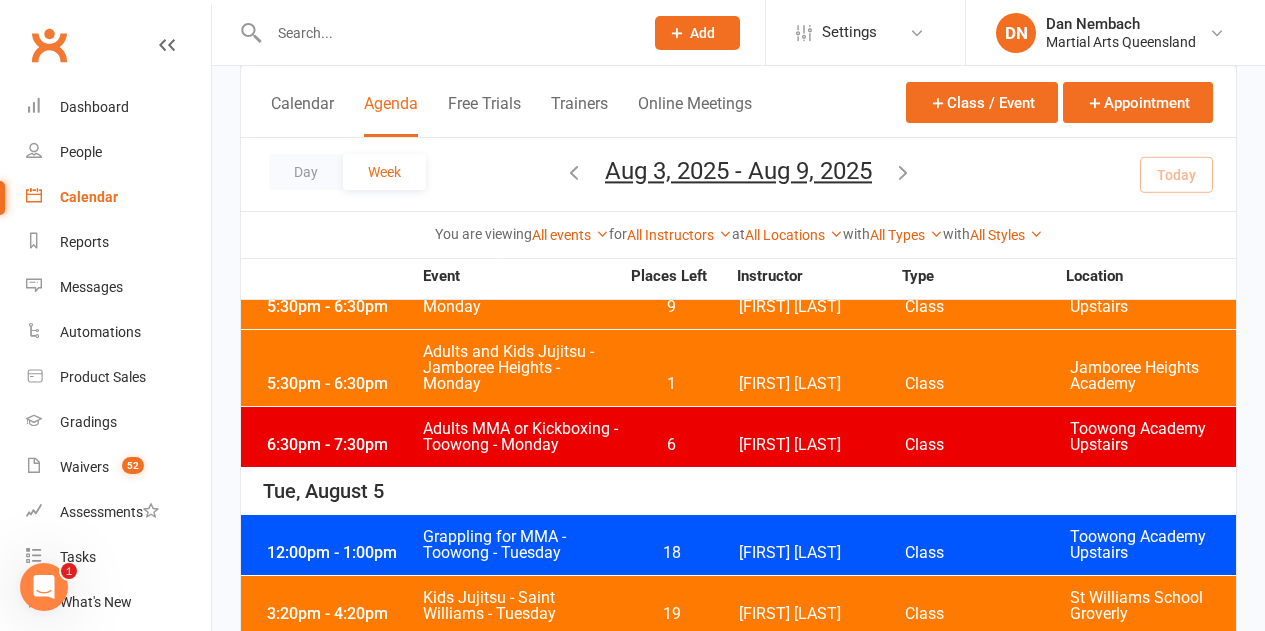 scroll, scrollTop: 800, scrollLeft: 0, axis: vertical 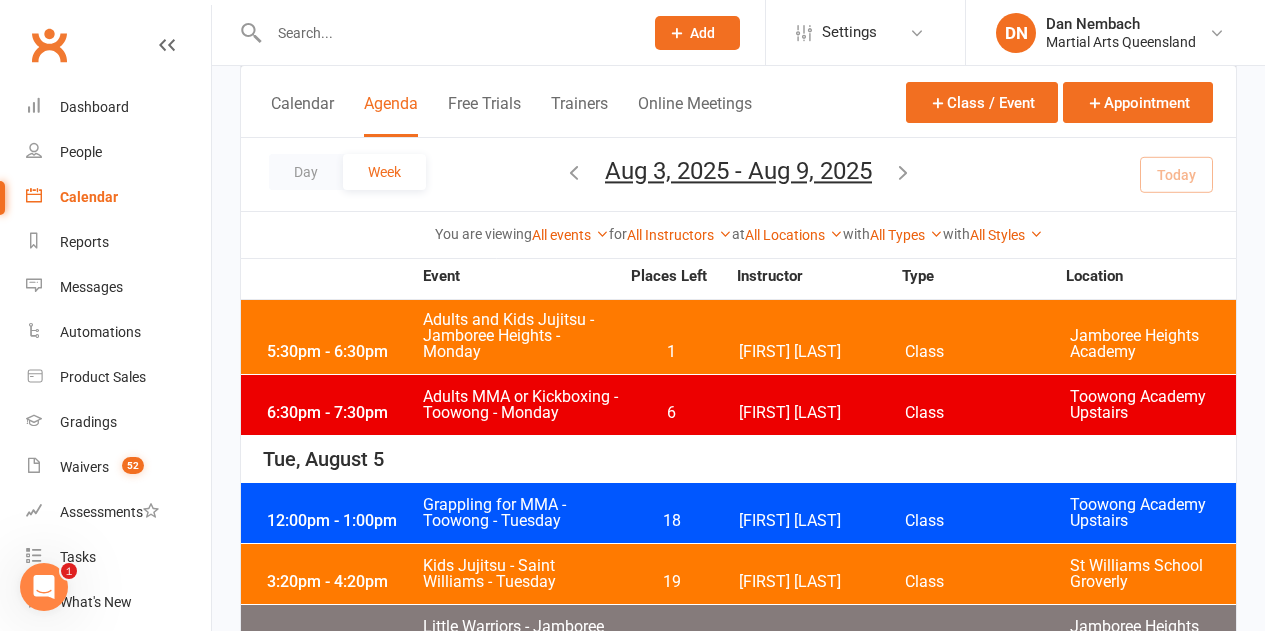 click on "[TIME] - [TIME] Adults and Kids Jujitsu - Jamboree Heights - Monday [NUMBER] [FIRST] [LAST] Class Jamboree Heights Academy" at bounding box center [738, 336] 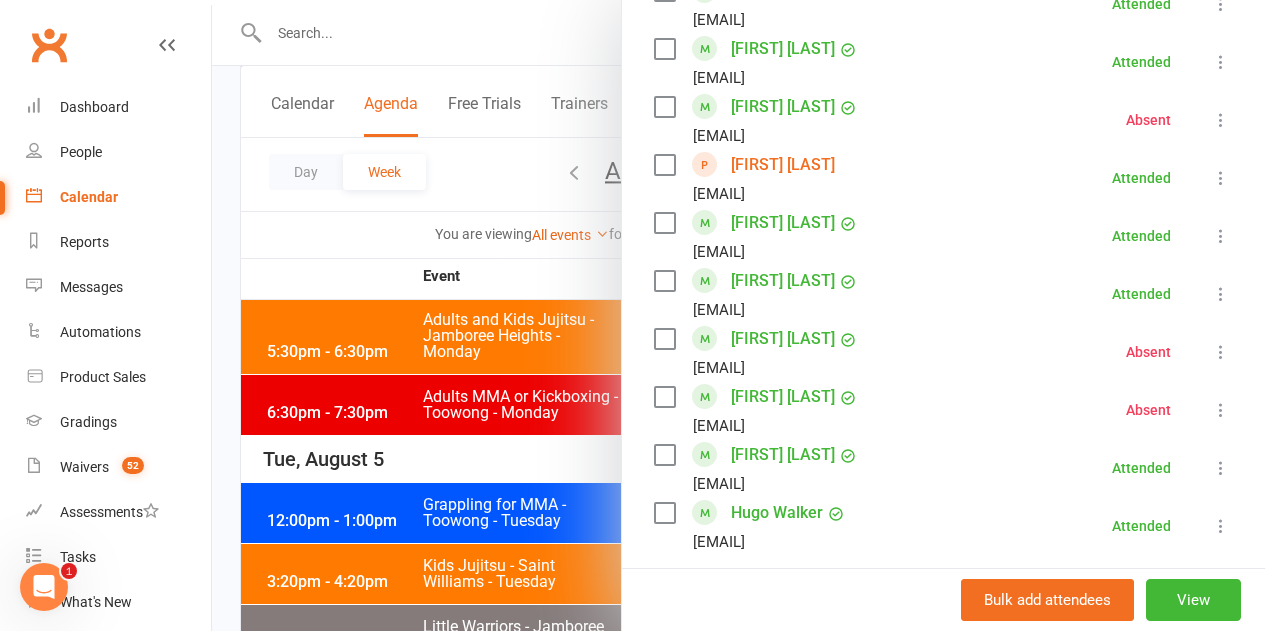 scroll, scrollTop: 1846, scrollLeft: 0, axis: vertical 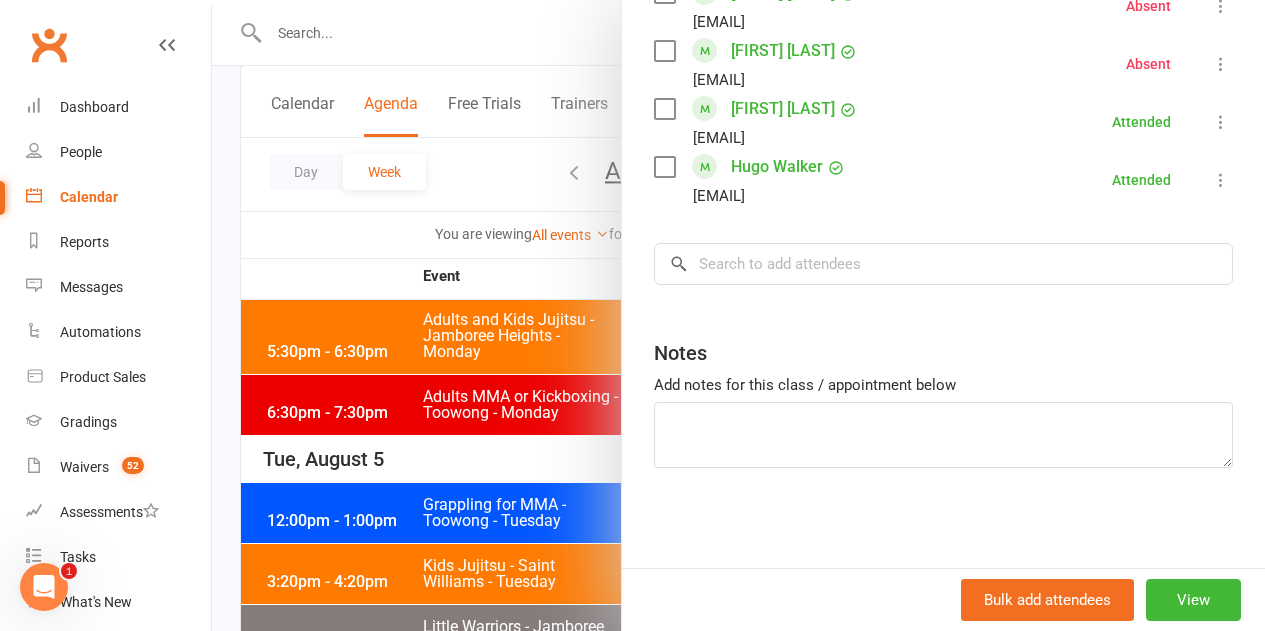 drag, startPoint x: 463, startPoint y: 441, endPoint x: 531, endPoint y: 414, distance: 73.1642 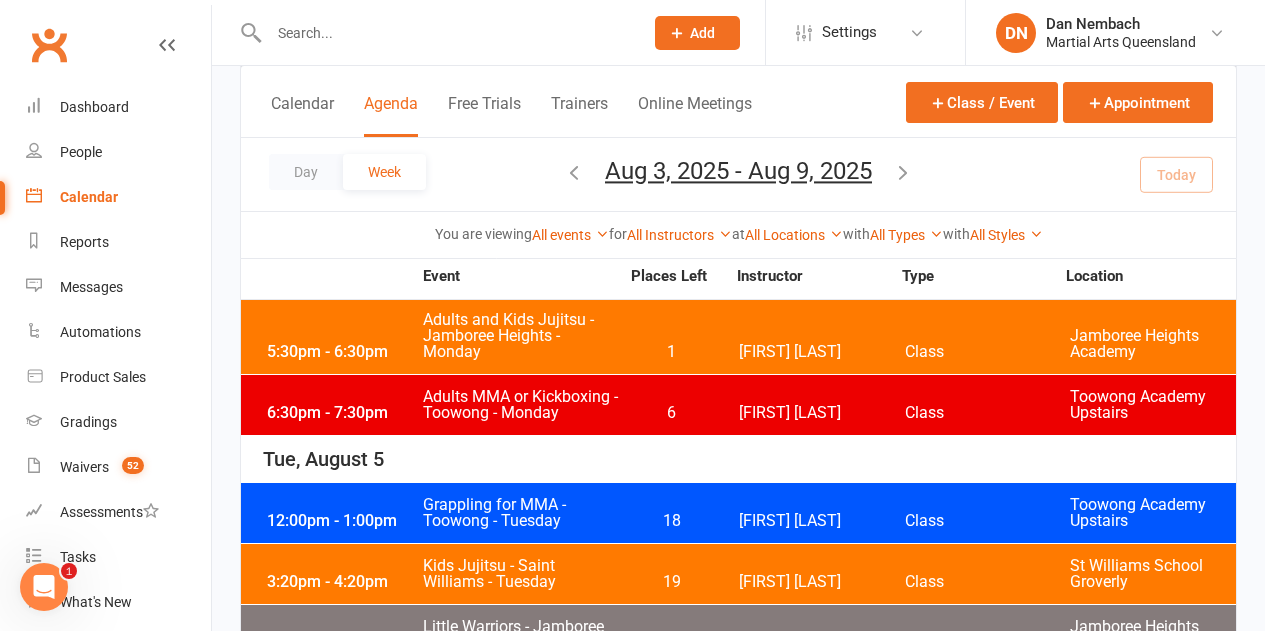 click on "Adults MMA or Kickboxing - Toowong - Monday" at bounding box center [520, 405] 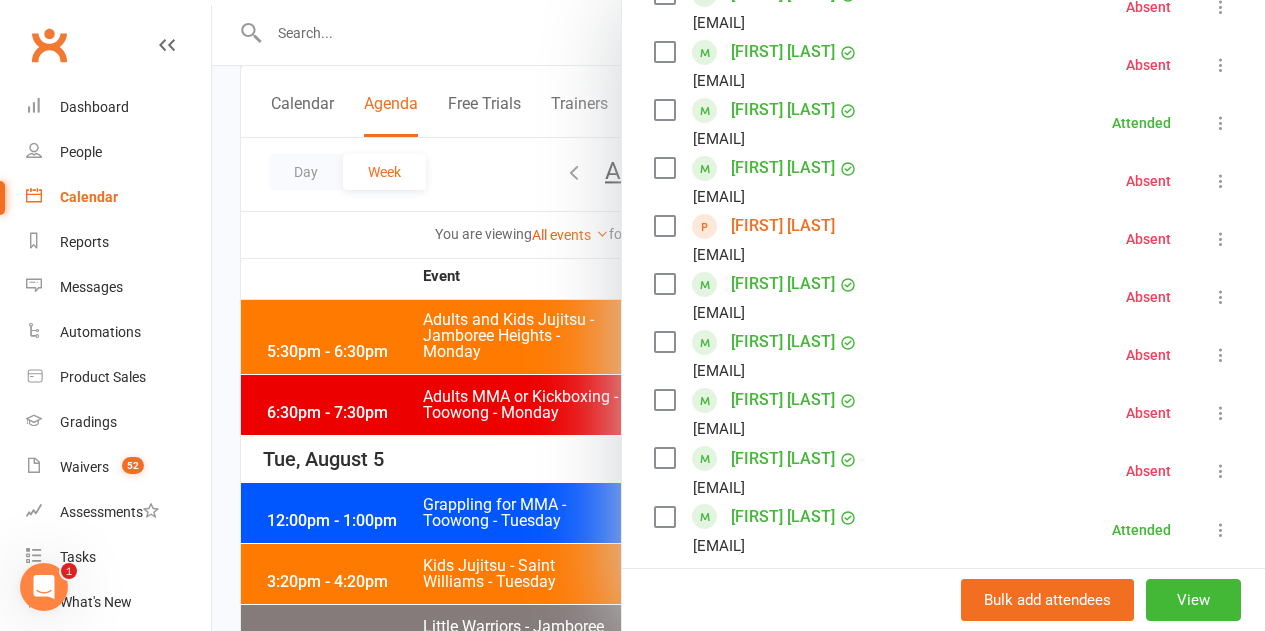 scroll, scrollTop: 1150, scrollLeft: 0, axis: vertical 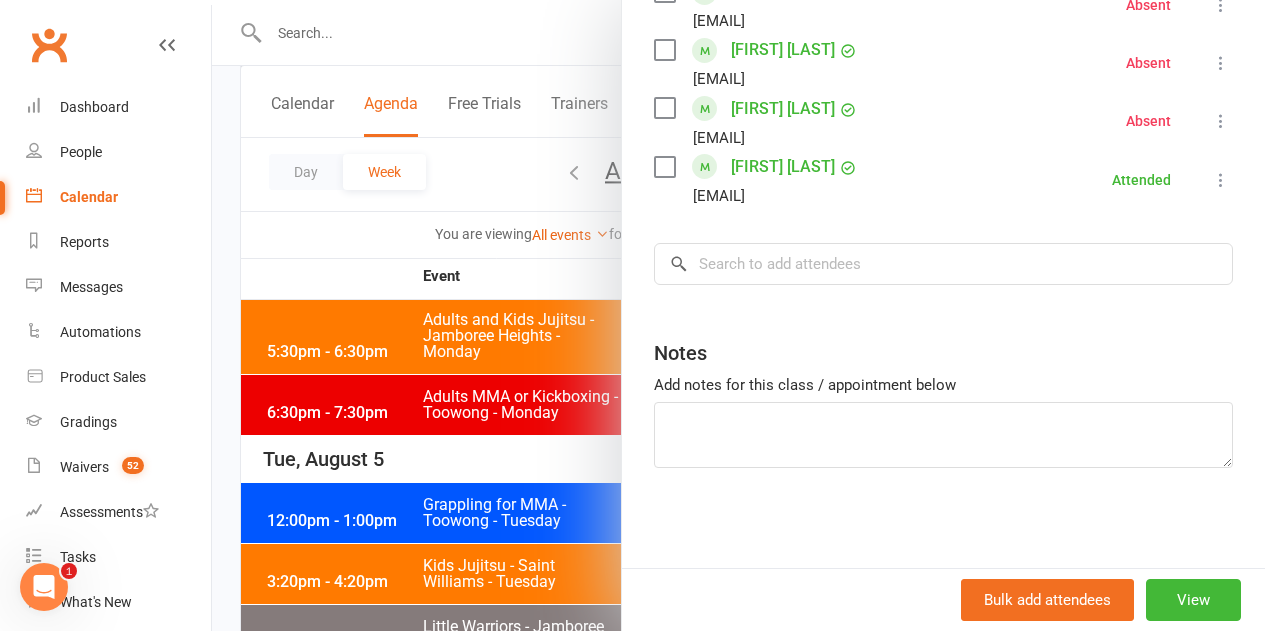 click at bounding box center [738, 315] 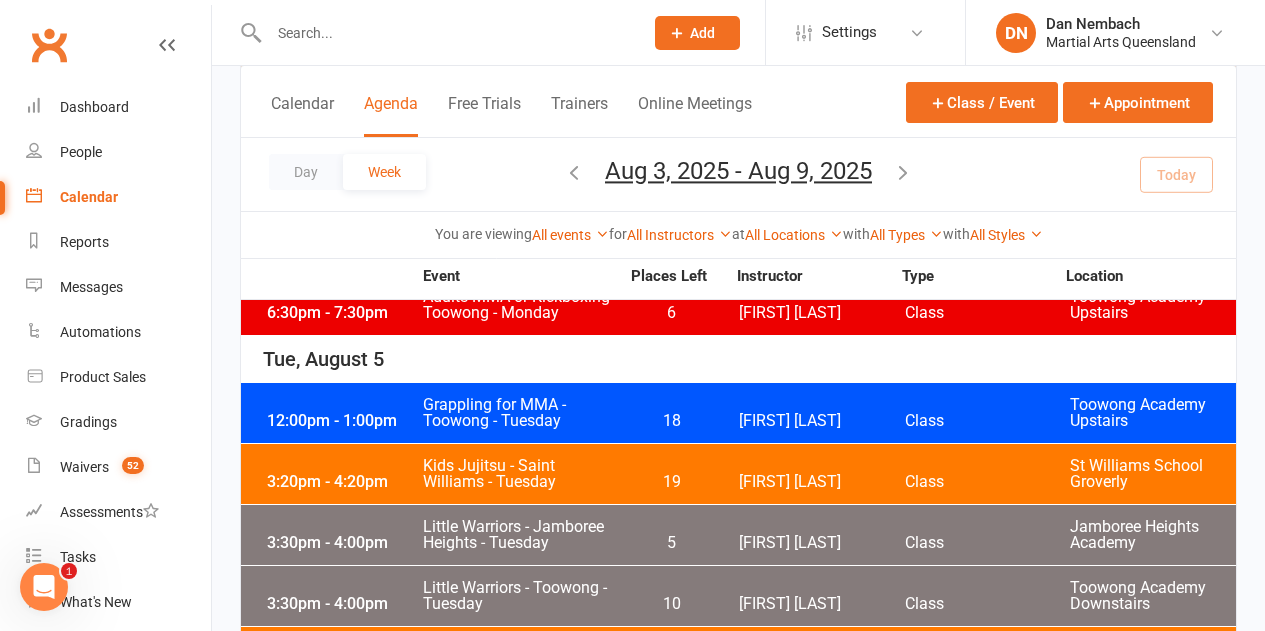 scroll, scrollTop: 1000, scrollLeft: 0, axis: vertical 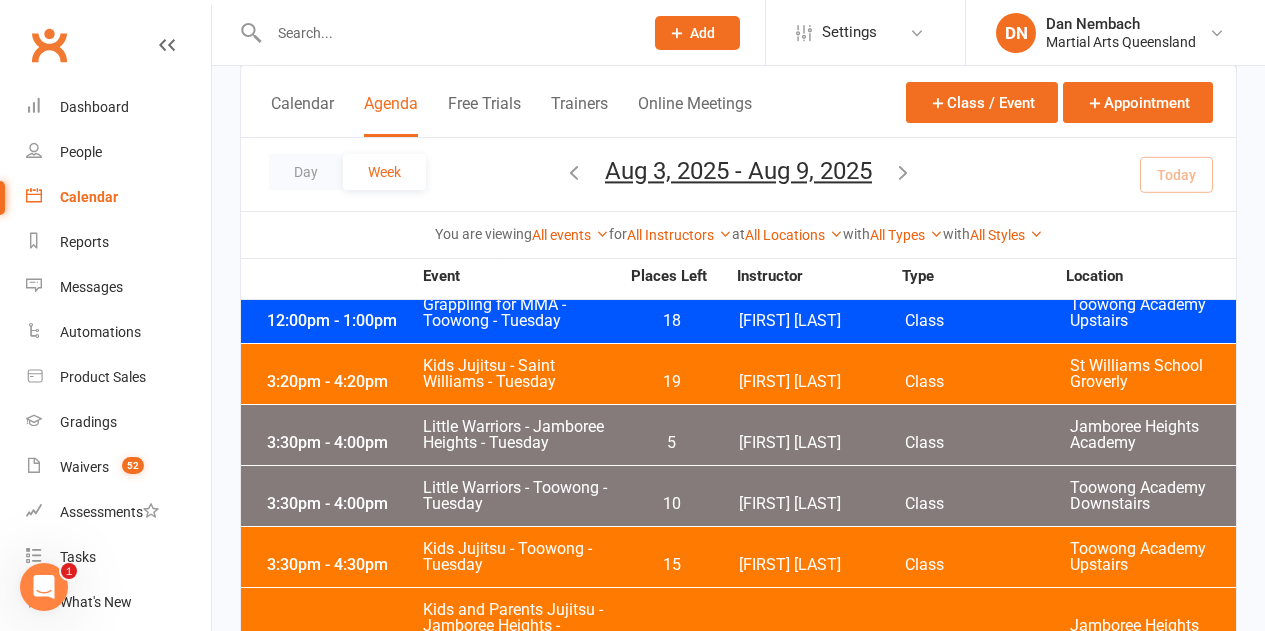 click on "Grappling for MMA - Toowong - Tuesday" at bounding box center [520, 313] 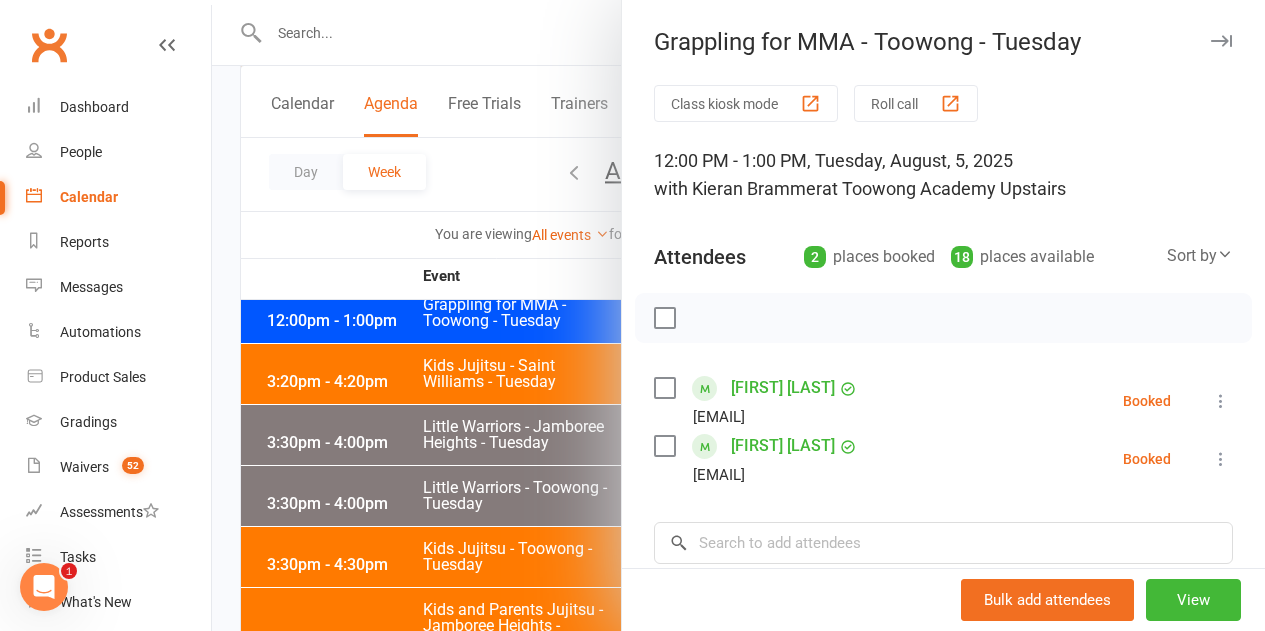 scroll, scrollTop: 100, scrollLeft: 0, axis: vertical 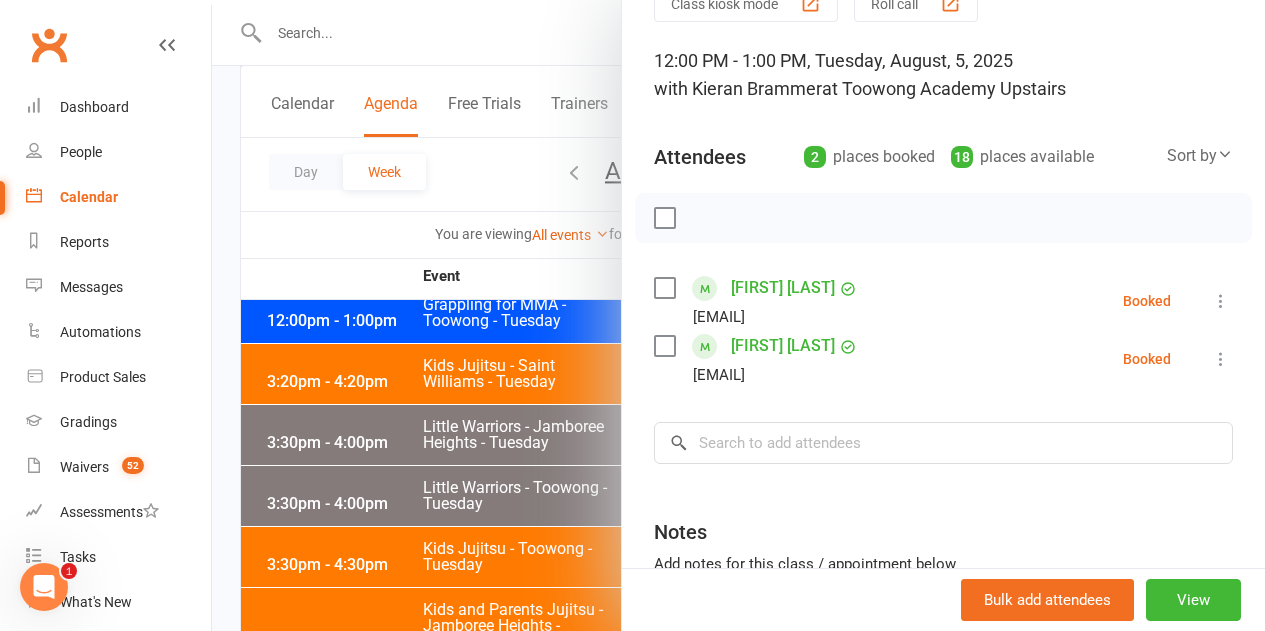 click at bounding box center (738, 315) 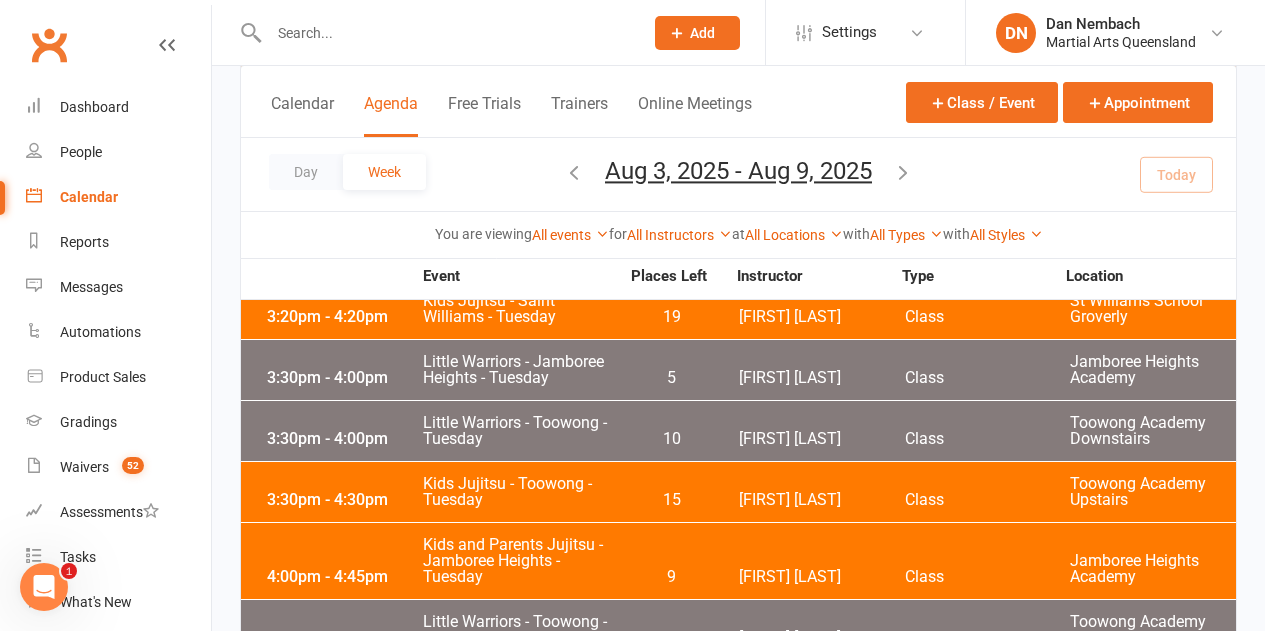 scroll, scrollTop: 1100, scrollLeft: 0, axis: vertical 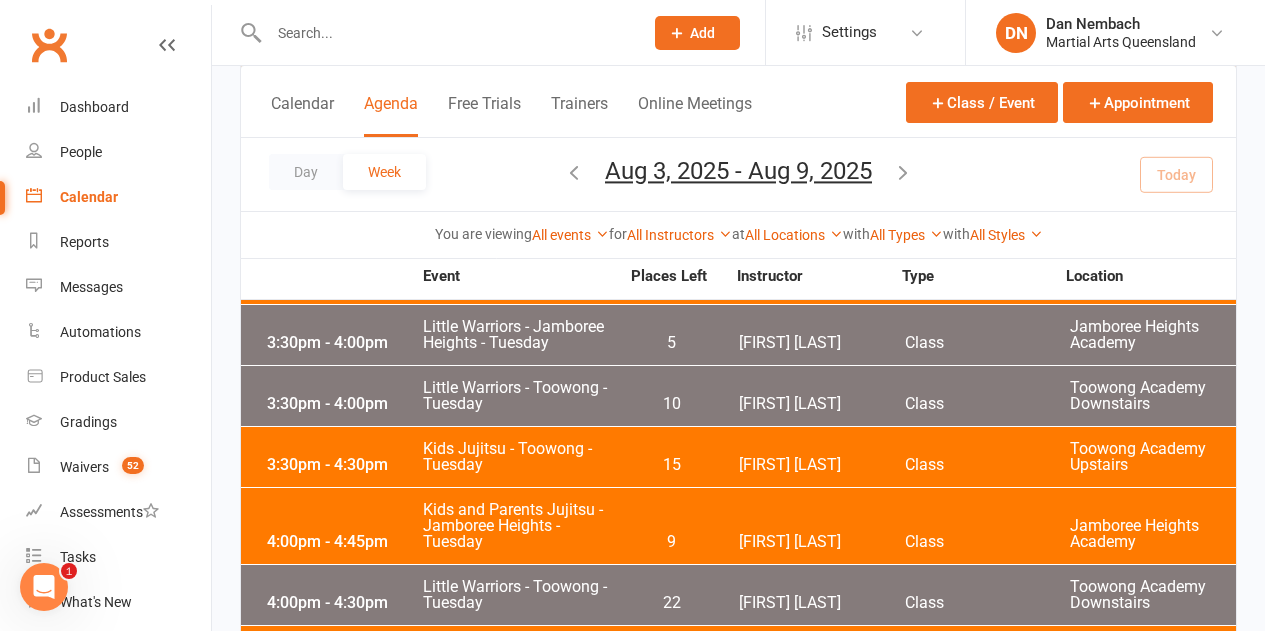 click on "10" at bounding box center (671, 404) 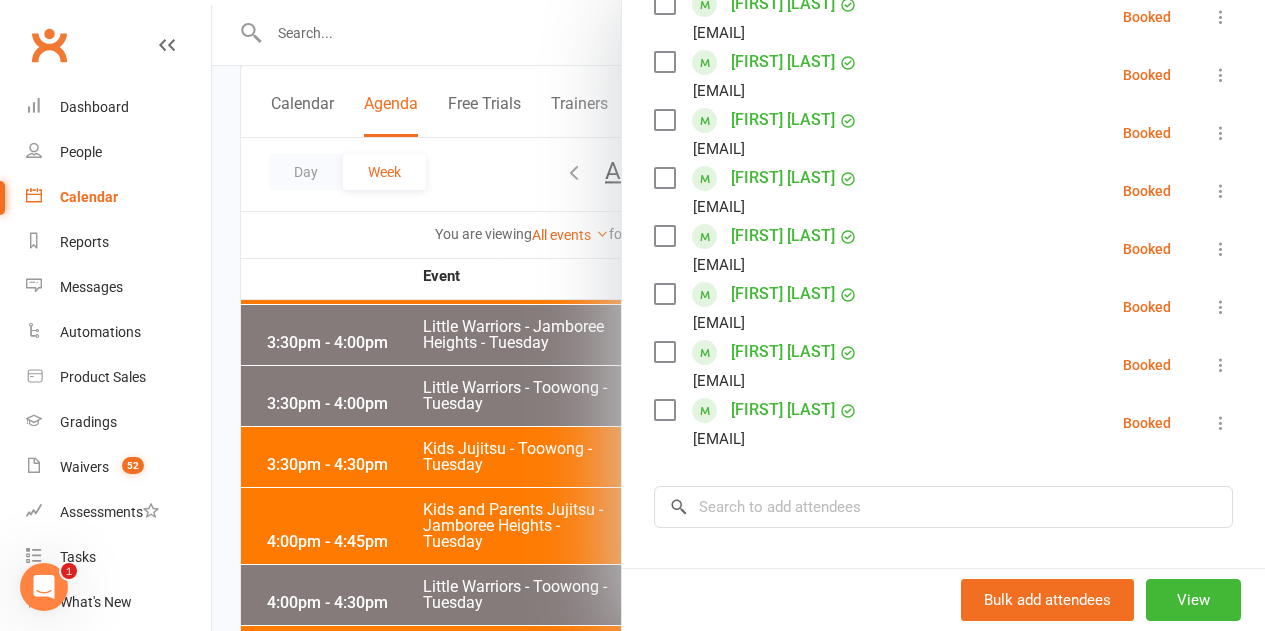 scroll, scrollTop: 700, scrollLeft: 0, axis: vertical 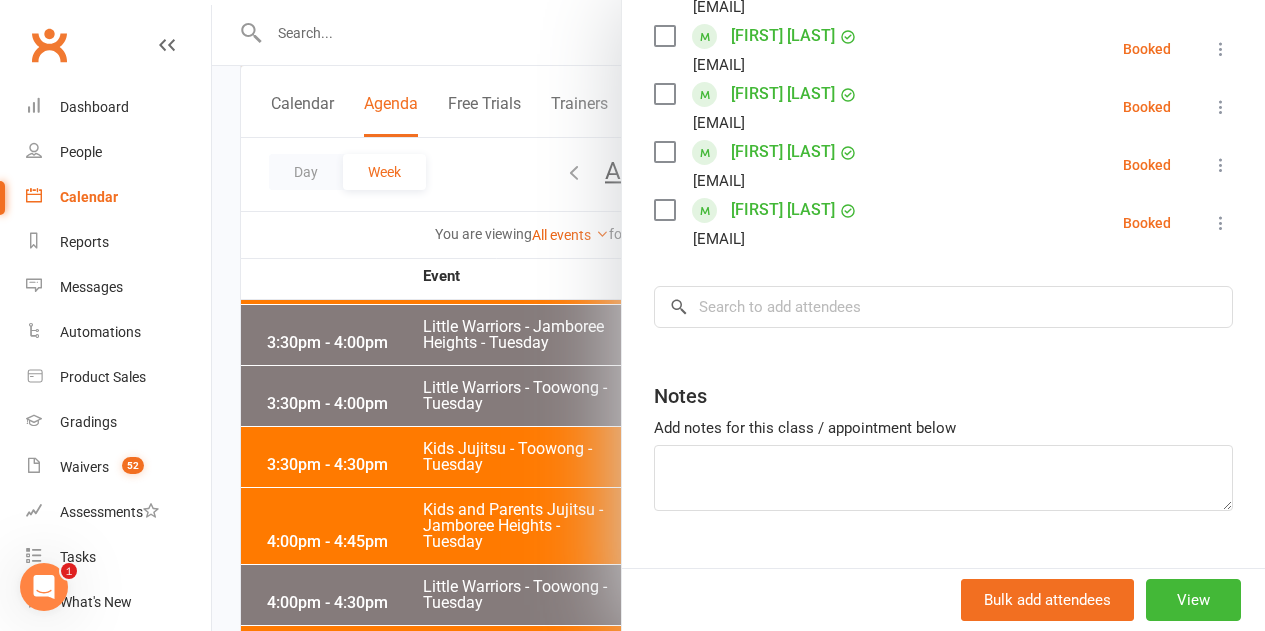 click at bounding box center (738, 315) 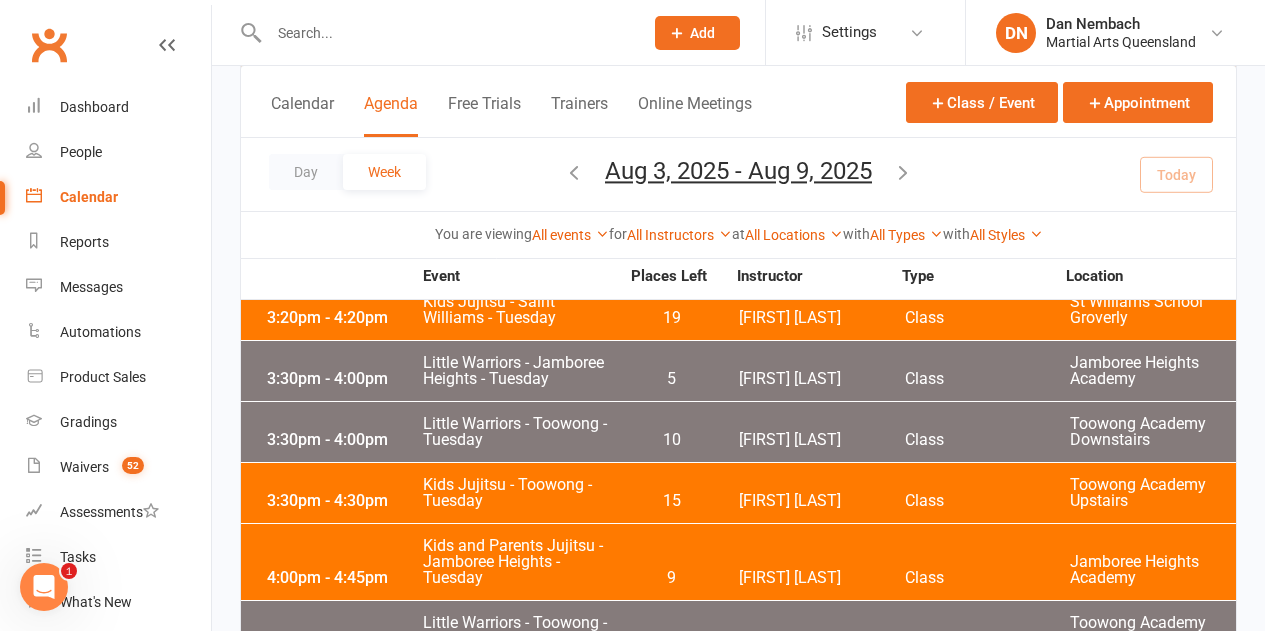 scroll, scrollTop: 1100, scrollLeft: 0, axis: vertical 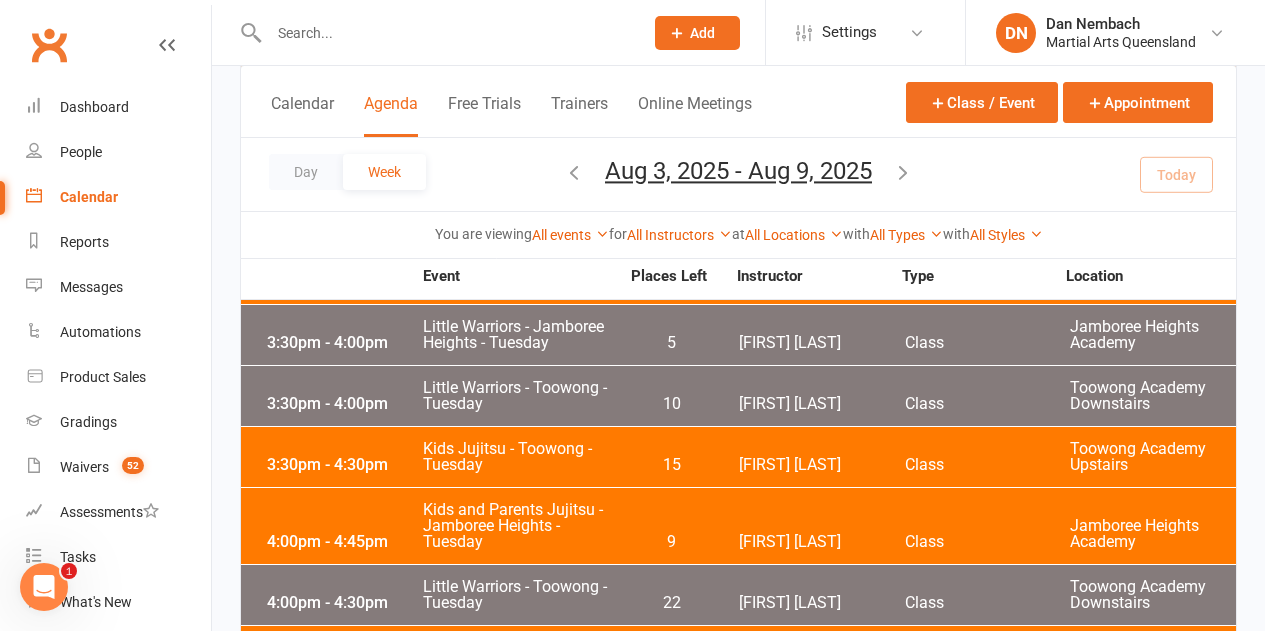 click on "3:30pm - 4:30pm" at bounding box center (342, 465) 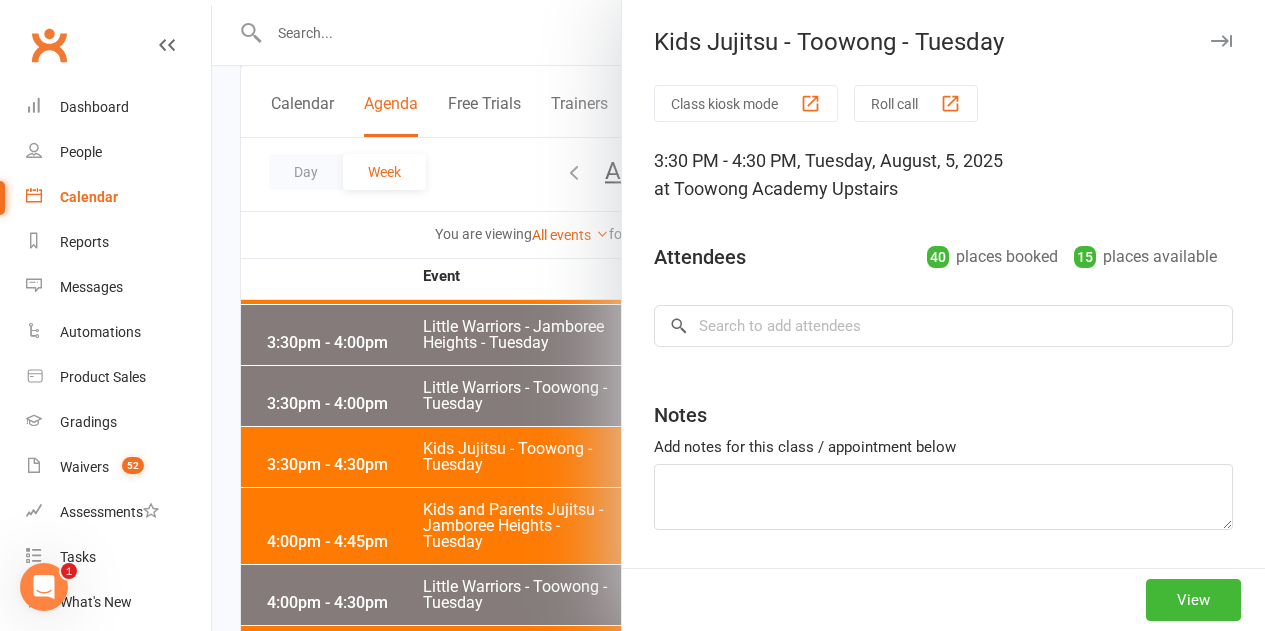 scroll, scrollTop: 62, scrollLeft: 0, axis: vertical 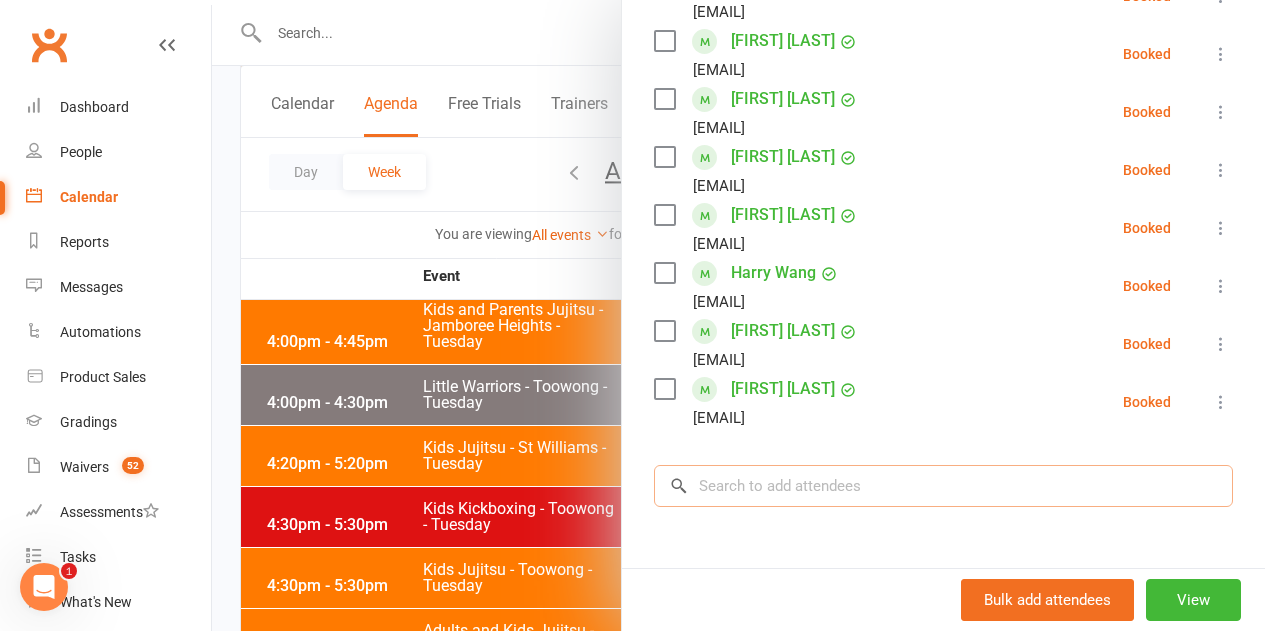 click at bounding box center (943, 486) 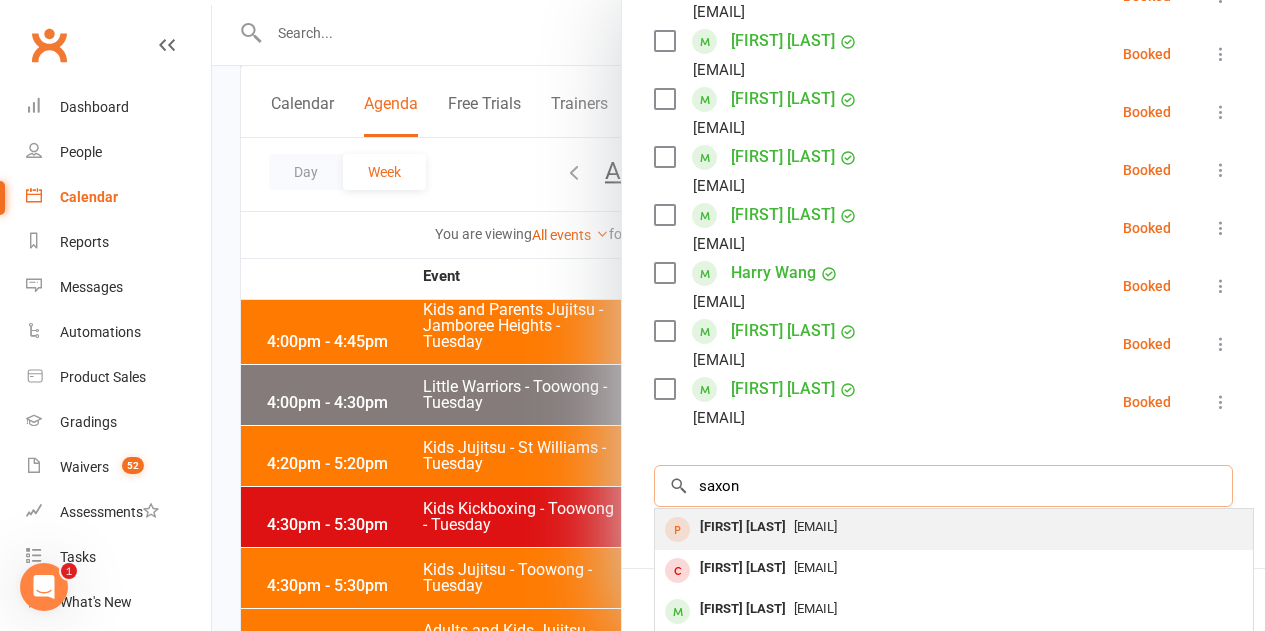 type on "saxon" 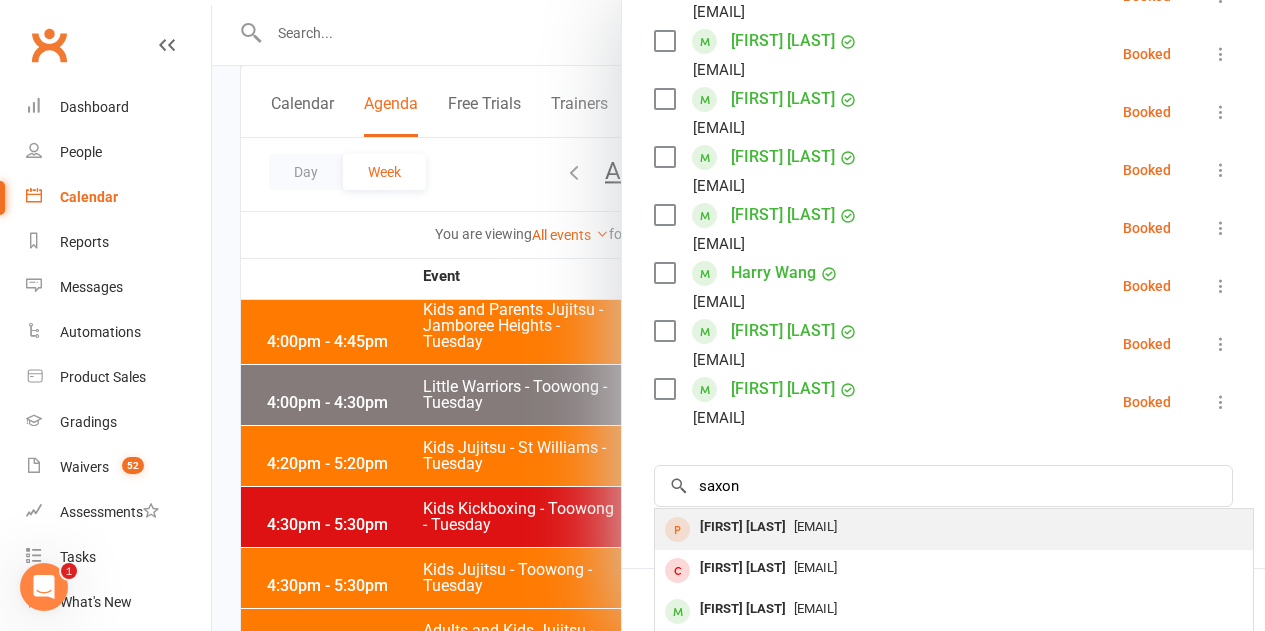 click on "[EMAIL]" at bounding box center [815, 526] 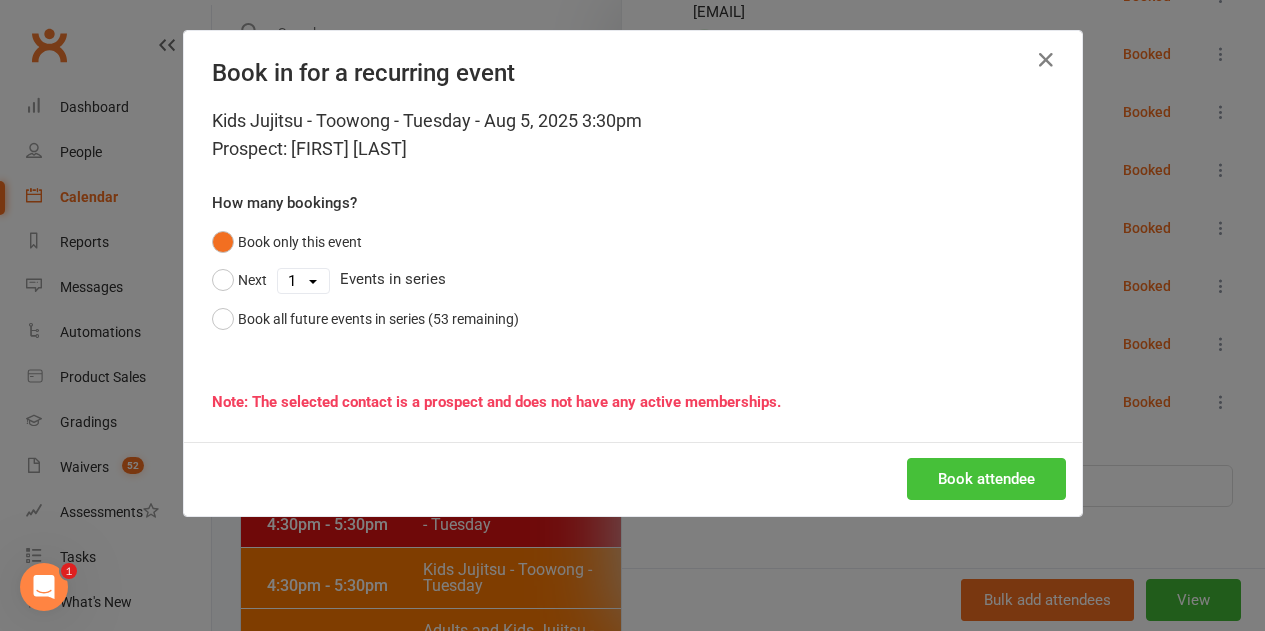click on "Book attendee" at bounding box center (986, 479) 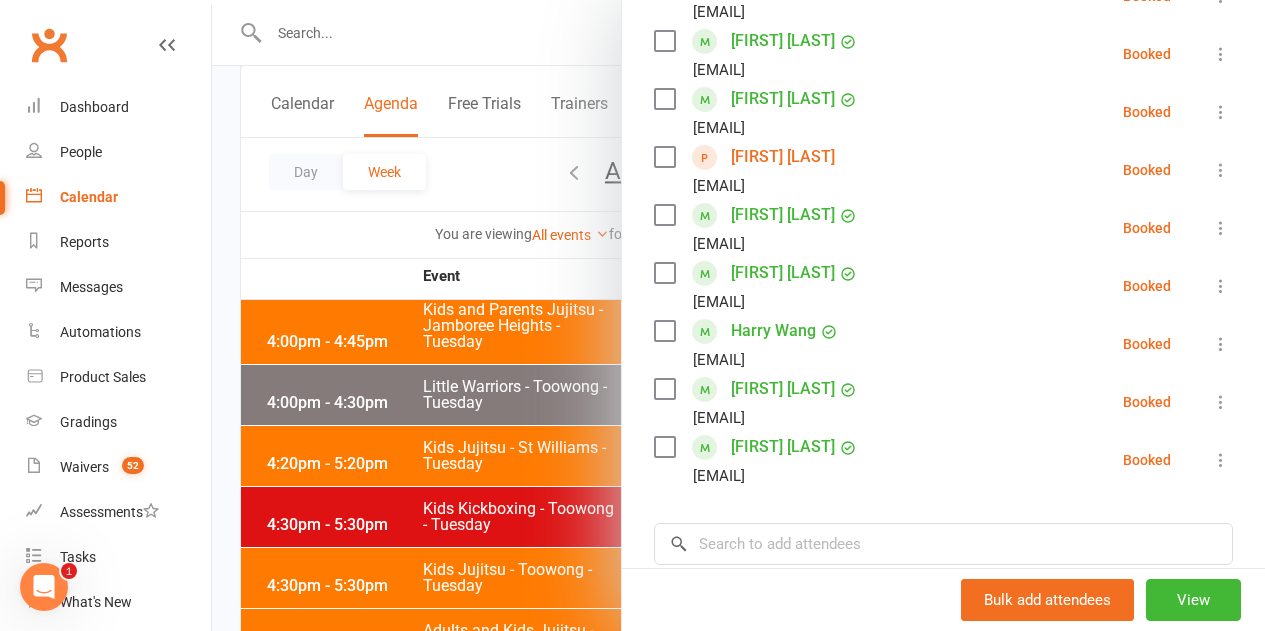 click at bounding box center [664, 157] 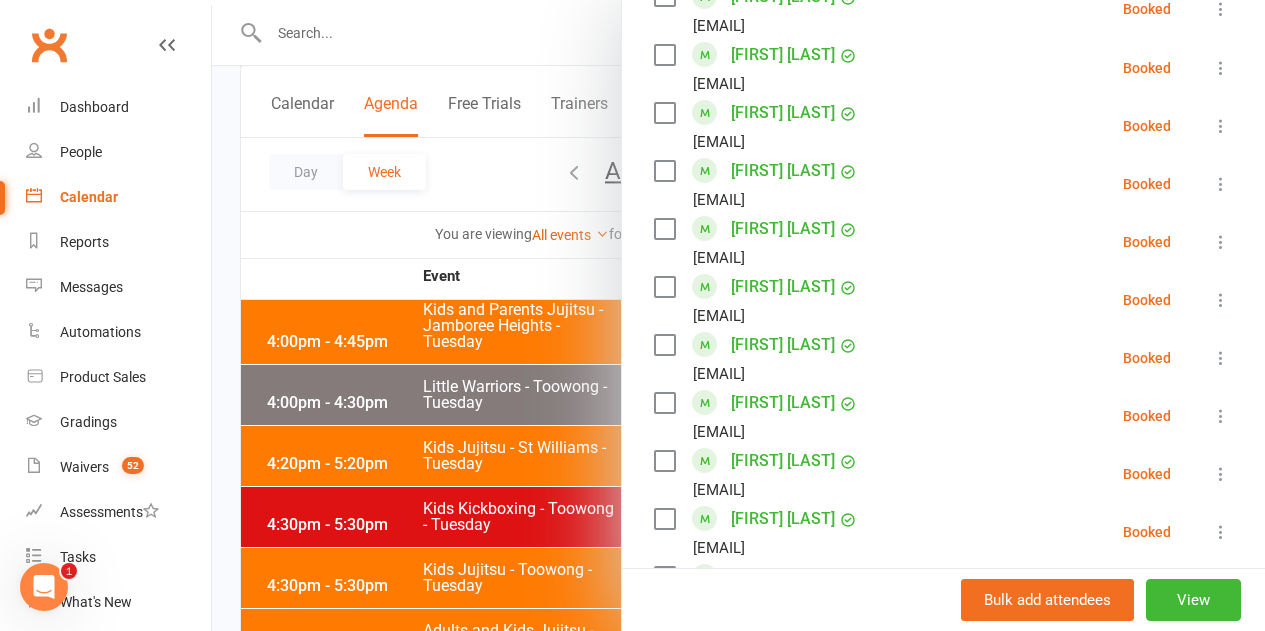 scroll, scrollTop: 1162, scrollLeft: 0, axis: vertical 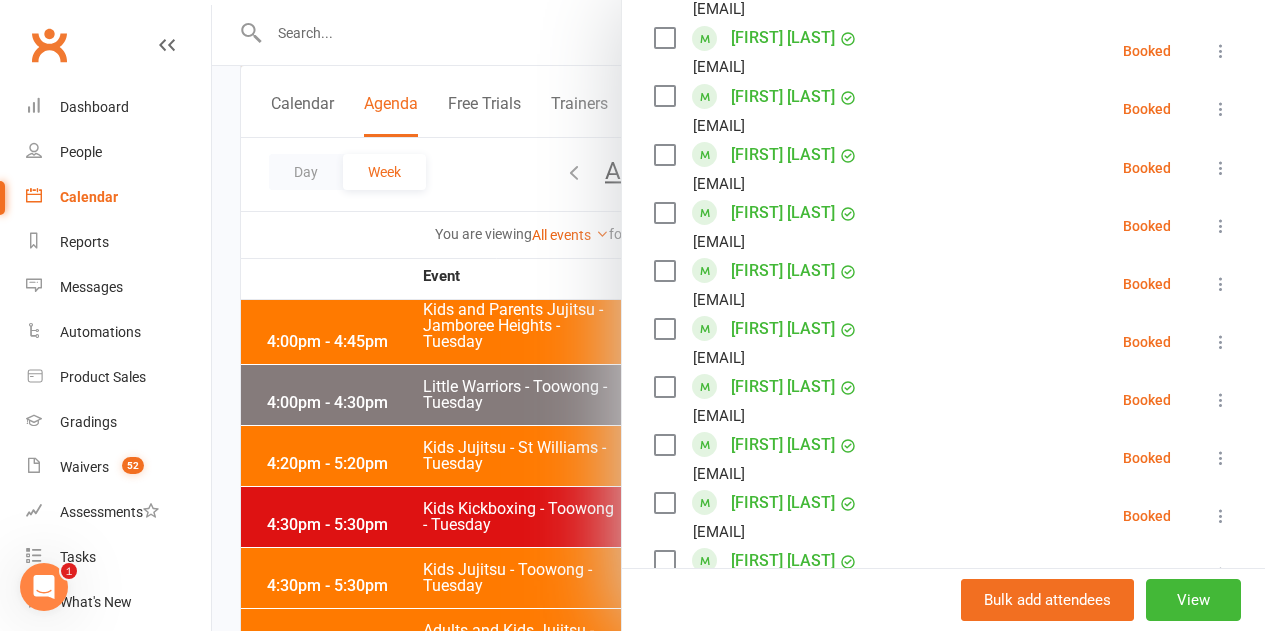 drag, startPoint x: 652, startPoint y: 209, endPoint x: 644, endPoint y: 274, distance: 65.490456 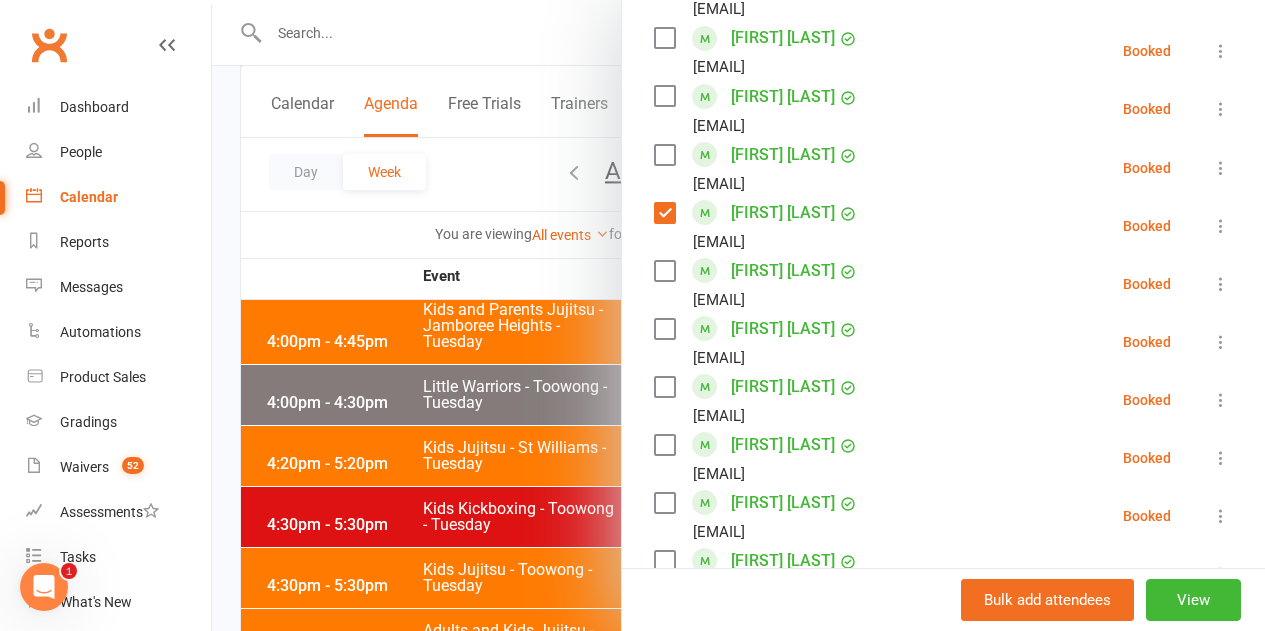 click at bounding box center (664, 271) 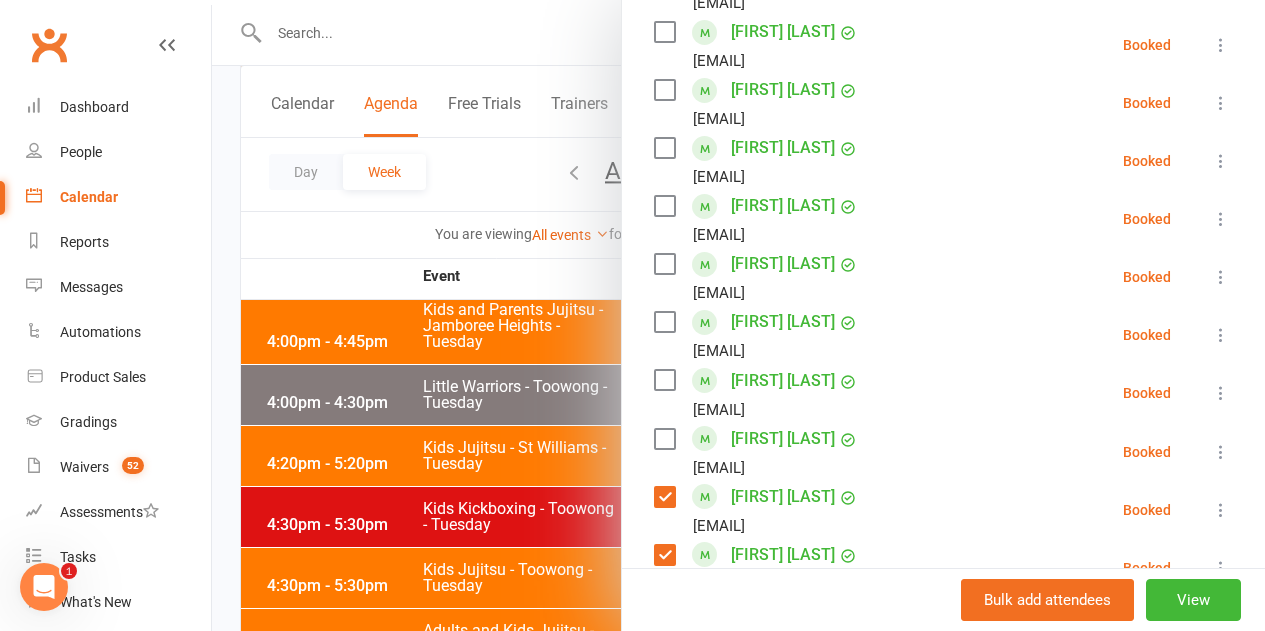 scroll, scrollTop: 862, scrollLeft: 0, axis: vertical 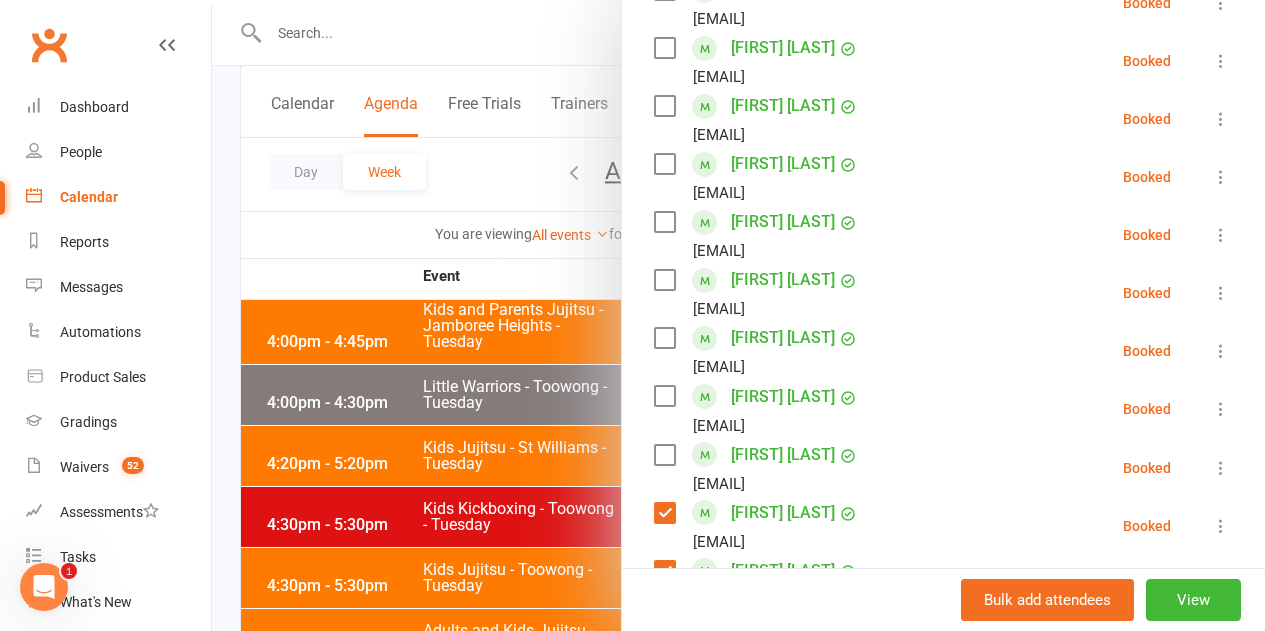 click at bounding box center [664, 164] 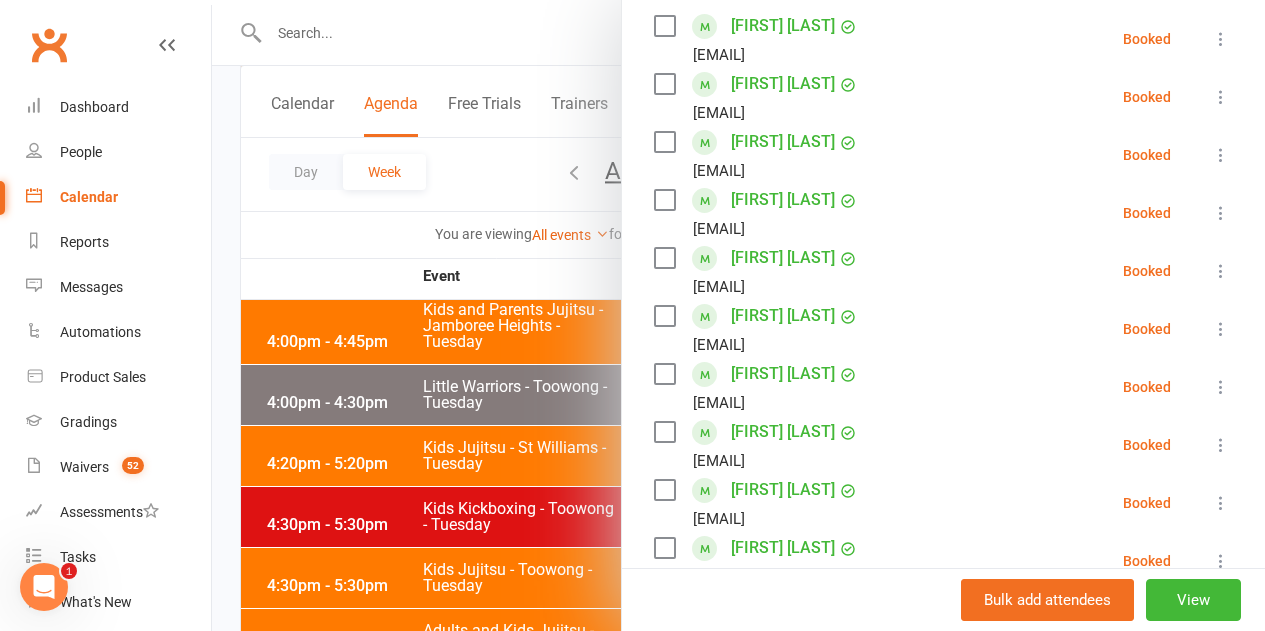 scroll, scrollTop: 262, scrollLeft: 0, axis: vertical 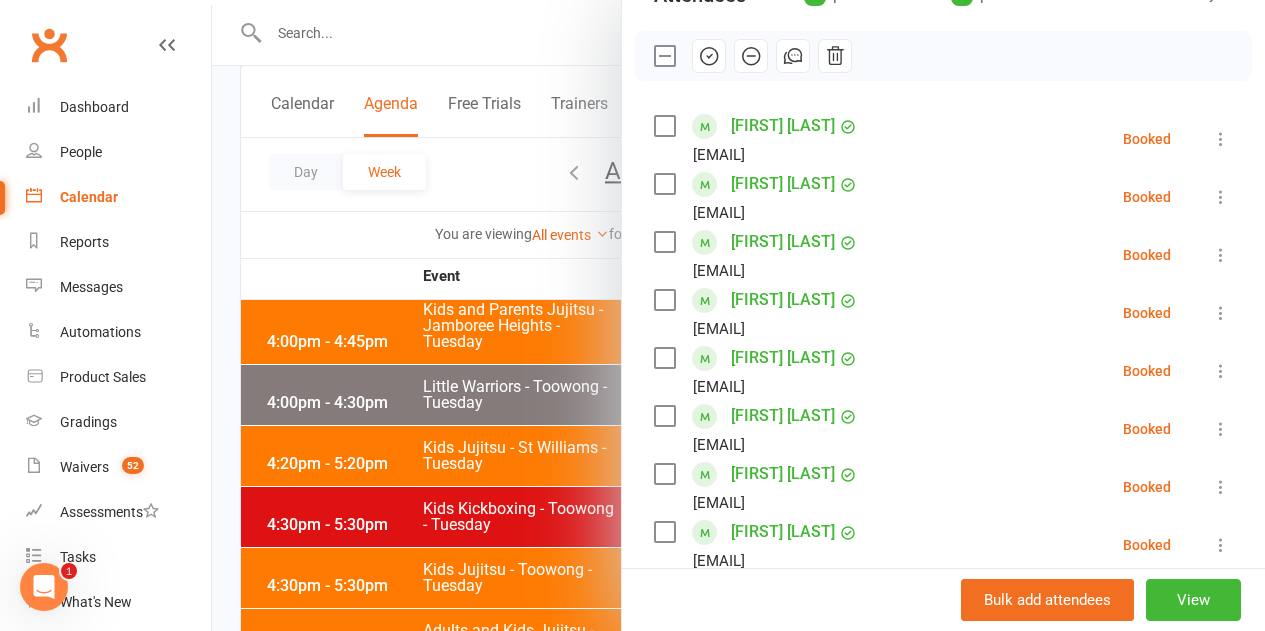 click at bounding box center [664, 300] 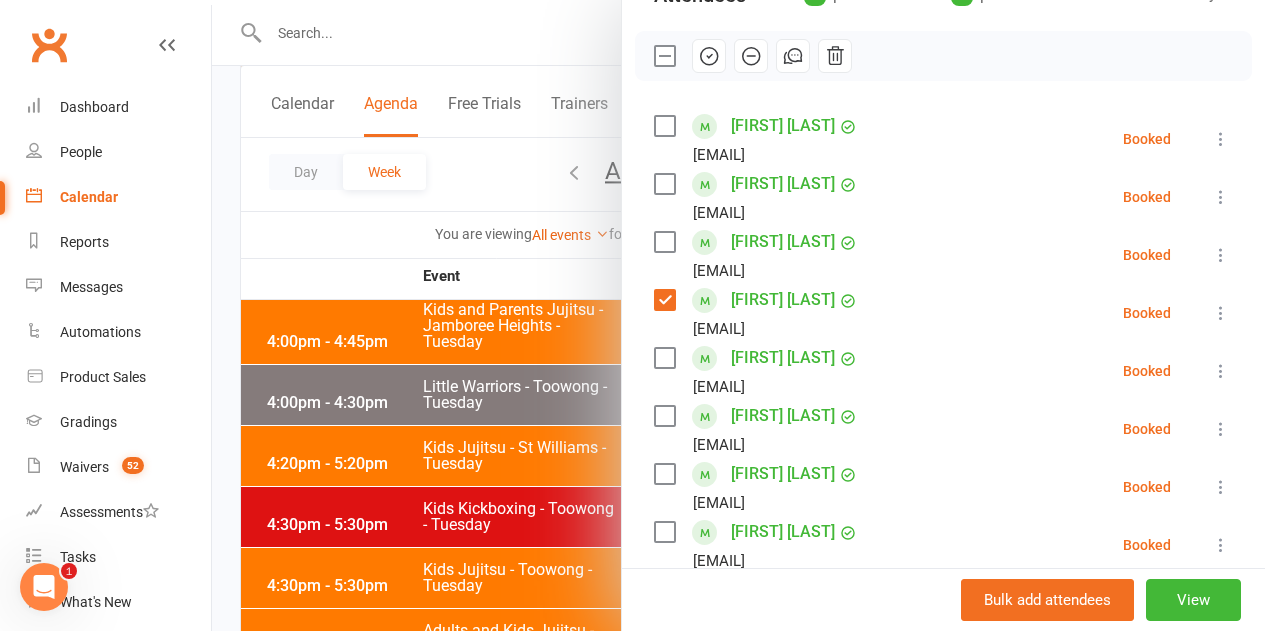 click at bounding box center [664, 242] 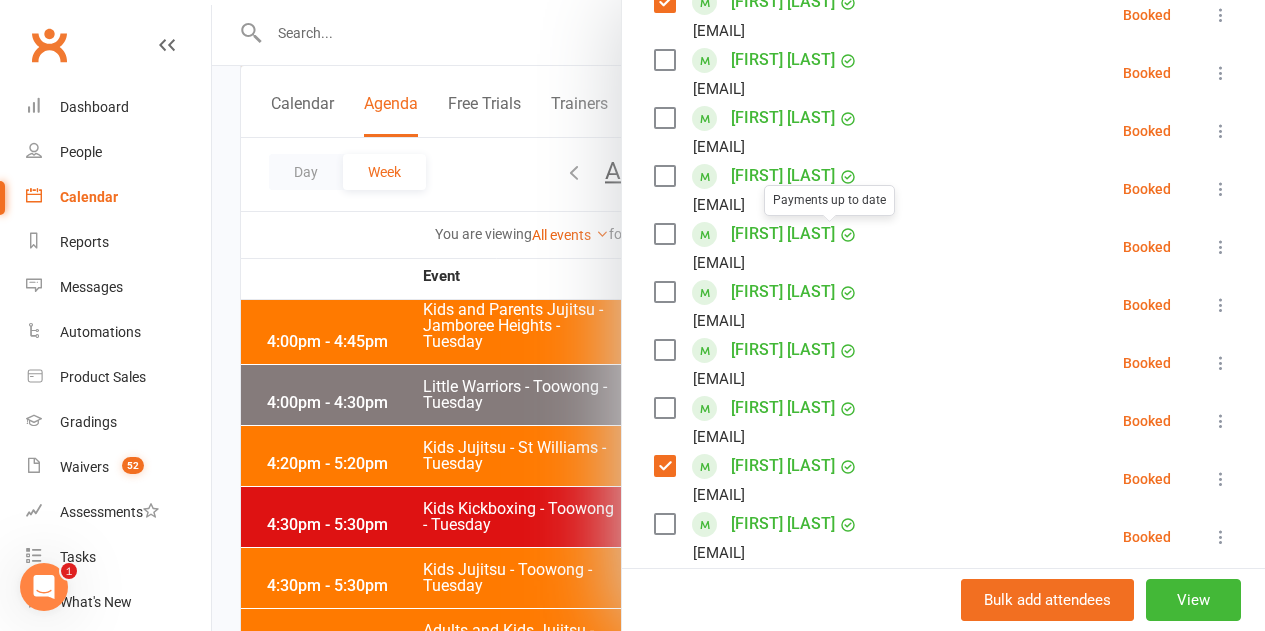 scroll, scrollTop: 562, scrollLeft: 0, axis: vertical 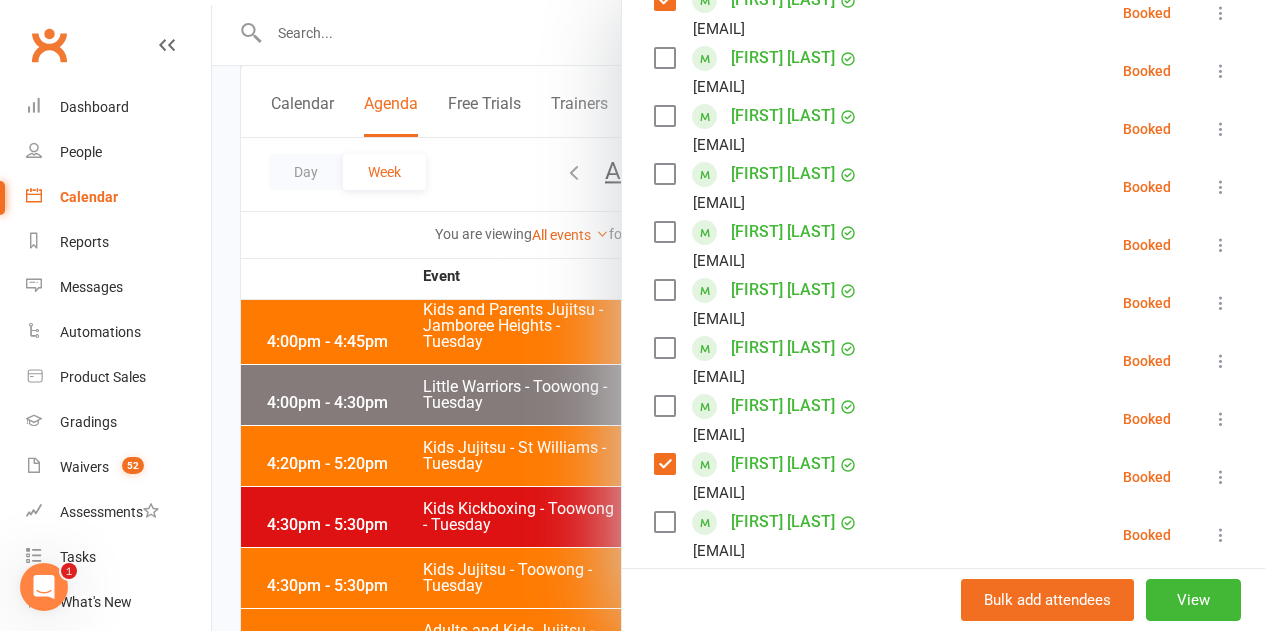 click at bounding box center (664, 116) 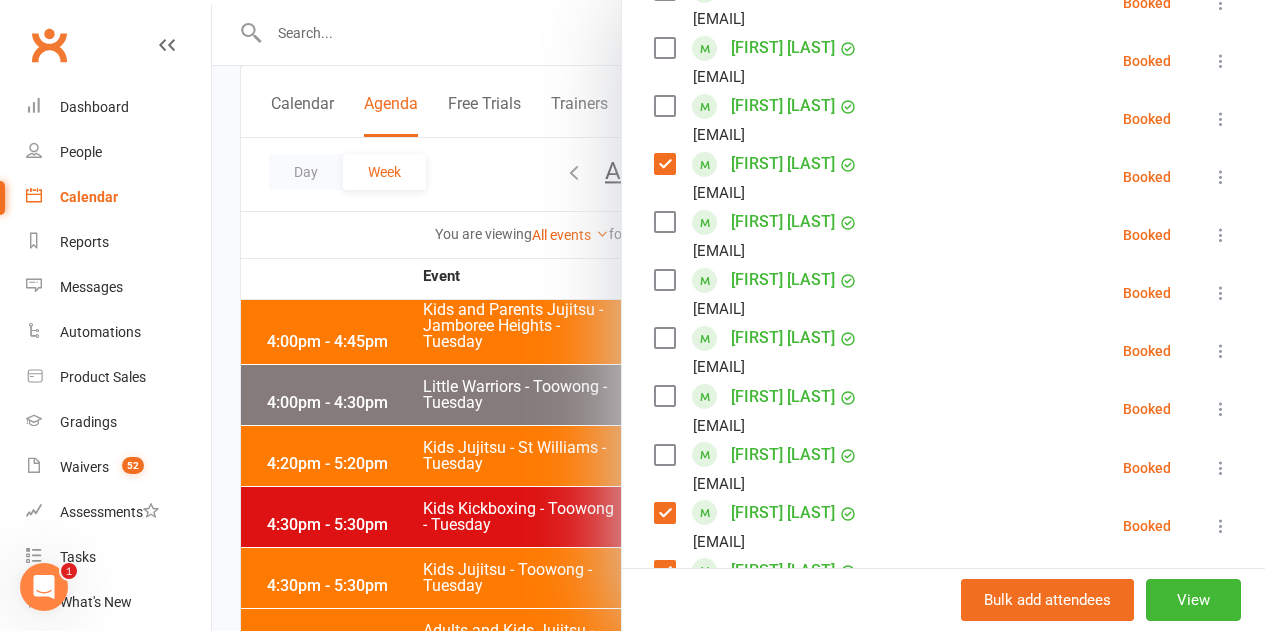 scroll, scrollTop: 962, scrollLeft: 0, axis: vertical 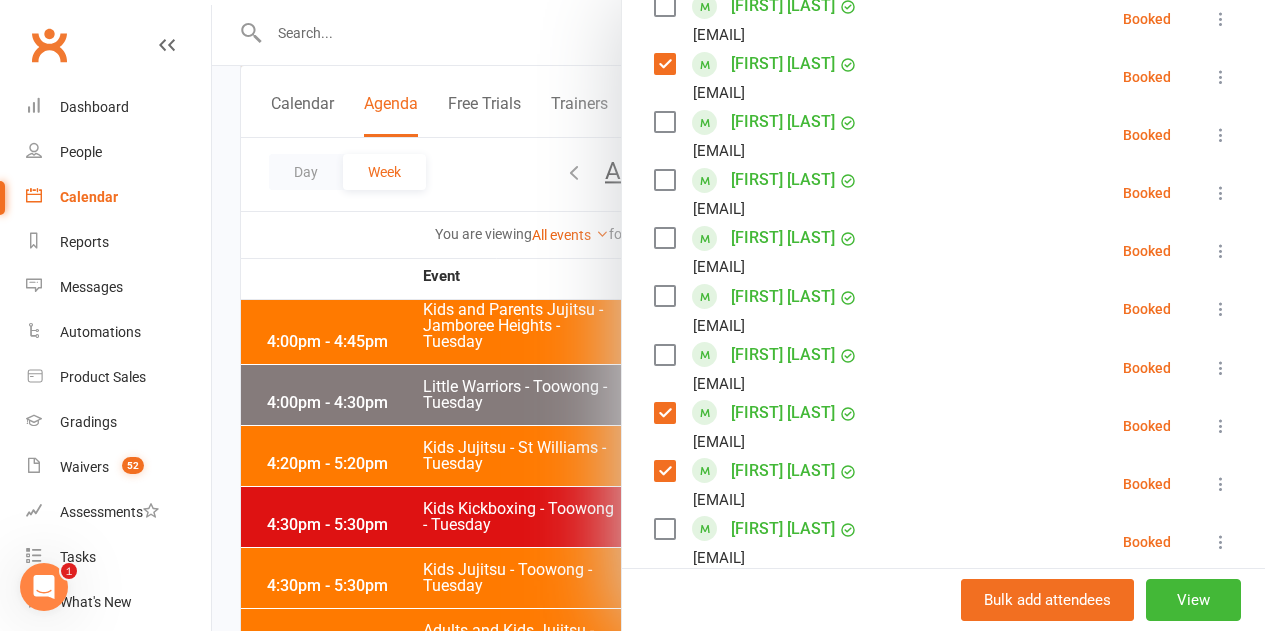 click at bounding box center (664, 122) 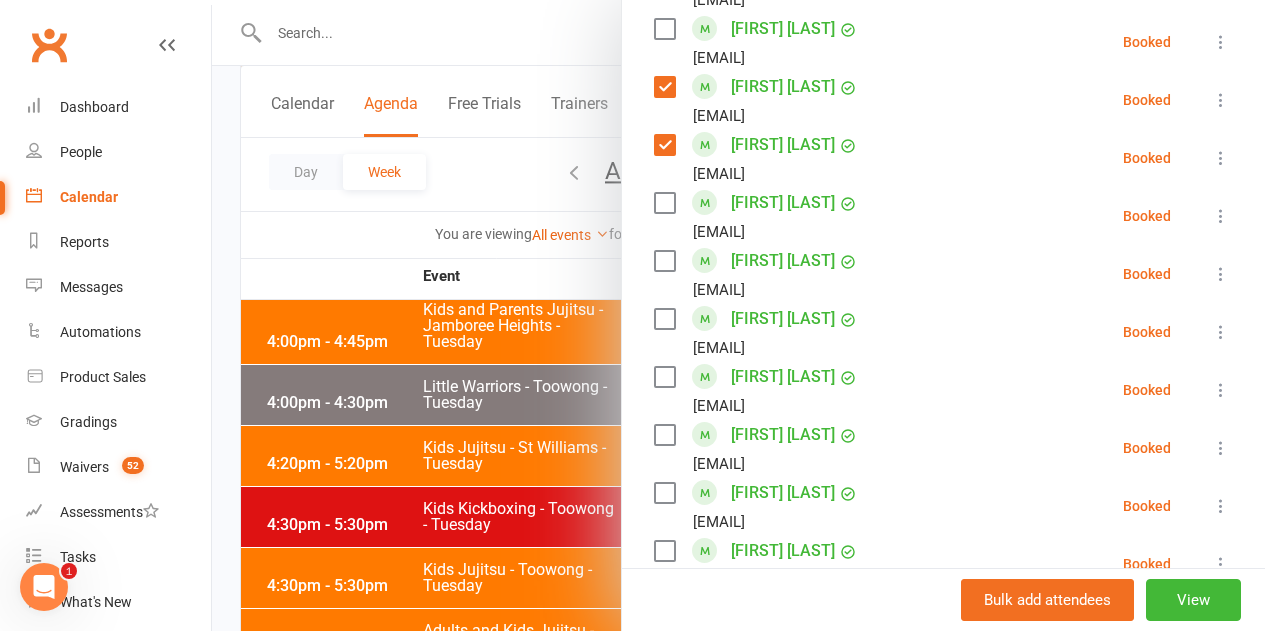 scroll, scrollTop: 1362, scrollLeft: 0, axis: vertical 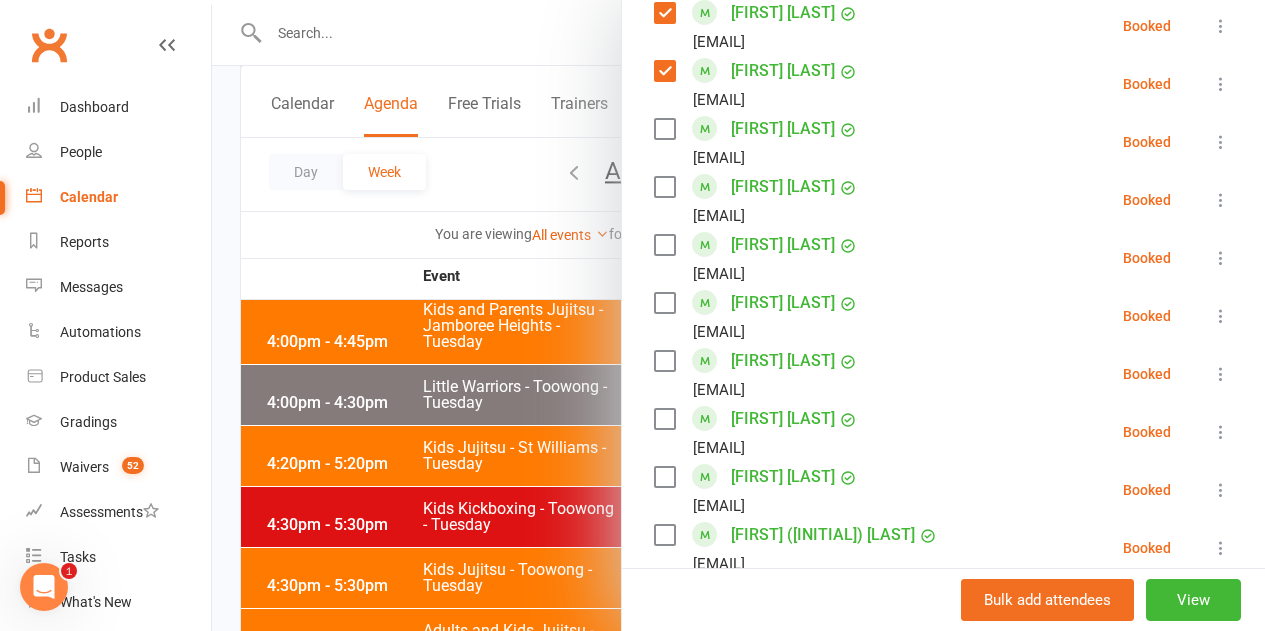 click at bounding box center (664, 187) 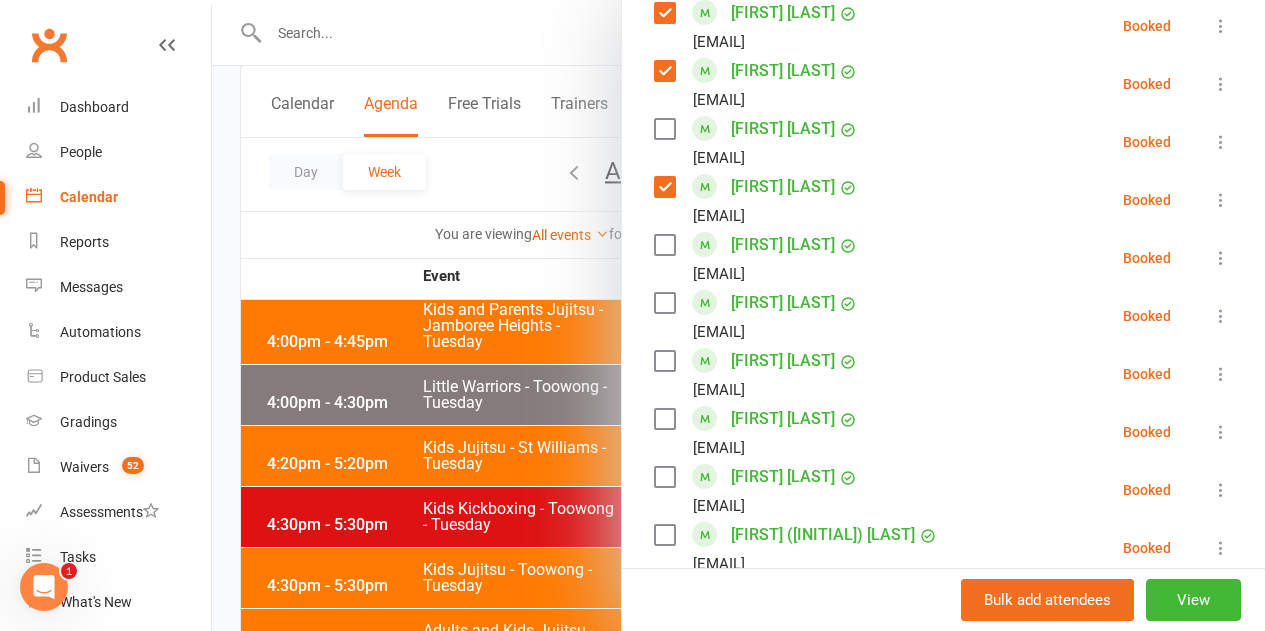 click at bounding box center (664, 245) 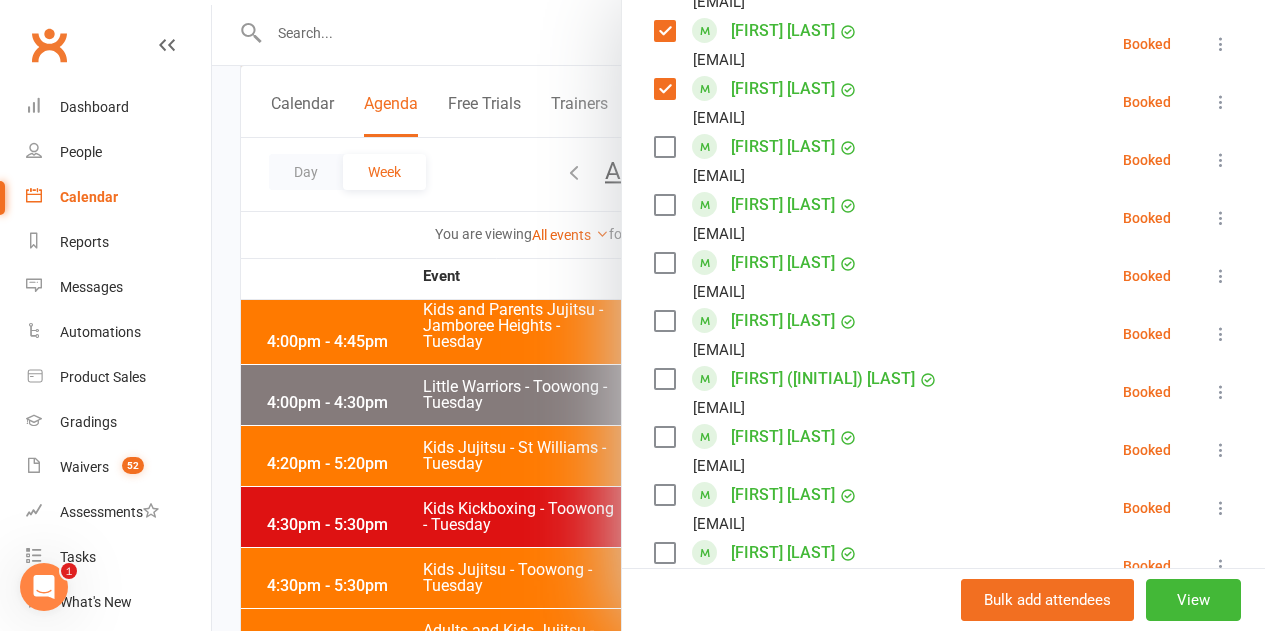 scroll, scrollTop: 1562, scrollLeft: 0, axis: vertical 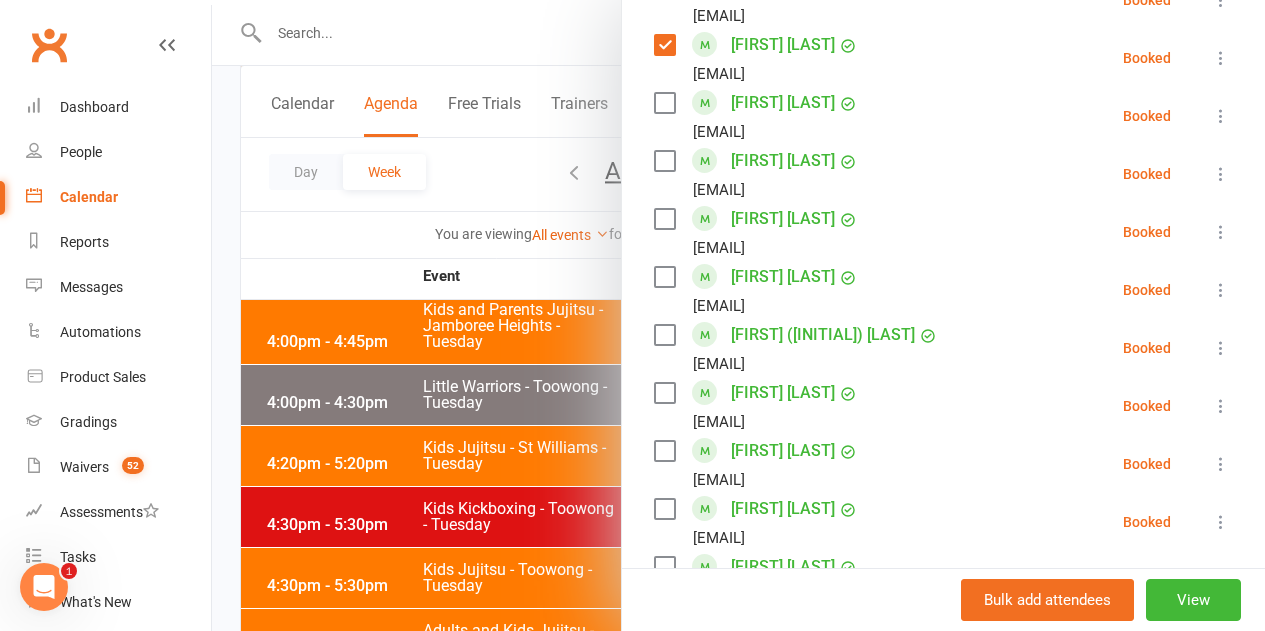 click at bounding box center (664, 219) 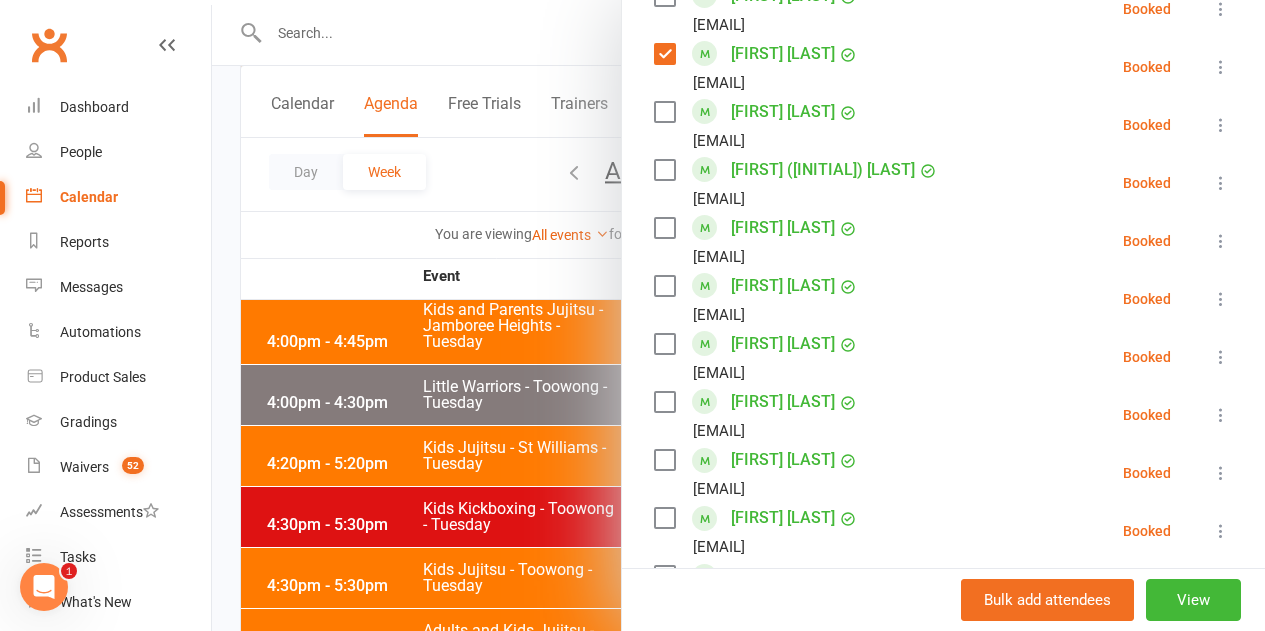 scroll, scrollTop: 1762, scrollLeft: 0, axis: vertical 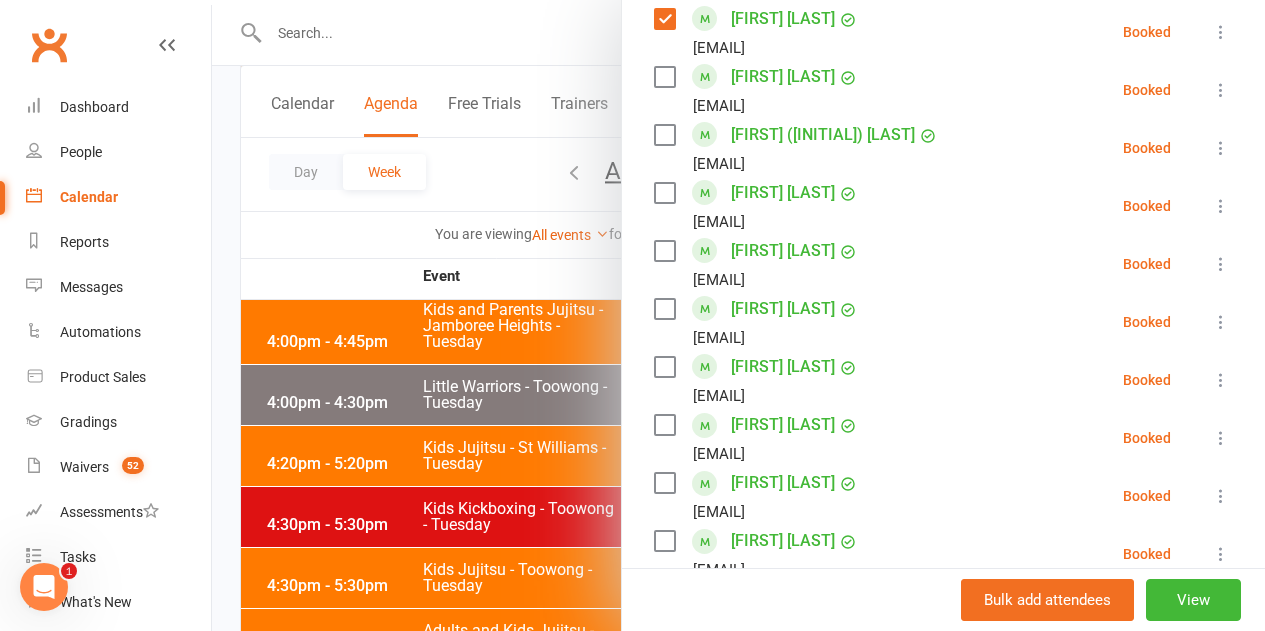click at bounding box center [664, 251] 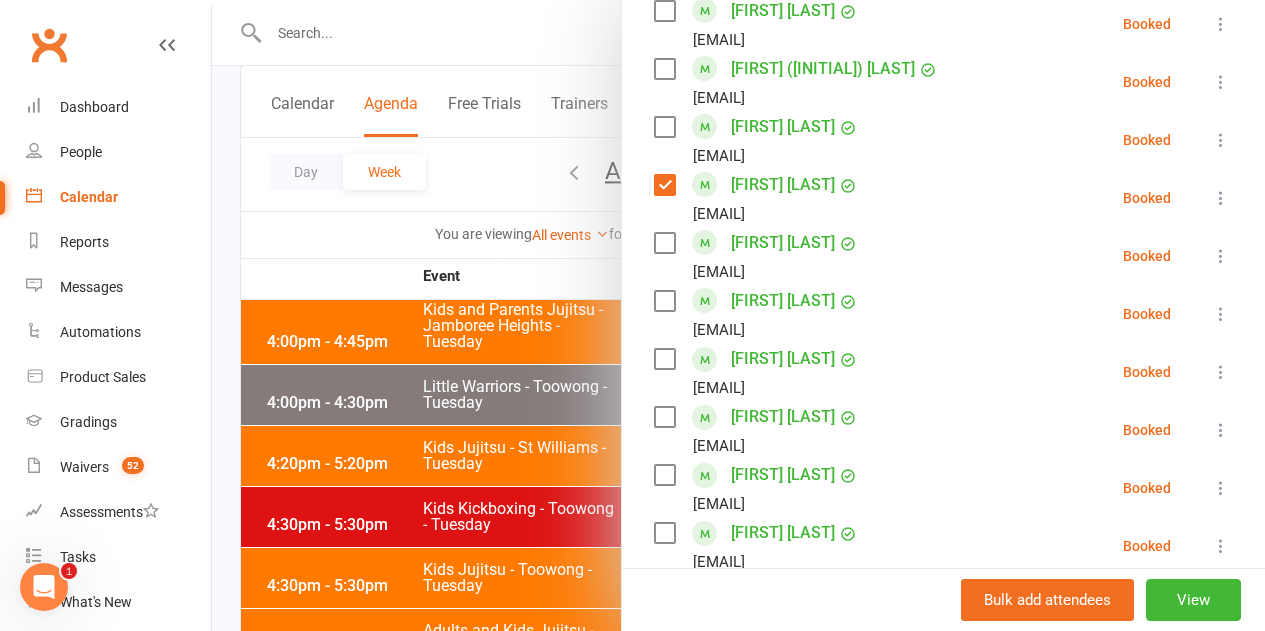 scroll, scrollTop: 1862, scrollLeft: 0, axis: vertical 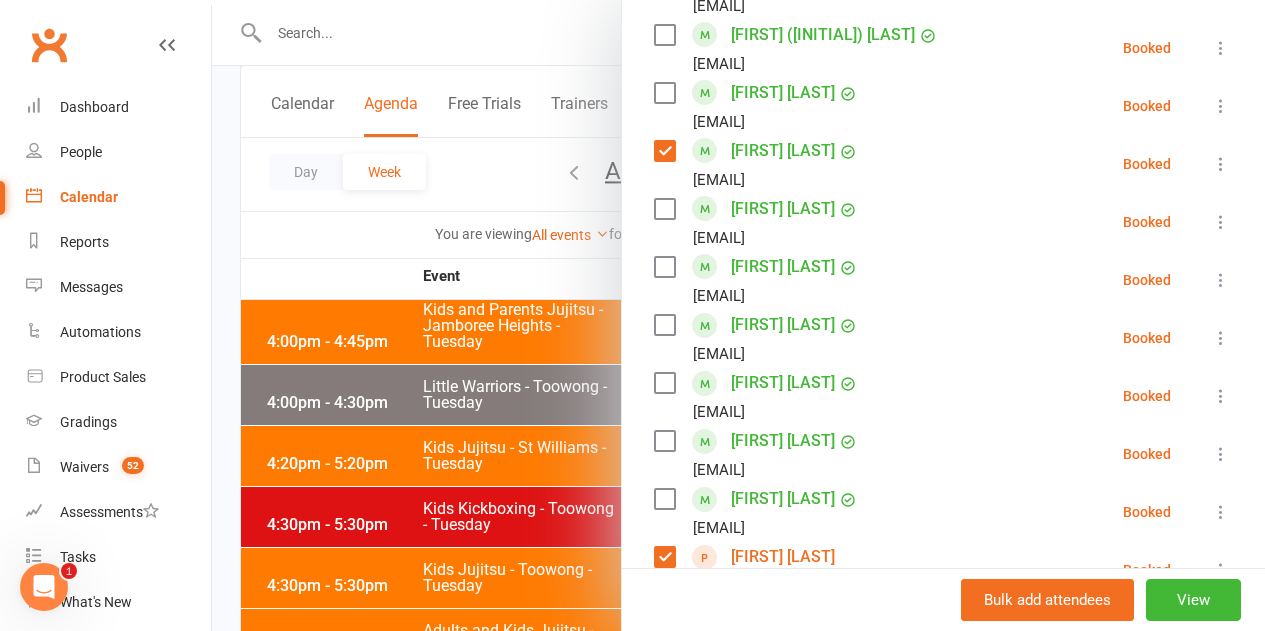 click at bounding box center (664, 267) 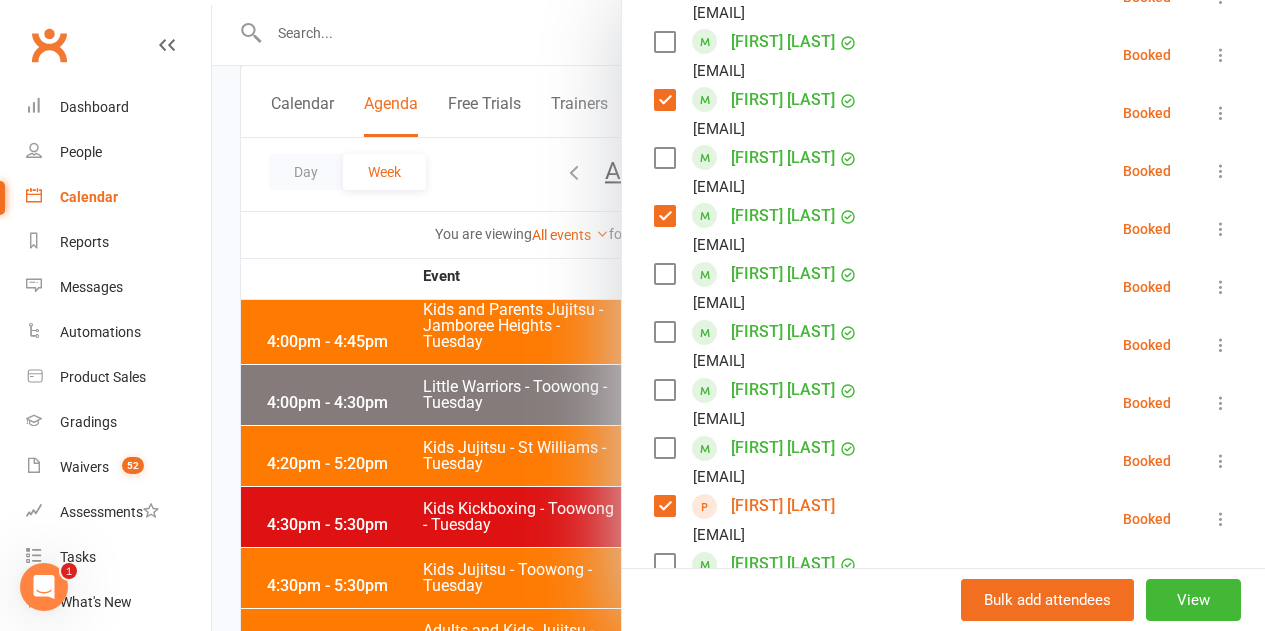 scroll, scrollTop: 1962, scrollLeft: 0, axis: vertical 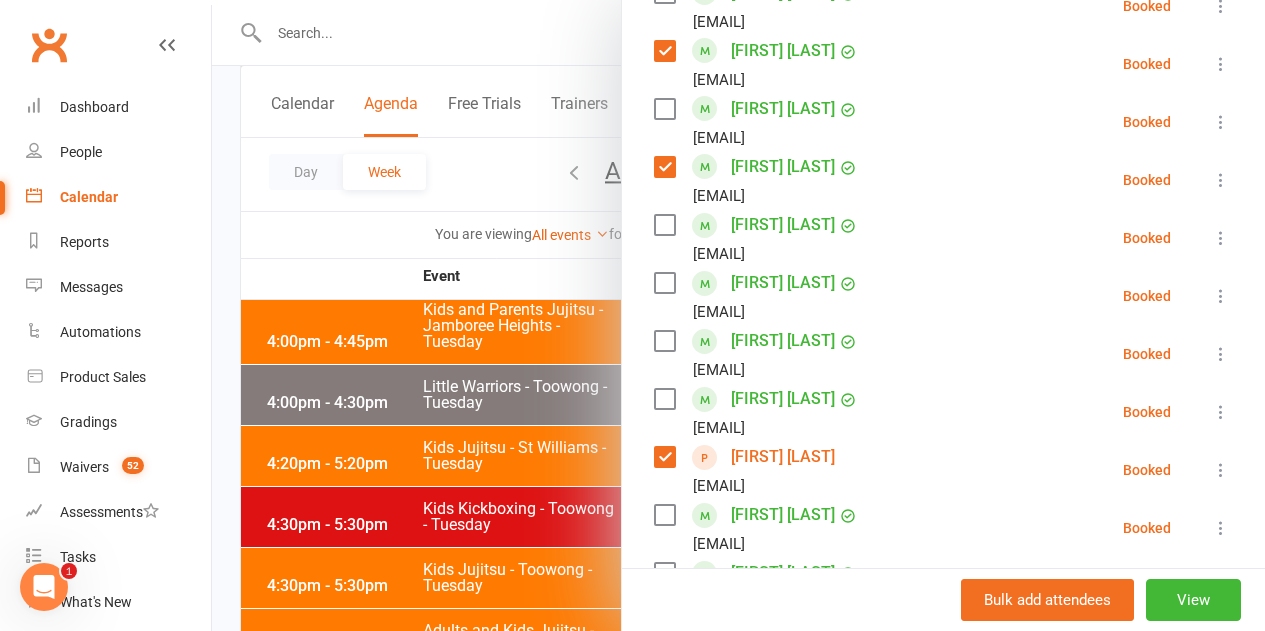 click at bounding box center (664, 283) 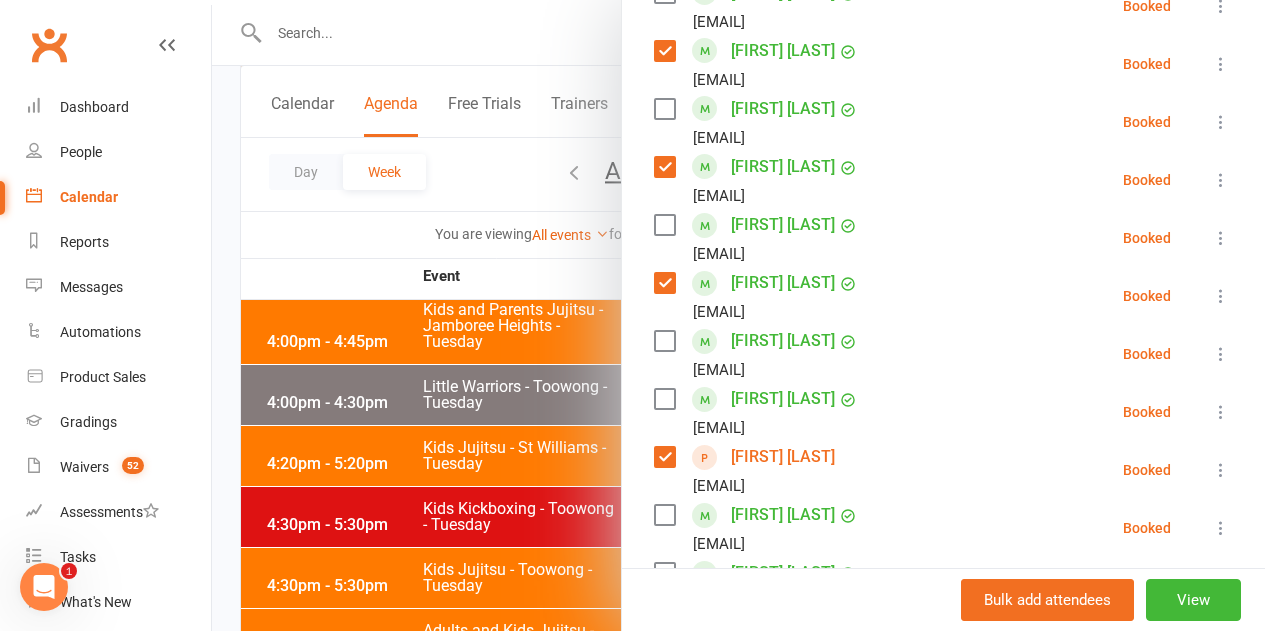 click at bounding box center [664, 341] 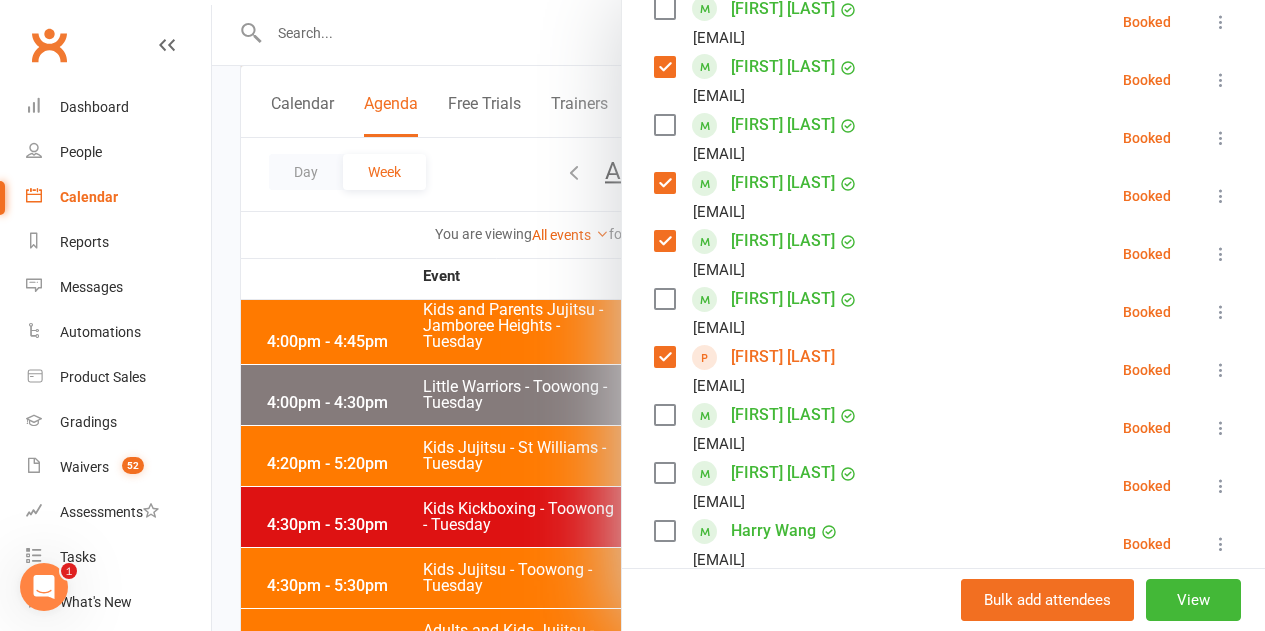 scroll, scrollTop: 2162, scrollLeft: 0, axis: vertical 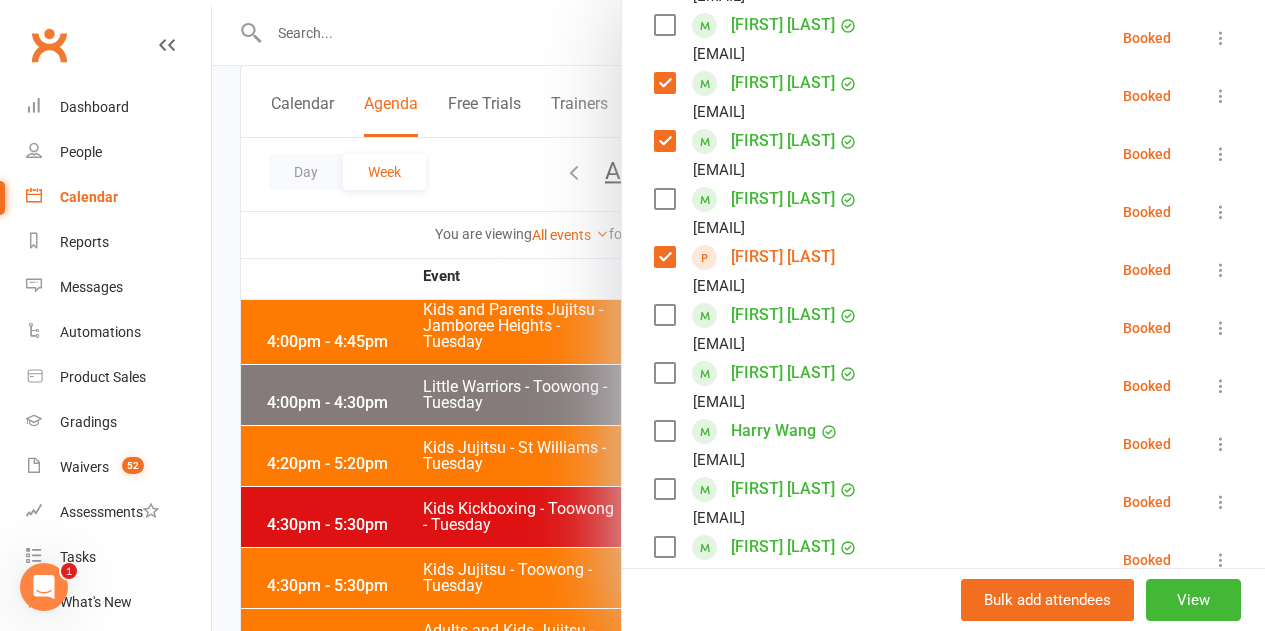 click at bounding box center (664, 315) 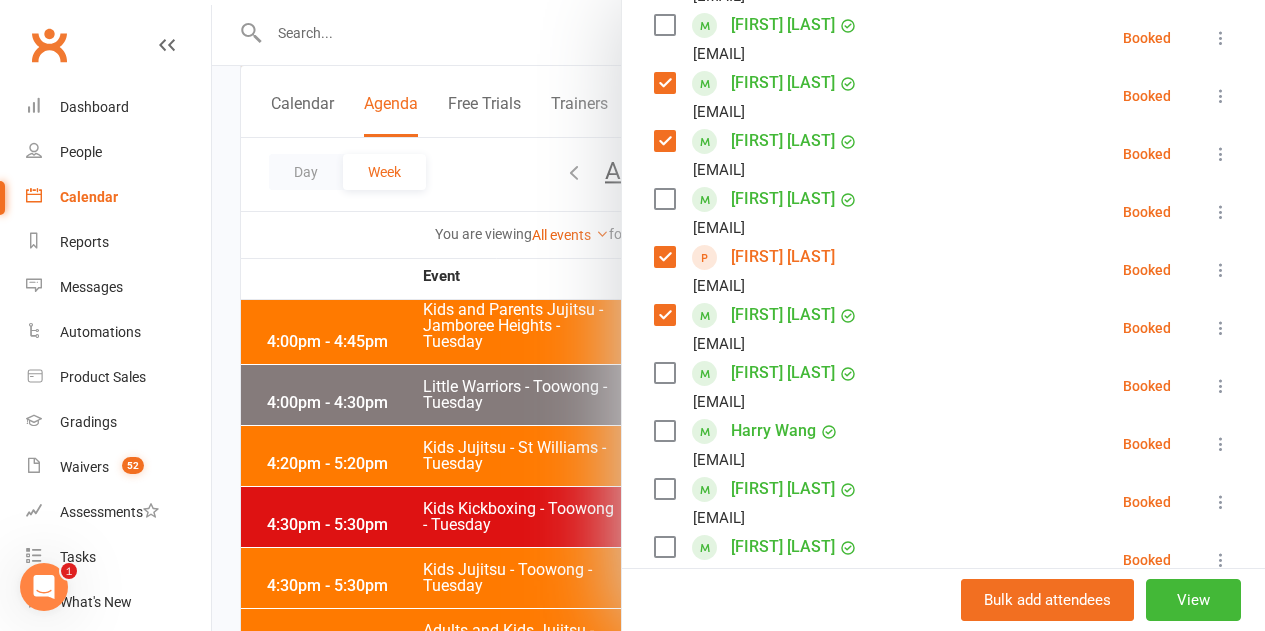 scroll, scrollTop: 2262, scrollLeft: 0, axis: vertical 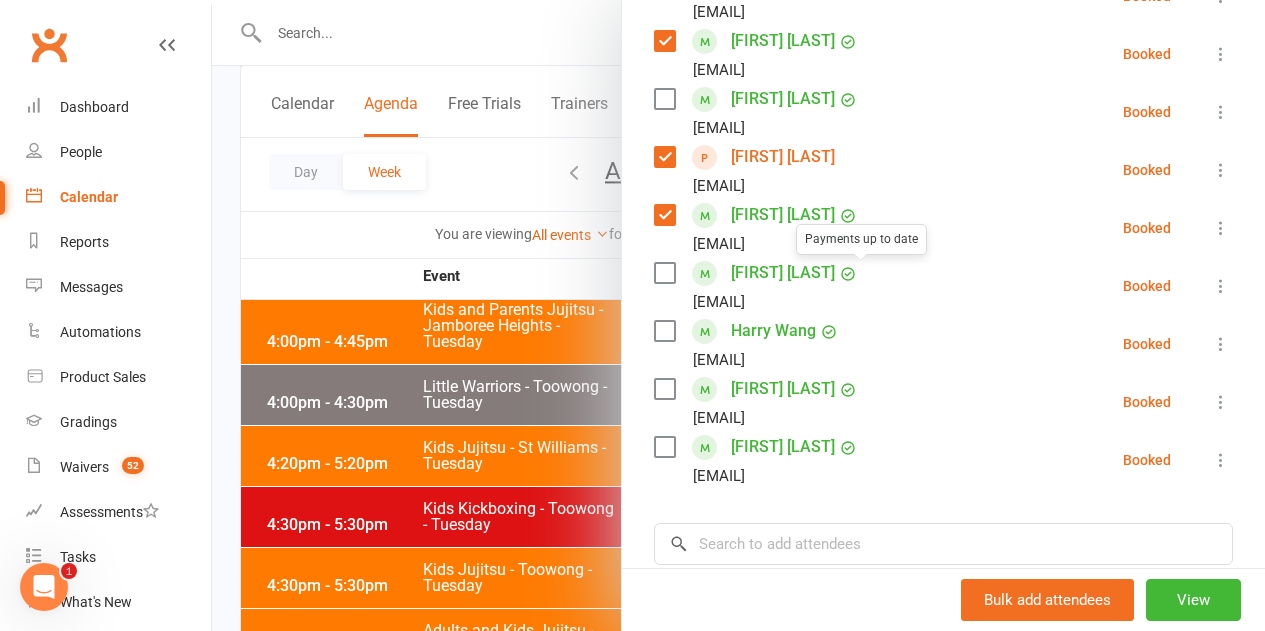 click at bounding box center [664, 447] 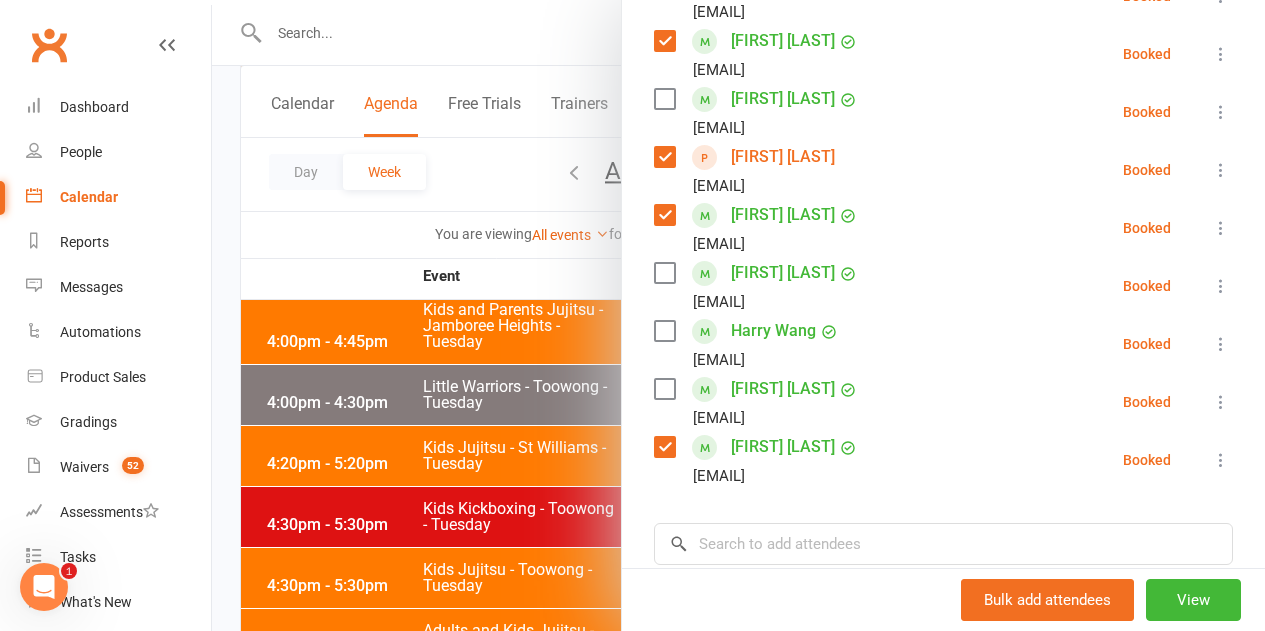 click at bounding box center (664, 447) 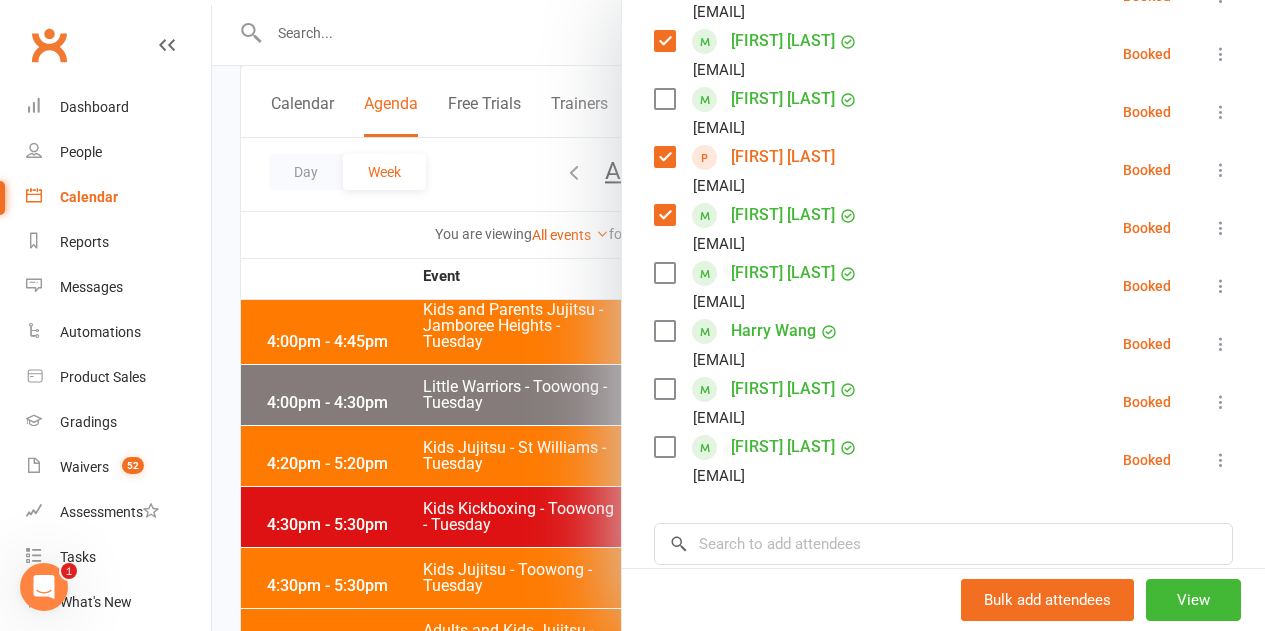 click at bounding box center [664, 447] 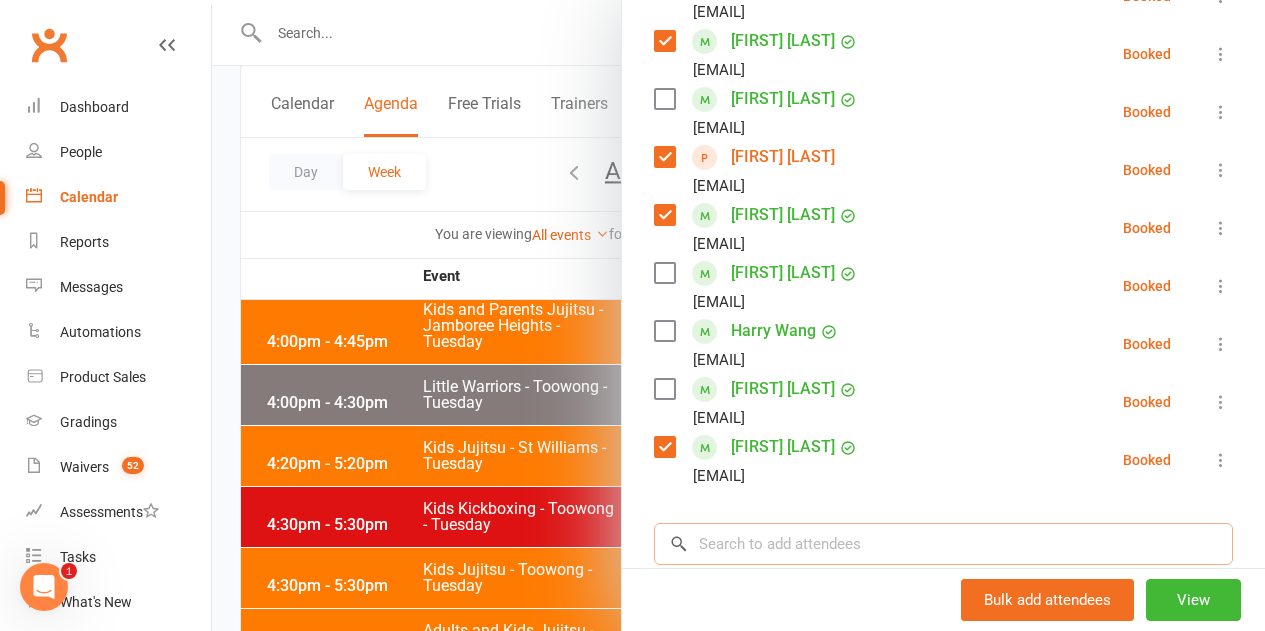 click at bounding box center (943, 544) 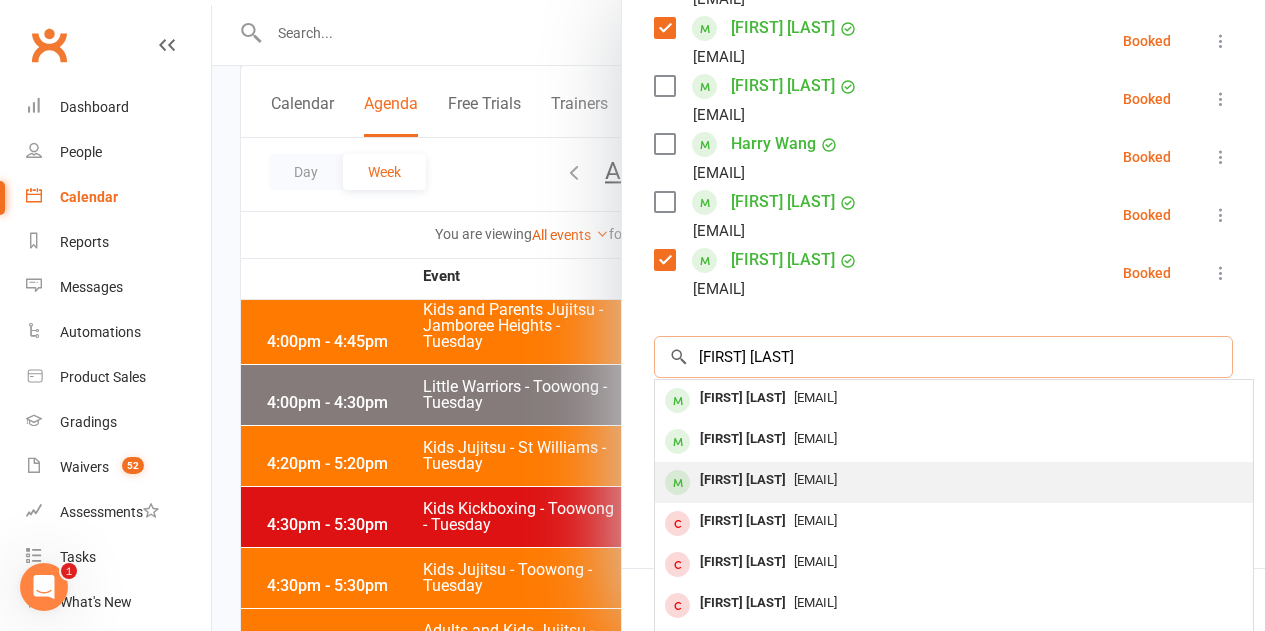 scroll, scrollTop: 2462, scrollLeft: 0, axis: vertical 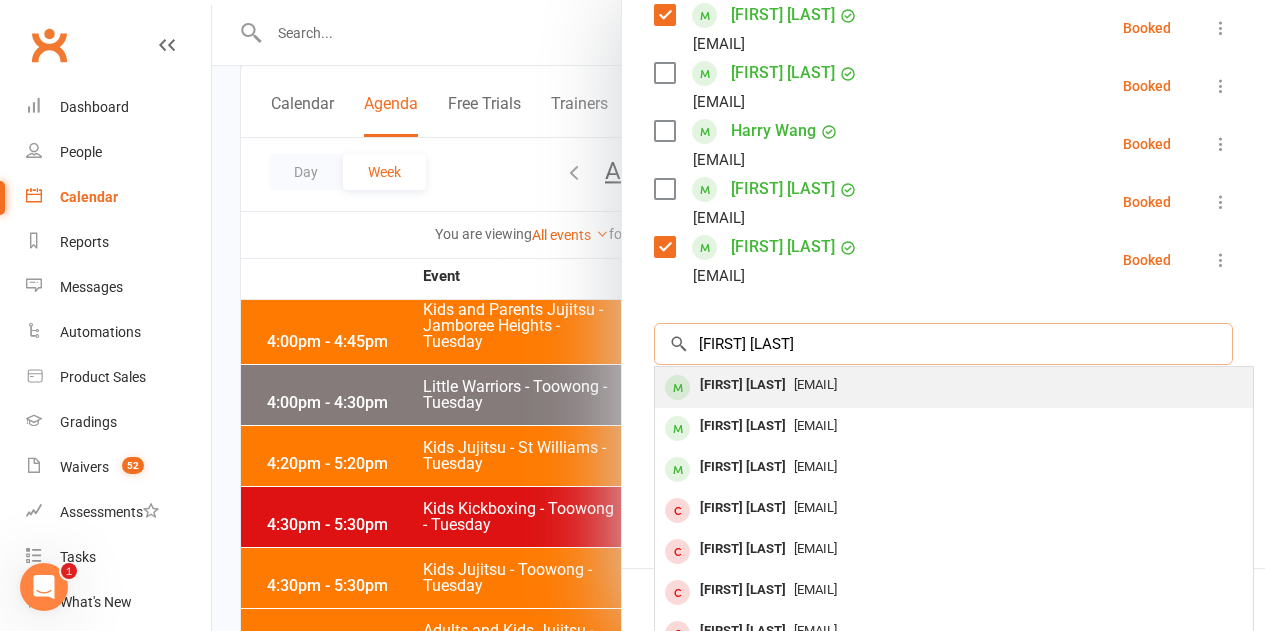 type on "[FIRST] [LAST]" 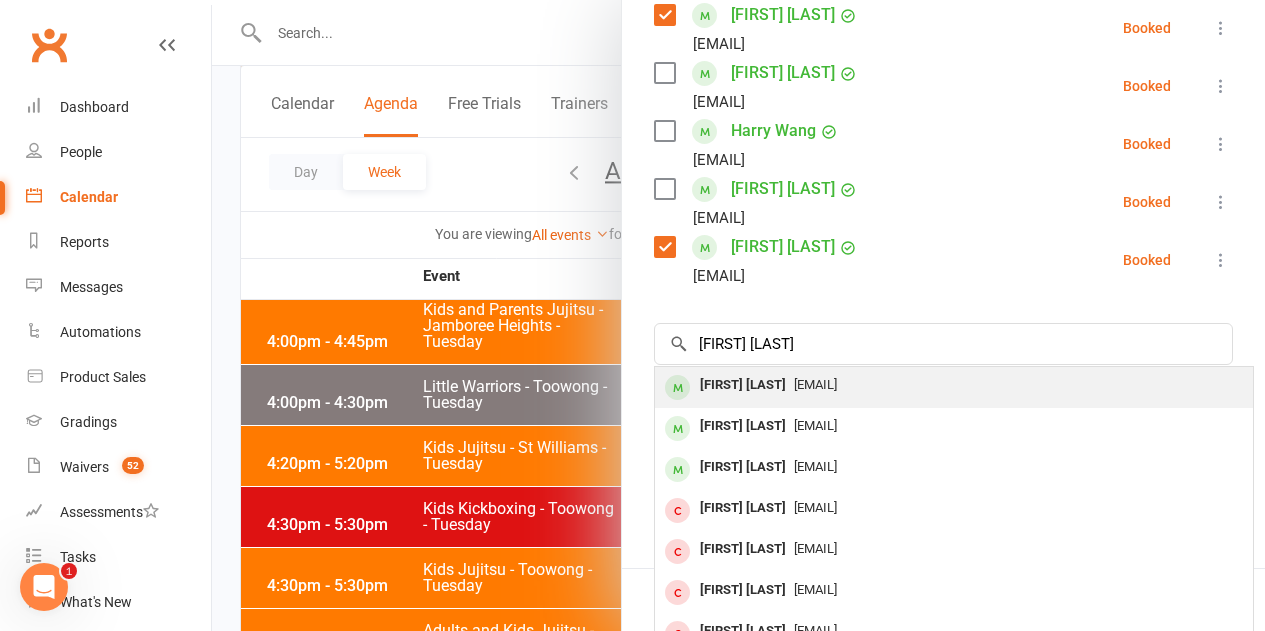 click on "[FIRST] [LAST]" at bounding box center [743, 385] 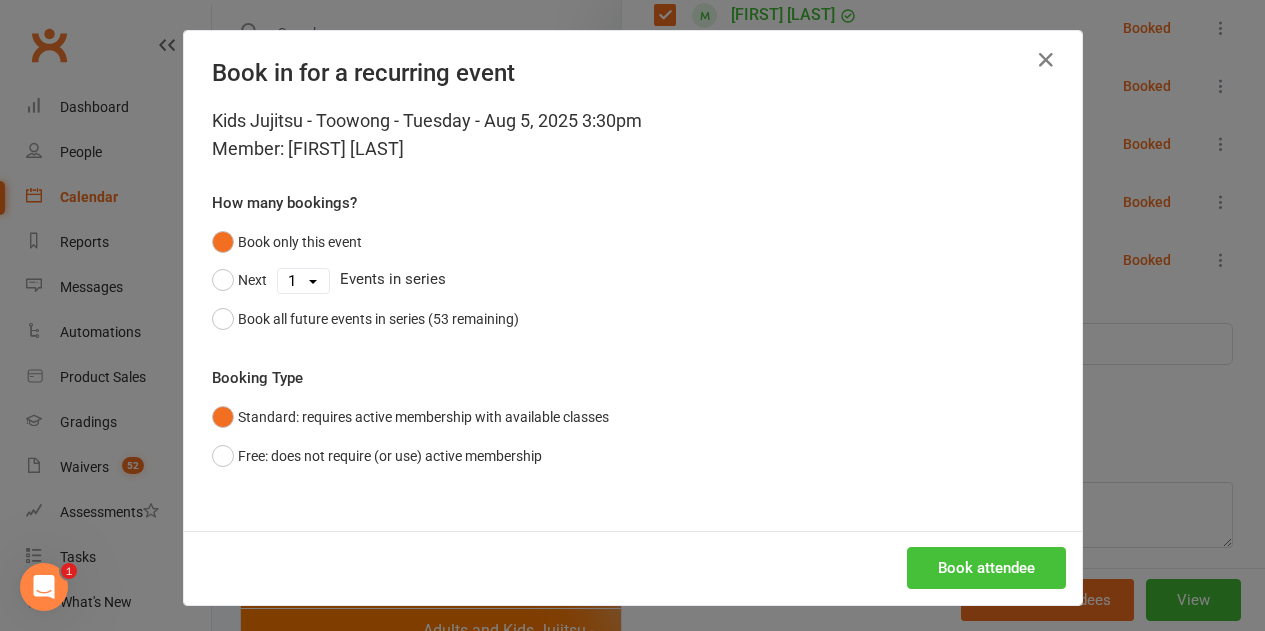 click on "Book attendee" at bounding box center [986, 568] 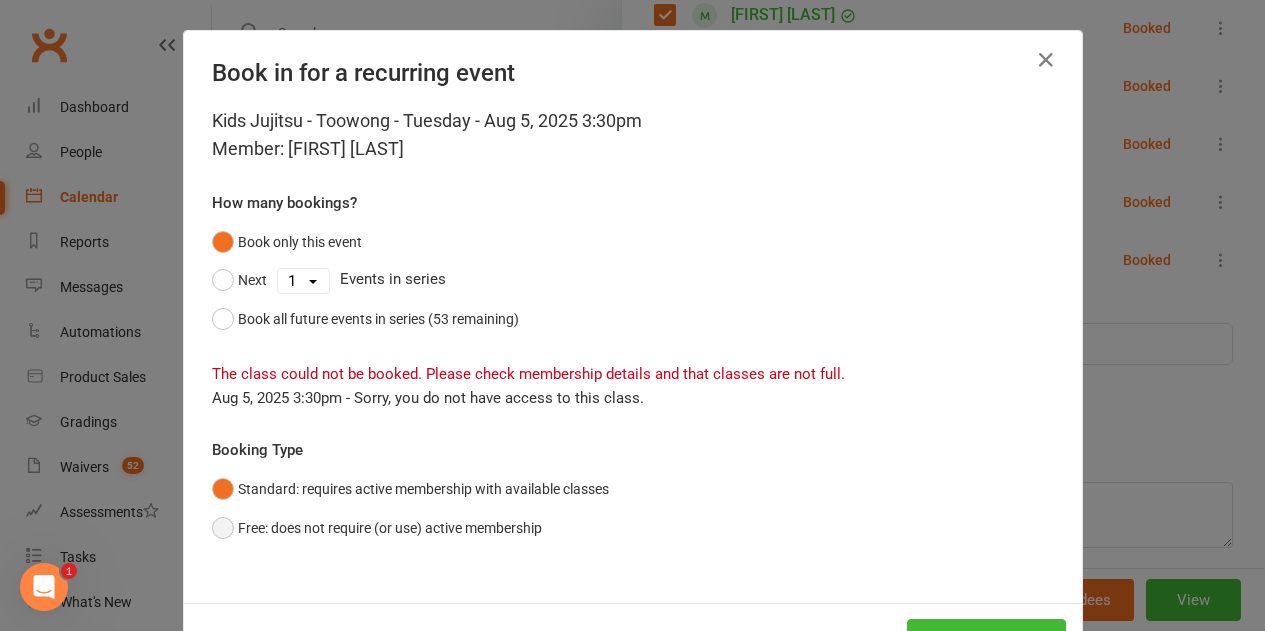 click on "Free: does not require (or use) active membership" at bounding box center [377, 528] 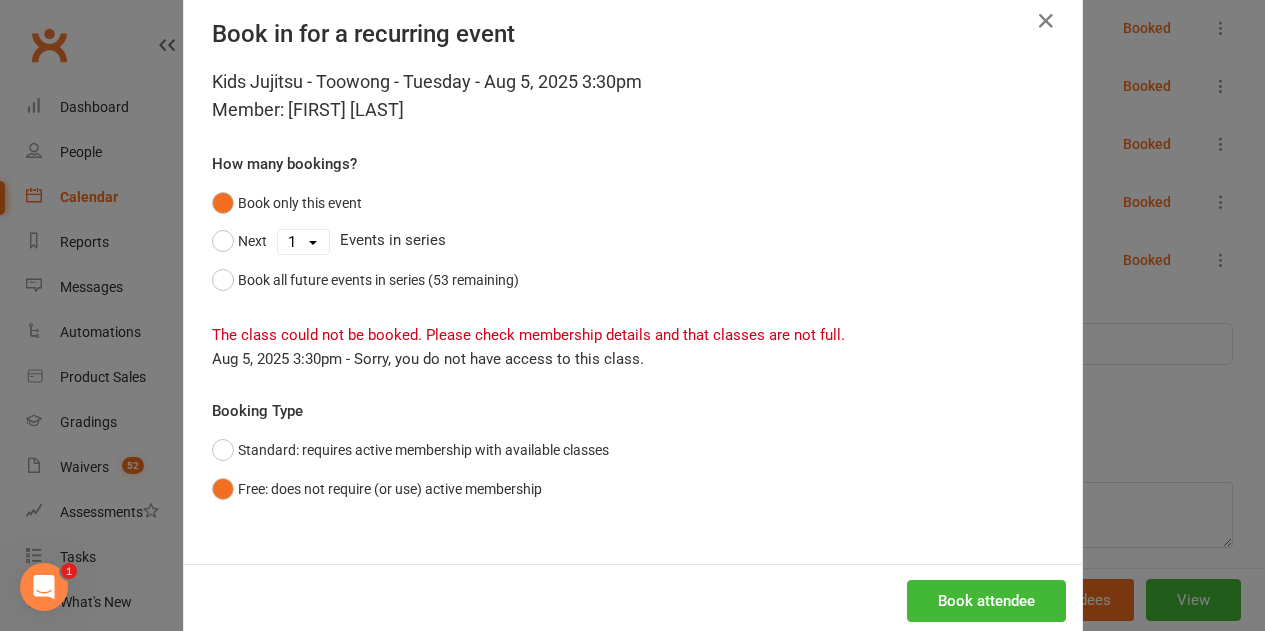 scroll, scrollTop: 77, scrollLeft: 0, axis: vertical 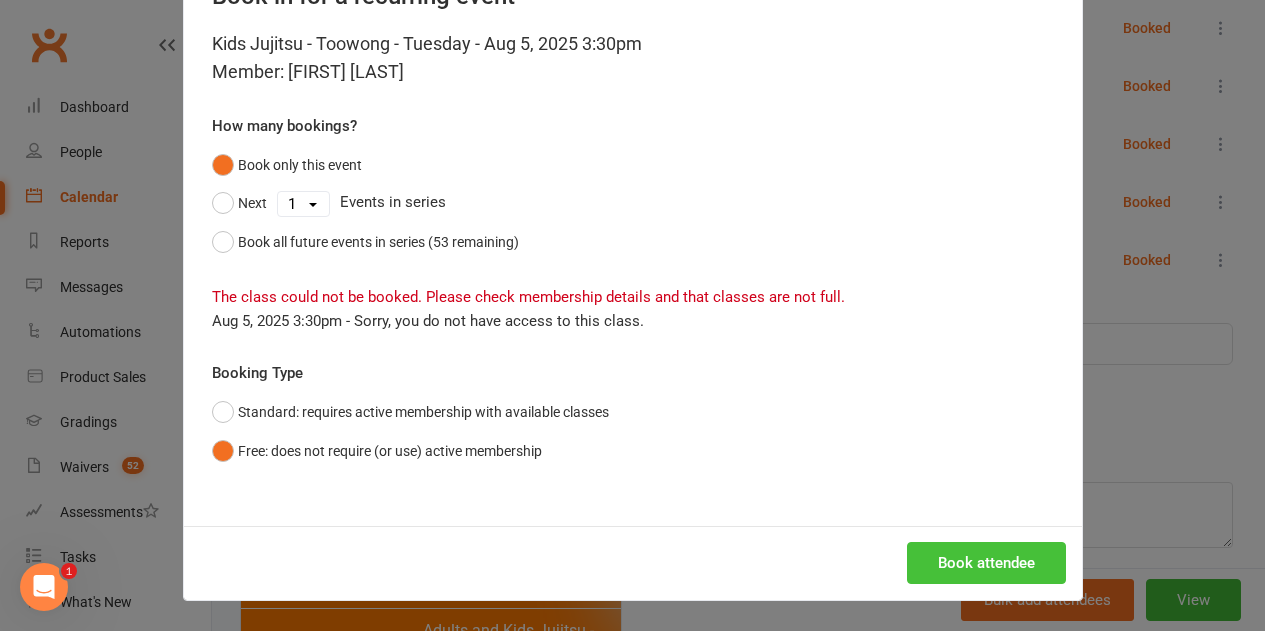 click on "Book attendee" at bounding box center [986, 563] 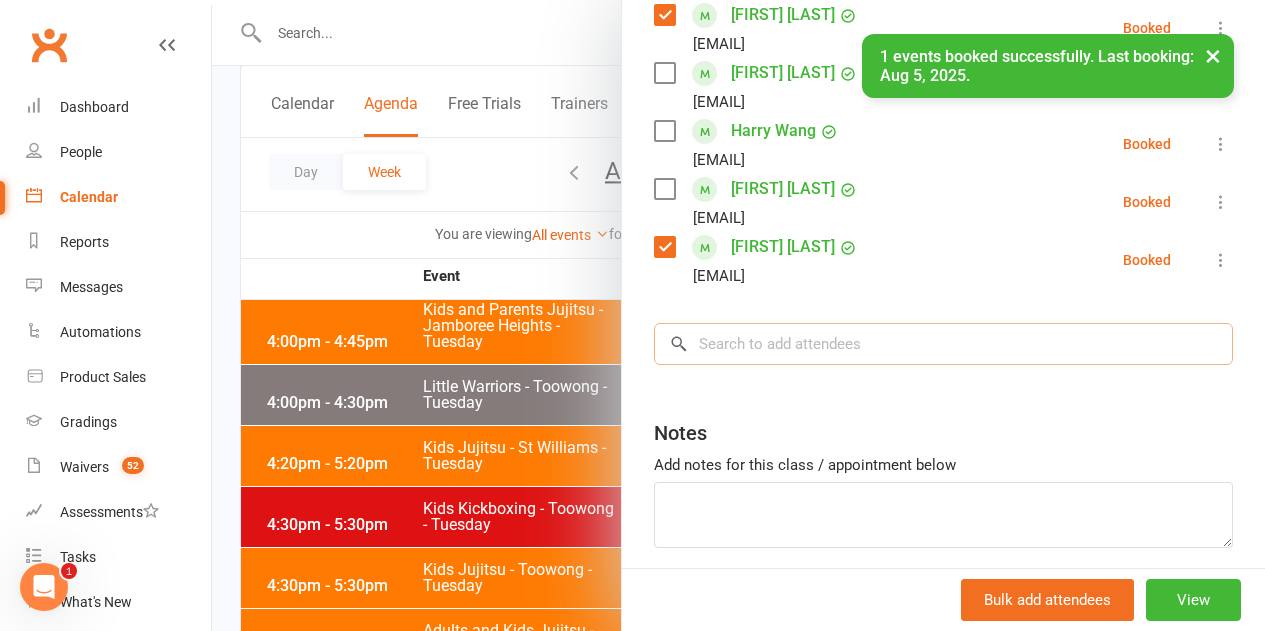 click at bounding box center [943, 344] 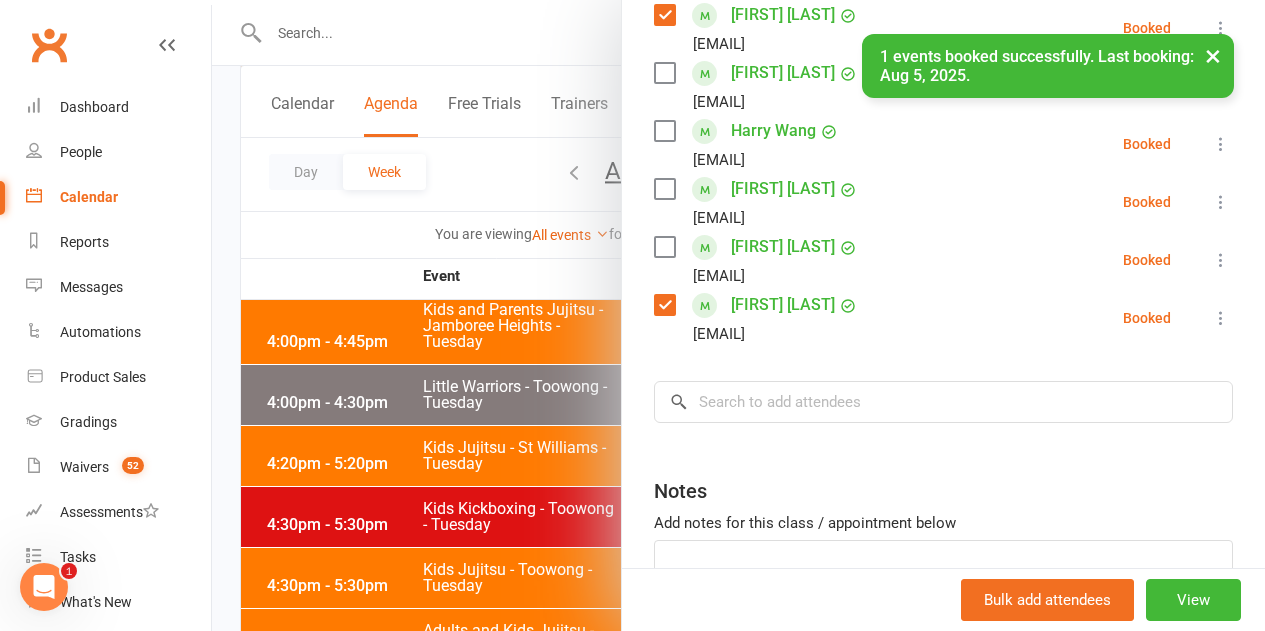 click at bounding box center [664, 247] 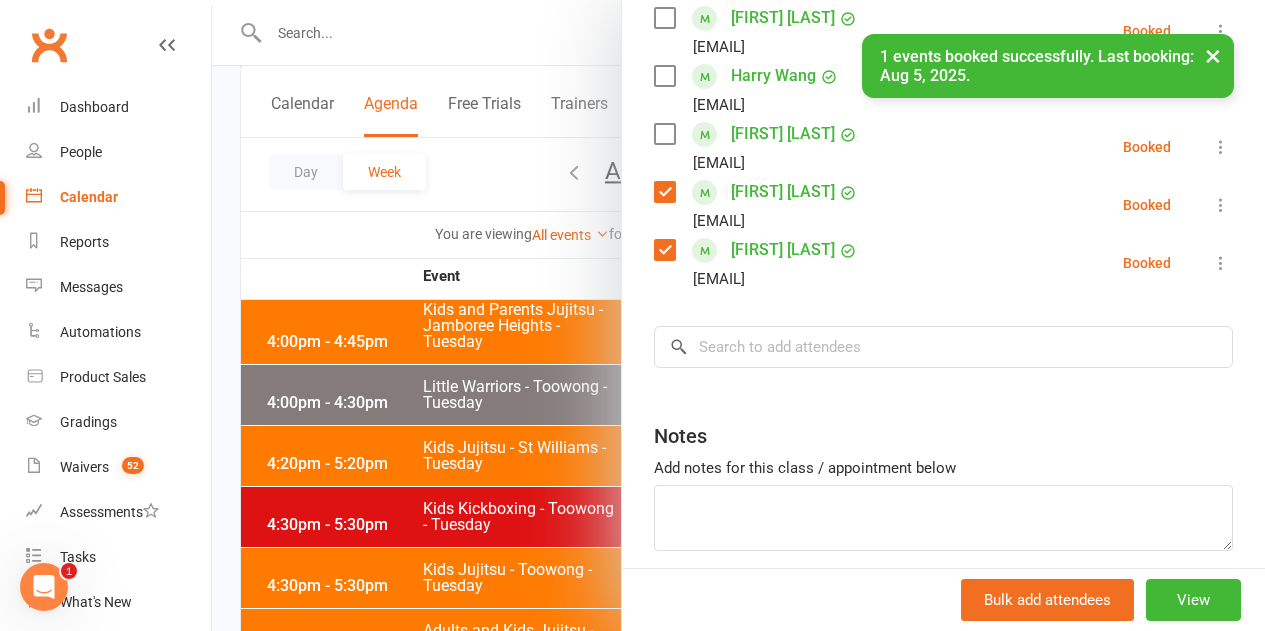 scroll, scrollTop: 2562, scrollLeft: 0, axis: vertical 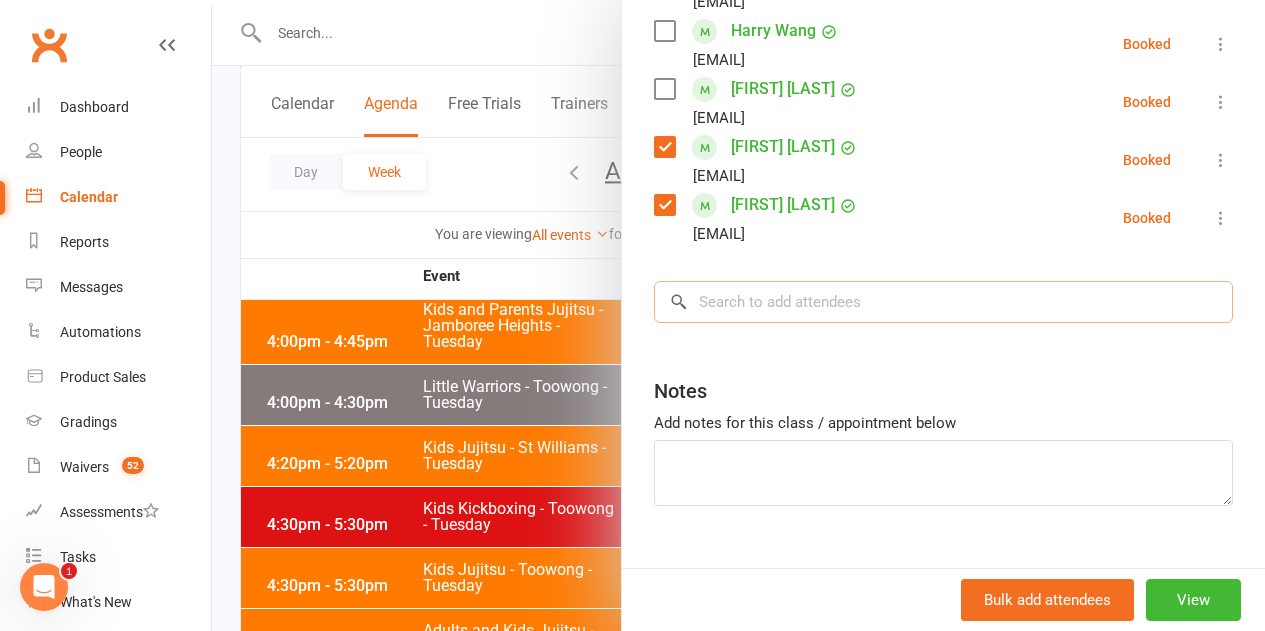 click at bounding box center (943, 302) 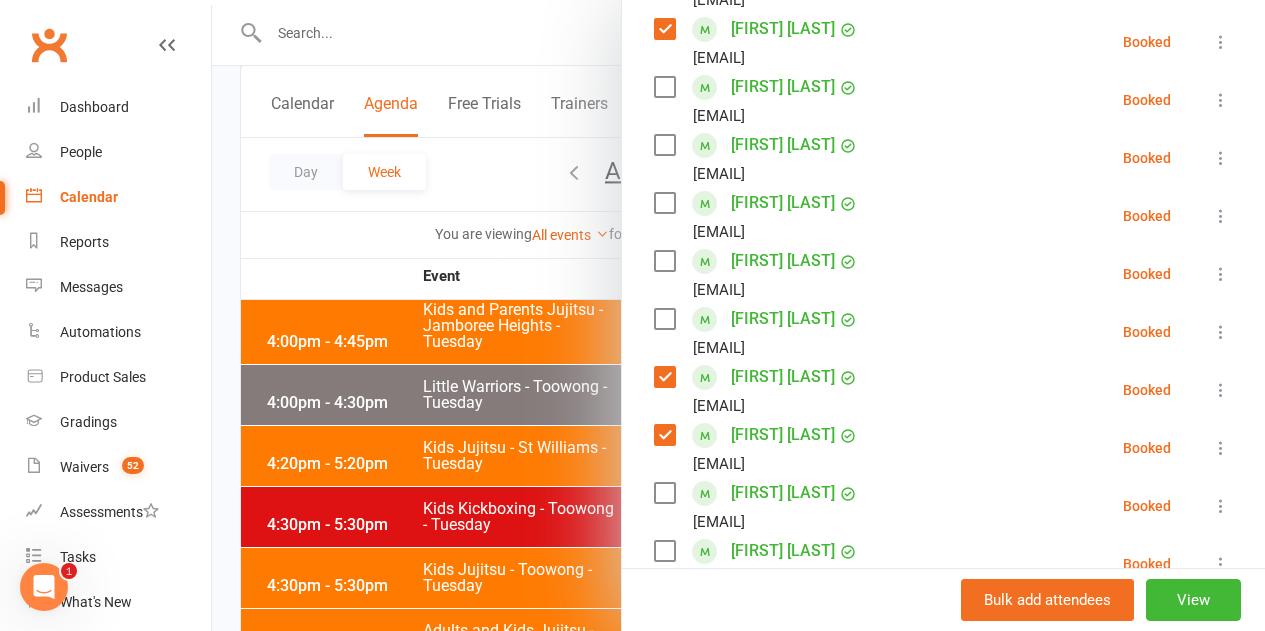 scroll, scrollTop: 600, scrollLeft: 0, axis: vertical 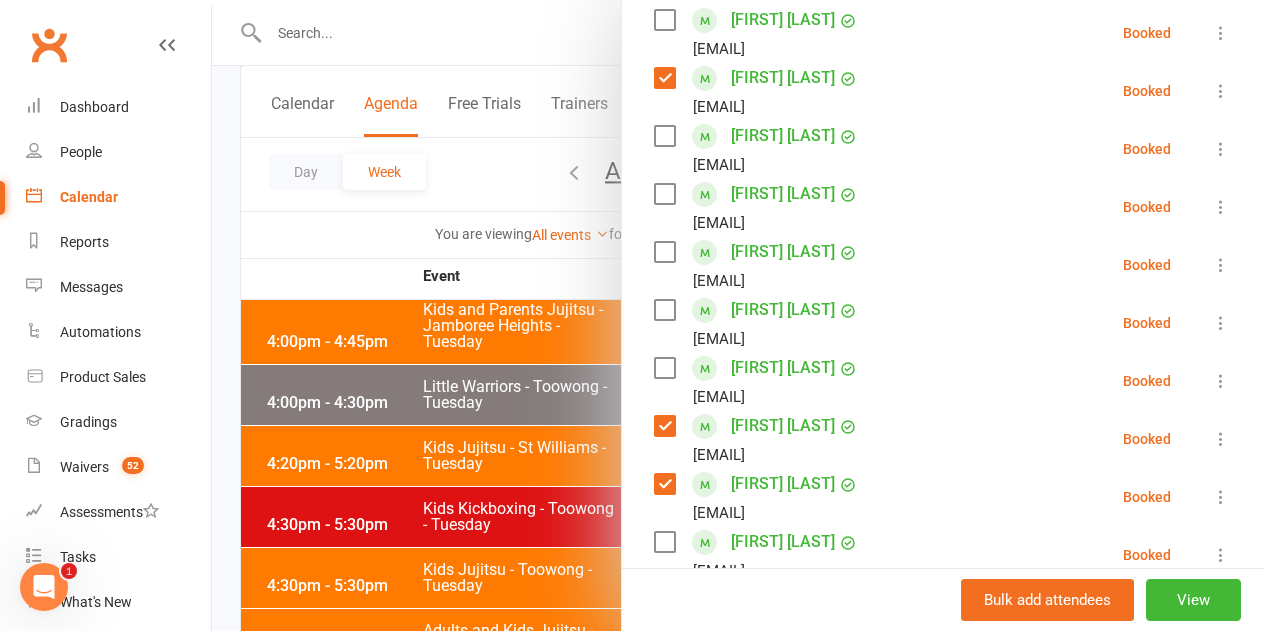 click at bounding box center (664, 136) 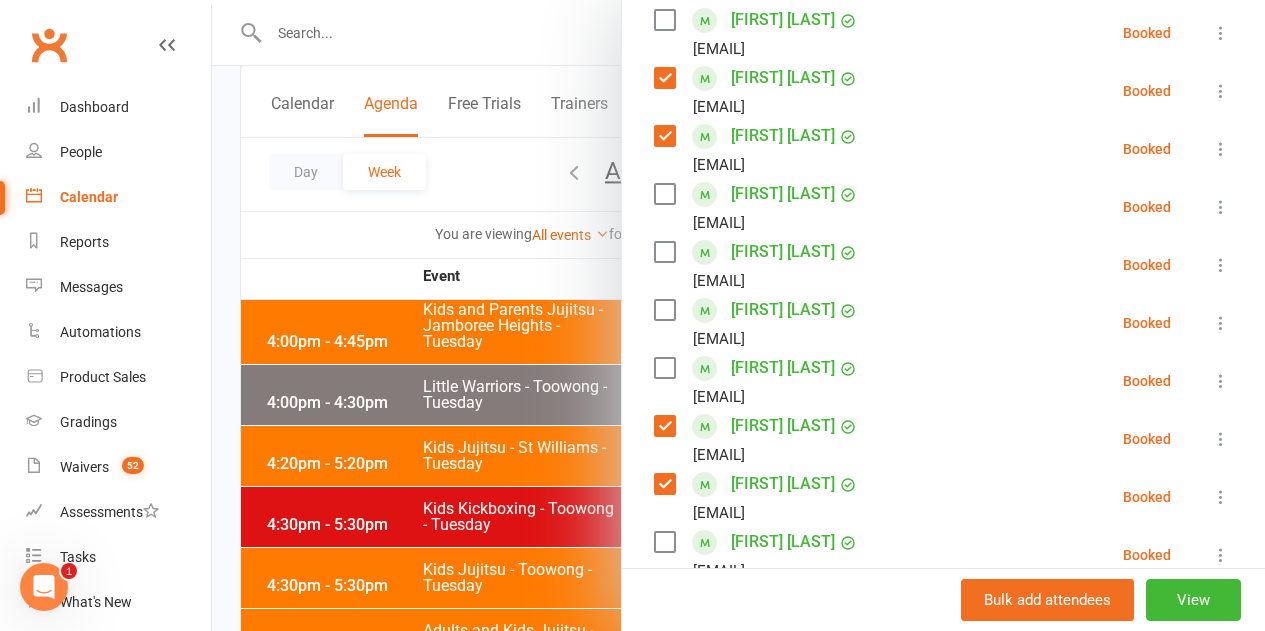 click at bounding box center [664, 194] 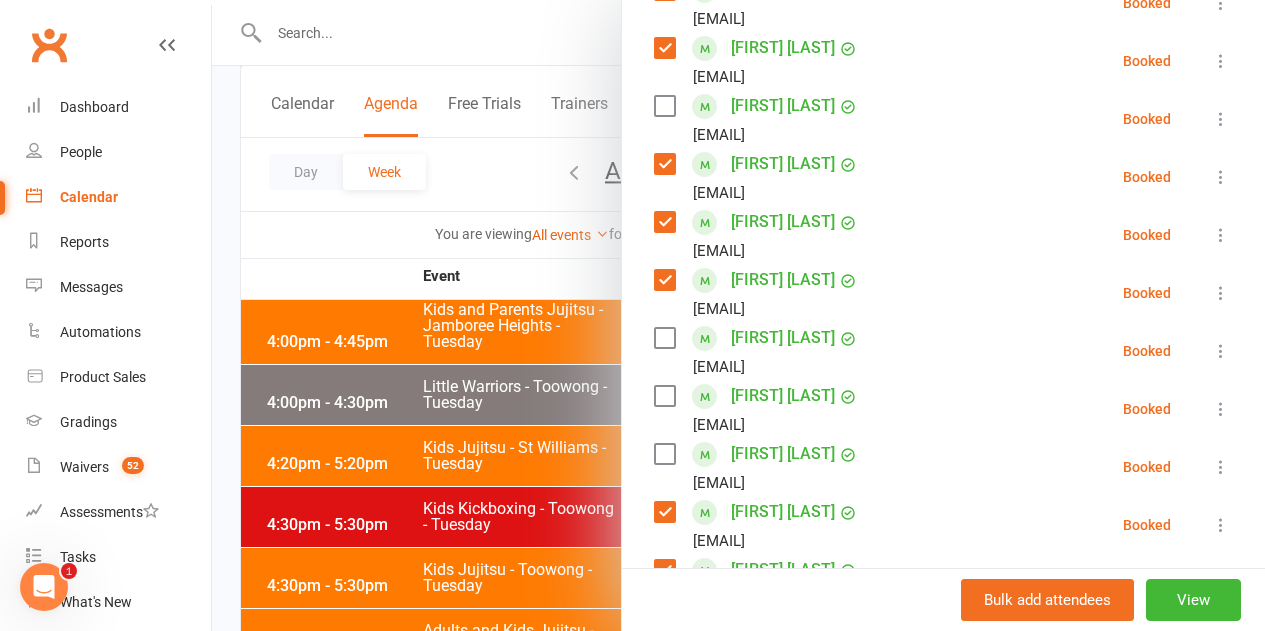 scroll, scrollTop: 400, scrollLeft: 0, axis: vertical 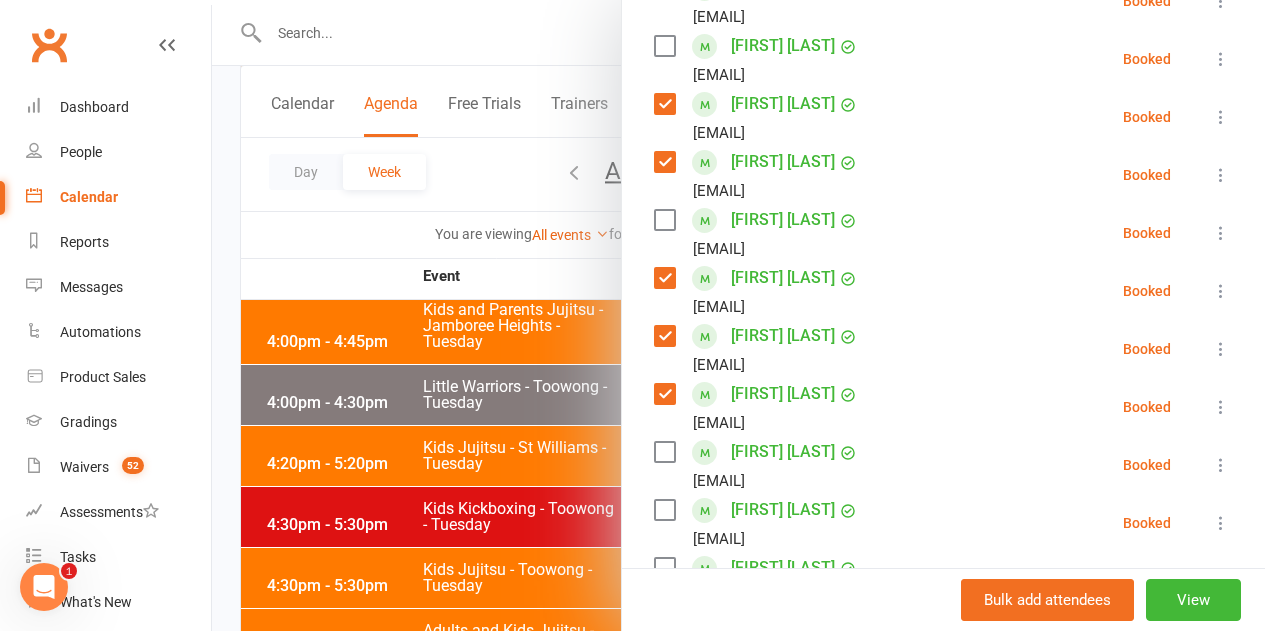 click at bounding box center [664, 220] 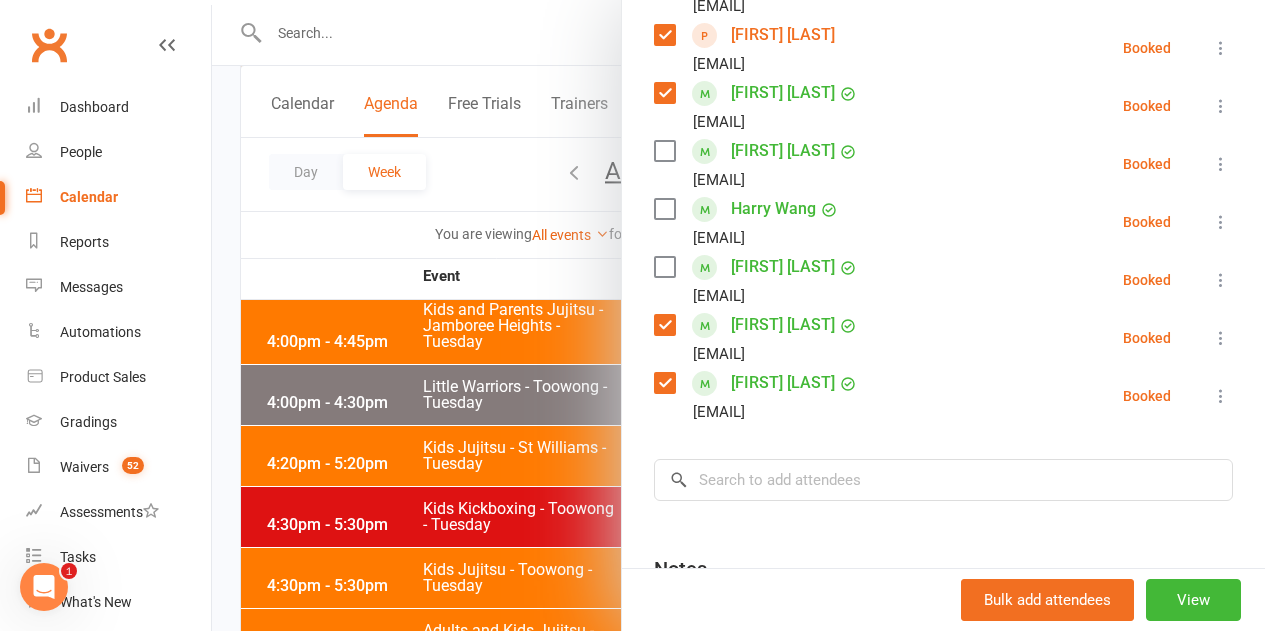 scroll, scrollTop: 2500, scrollLeft: 0, axis: vertical 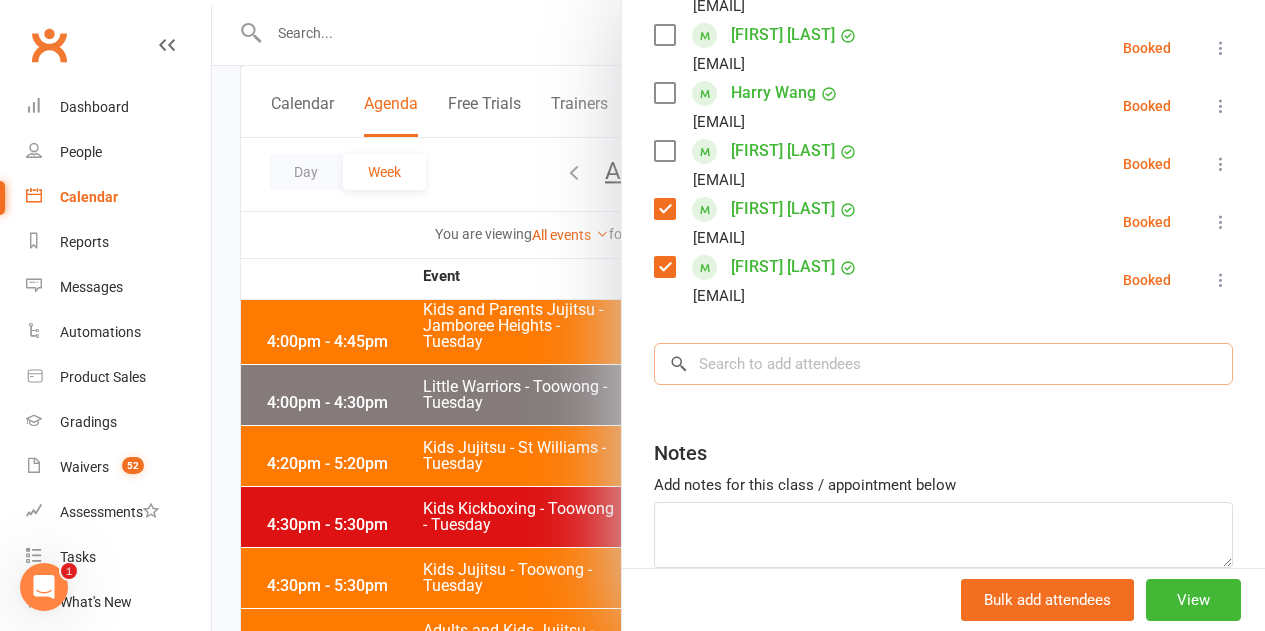 click at bounding box center [943, 364] 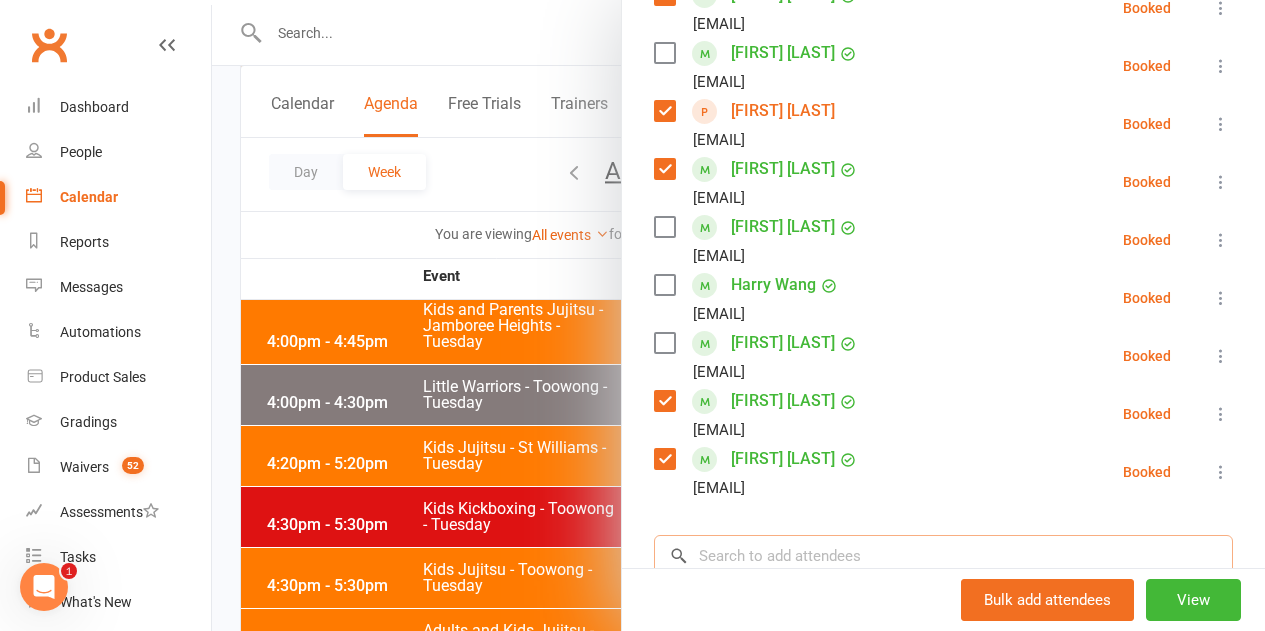 scroll, scrollTop: 2300, scrollLeft: 0, axis: vertical 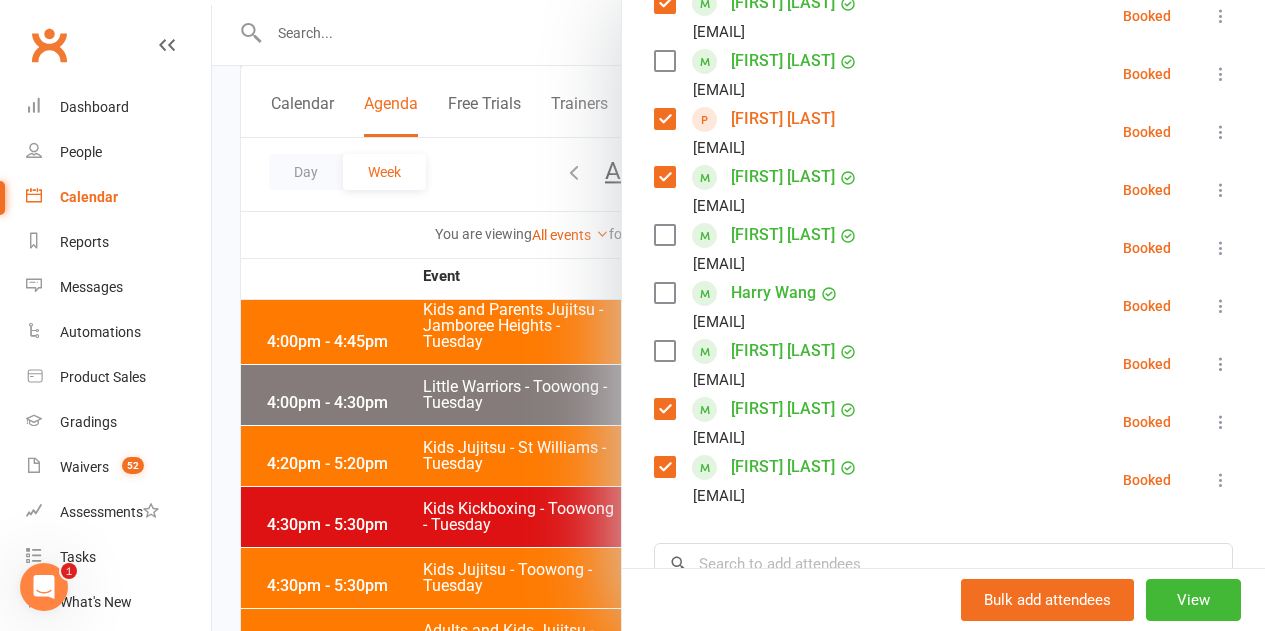 click at bounding box center (664, 293) 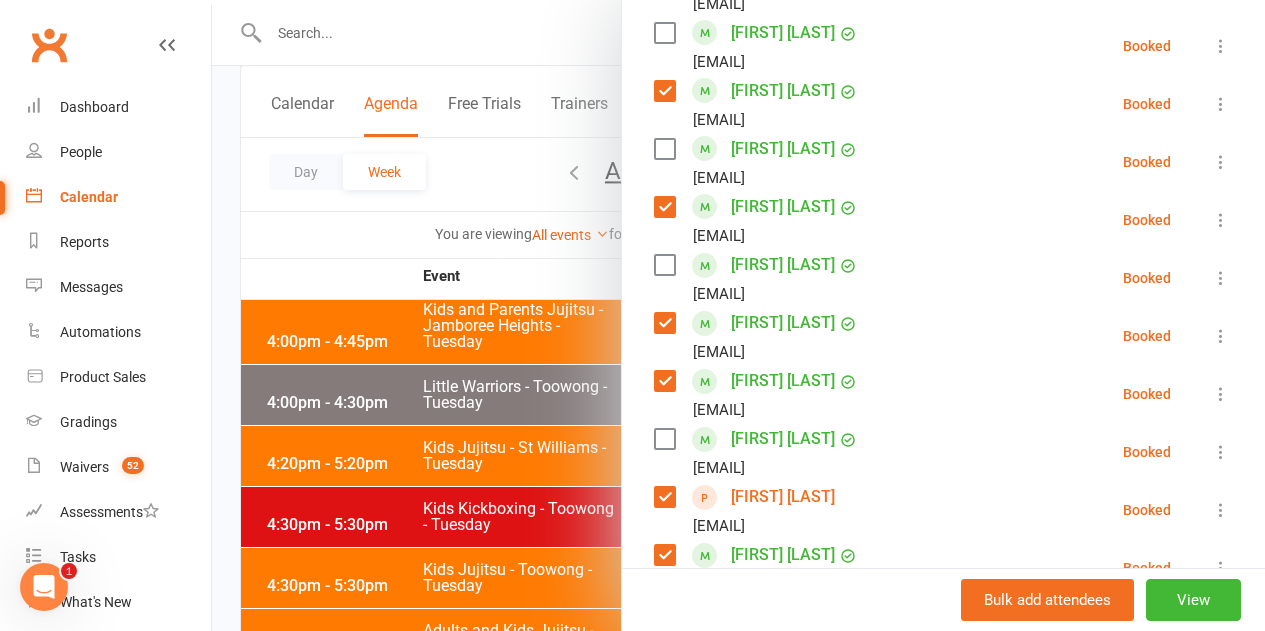 scroll, scrollTop: 1900, scrollLeft: 0, axis: vertical 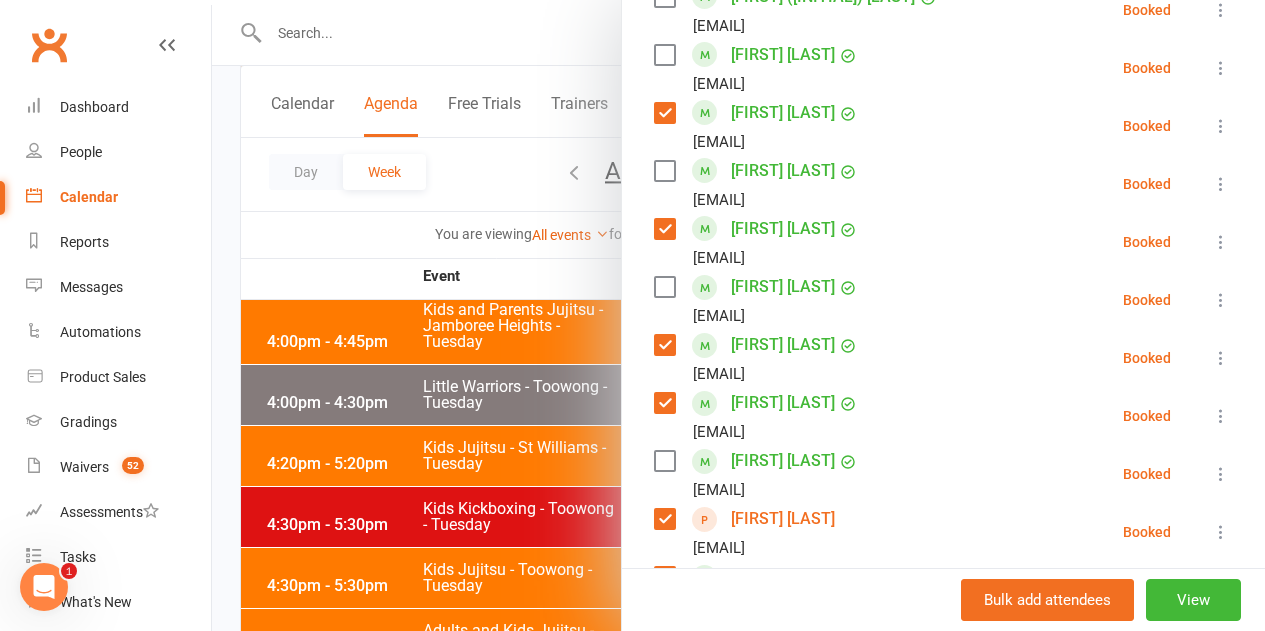 click at bounding box center [664, 287] 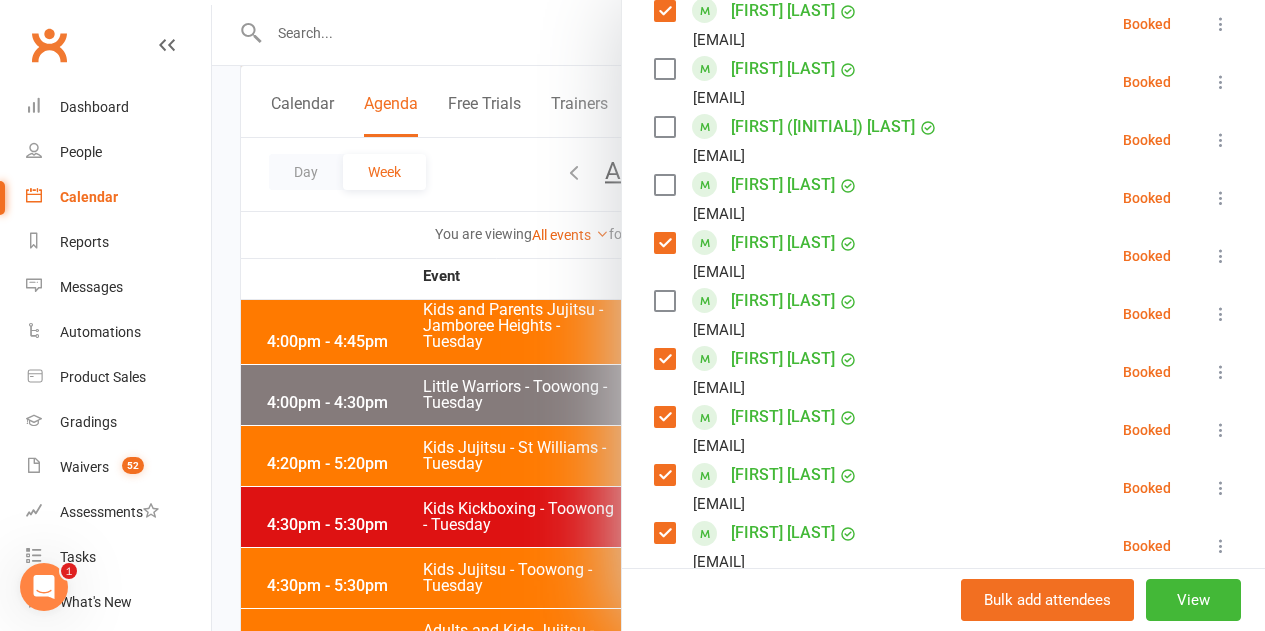 scroll, scrollTop: 1800, scrollLeft: 0, axis: vertical 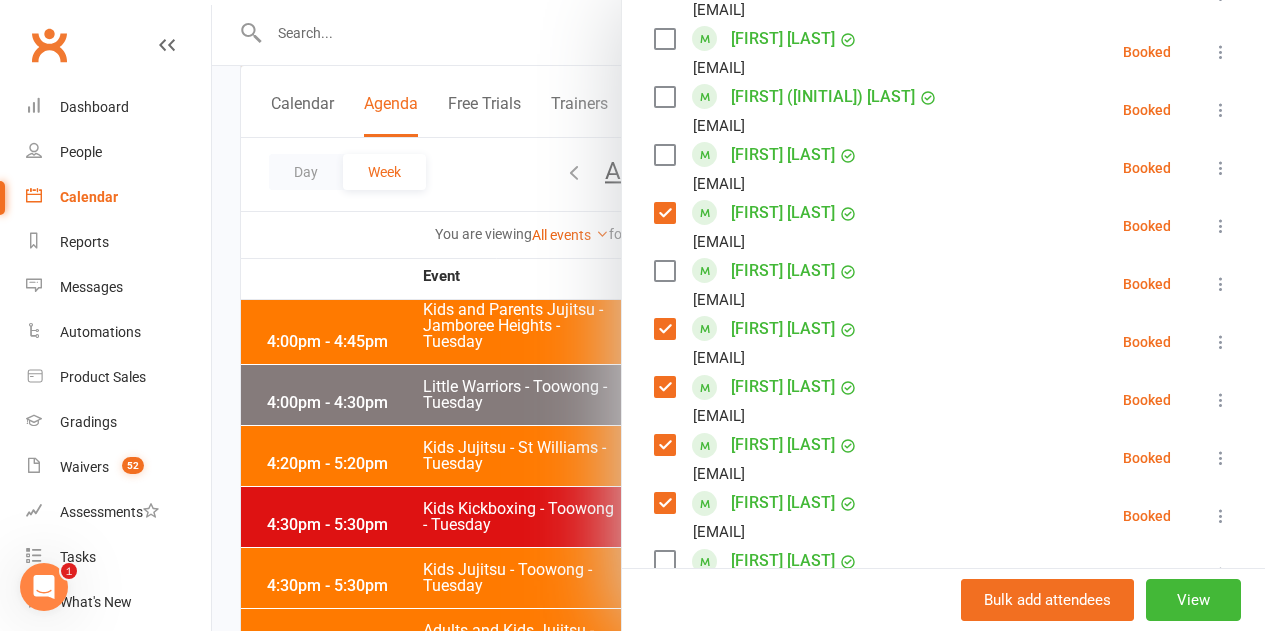 click at bounding box center [664, 271] 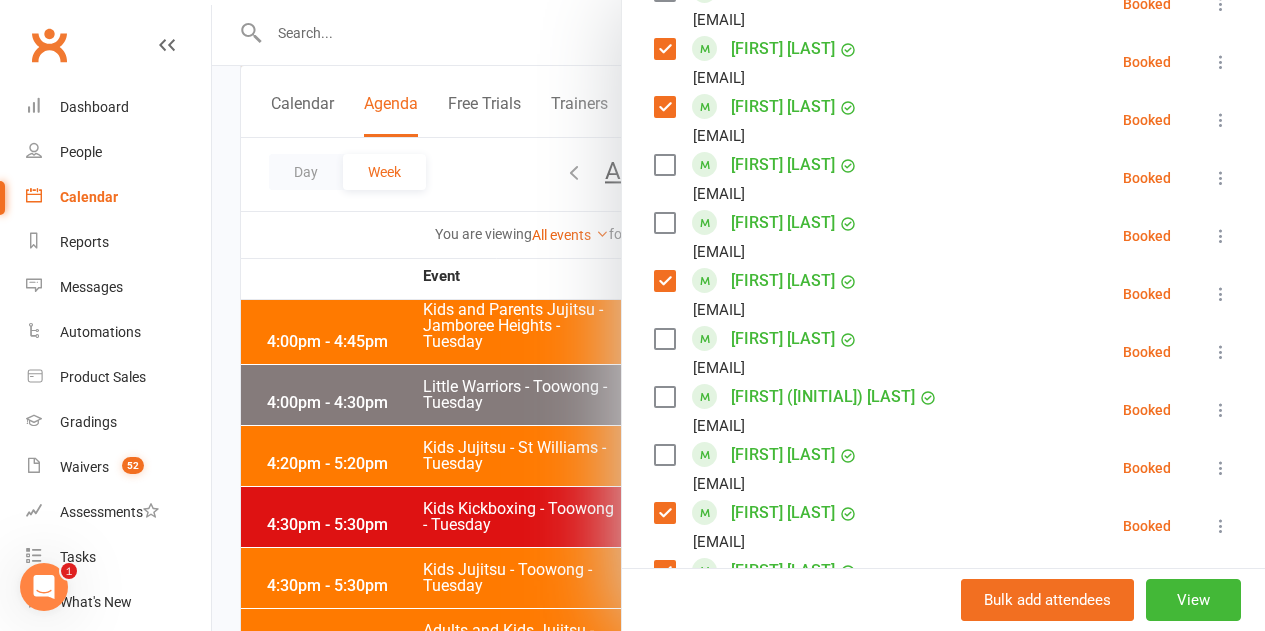 scroll, scrollTop: 1400, scrollLeft: 0, axis: vertical 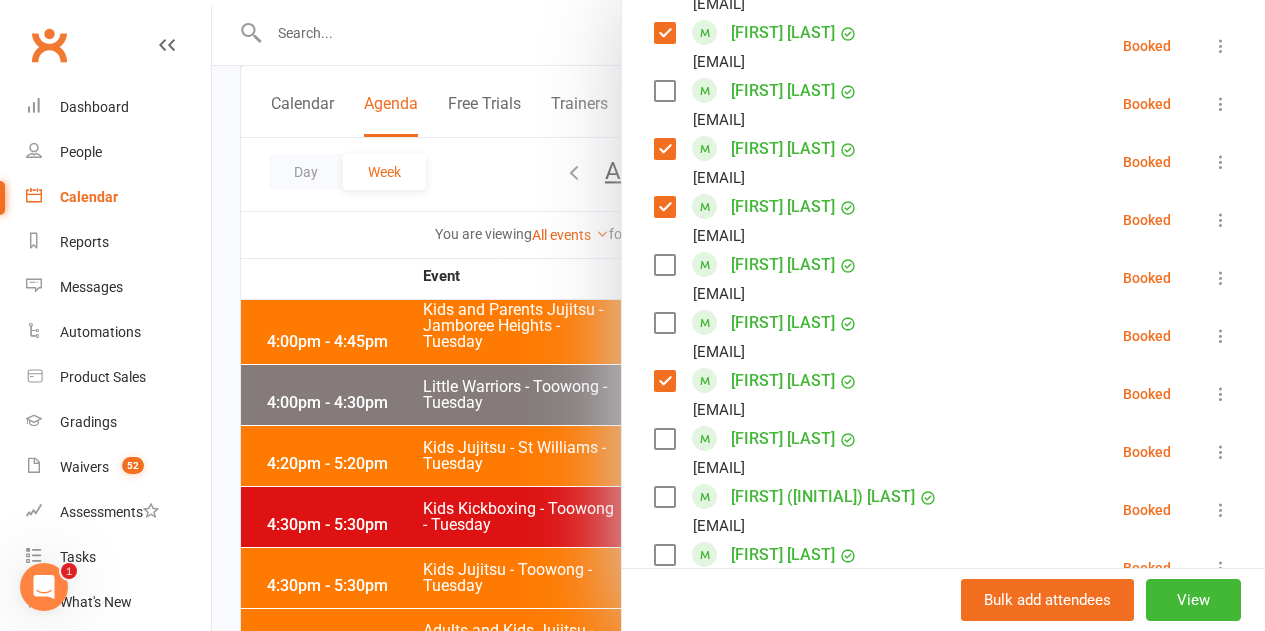click at bounding box center (664, 265) 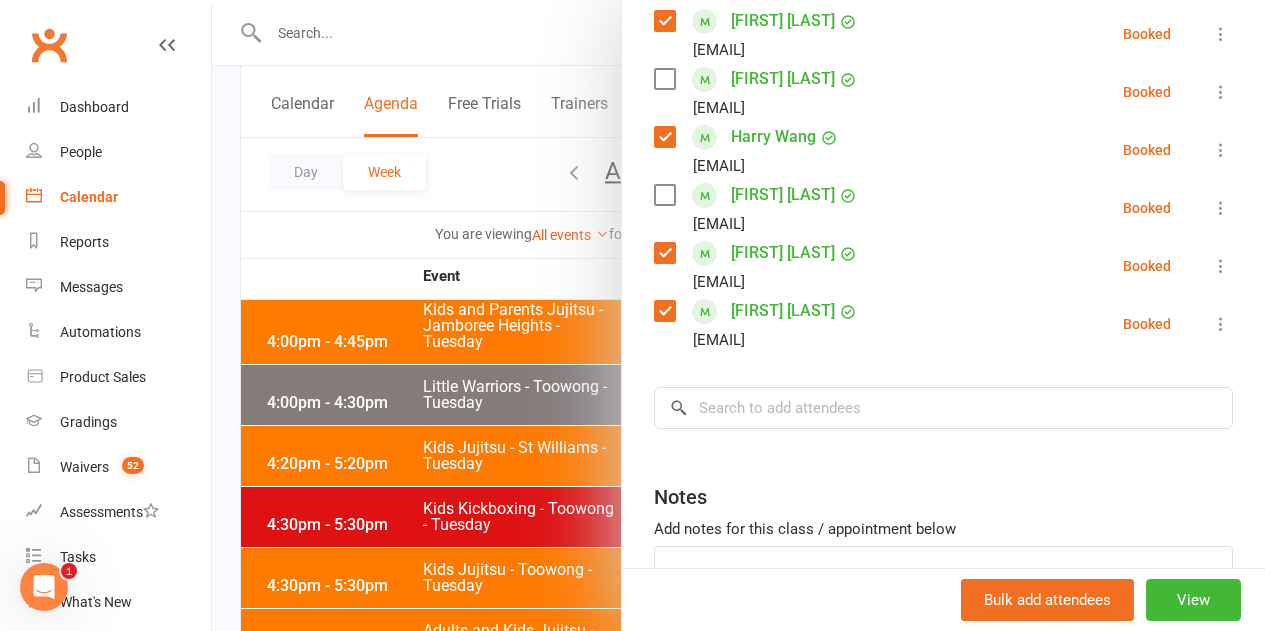 scroll, scrollTop: 2600, scrollLeft: 0, axis: vertical 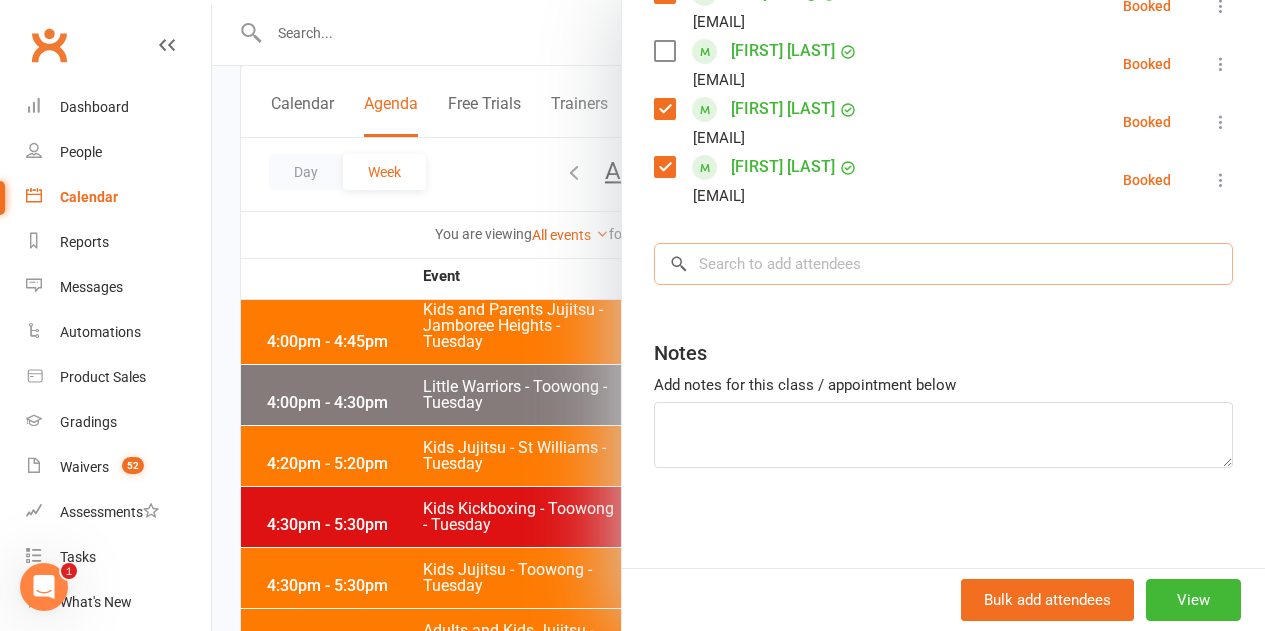 drag, startPoint x: 708, startPoint y: 261, endPoint x: 686, endPoint y: 279, distance: 28.42534 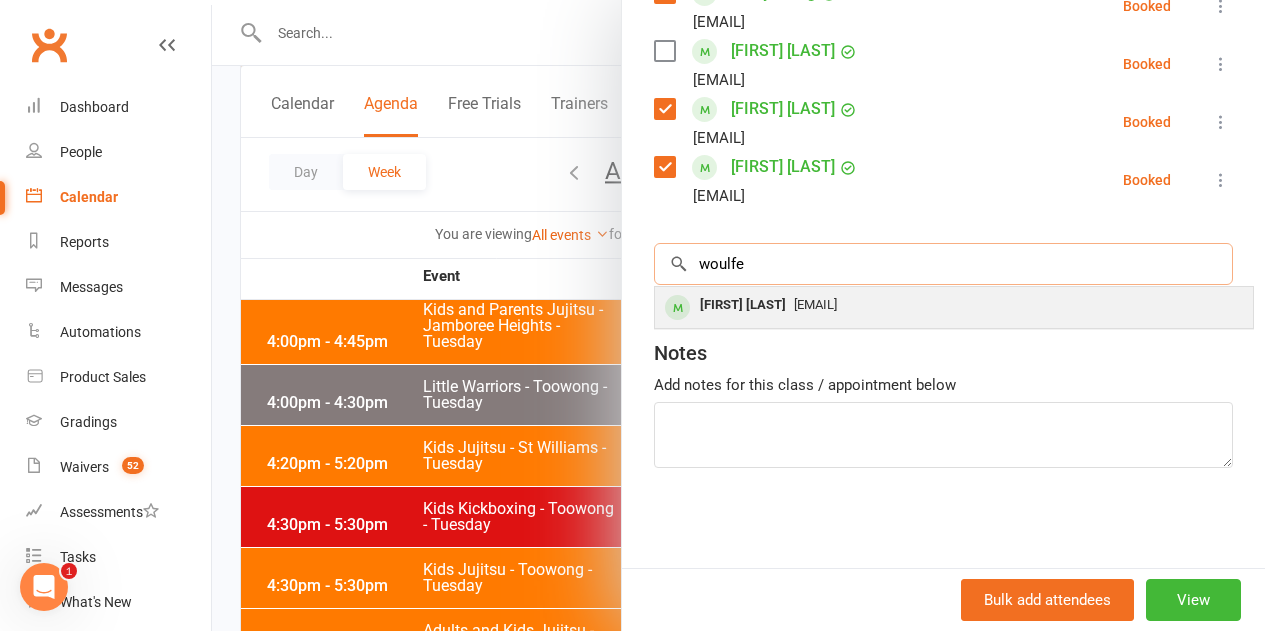 type on "woulfe" 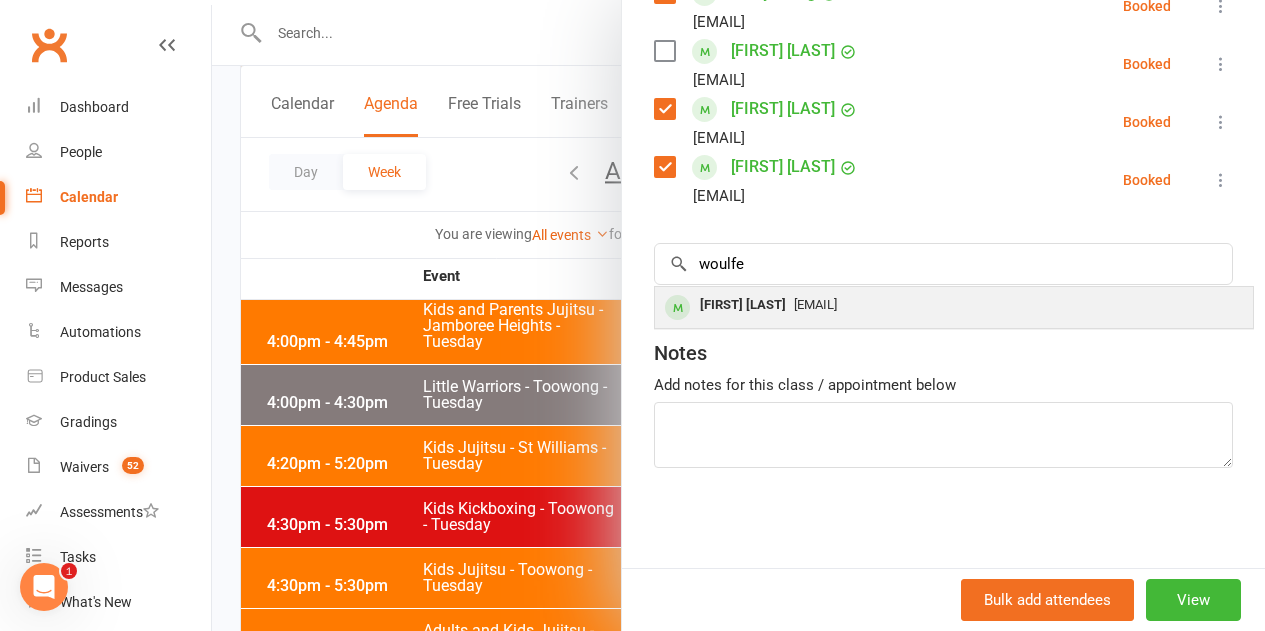 click on "[FIRST] [LAST]" at bounding box center (743, 305) 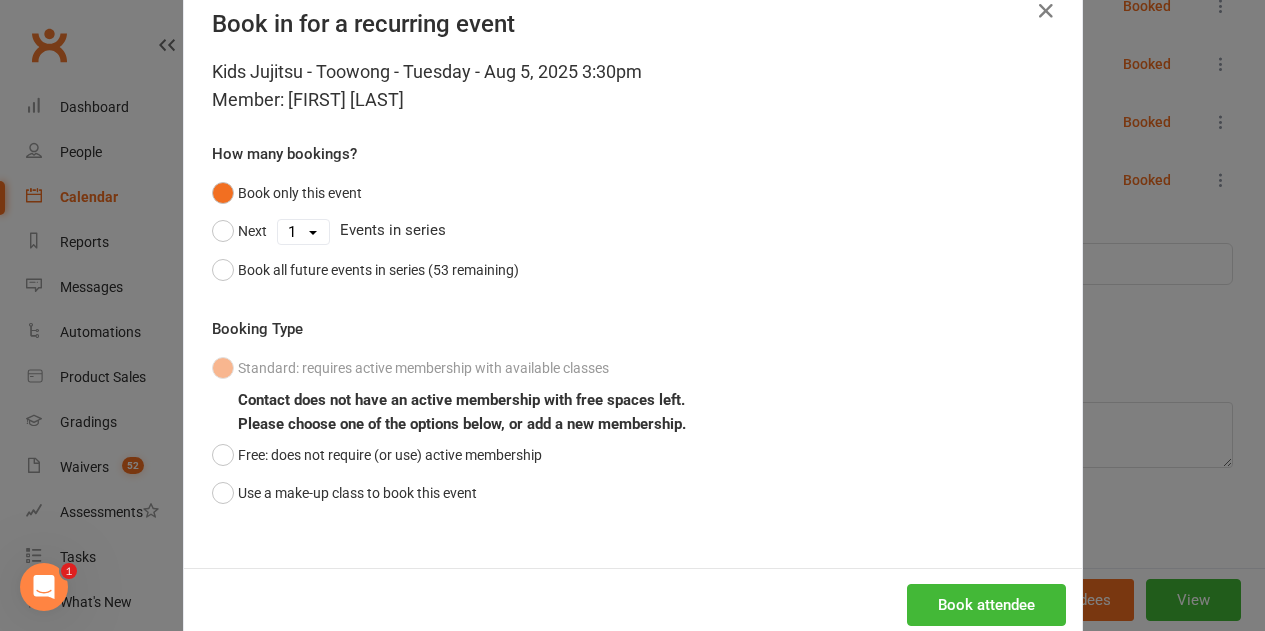 scroll, scrollTop: 91, scrollLeft: 0, axis: vertical 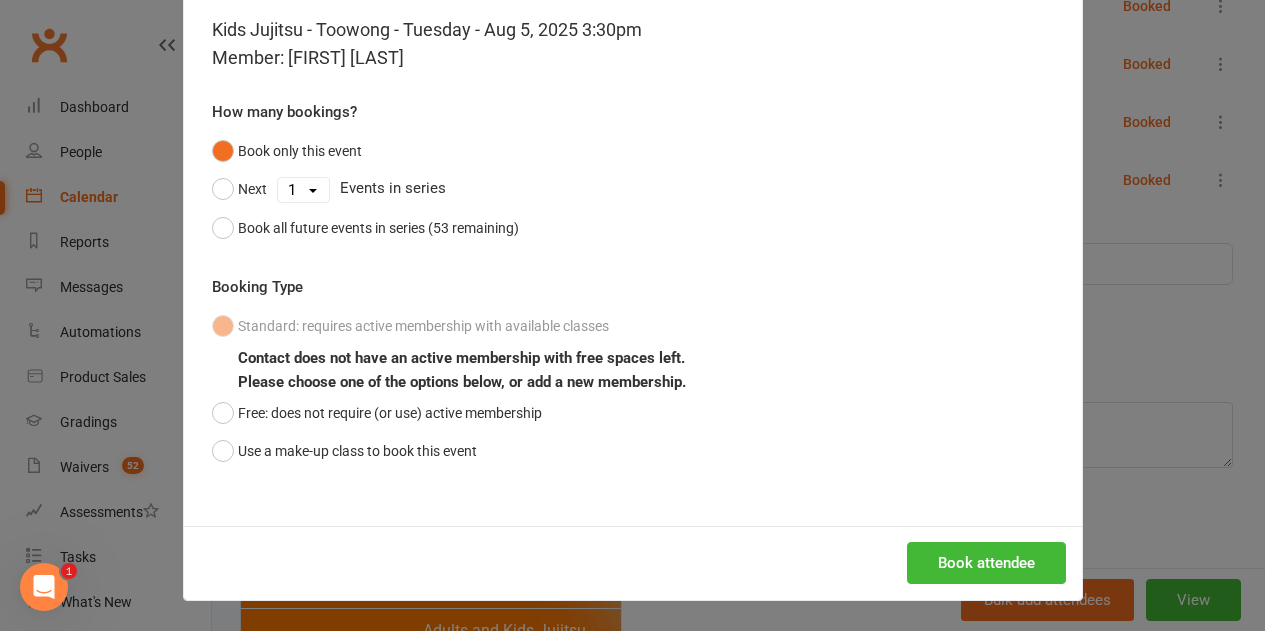 click on "Standard: requires active membership with available classes Contact does not have an active membership with free spaces left. Please choose one of the options below, or add a new membership. Free: does not require (or use) active membership Use a make-up class to book this event" at bounding box center (633, 388) 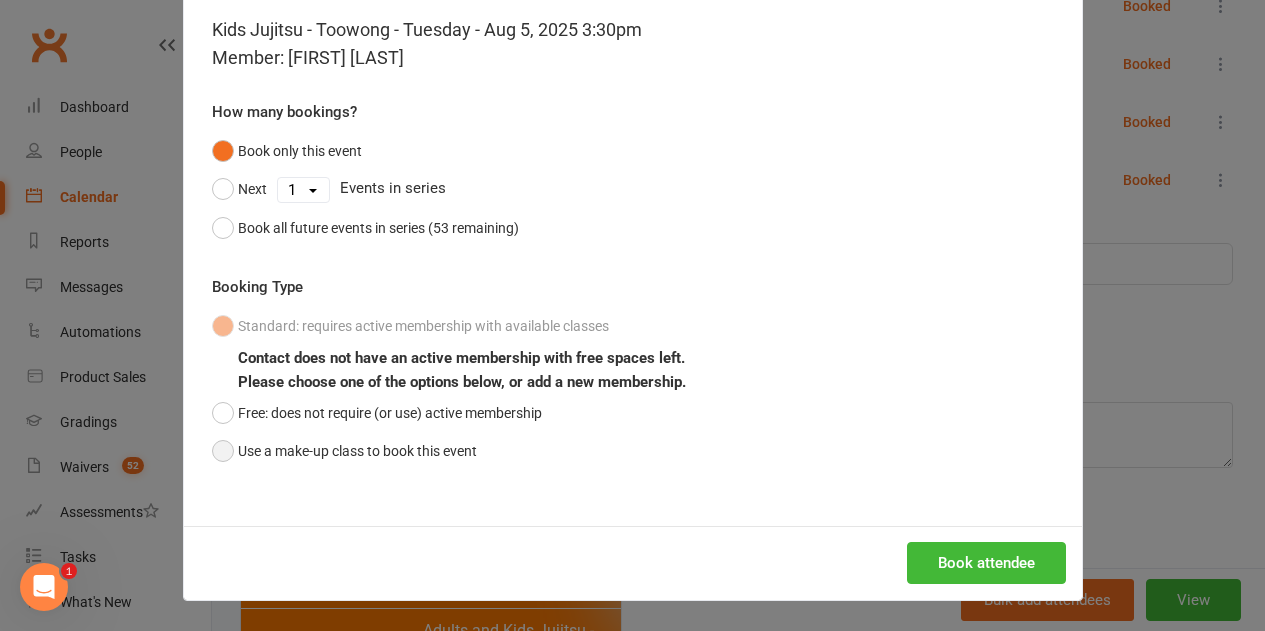 click on "Use a make-up class to book this event" at bounding box center [344, 451] 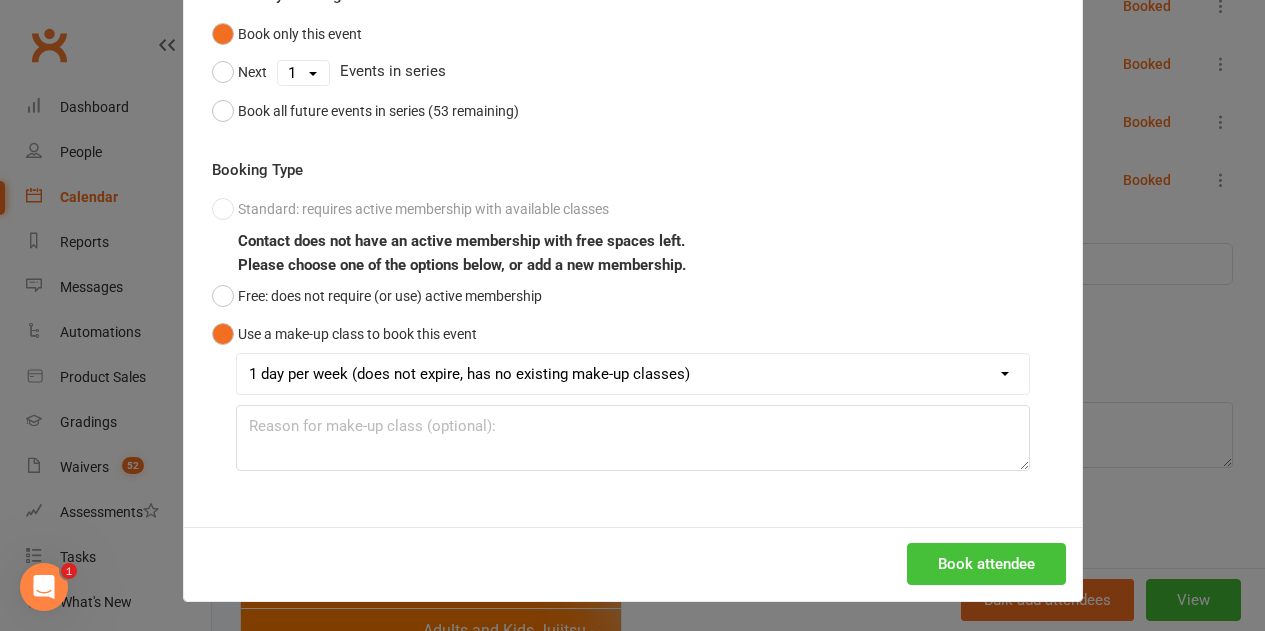 scroll, scrollTop: 209, scrollLeft: 0, axis: vertical 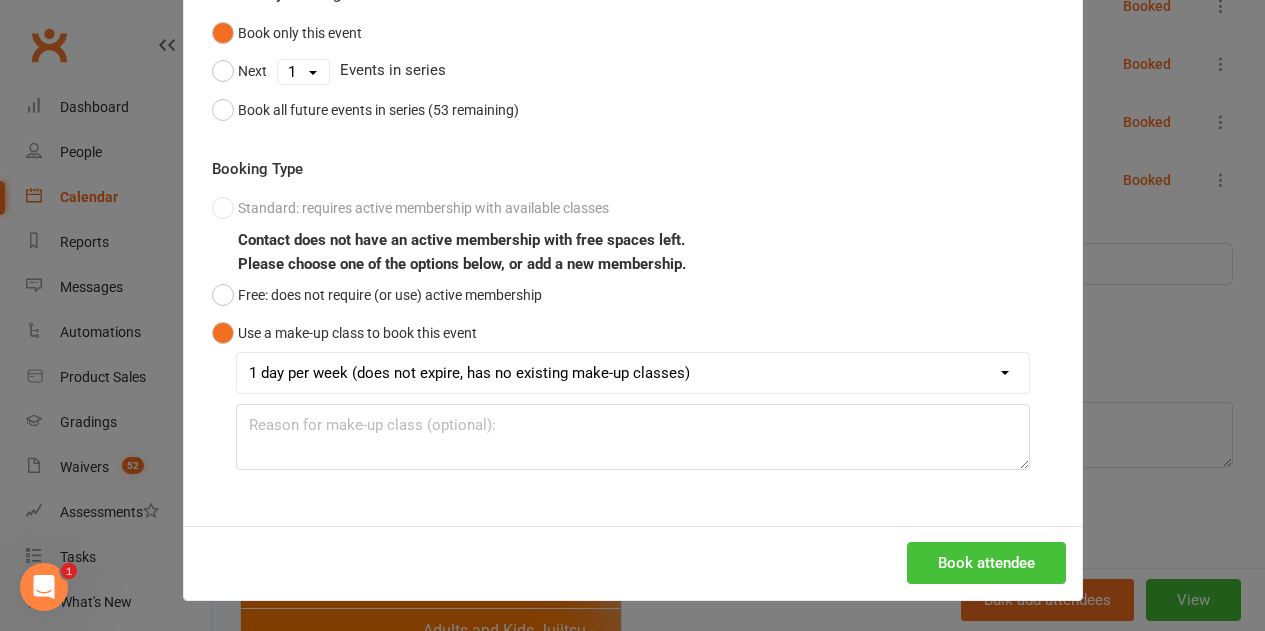 drag, startPoint x: 986, startPoint y: 560, endPoint x: 915, endPoint y: 561, distance: 71.00704 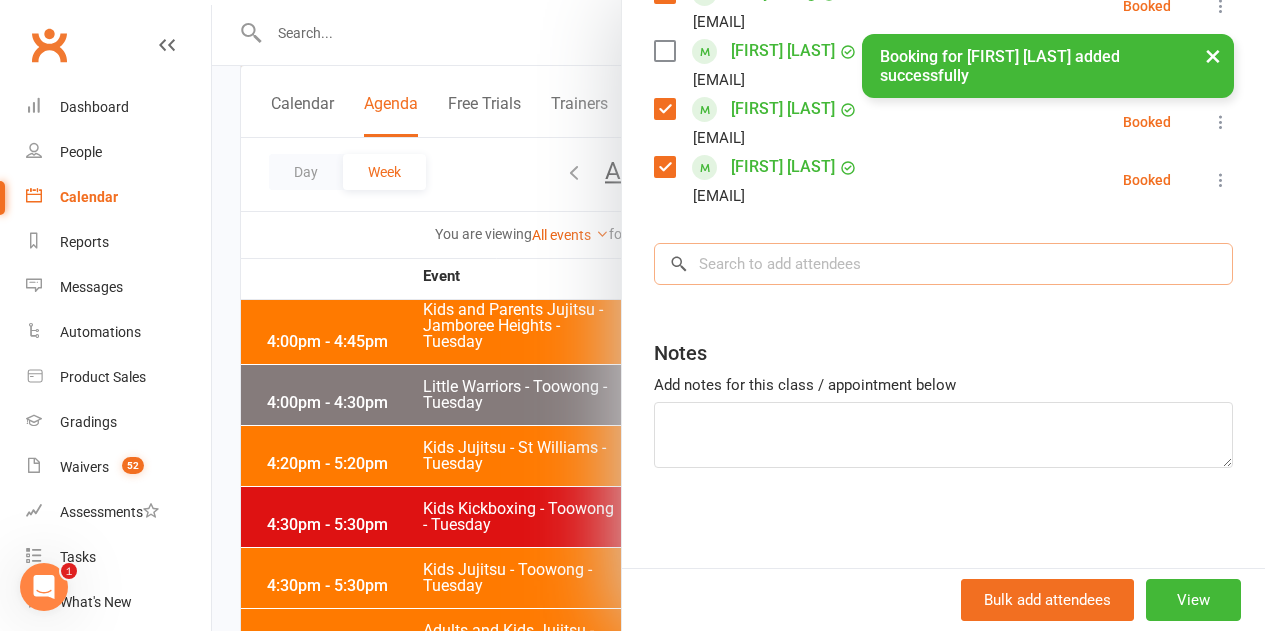 click at bounding box center [943, 264] 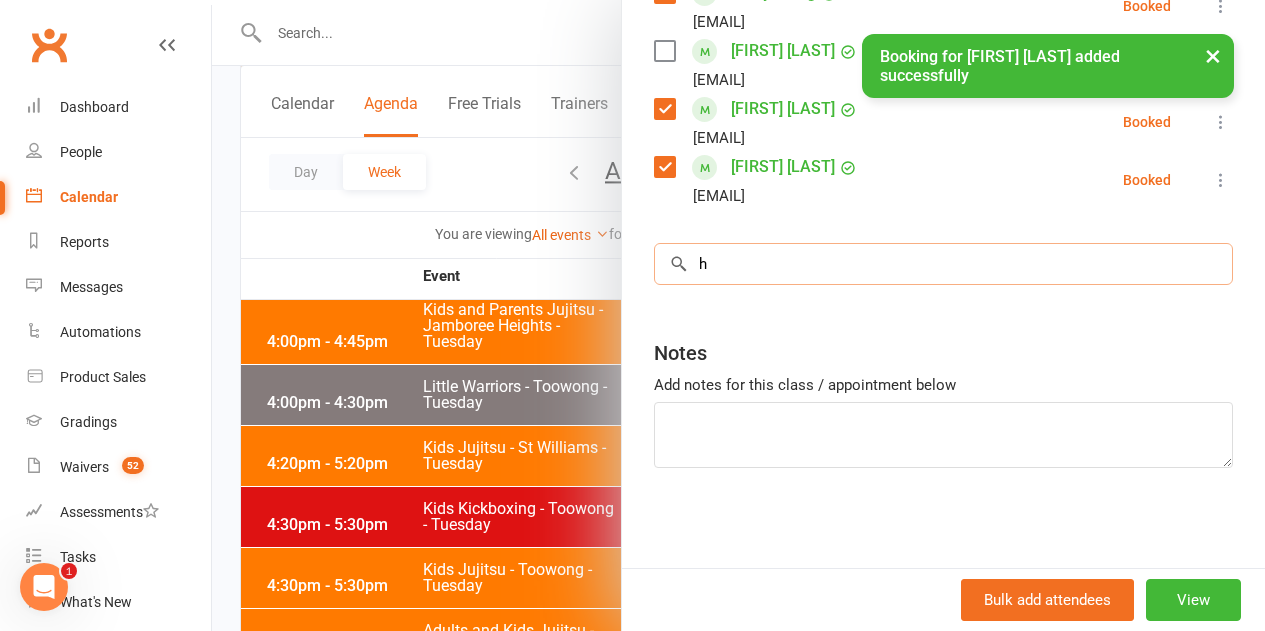scroll, scrollTop: 2658, scrollLeft: 0, axis: vertical 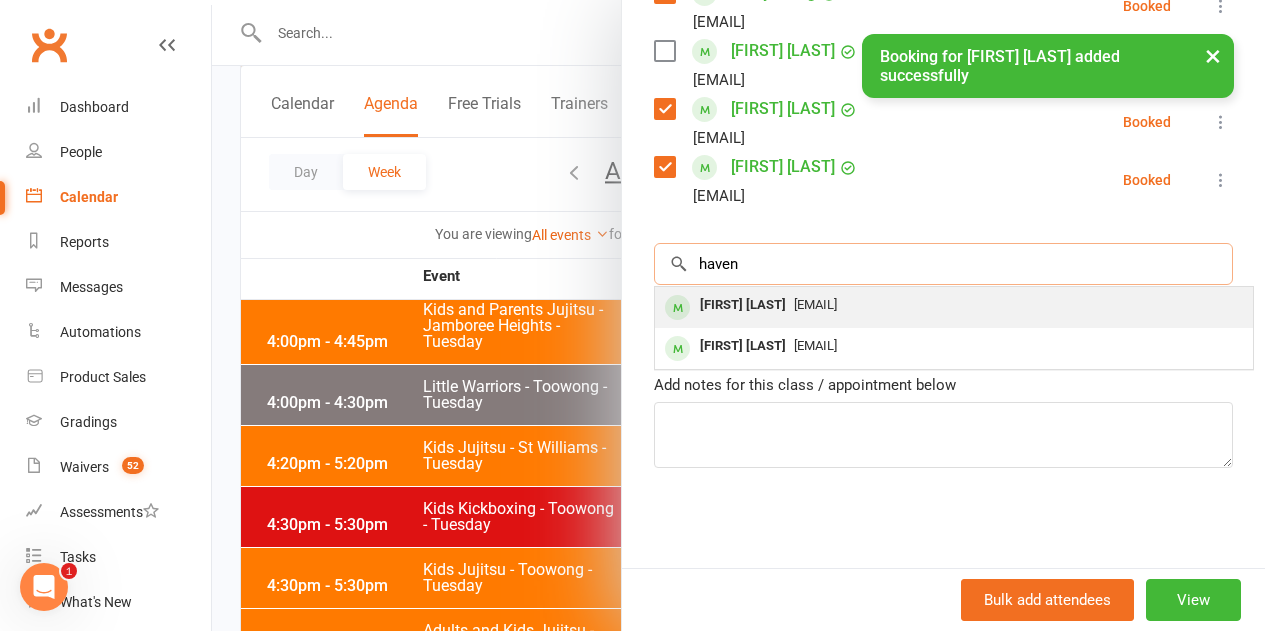 type on "haven" 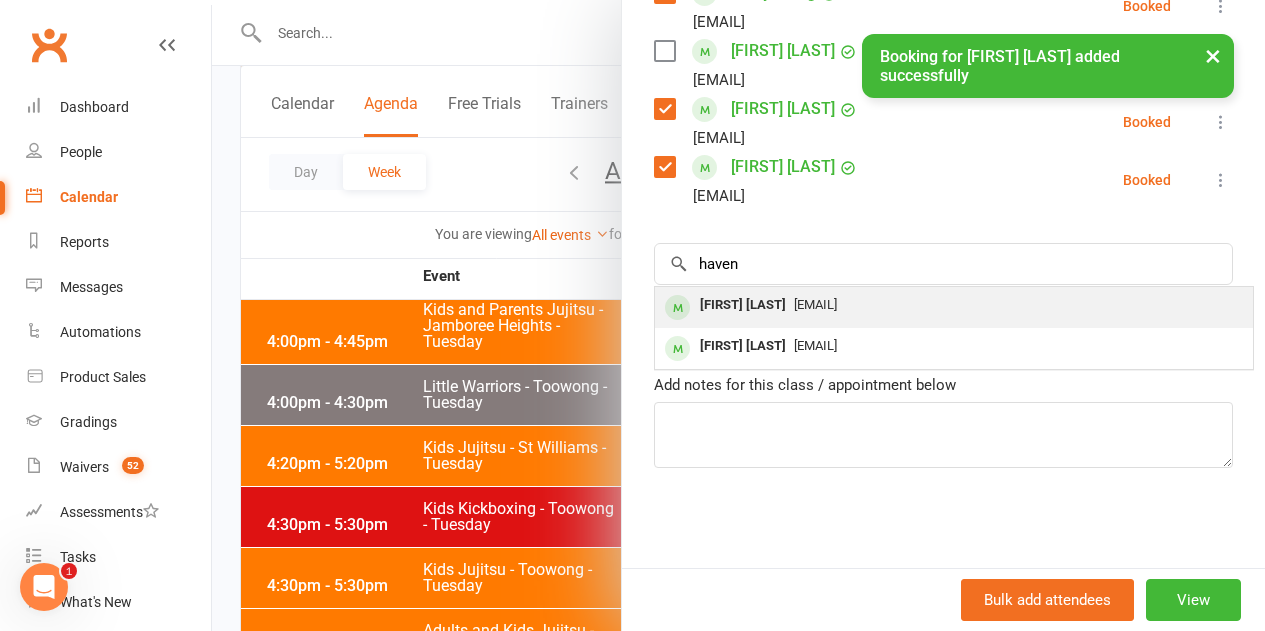 click on "[FIRST] [LAST]" at bounding box center (743, 305) 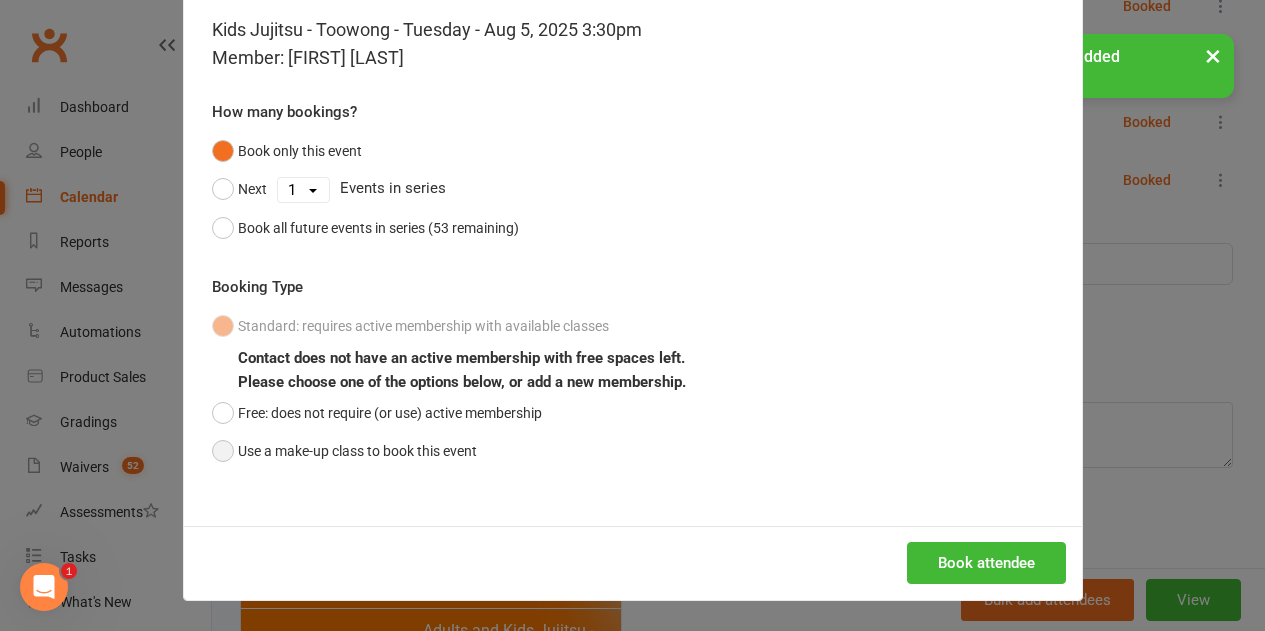 click on "Use a make-up class to book this event" at bounding box center [344, 451] 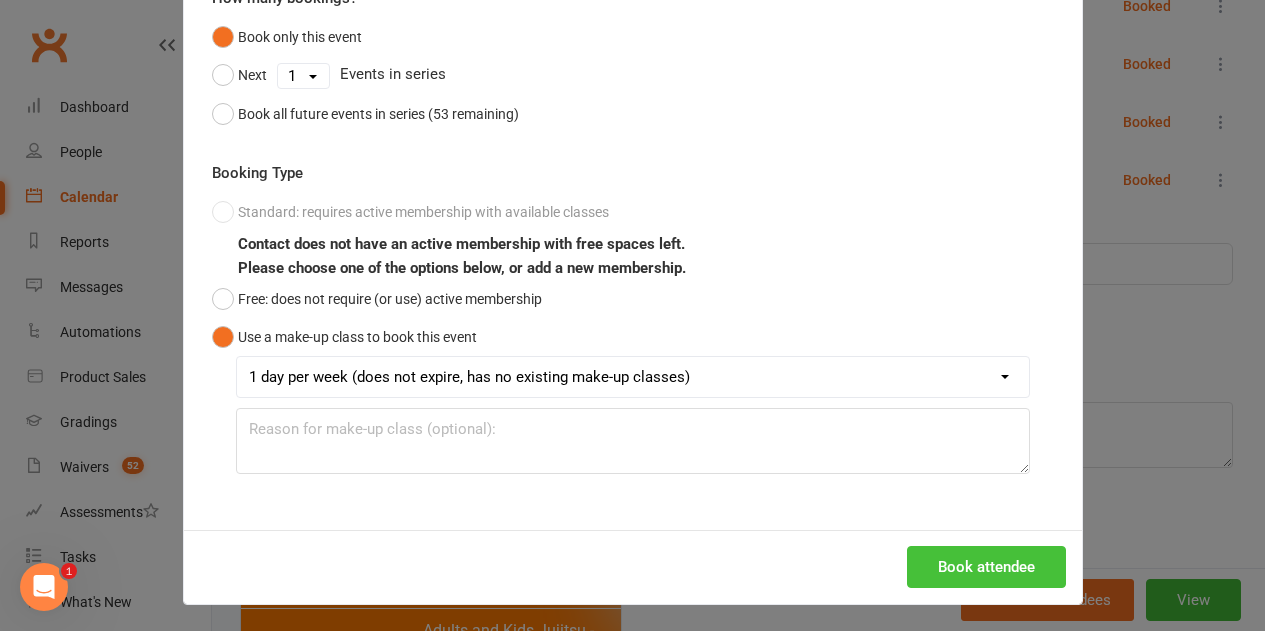 scroll, scrollTop: 209, scrollLeft: 0, axis: vertical 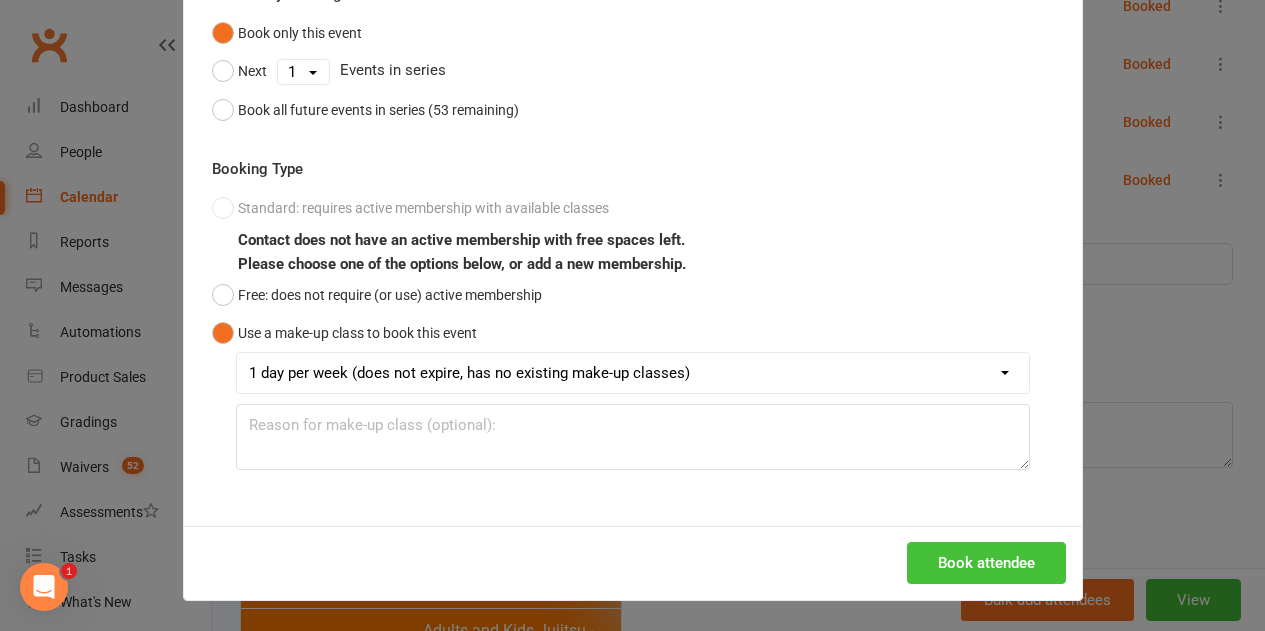 click on "Book attendee" at bounding box center (986, 563) 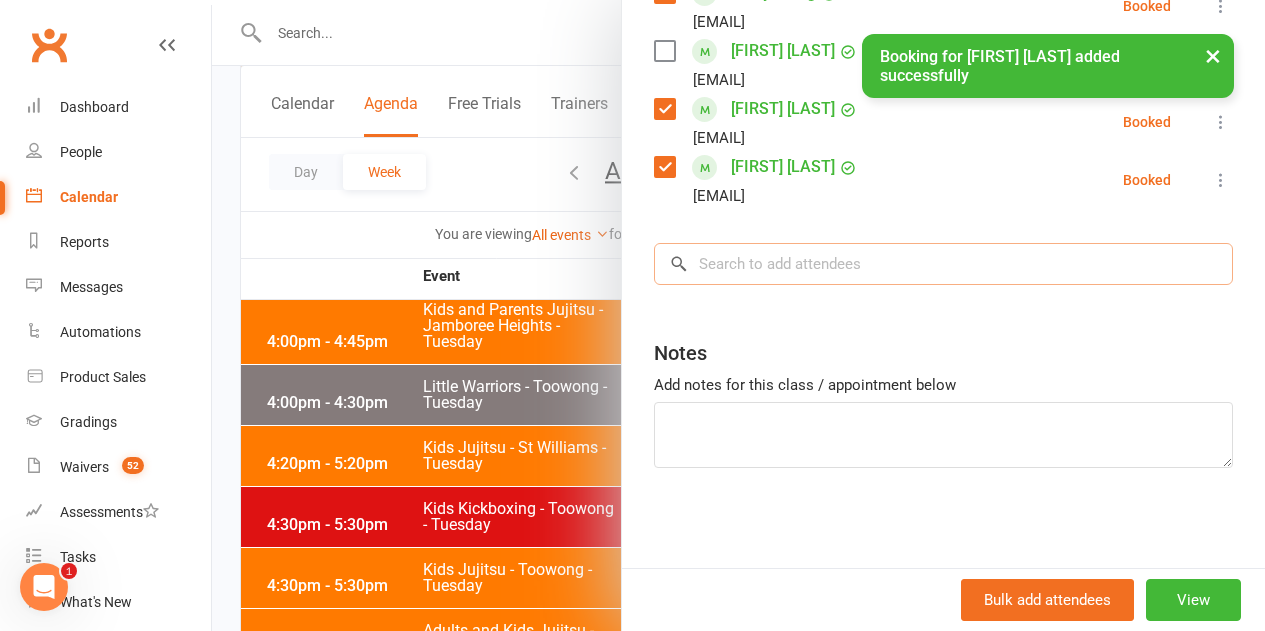 click at bounding box center [943, 264] 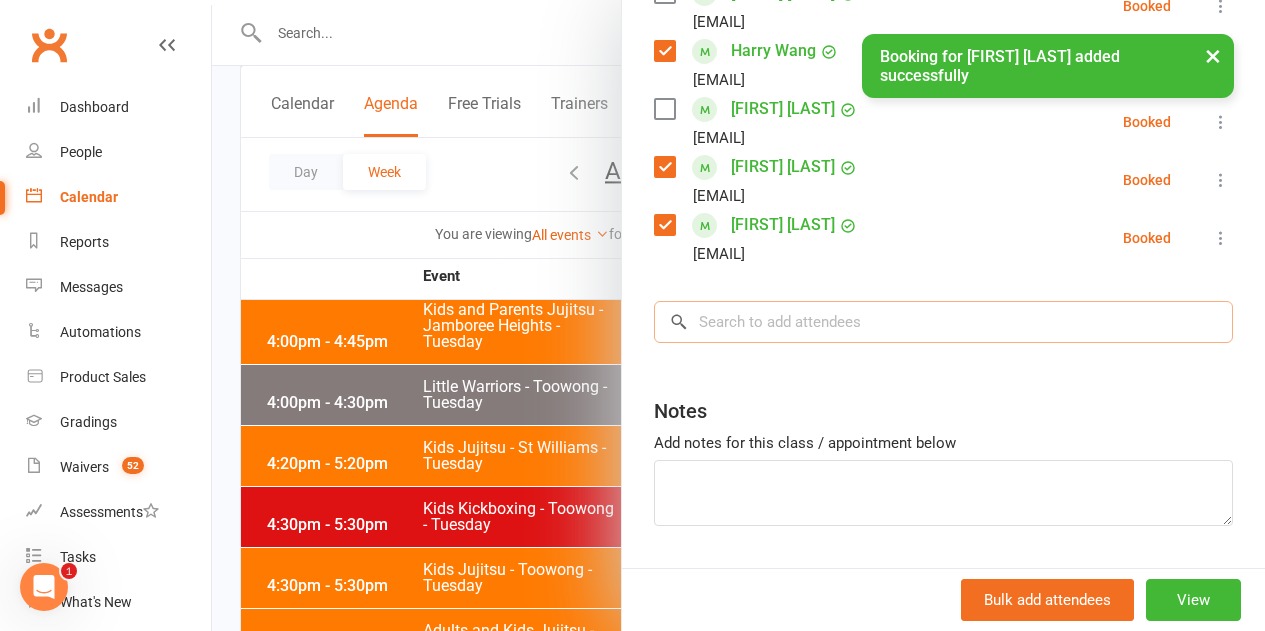 scroll, scrollTop: 2716, scrollLeft: 0, axis: vertical 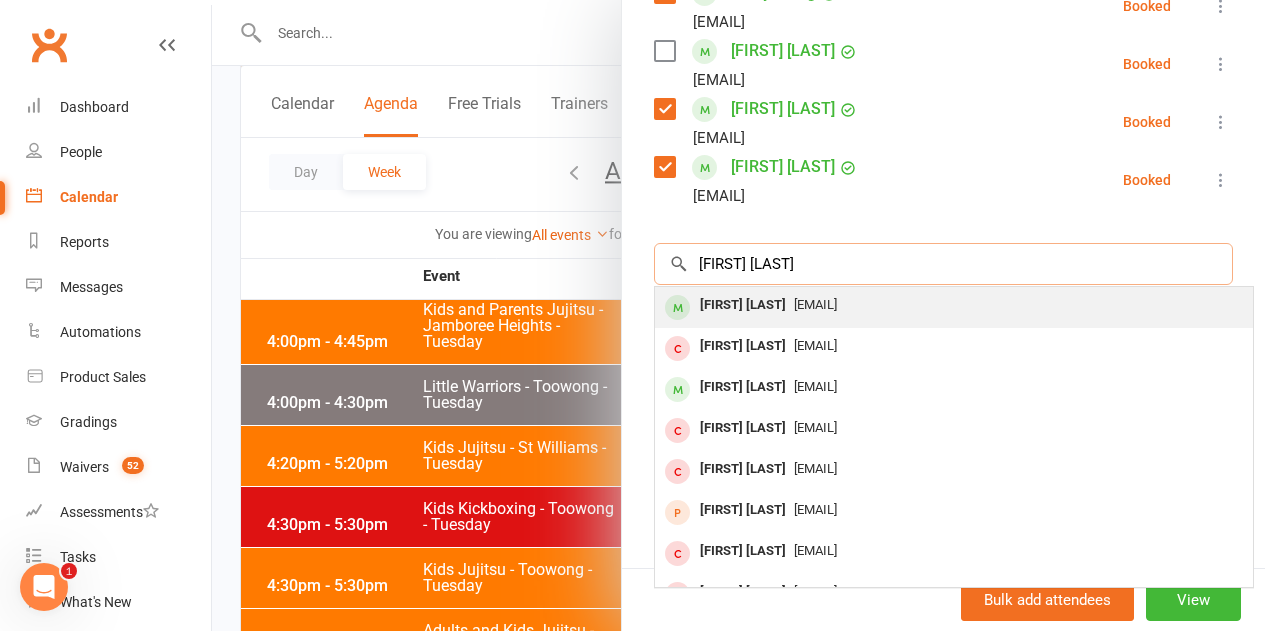 type on "[FIRST] [LAST]" 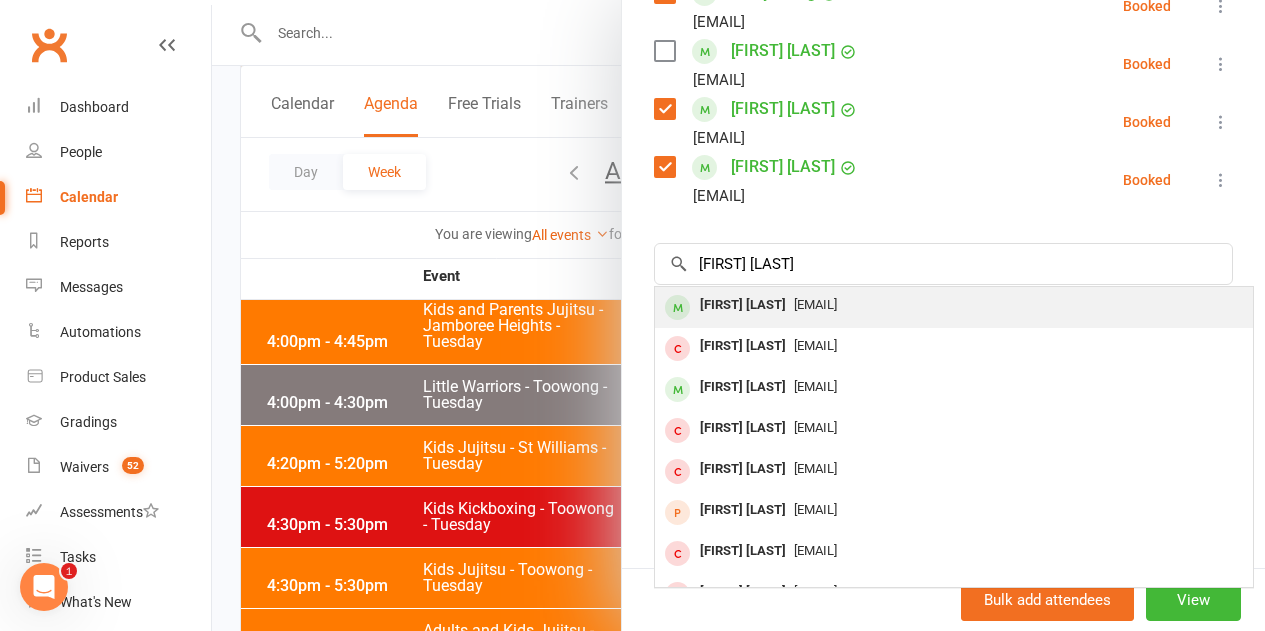 click on "[FIRST] [LAST]" at bounding box center (743, 305) 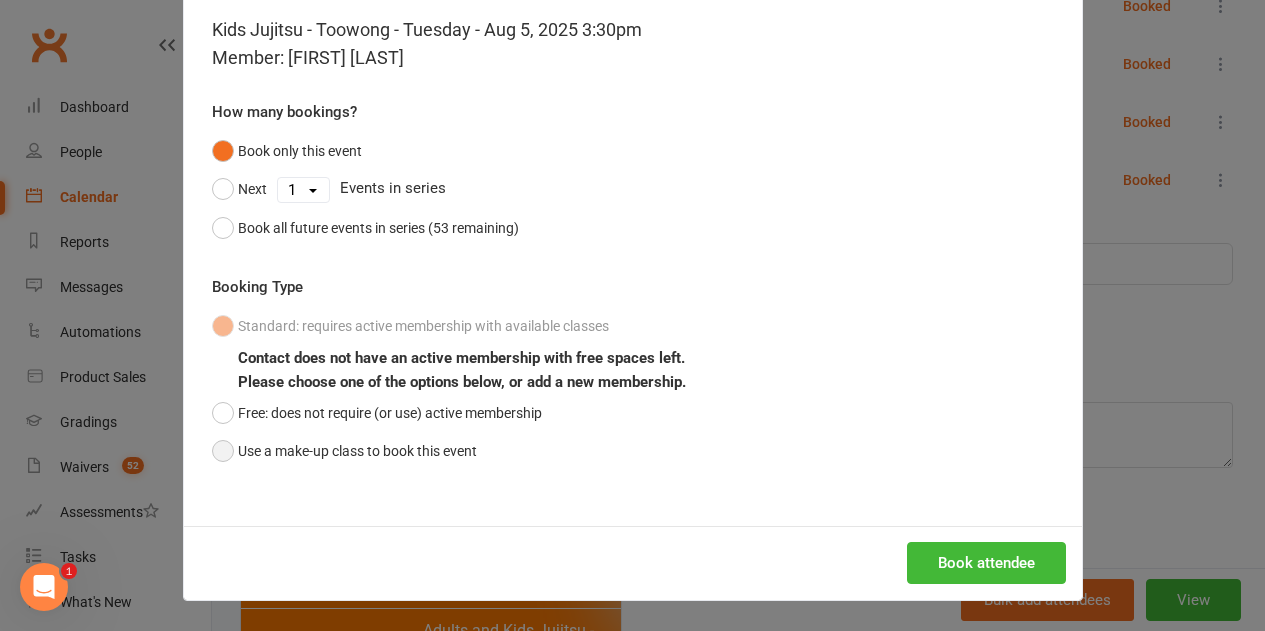 drag, startPoint x: 463, startPoint y: 470, endPoint x: 450, endPoint y: 446, distance: 27.294687 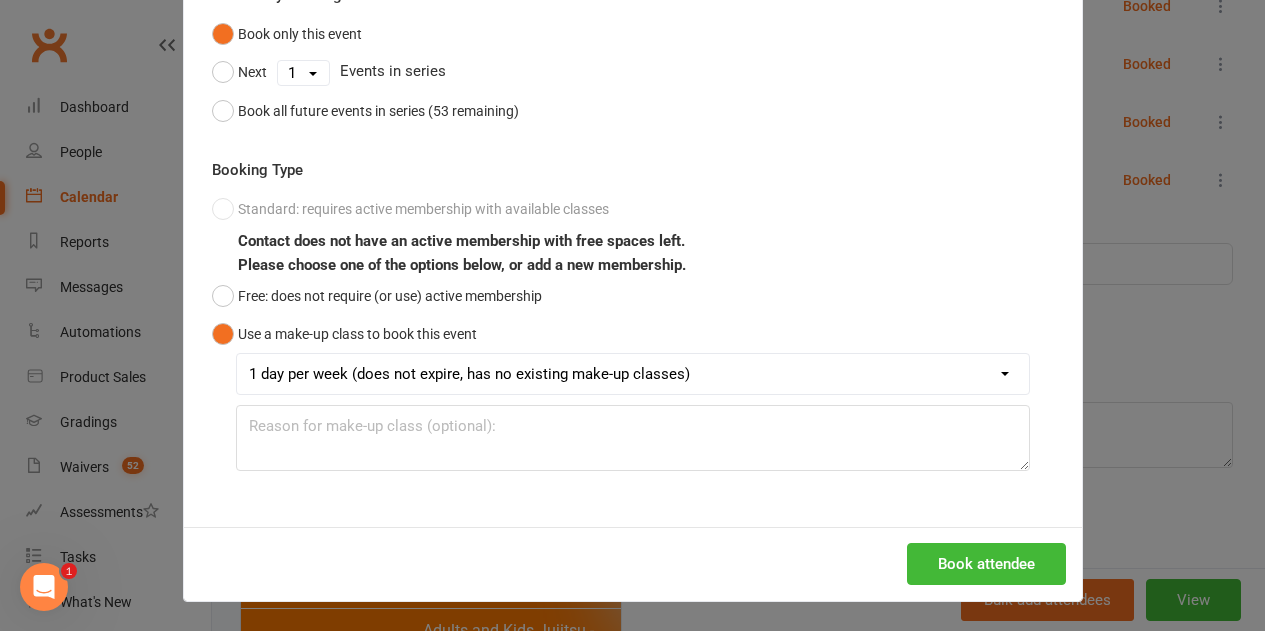 scroll, scrollTop: 209, scrollLeft: 0, axis: vertical 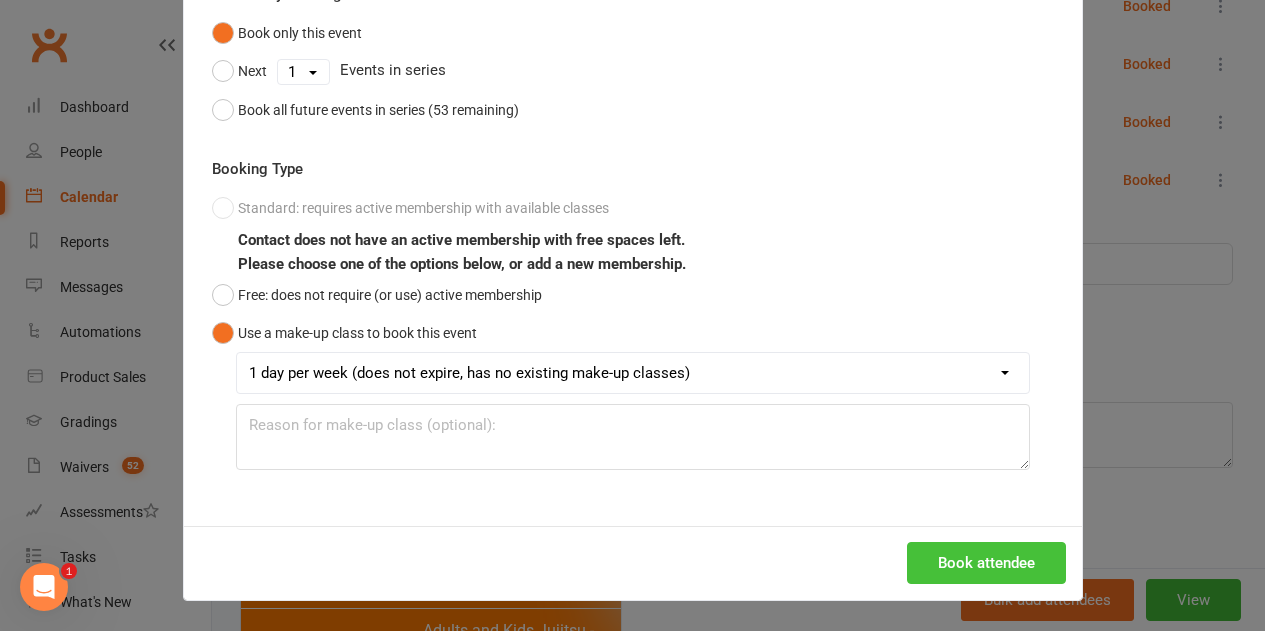 click on "Book attendee" at bounding box center (986, 563) 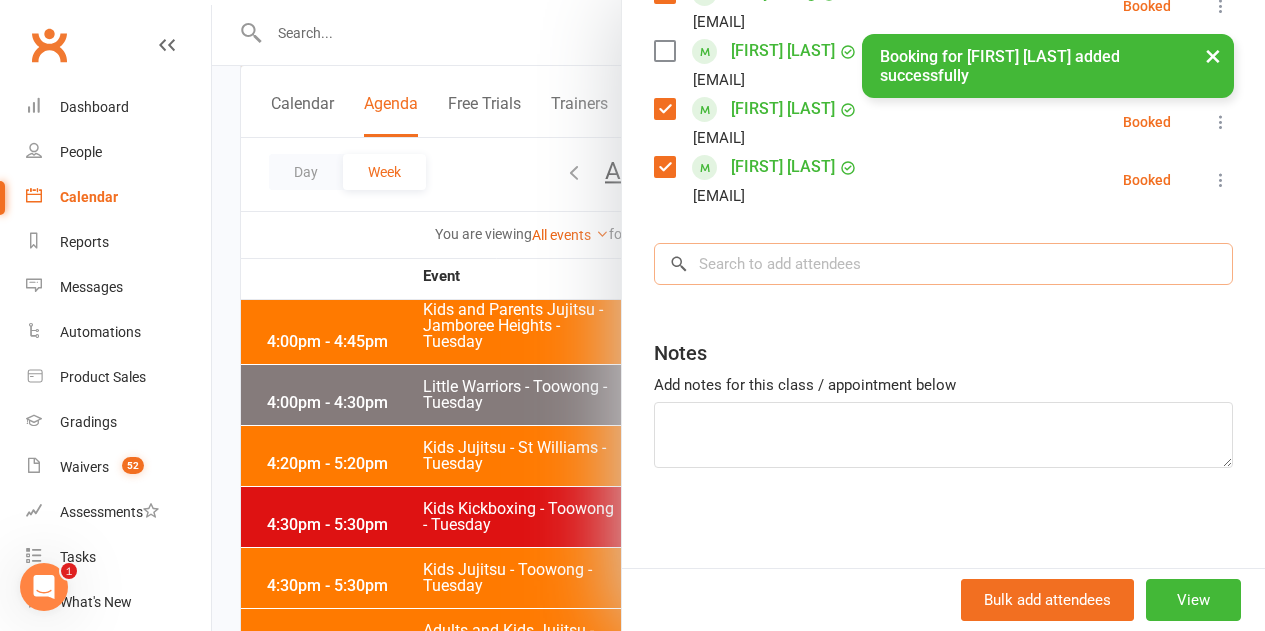 drag, startPoint x: 715, startPoint y: 273, endPoint x: 706, endPoint y: 268, distance: 10.29563 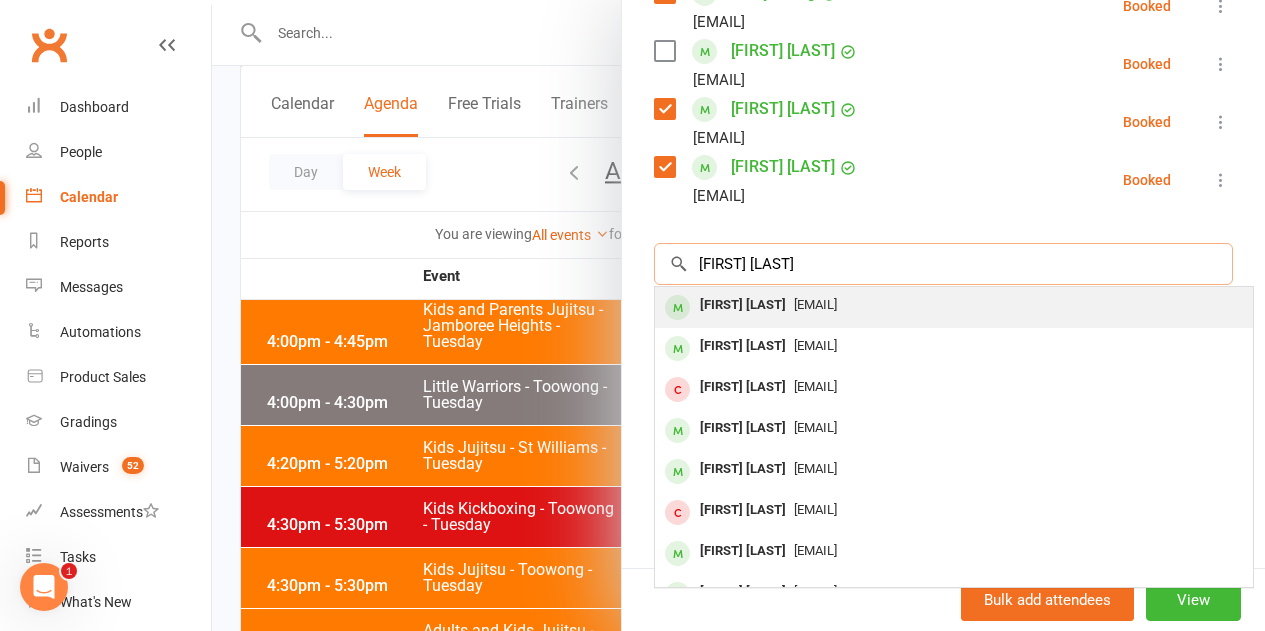 type on "[FIRST] [LAST]" 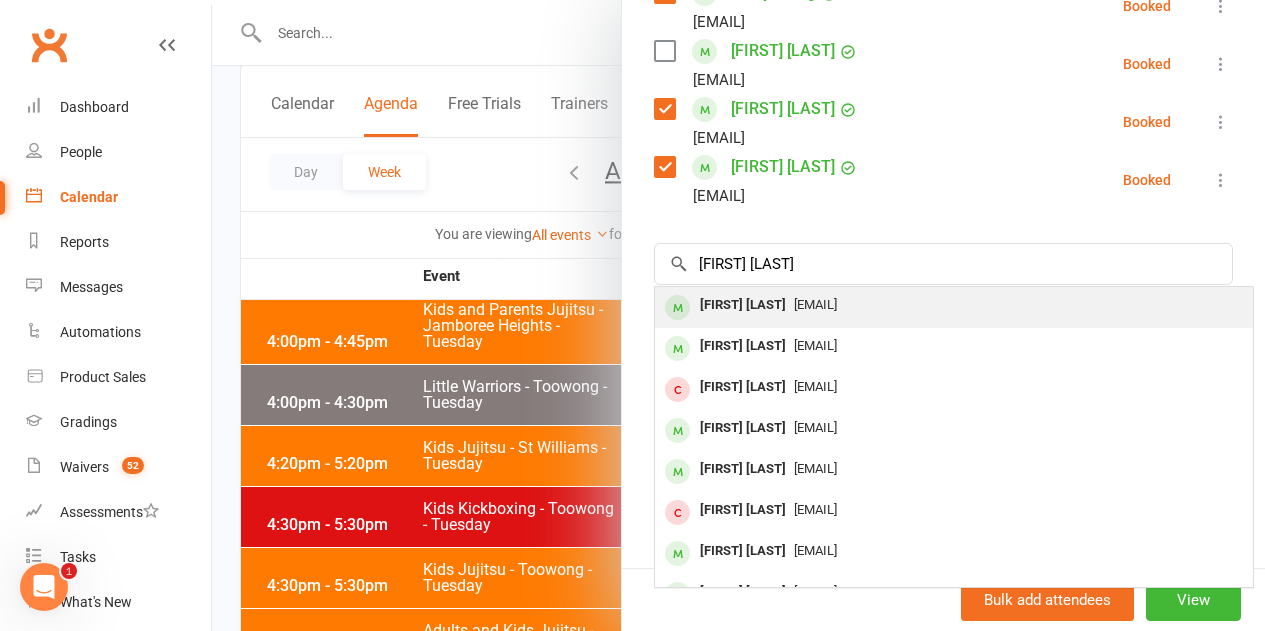 click on "[FIRST] [LAST]" at bounding box center [743, 305] 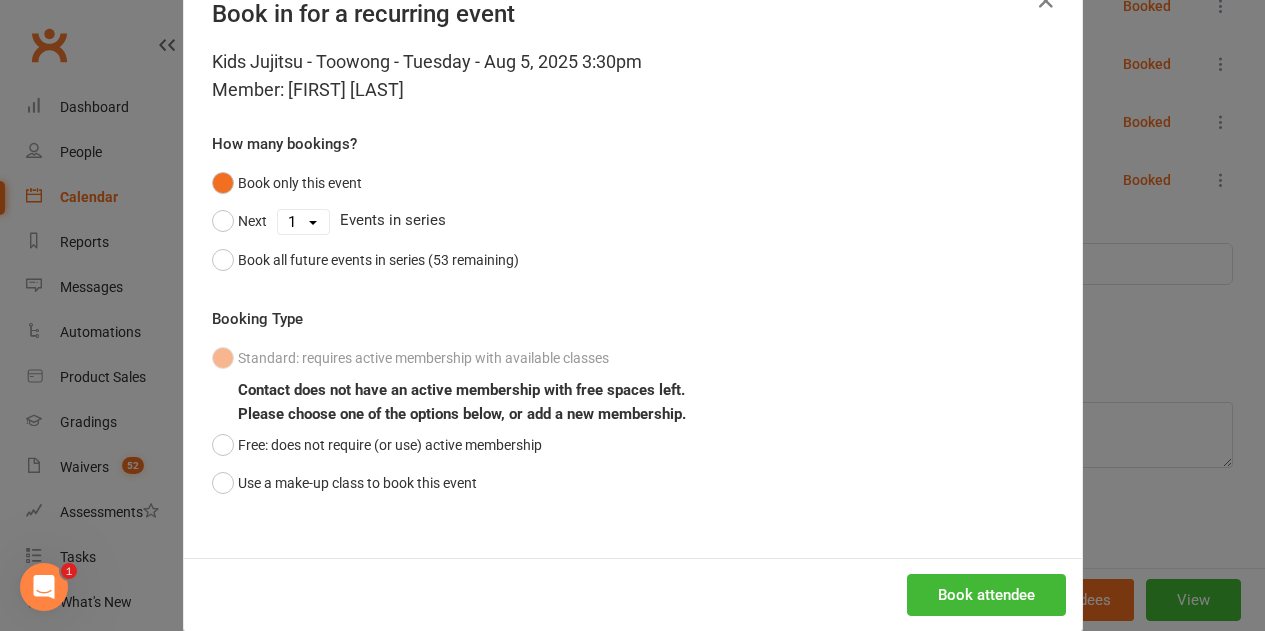 scroll, scrollTop: 91, scrollLeft: 0, axis: vertical 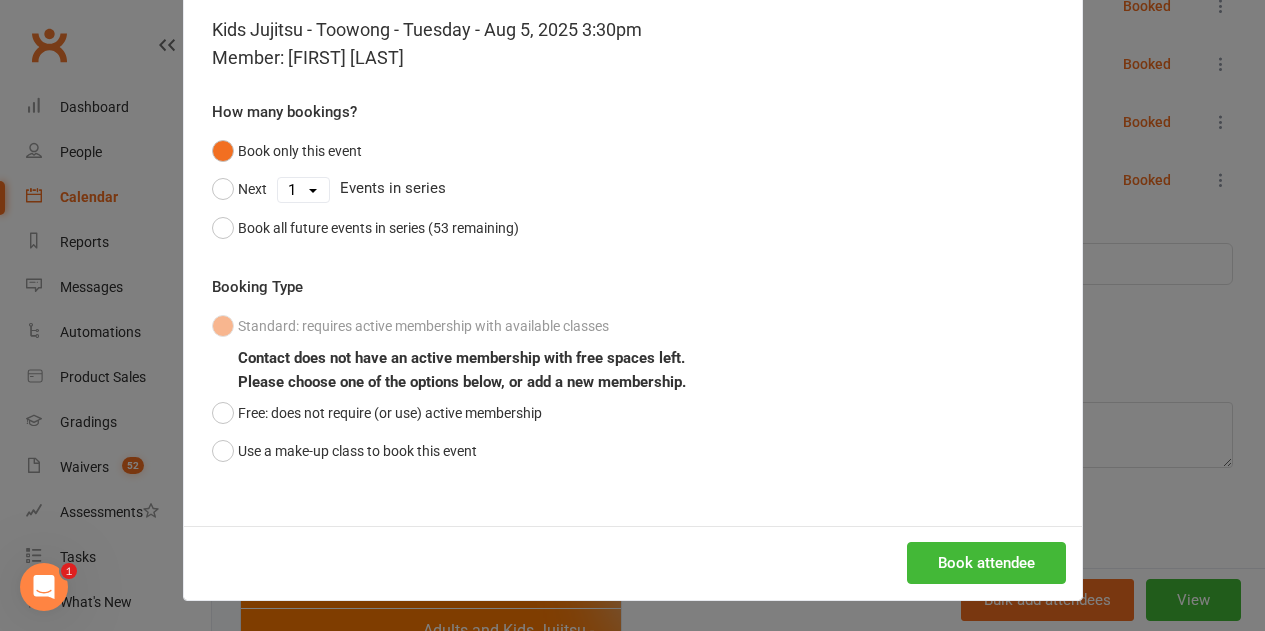 click on "Standard: requires active membership with available classes Contact does not have an active membership with free spaces left. Please choose one of the options below, or add a new membership. Free: does not require (or use) active membership Use a make-up class to book this event" at bounding box center [633, 388] 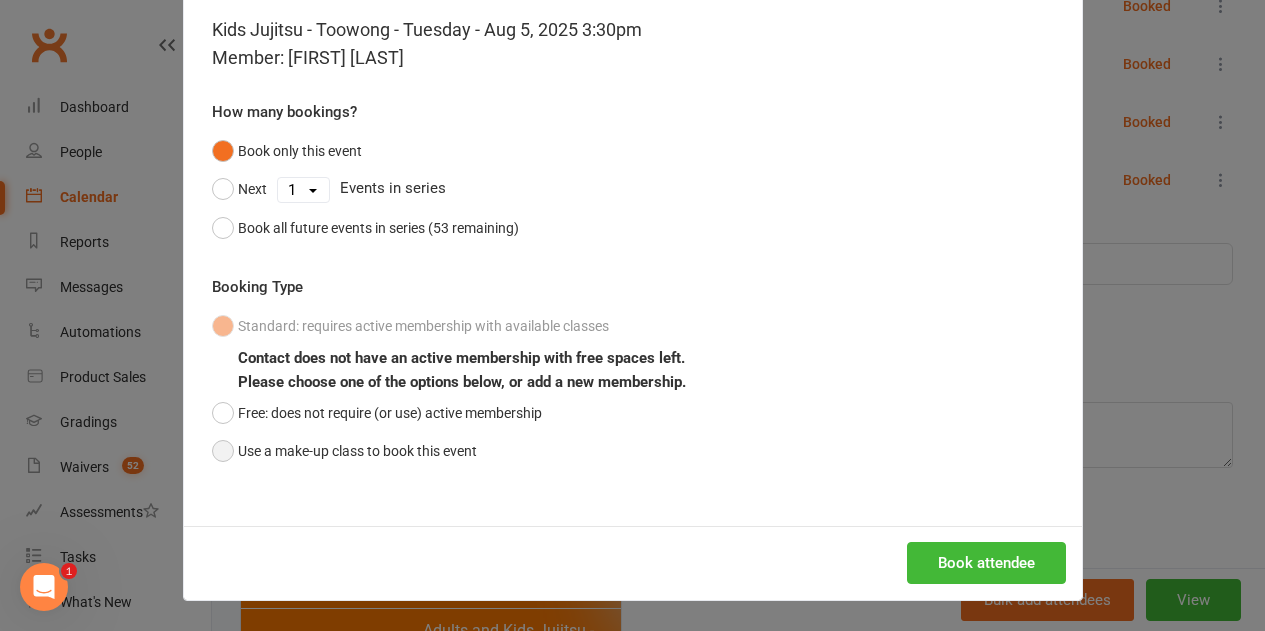 drag, startPoint x: 315, startPoint y: 450, endPoint x: 342, endPoint y: 454, distance: 27.294687 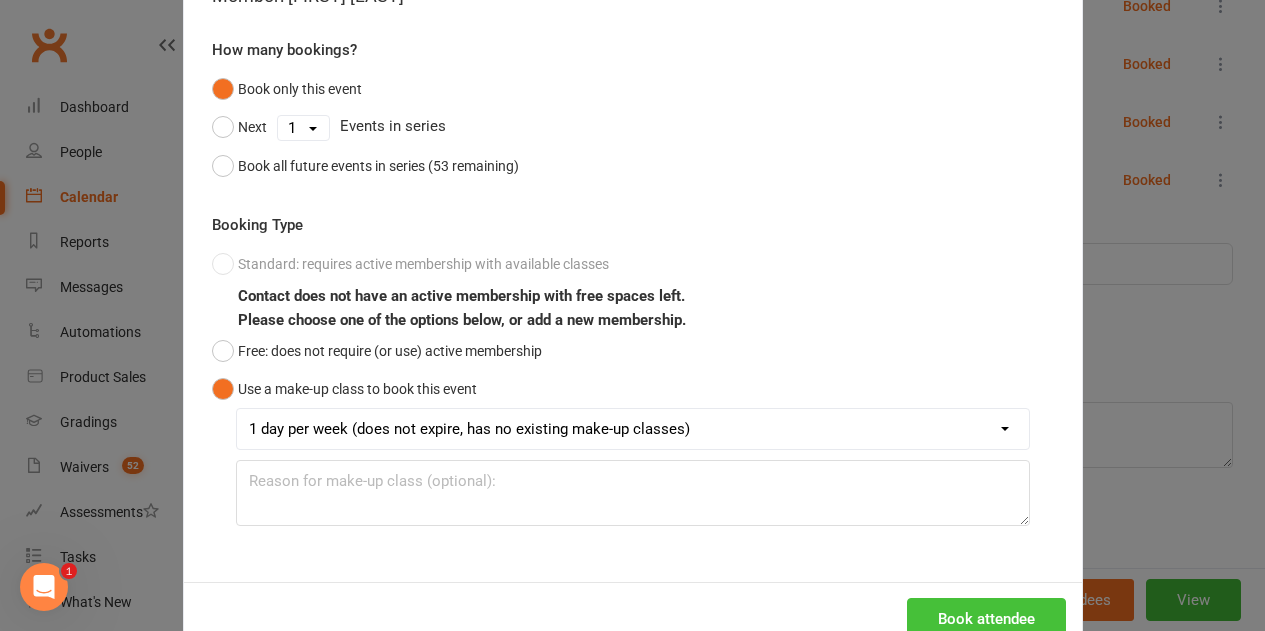 scroll, scrollTop: 209, scrollLeft: 0, axis: vertical 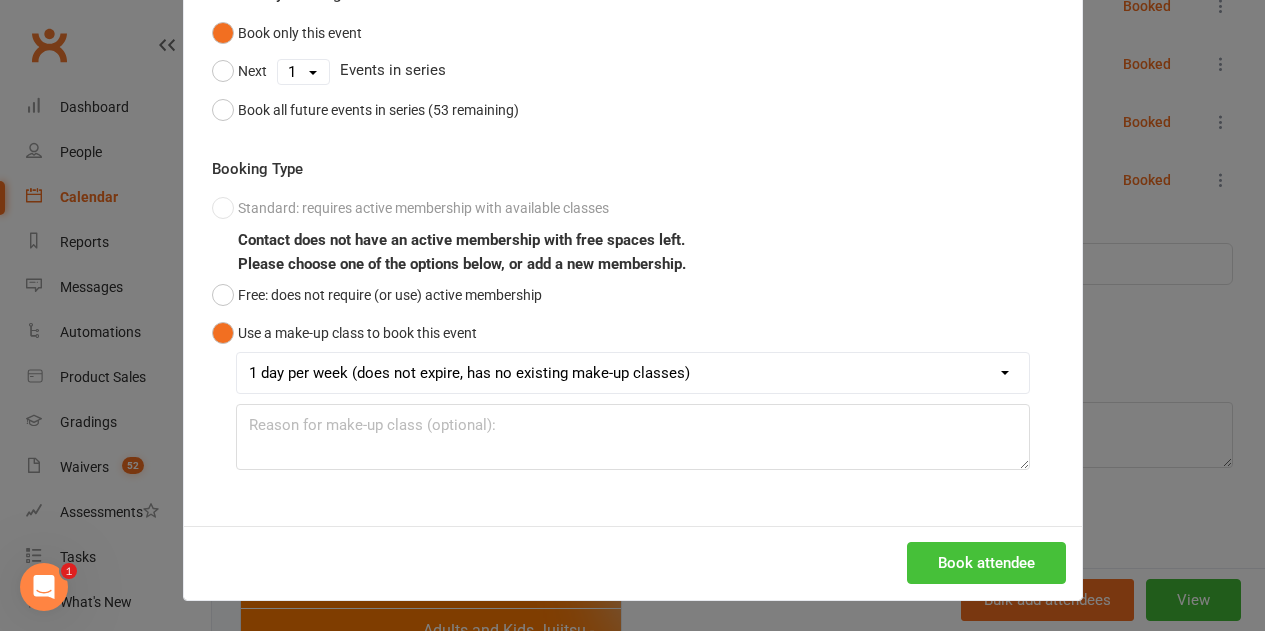 click on "Book attendee" at bounding box center [986, 563] 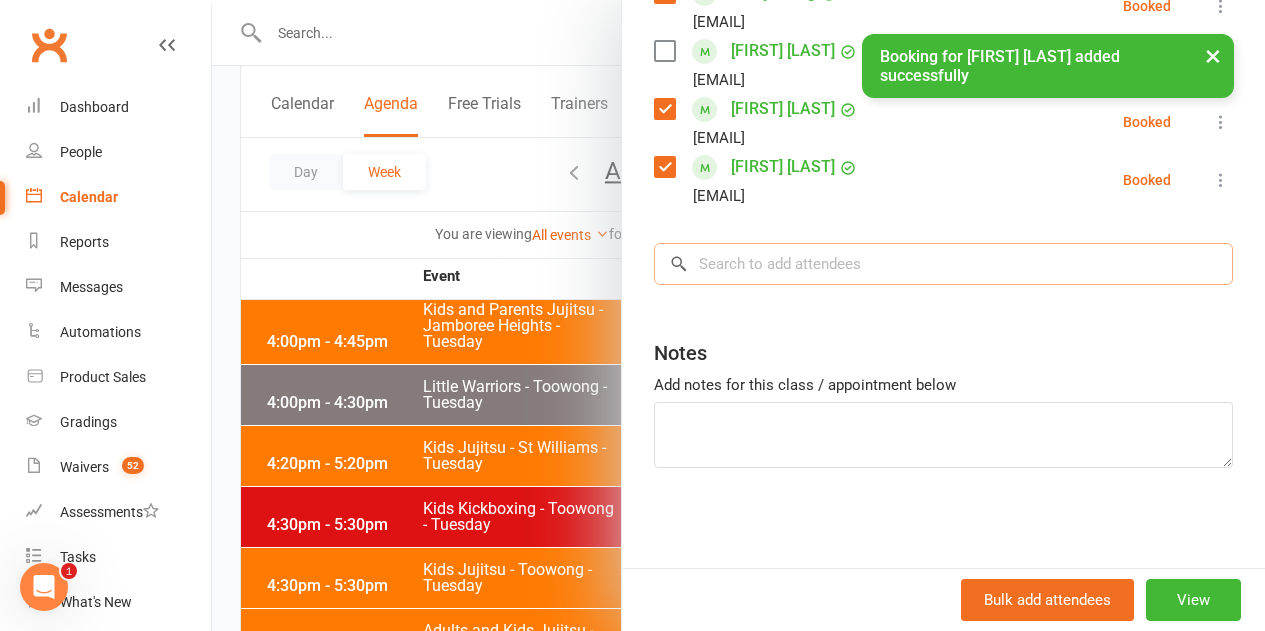click at bounding box center (943, 264) 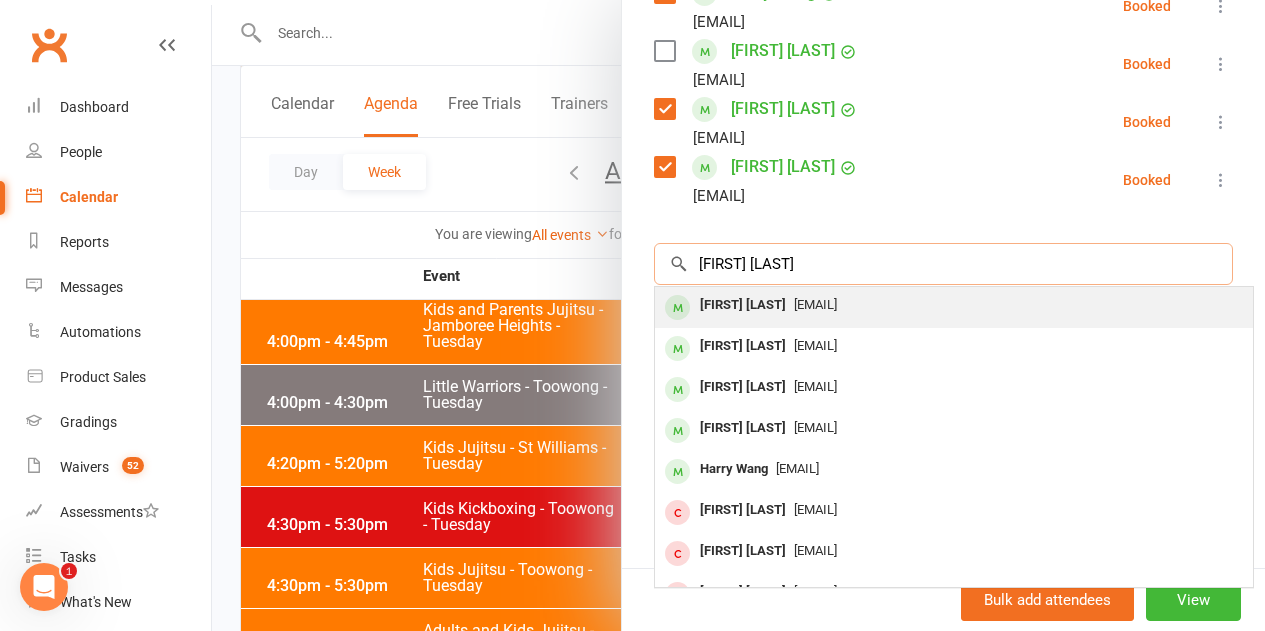 type on "[FIRST] [LAST]" 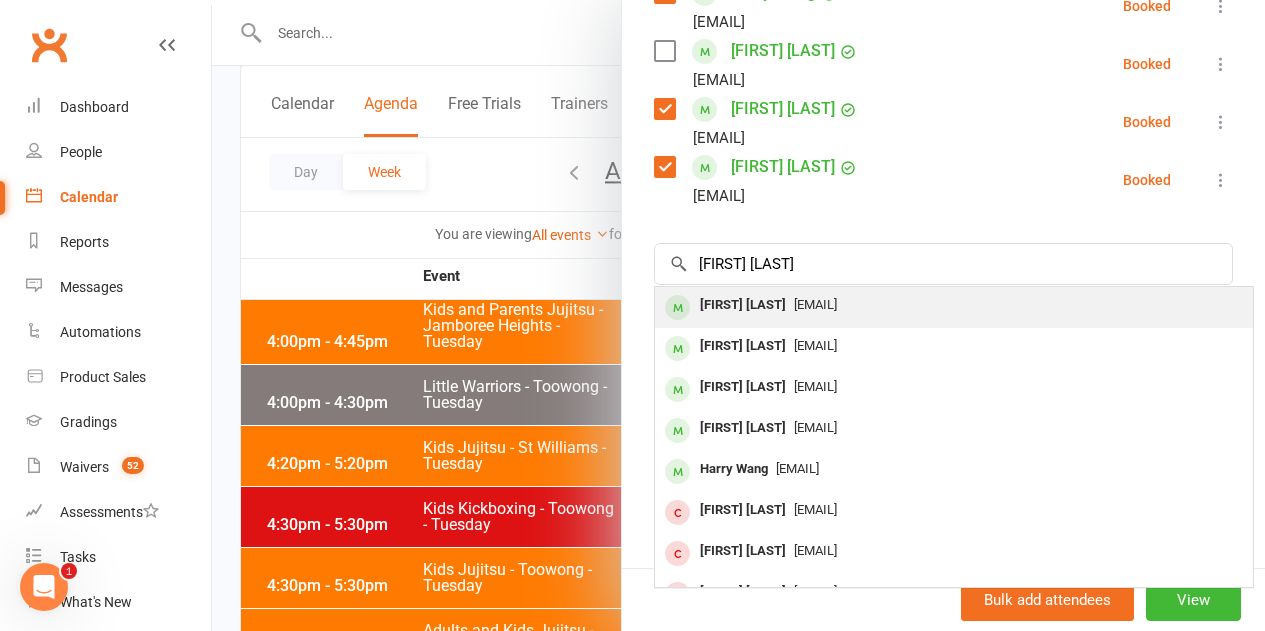 click on "[EMAIL]" at bounding box center (815, 304) 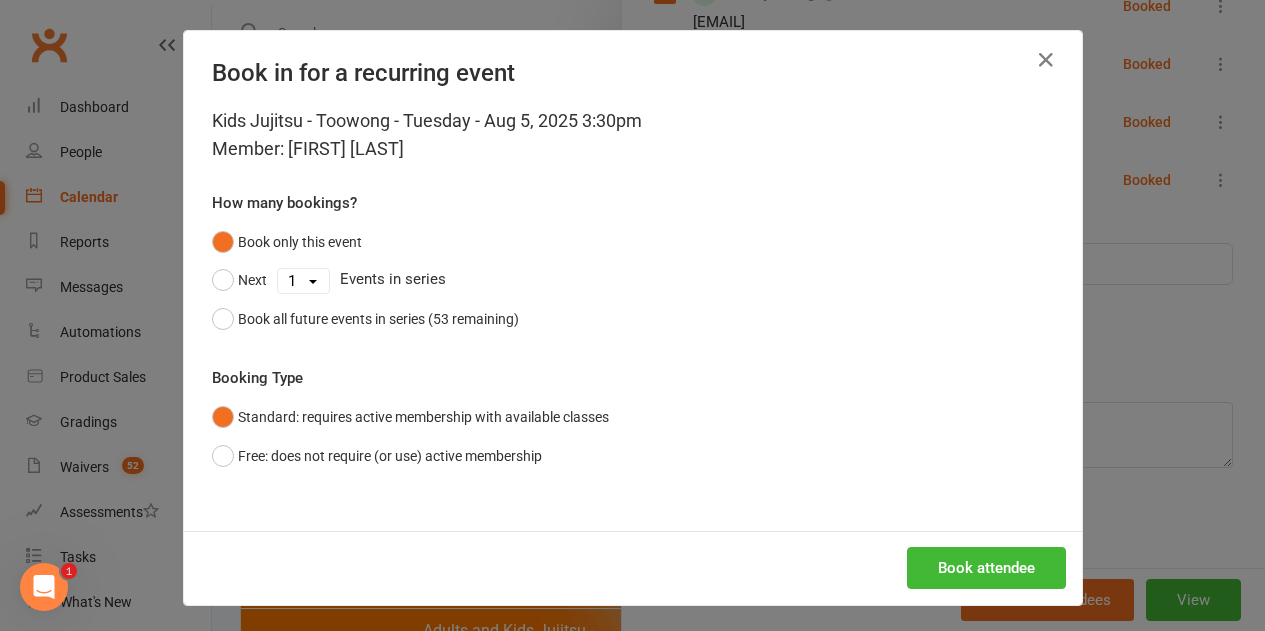 scroll, scrollTop: 5, scrollLeft: 0, axis: vertical 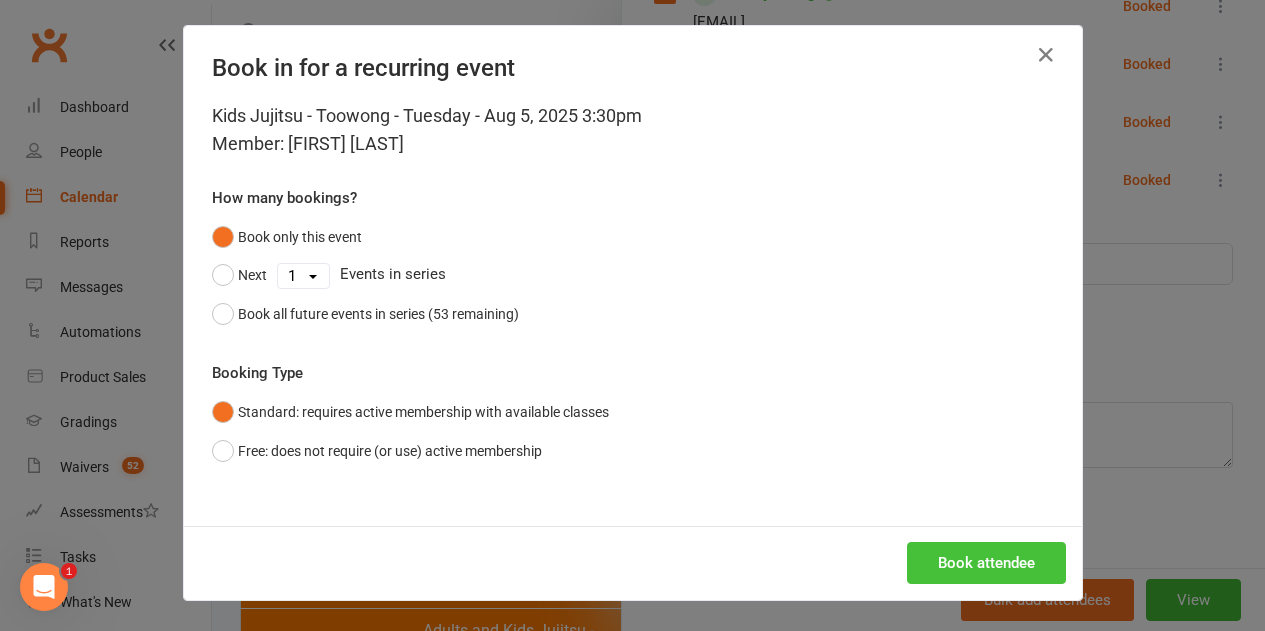 click on "Book attendee" at bounding box center (986, 563) 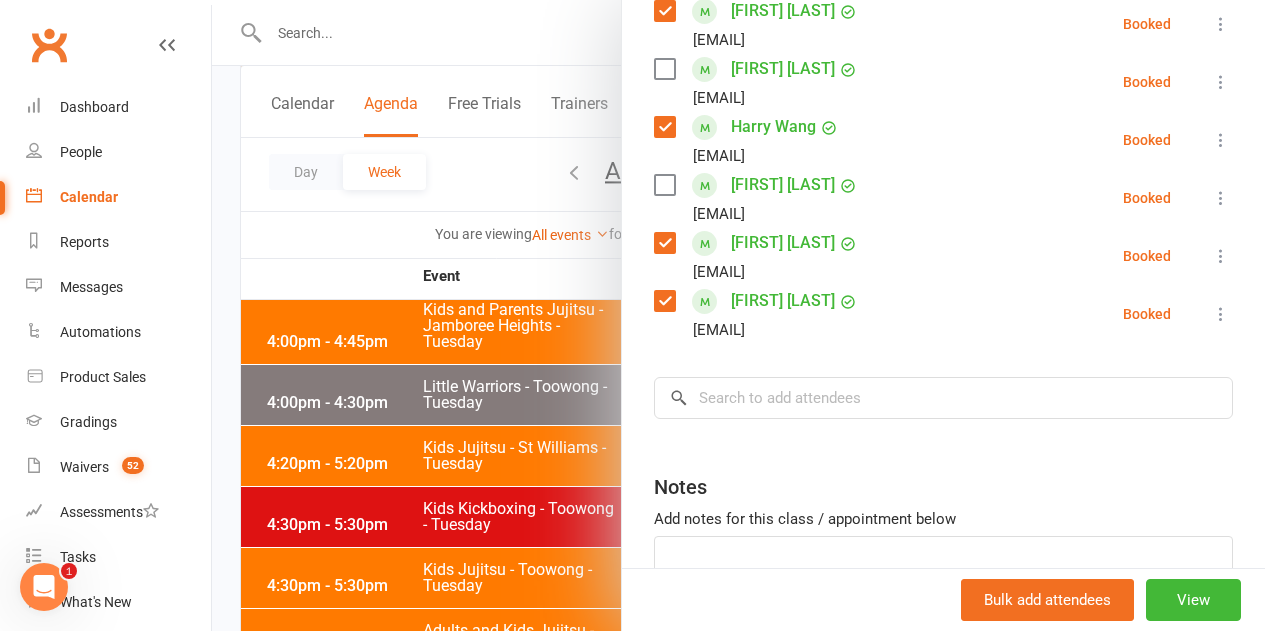 scroll, scrollTop: 2890, scrollLeft: 0, axis: vertical 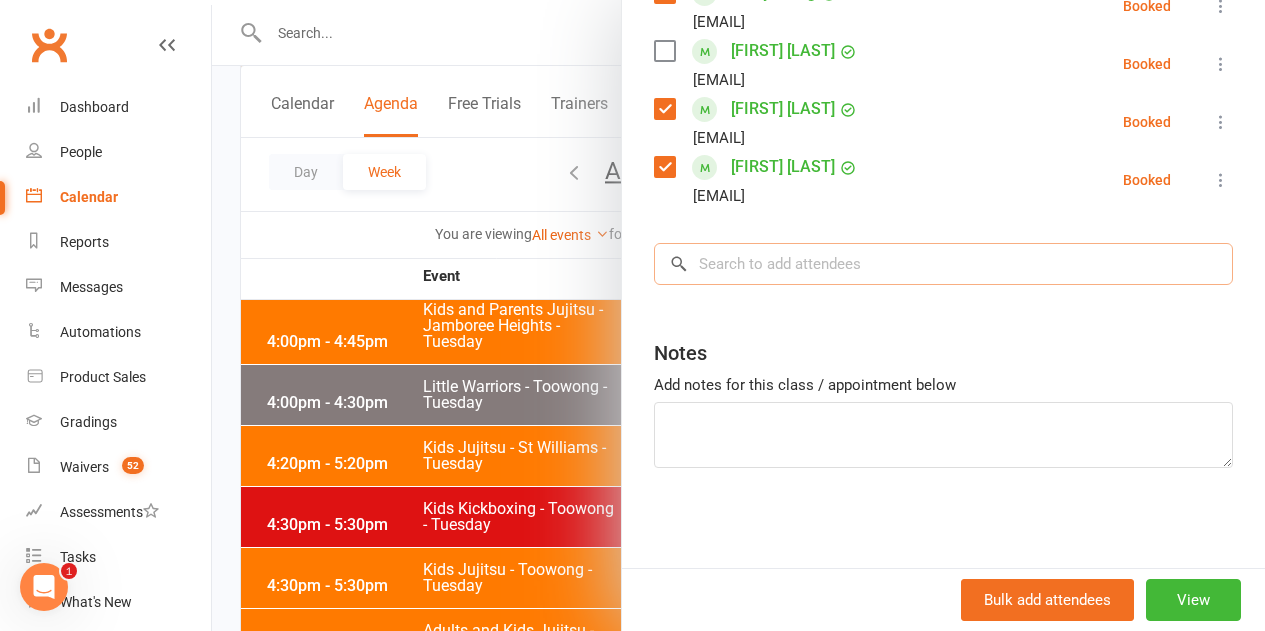 click at bounding box center [943, 264] 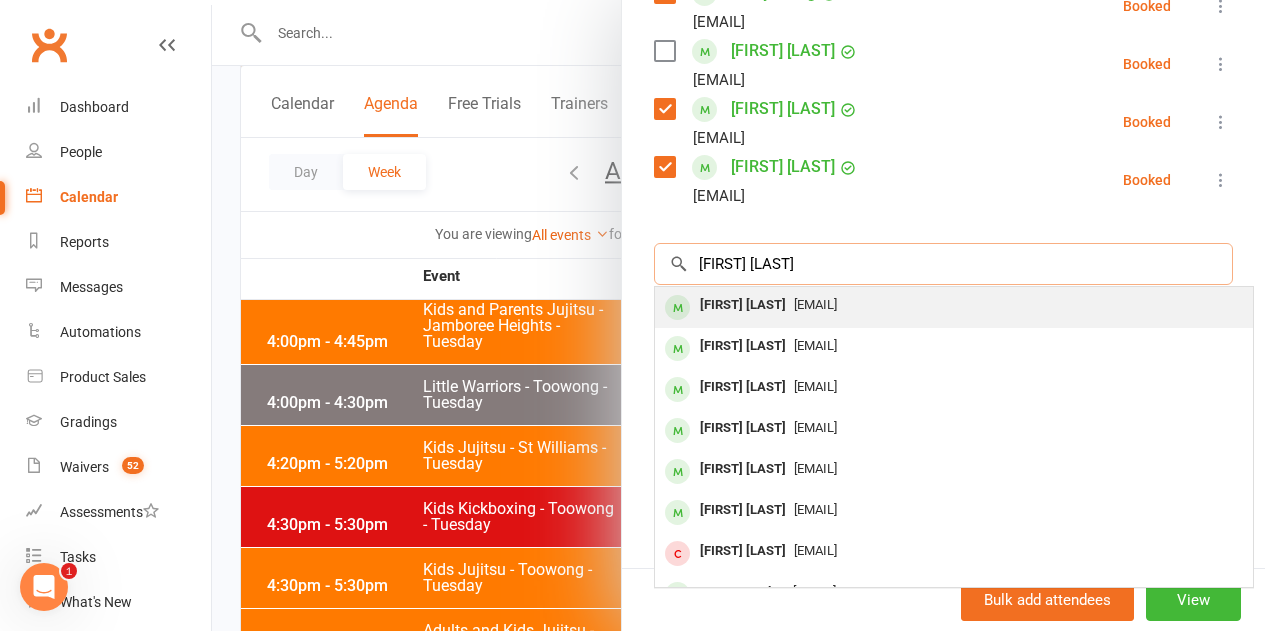 type on "[FIRST] [LAST]" 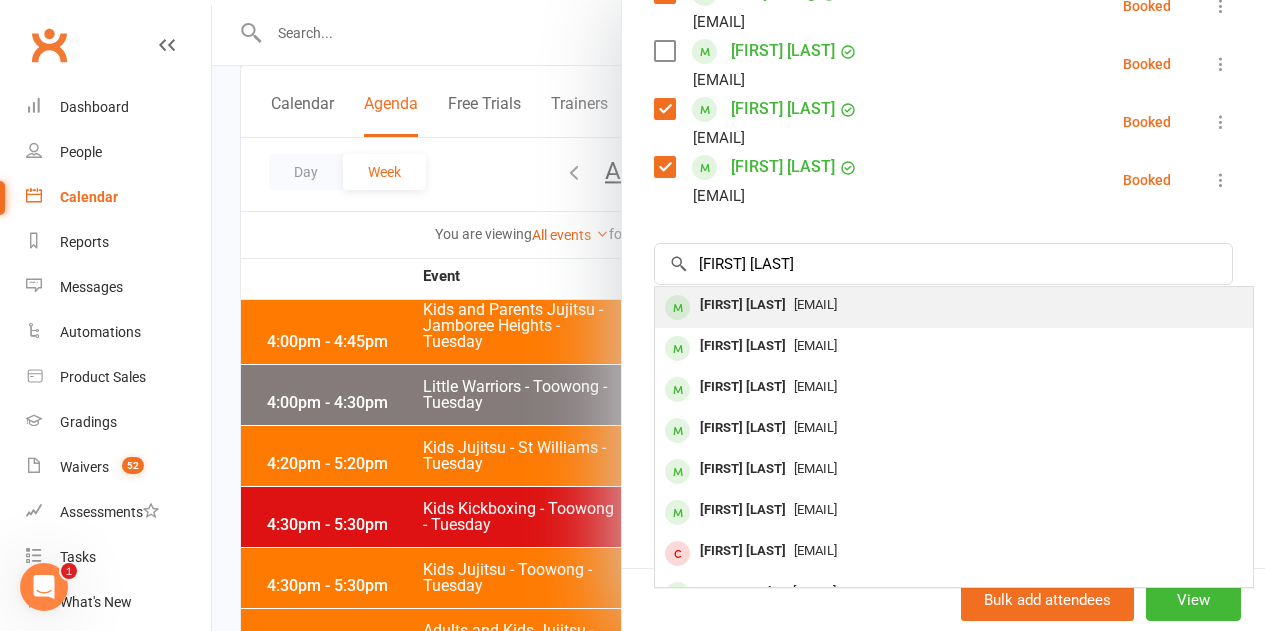 click on "[FIRST] [LAST]" at bounding box center (743, 305) 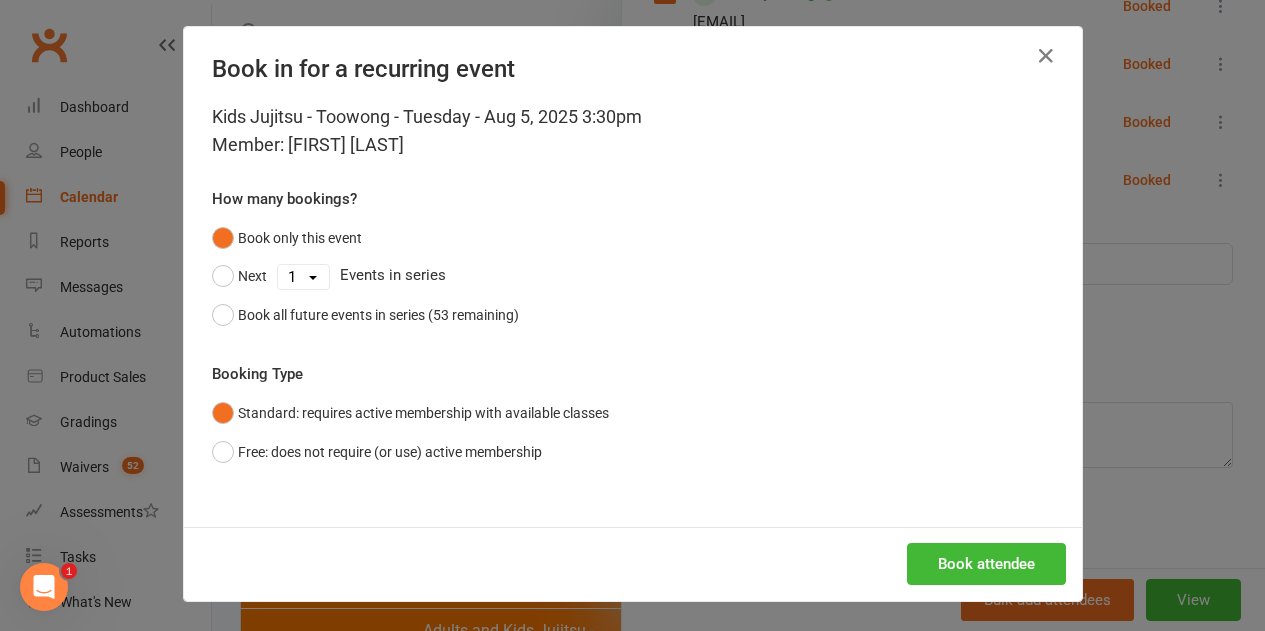 scroll, scrollTop: 5, scrollLeft: 0, axis: vertical 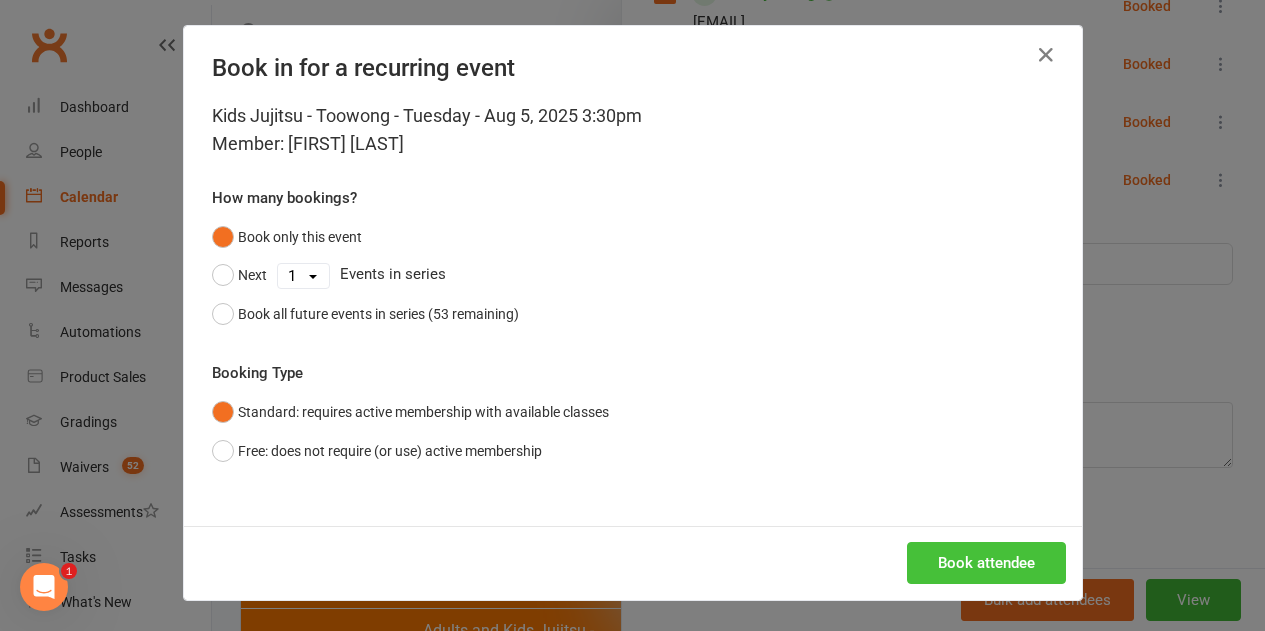 click on "Book attendee" at bounding box center [986, 563] 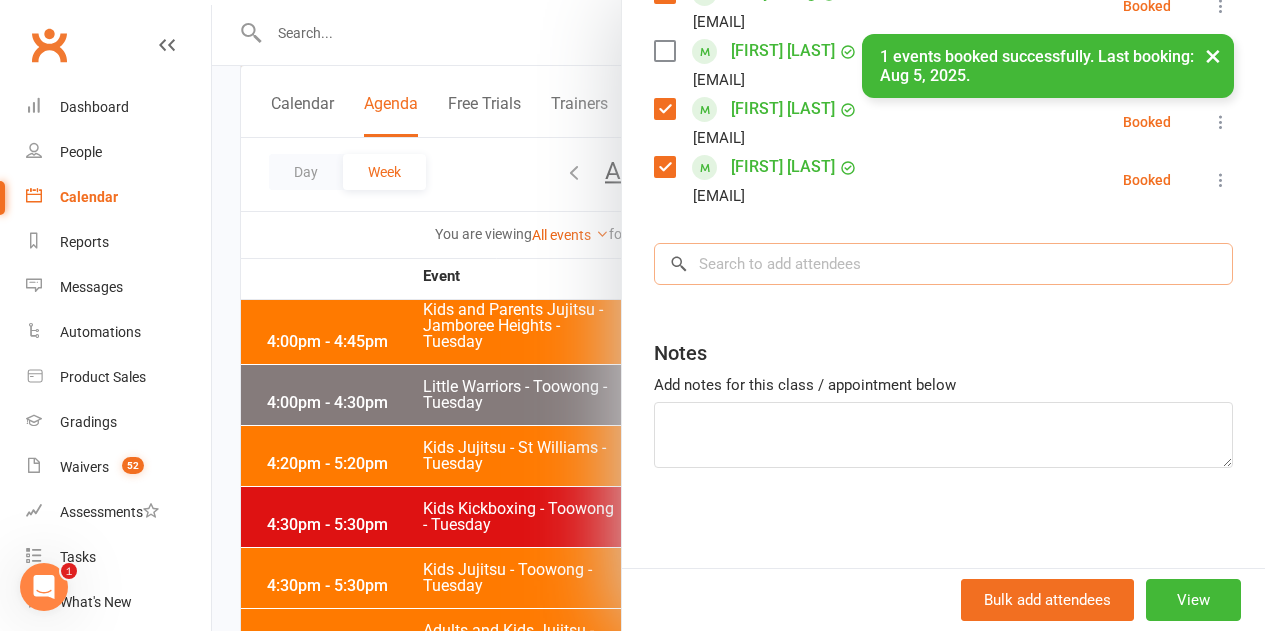 click at bounding box center (943, 264) 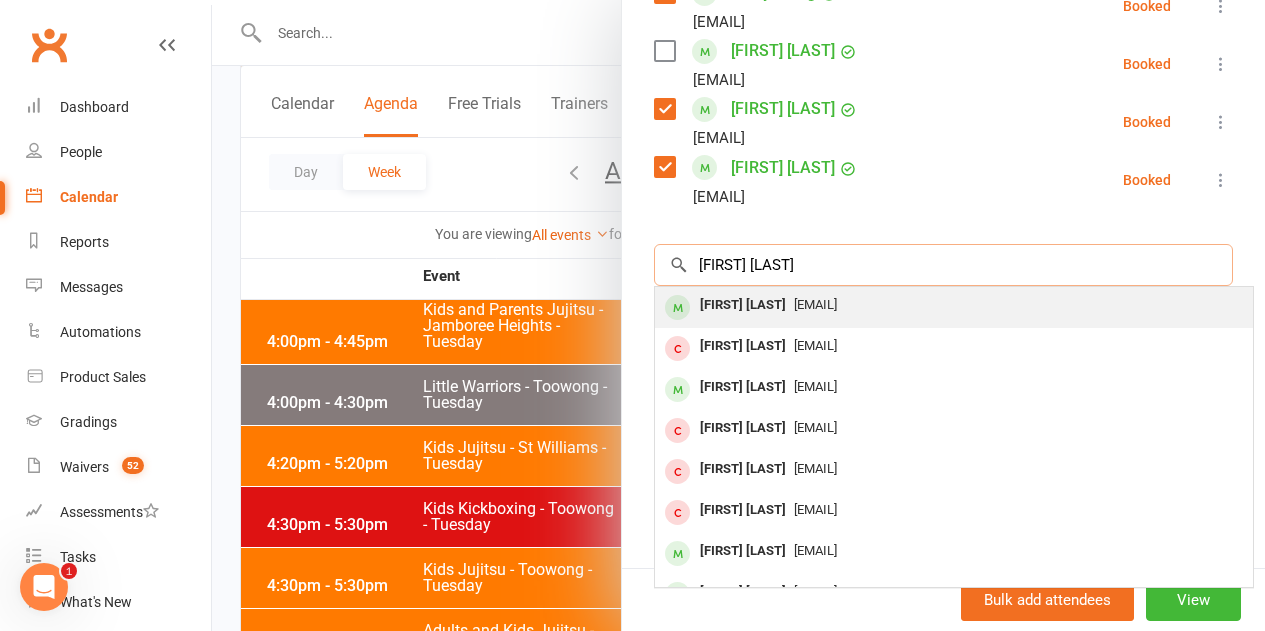 type on "[FIRST] [LAST]" 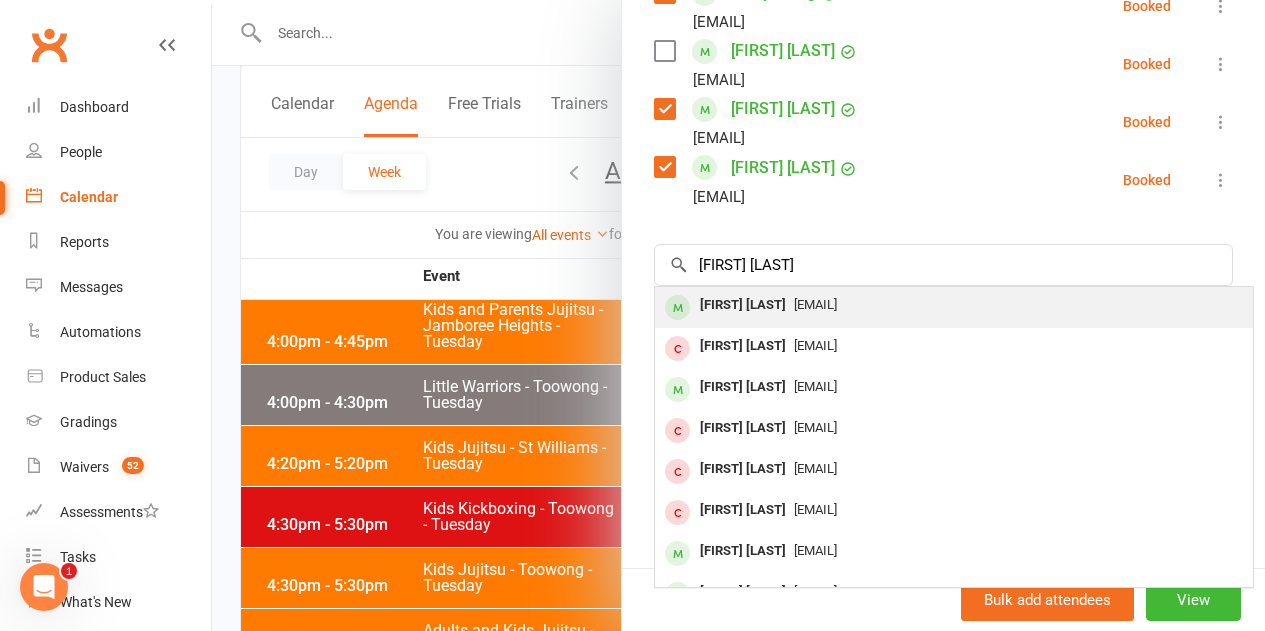 click on "[FIRST] [LAST]" at bounding box center (743, 305) 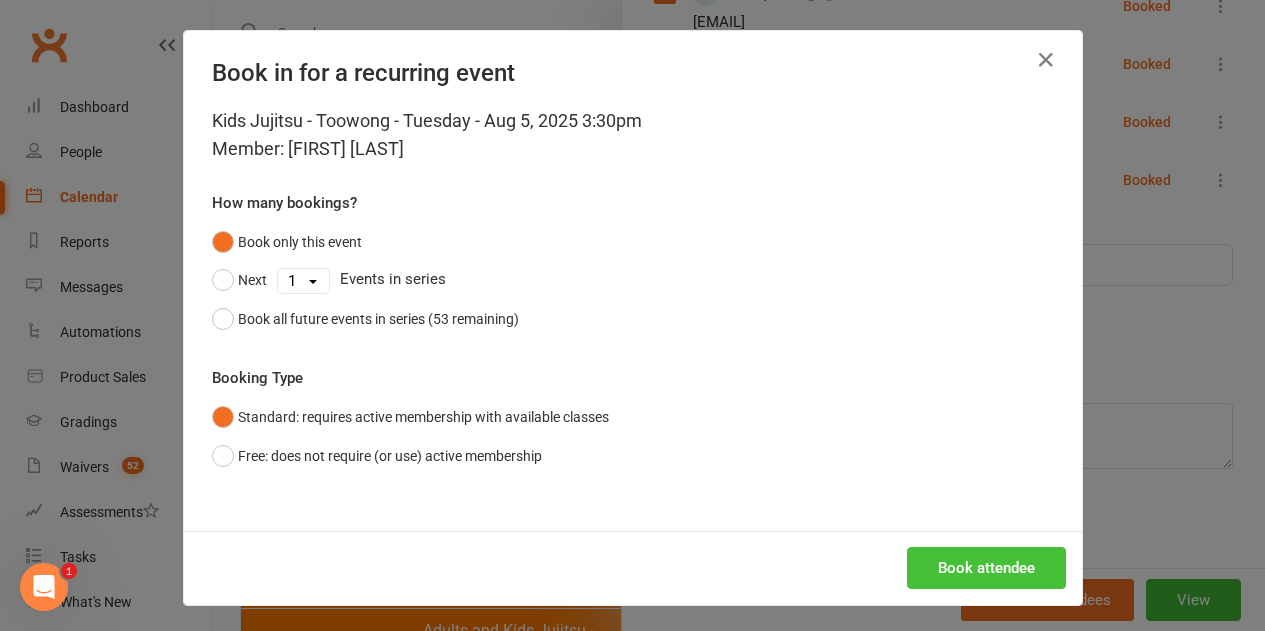 click on "Book attendee" at bounding box center (986, 568) 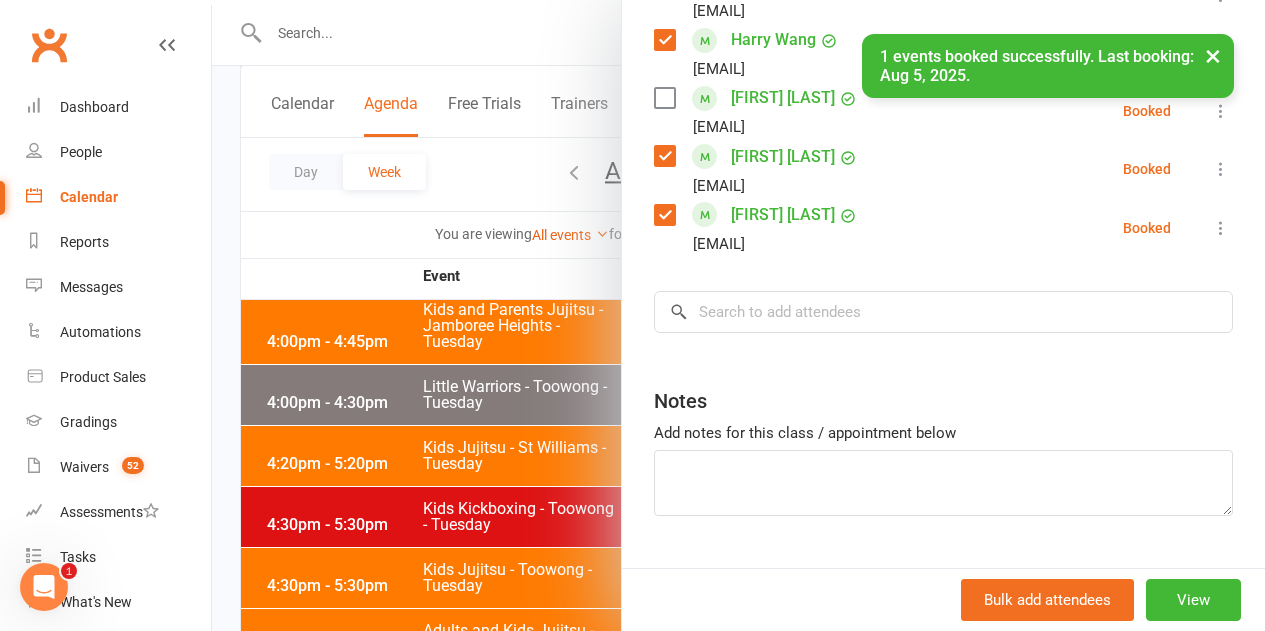 scroll, scrollTop: 3007, scrollLeft: 0, axis: vertical 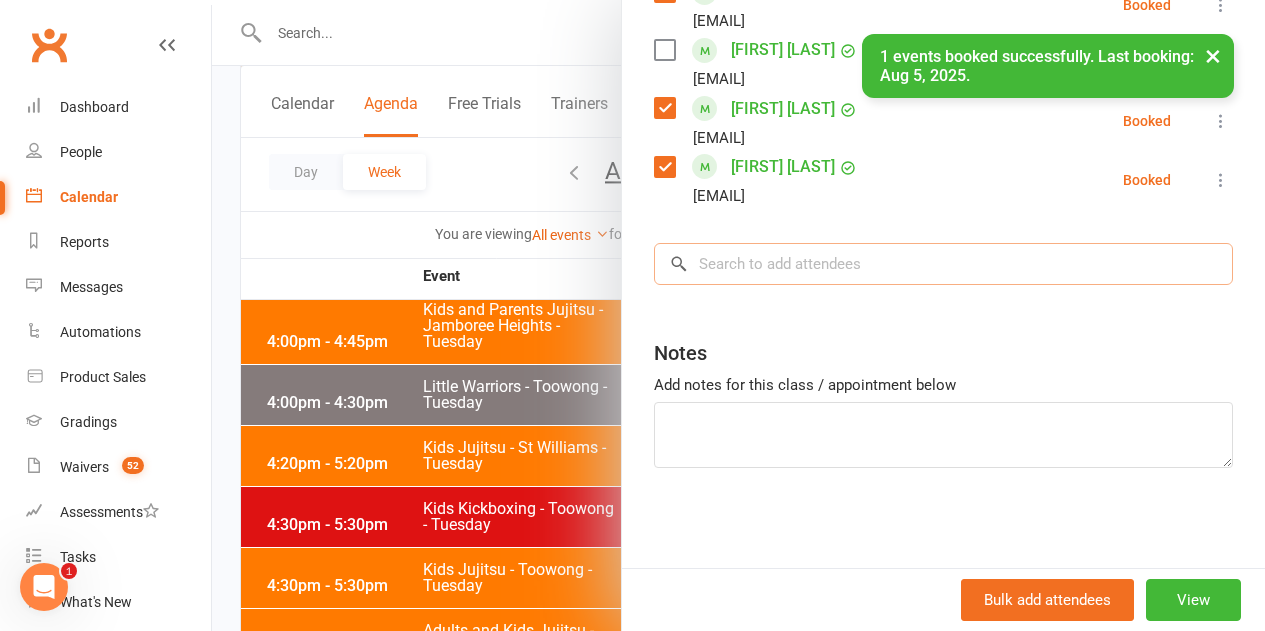 click at bounding box center (943, 264) 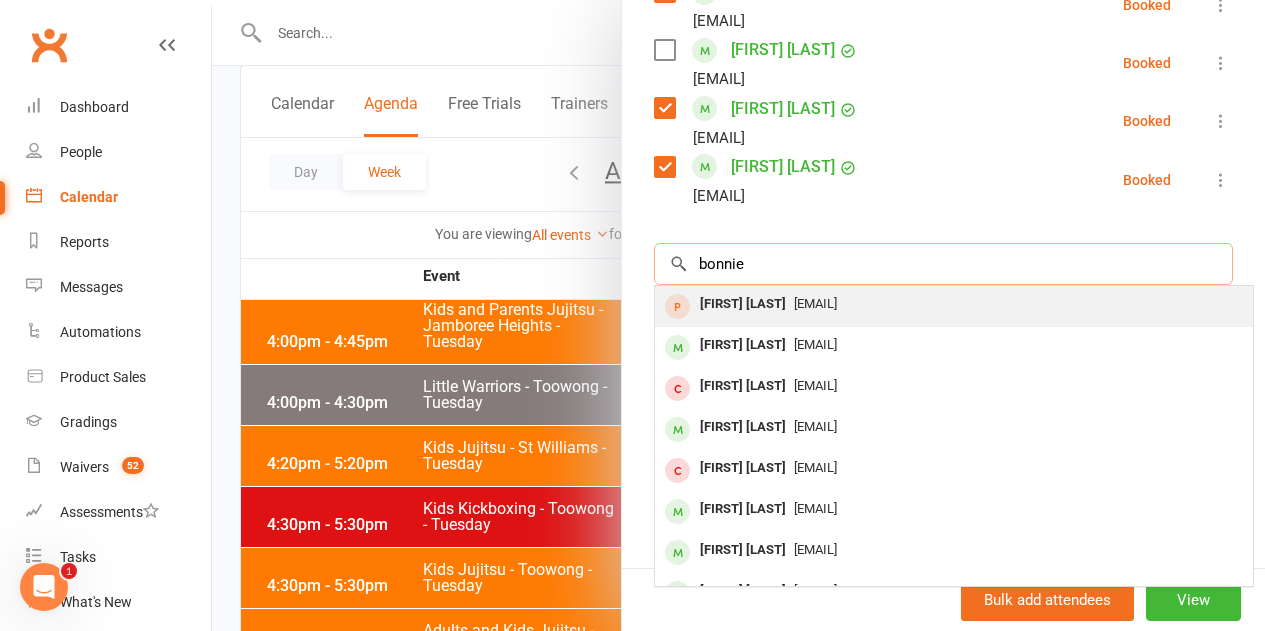 type on "bonnie" 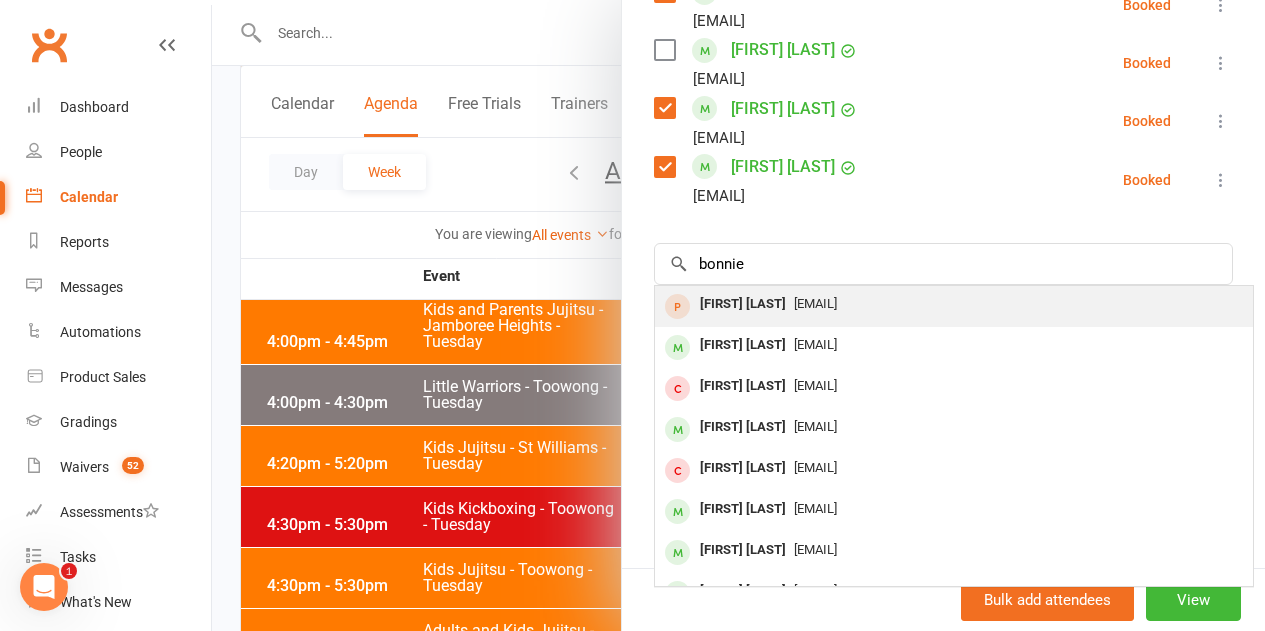 click on "[EMAIL]" at bounding box center (815, 303) 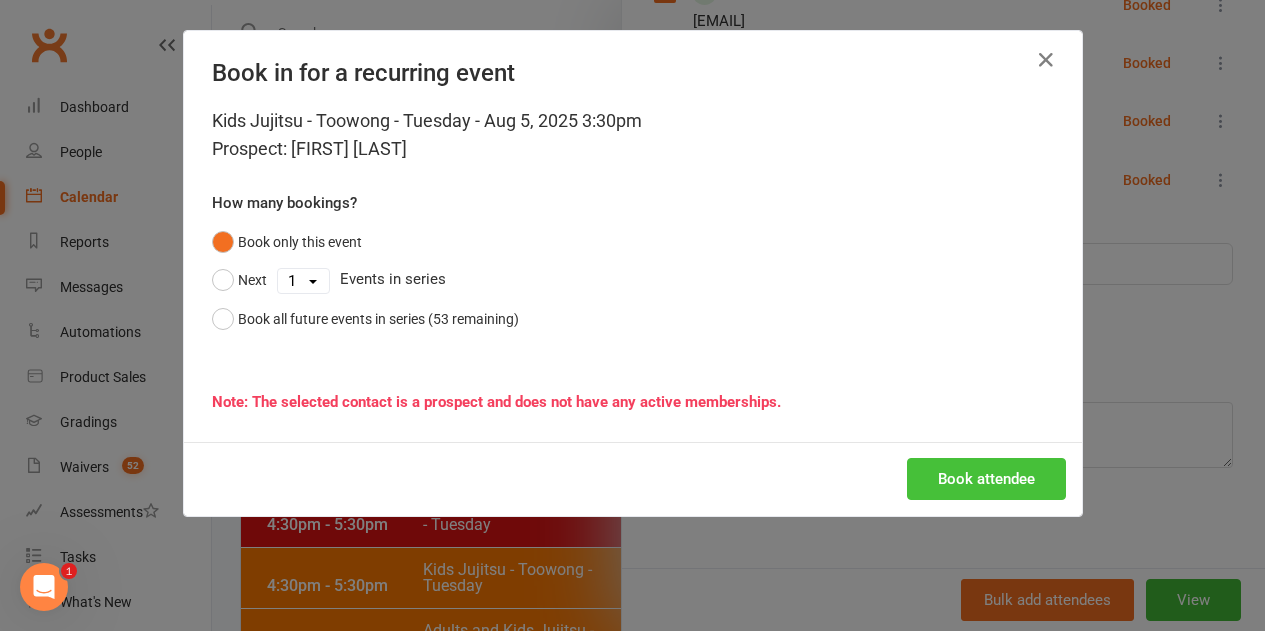 click on "Book attendee" at bounding box center (986, 479) 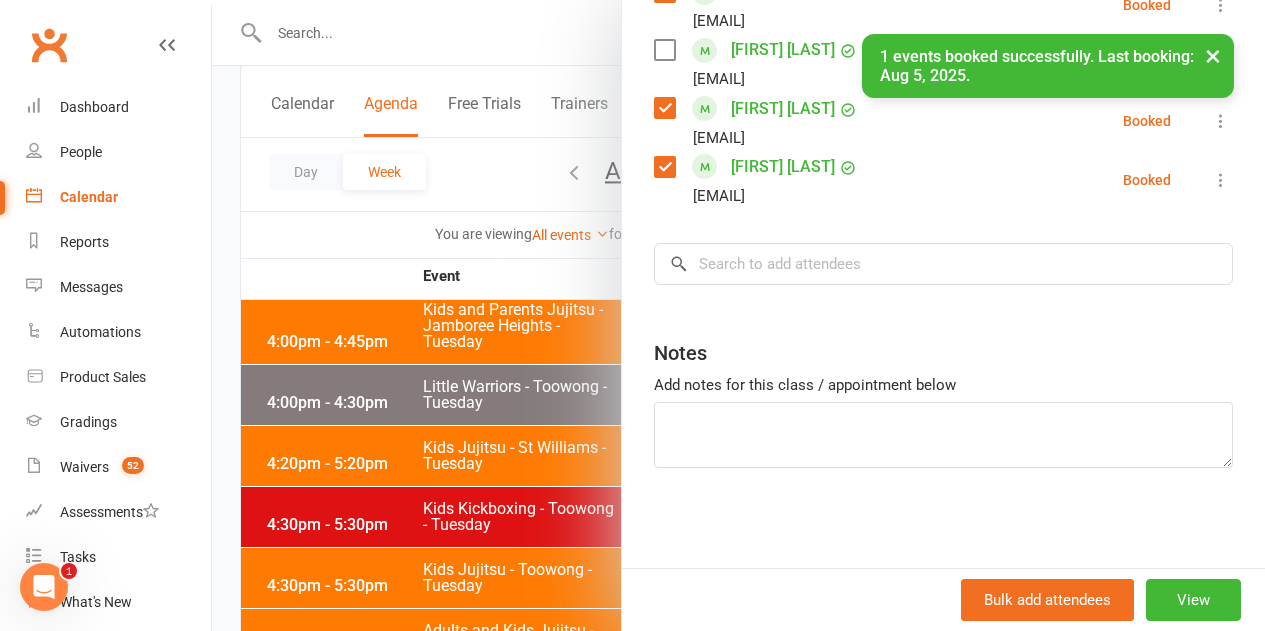 scroll, scrollTop: 3065, scrollLeft: 0, axis: vertical 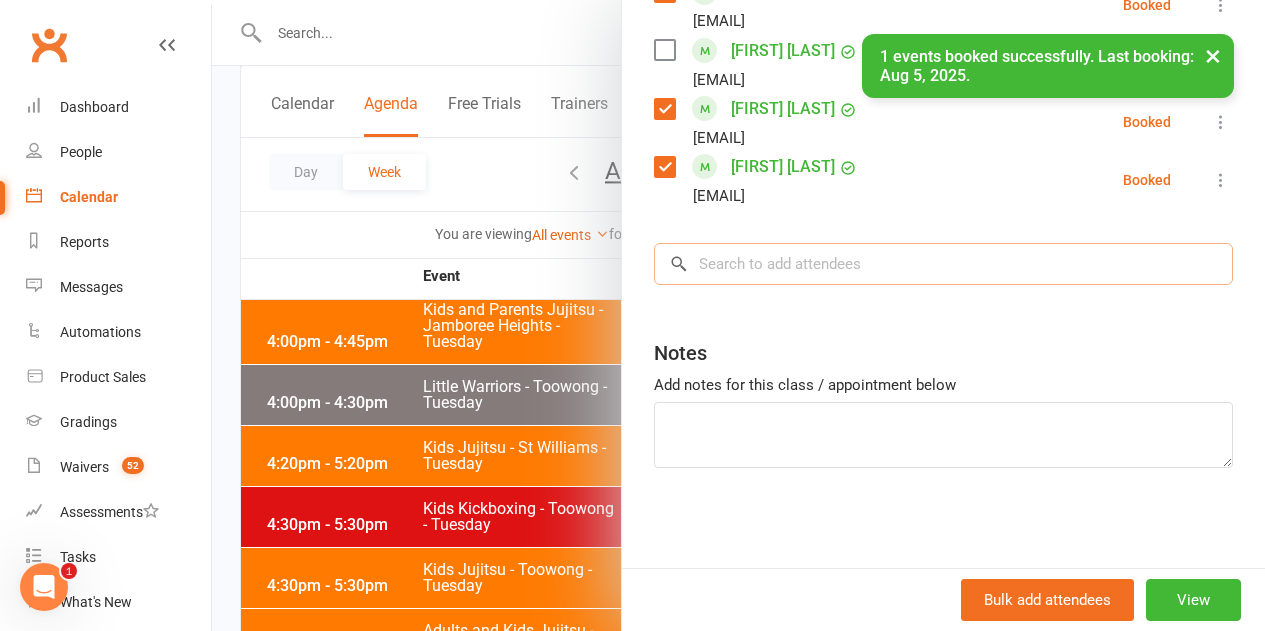 click at bounding box center (943, 264) 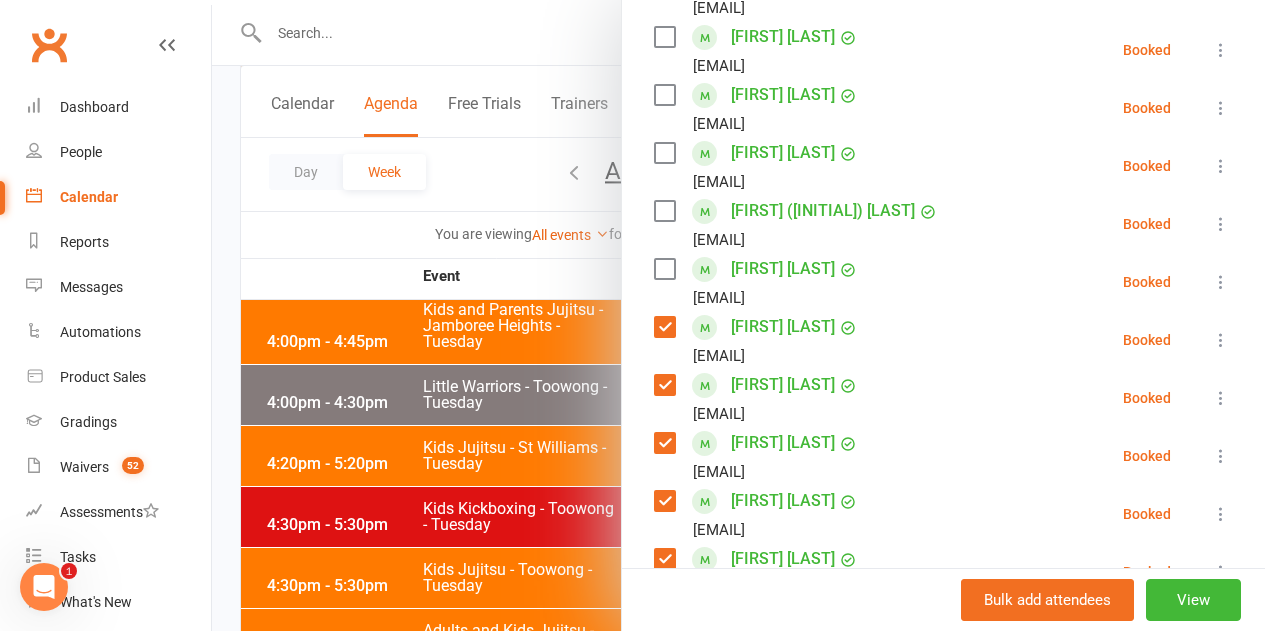 scroll, scrollTop: 2065, scrollLeft: 0, axis: vertical 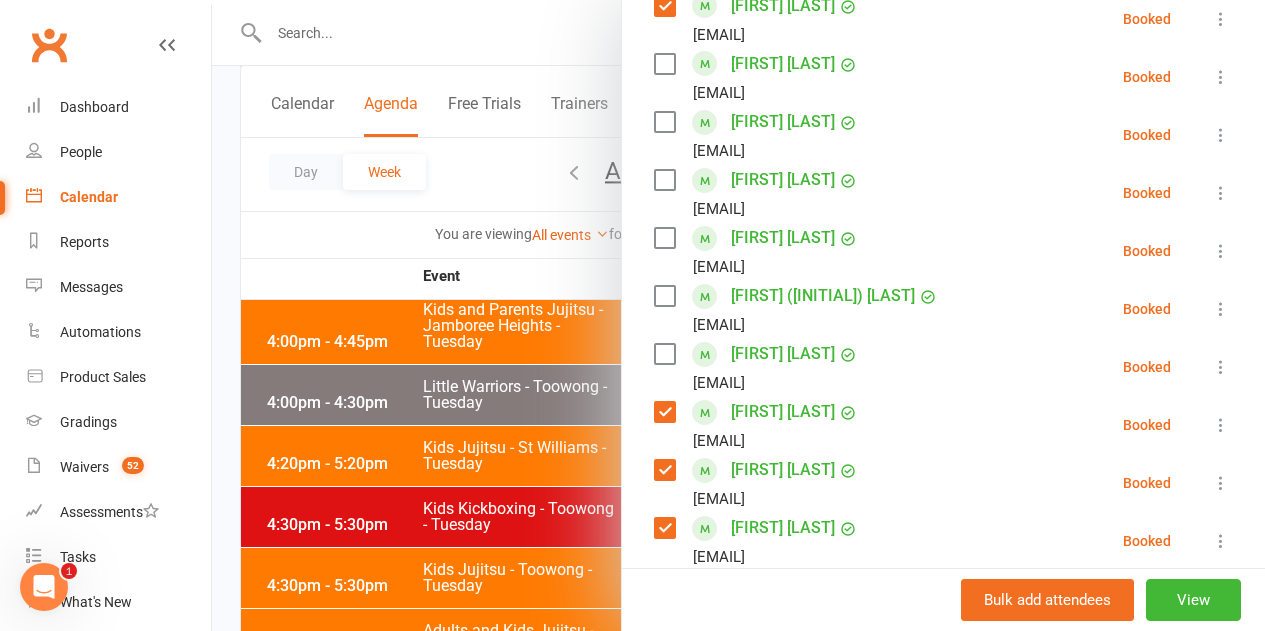 click at bounding box center (664, 238) 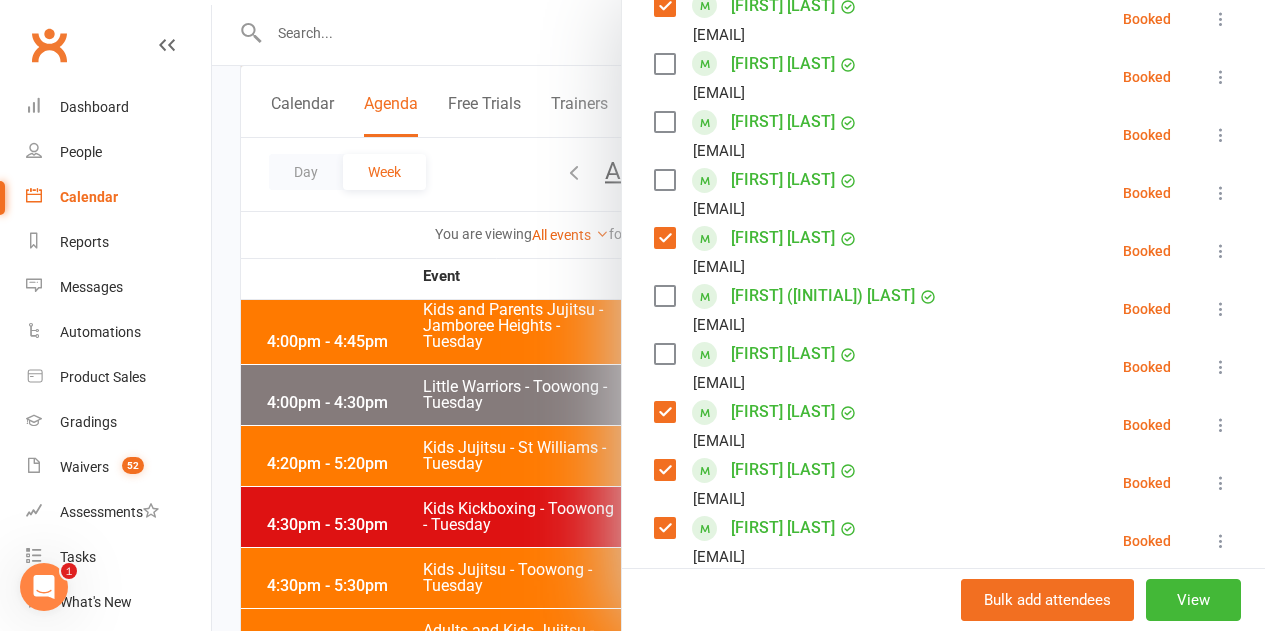 click at bounding box center (664, 180) 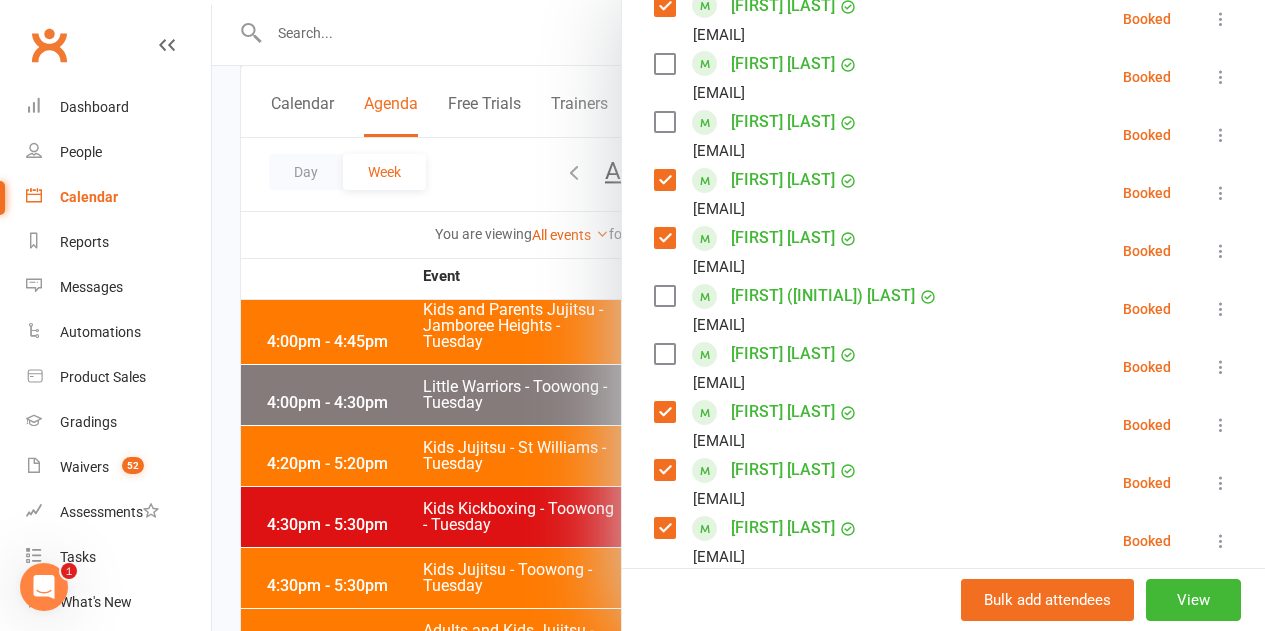 drag, startPoint x: 658, startPoint y: 113, endPoint x: 639, endPoint y: 82, distance: 36.359318 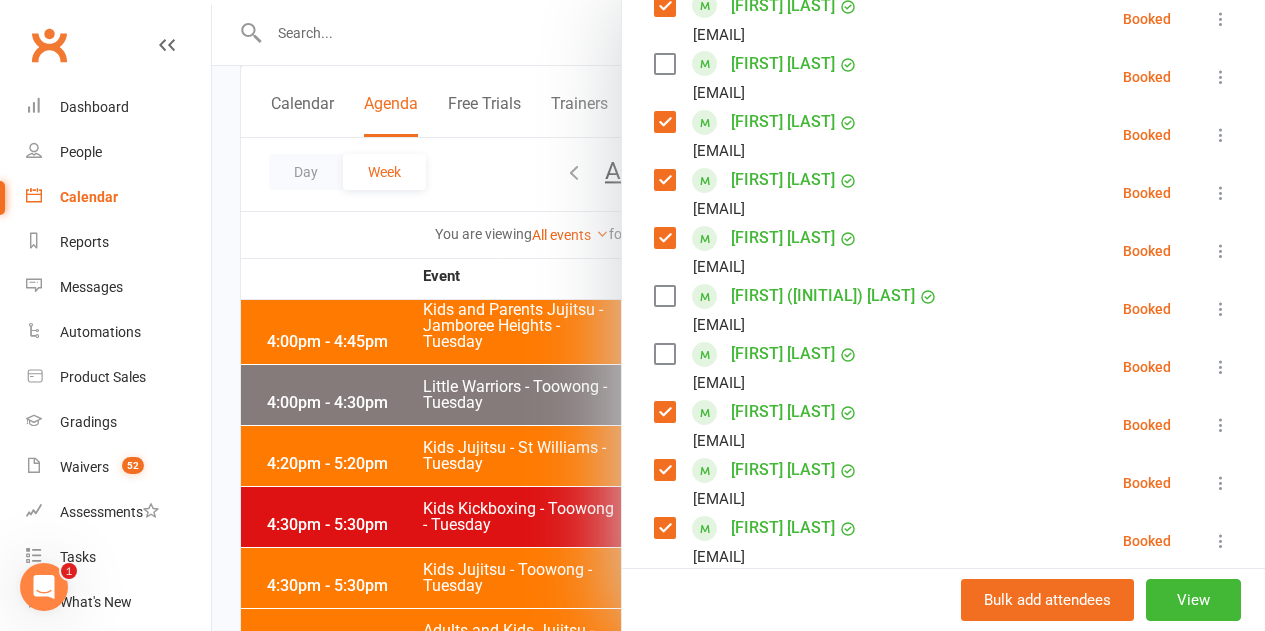 click at bounding box center [664, 64] 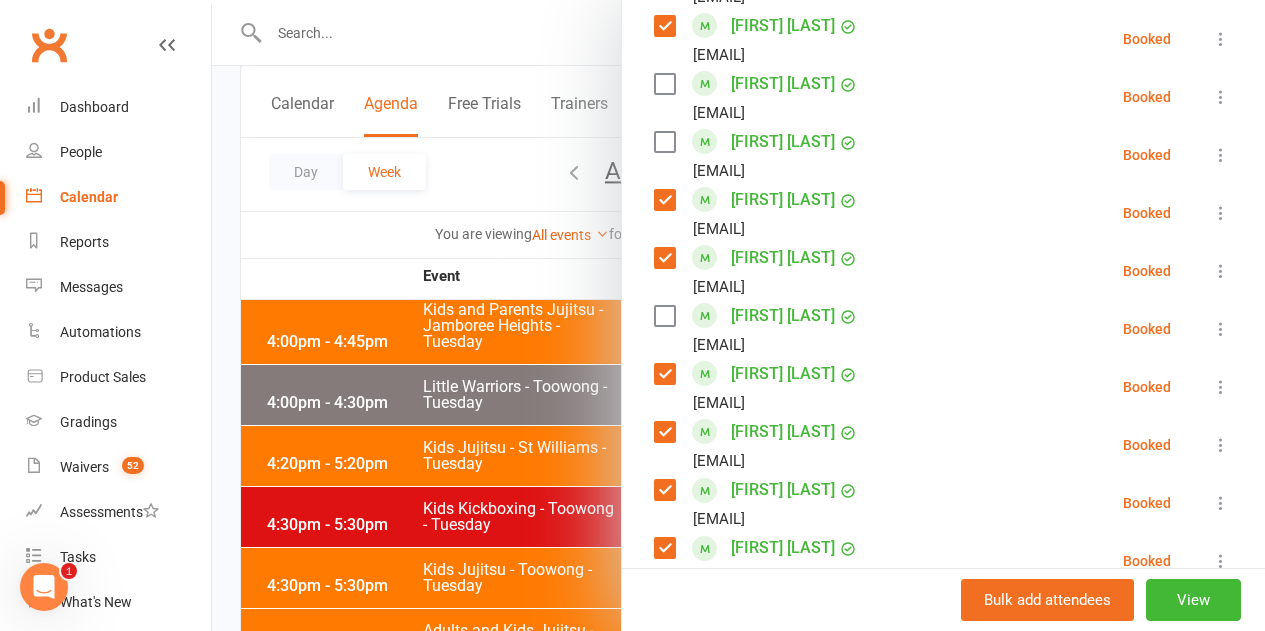 scroll, scrollTop: 1665, scrollLeft: 0, axis: vertical 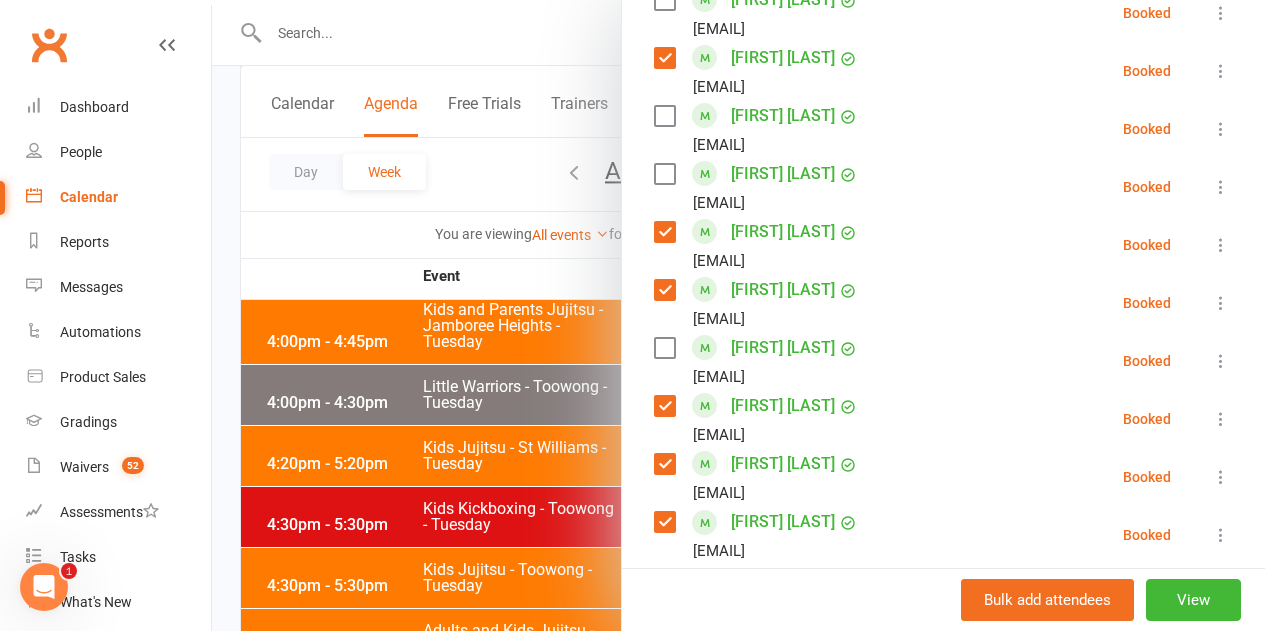 click at bounding box center [664, 174] 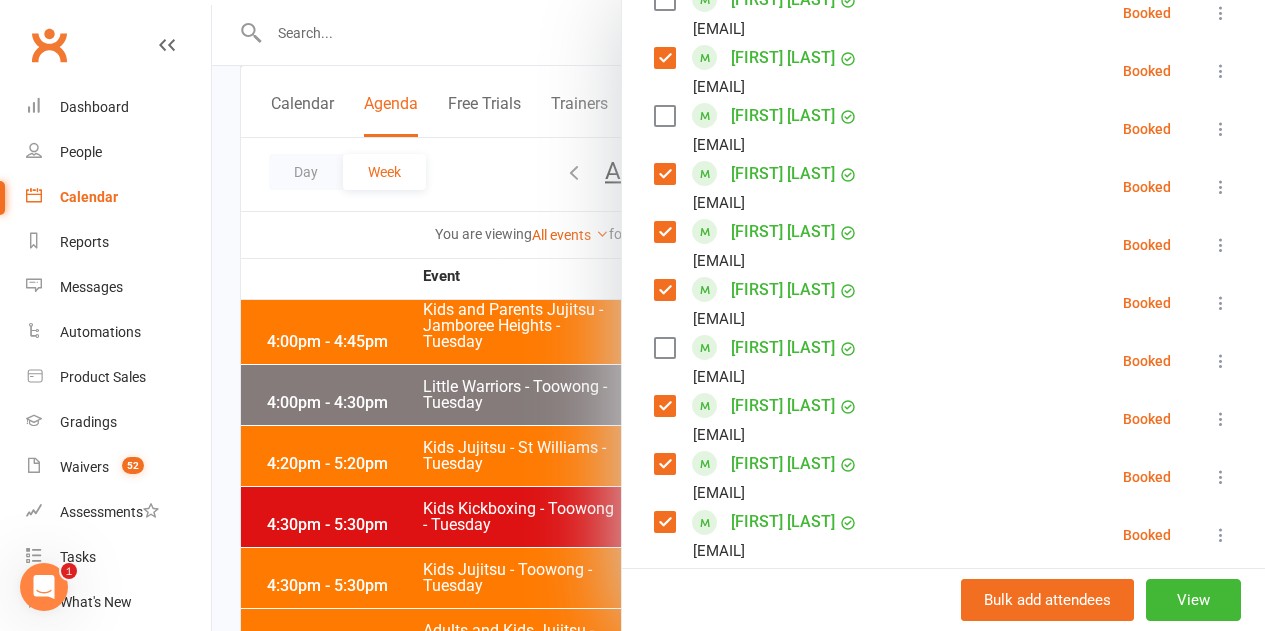 click at bounding box center (664, 116) 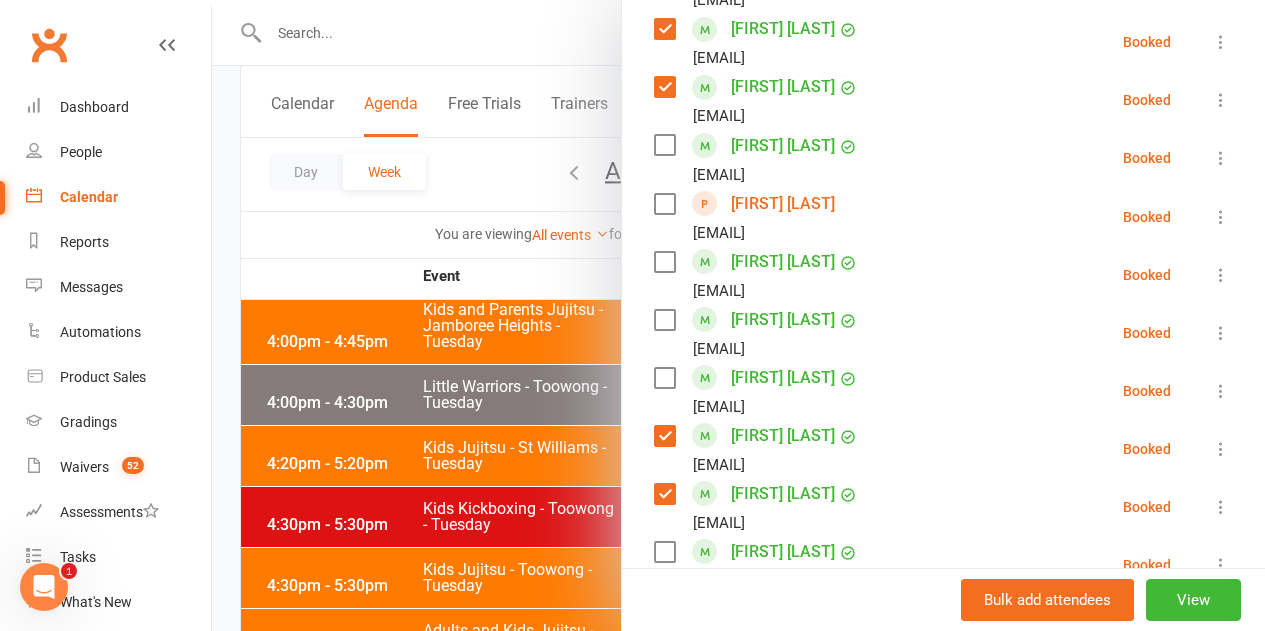 scroll, scrollTop: 1065, scrollLeft: 0, axis: vertical 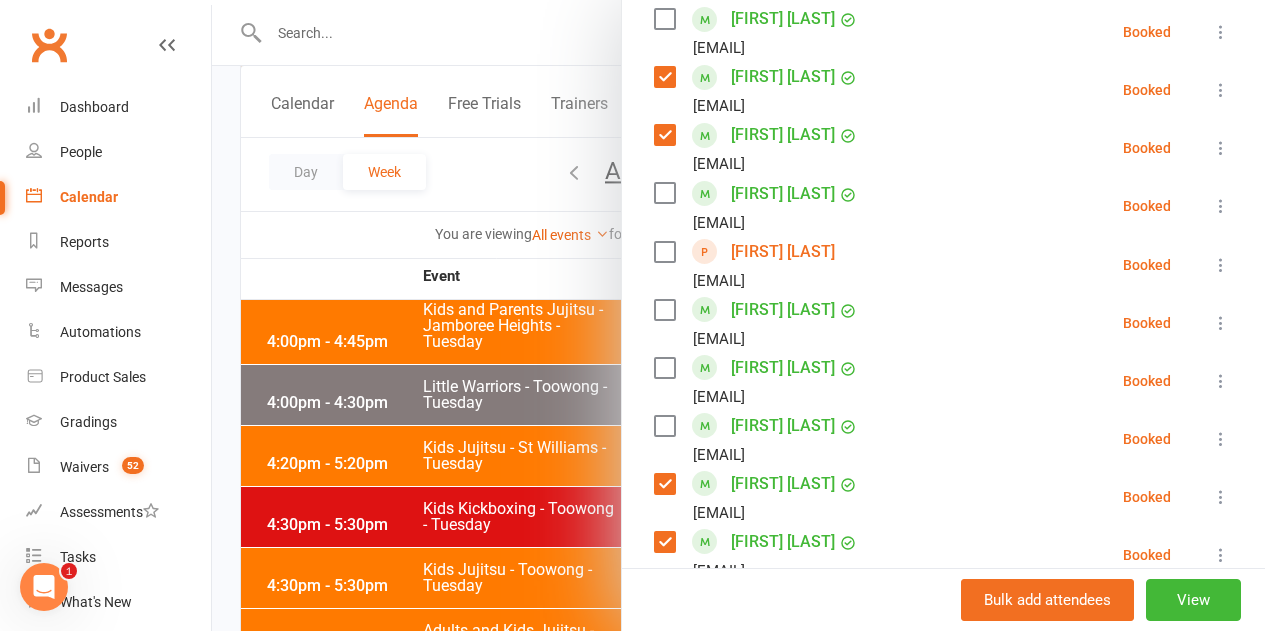 click at bounding box center (664, 252) 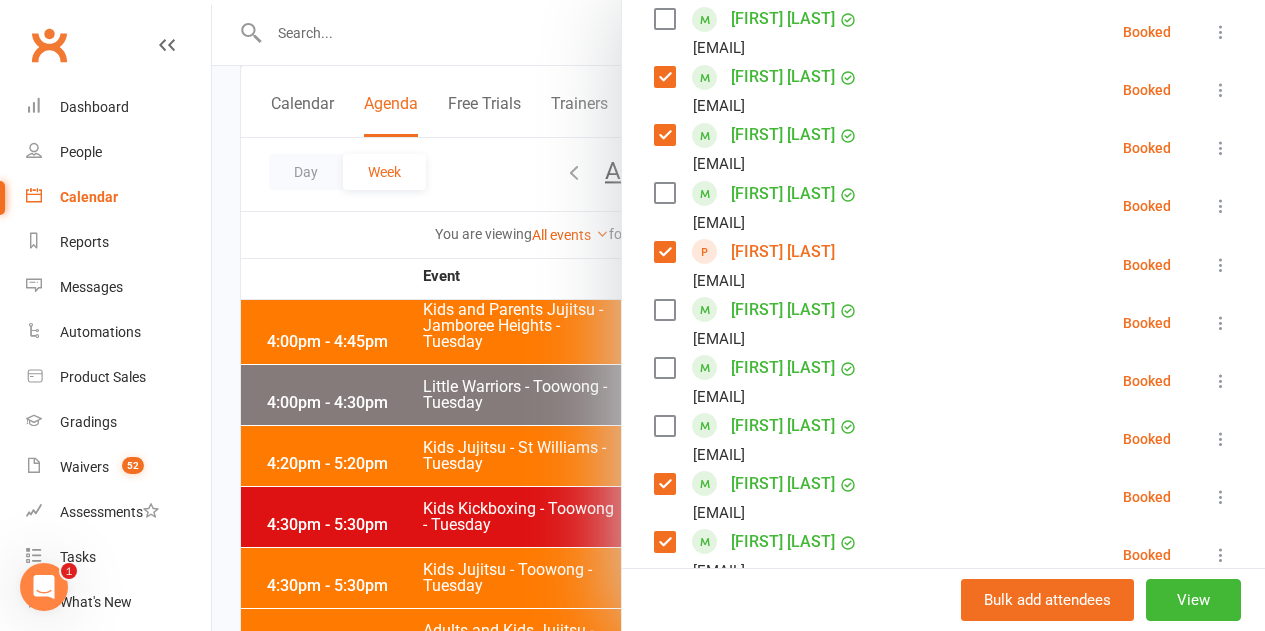 scroll, scrollTop: 865, scrollLeft: 0, axis: vertical 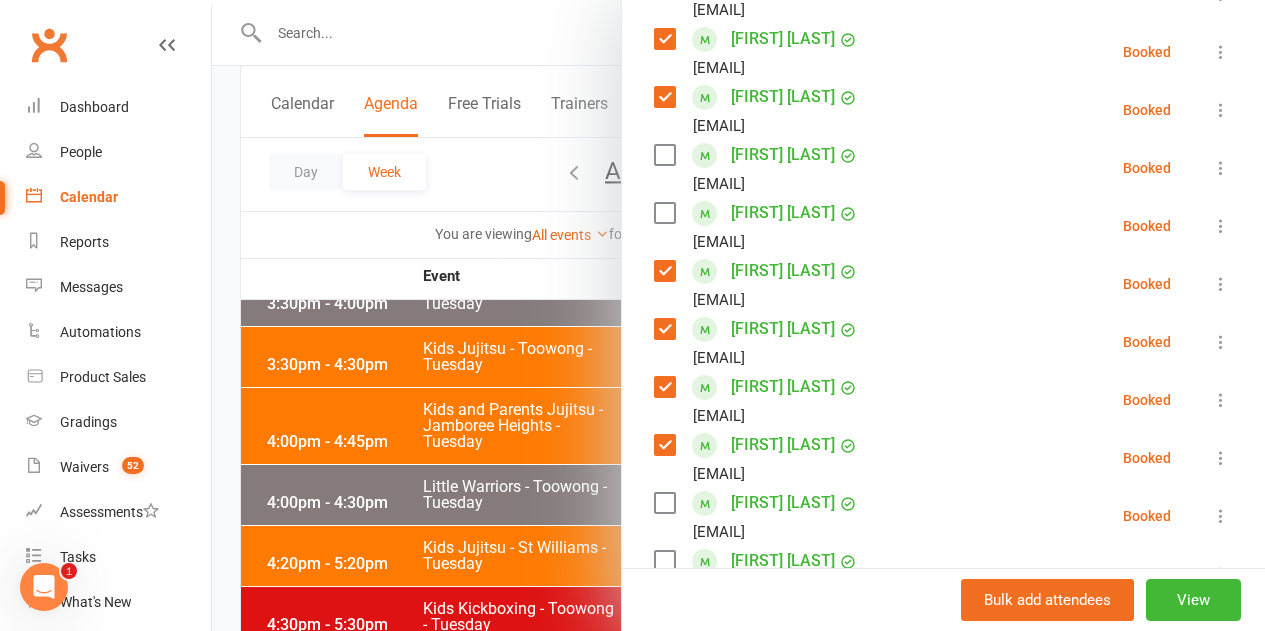 click at bounding box center (664, 155) 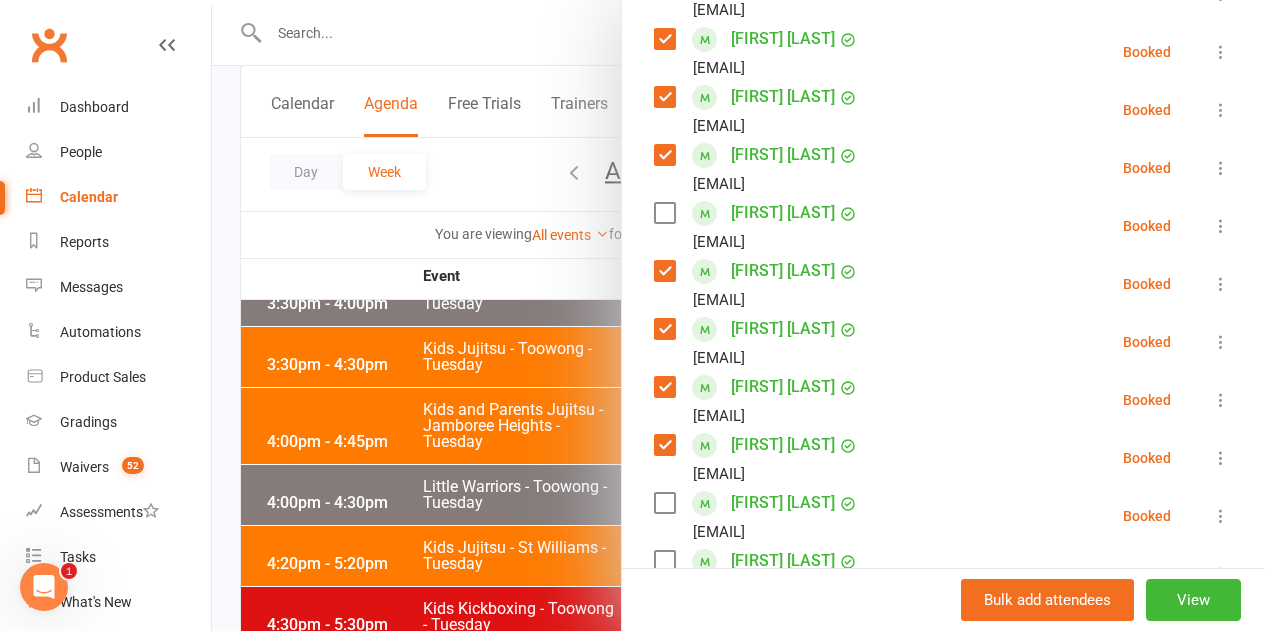 click at bounding box center [664, 213] 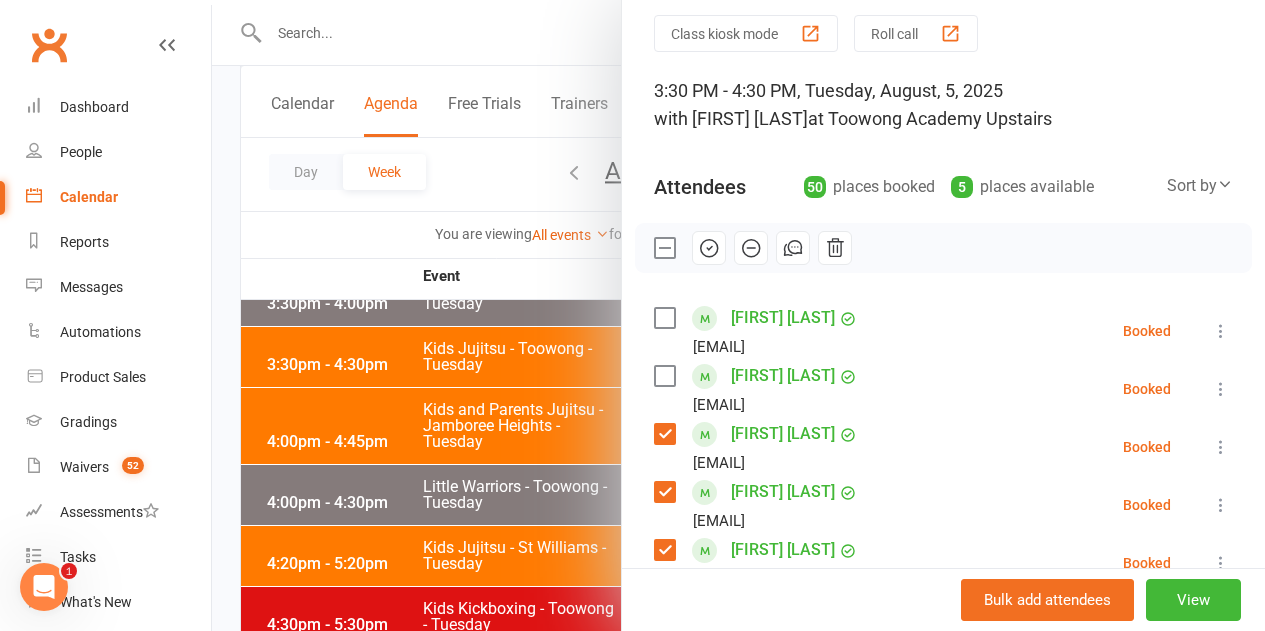 scroll, scrollTop: 65, scrollLeft: 0, axis: vertical 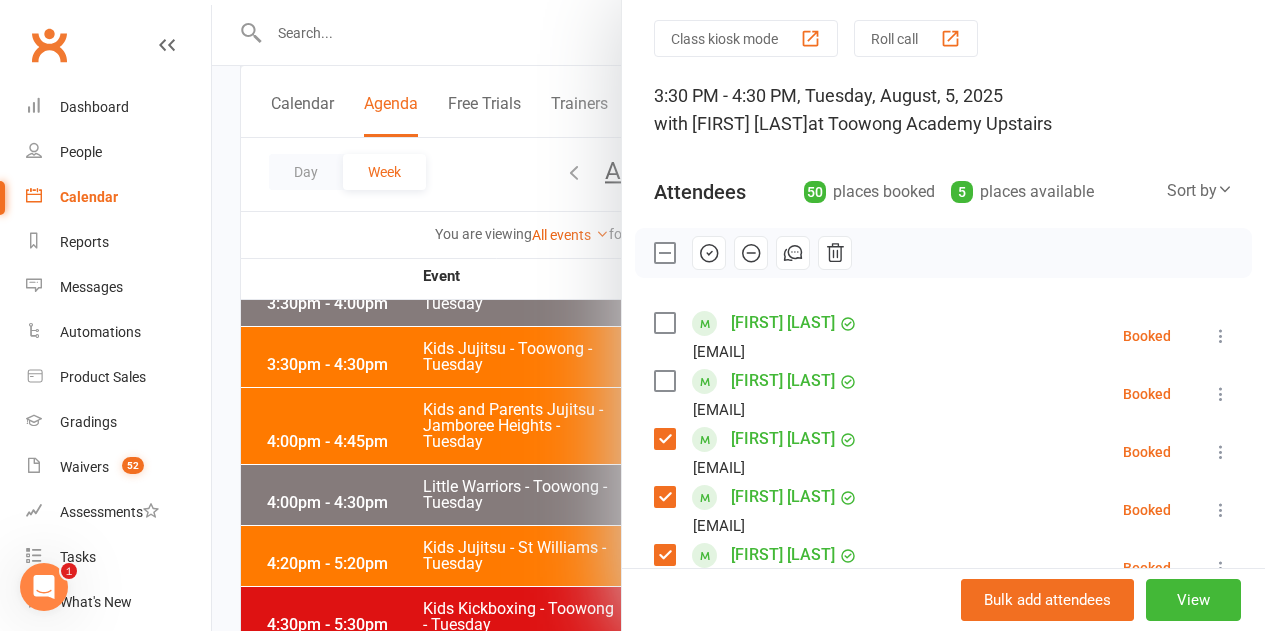 click 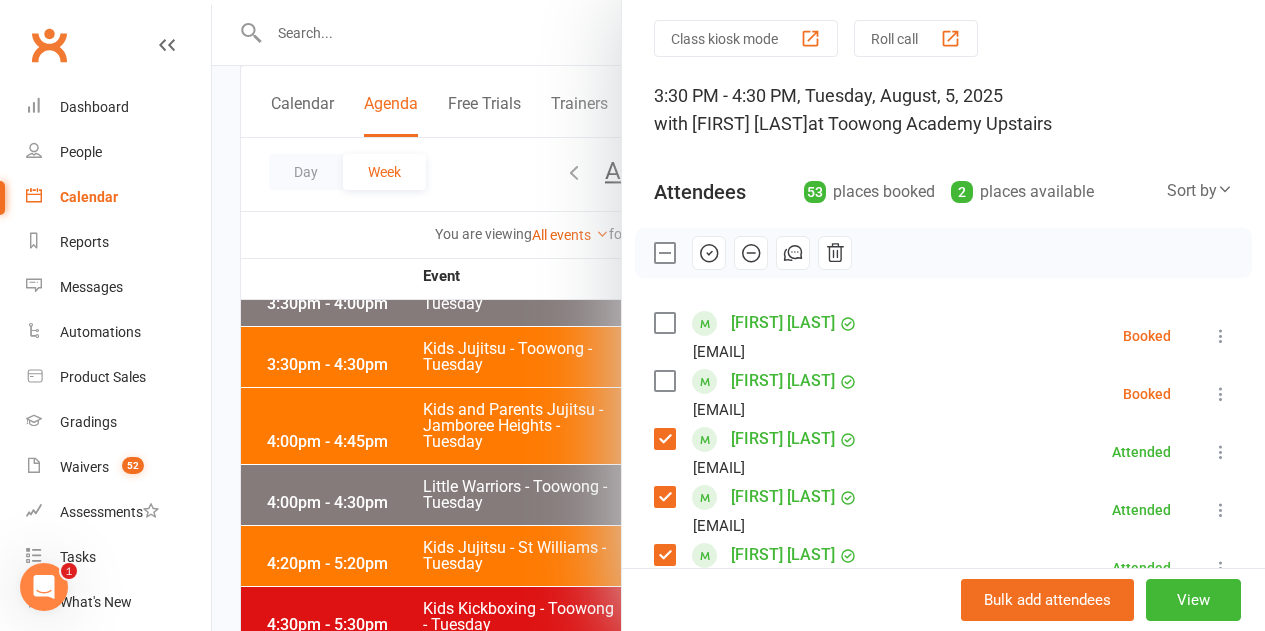 click at bounding box center (738, 315) 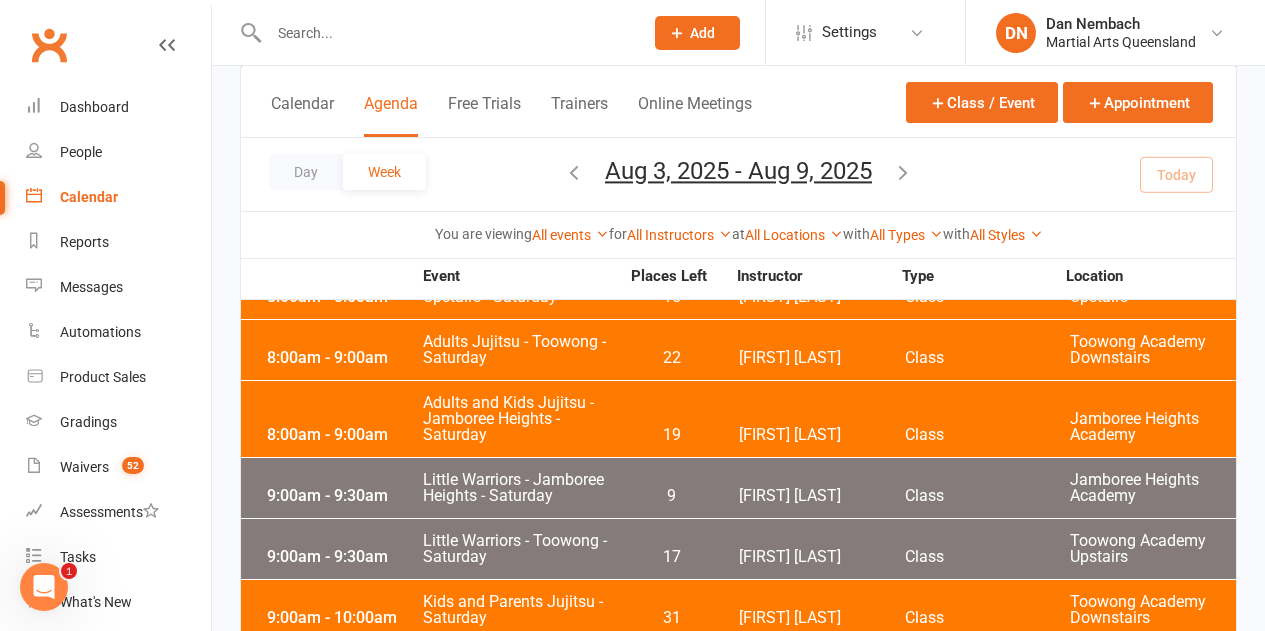 scroll, scrollTop: 5500, scrollLeft: 0, axis: vertical 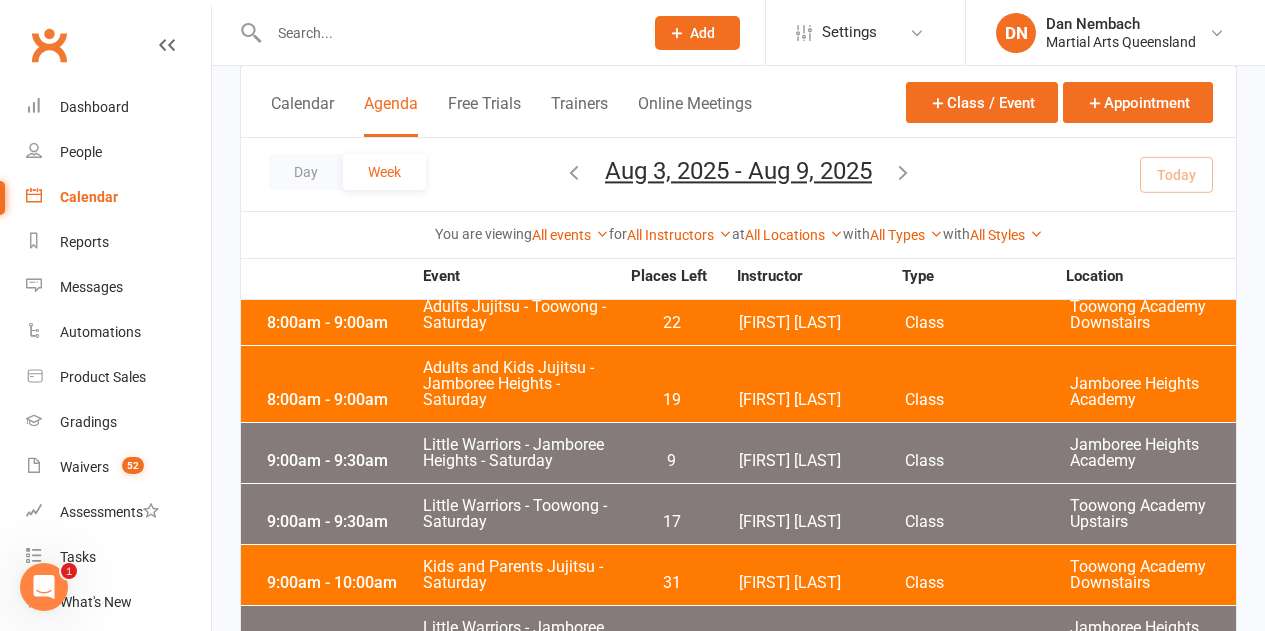 click at bounding box center (446, 33) 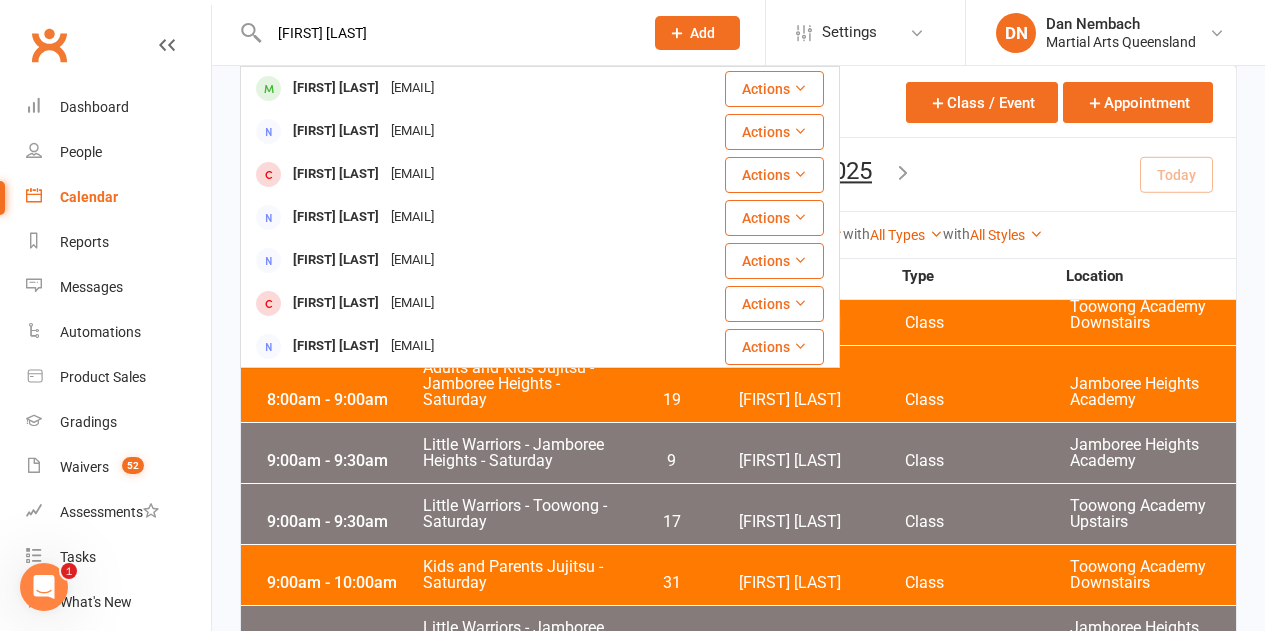 type on "[FIRST] [LAST]" 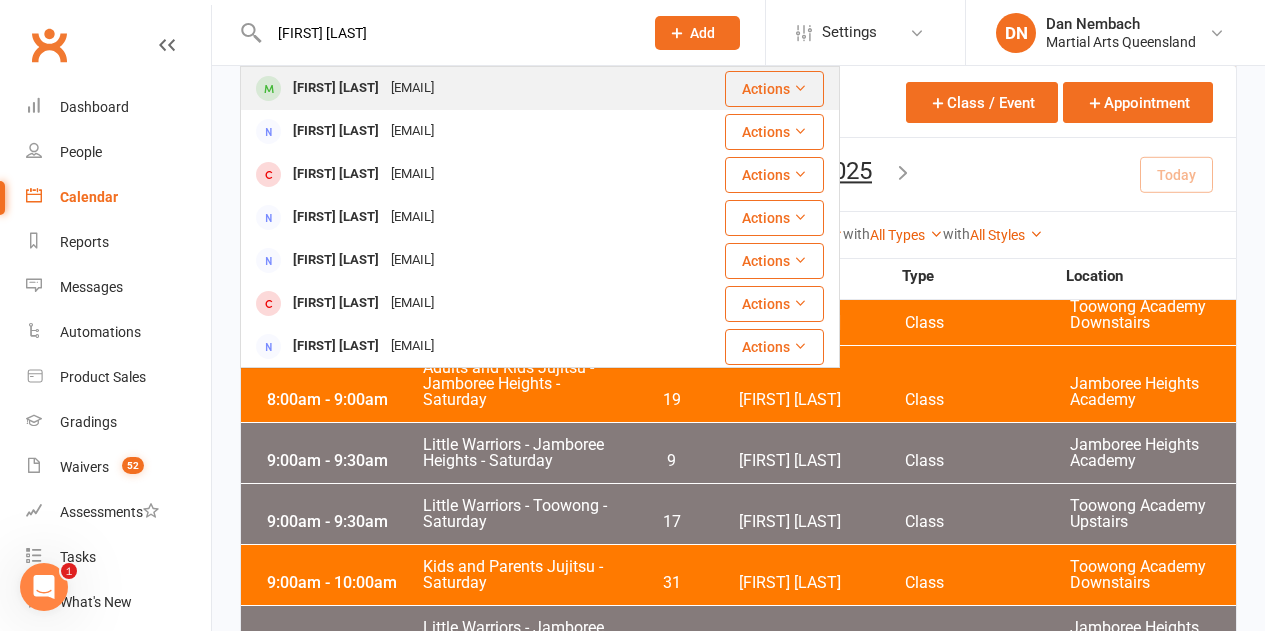 click on "[FIRST] [LAST]" at bounding box center (336, 88) 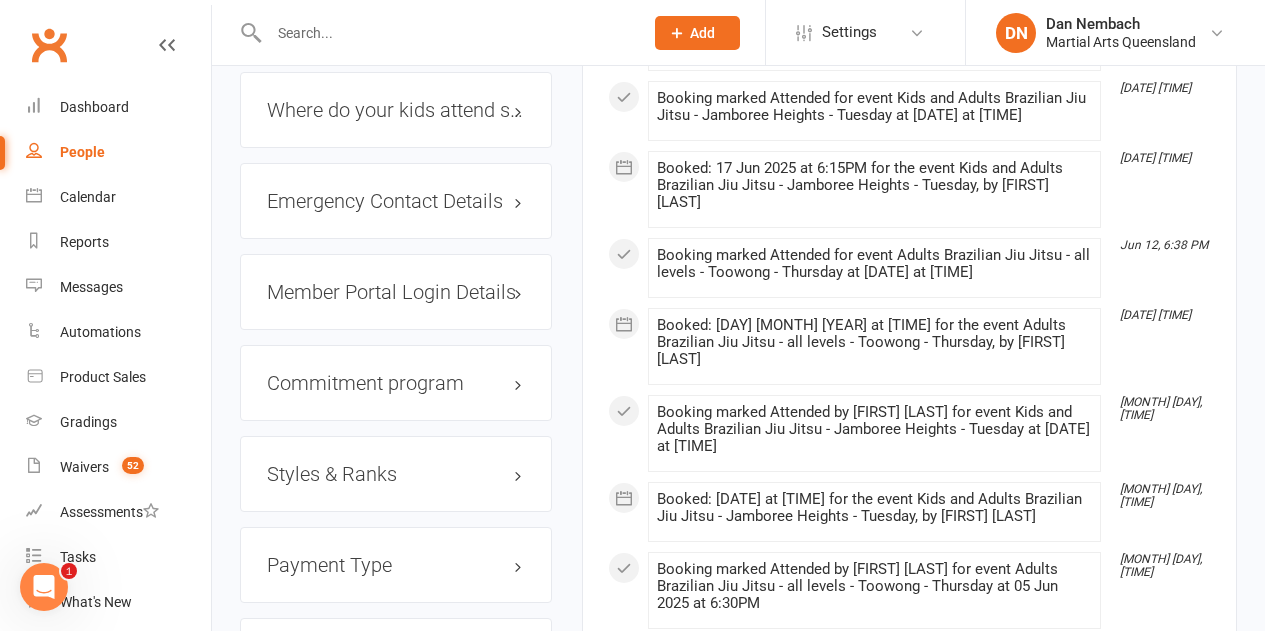 scroll, scrollTop: 2000, scrollLeft: 0, axis: vertical 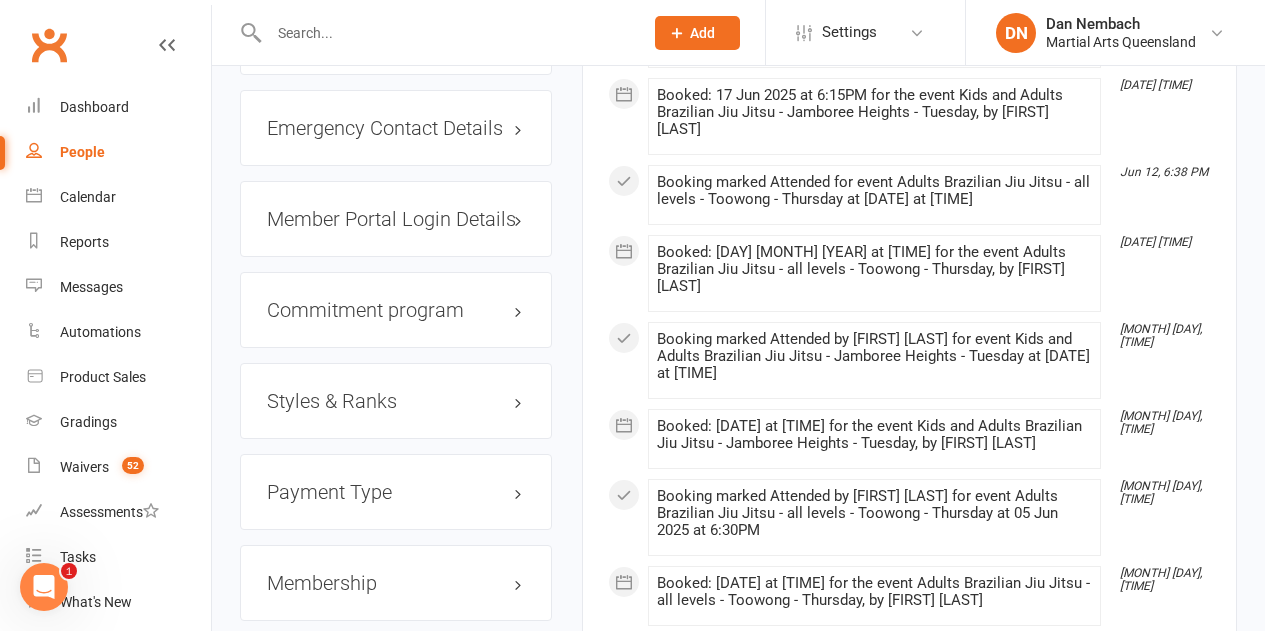 click on "Styles & Ranks" at bounding box center [396, 401] 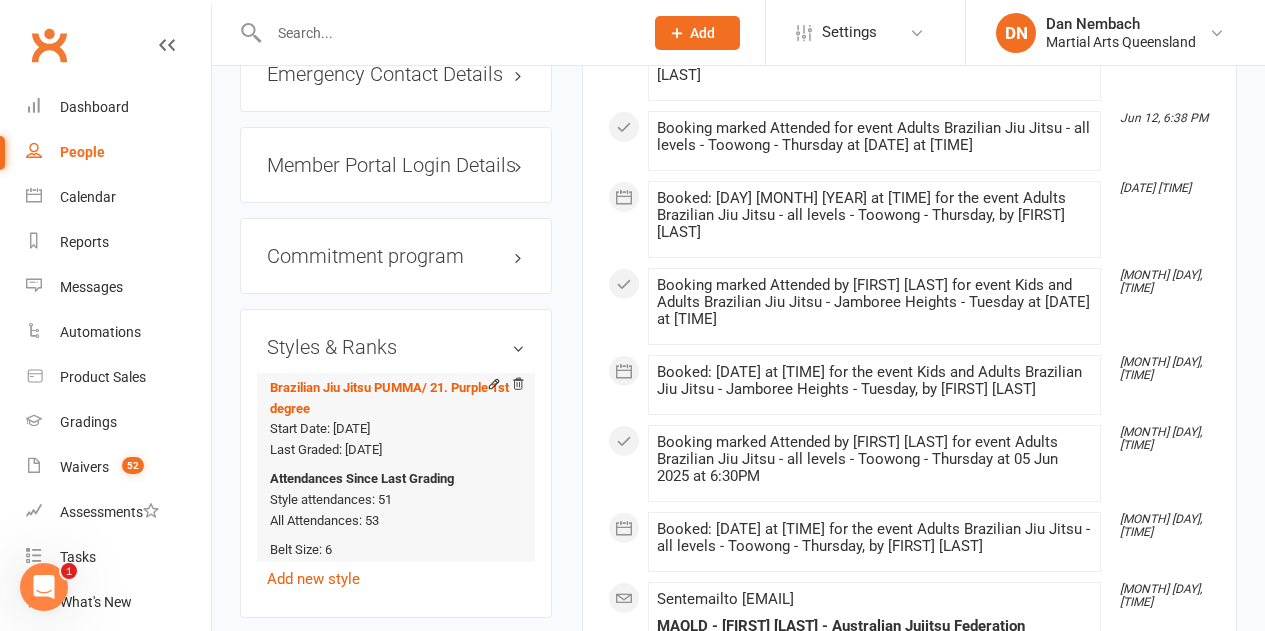 scroll, scrollTop: 2100, scrollLeft: 0, axis: vertical 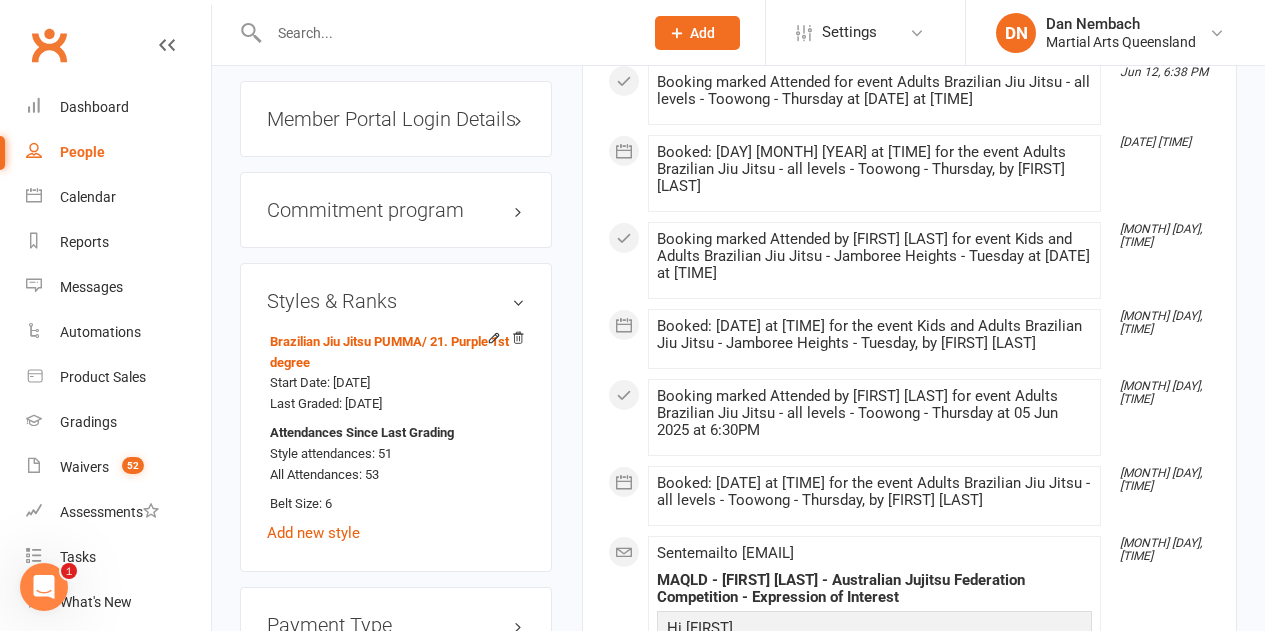 click on "Styles & Ranks" at bounding box center [396, 301] 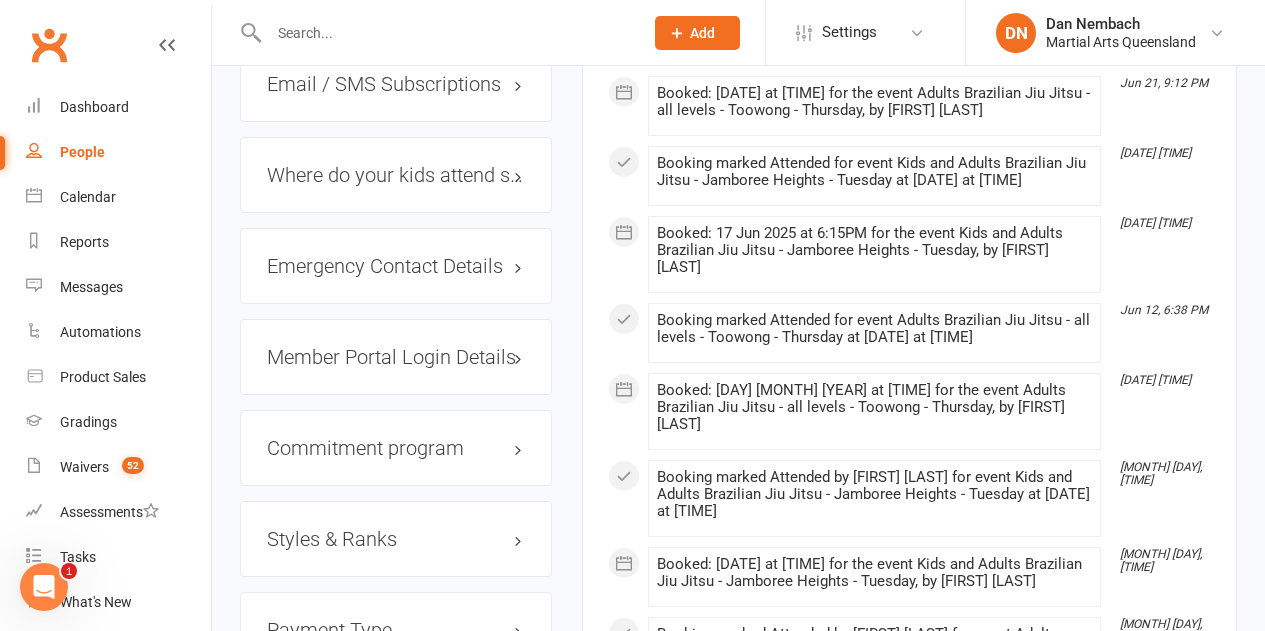 scroll, scrollTop: 1600, scrollLeft: 0, axis: vertical 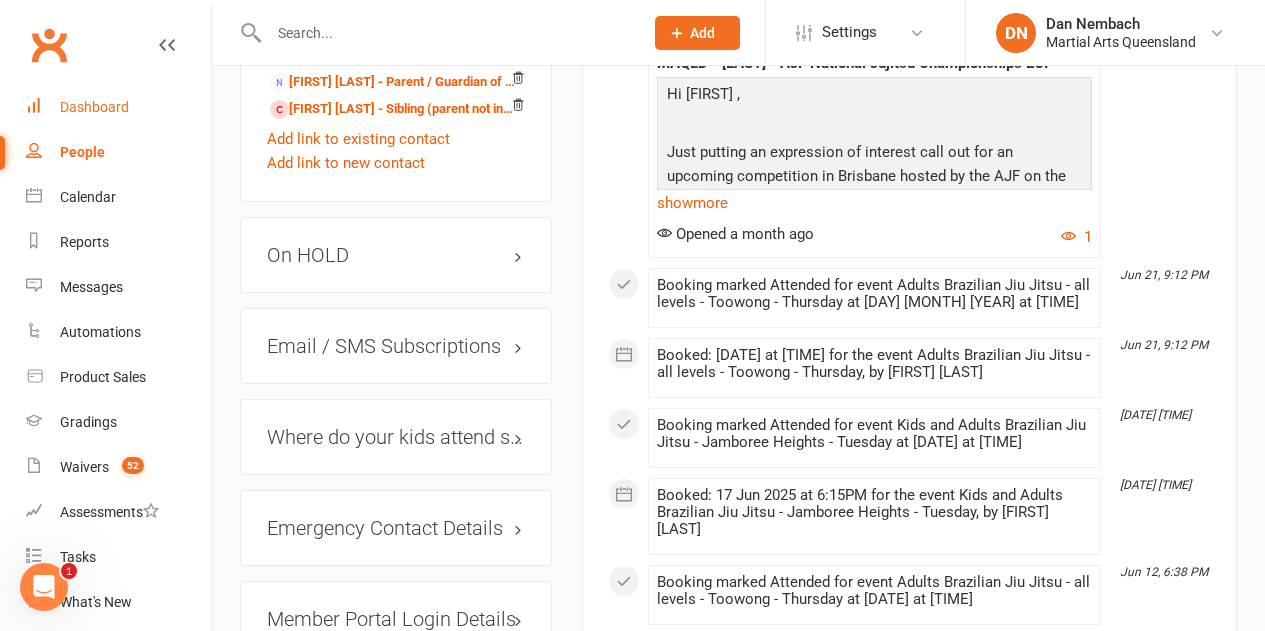 click on "Dashboard" at bounding box center (94, 107) 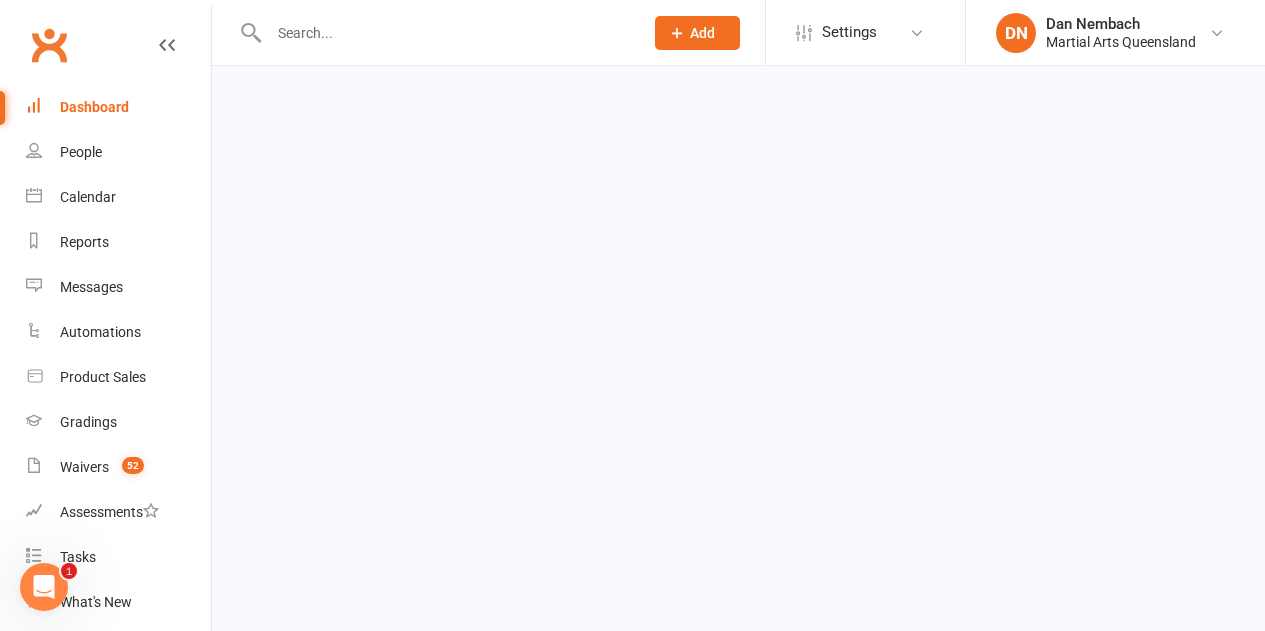 scroll, scrollTop: 0, scrollLeft: 0, axis: both 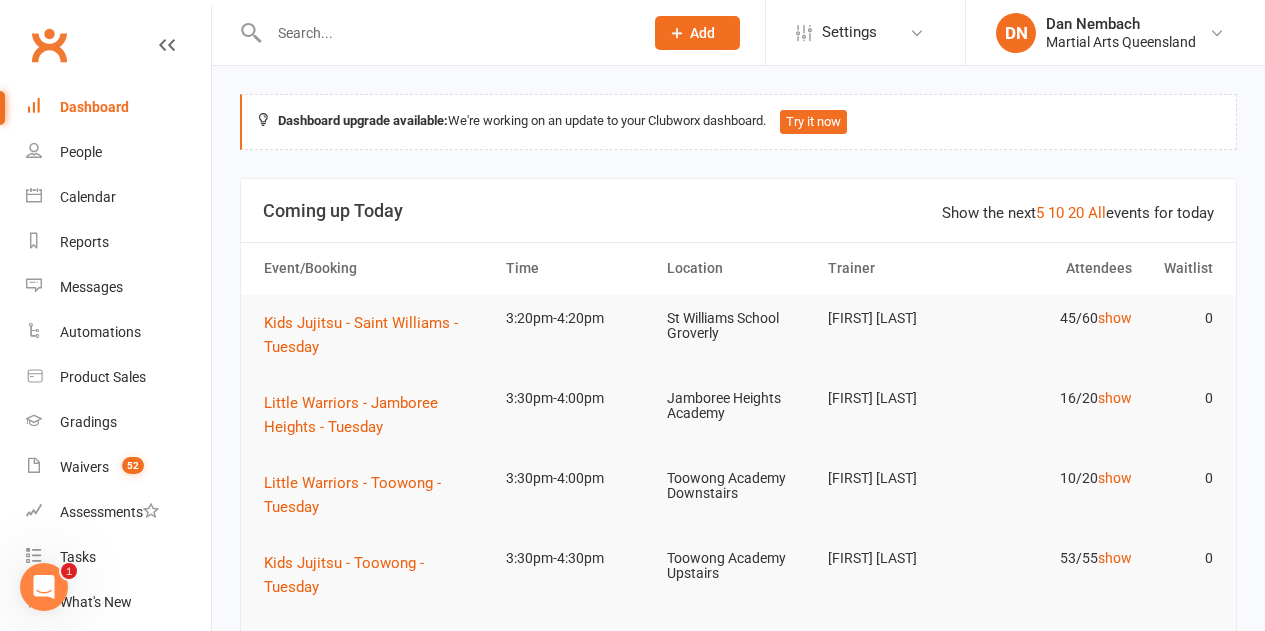 click at bounding box center (446, 33) 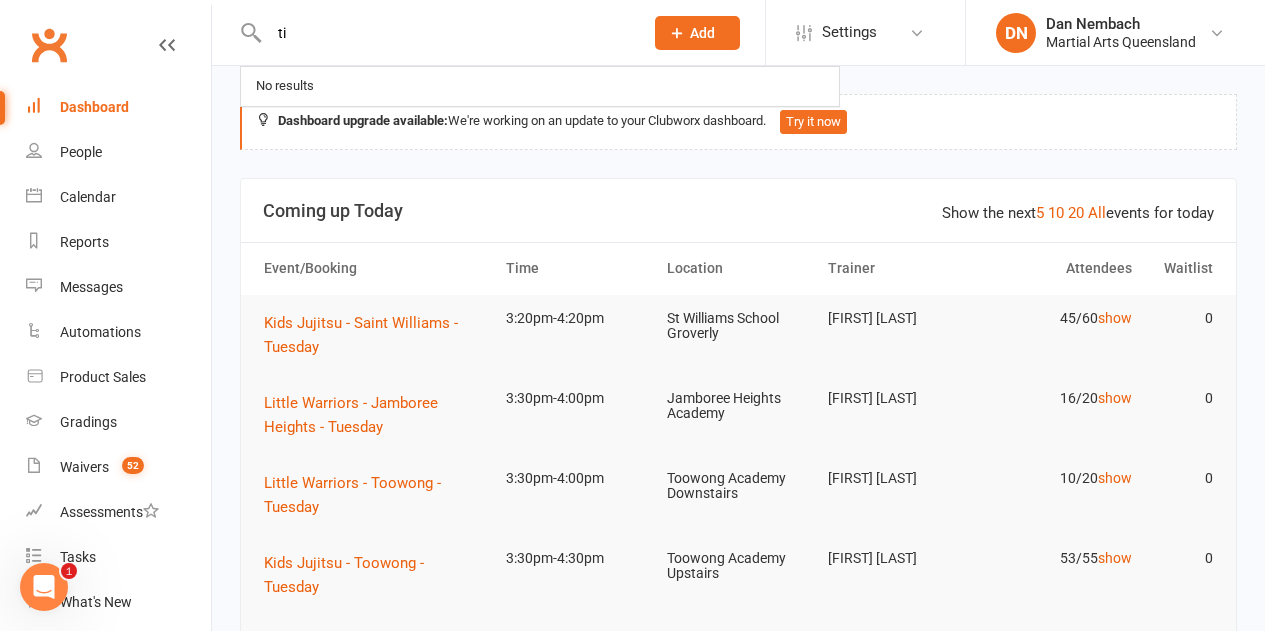 type on "t" 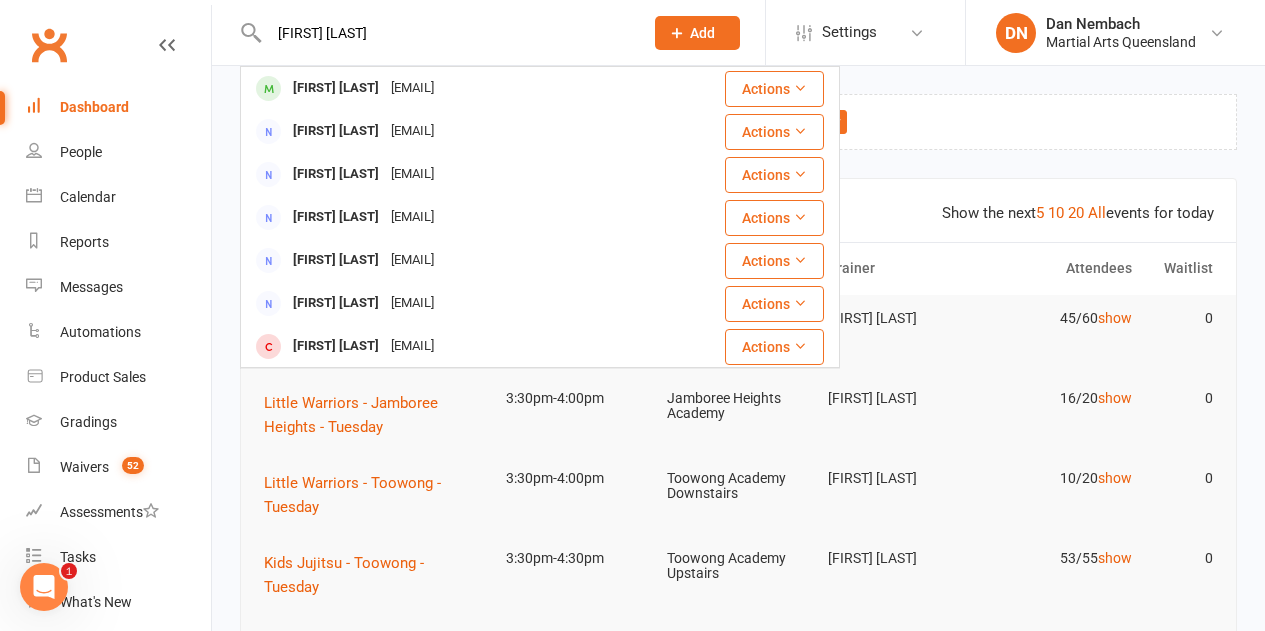 type on "[FIRST] [LAST]" 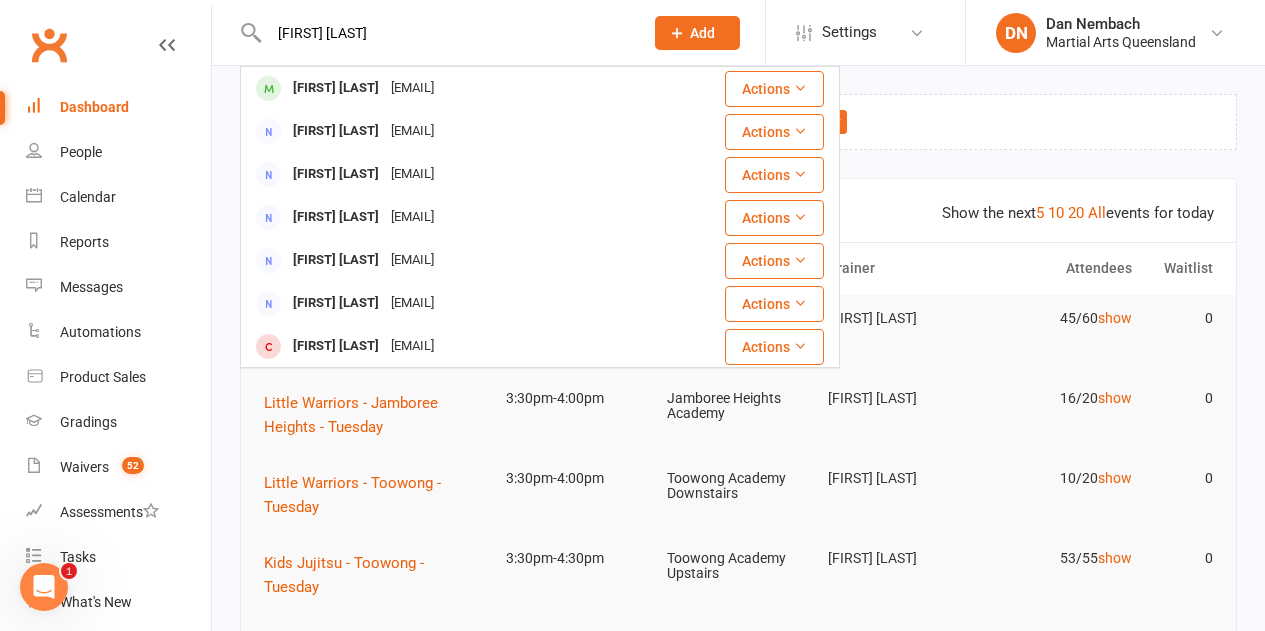 drag, startPoint x: 398, startPoint y: 81, endPoint x: 408, endPoint y: 84, distance: 10.440307 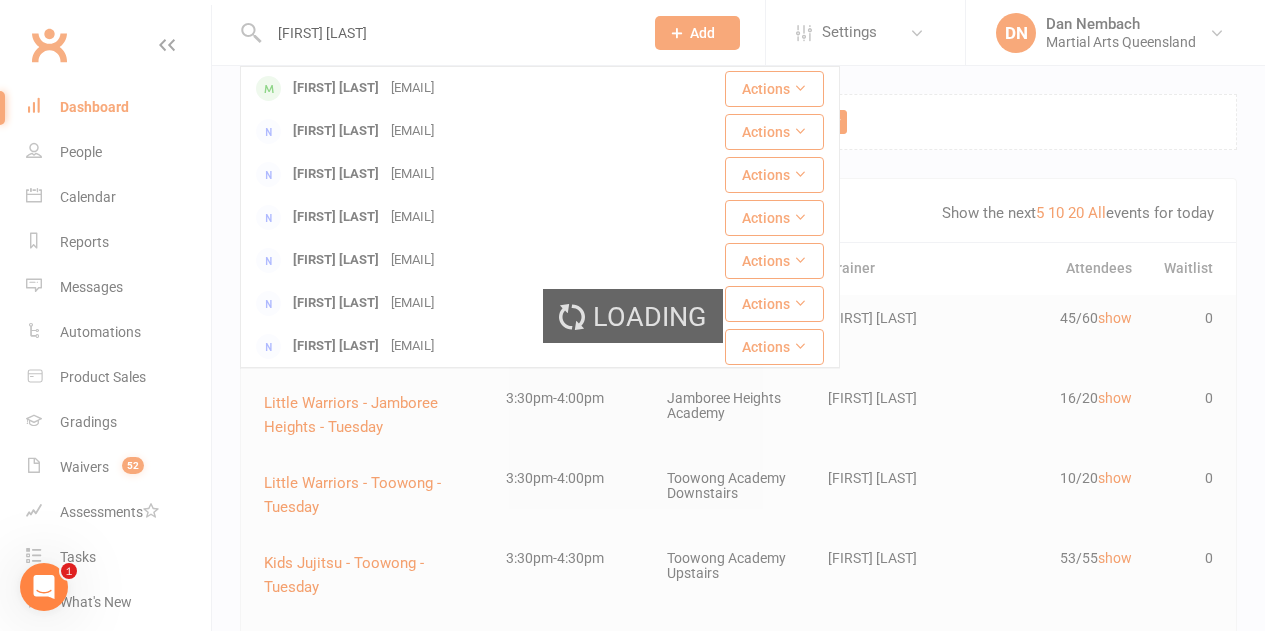 type 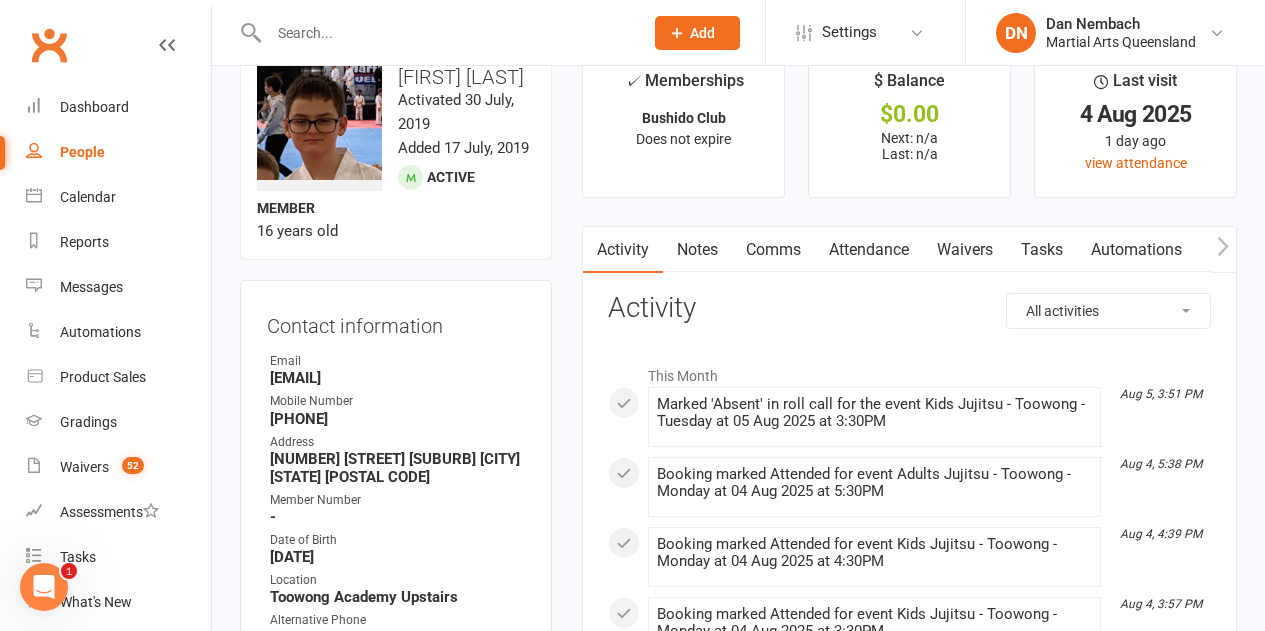 scroll, scrollTop: 0, scrollLeft: 0, axis: both 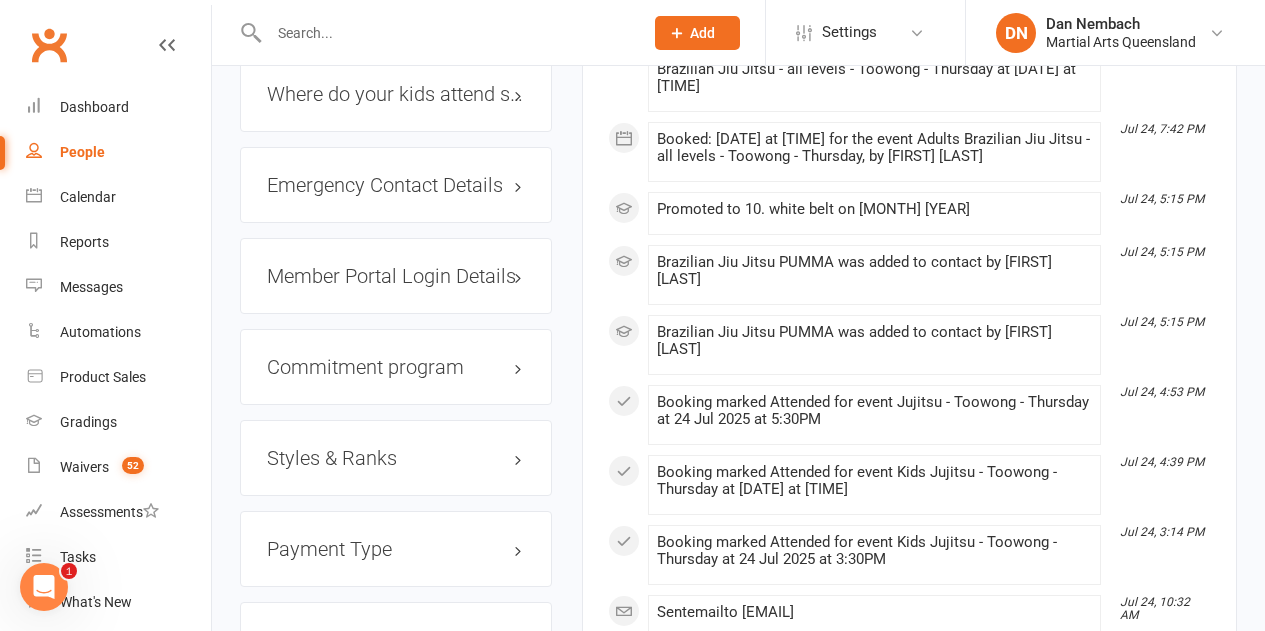 click on "Styles & Ranks" at bounding box center (396, 458) 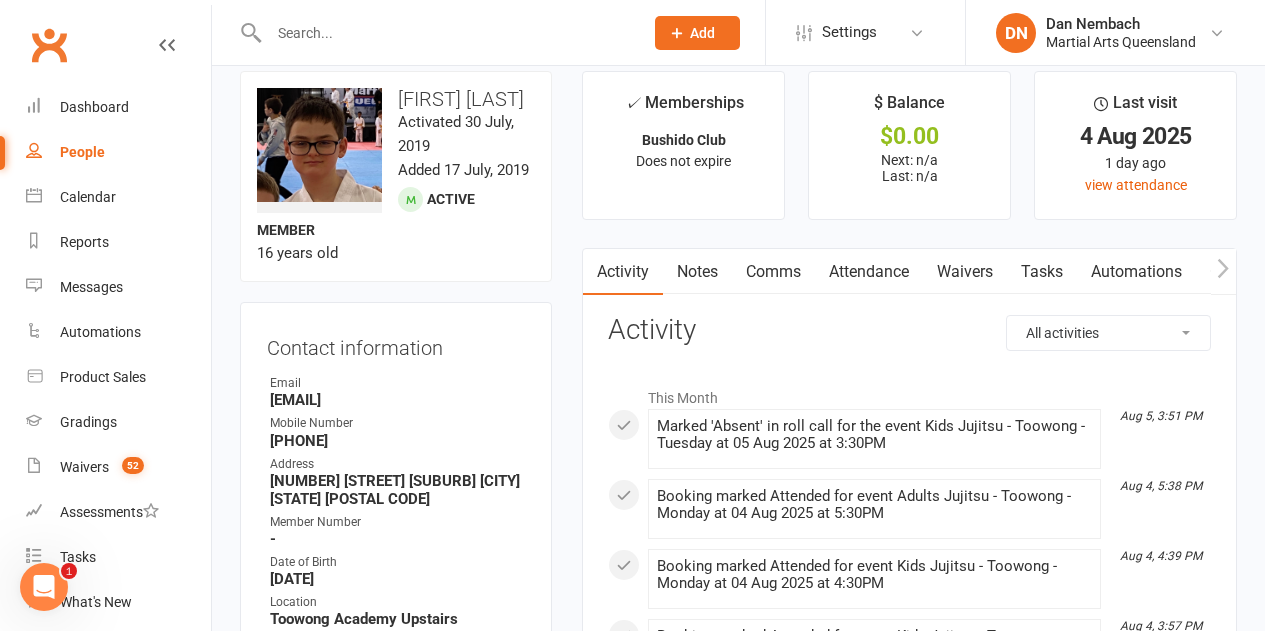 scroll, scrollTop: 0, scrollLeft: 0, axis: both 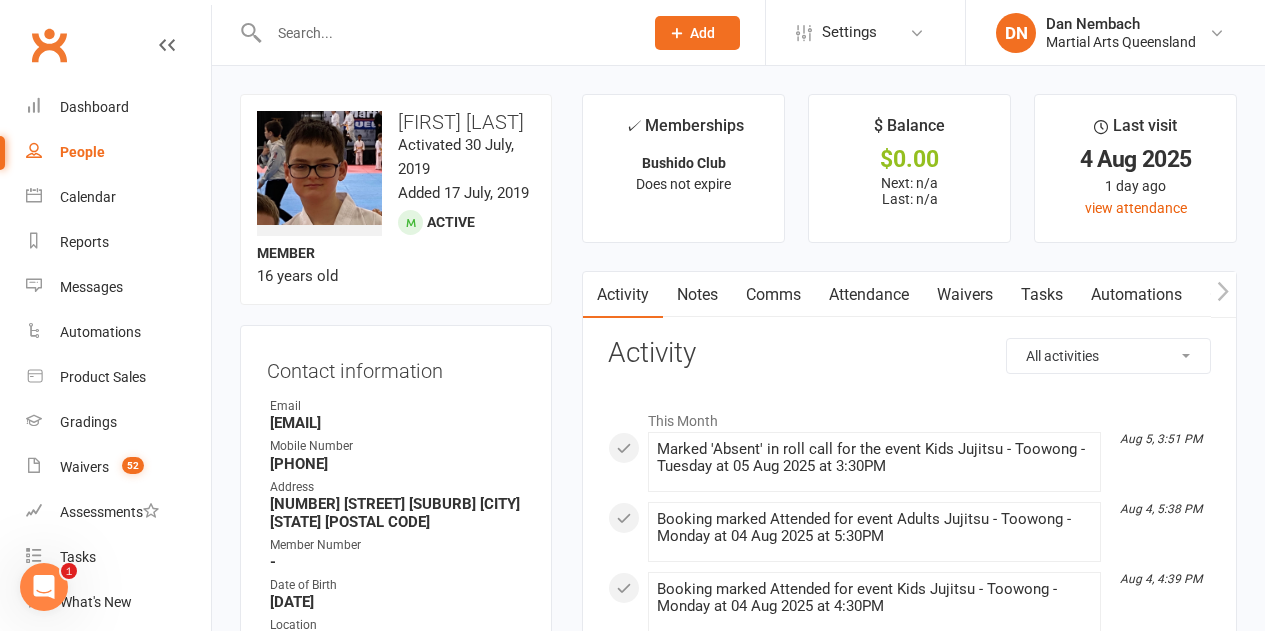 click on "Notes" at bounding box center (697, 295) 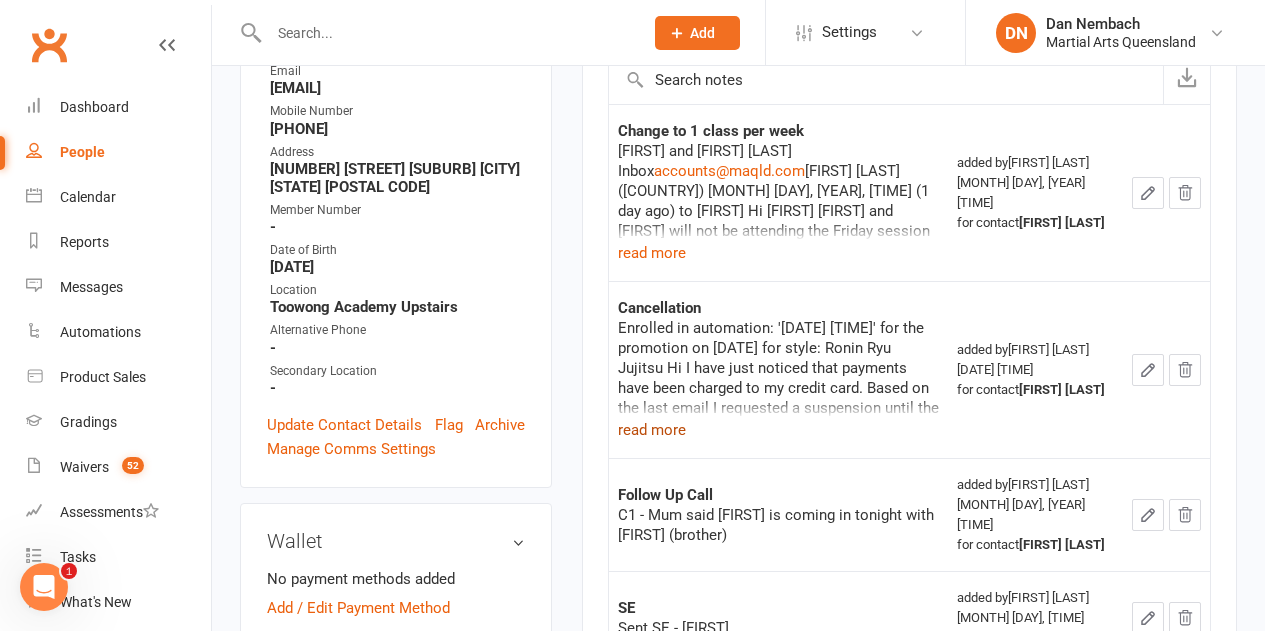 scroll, scrollTop: 300, scrollLeft: 0, axis: vertical 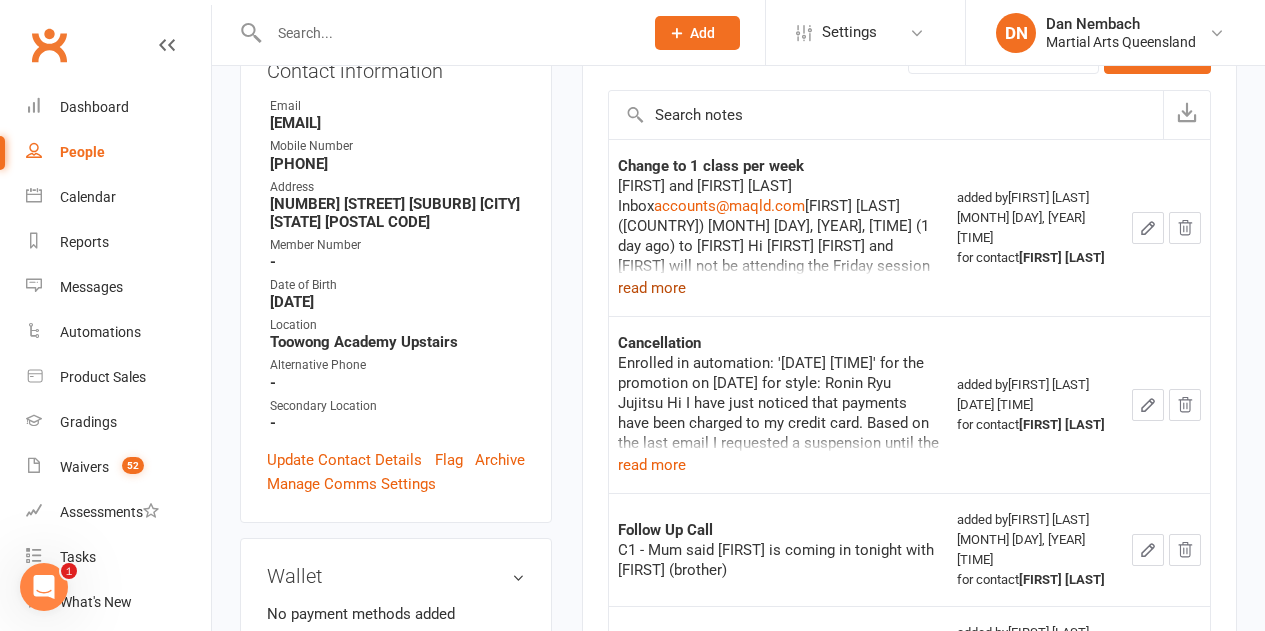 click on "read more" at bounding box center (652, 288) 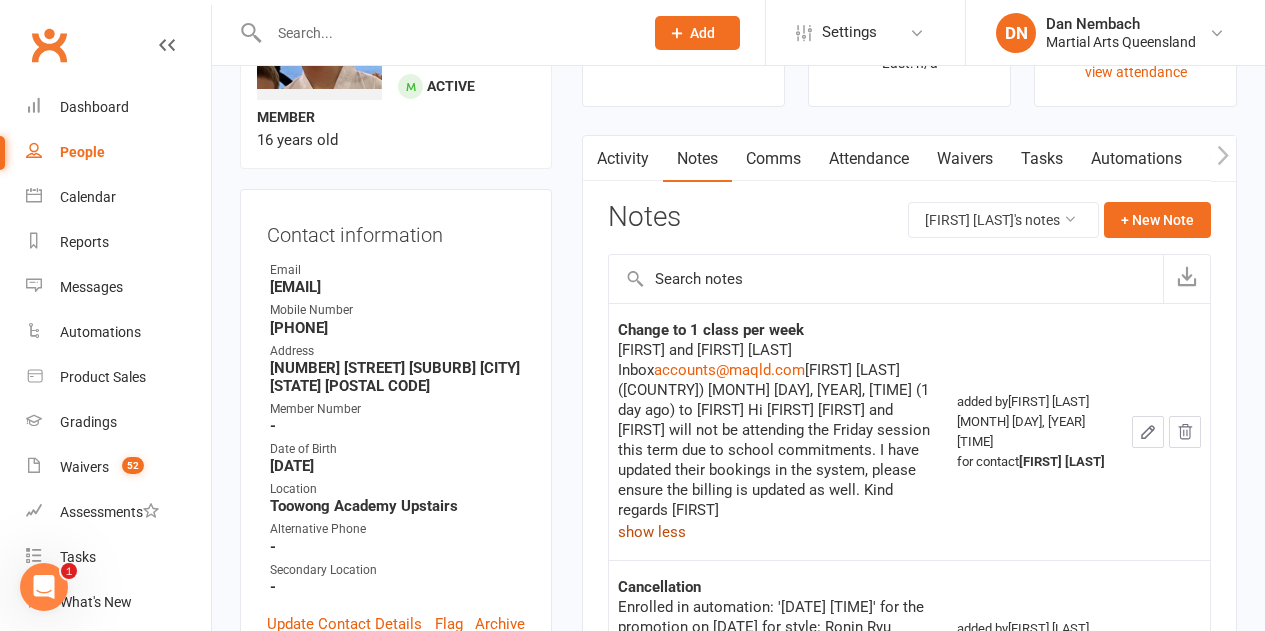 scroll, scrollTop: 100, scrollLeft: 0, axis: vertical 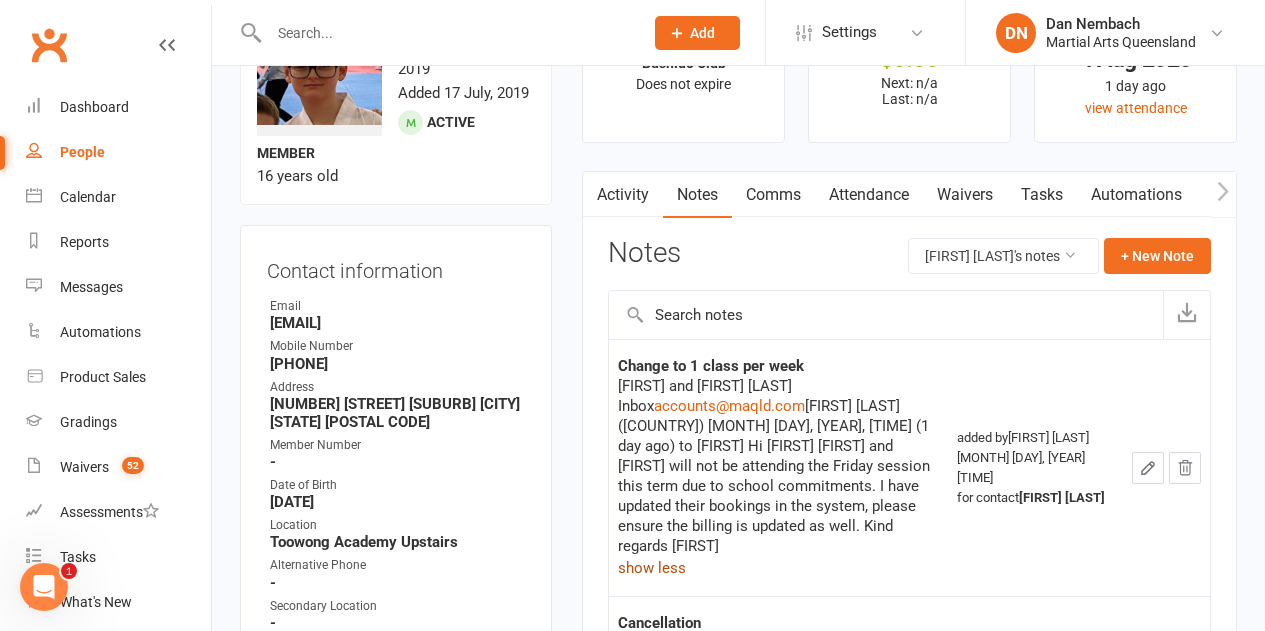click on "Comms" at bounding box center (773, 195) 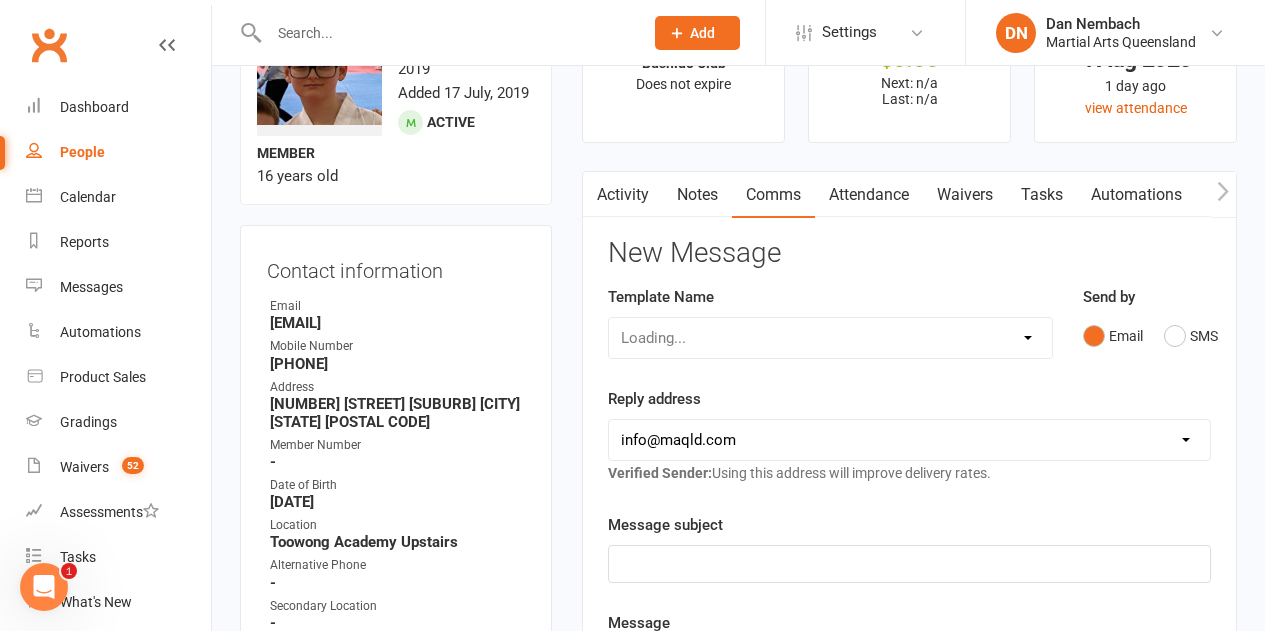 click on "Attendance" at bounding box center (869, 195) 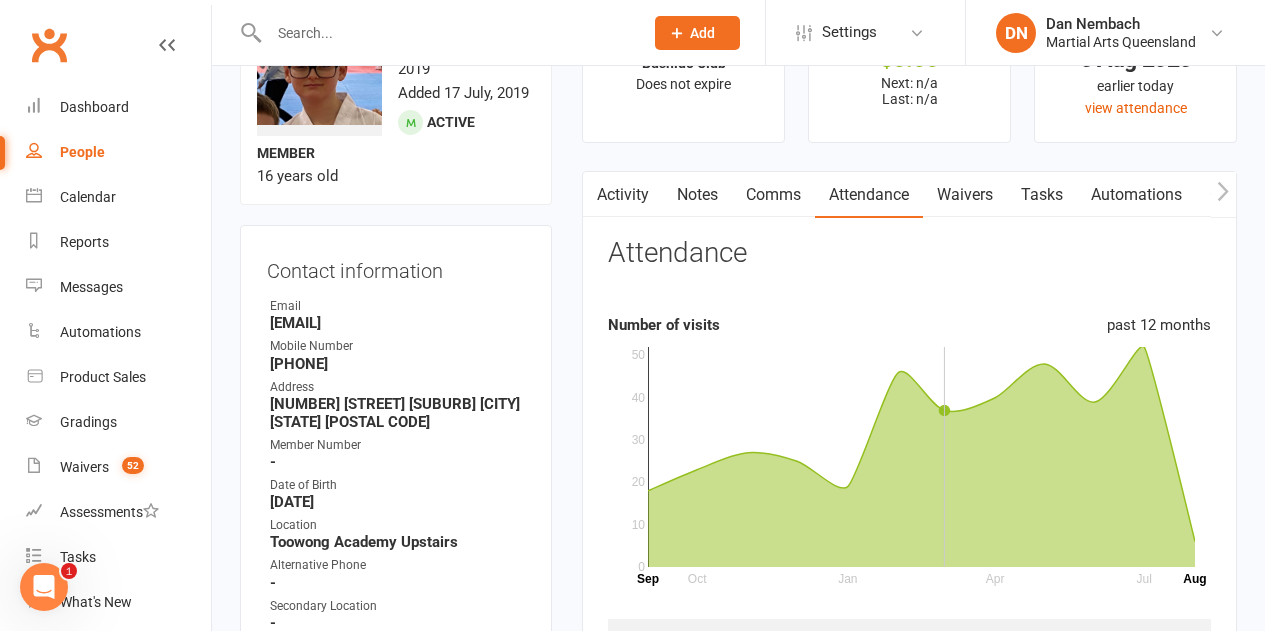 scroll, scrollTop: 300, scrollLeft: 0, axis: vertical 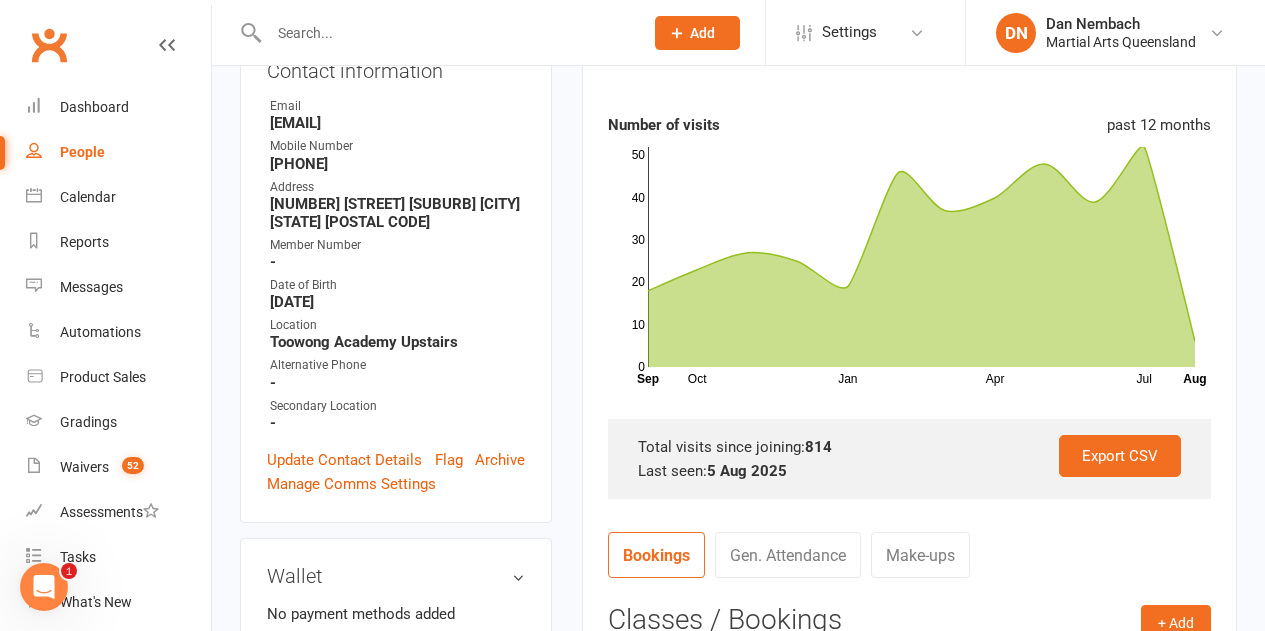 click on "Total visits since joining:  814" at bounding box center [909, 447] 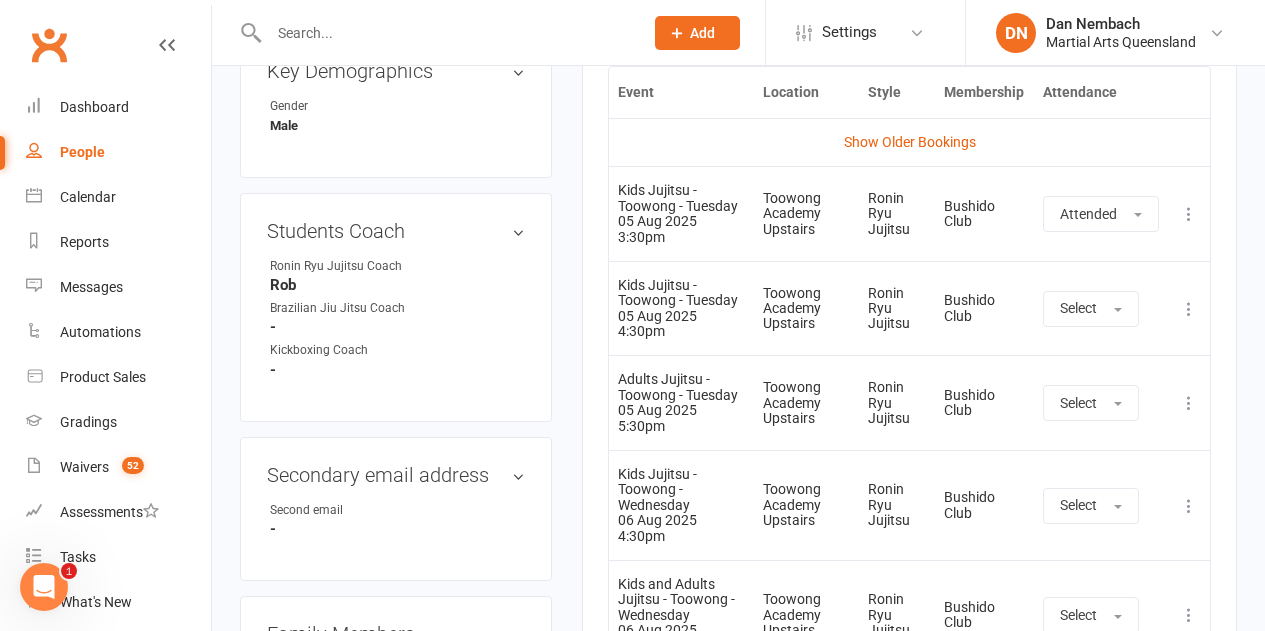 scroll, scrollTop: 900, scrollLeft: 0, axis: vertical 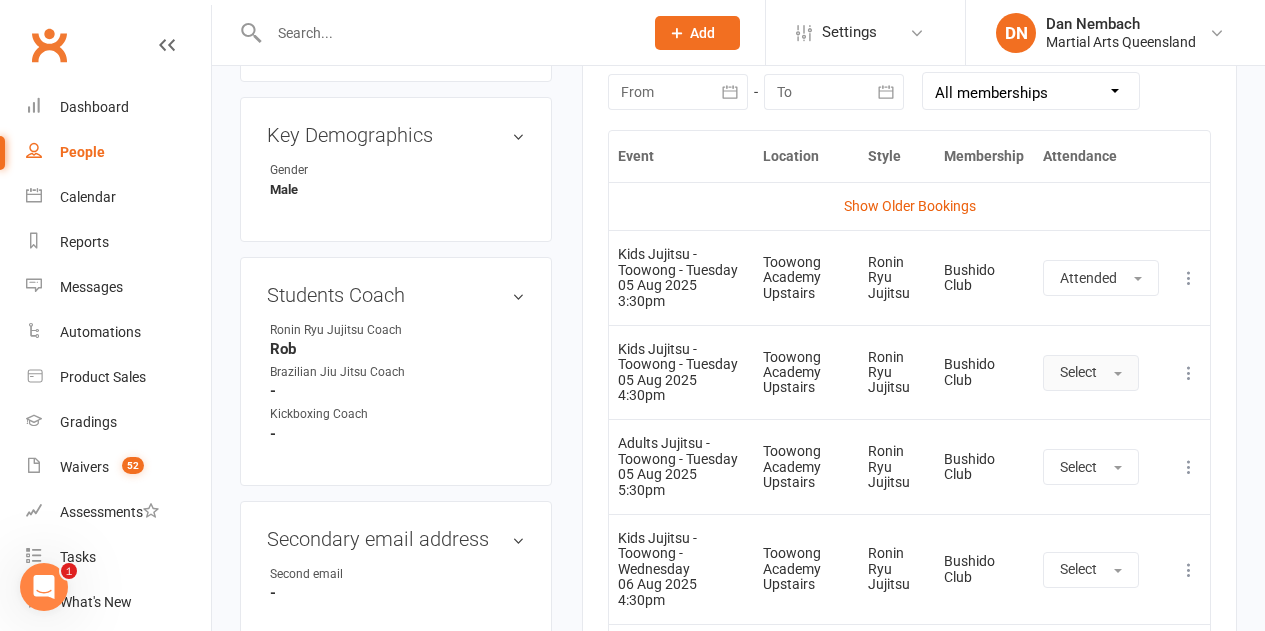 click on "Select" at bounding box center [1078, 372] 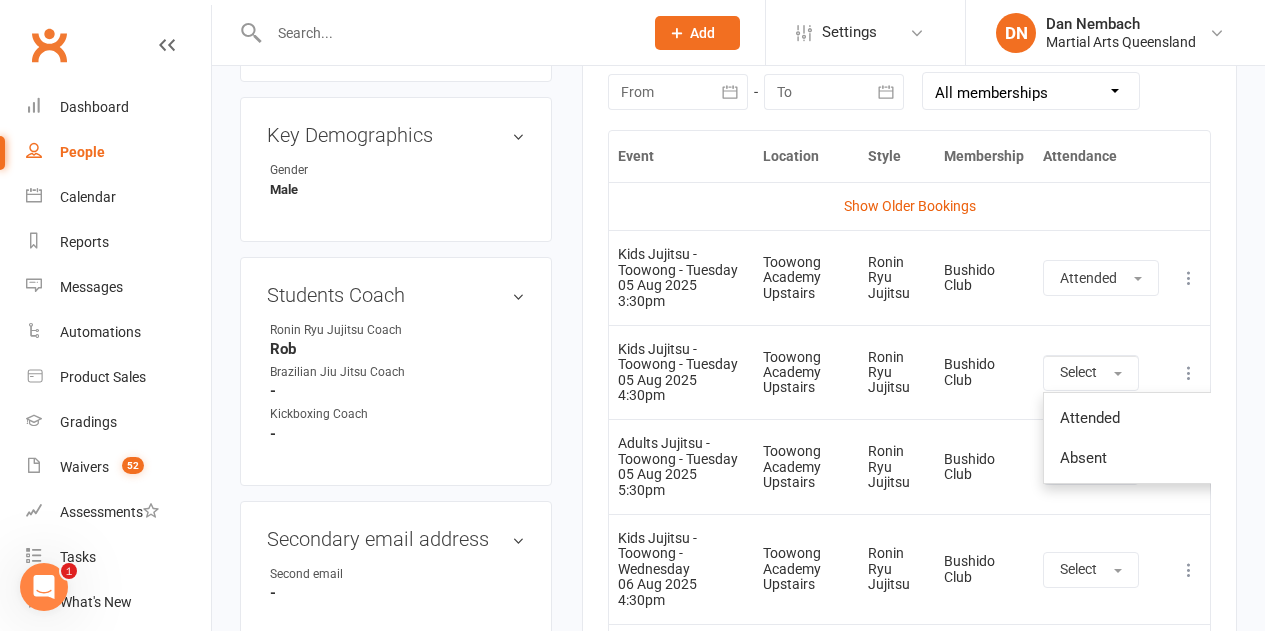 click on "Bushido Club" at bounding box center (984, 372) 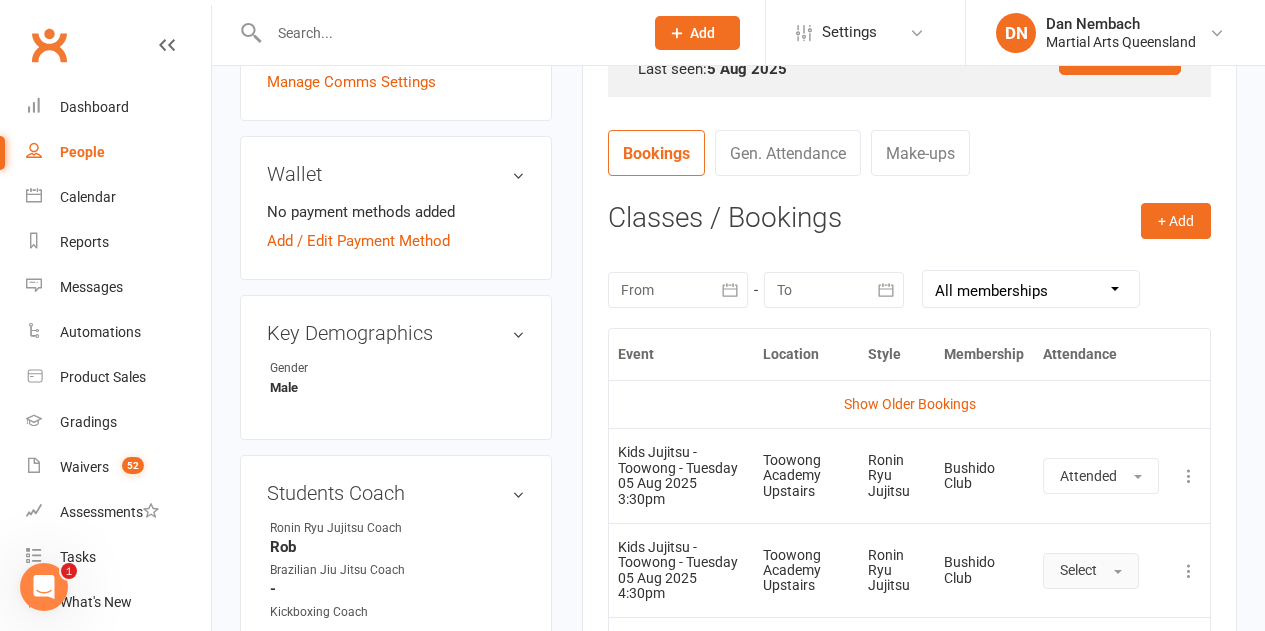 scroll, scrollTop: 700, scrollLeft: 0, axis: vertical 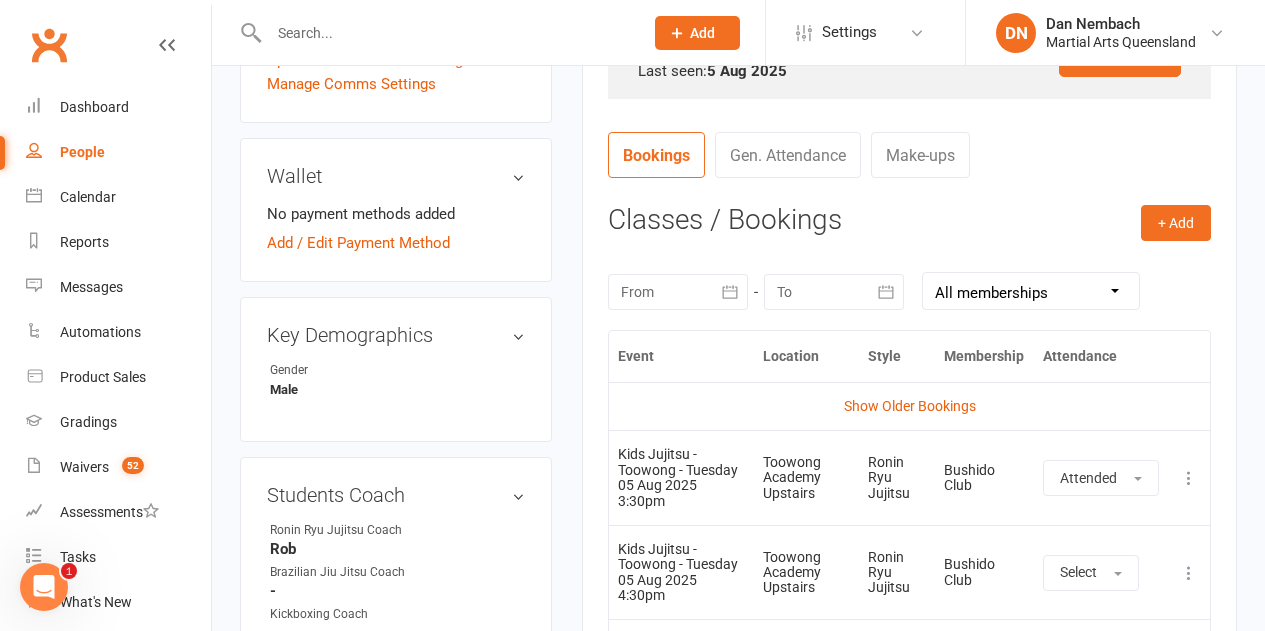 click on "Gen. Attendance" at bounding box center (788, 155) 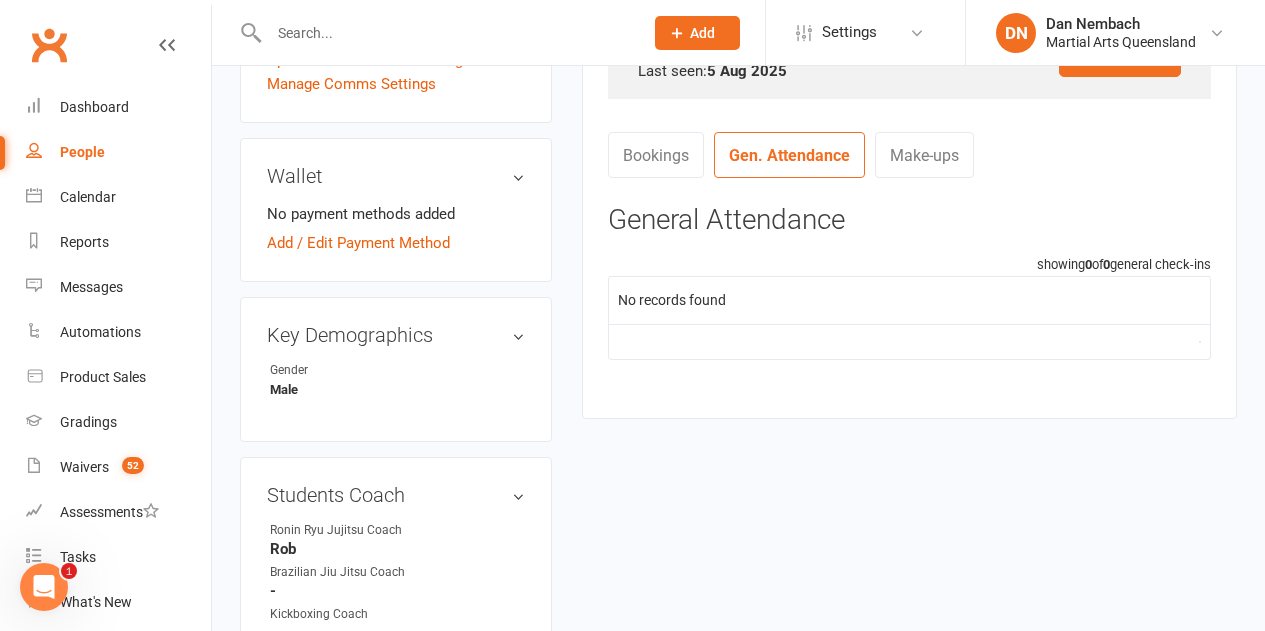click on "Make-ups" at bounding box center (924, 155) 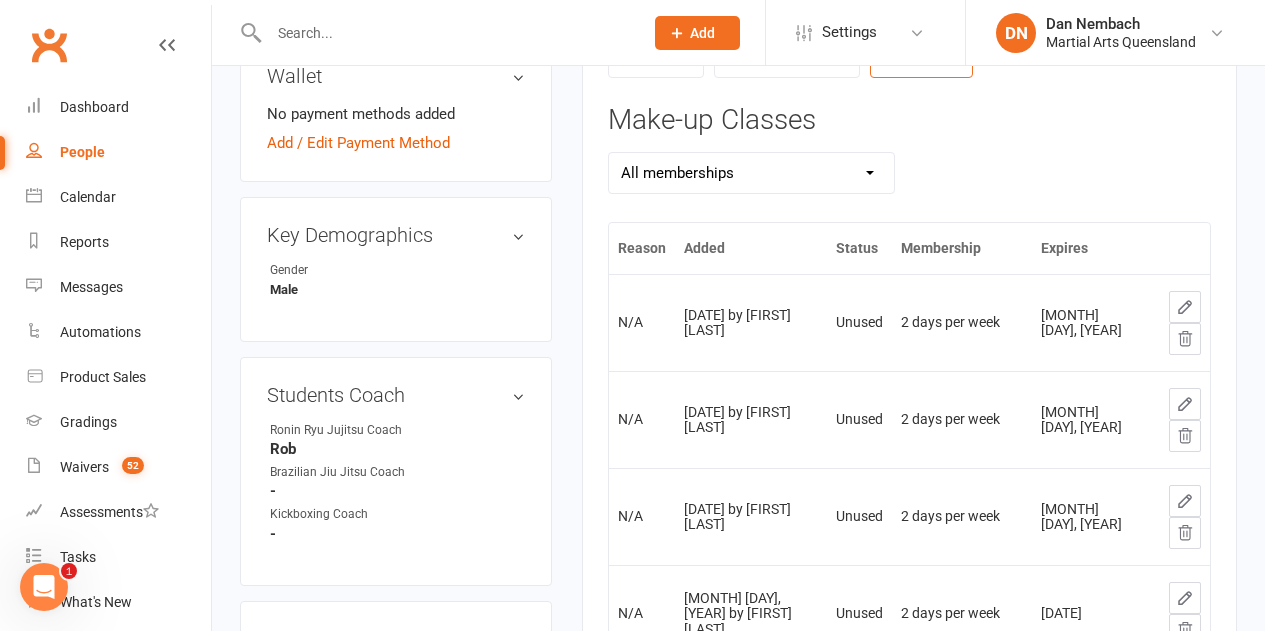 scroll, scrollTop: 700, scrollLeft: 0, axis: vertical 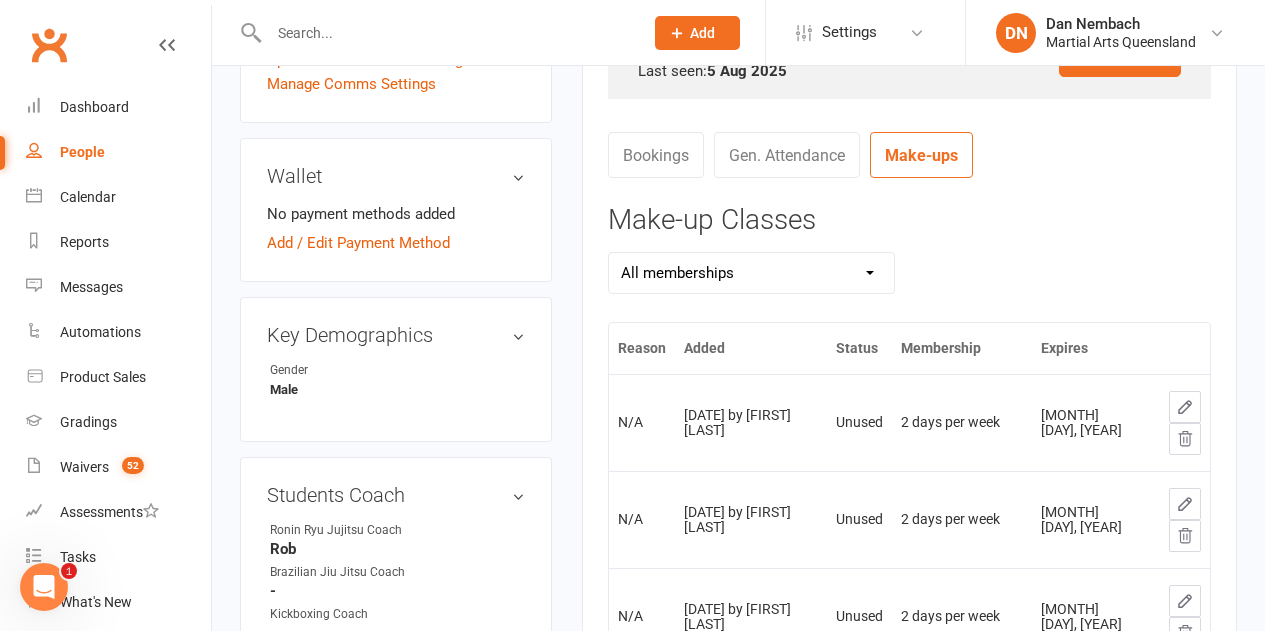 click on "Bookings Gen. Attendance Make-ups" at bounding box center [909, 162] 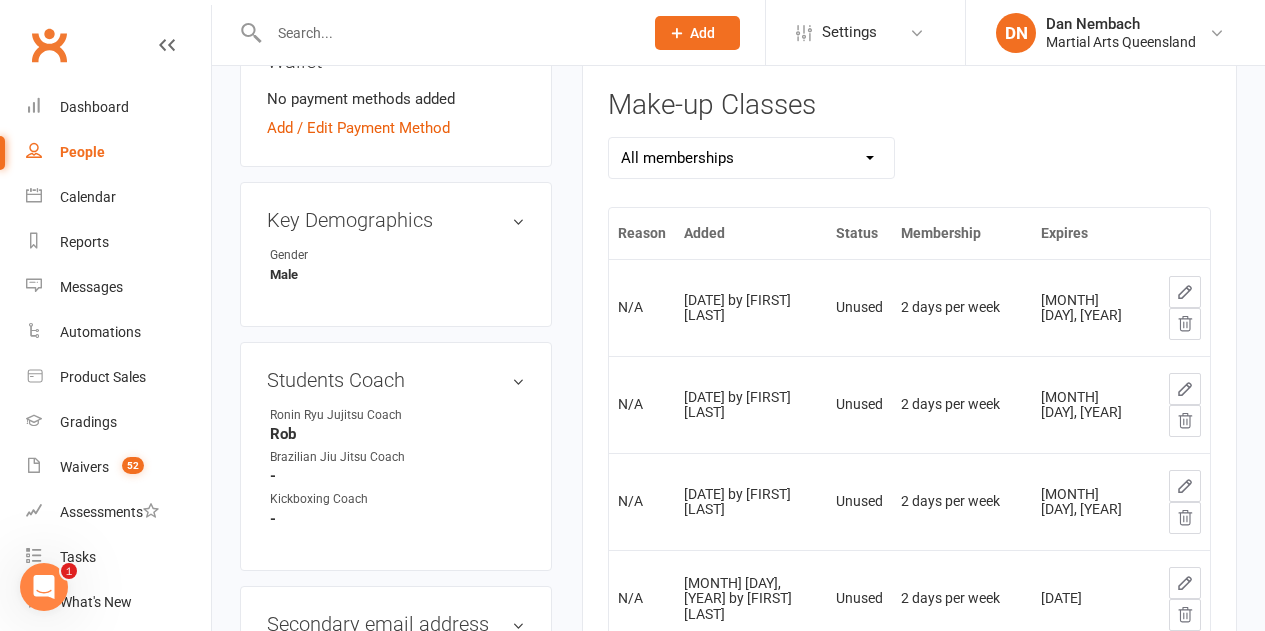 scroll, scrollTop: 700, scrollLeft: 0, axis: vertical 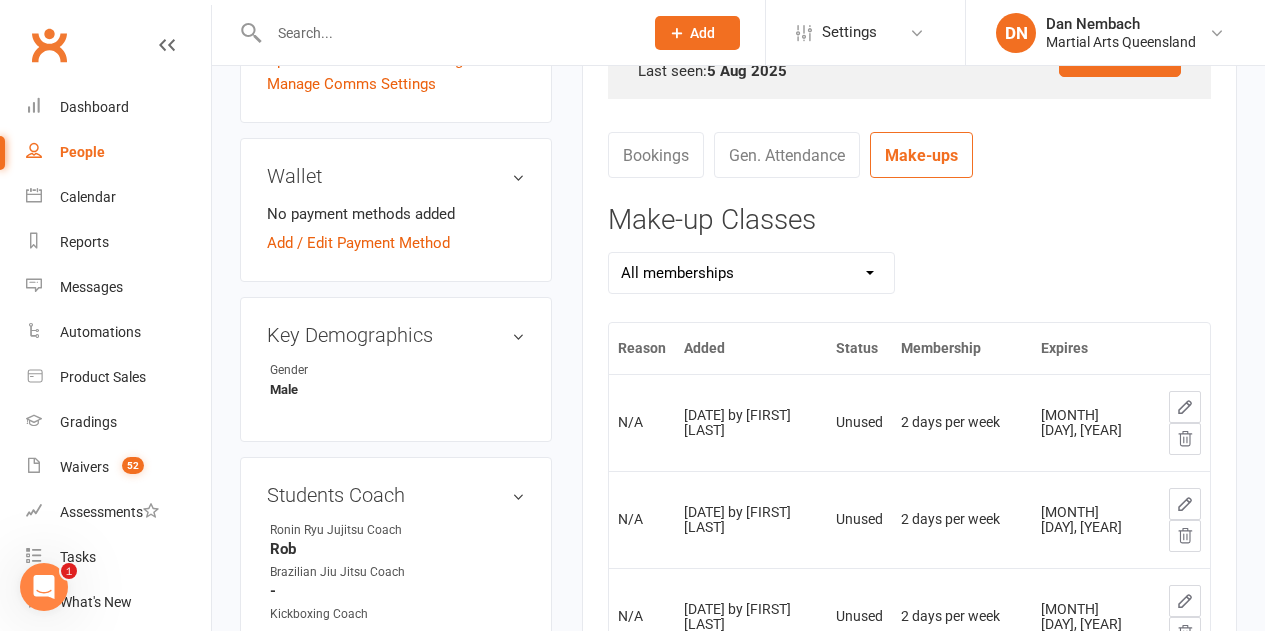 drag, startPoint x: 670, startPoint y: 167, endPoint x: 656, endPoint y: 158, distance: 16.643316 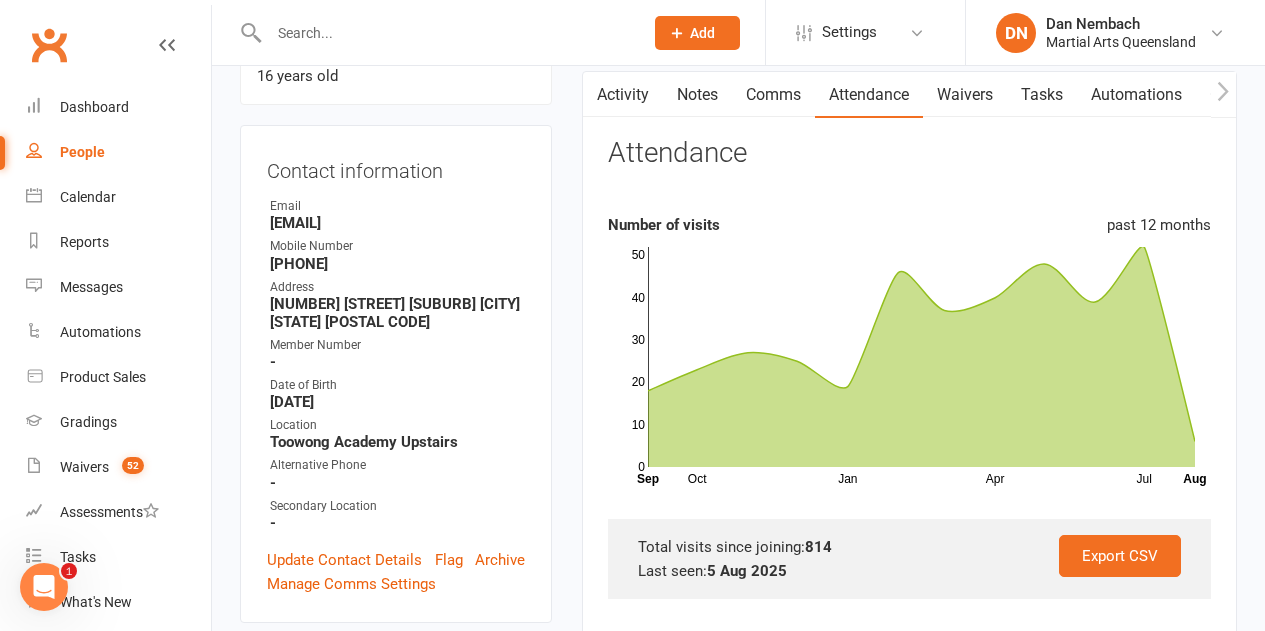 scroll, scrollTop: 0, scrollLeft: 0, axis: both 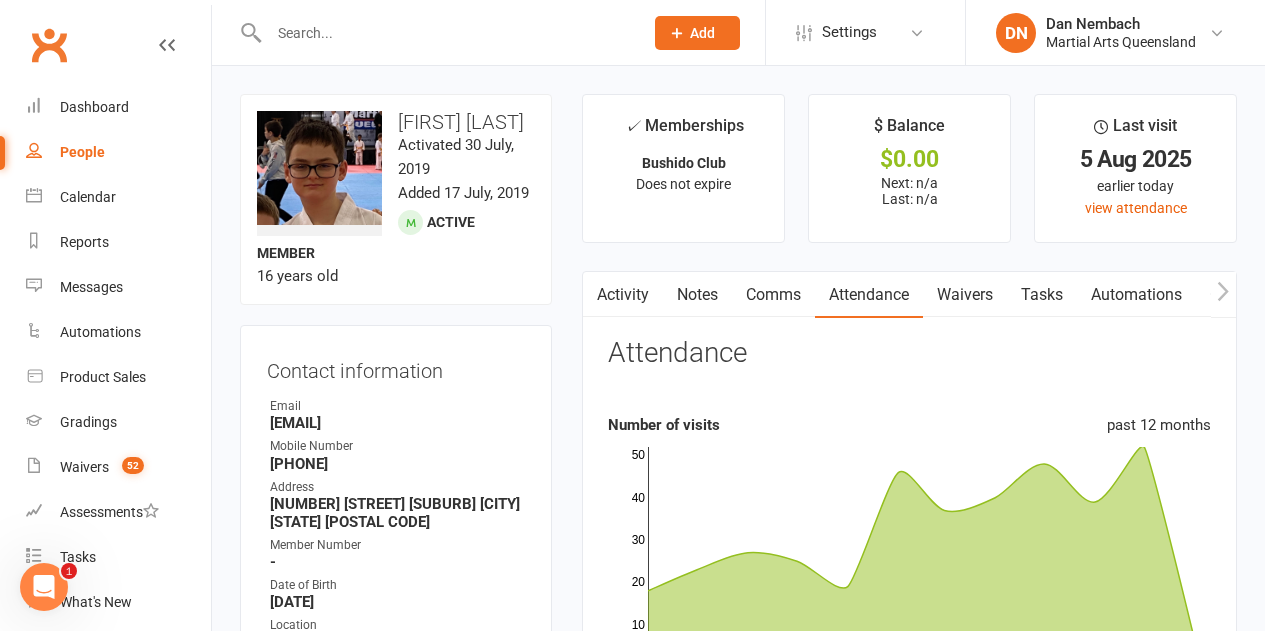 click on "Waivers" at bounding box center [965, 295] 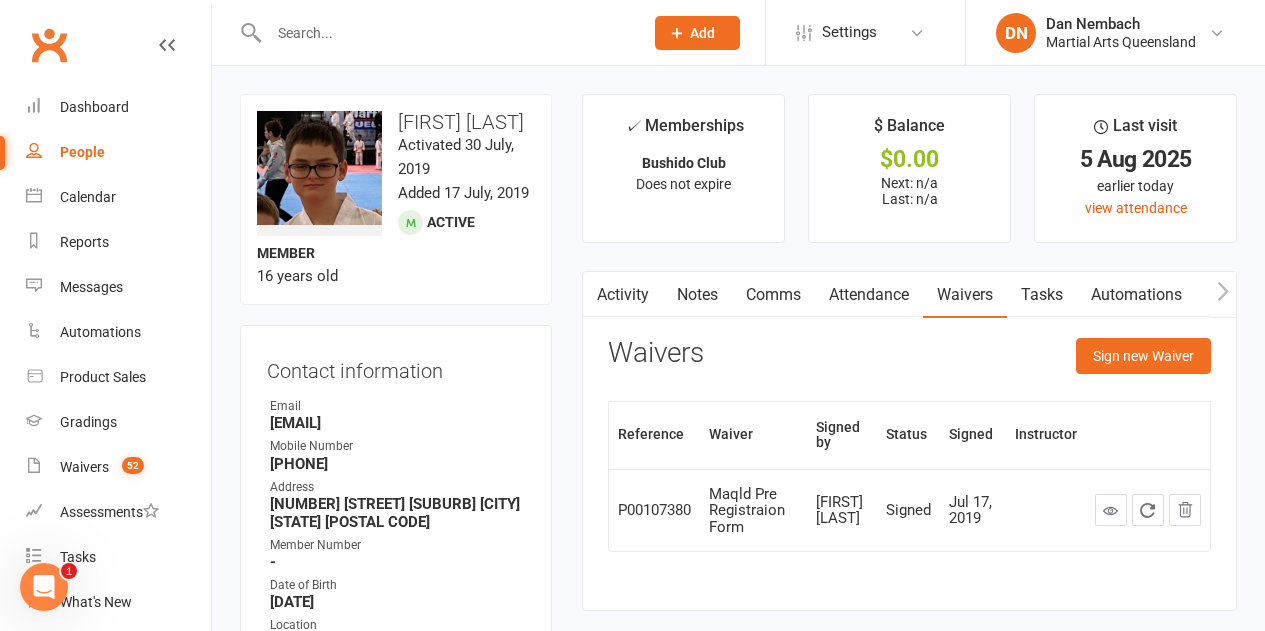 click on "Waivers" at bounding box center [965, 295] 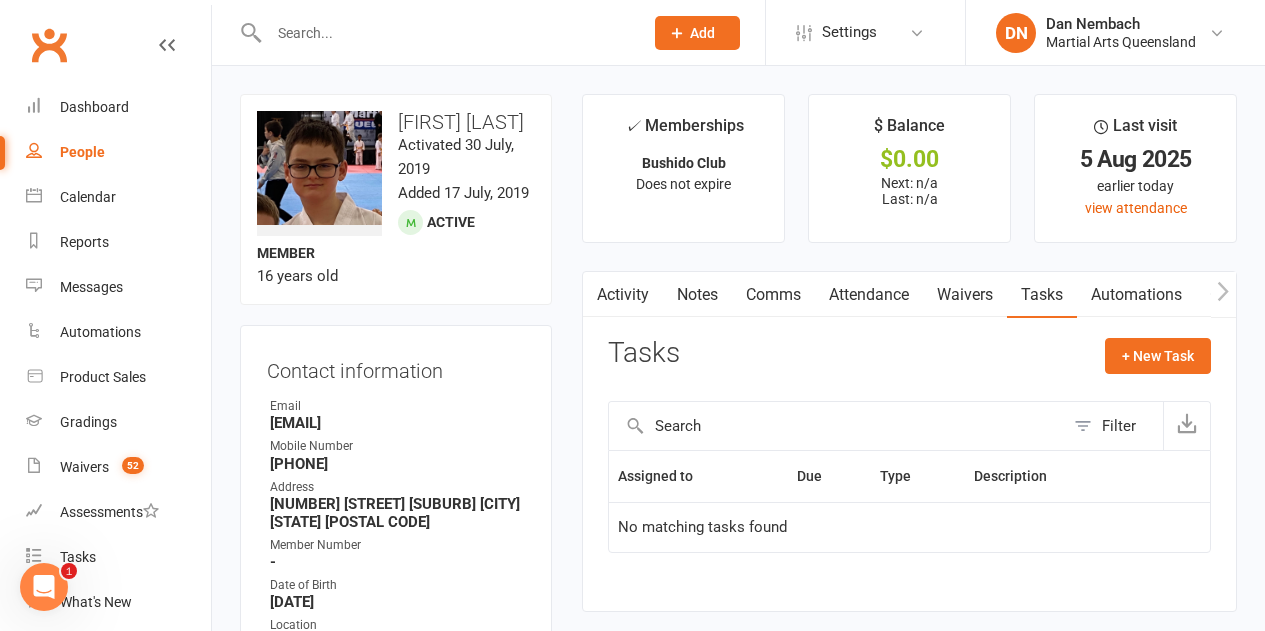 click on "Automations" at bounding box center (1136, 295) 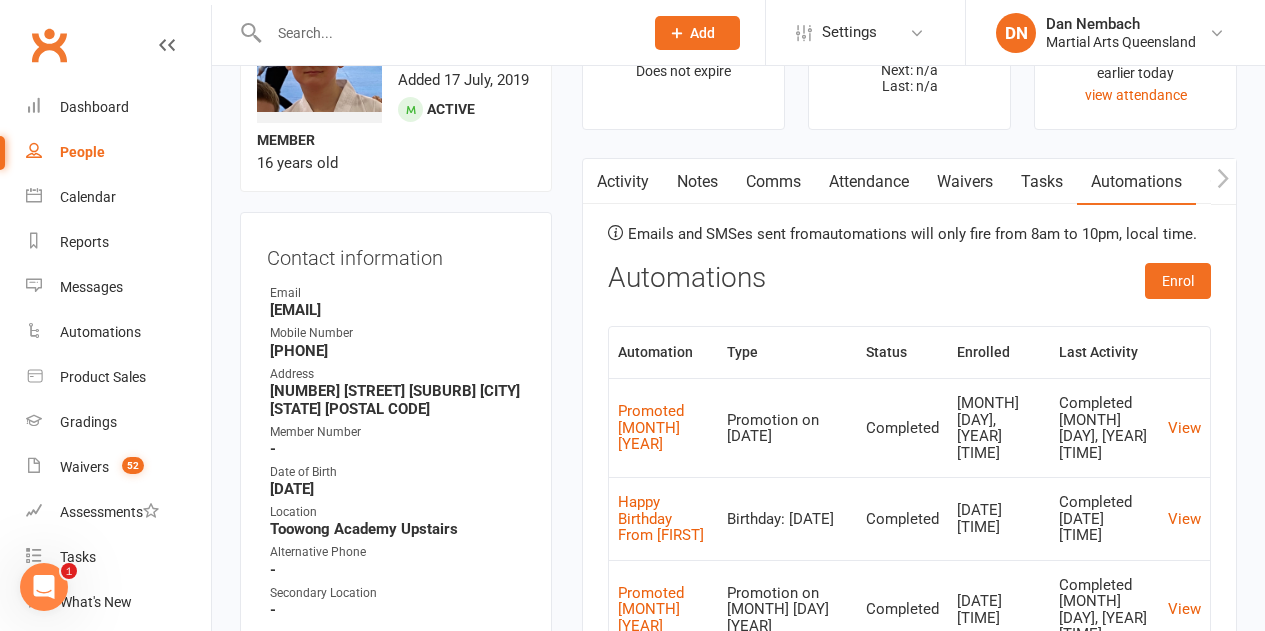 scroll, scrollTop: 100, scrollLeft: 0, axis: vertical 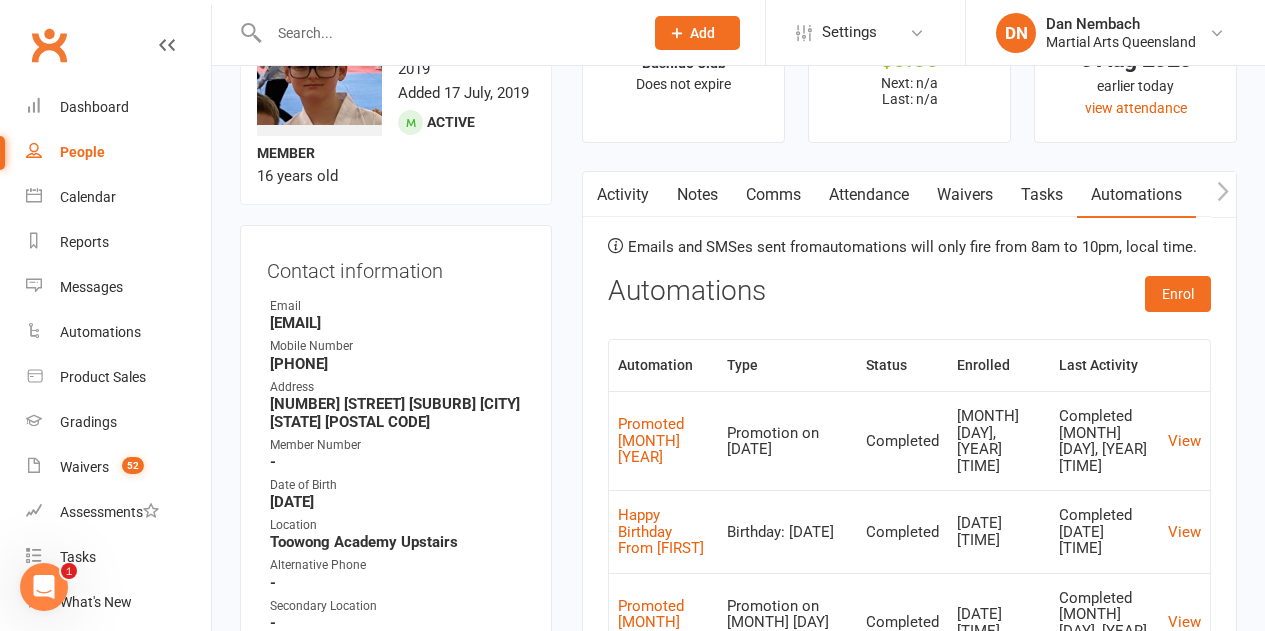 click on "Activity Notes Comms Attendance Waivers Tasks Automations Gradings / Promotions Access Control Credit balance" at bounding box center [909, 195] 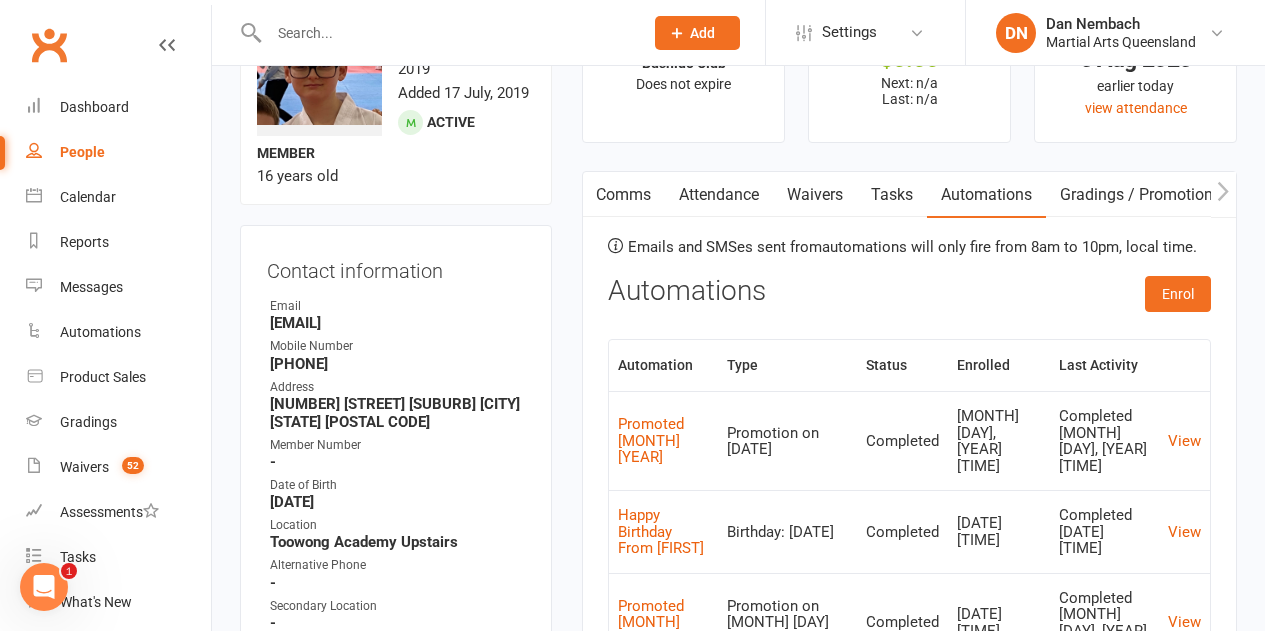 scroll, scrollTop: 0, scrollLeft: 150, axis: horizontal 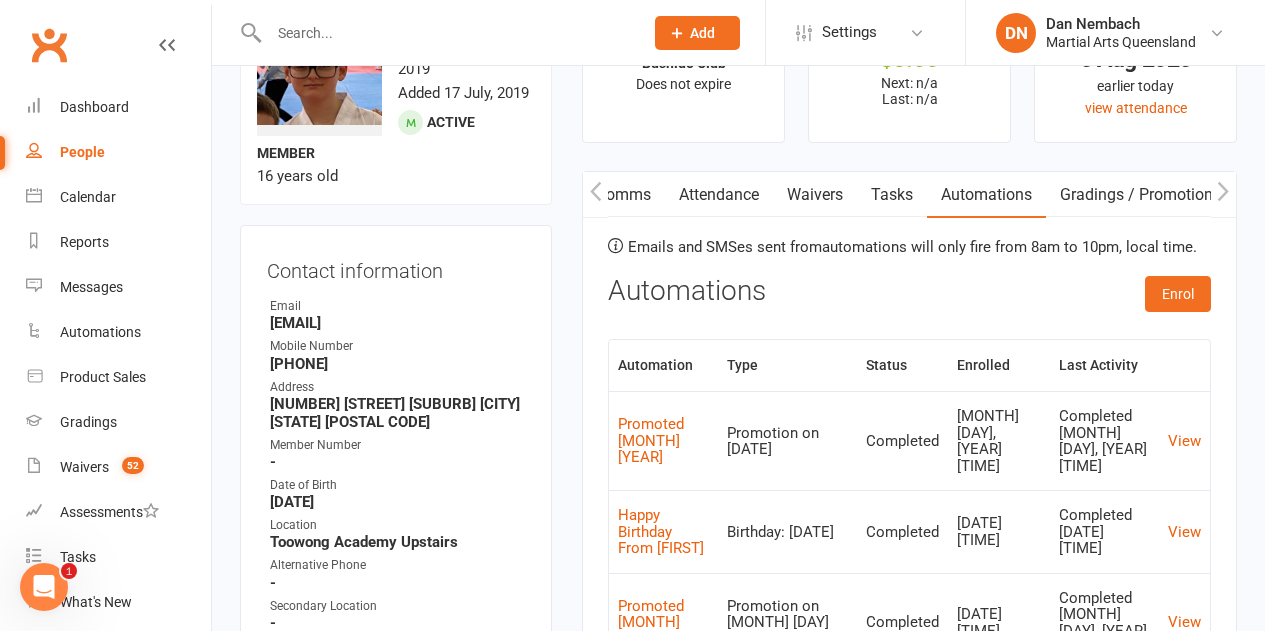 click at bounding box center [1223, 194] 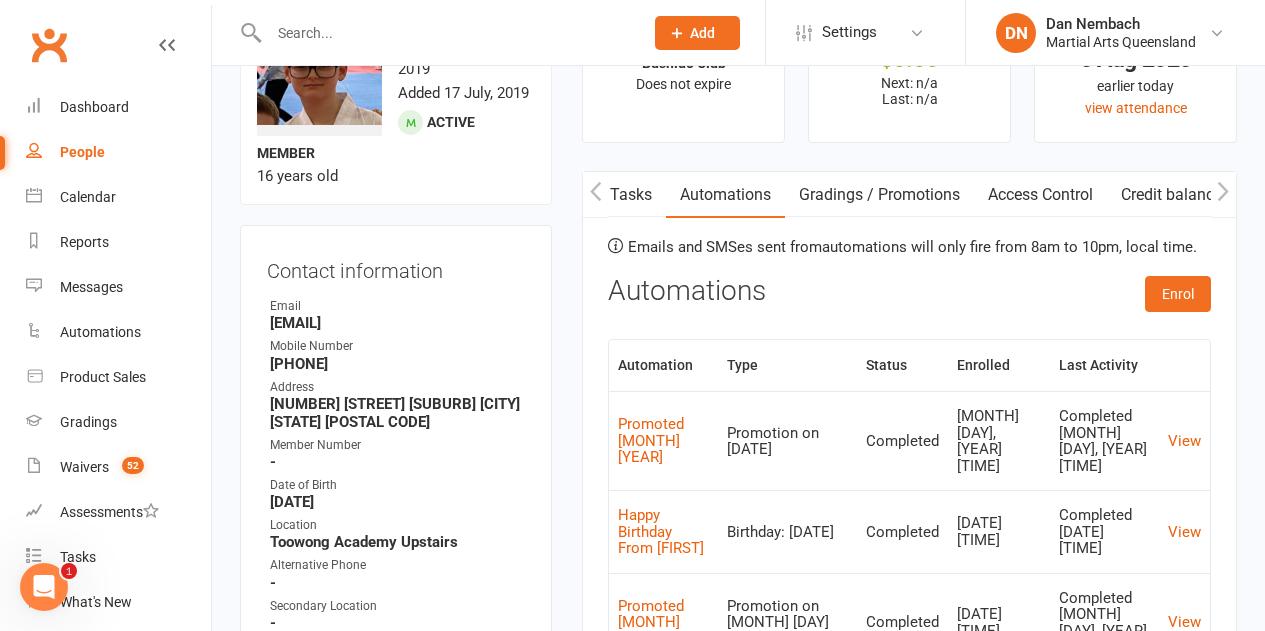 click on "Credit balance" at bounding box center (1171, 195) 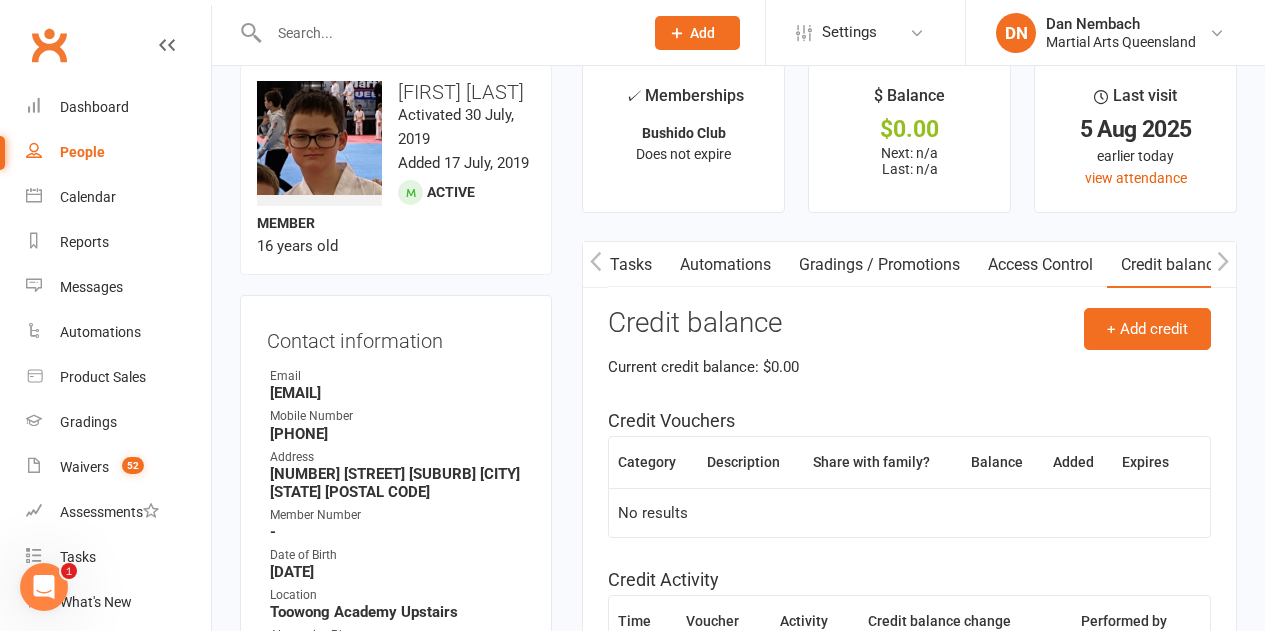 scroll, scrollTop: 0, scrollLeft: 0, axis: both 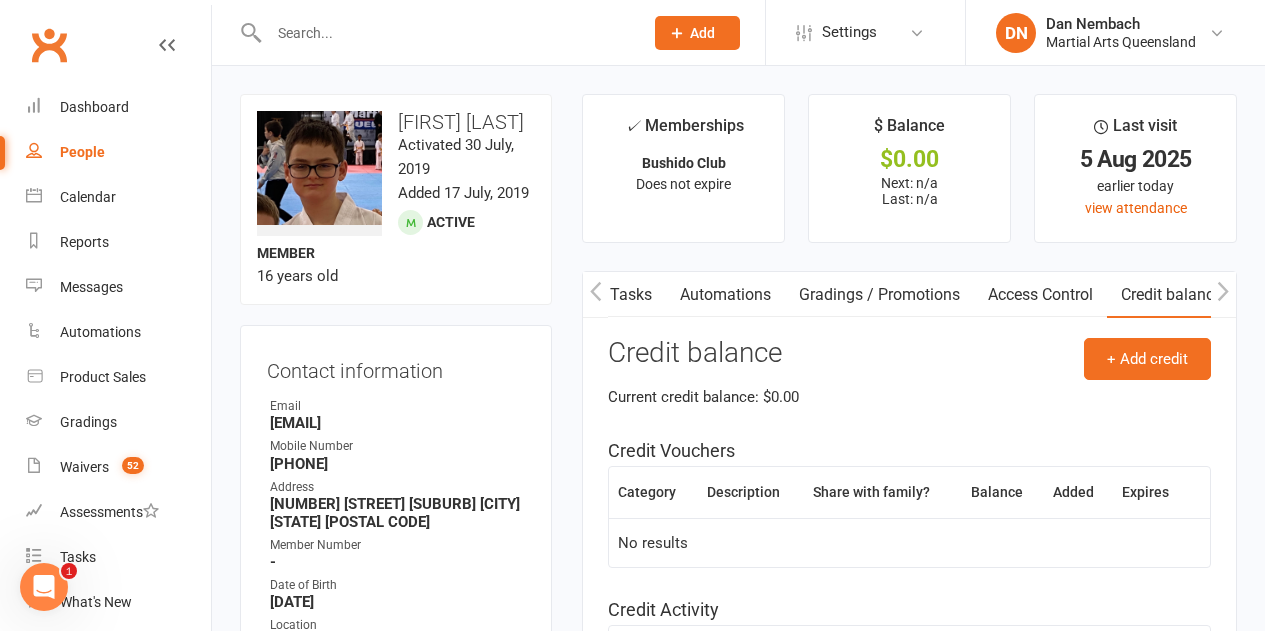 click on "Contact information" at bounding box center [396, 367] 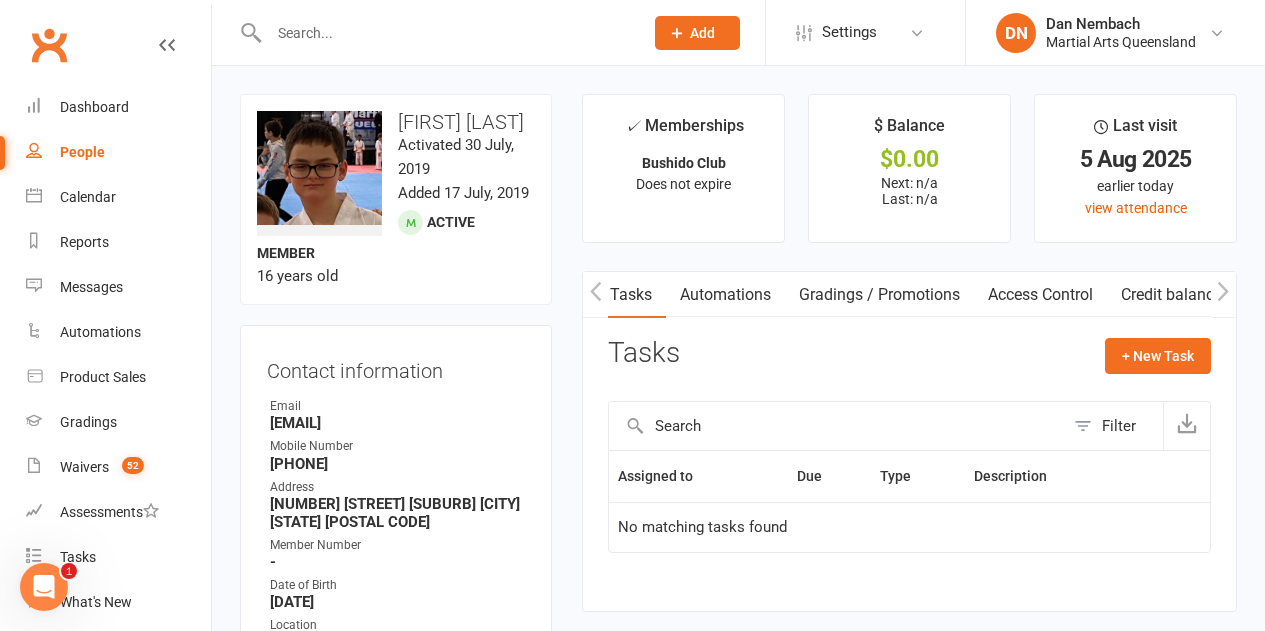 click on "✓ Memberships Bushido Club Does not expire $ Balance $0.00 Next: n/a Last: n/a Last visit 5 Aug 2025 earlier today view attendance
Activity Notes Comms Attendance Waivers Tasks Automations Gradings / Promotions Access Control Credit balance
Attendance Number of visits past 12 months Oct Jan Apr Jul Month Sep Aug  0 10 20 30 40 50 Export CSV Total visits since joining:  814 Last seen:  5 Aug 2025 Bookings Gen. Attendance Make-ups + Add Book Event Add Appointment Book a Friend Classes / Bookings
August 2025
Sun Mon Tue Wed Thu Fri Sat
31
27
28
29
30
31
01
02
32
03
04
05
06
07
08
09
33
10
11 12" at bounding box center (909, 363) 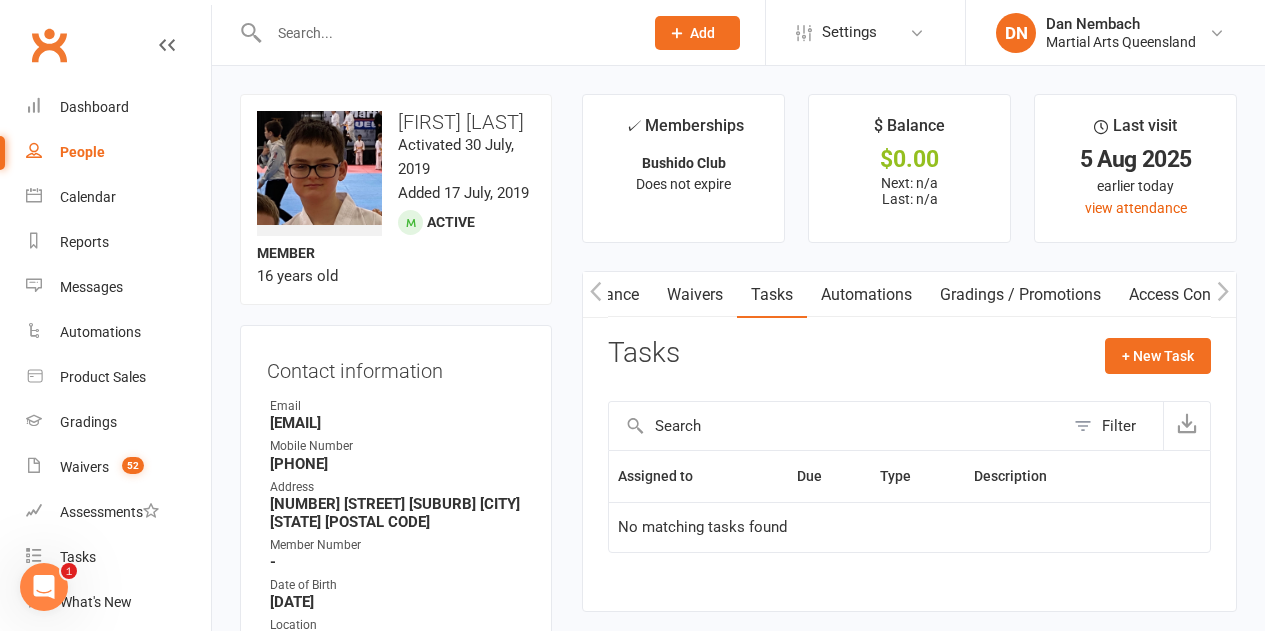 click at bounding box center (595, 294) 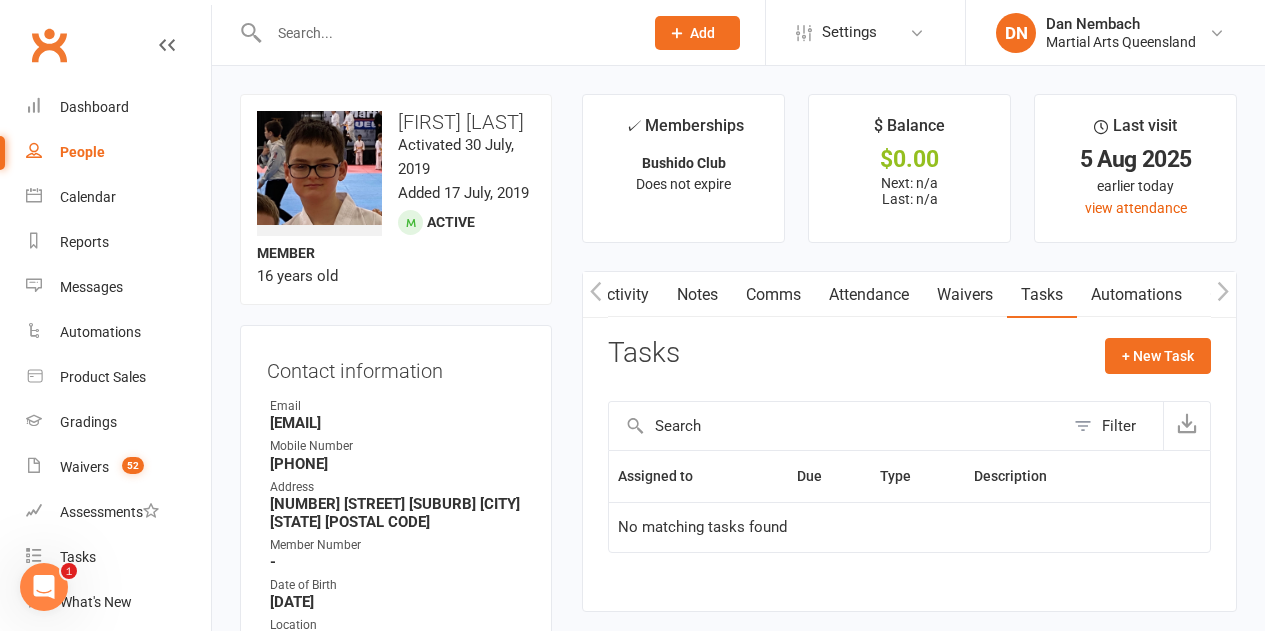click at bounding box center (595, 294) 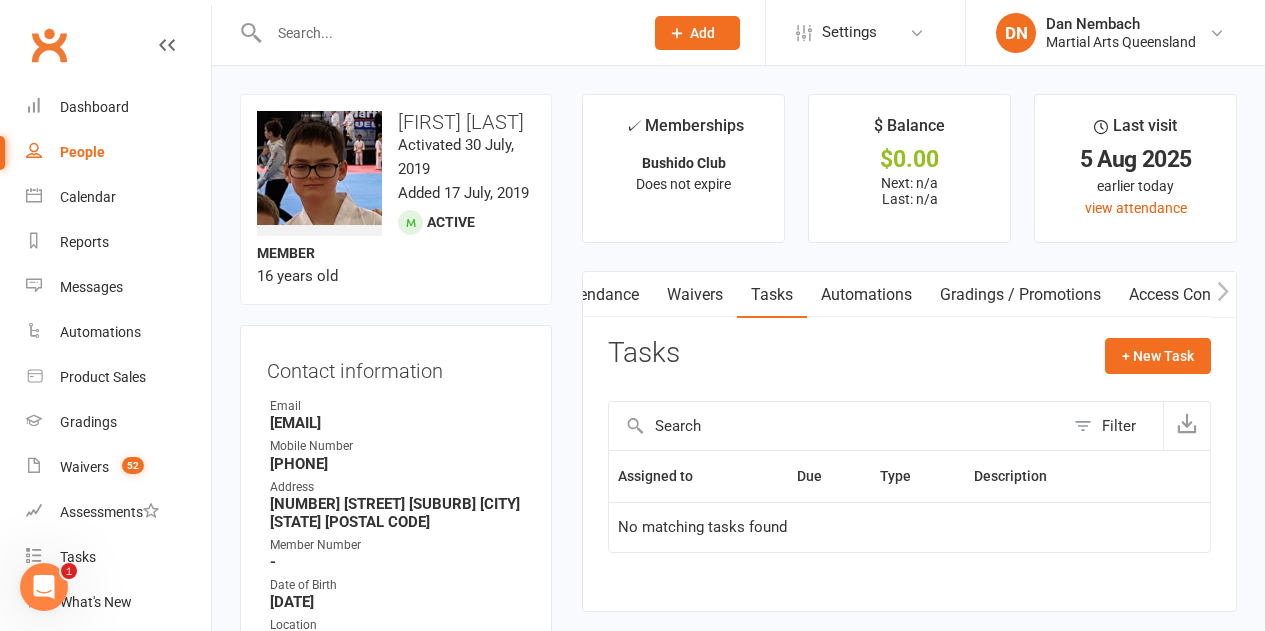 scroll, scrollTop: 0, scrollLeft: 0, axis: both 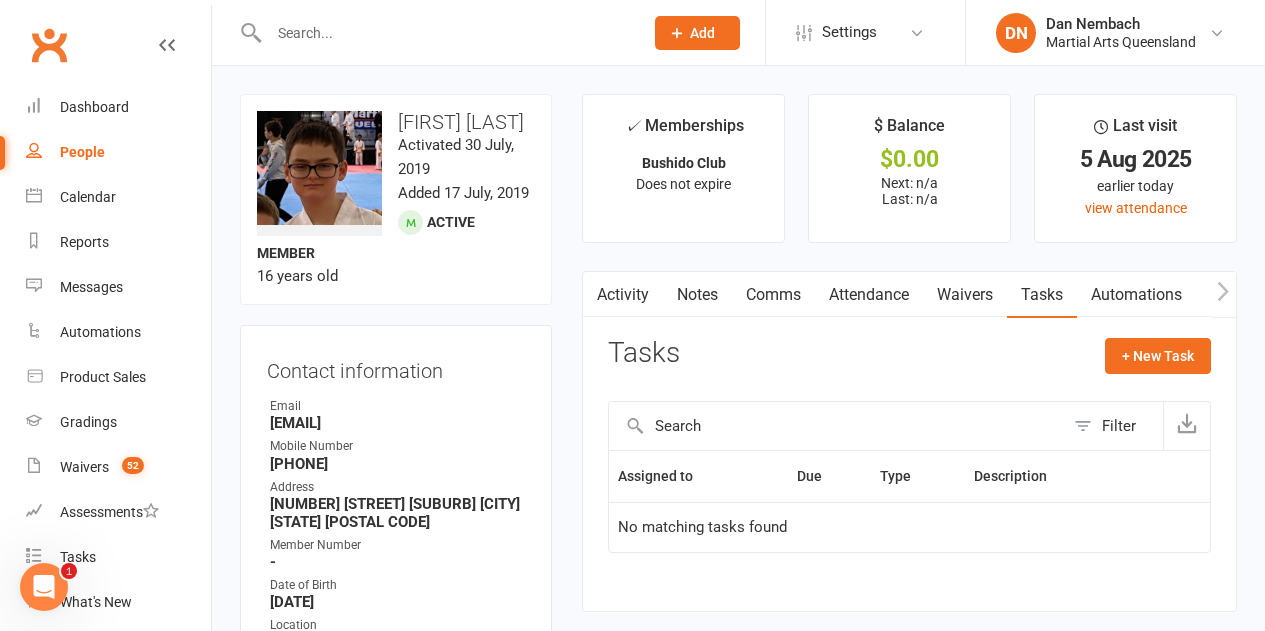 click at bounding box center [595, 294] 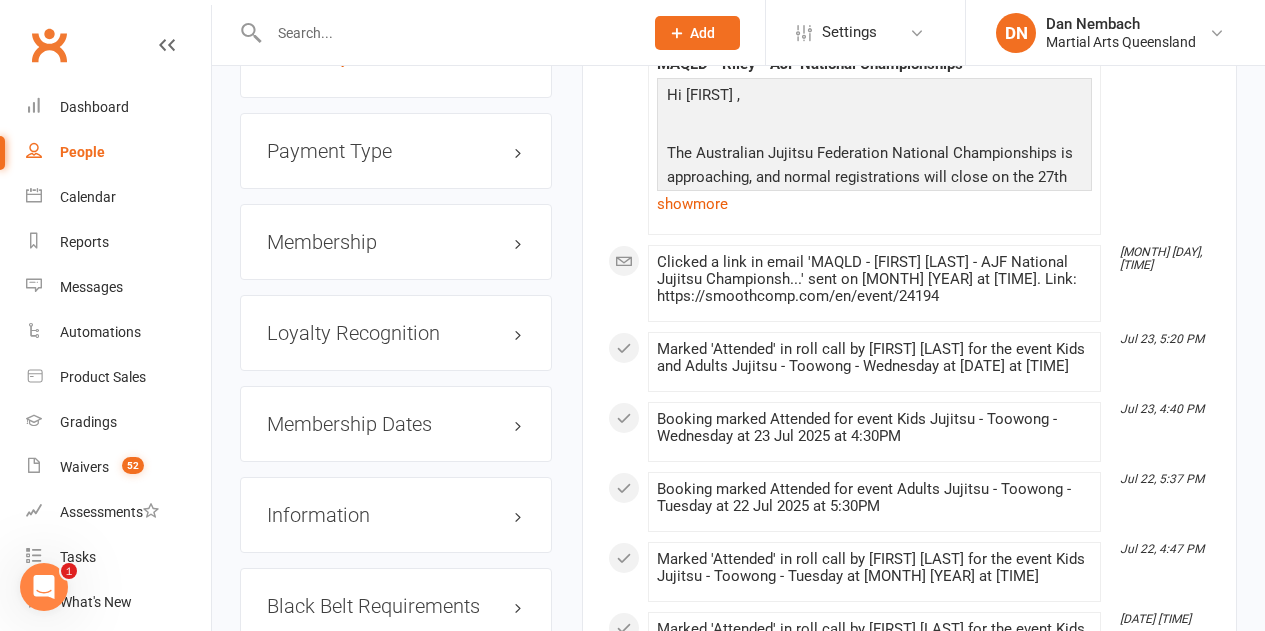 scroll, scrollTop: 2800, scrollLeft: 0, axis: vertical 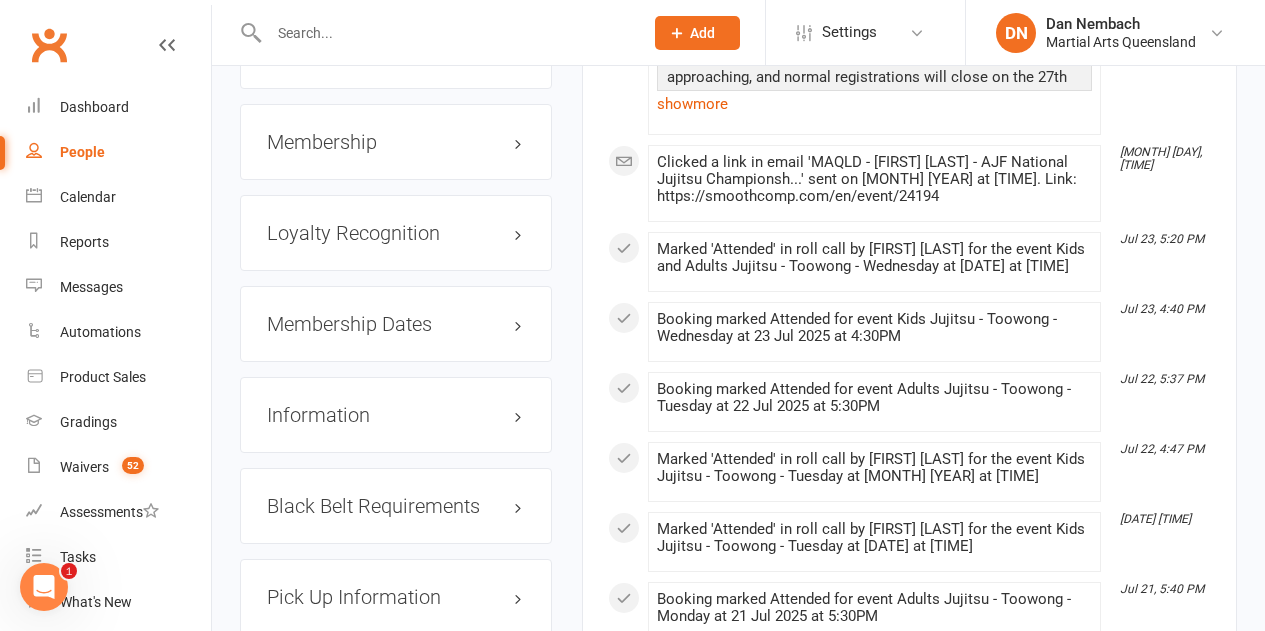 click on "Membership Dates  edit" at bounding box center [396, 324] 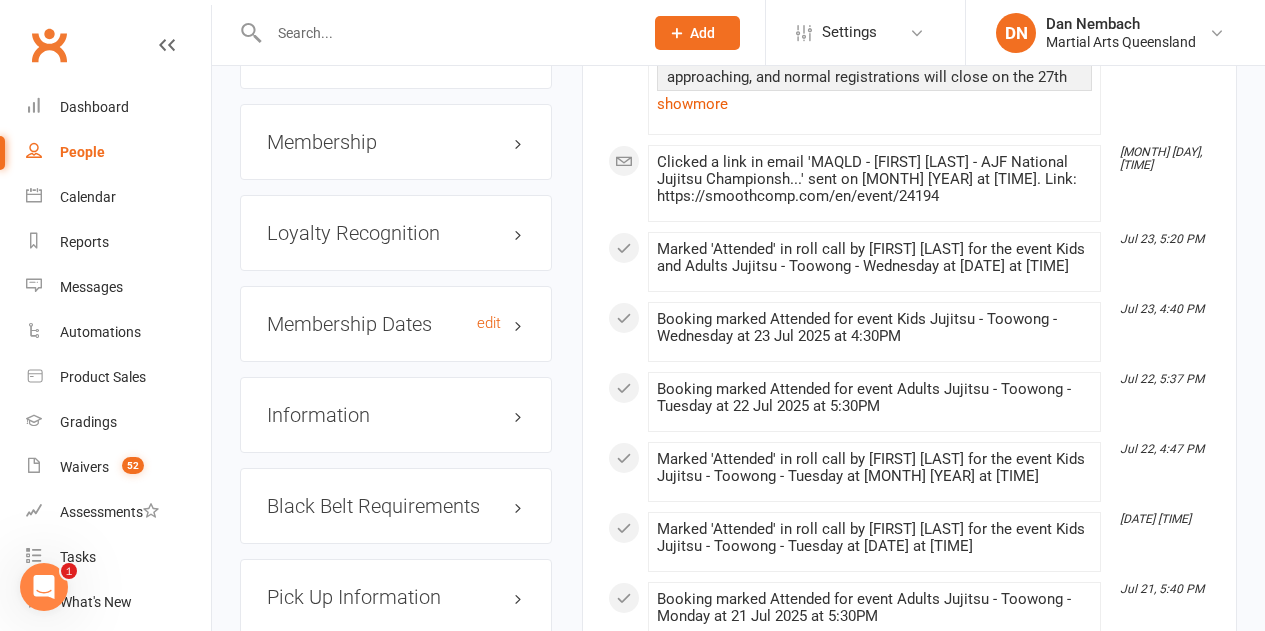 click on "Membership Dates  edit" at bounding box center [396, 324] 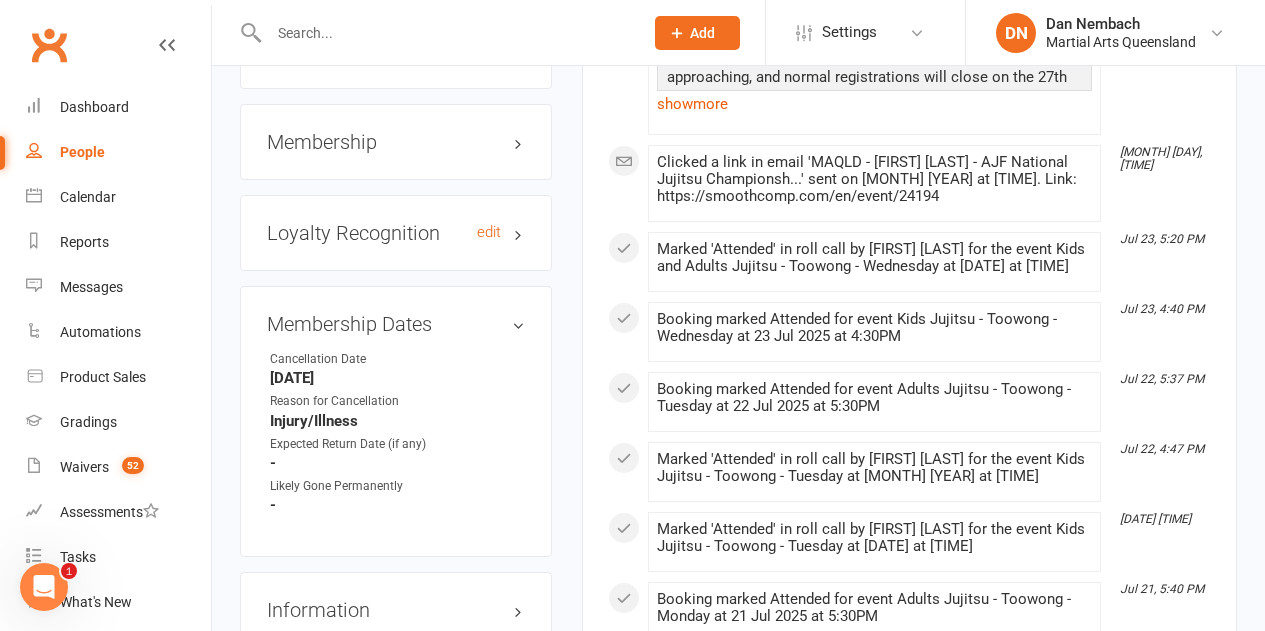 click on "Loyalty Recognition  edit" at bounding box center [396, 233] 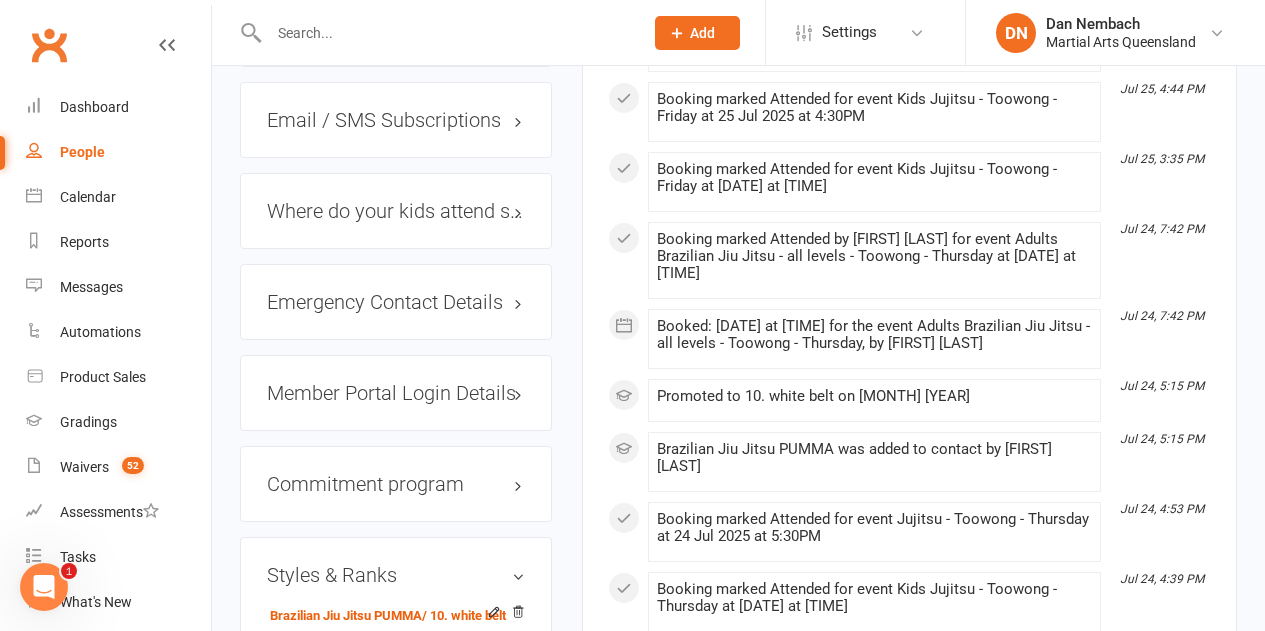 scroll, scrollTop: 2200, scrollLeft: 0, axis: vertical 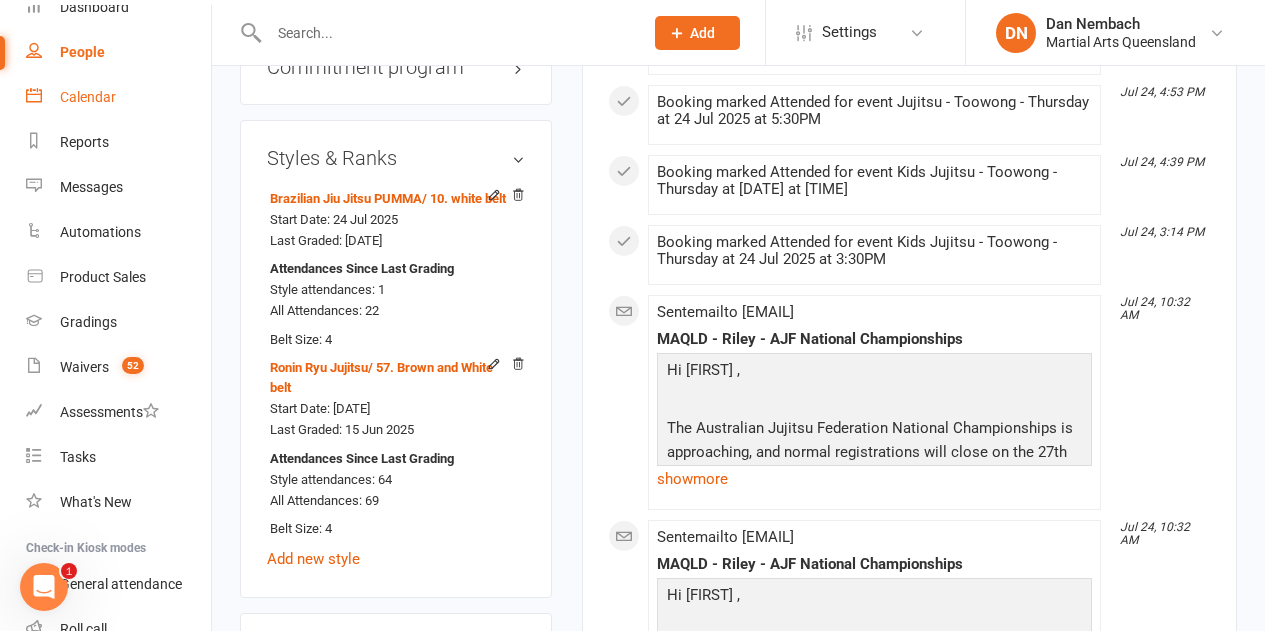 click on "Calendar" at bounding box center [118, 97] 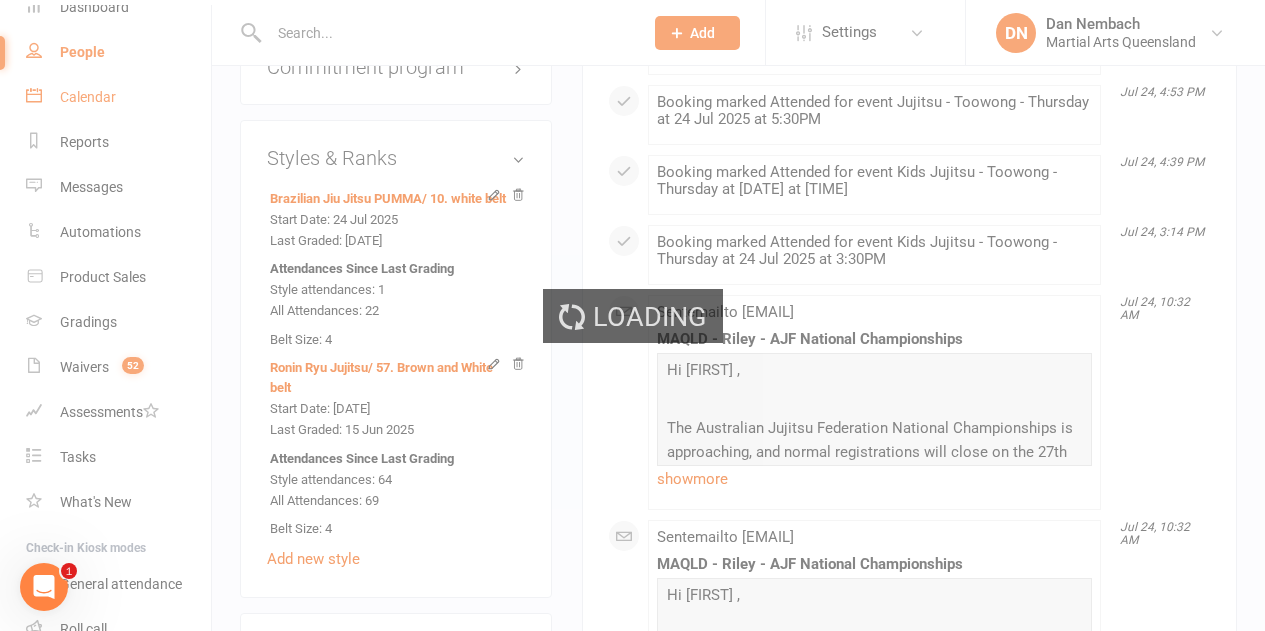scroll, scrollTop: 0, scrollLeft: 0, axis: both 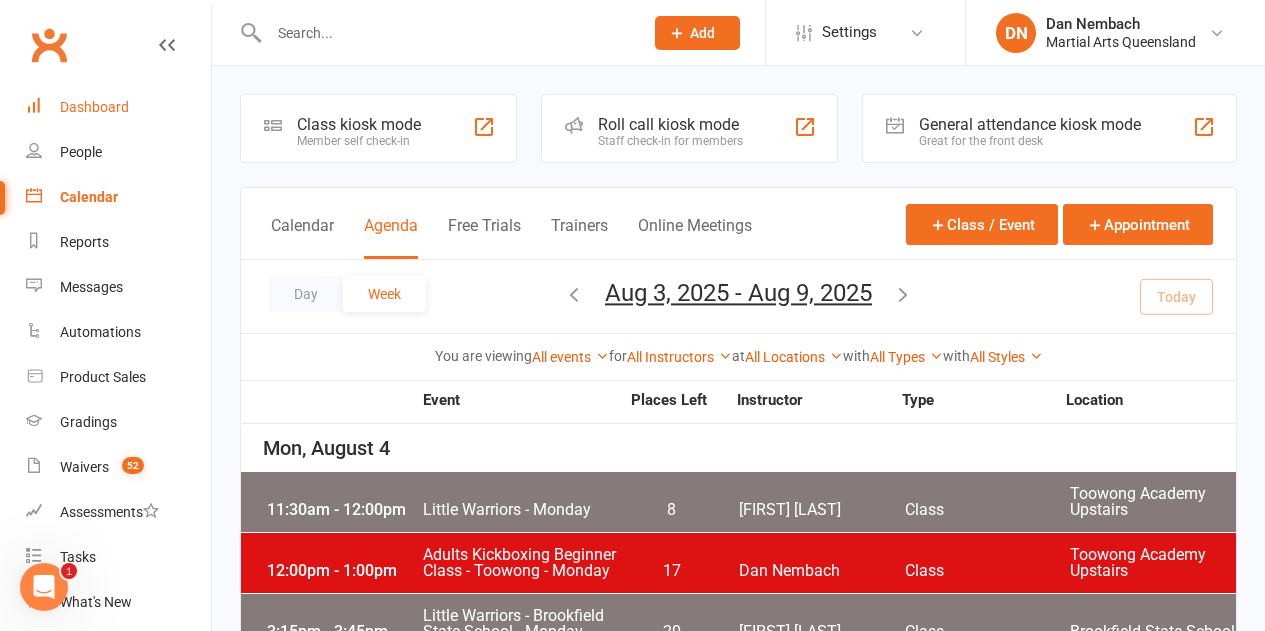 click on "Dashboard" at bounding box center (94, 107) 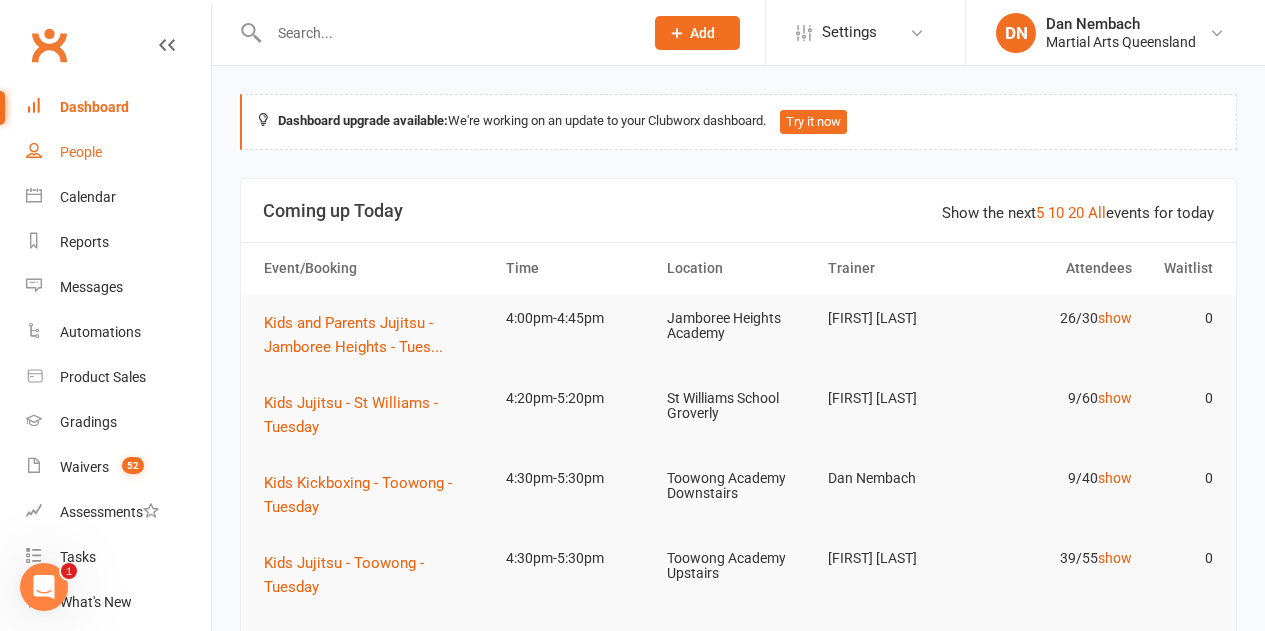 click on "People" at bounding box center [118, 152] 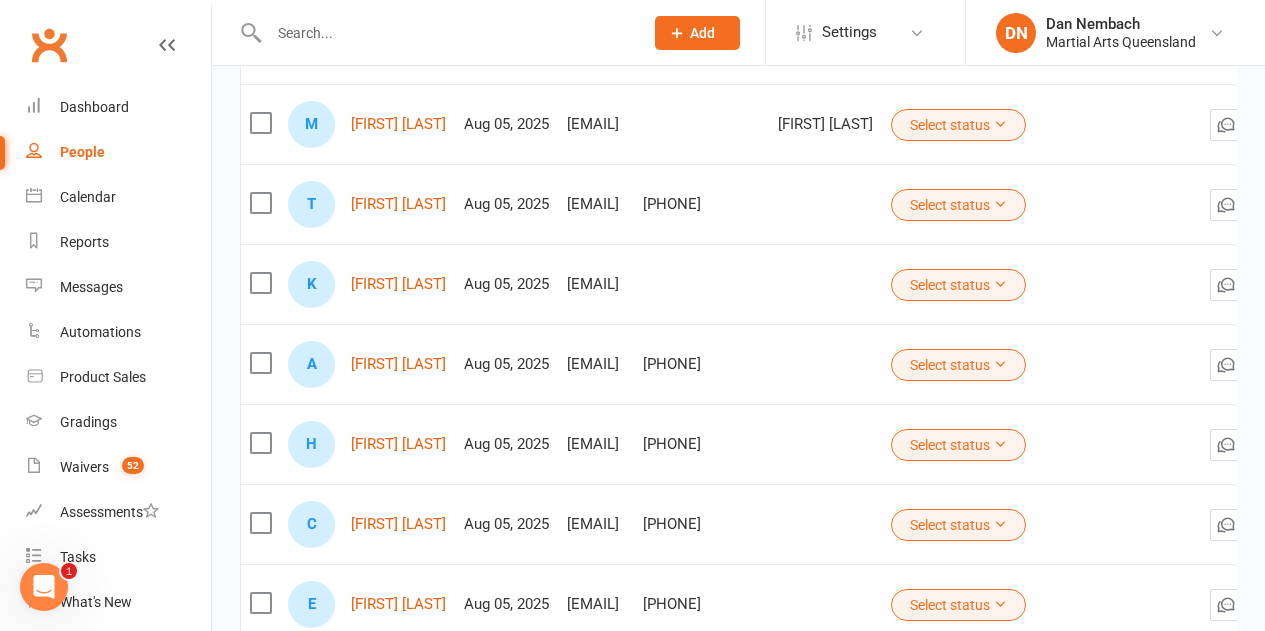 scroll, scrollTop: 300, scrollLeft: 0, axis: vertical 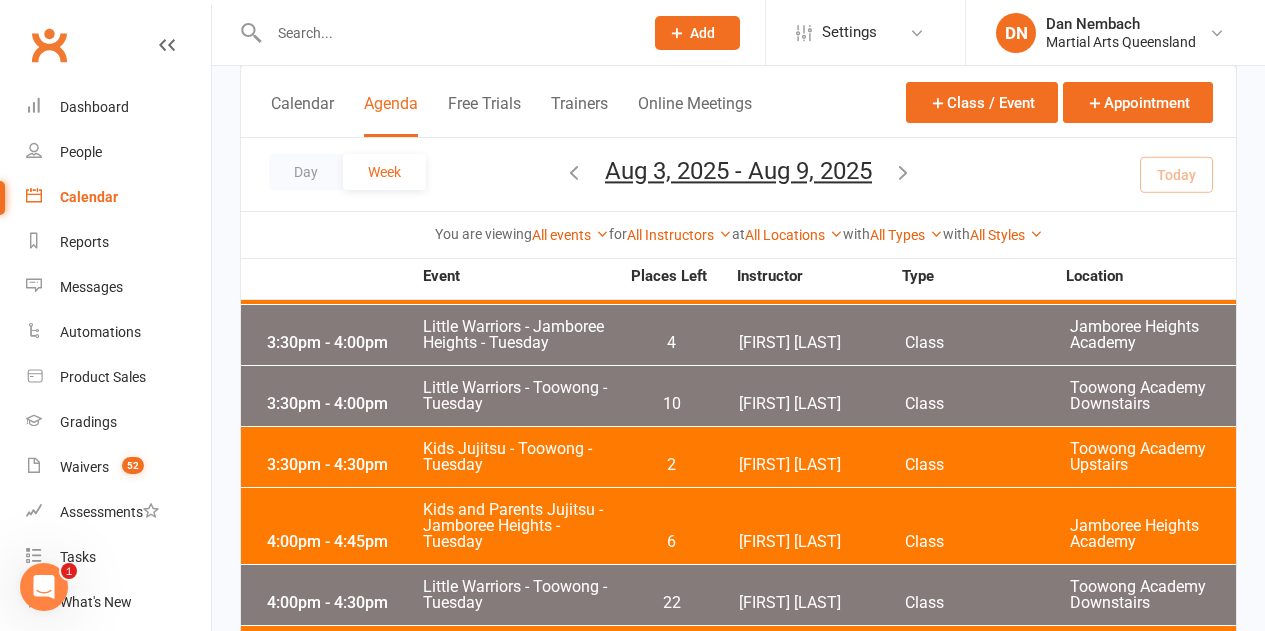 click on "Kids Jujitsu - Toowong - Tuesday" at bounding box center (520, 457) 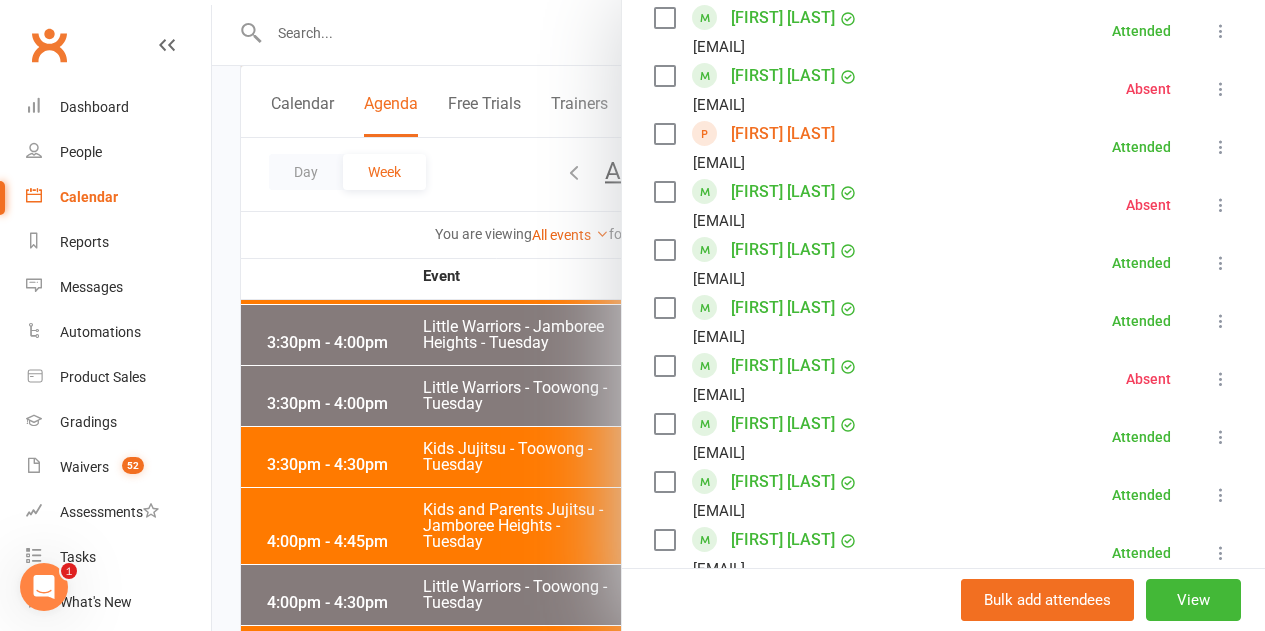 scroll, scrollTop: 1300, scrollLeft: 0, axis: vertical 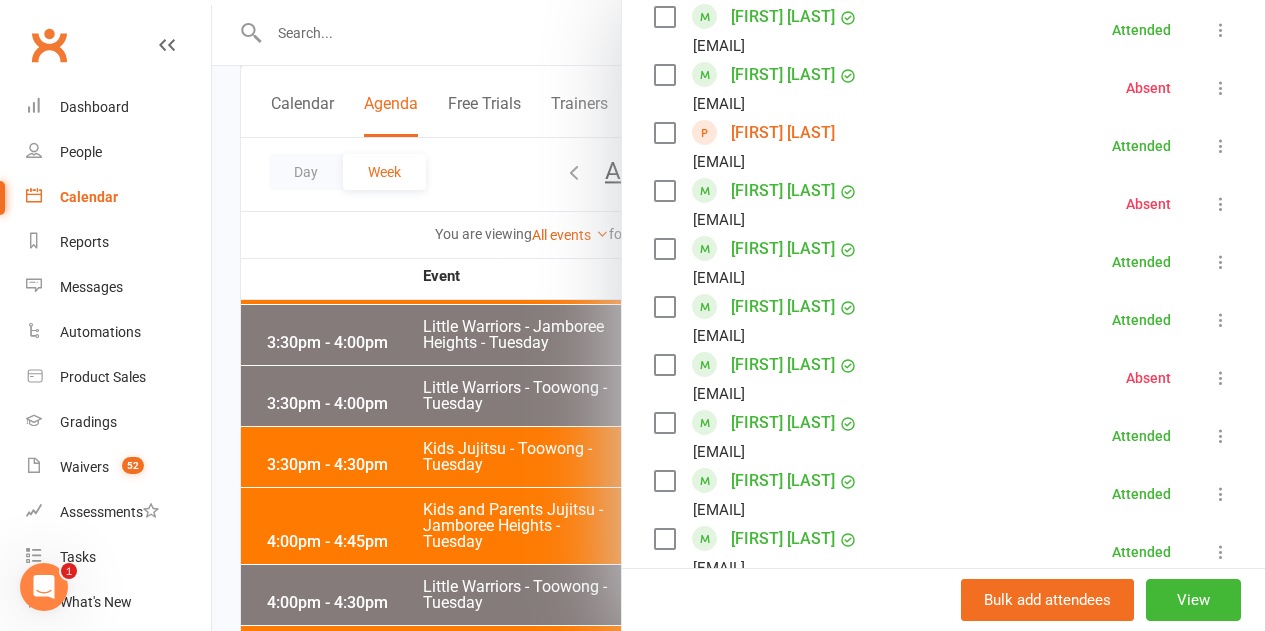 click on "[FIRST] [LAST]  [EMAIL] Absent More info  Remove  Check in  Reset attendance  Send message  All bookings for series" at bounding box center (943, 204) 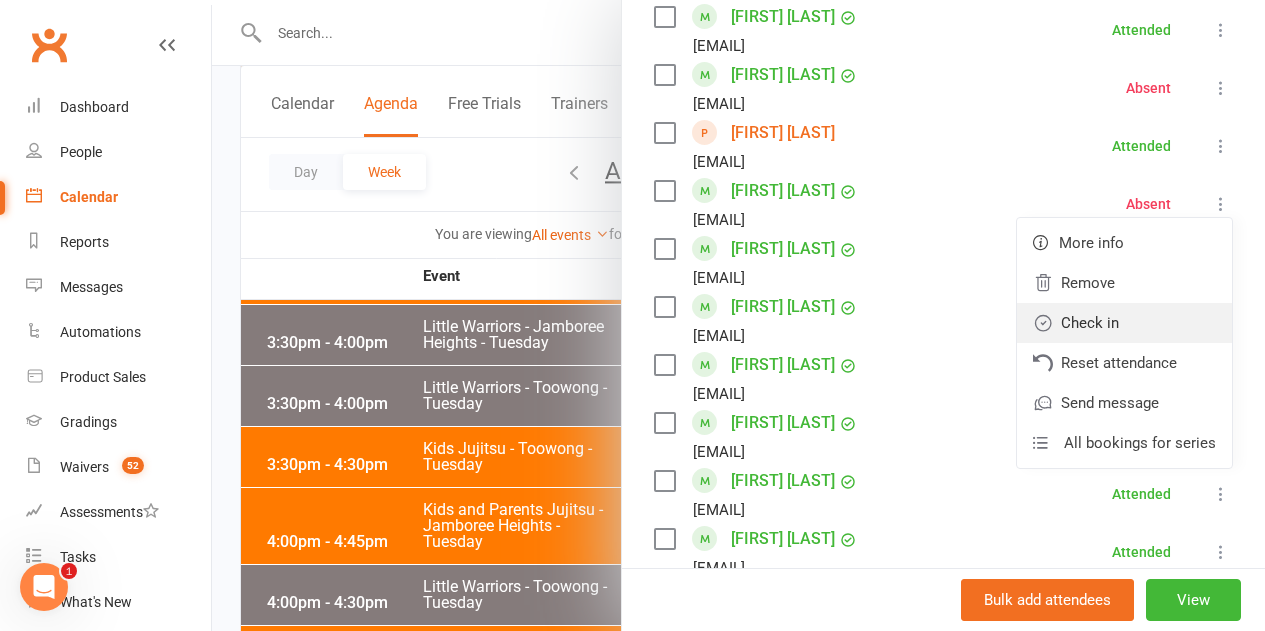 click on "Check in" at bounding box center [1124, 323] 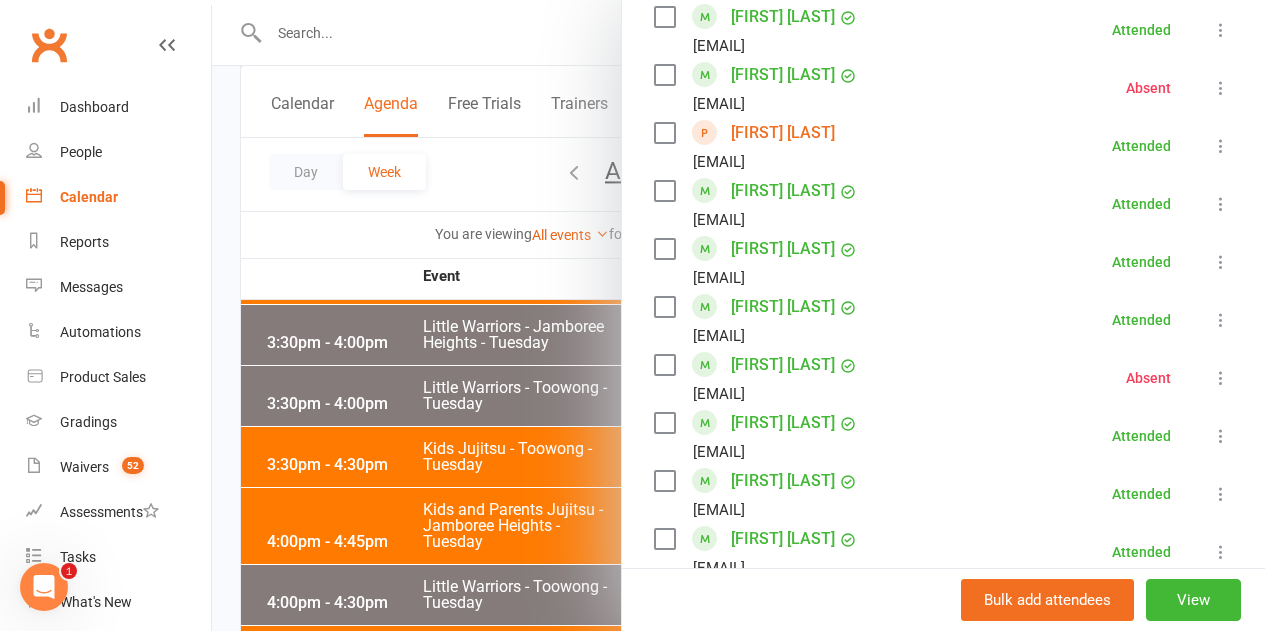scroll, scrollTop: 1400, scrollLeft: 0, axis: vertical 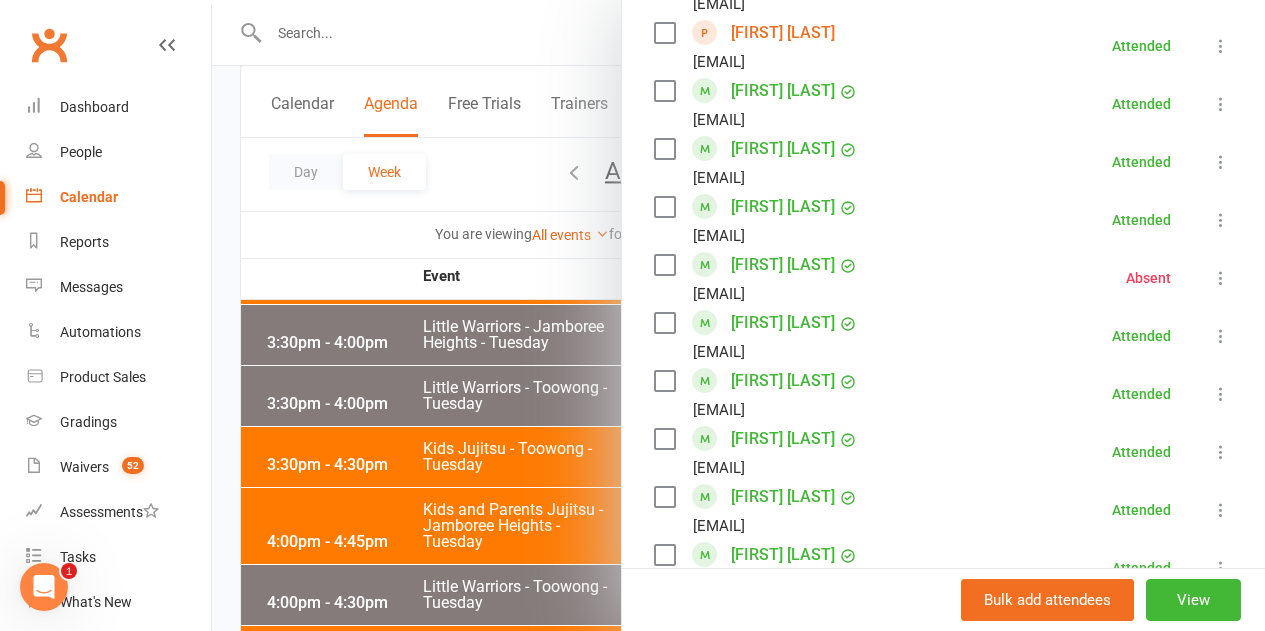 click at bounding box center (738, 315) 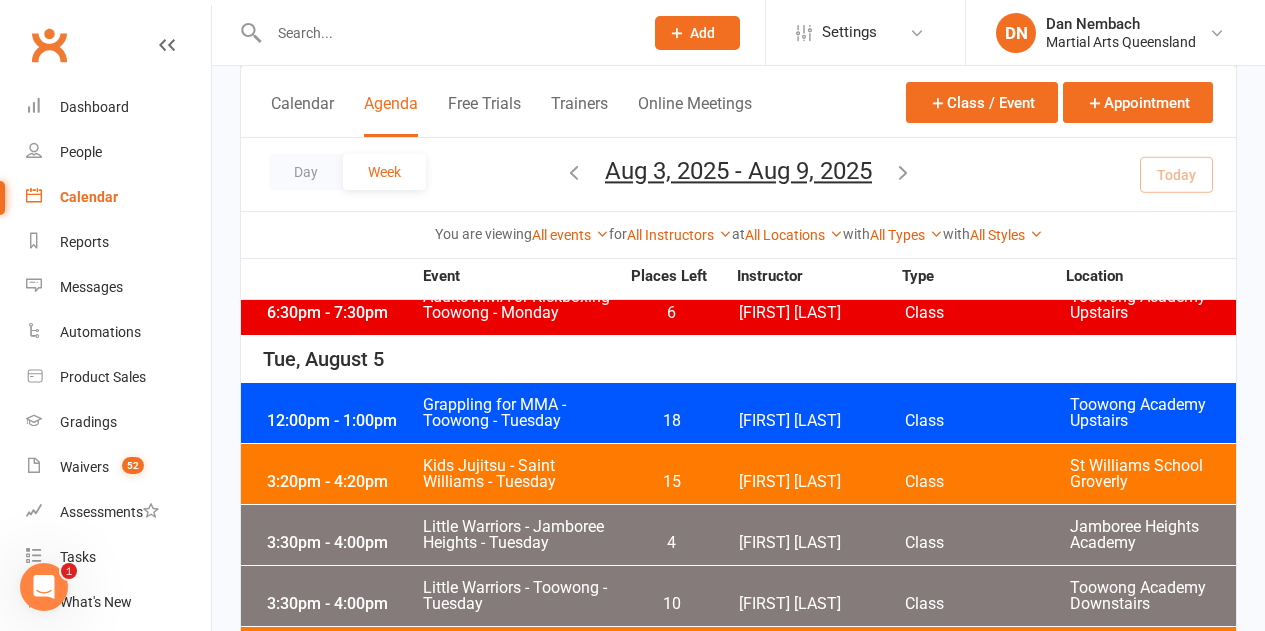 scroll, scrollTop: 500, scrollLeft: 0, axis: vertical 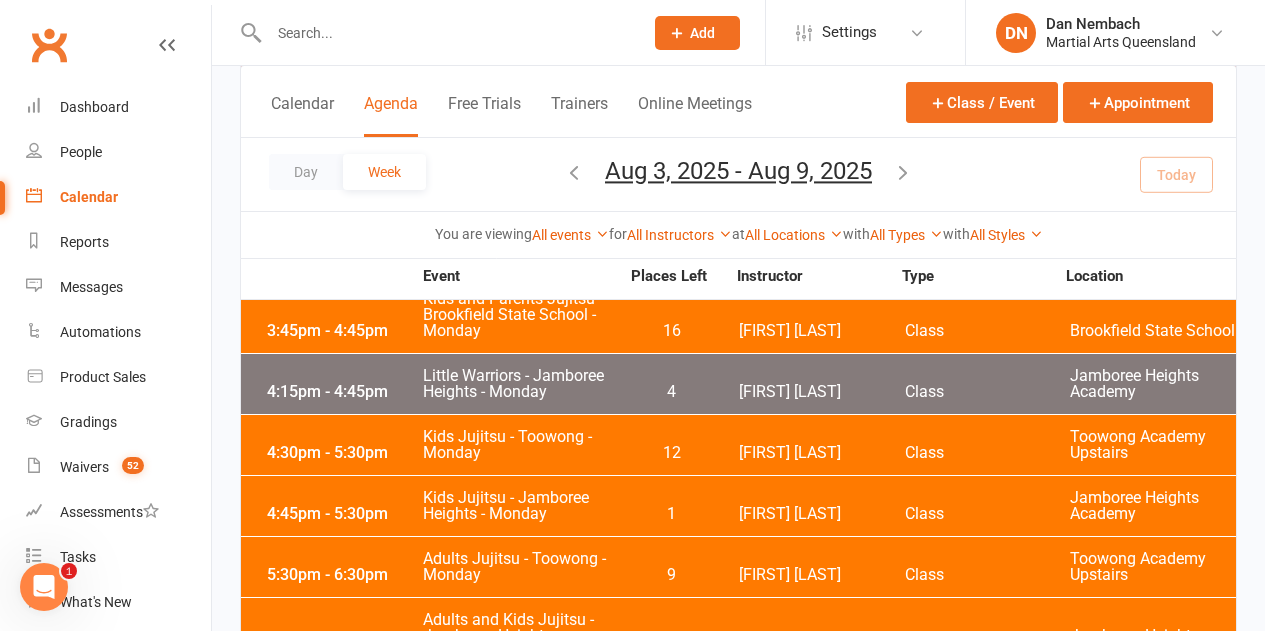 click at bounding box center (446, 33) 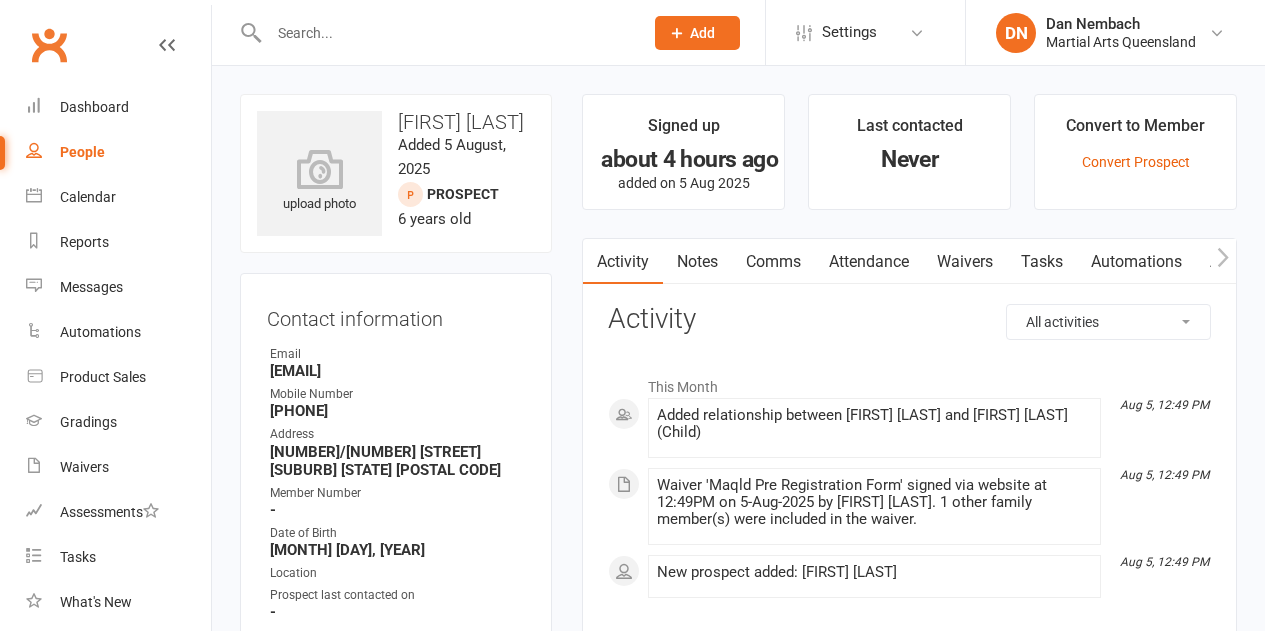 scroll, scrollTop: 0, scrollLeft: 0, axis: both 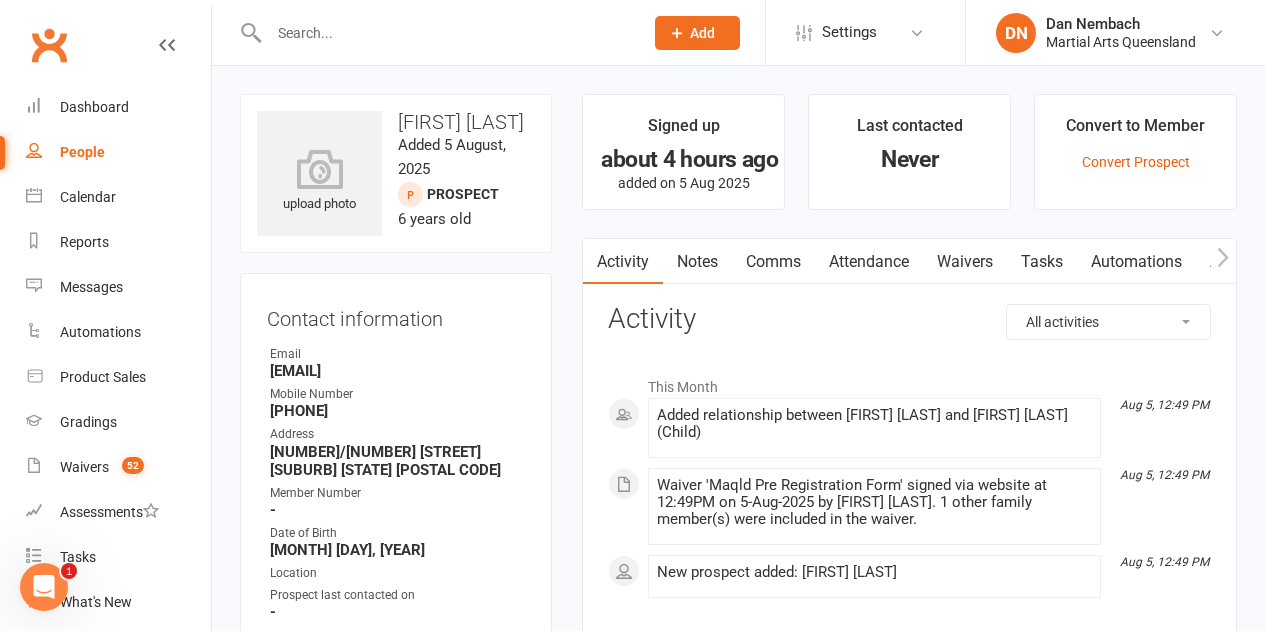 drag, startPoint x: 399, startPoint y: 118, endPoint x: 493, endPoint y: 140, distance: 96.540146 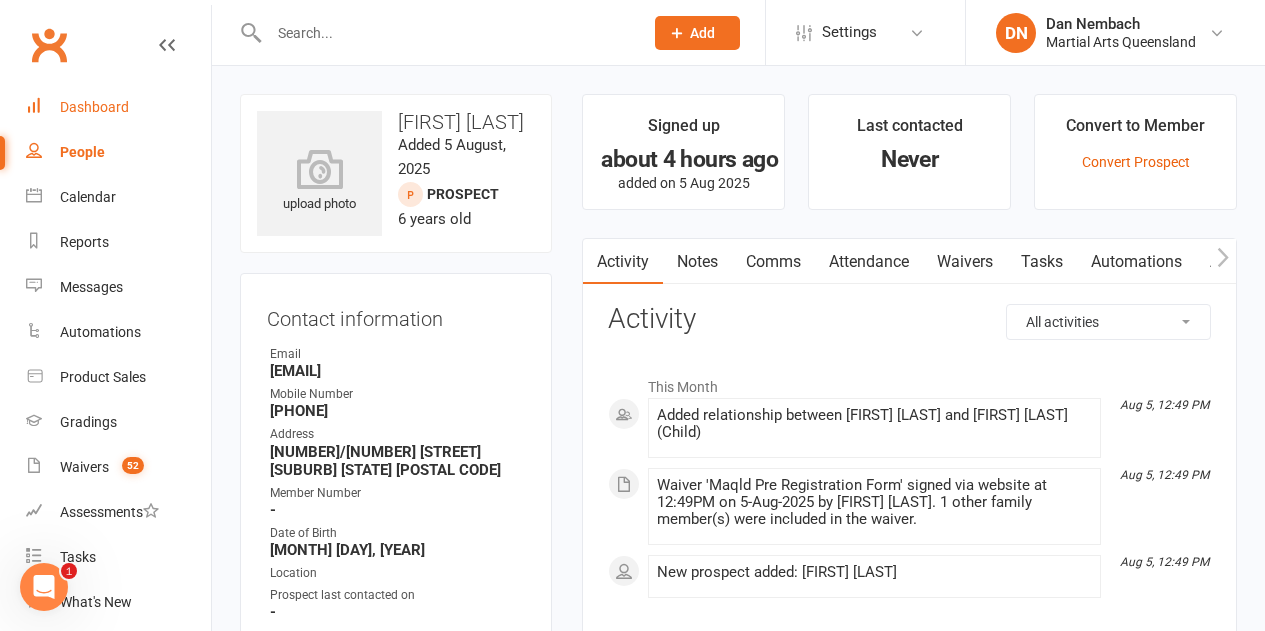 click on "Dashboard" at bounding box center (94, 107) 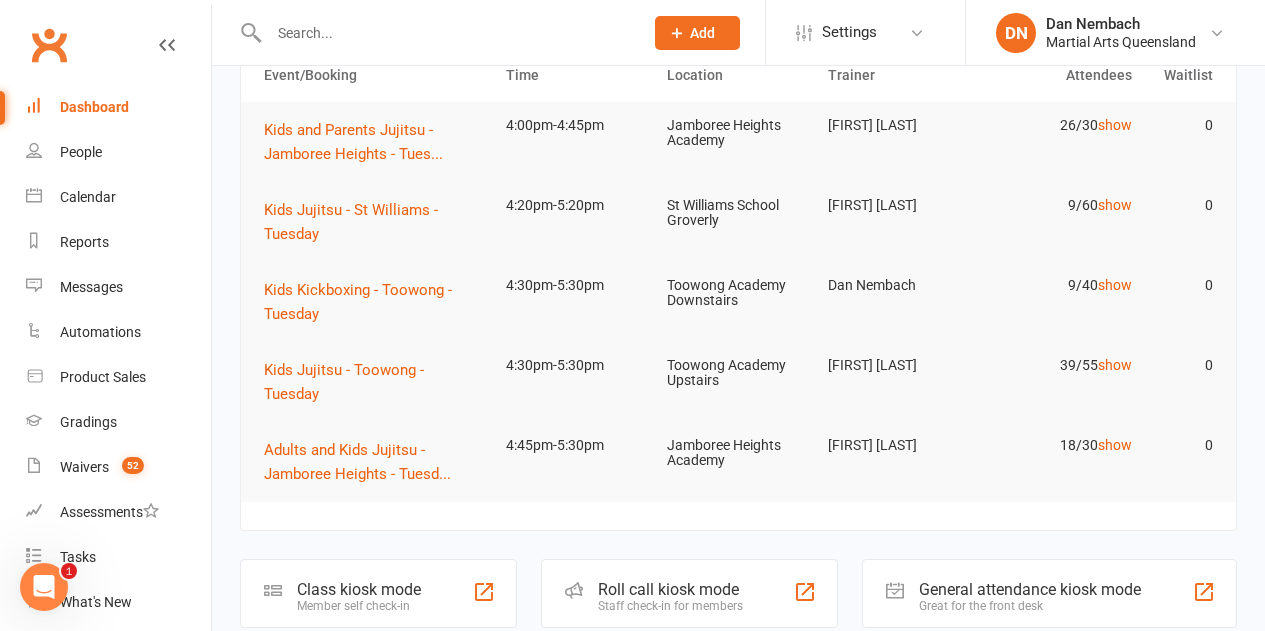 scroll, scrollTop: 200, scrollLeft: 0, axis: vertical 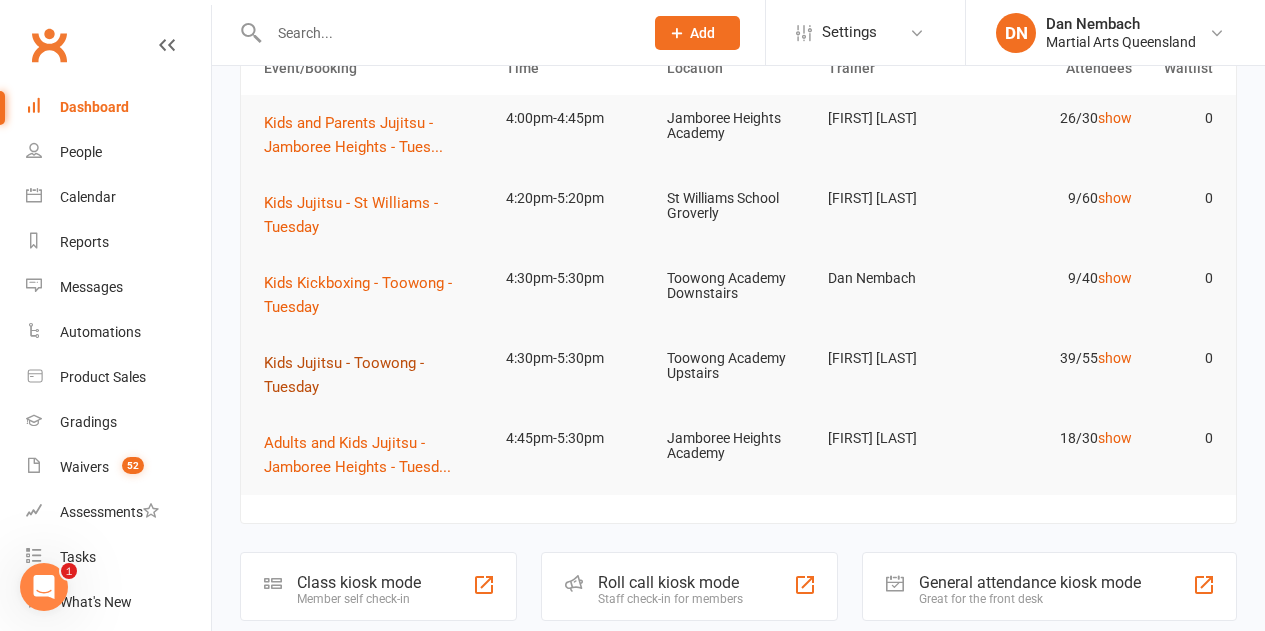 click on "Kids Jujitsu - Toowong - Tuesday" at bounding box center (376, 375) 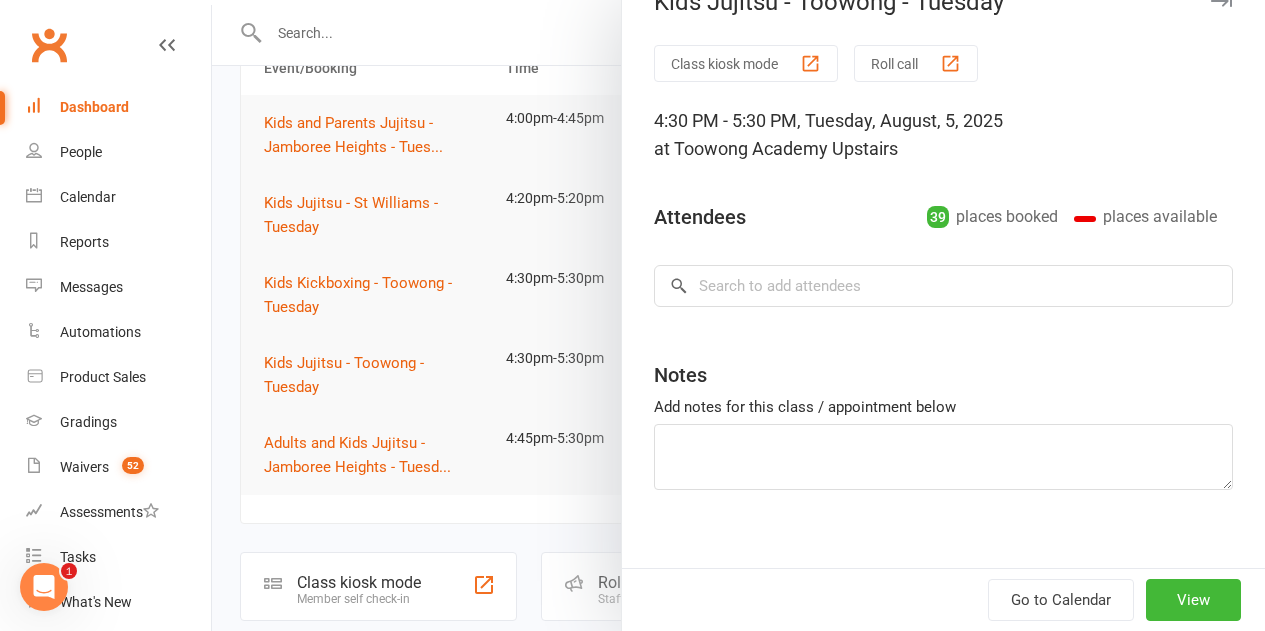 scroll, scrollTop: 62, scrollLeft: 0, axis: vertical 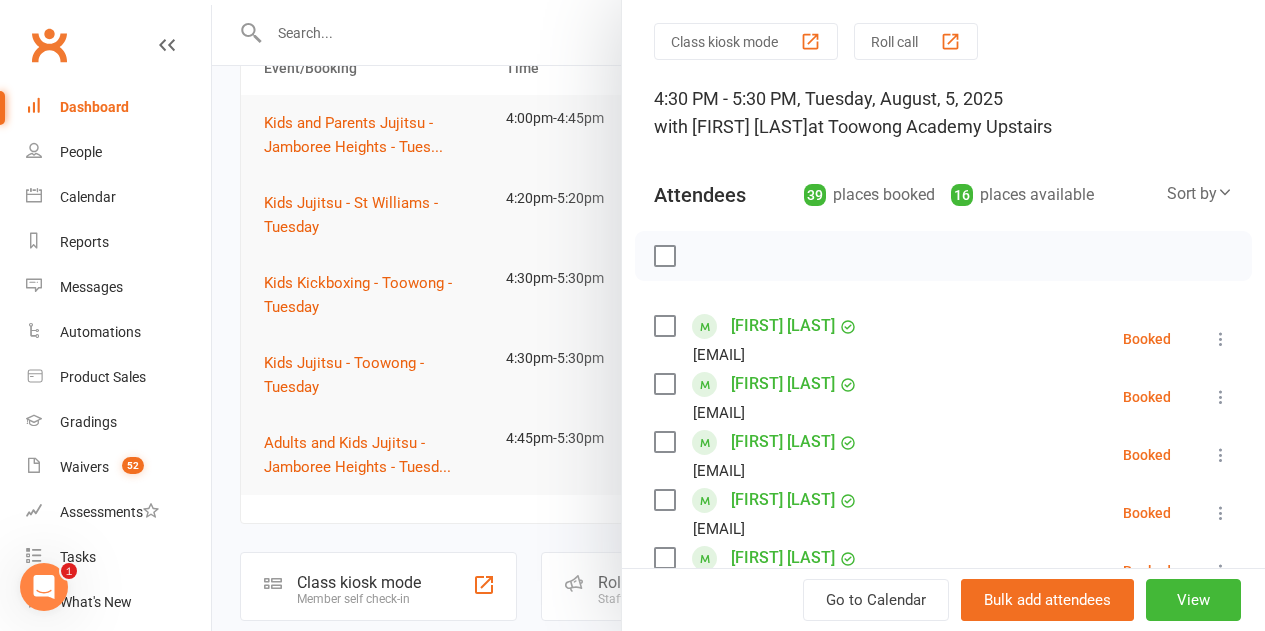 click at bounding box center [943, 256] 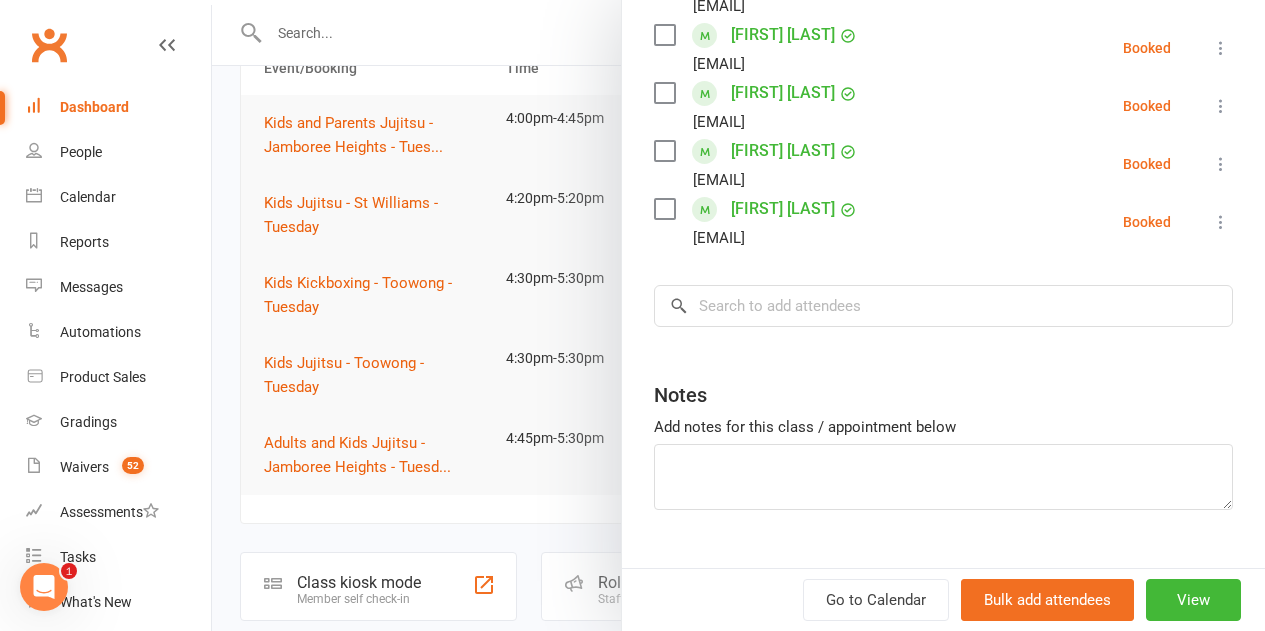 scroll, scrollTop: 2426, scrollLeft: 0, axis: vertical 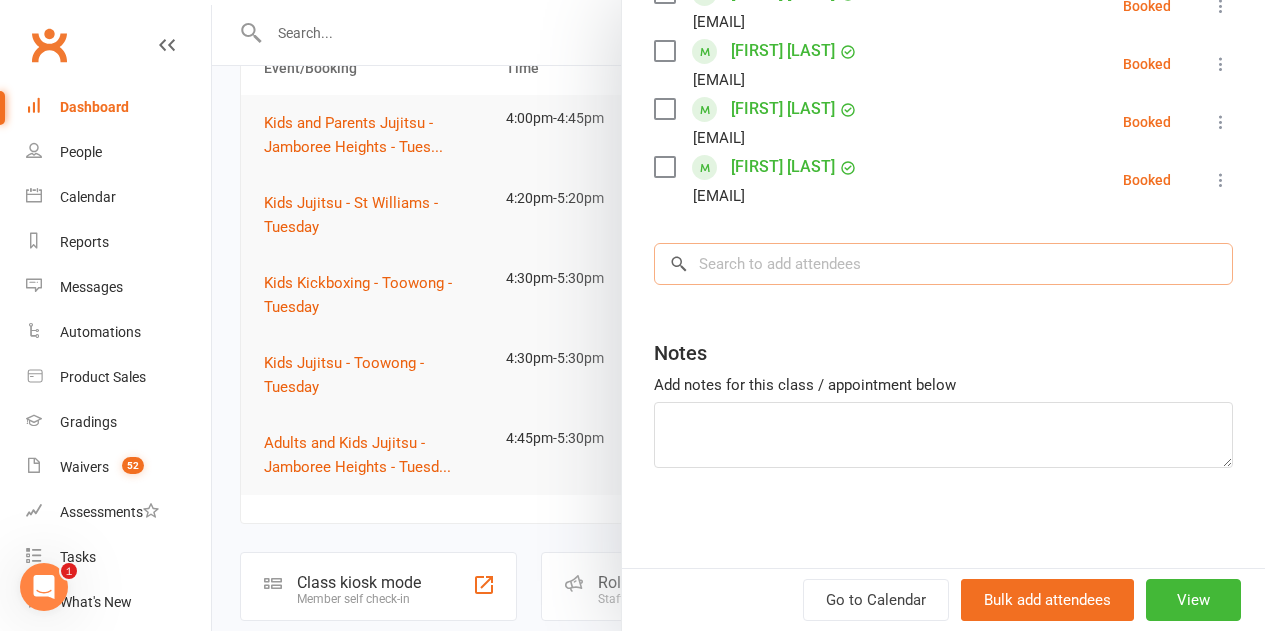click at bounding box center [943, 264] 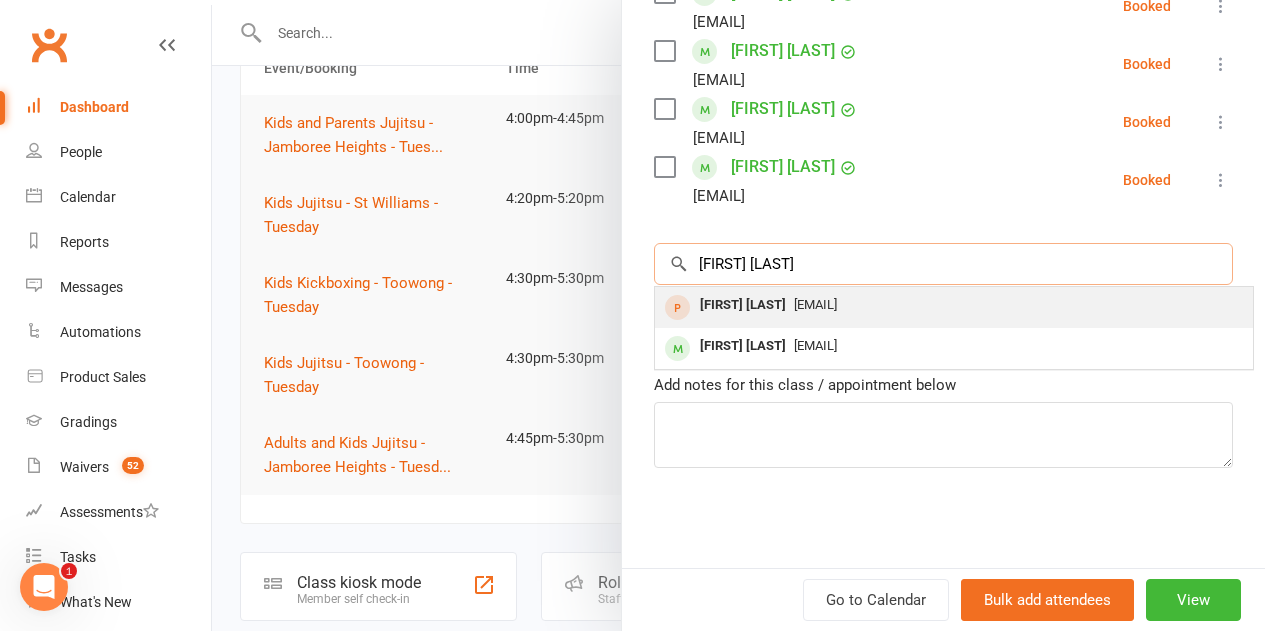 type on "[FIRST] [LAST]" 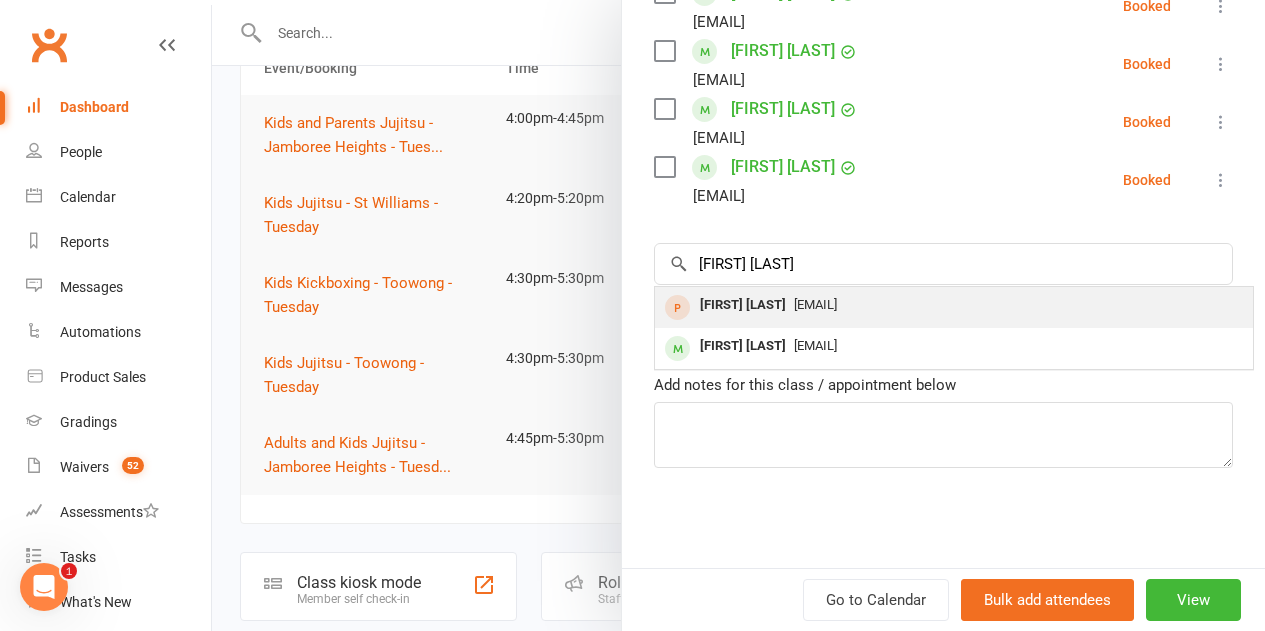 click on "[FIRST] [LAST]" at bounding box center (743, 305) 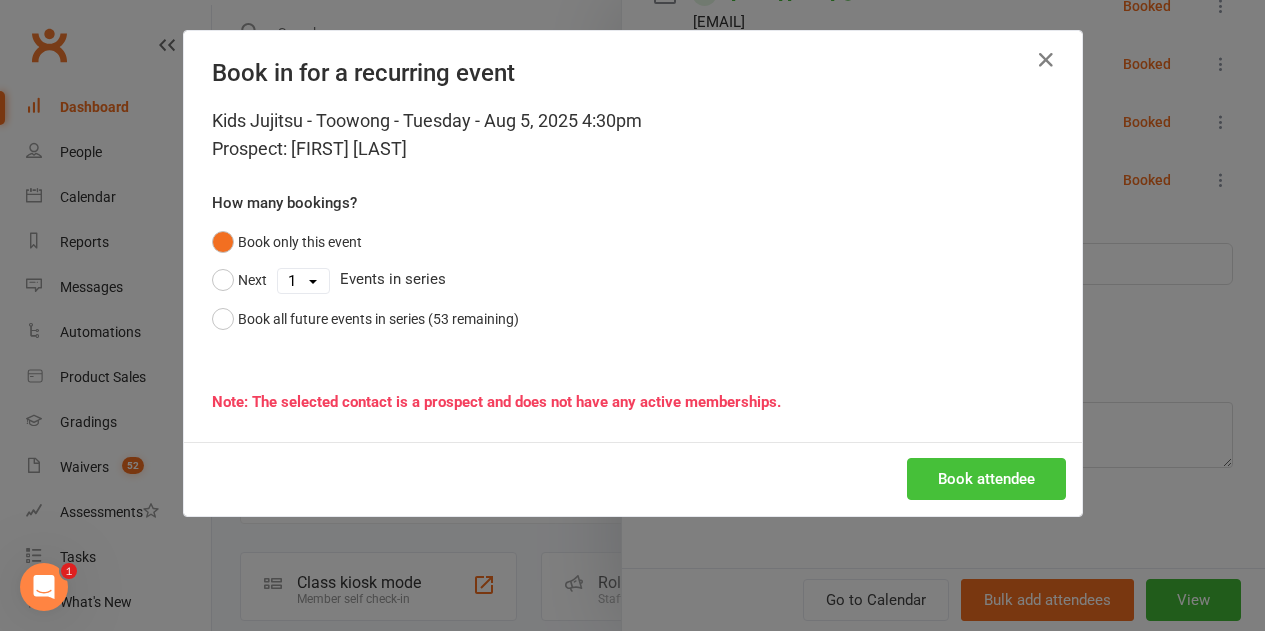 click on "Book attendee" at bounding box center [986, 479] 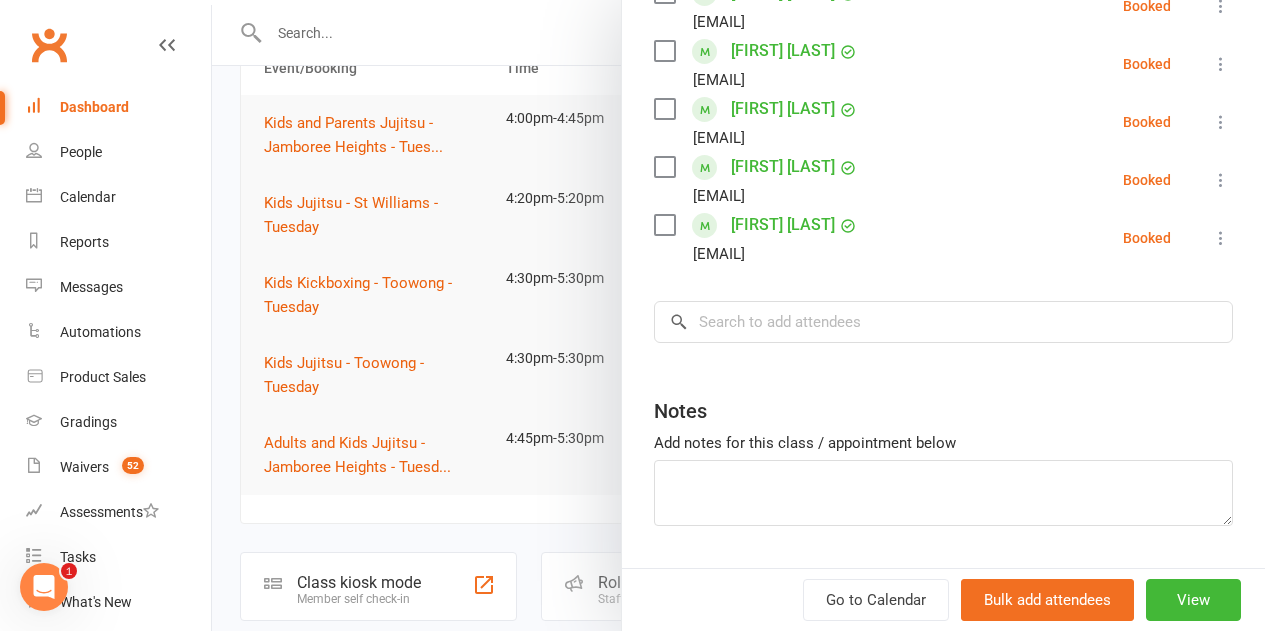 scroll, scrollTop: 2600, scrollLeft: 0, axis: vertical 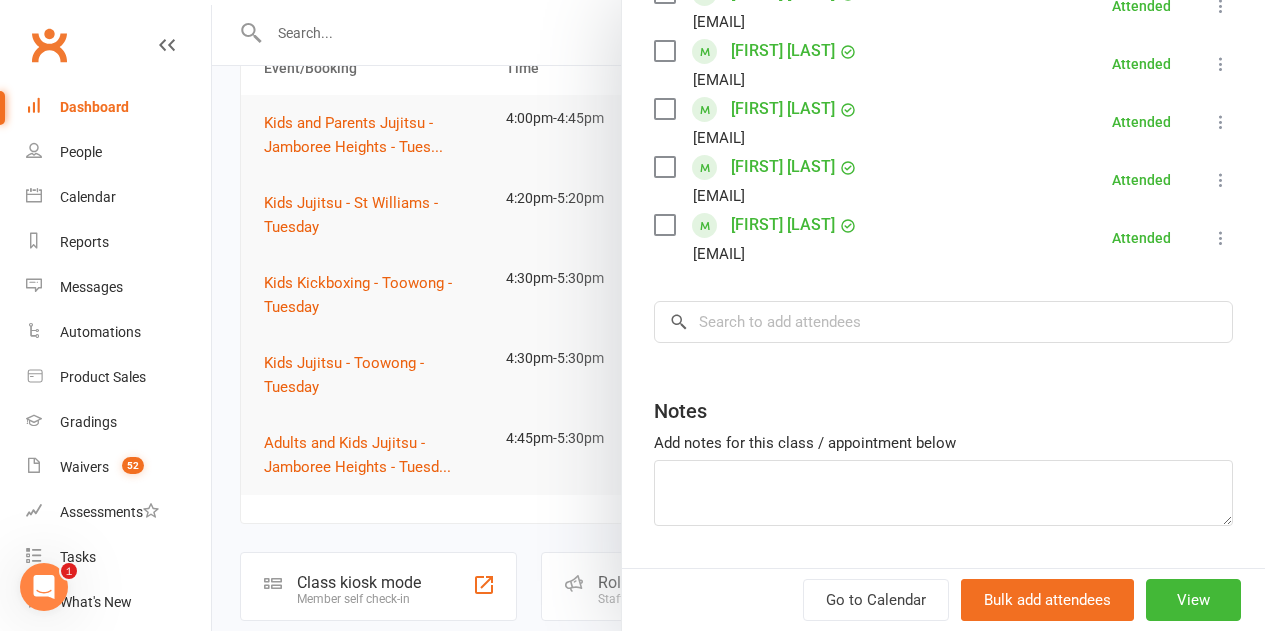 click at bounding box center (738, 315) 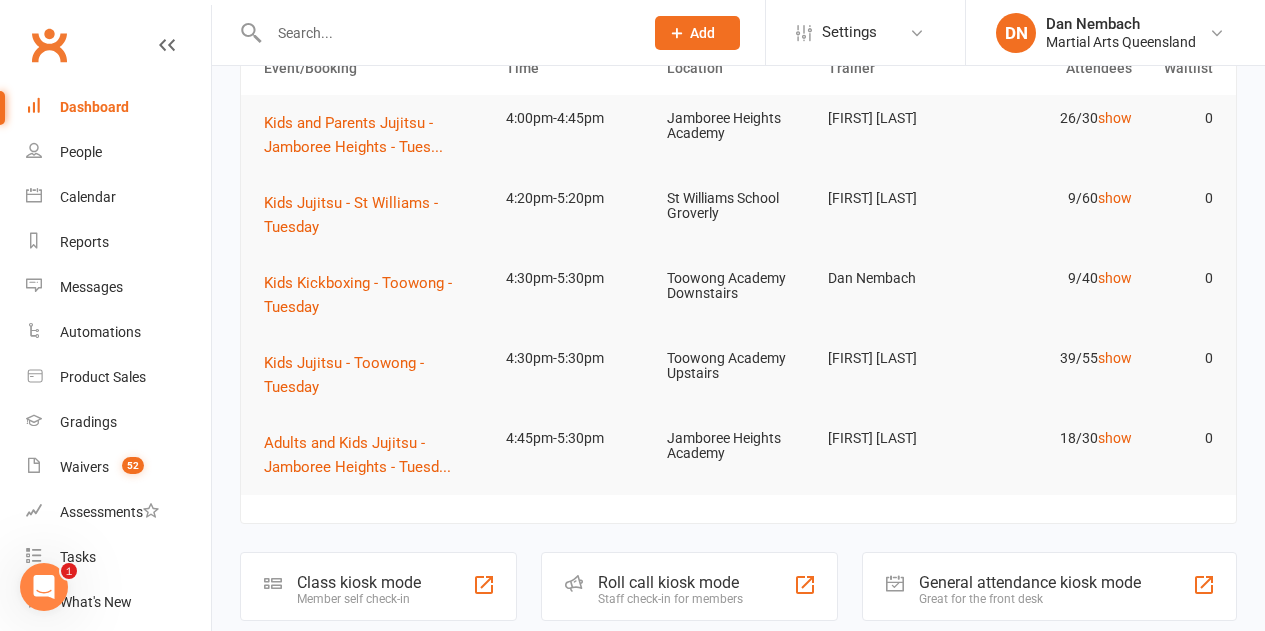 click at bounding box center [446, 33] 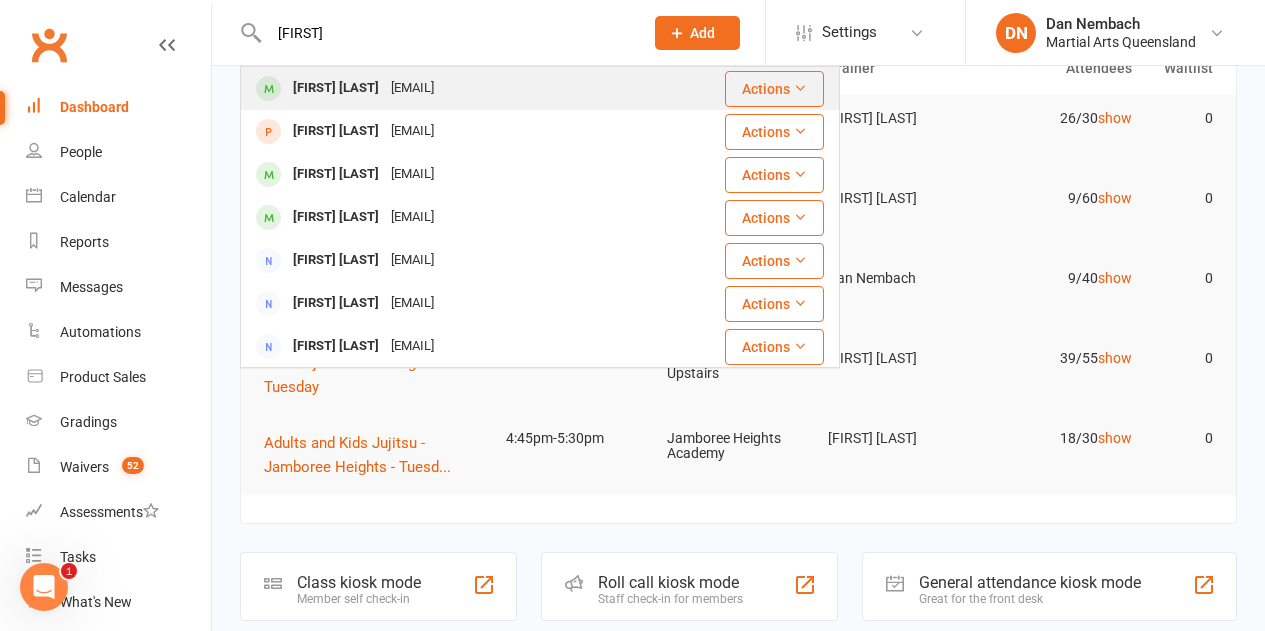 type on "sharnel" 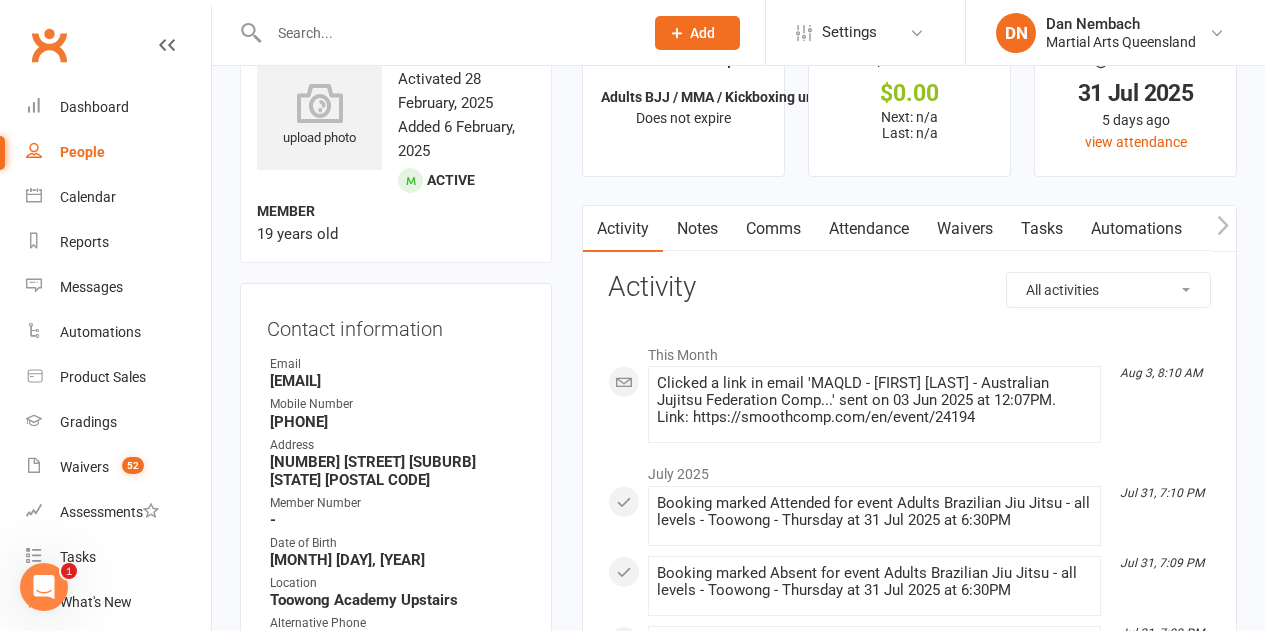 scroll, scrollTop: 100, scrollLeft: 0, axis: vertical 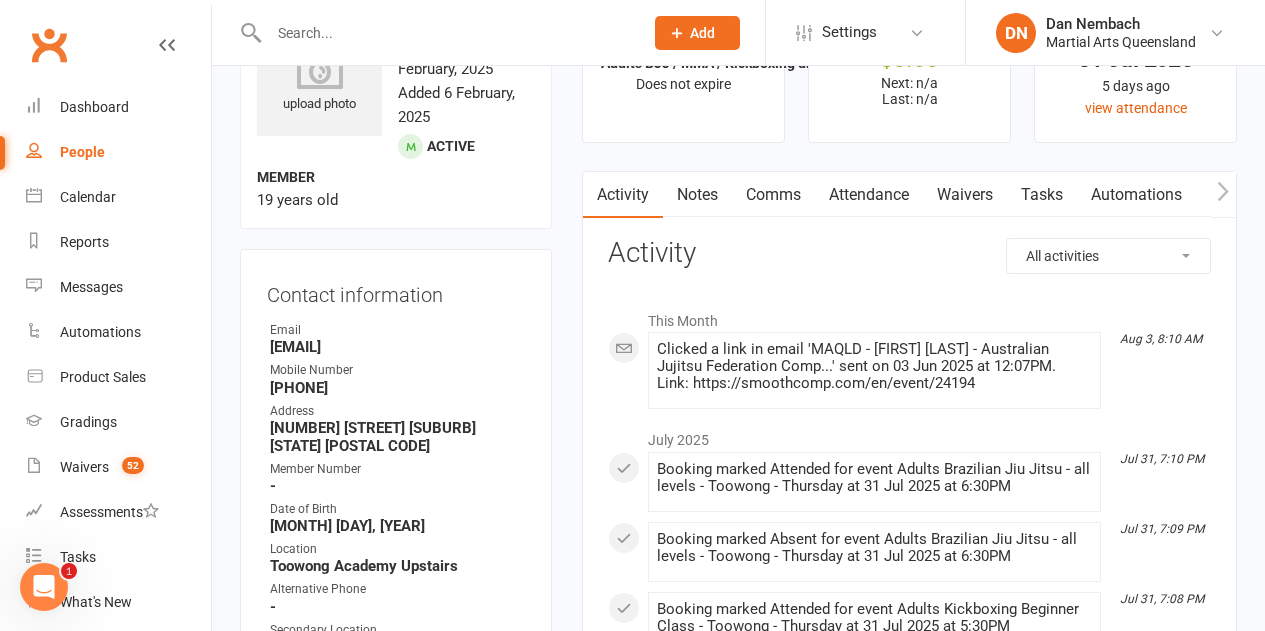 click at bounding box center (446, 33) 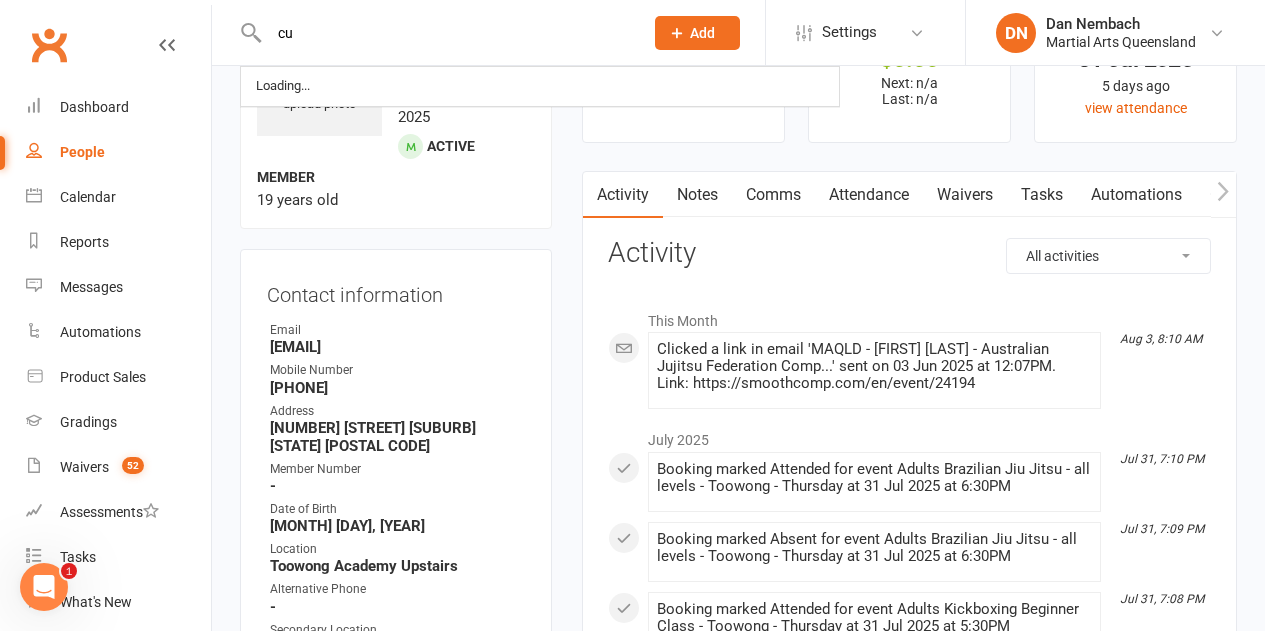 type on "c" 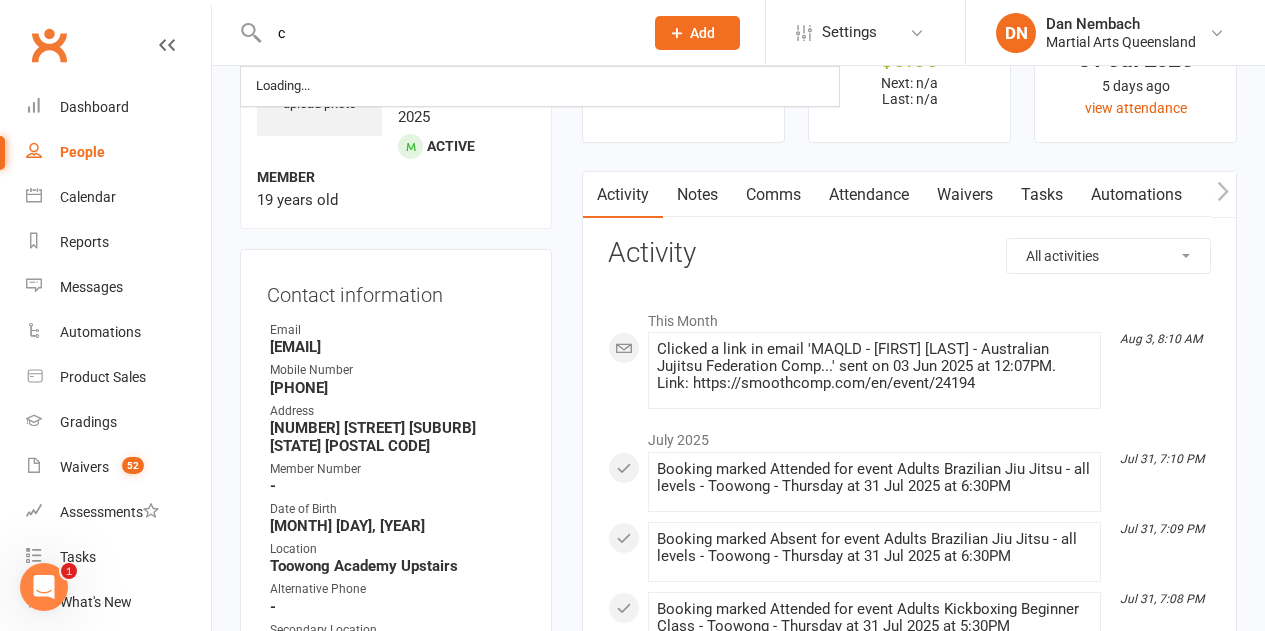 type 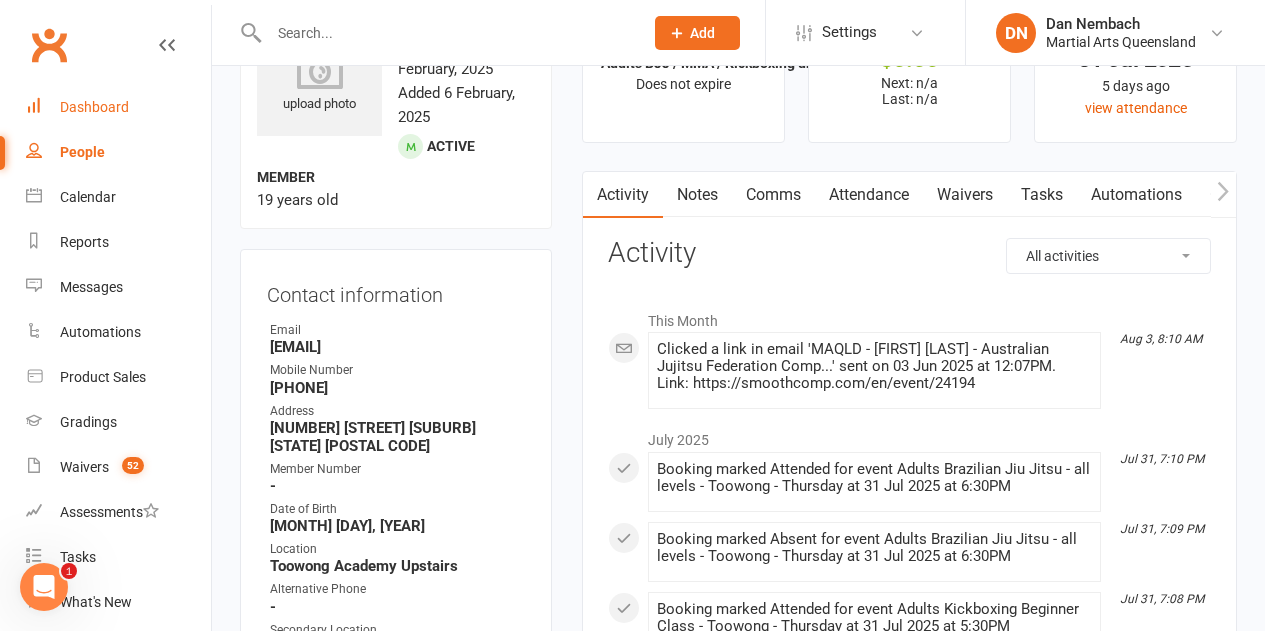 click on "Dashboard" at bounding box center [118, 107] 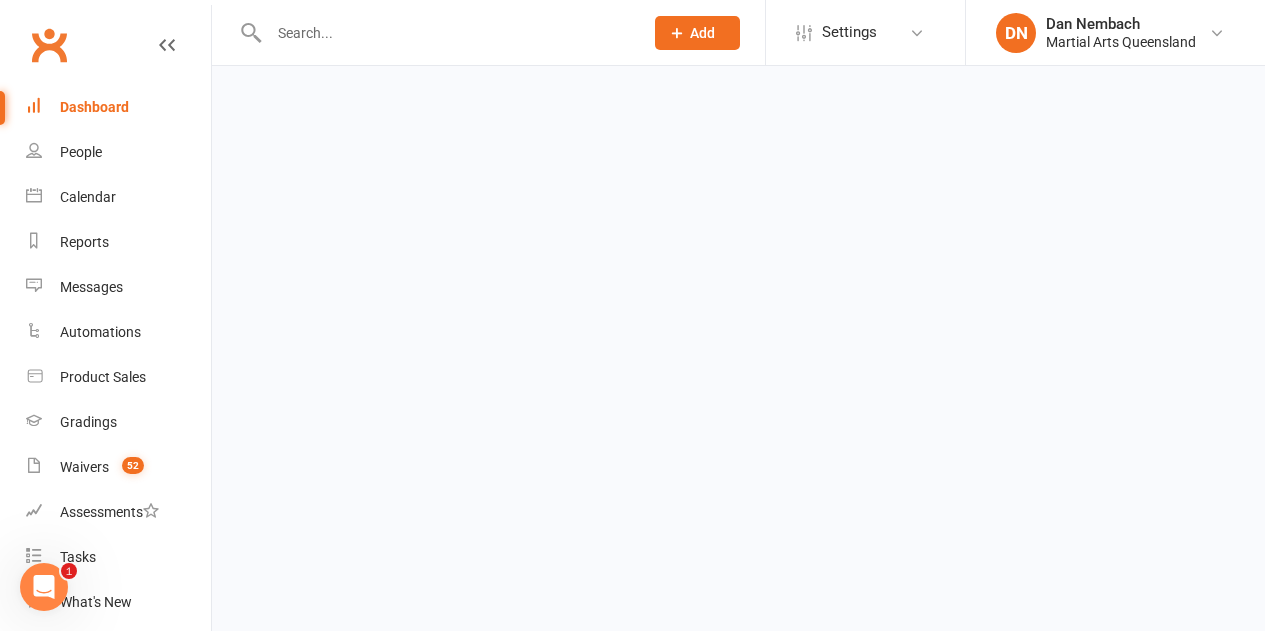 scroll, scrollTop: 0, scrollLeft: 0, axis: both 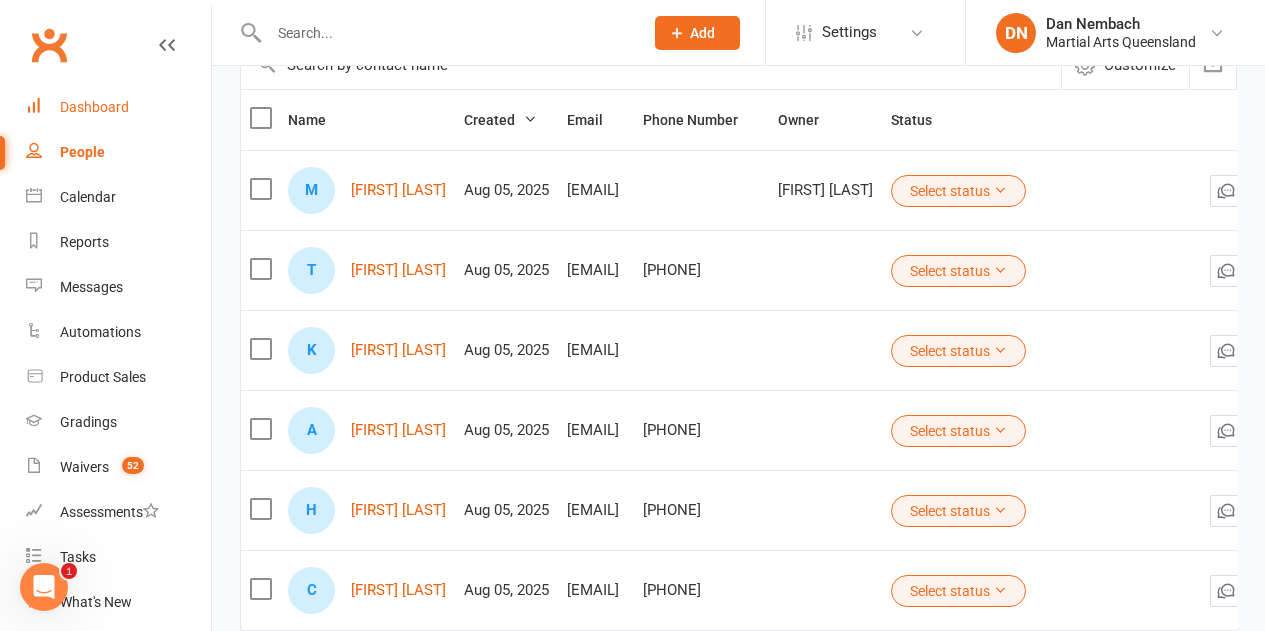 click on "Dashboard" at bounding box center [118, 107] 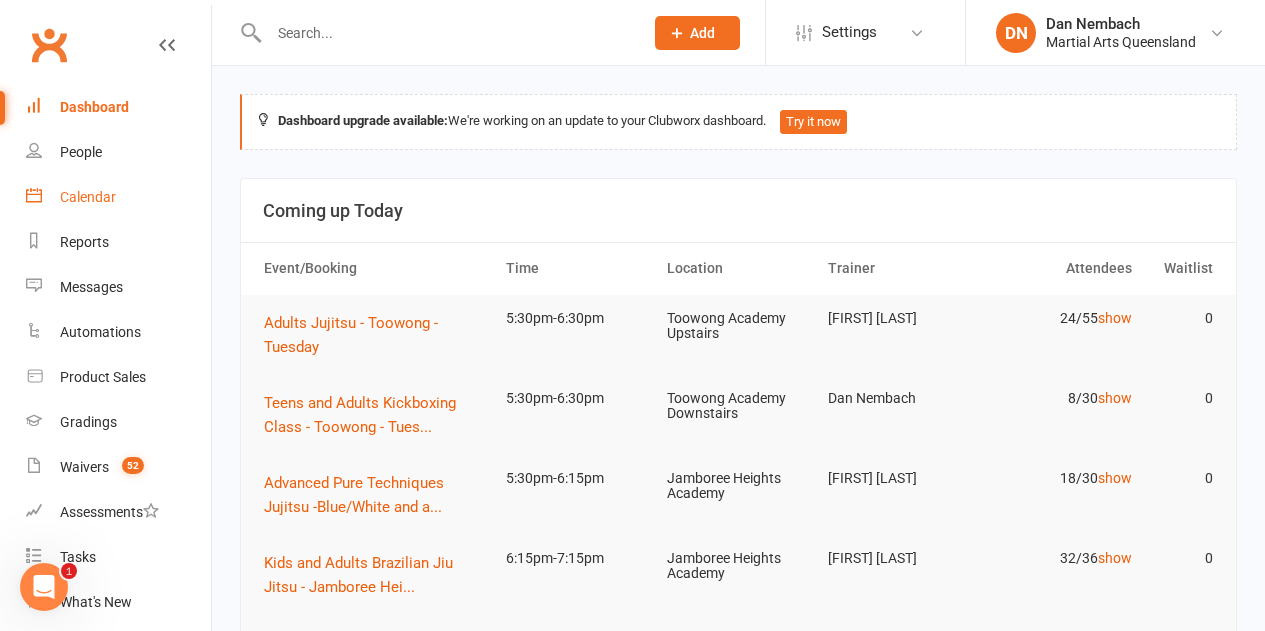 click on "Calendar" at bounding box center (118, 197) 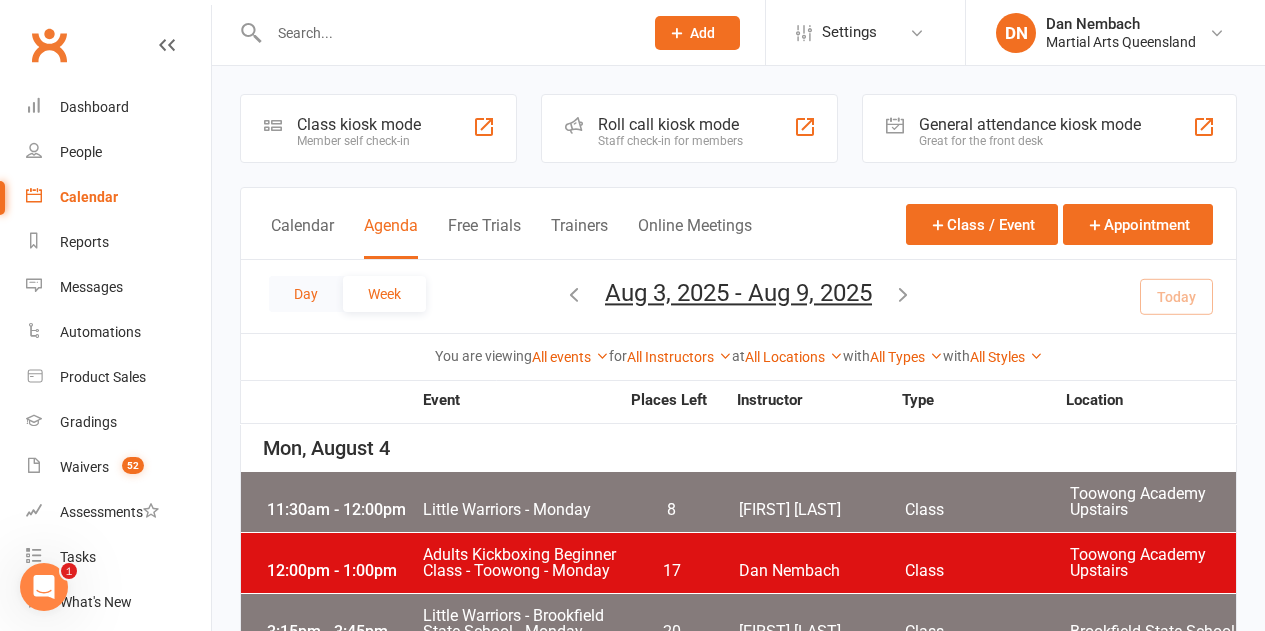 click on "Day" at bounding box center (306, 294) 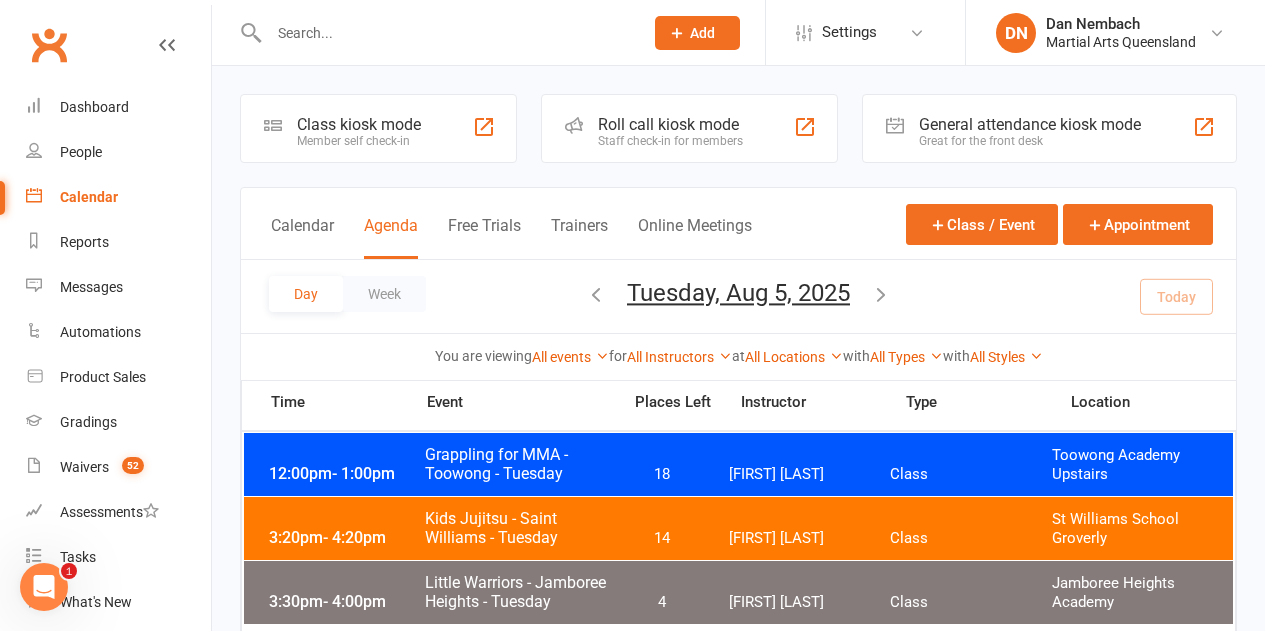 click on "18" at bounding box center [661, 474] 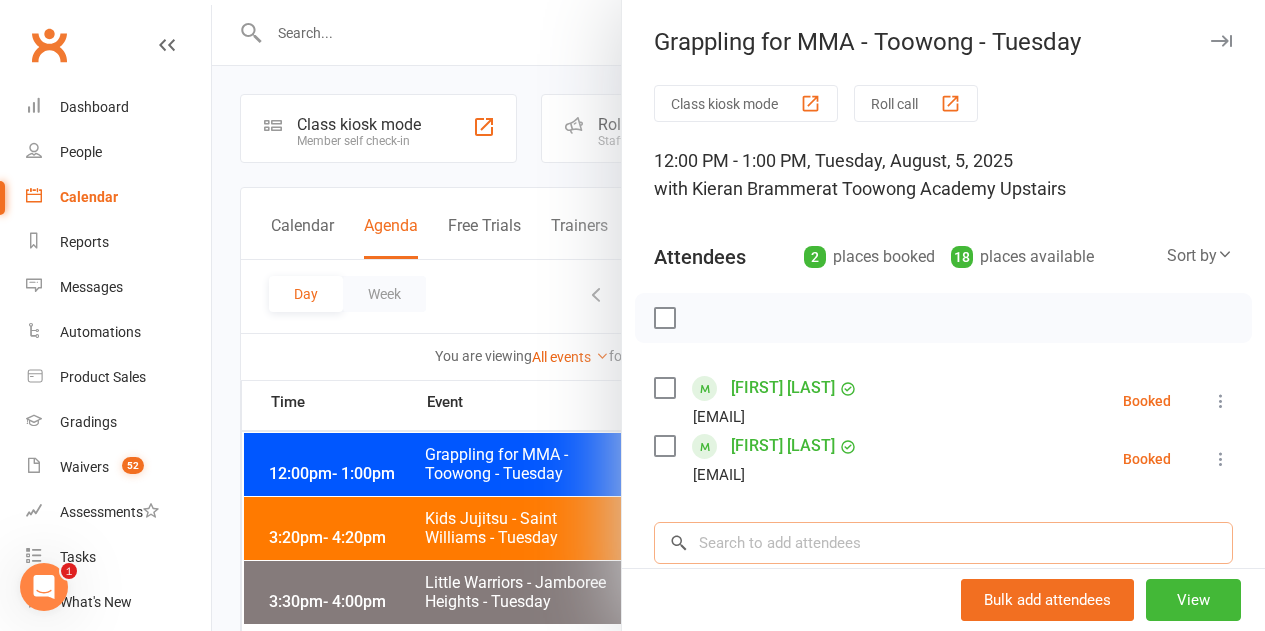 click at bounding box center (943, 543) 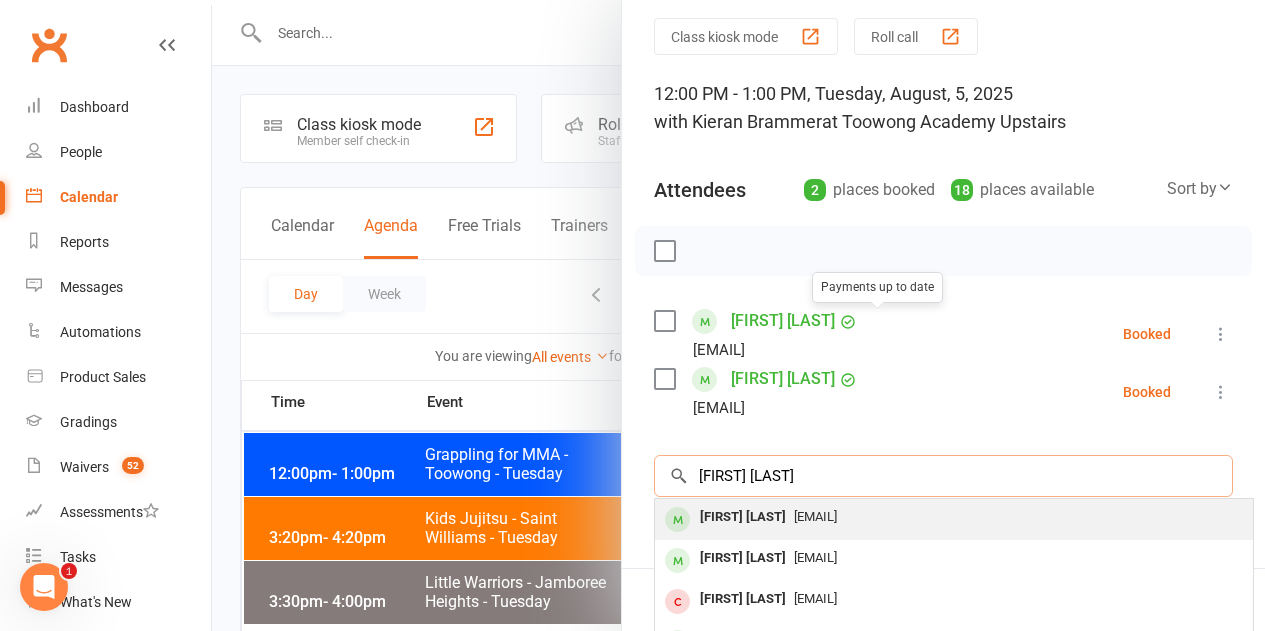 scroll, scrollTop: 100, scrollLeft: 0, axis: vertical 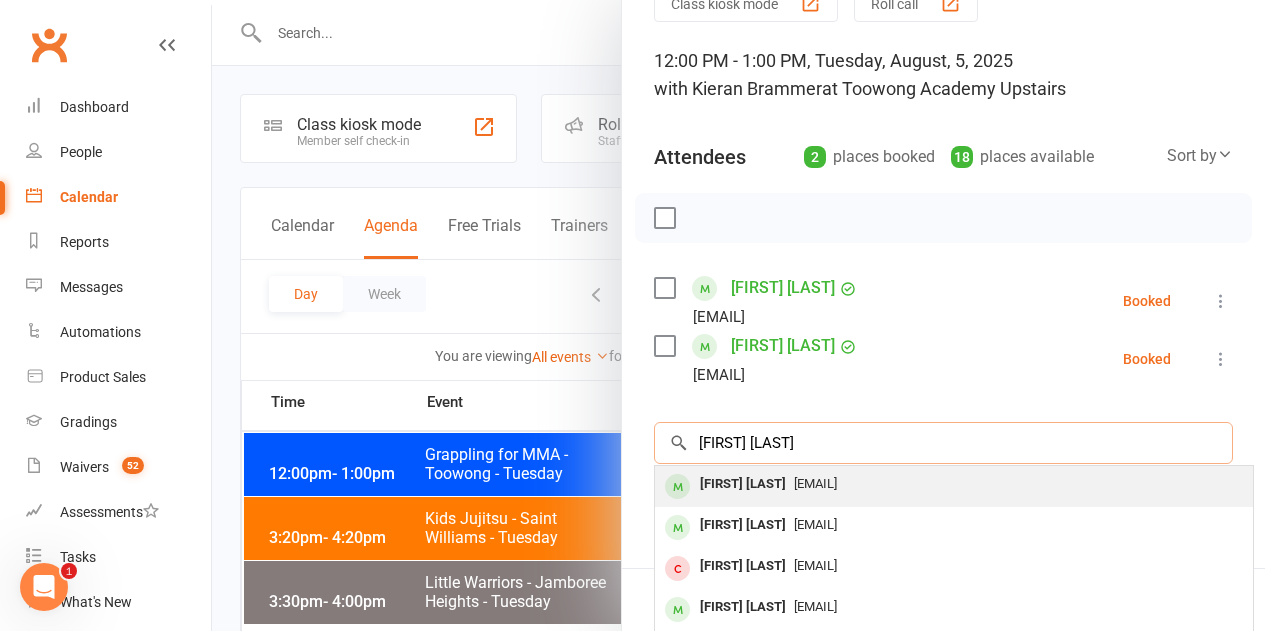 type on "josh doyle" 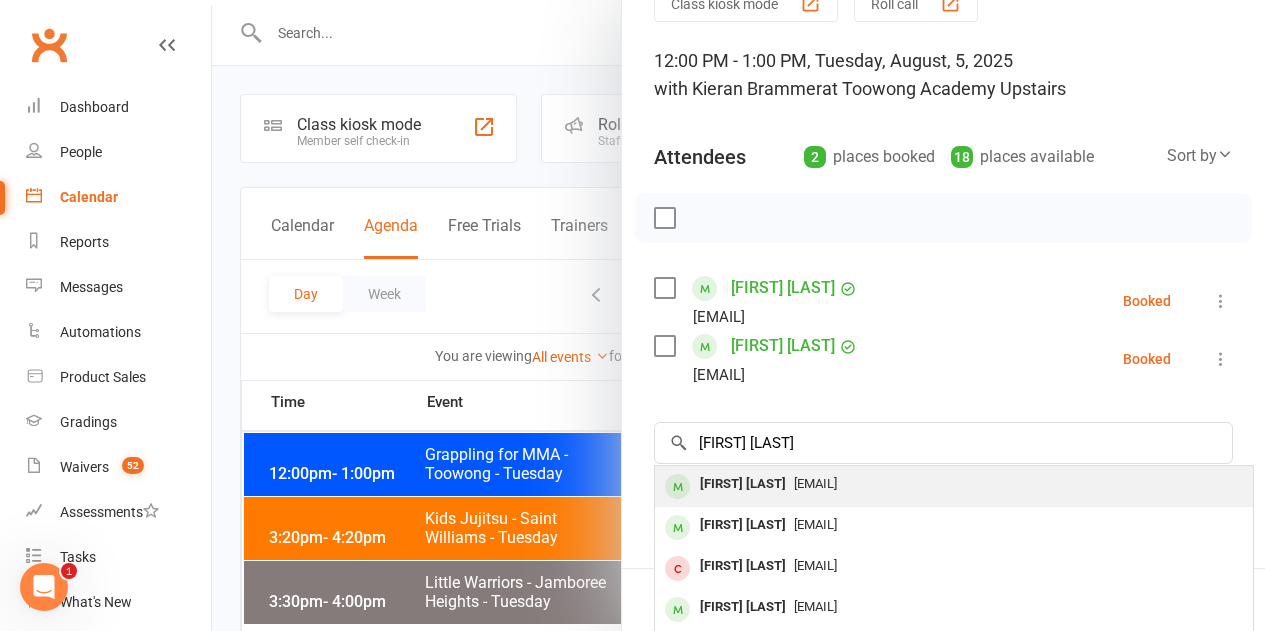 click on "Joshua Doyle" at bounding box center (743, 484) 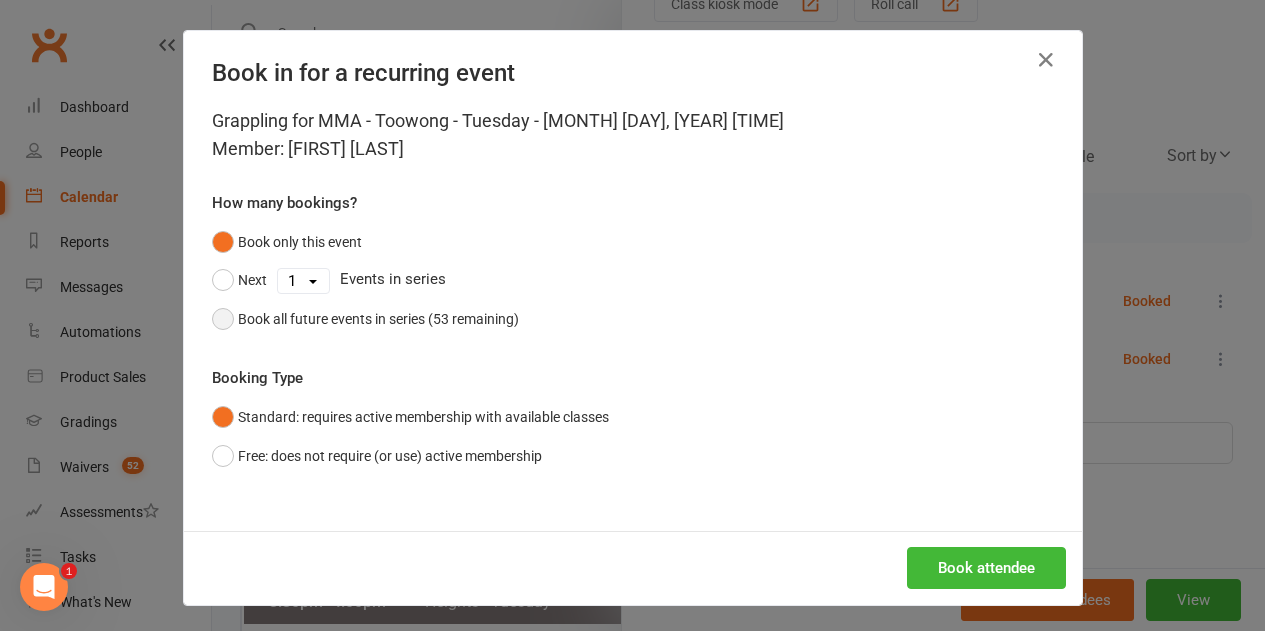 click on "Book all future events in series (53 remaining)" at bounding box center [378, 319] 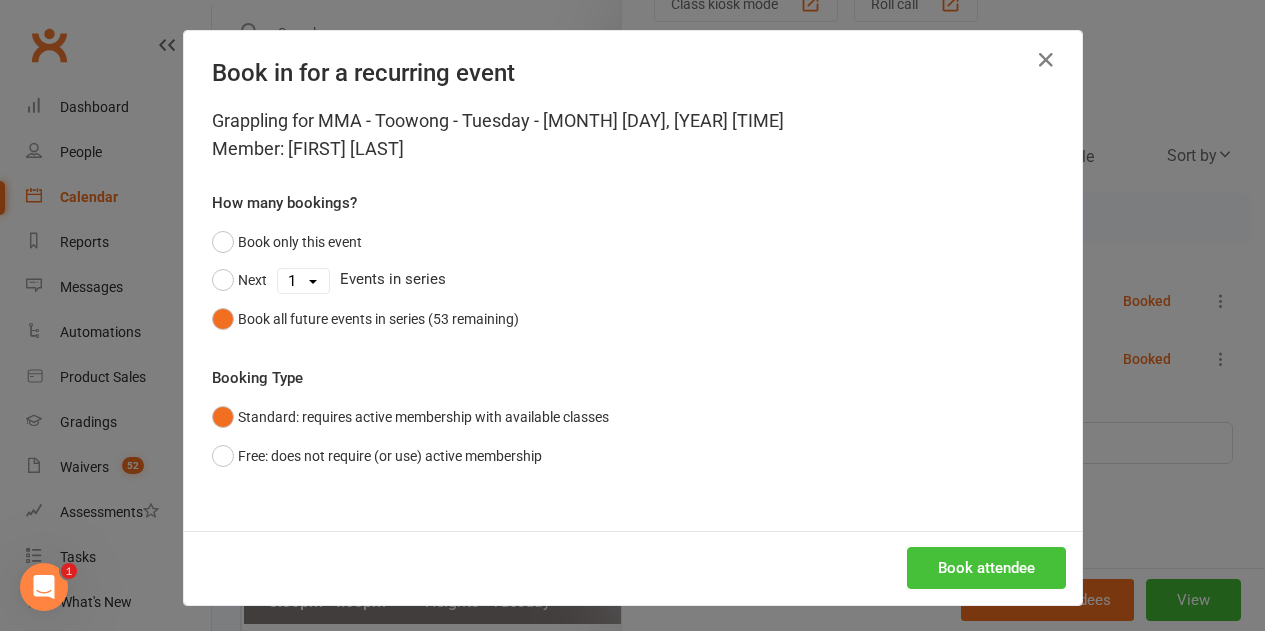 click on "Book attendee" at bounding box center [986, 568] 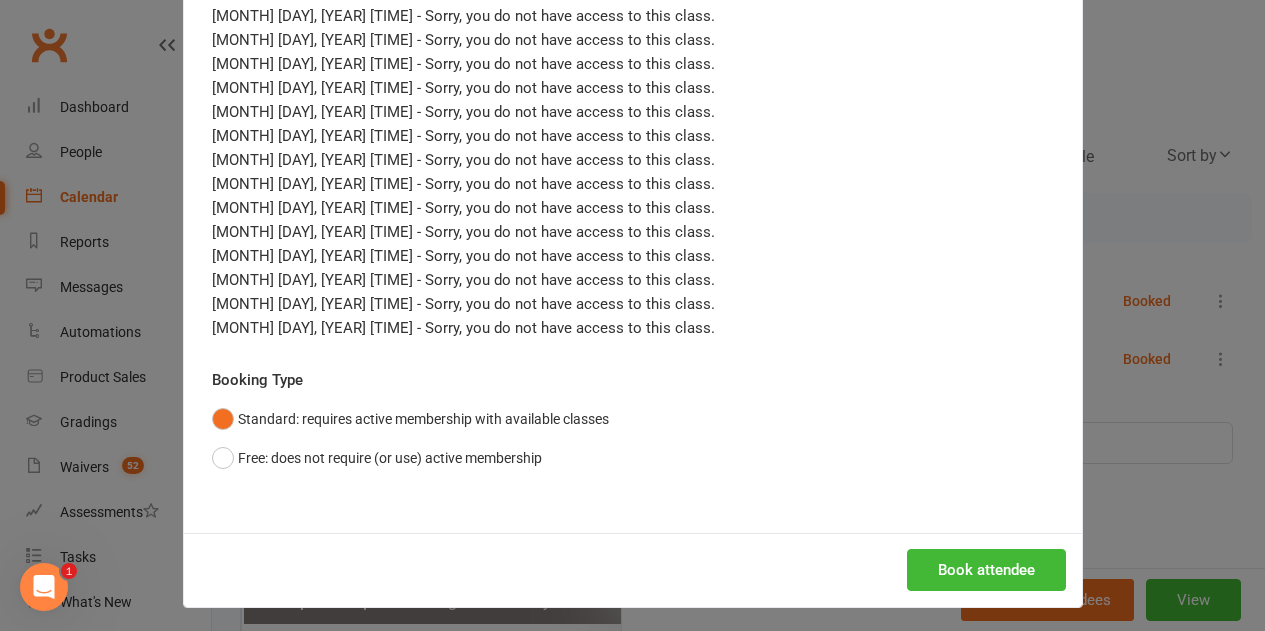 scroll, scrollTop: 1325, scrollLeft: 0, axis: vertical 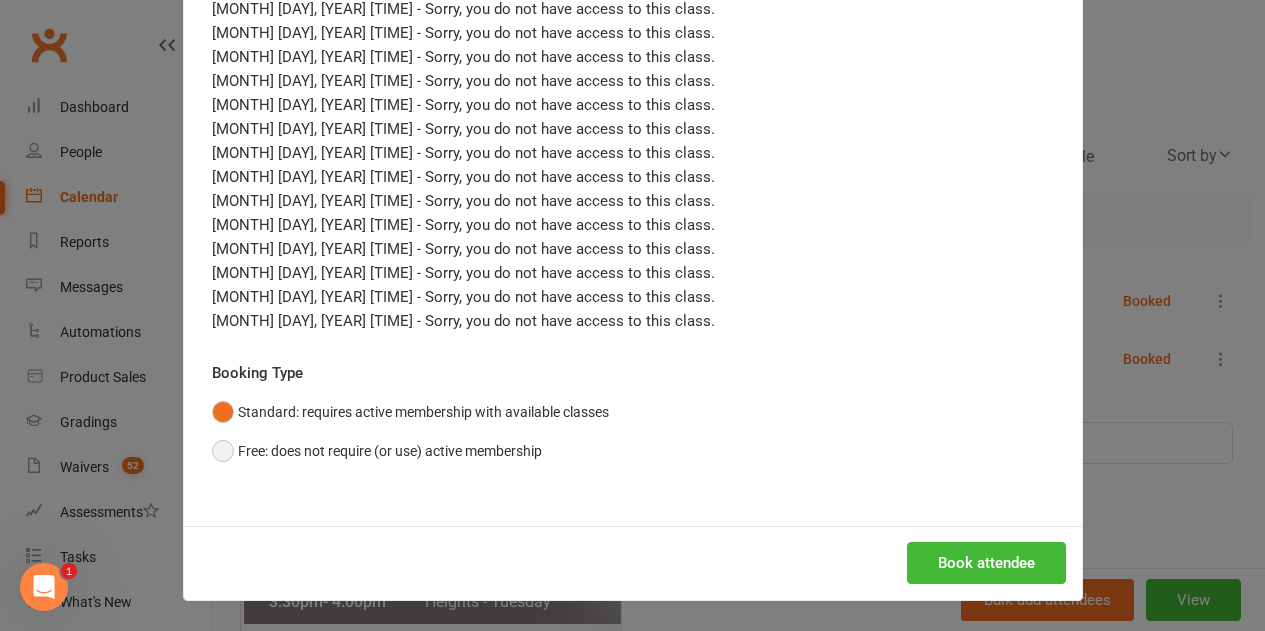 click on "Free: does not require (or use) active membership" at bounding box center (377, 451) 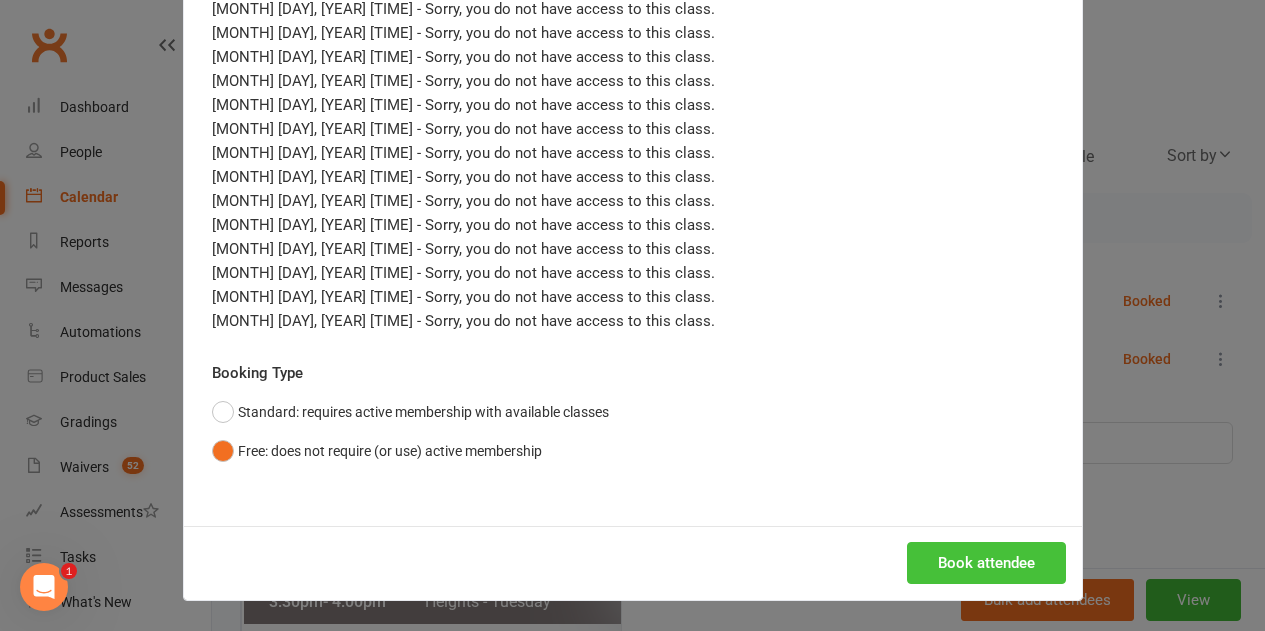 click on "Book attendee" at bounding box center (986, 563) 